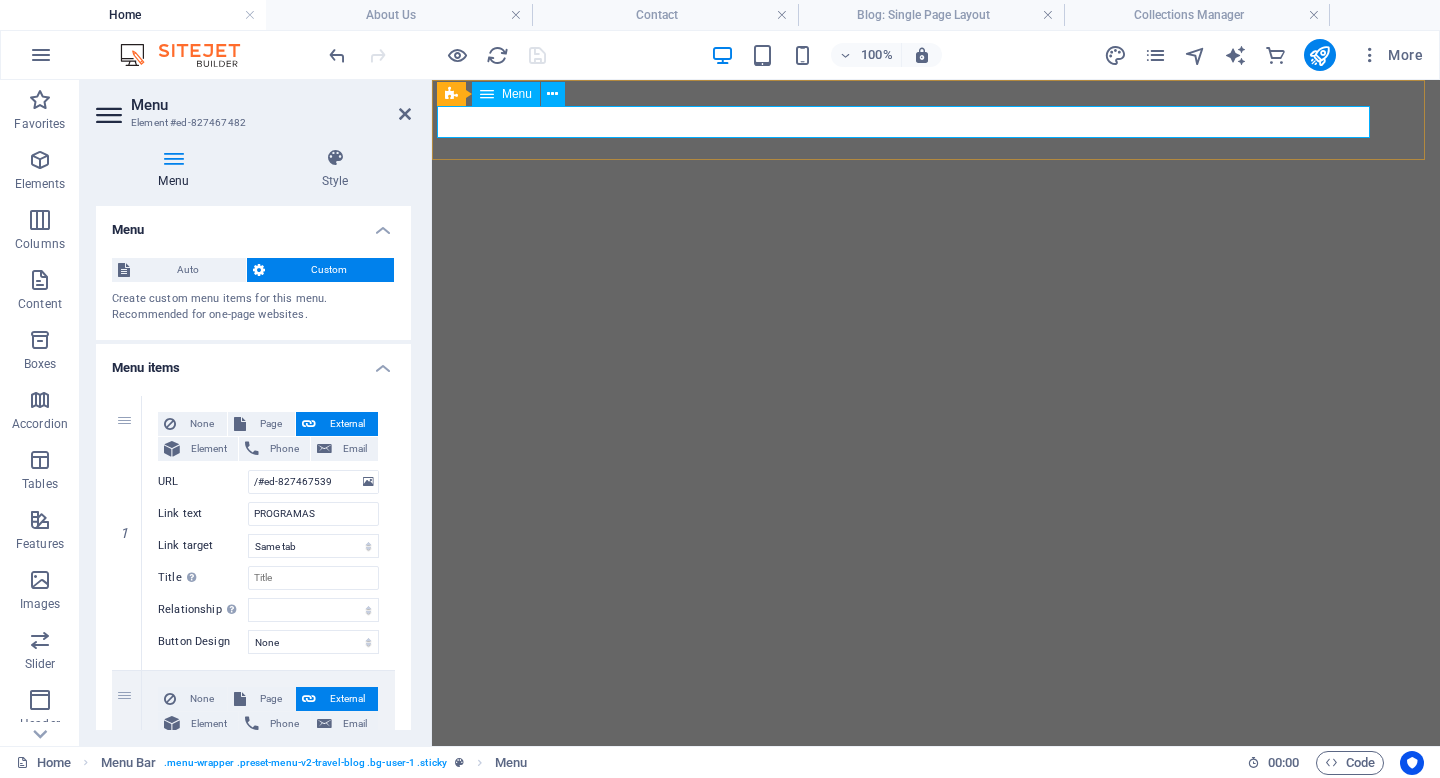 select 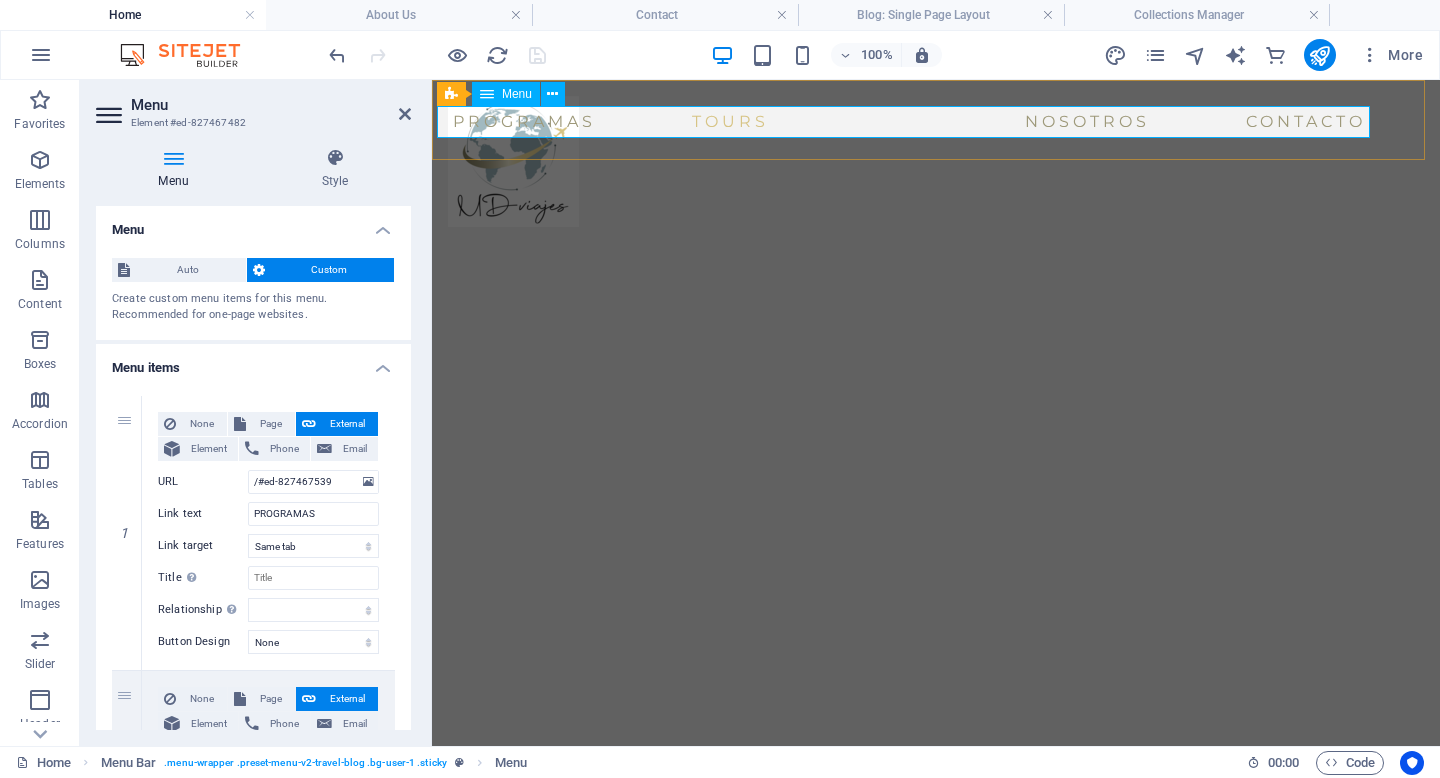 click on "PROGRAMAS TOURS NOSOTROS Contacto" at bounding box center [911, 122] 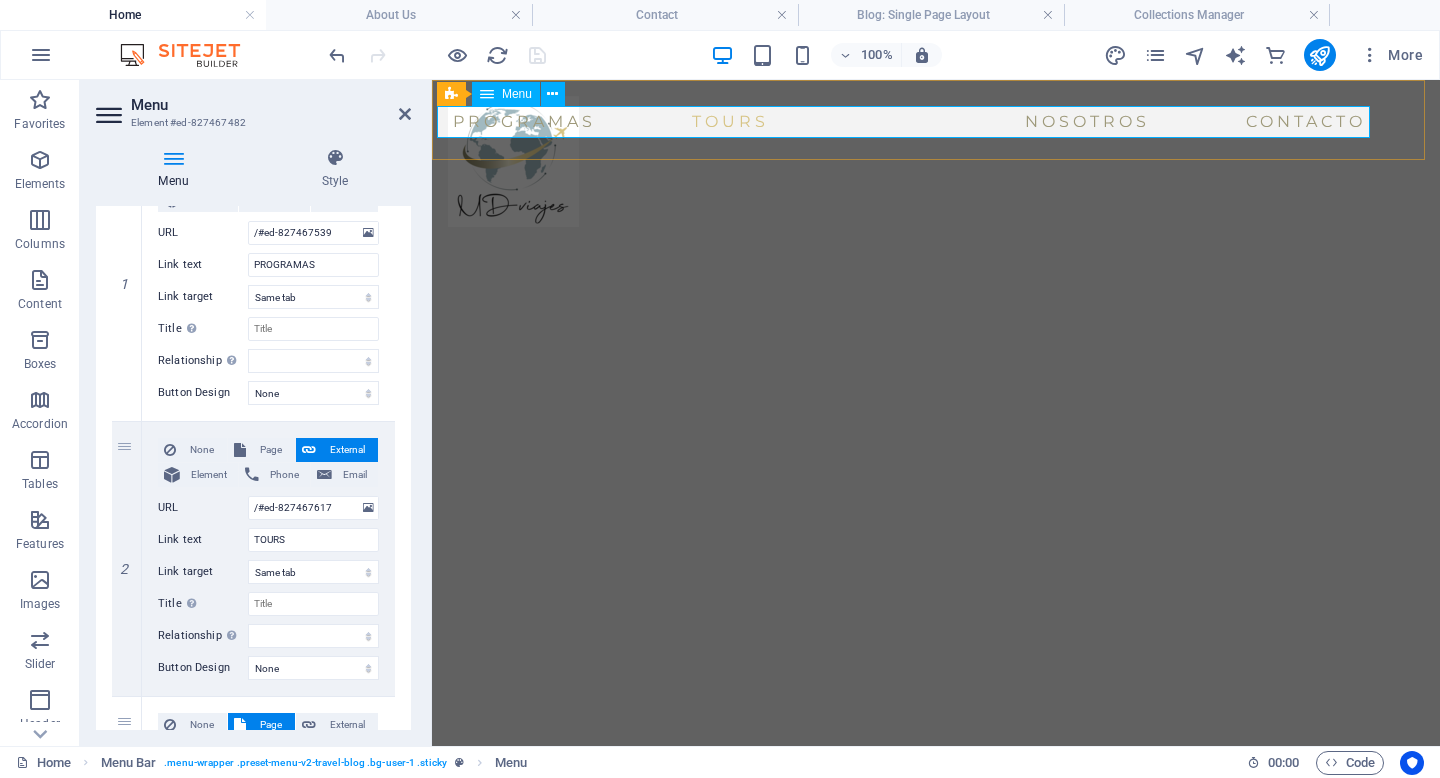 click on "PROGRAMAS TOURS NOSOTROS Contacto" at bounding box center [911, 122] 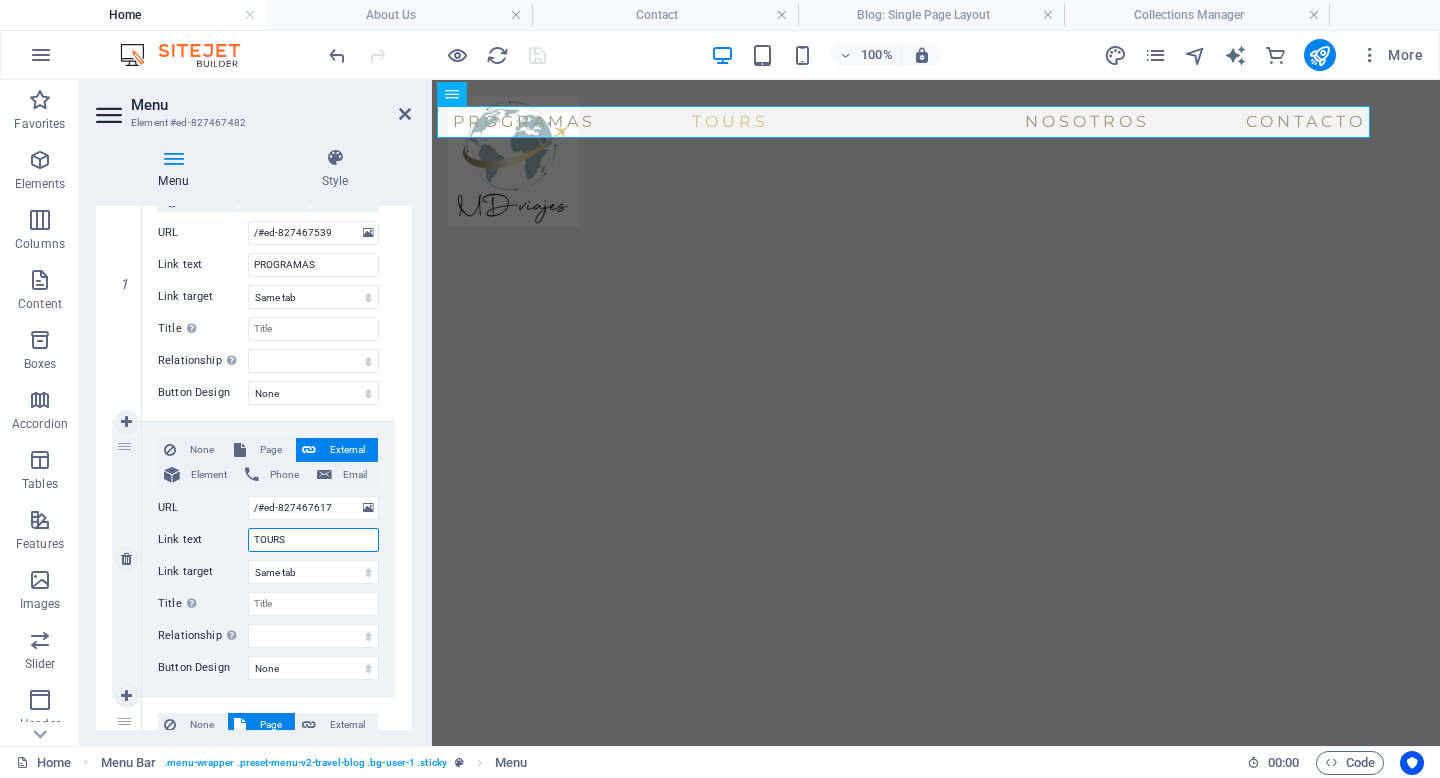 click on "TOURS" at bounding box center (313, 540) 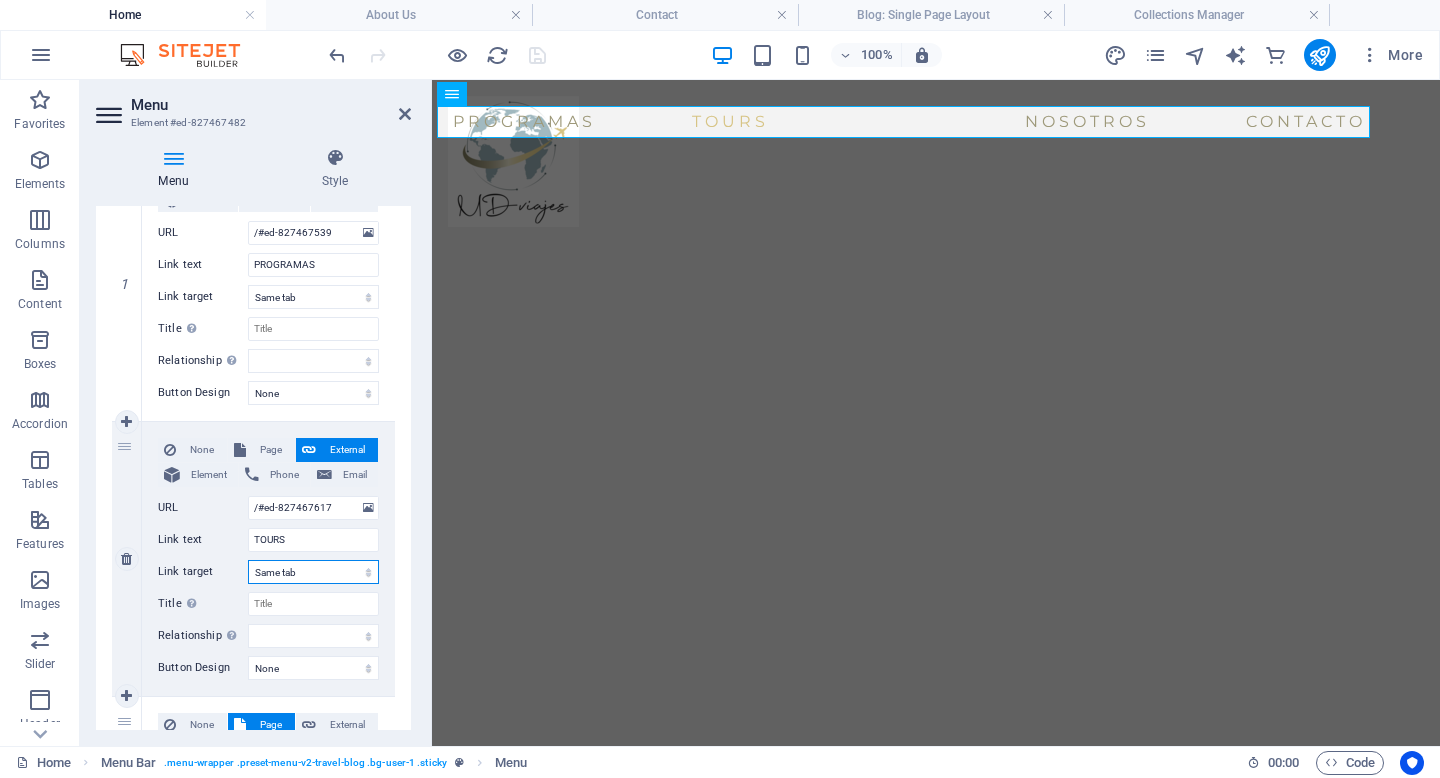 click on "New tab Same tab Overlay" at bounding box center [313, 572] 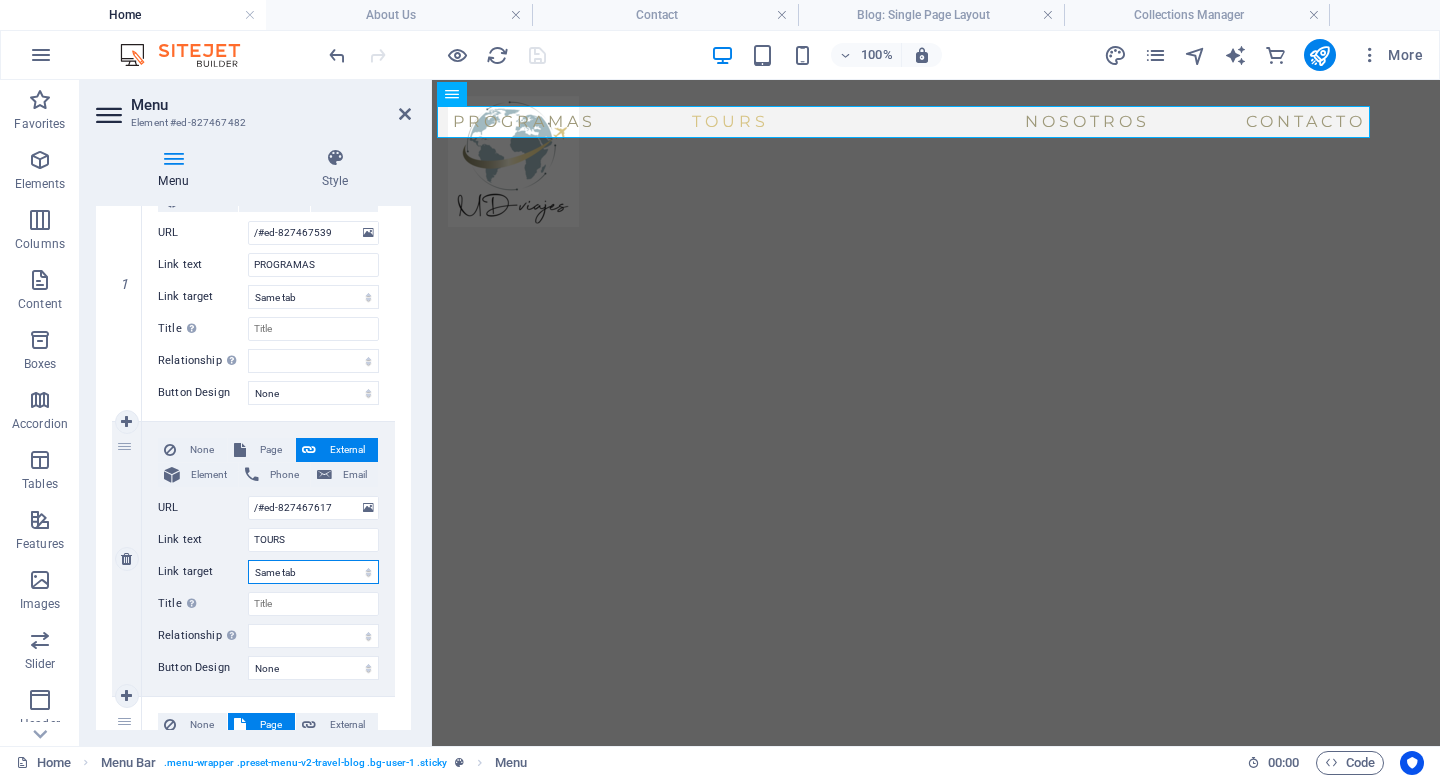select on "blank" 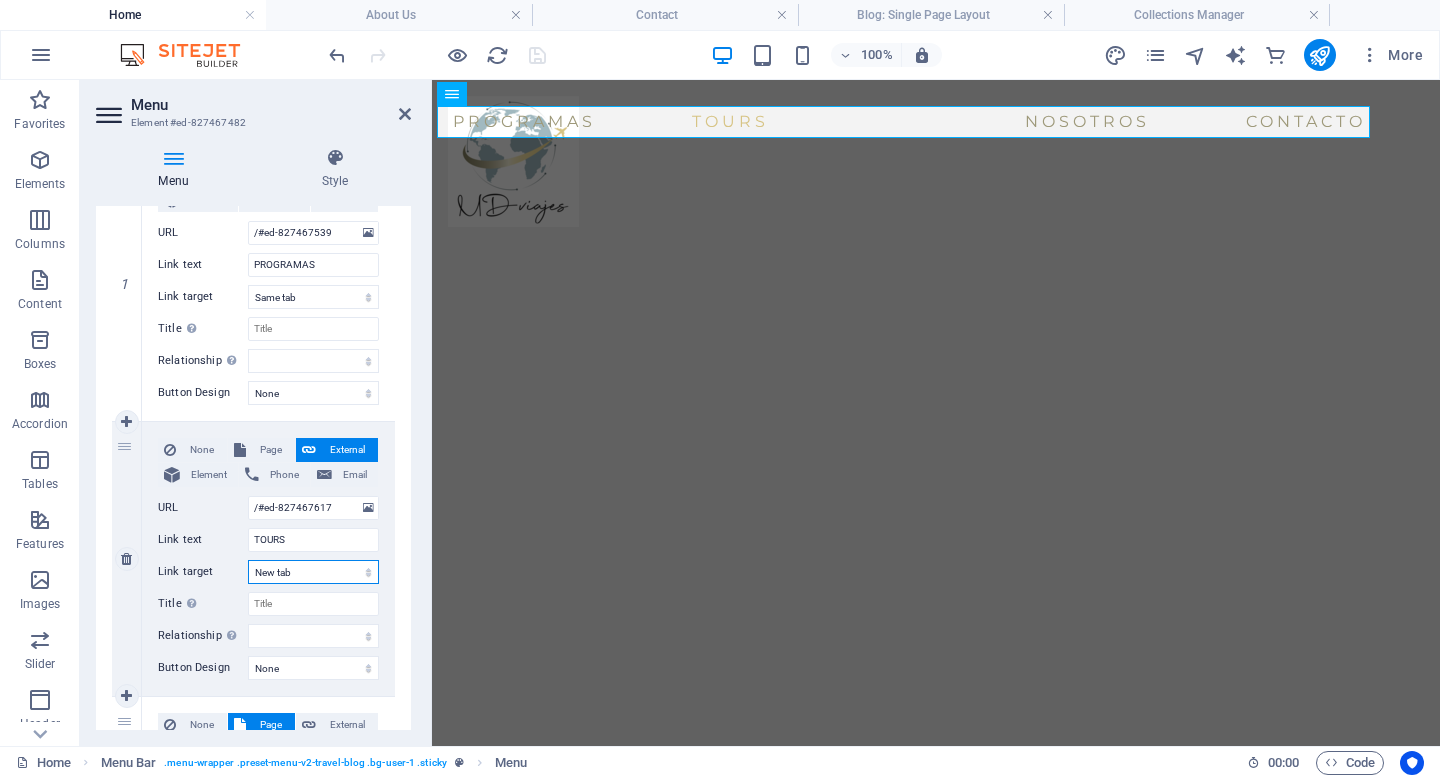 select 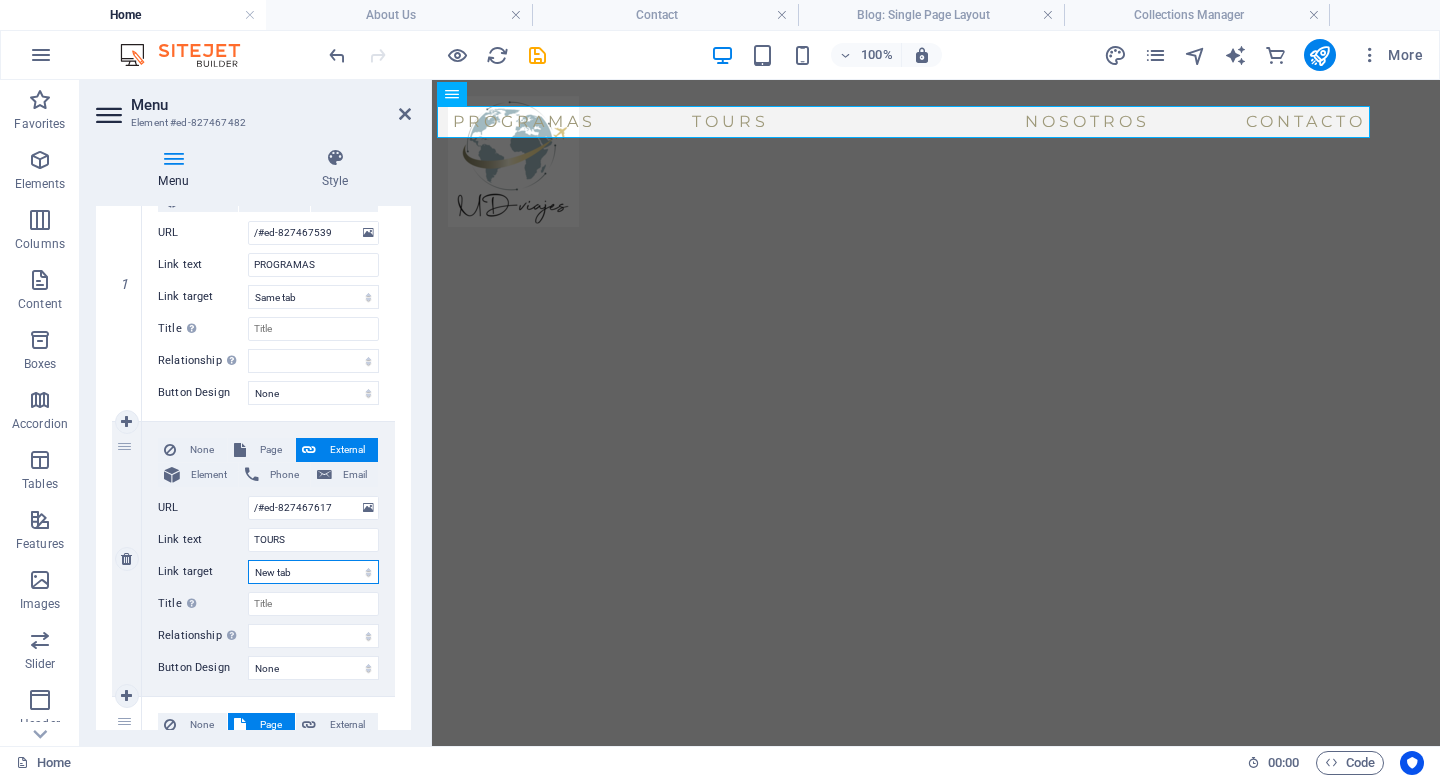 click on "New tab Same tab Overlay" at bounding box center [313, 572] 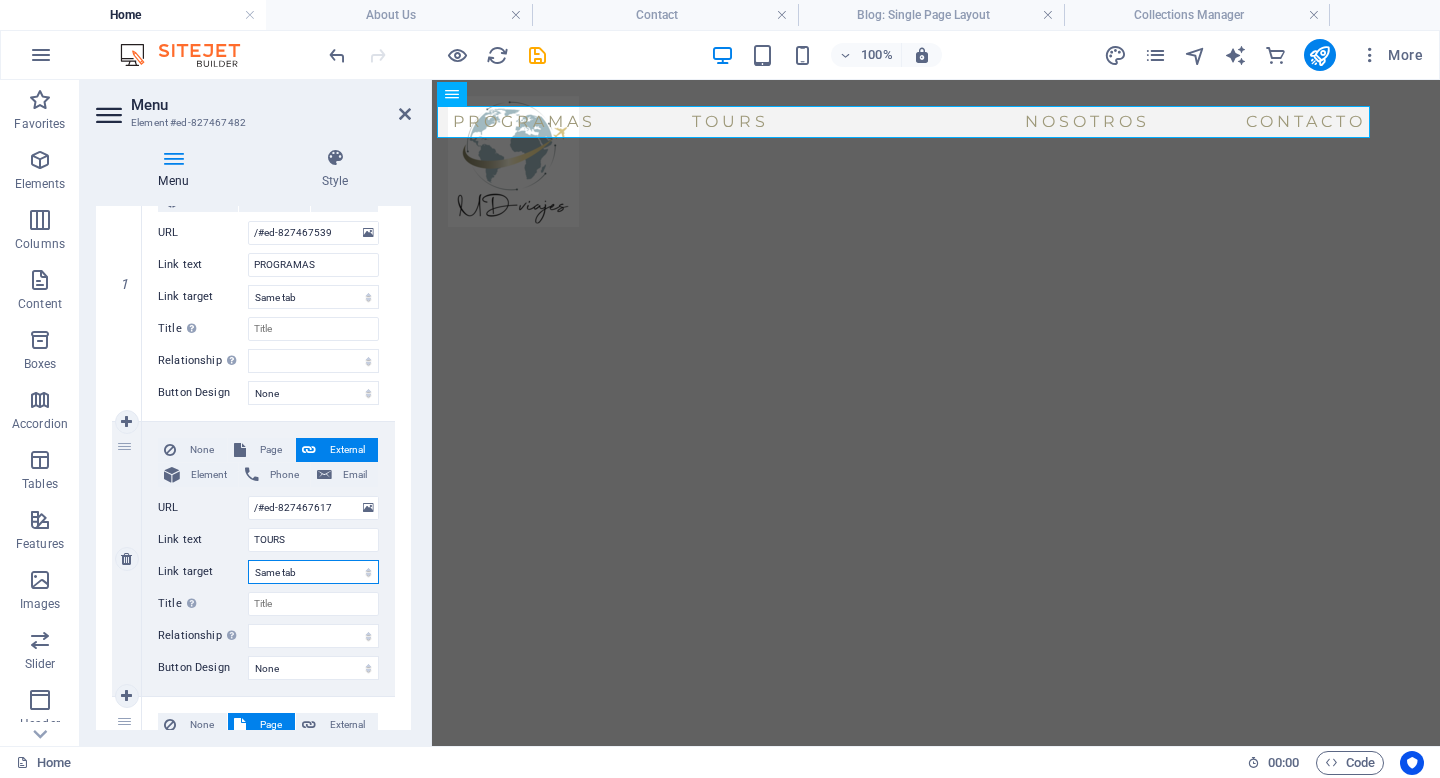 select 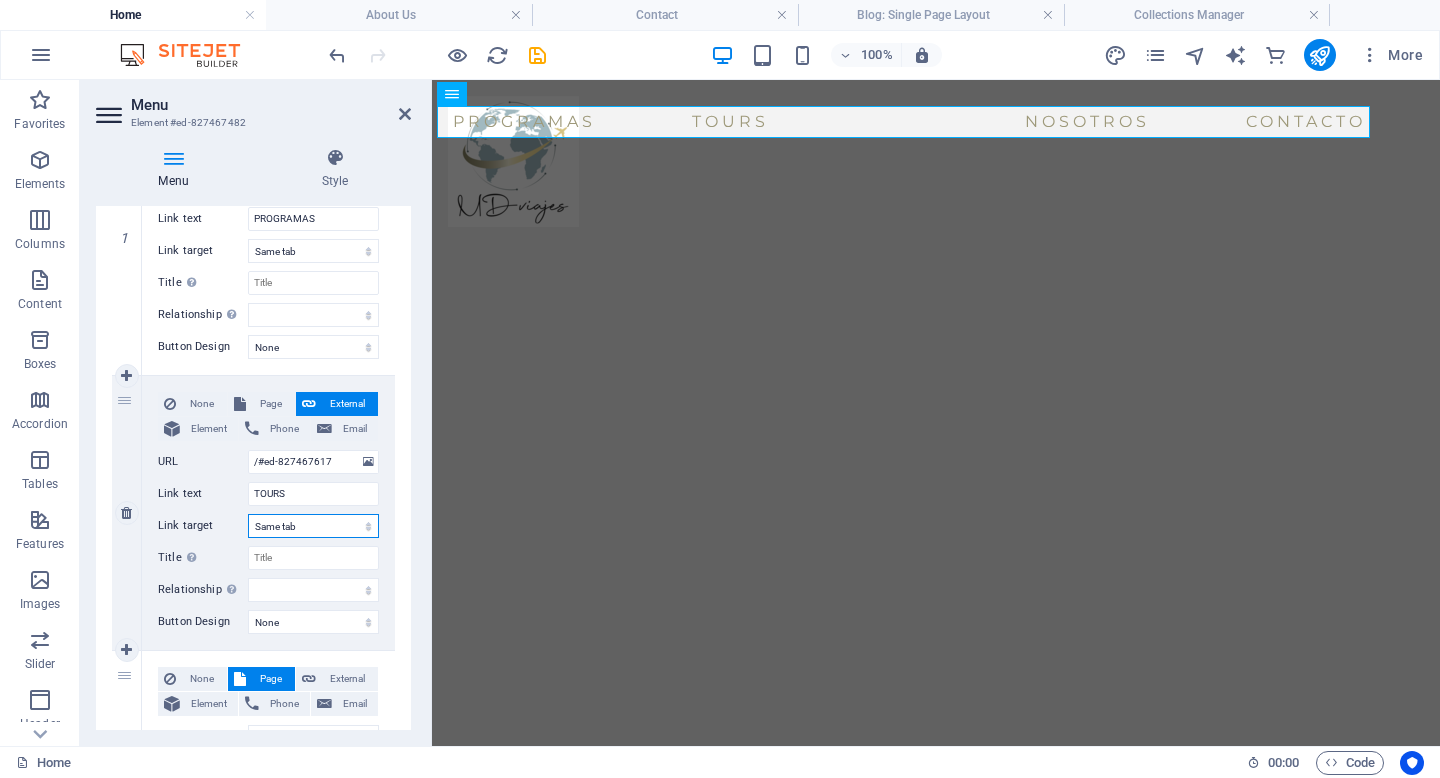 scroll, scrollTop: 300, scrollLeft: 0, axis: vertical 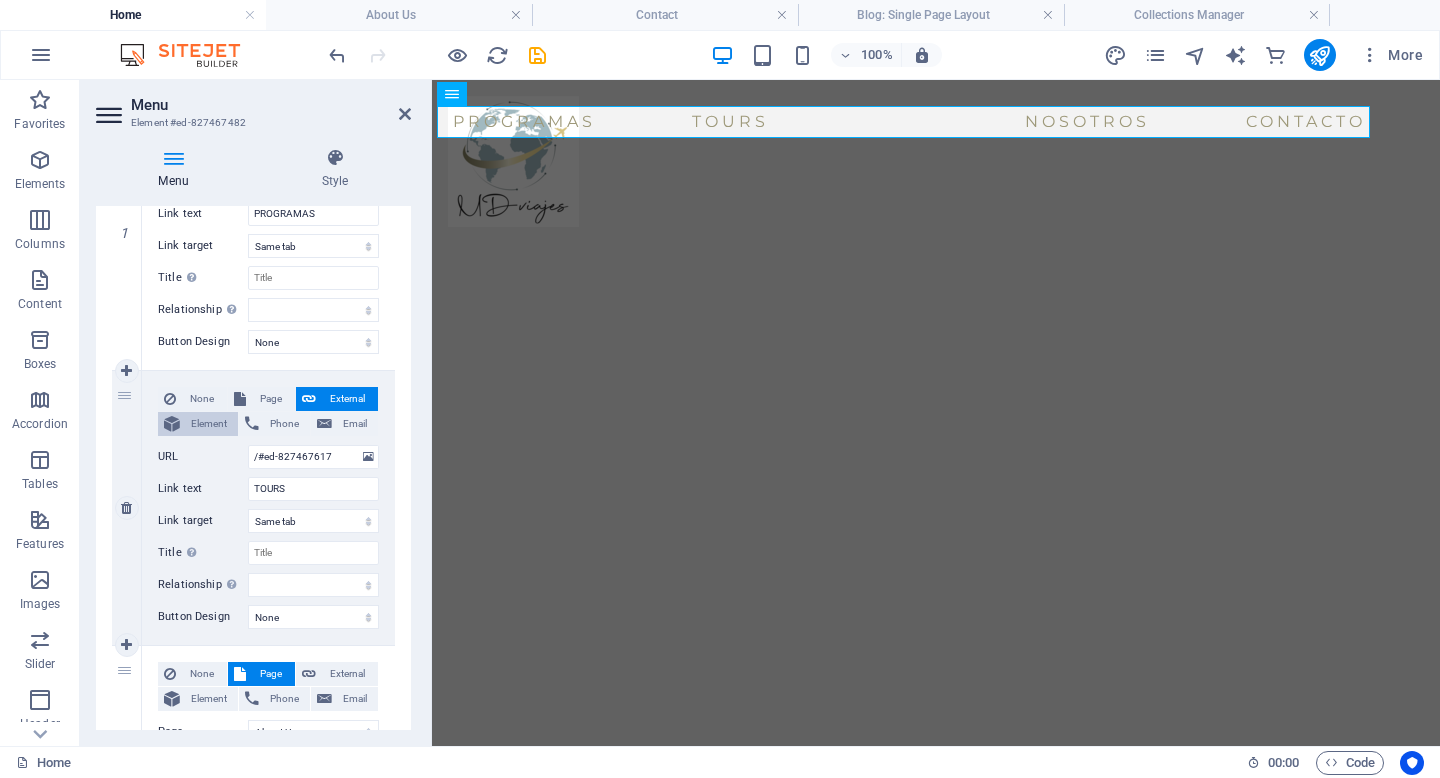 click on "Element" at bounding box center (209, 424) 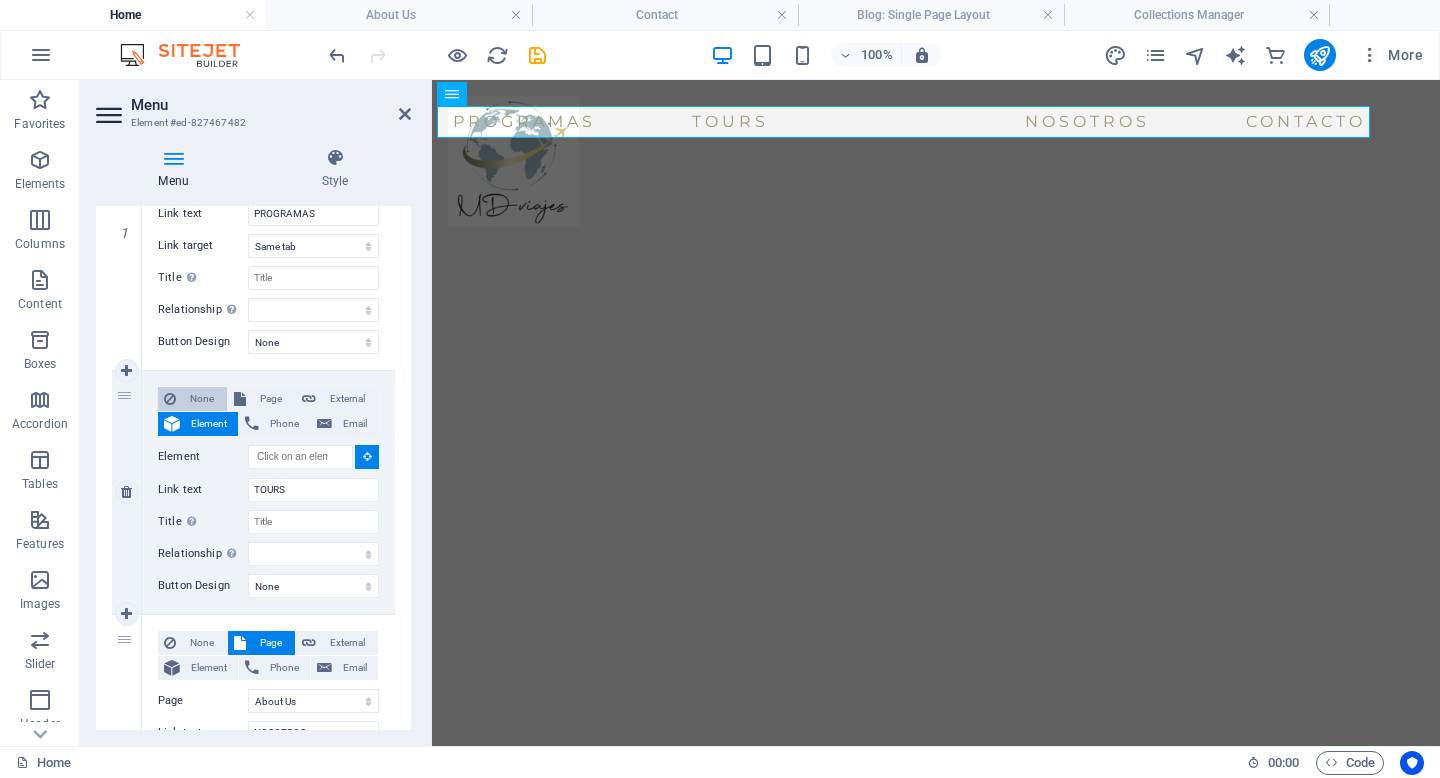 click on "None" at bounding box center [201, 399] 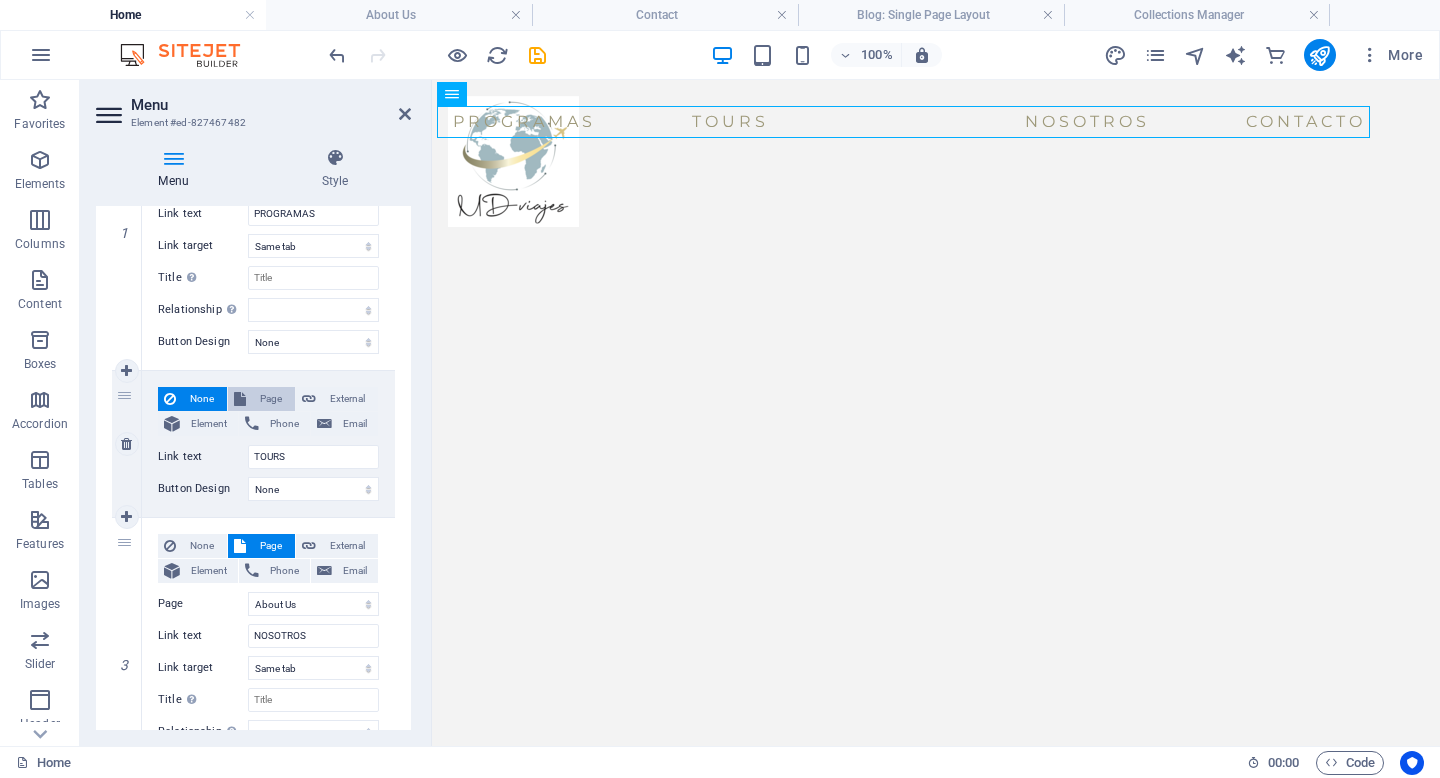 click on "Page" at bounding box center (270, 399) 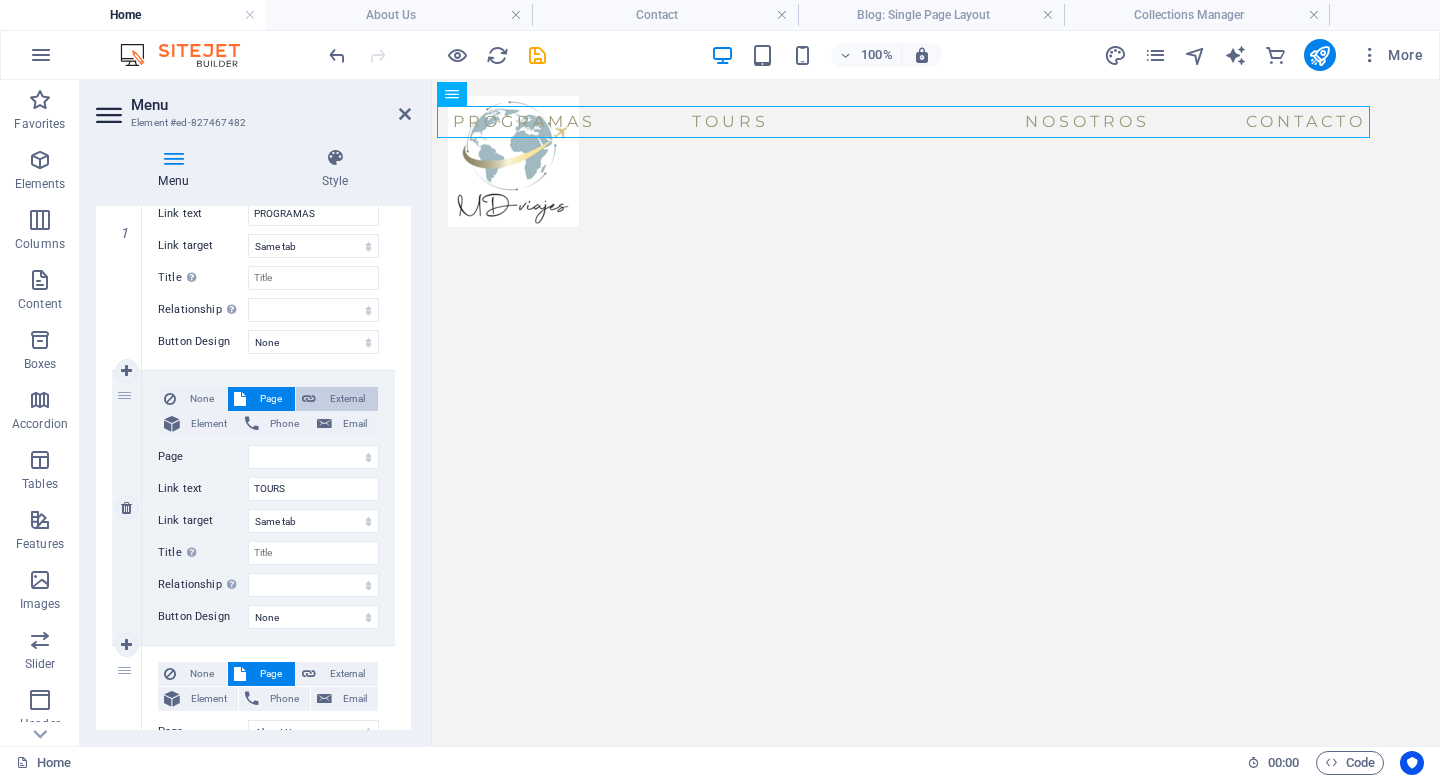 click on "External" at bounding box center [347, 399] 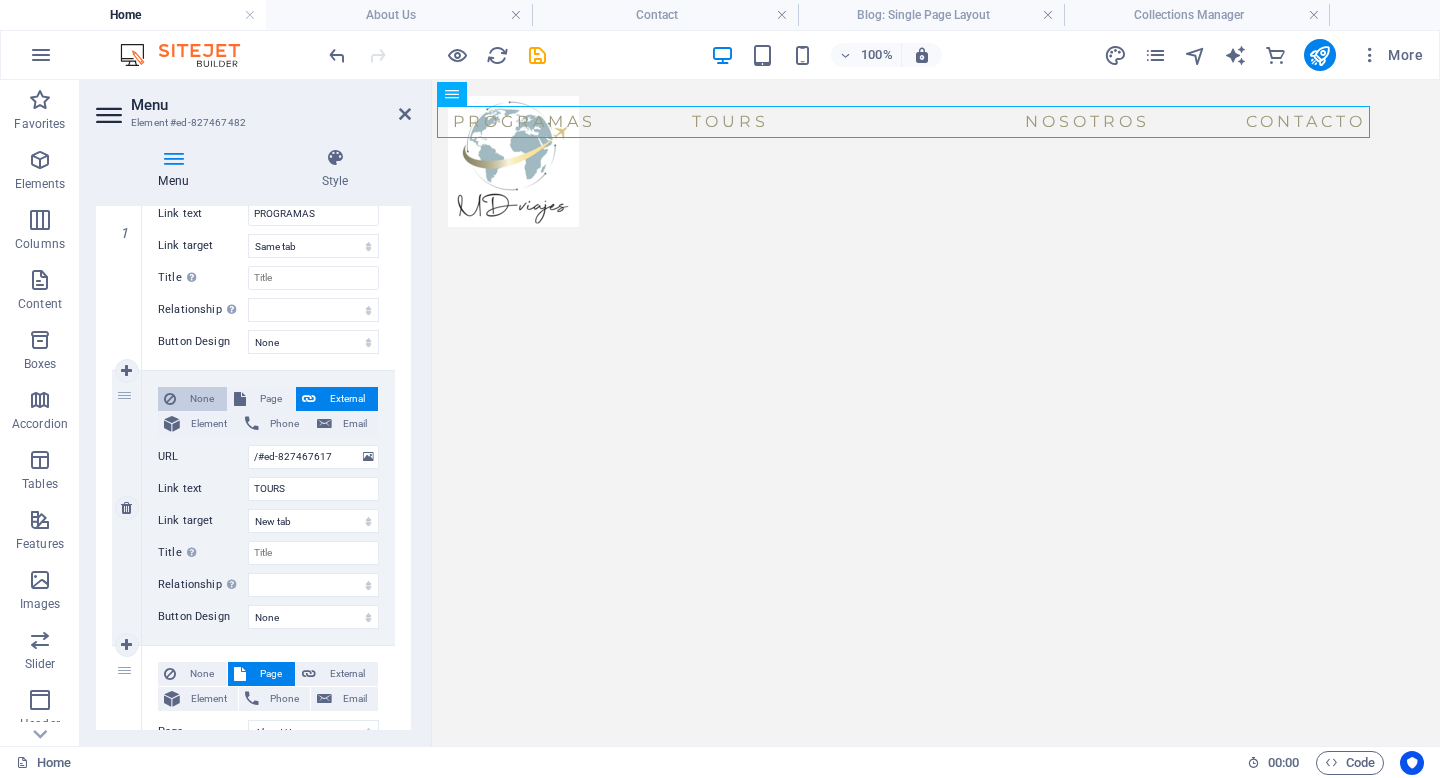 click on "None" at bounding box center [201, 399] 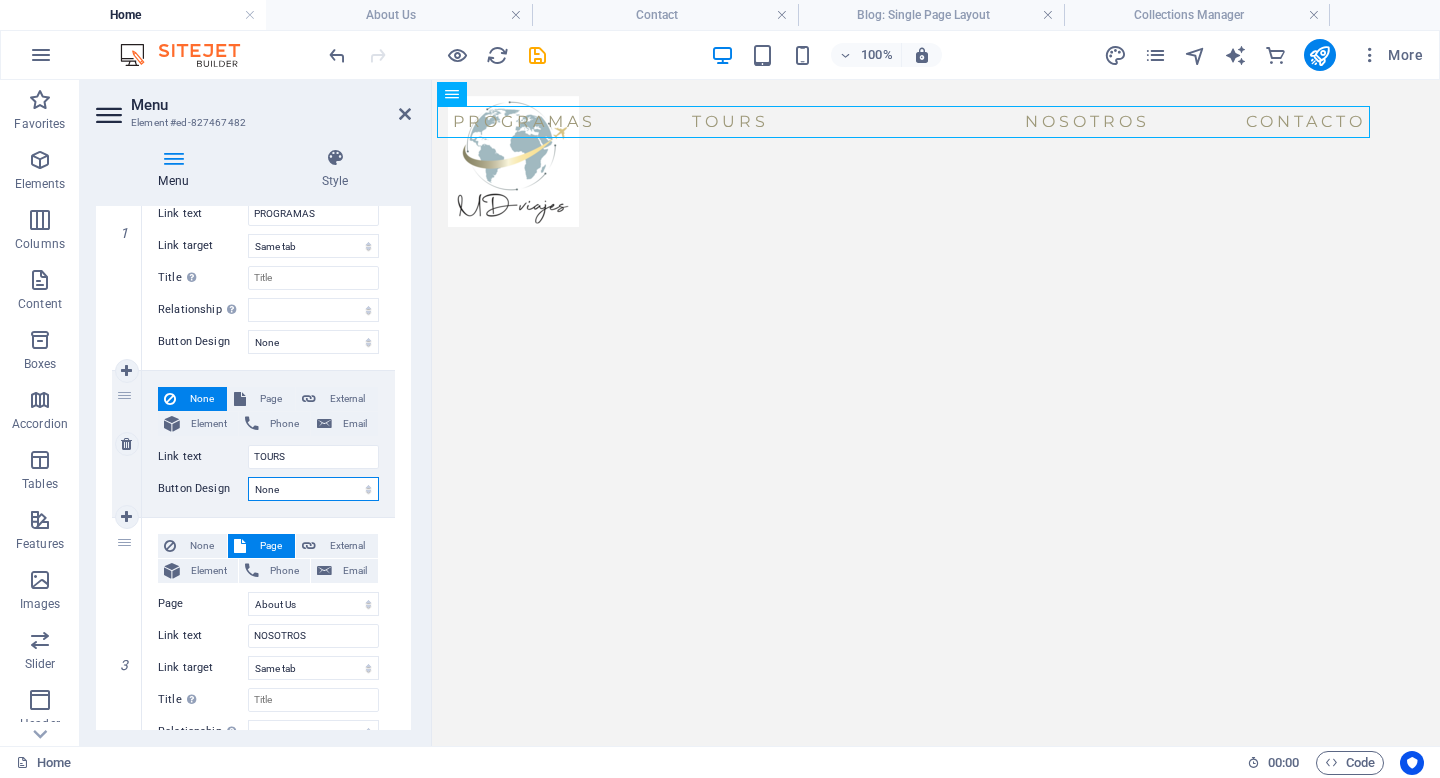 click on "None Default Primary Secondary" at bounding box center [313, 489] 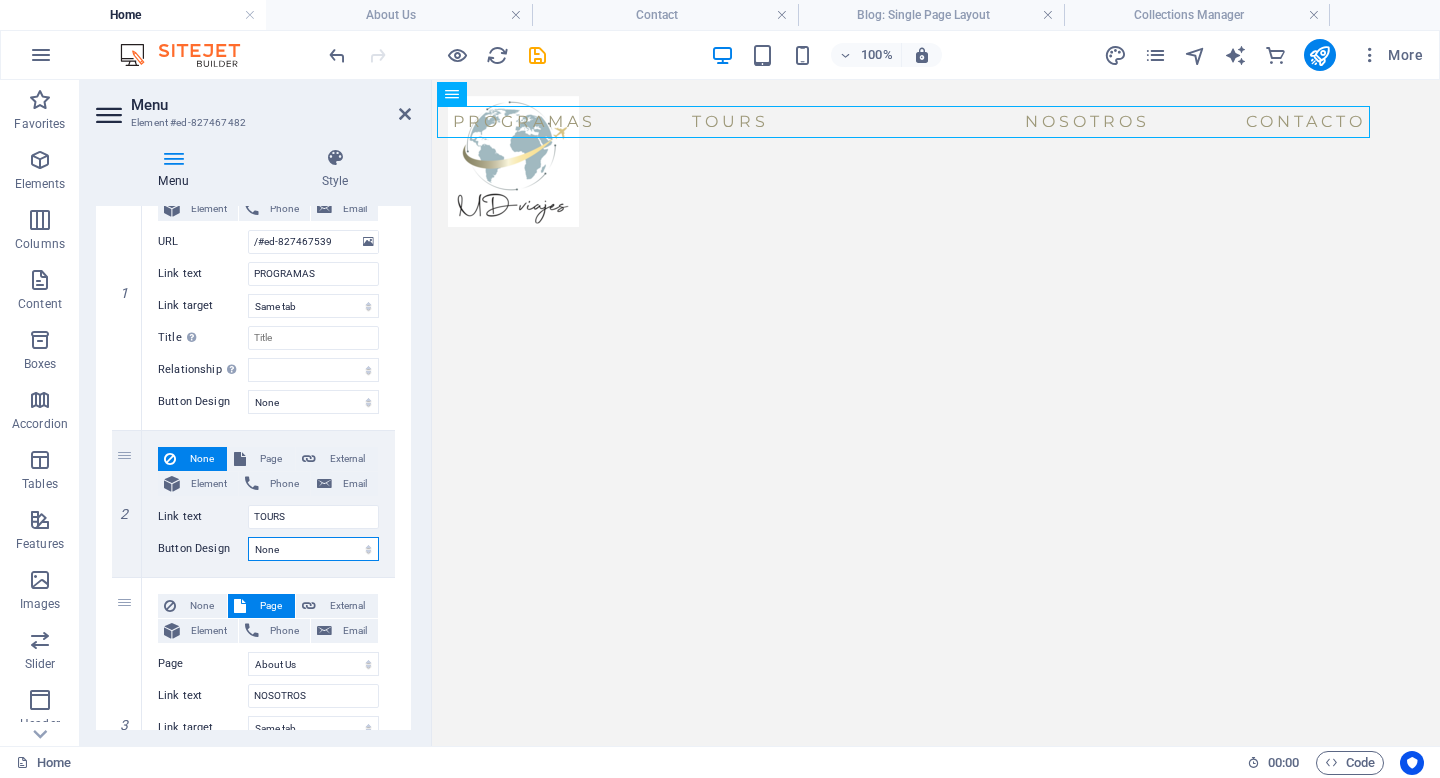 scroll, scrollTop: 196, scrollLeft: 0, axis: vertical 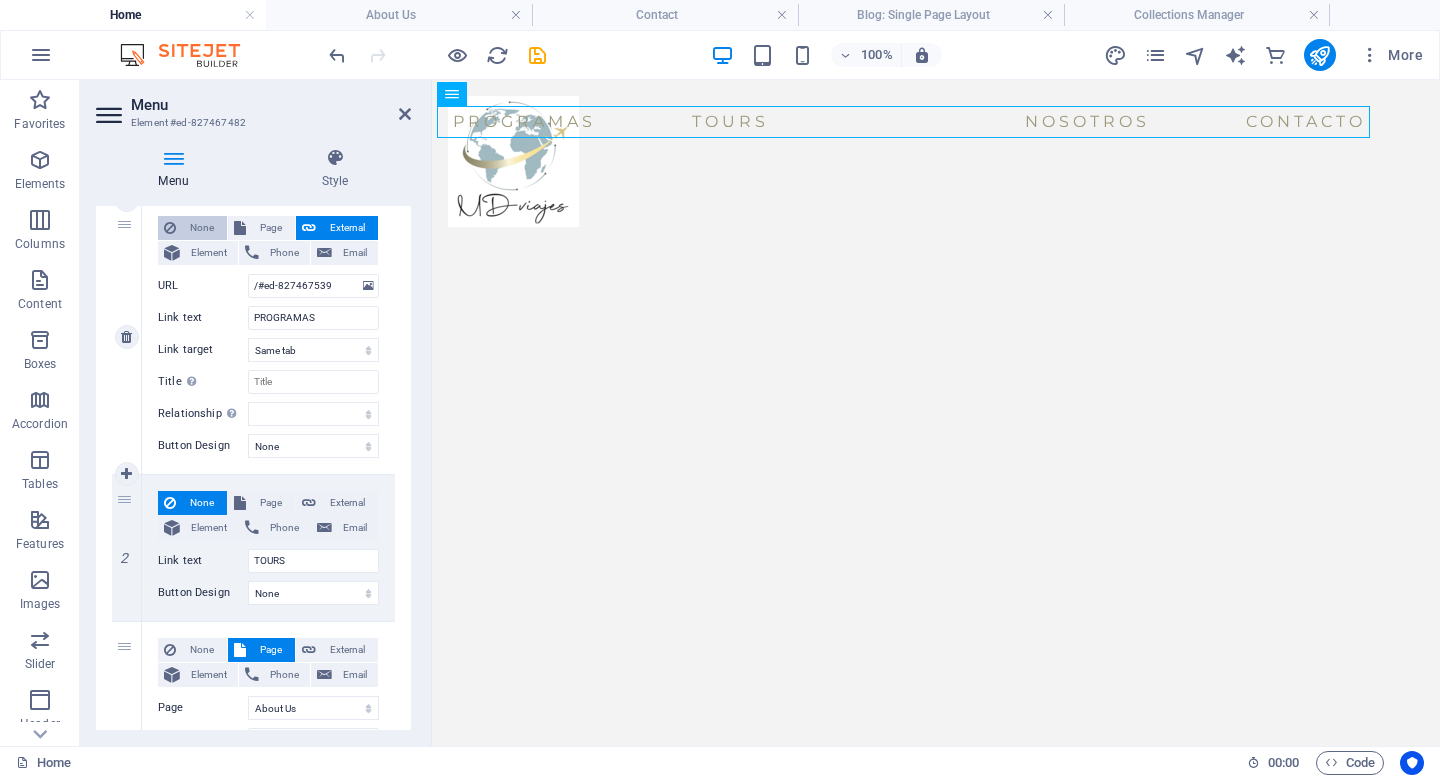 click on "None" at bounding box center (192, 228) 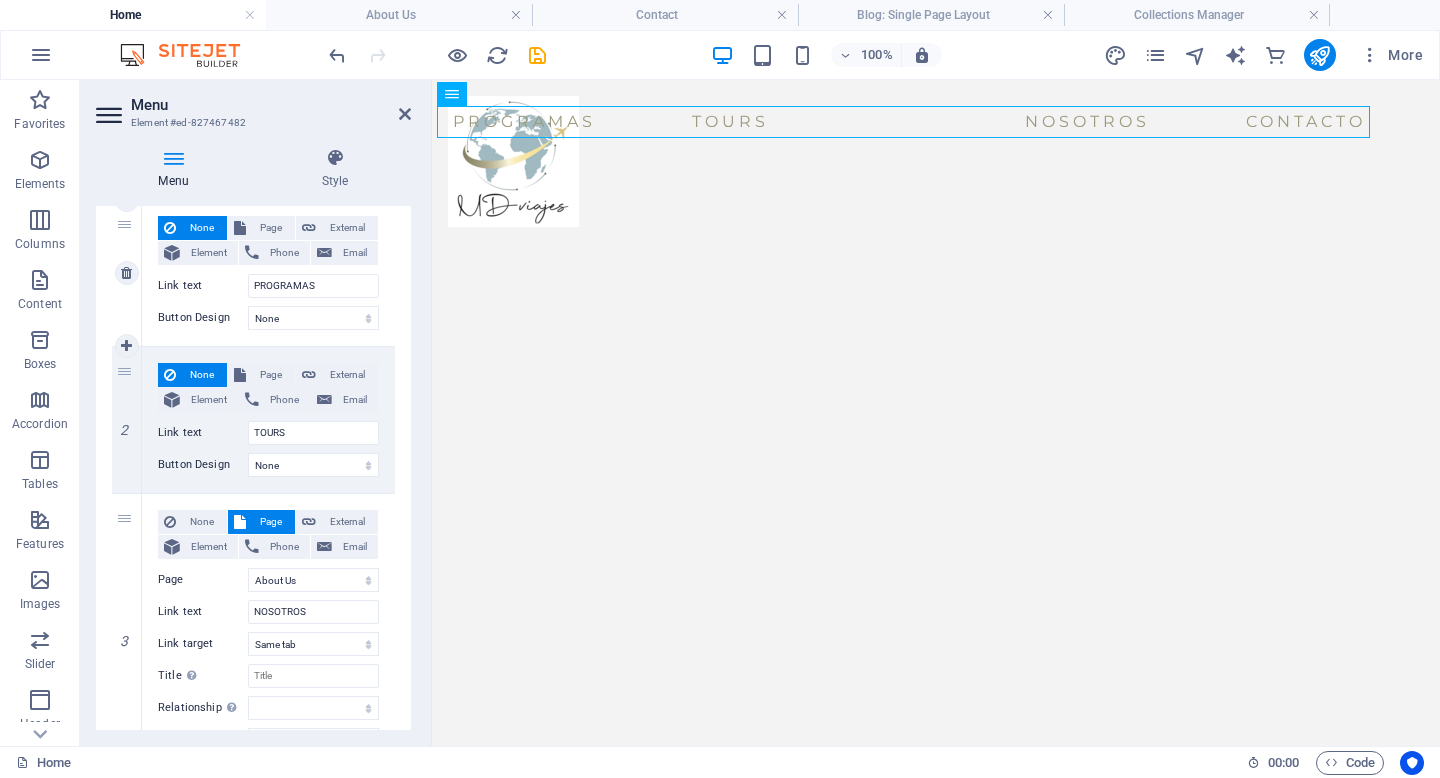 scroll, scrollTop: 68, scrollLeft: 0, axis: vertical 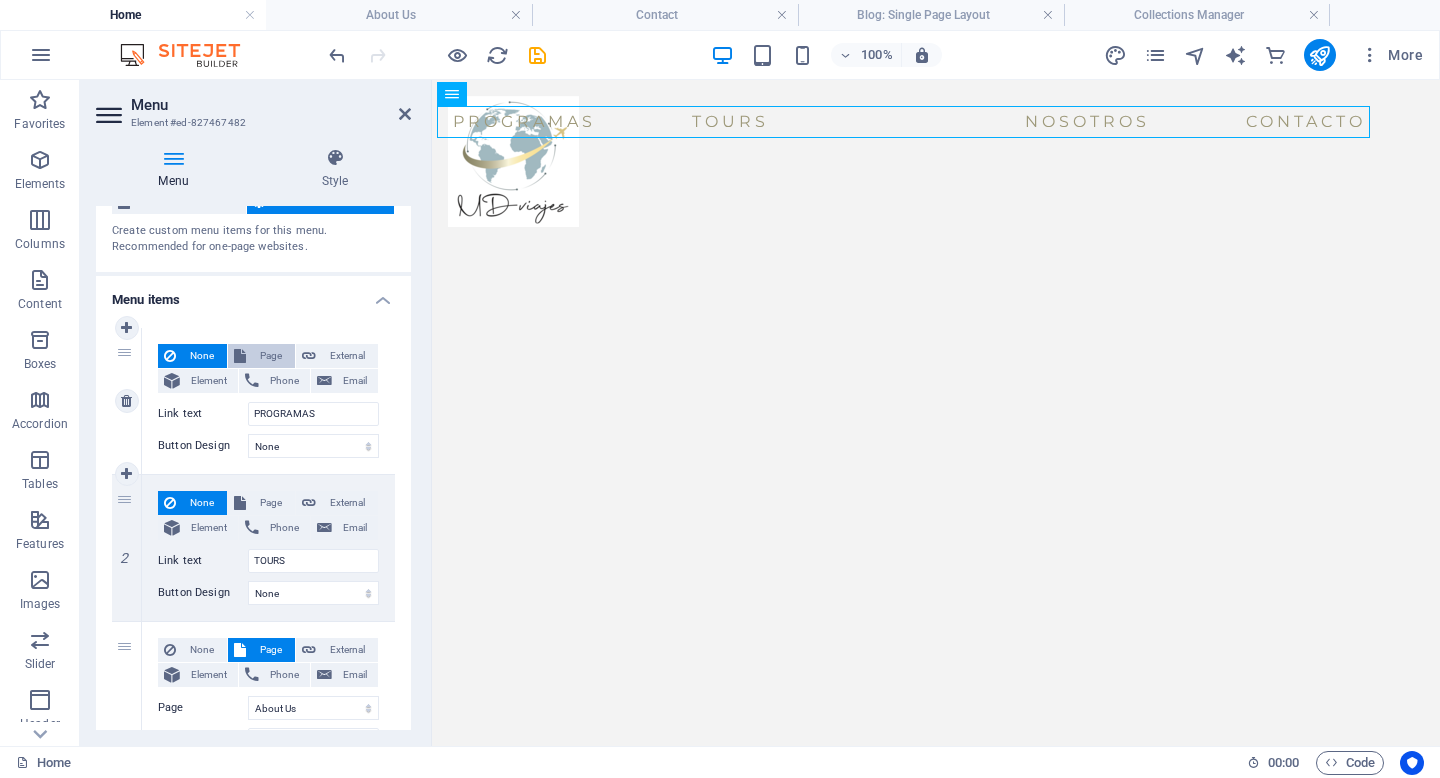 click on "Page" at bounding box center [270, 356] 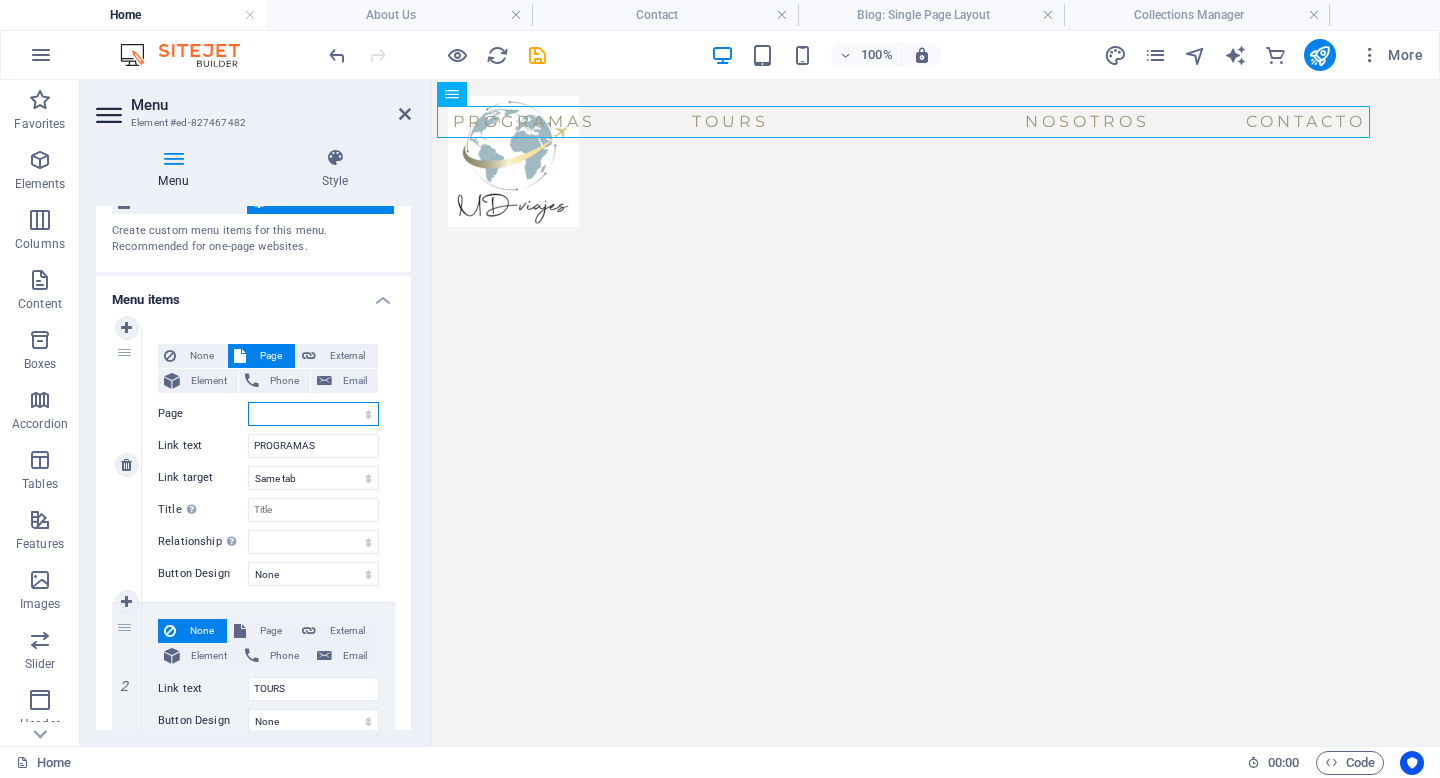 select 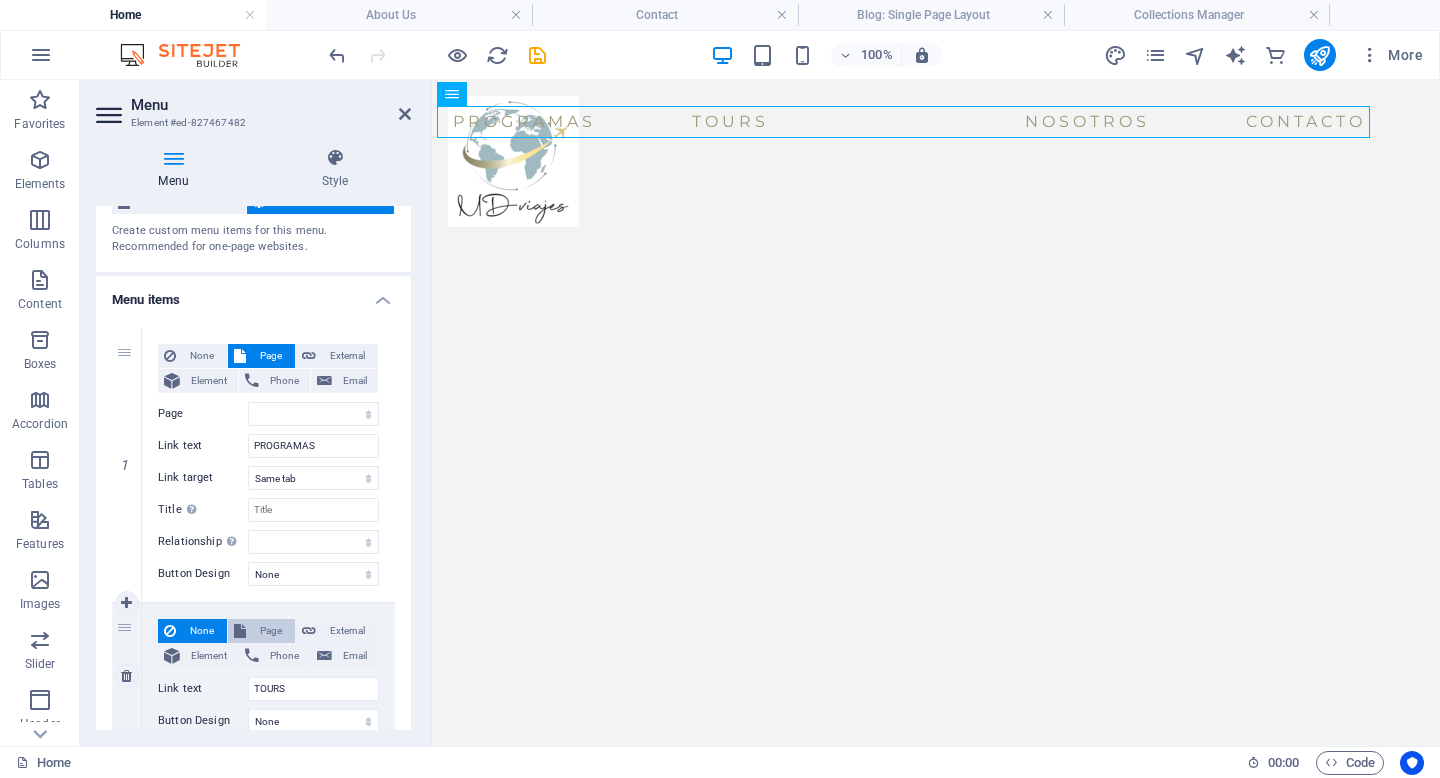 click on "Page" at bounding box center [270, 631] 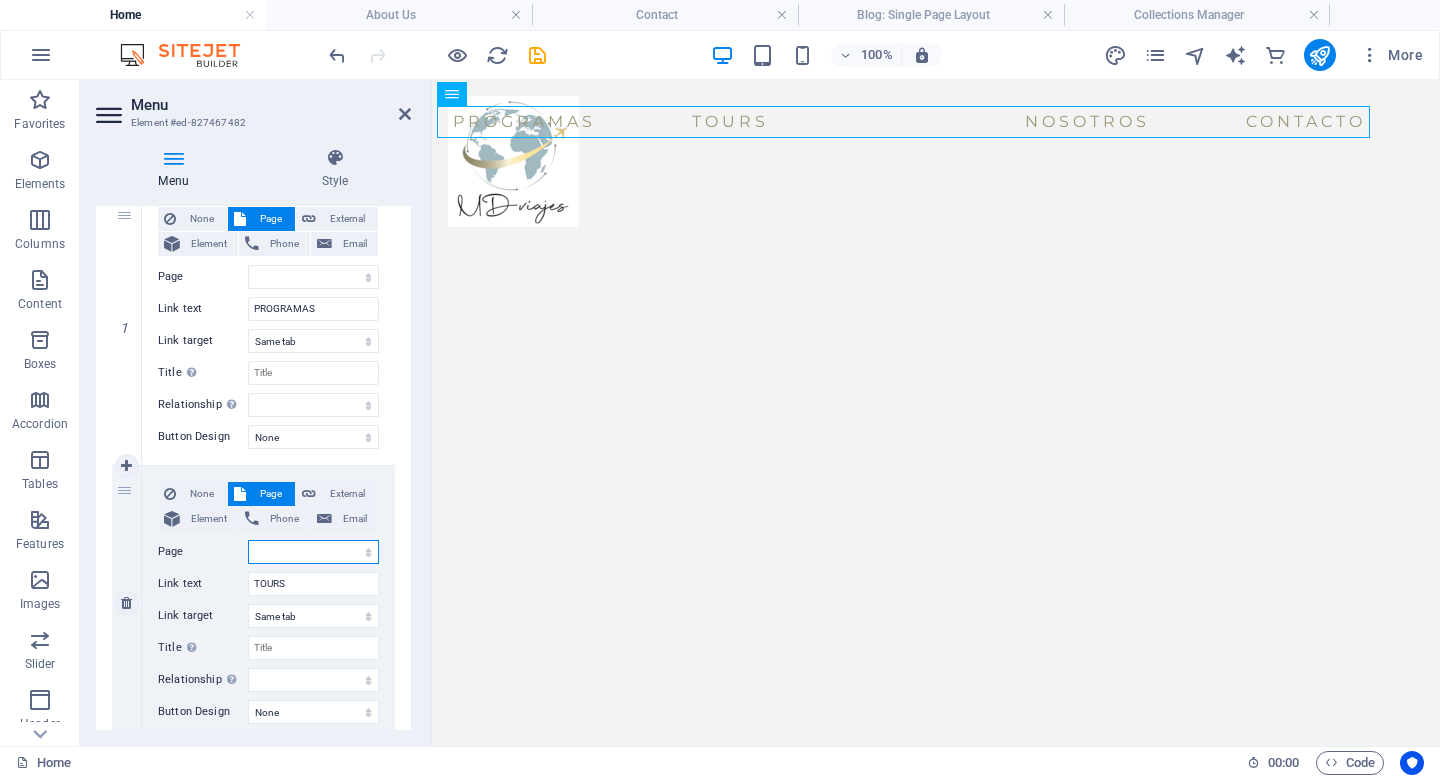 scroll, scrollTop: 209, scrollLeft: 0, axis: vertical 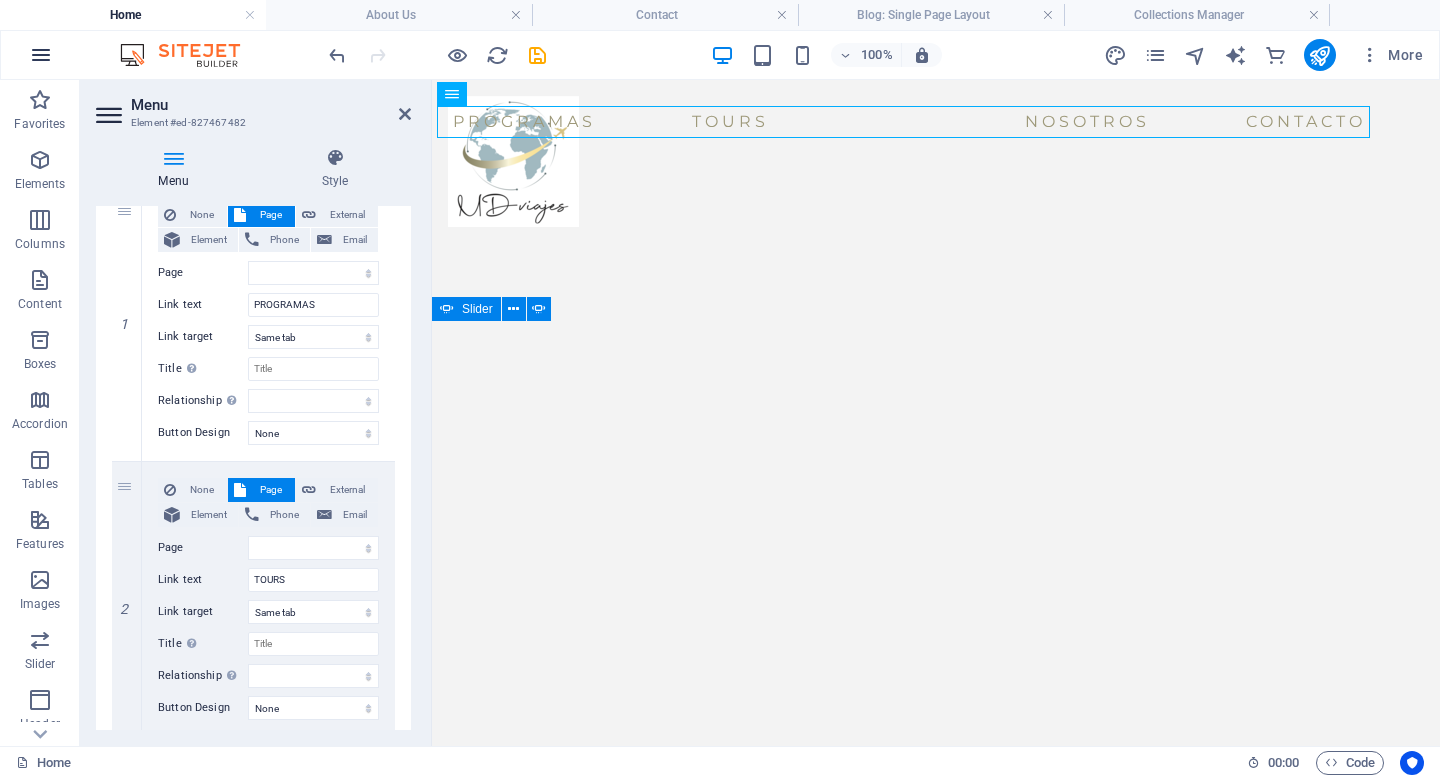 click at bounding box center [41, 55] 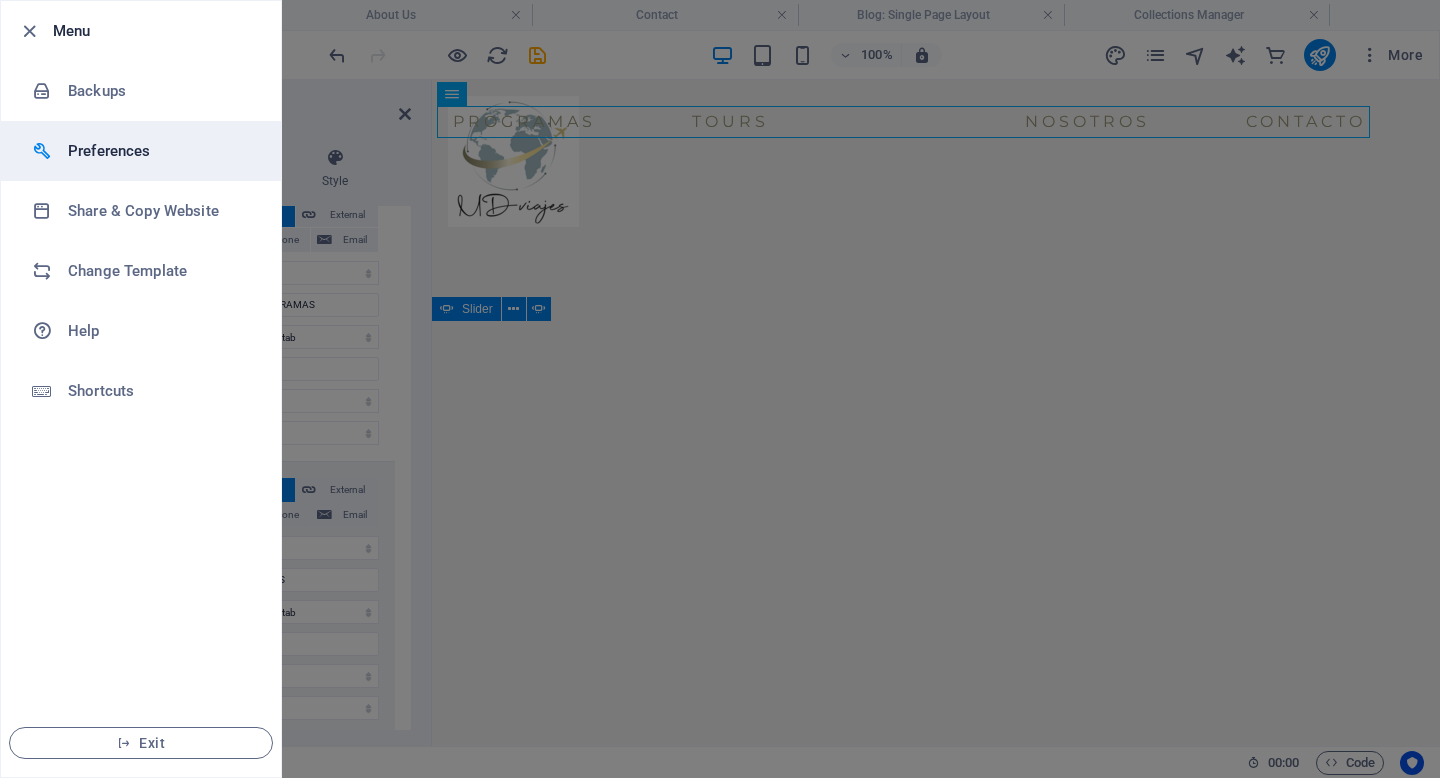 click on "Preferences" at bounding box center (160, 151) 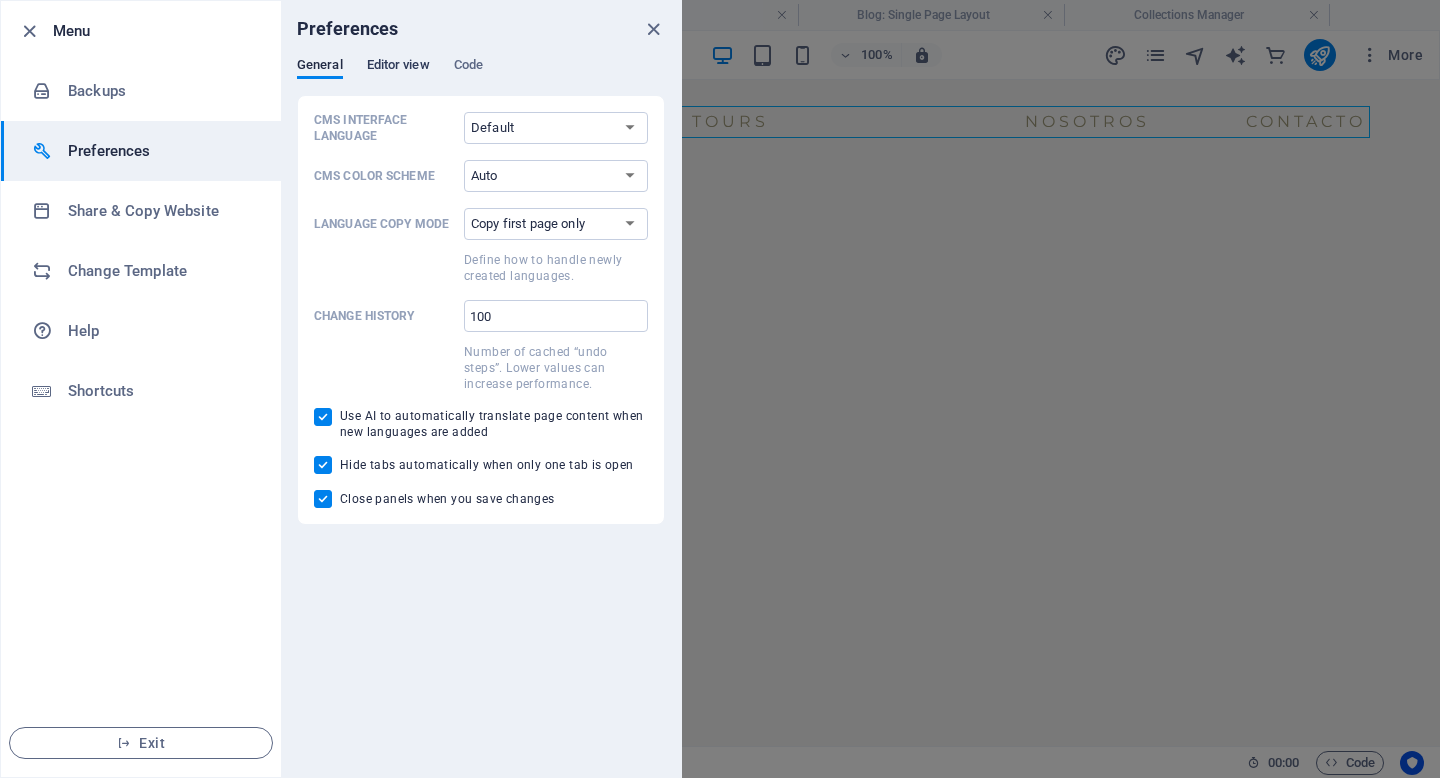 click on "Editor view" at bounding box center [398, 67] 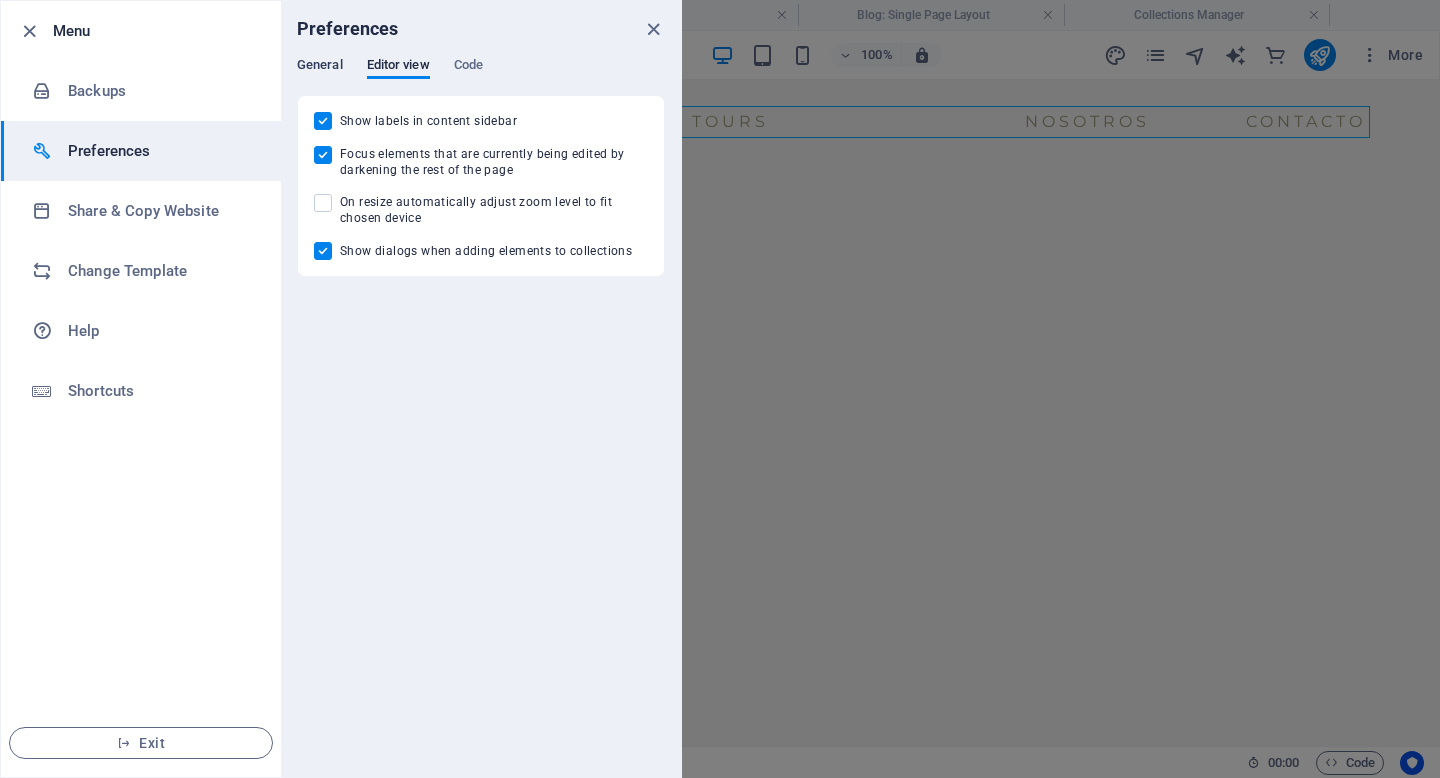 click on "General" at bounding box center [320, 67] 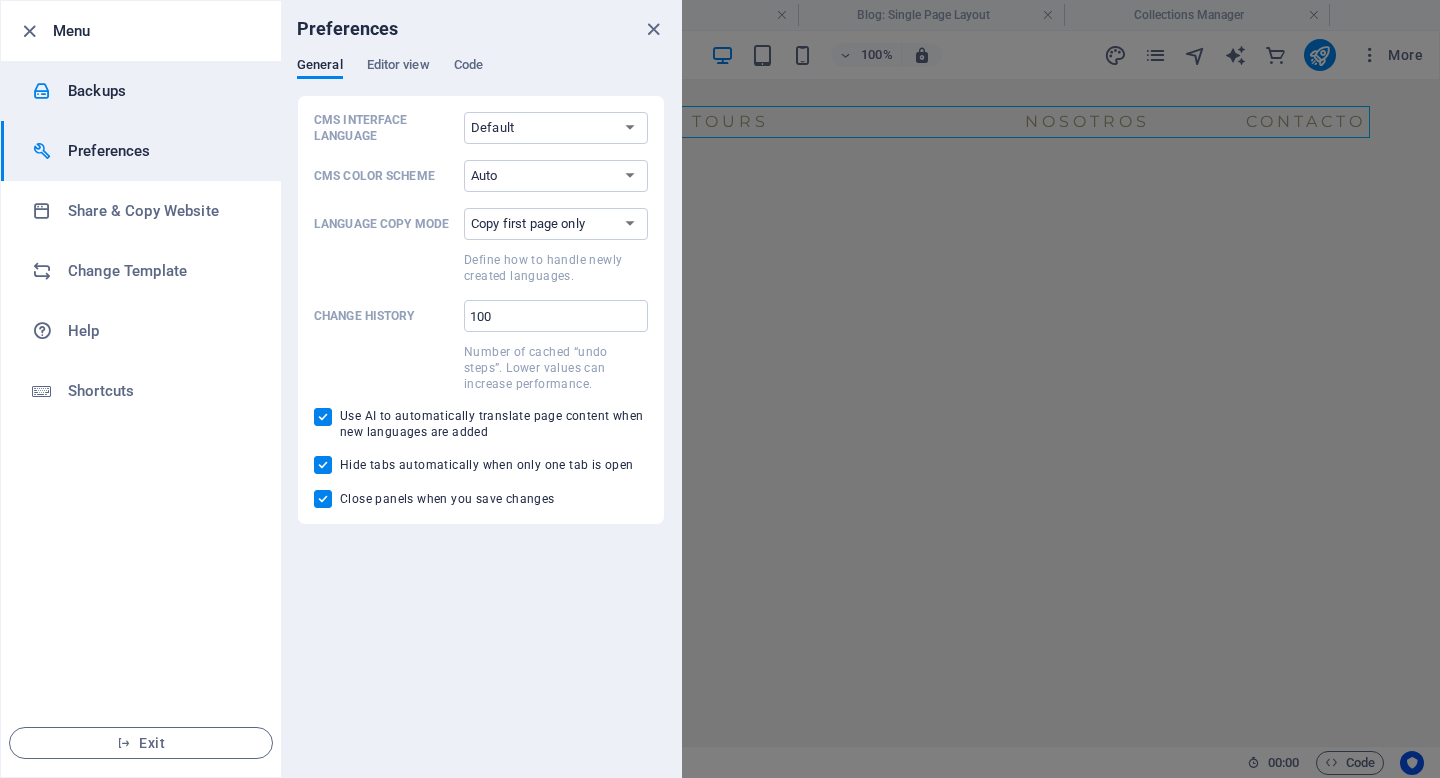 click on "Backups" at bounding box center [141, 91] 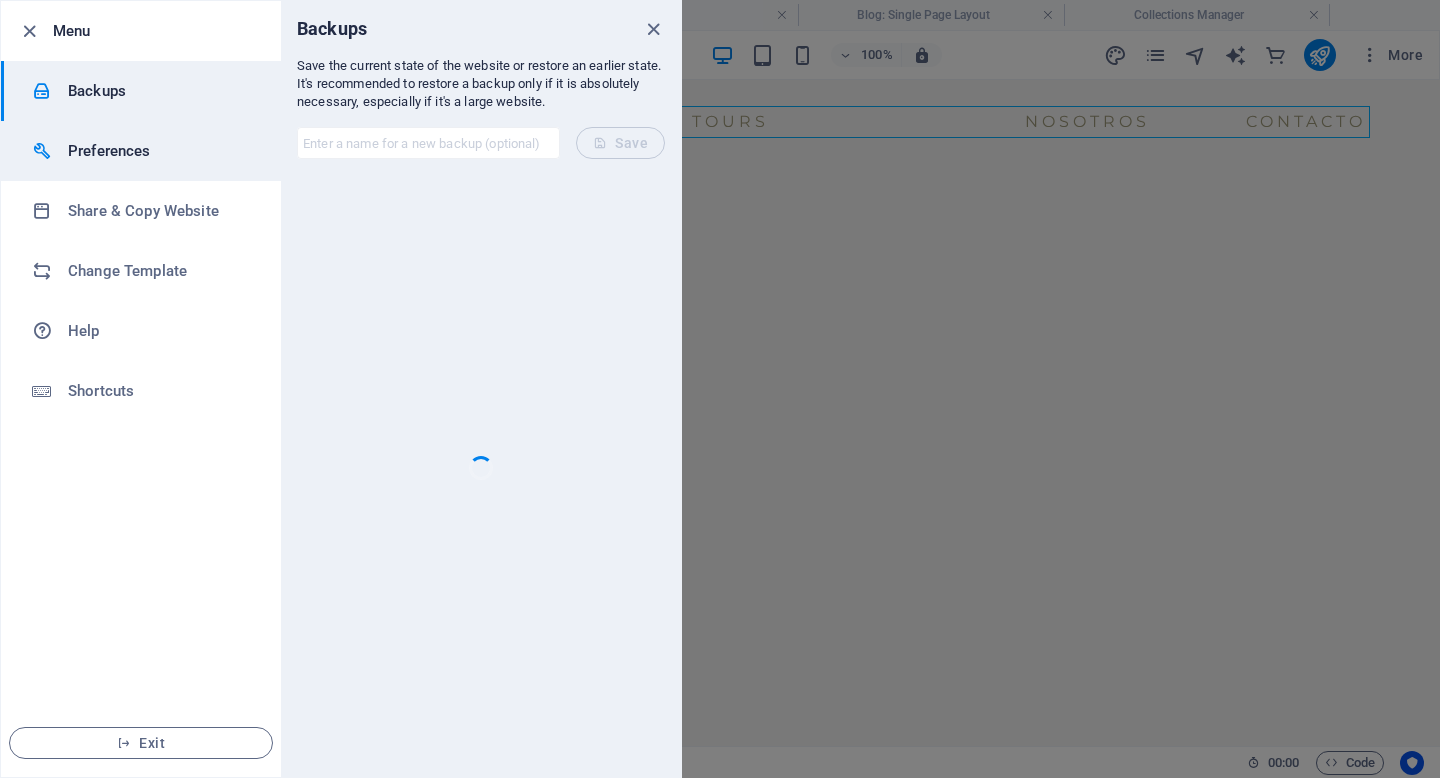 click on "Preferences" at bounding box center (160, 151) 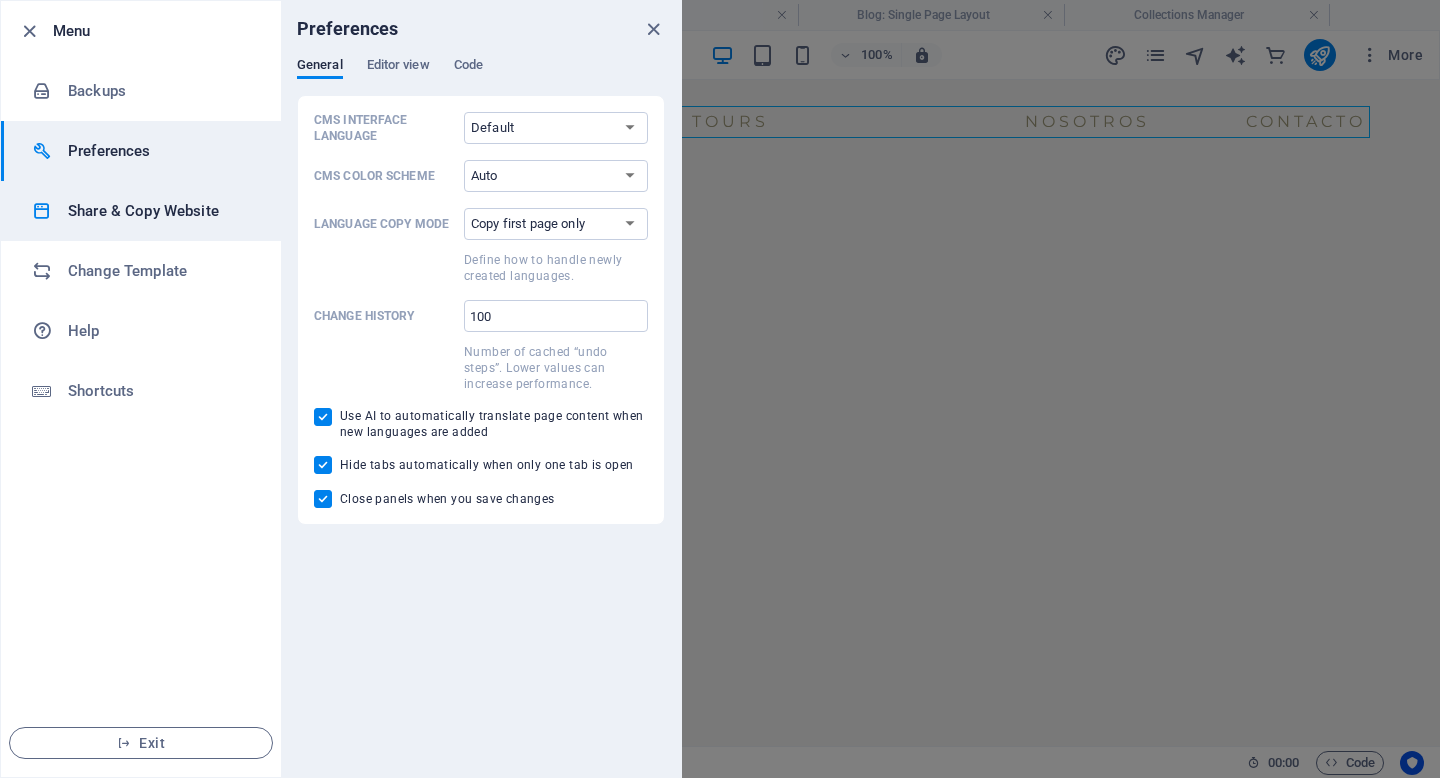 click on "Share & Copy Website" at bounding box center [160, 211] 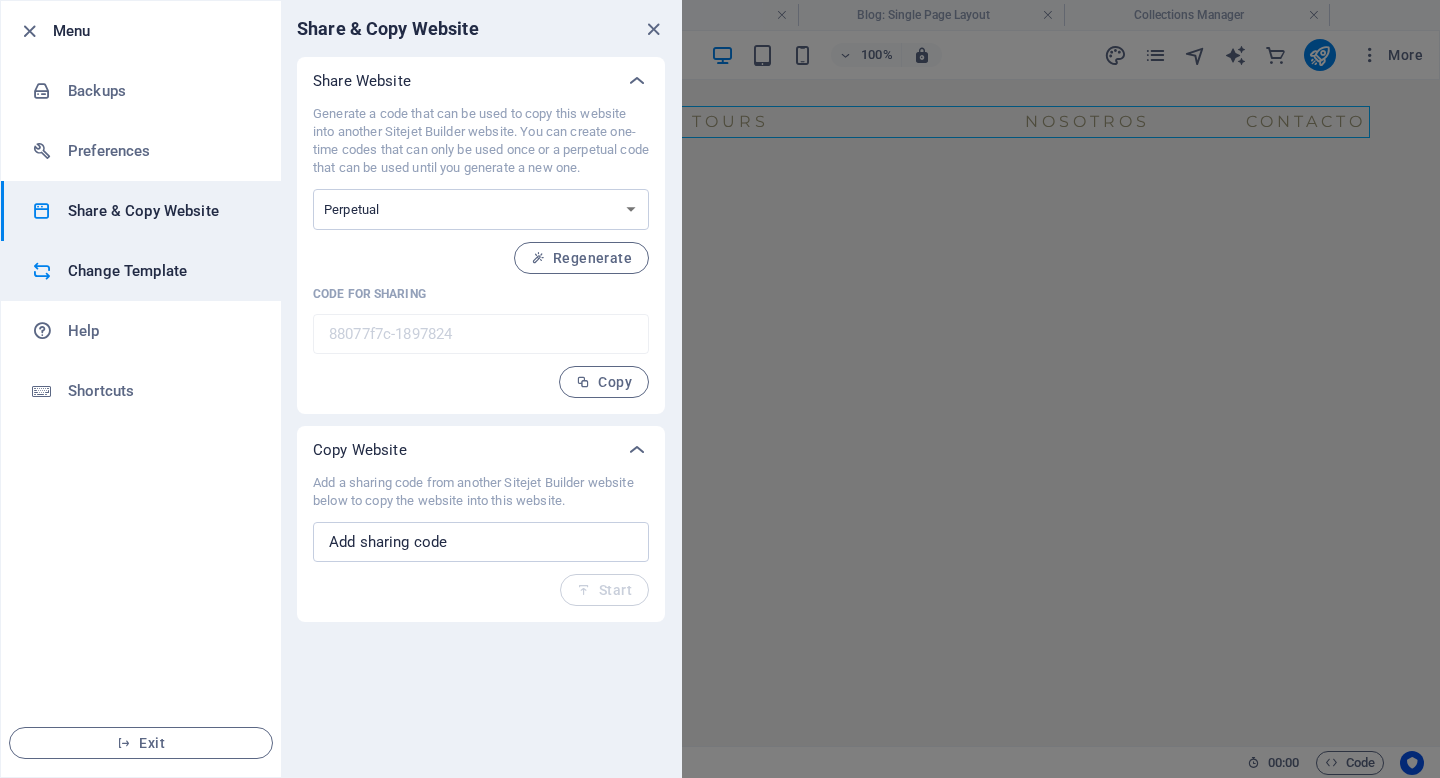 click on "Change Template" at bounding box center [160, 271] 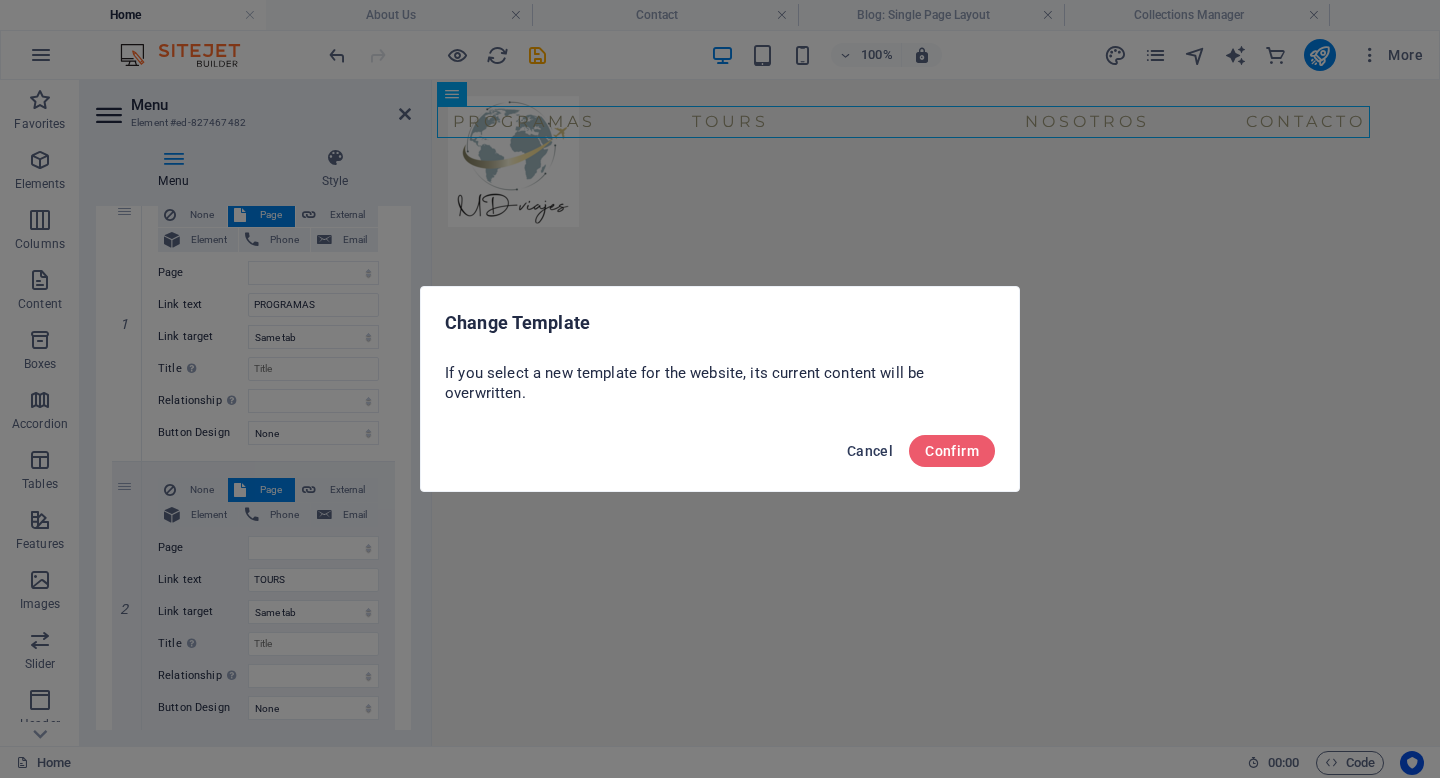 click on "Cancel" at bounding box center (870, 451) 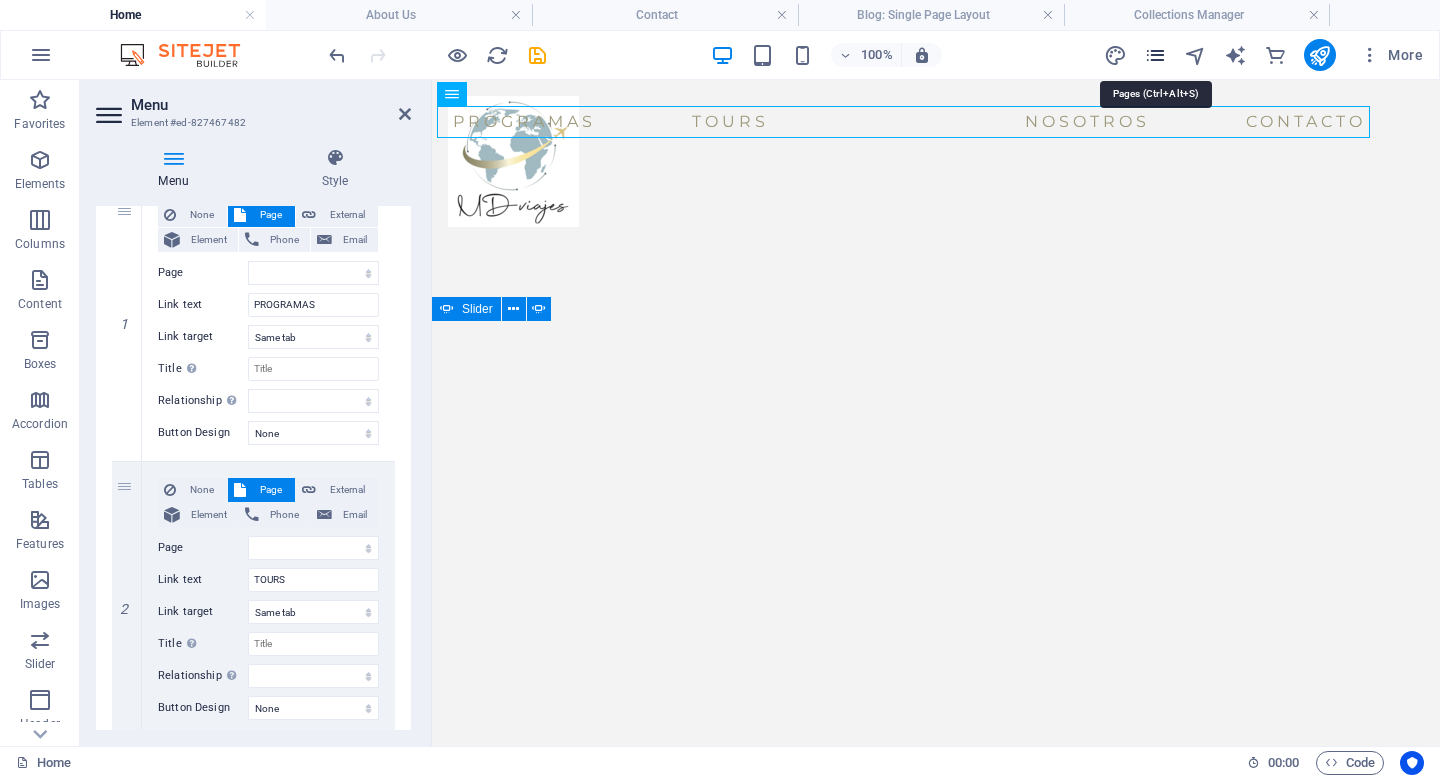 click at bounding box center (1155, 55) 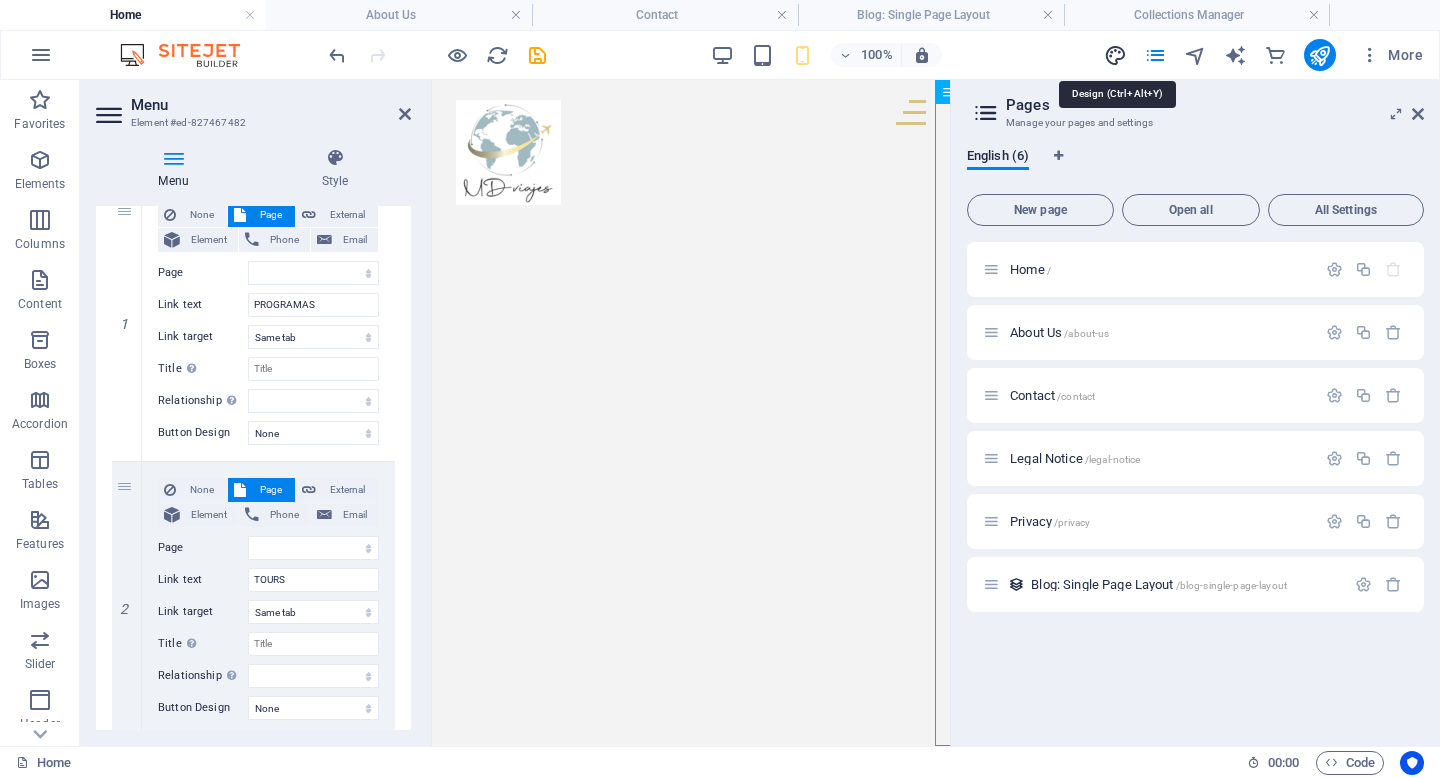 click at bounding box center [1115, 55] 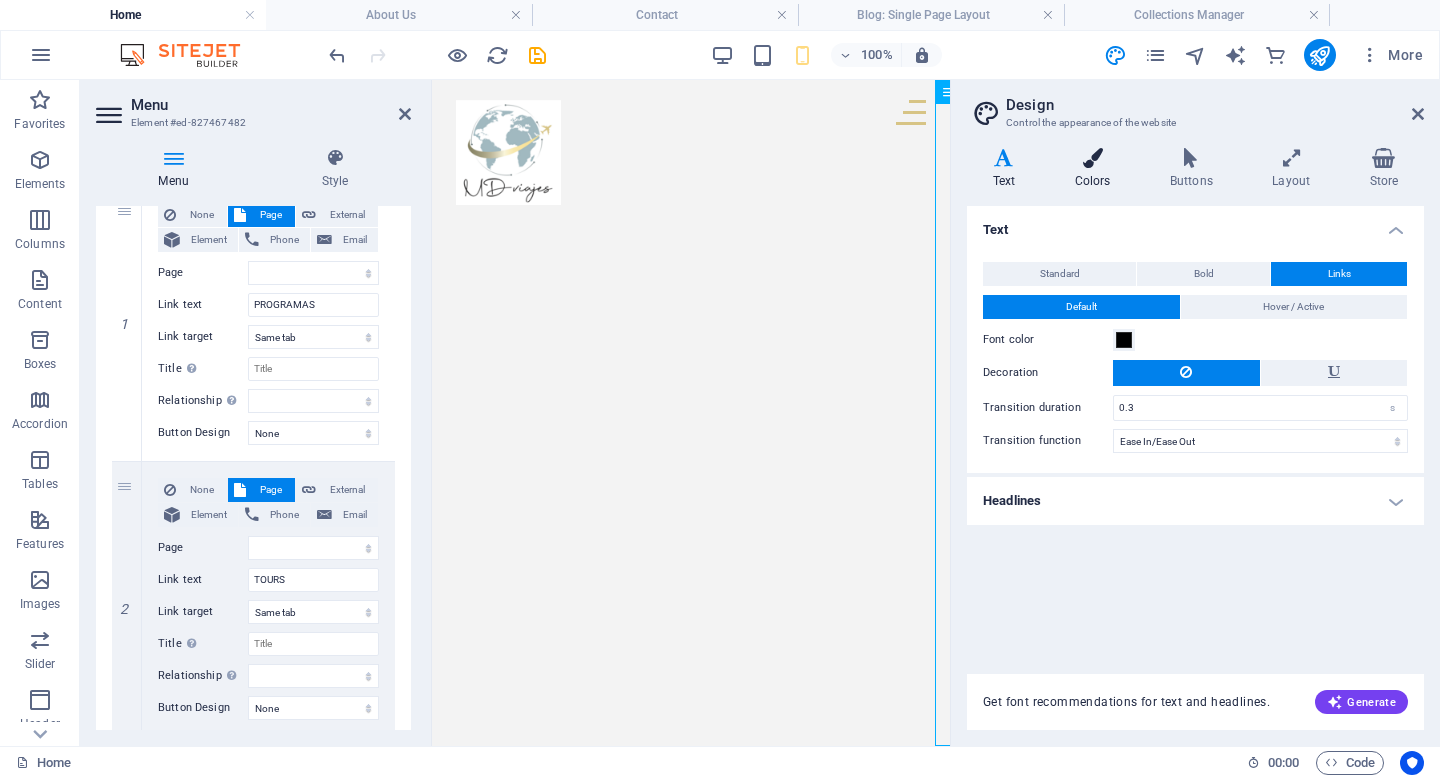 click at bounding box center [1092, 158] 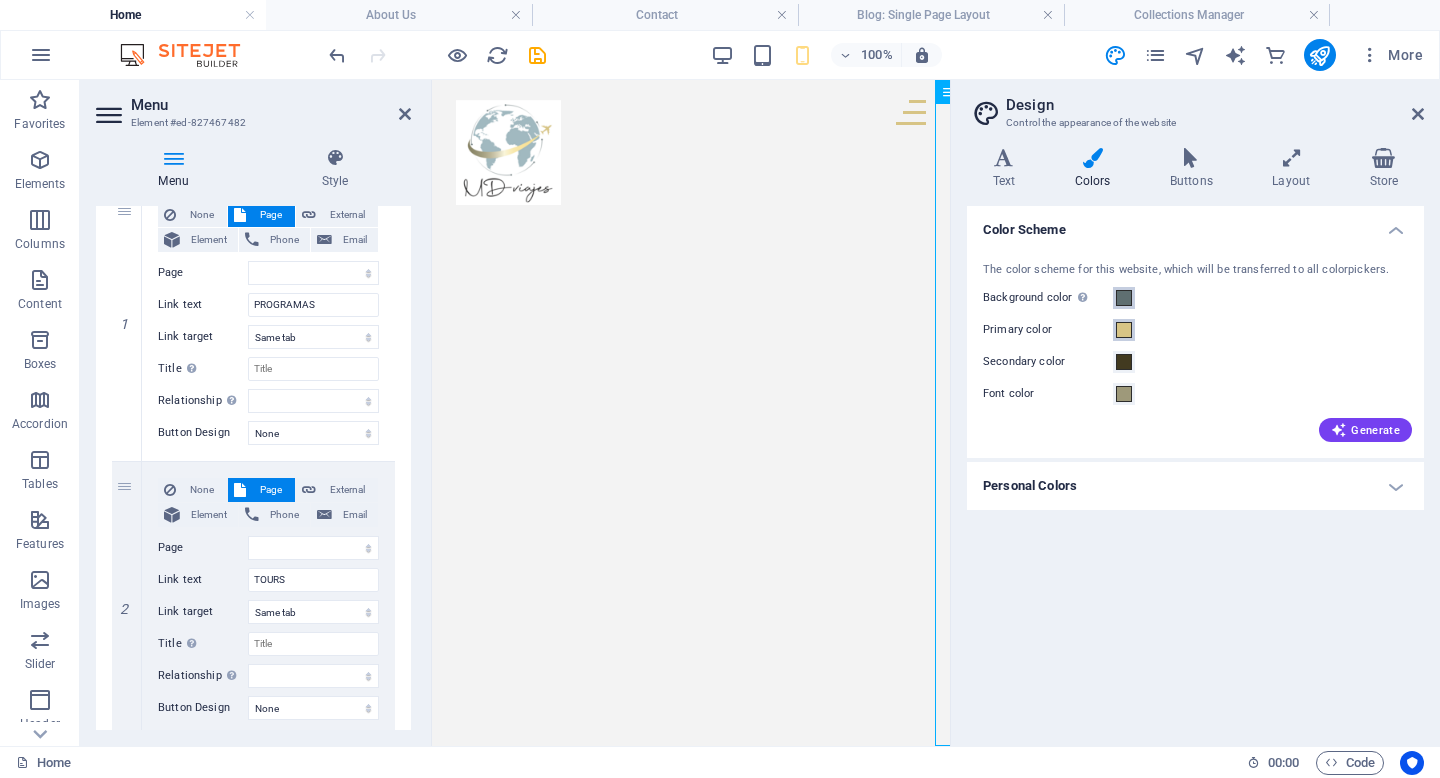 drag, startPoint x: 1124, startPoint y: 337, endPoint x: 1124, endPoint y: 292, distance: 45 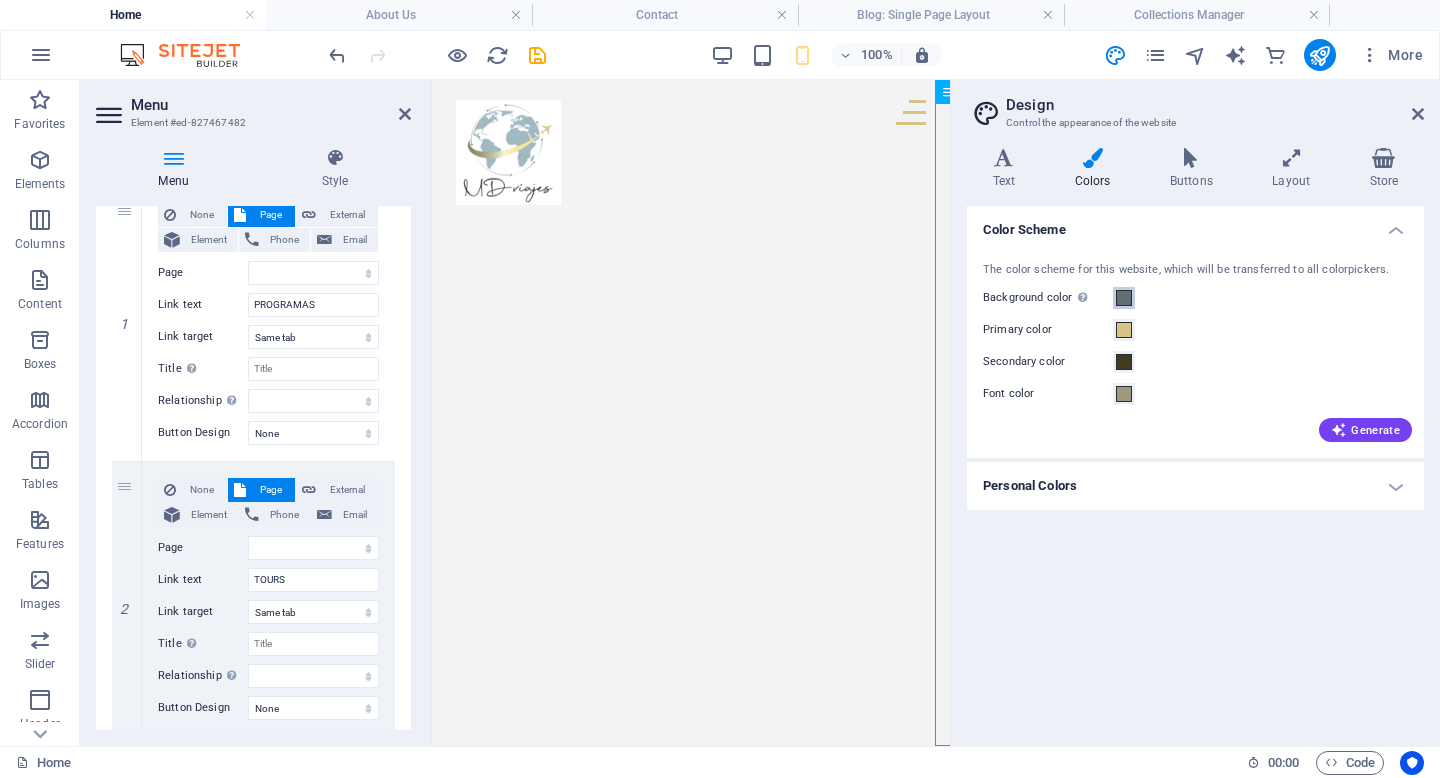 click at bounding box center [1124, 298] 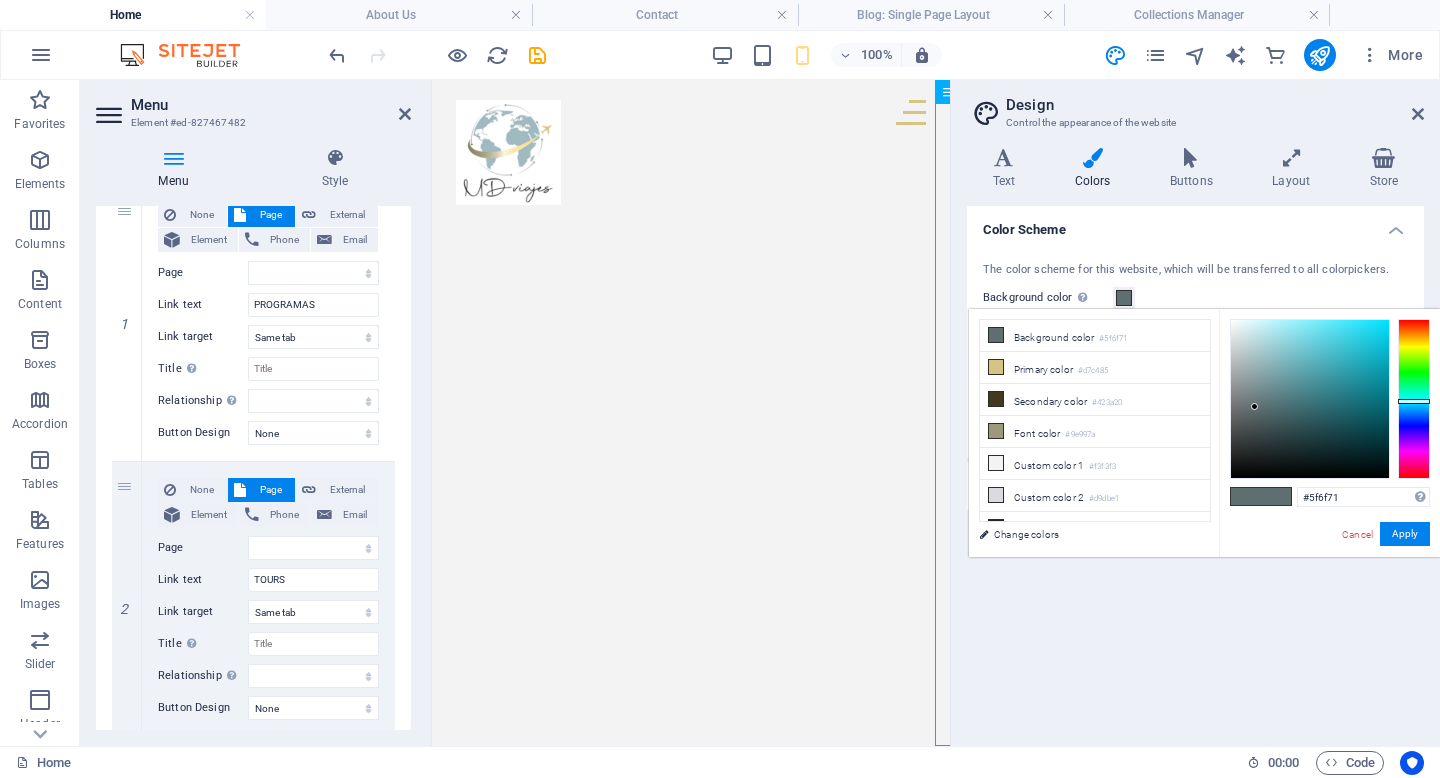 click at bounding box center [1124, 298] 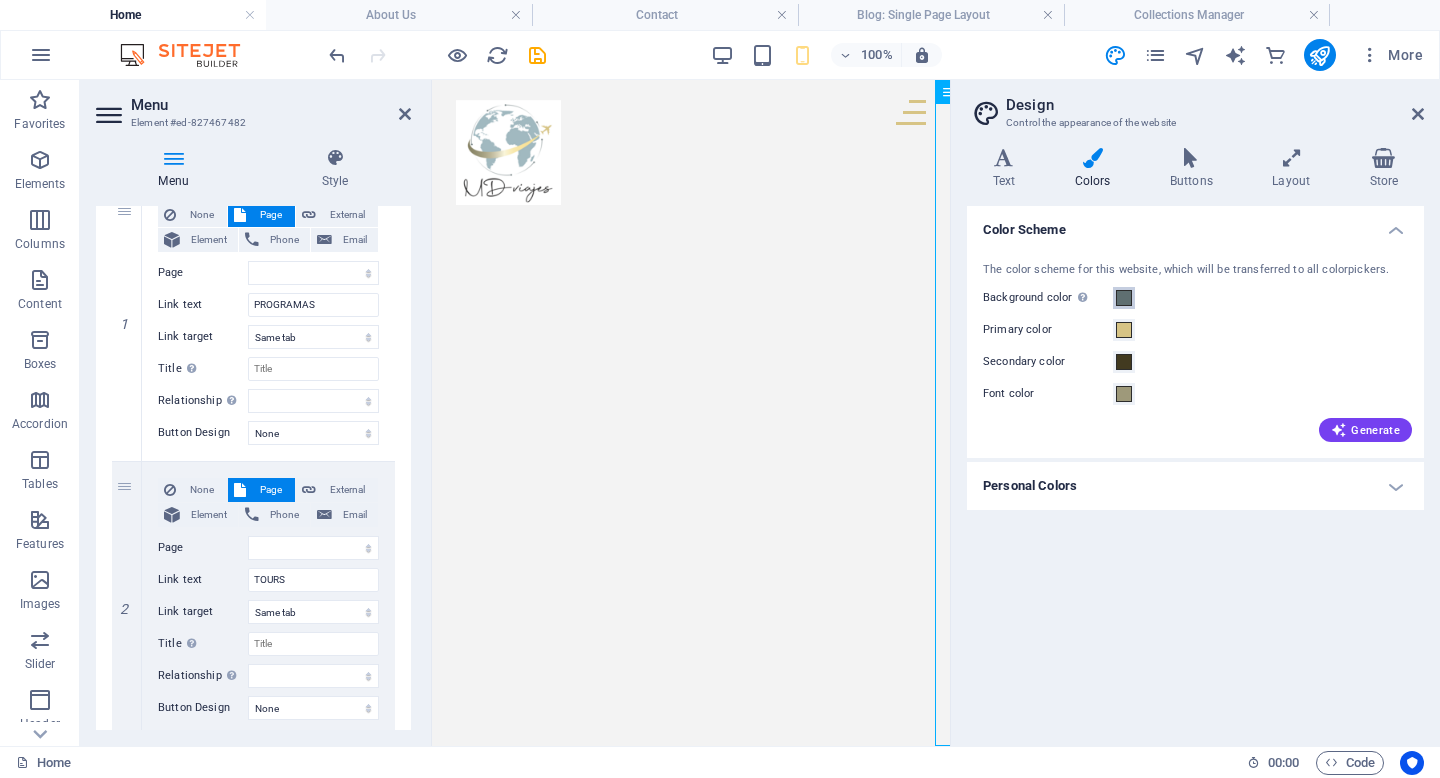 click at bounding box center [1124, 298] 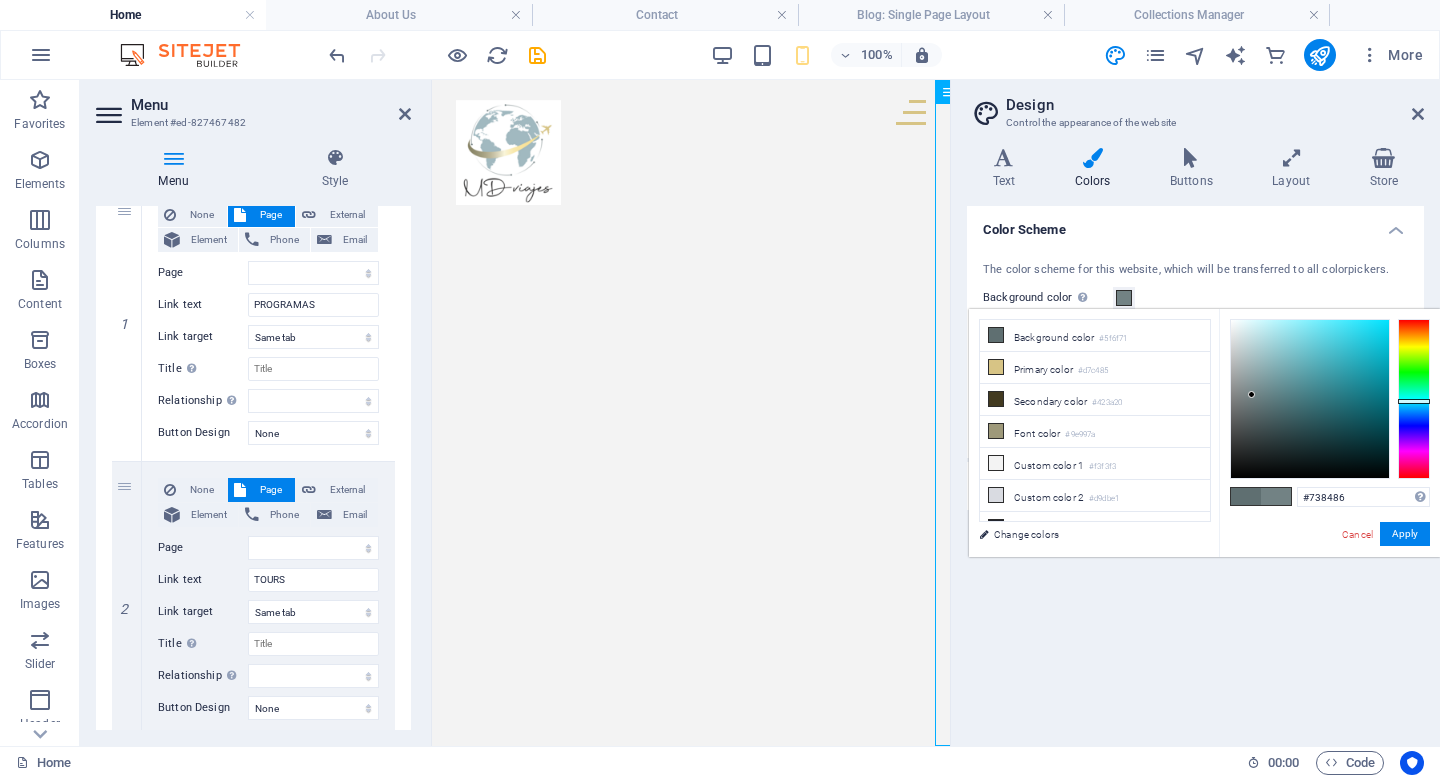 type on "#[HEXCODE]" 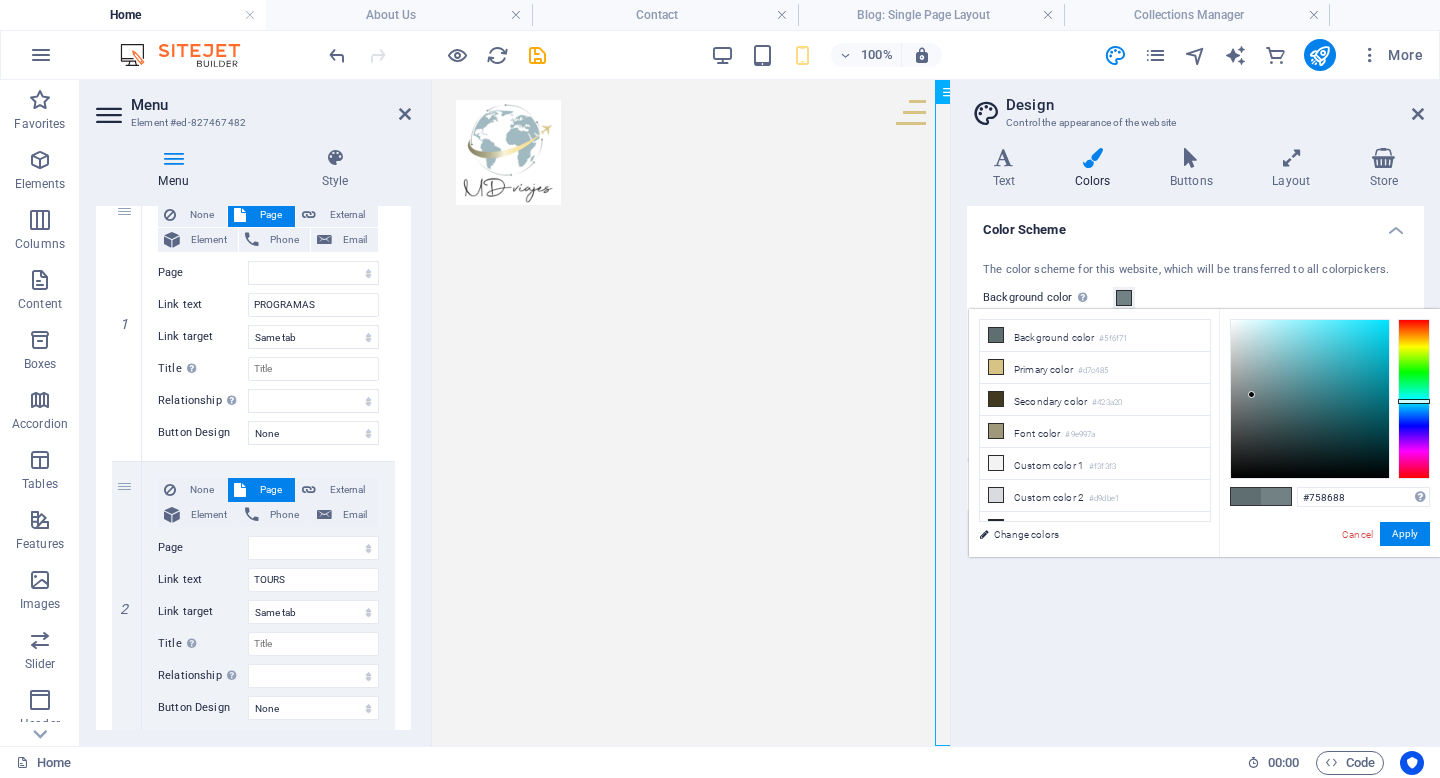 drag, startPoint x: 1253, startPoint y: 405, endPoint x: 1252, endPoint y: 393, distance: 12.0415945 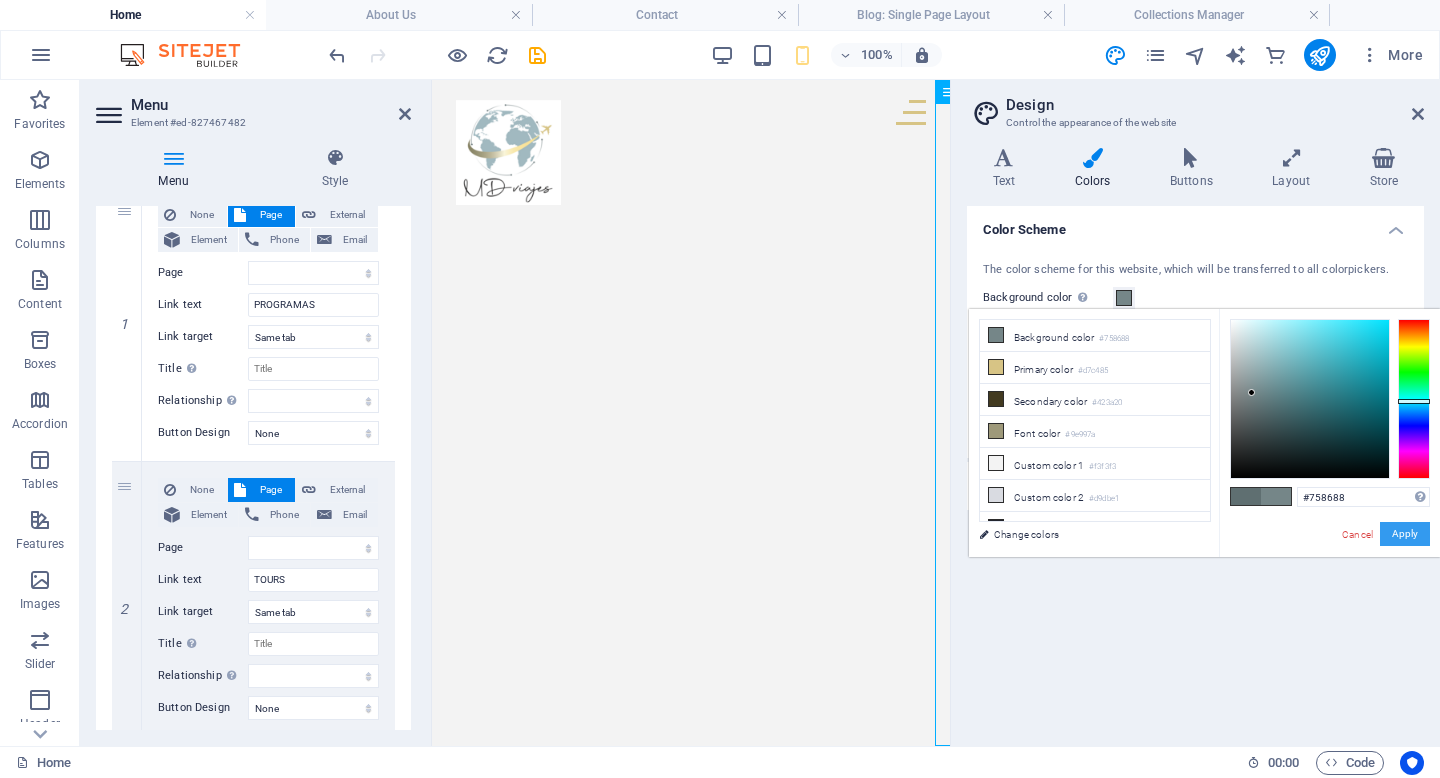 click on "Apply" at bounding box center (1405, 534) 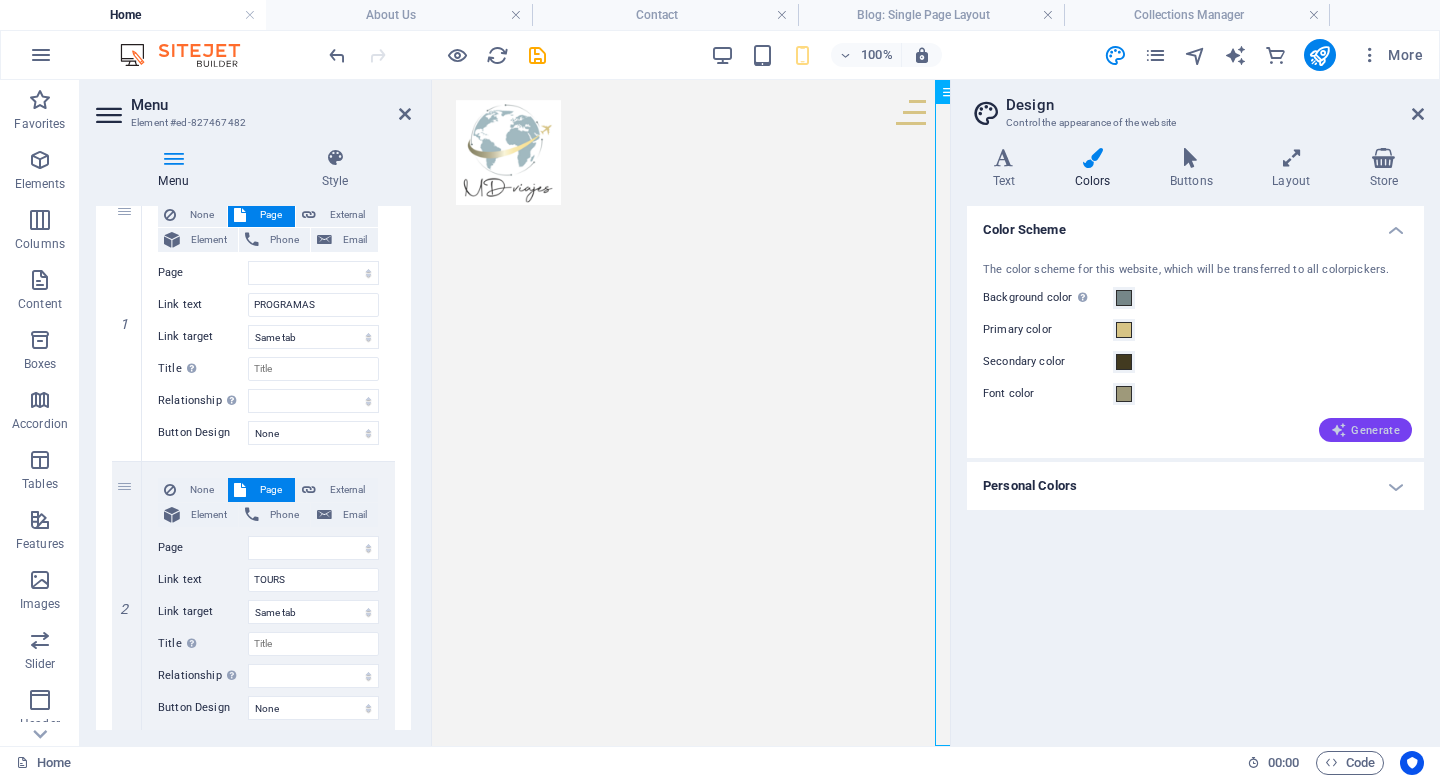 click on "Generate" at bounding box center [1365, 430] 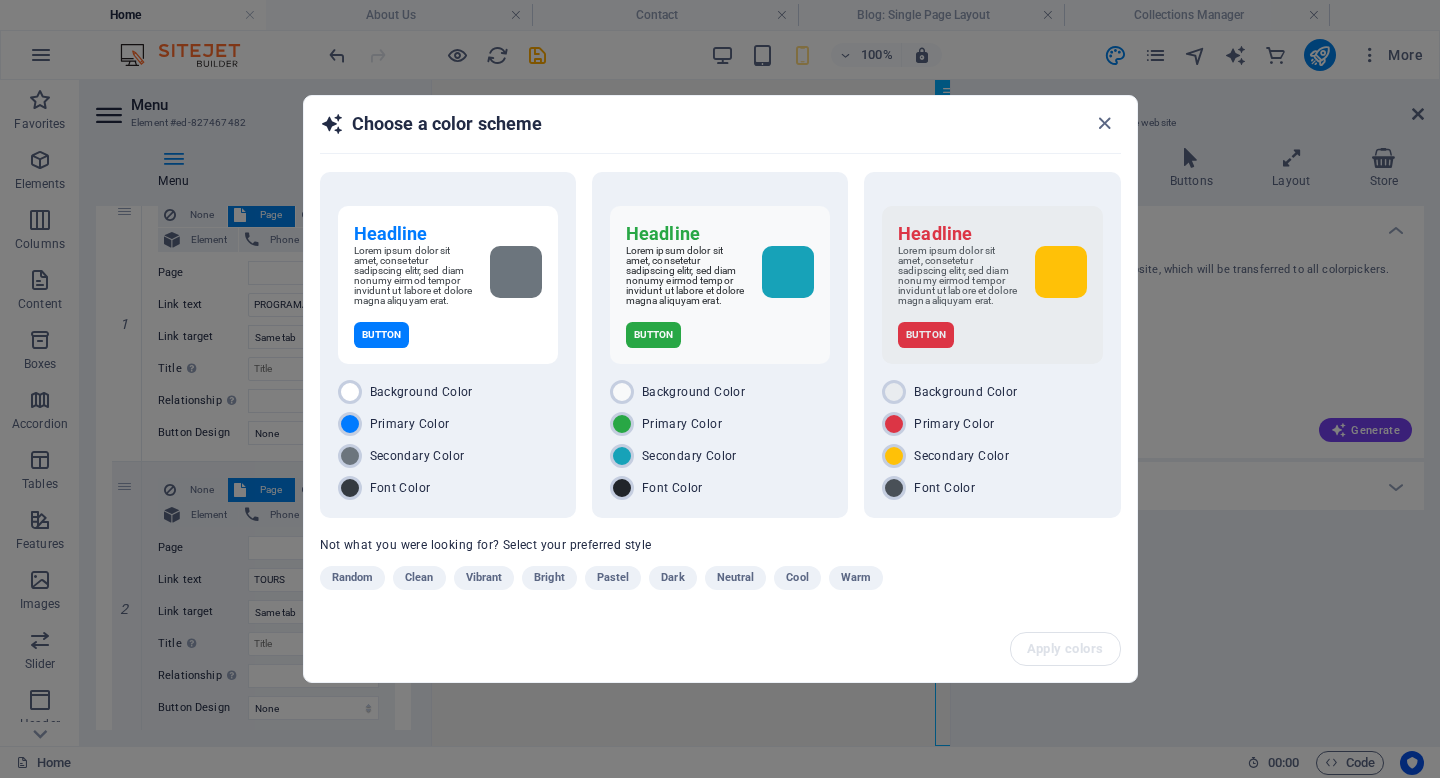 click on "Choose a color scheme" at bounding box center [720, 133] 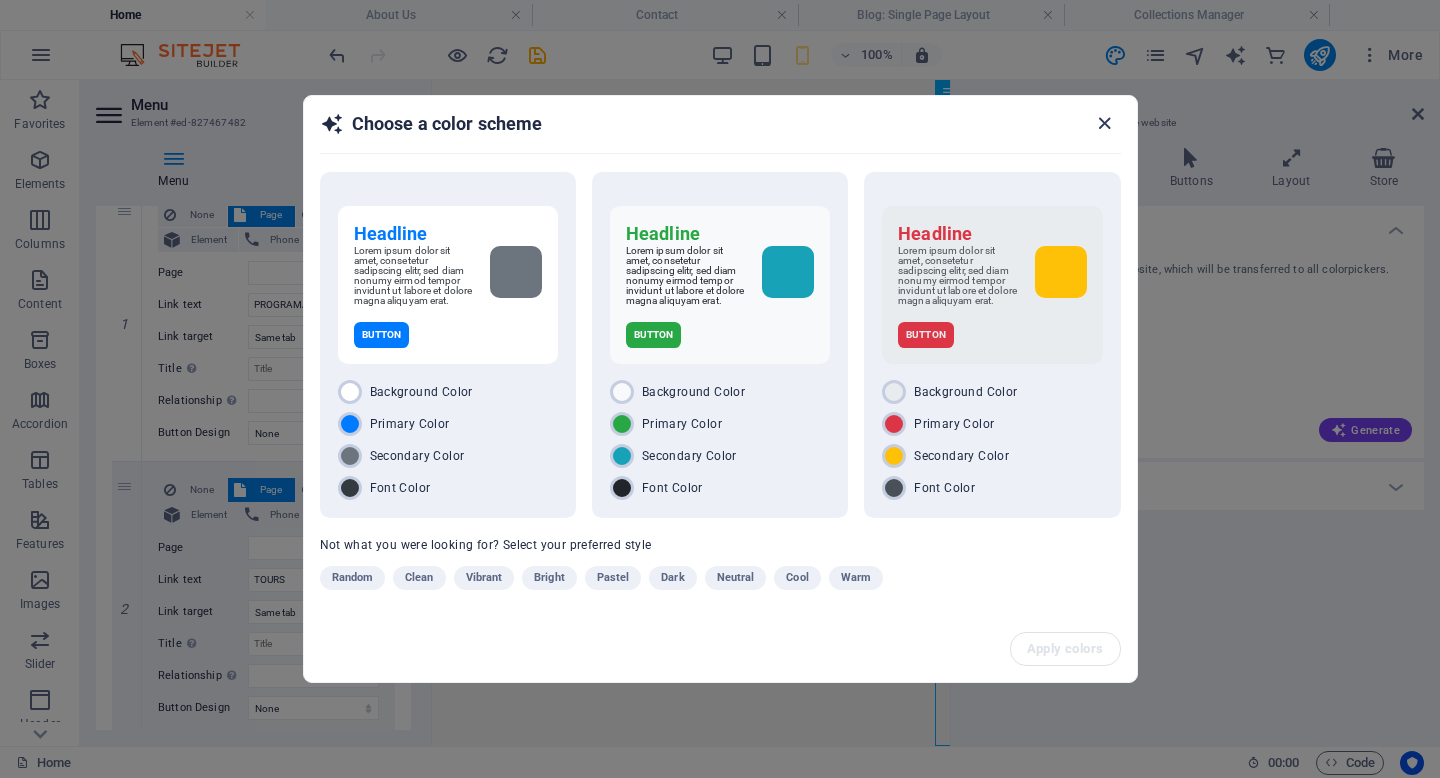 click at bounding box center [1104, 123] 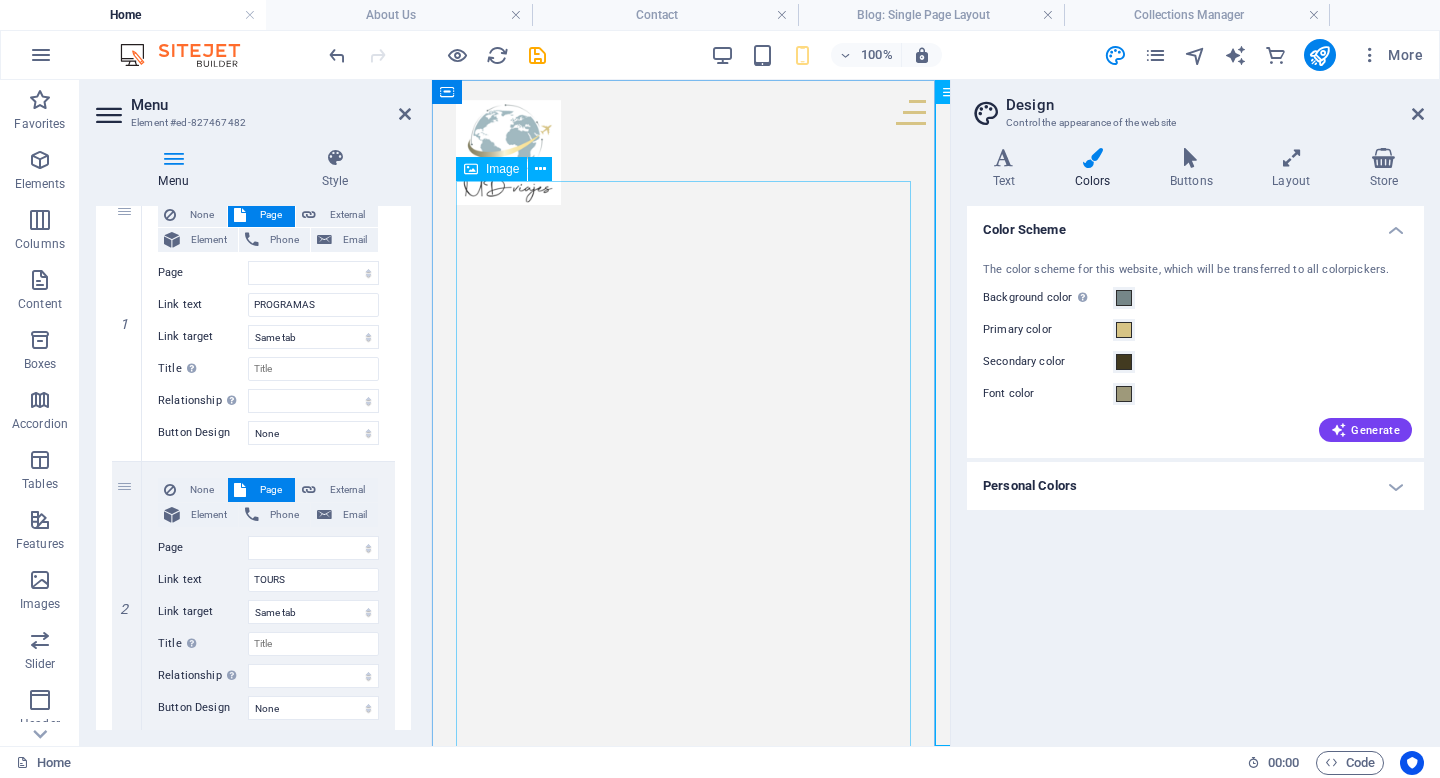 scroll, scrollTop: 1, scrollLeft: 0, axis: vertical 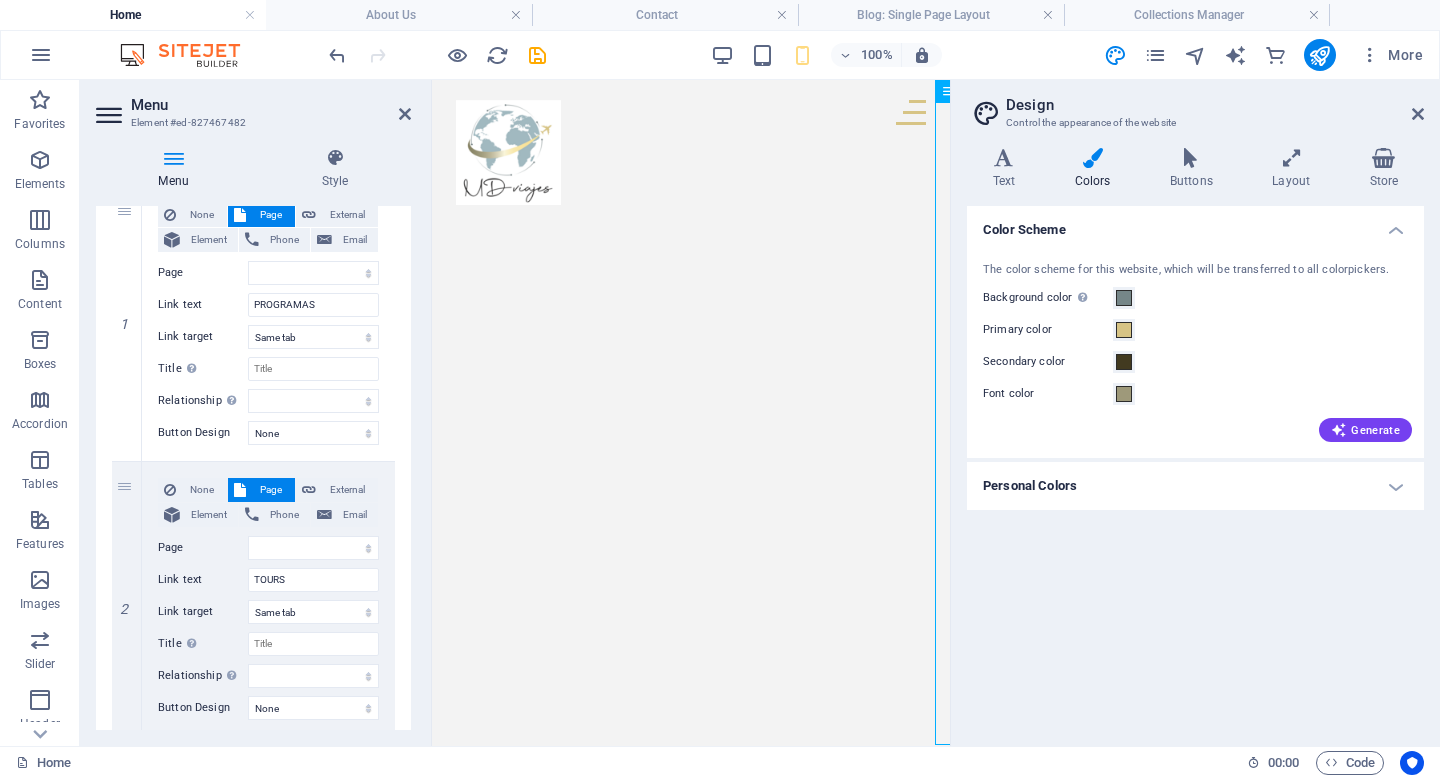 click on "Design Control the appearance of the website Variants  Text  Colors  Buttons  Layout  Store Text Standard Bold Links Font color Font Montserrat Font size 16 rem px Line height 1.5 Font weight To display the font weight correctly, it may need to be enabled.  Manage Fonts Thin, 100 Extra-light, 200 Light, 300 Regular, 400 Medium, 500 Semi-bold, 600 Bold, 700 Extra-bold, 800 Black, 900 Letter spacing 0 rem px Font style Text transform Tt TT tt Text align Font weight To display the font weight correctly, it may need to be enabled.  Manage Fonts Thin, 100 Extra-light, 200 Light, 300 Regular, 400 Medium, 500 Semi-bold, 600 Bold, 700 Extra-bold, 800 Black, 900 Default Hover / Active Font color Font color Decoration Decoration Transition duration 0.3 s Transition function Ease Ease In Ease Out Ease In/Ease Out Linear Headlines All H1 / Textlogo H2 H3 H4 H5 H6 Font color Font Lora Line height 1.5 Font weight To display the font weight correctly, it may need to be enabled.  Manage Fonts Thin, 100 Extra-light, 200 0 rem" at bounding box center (1195, 413) 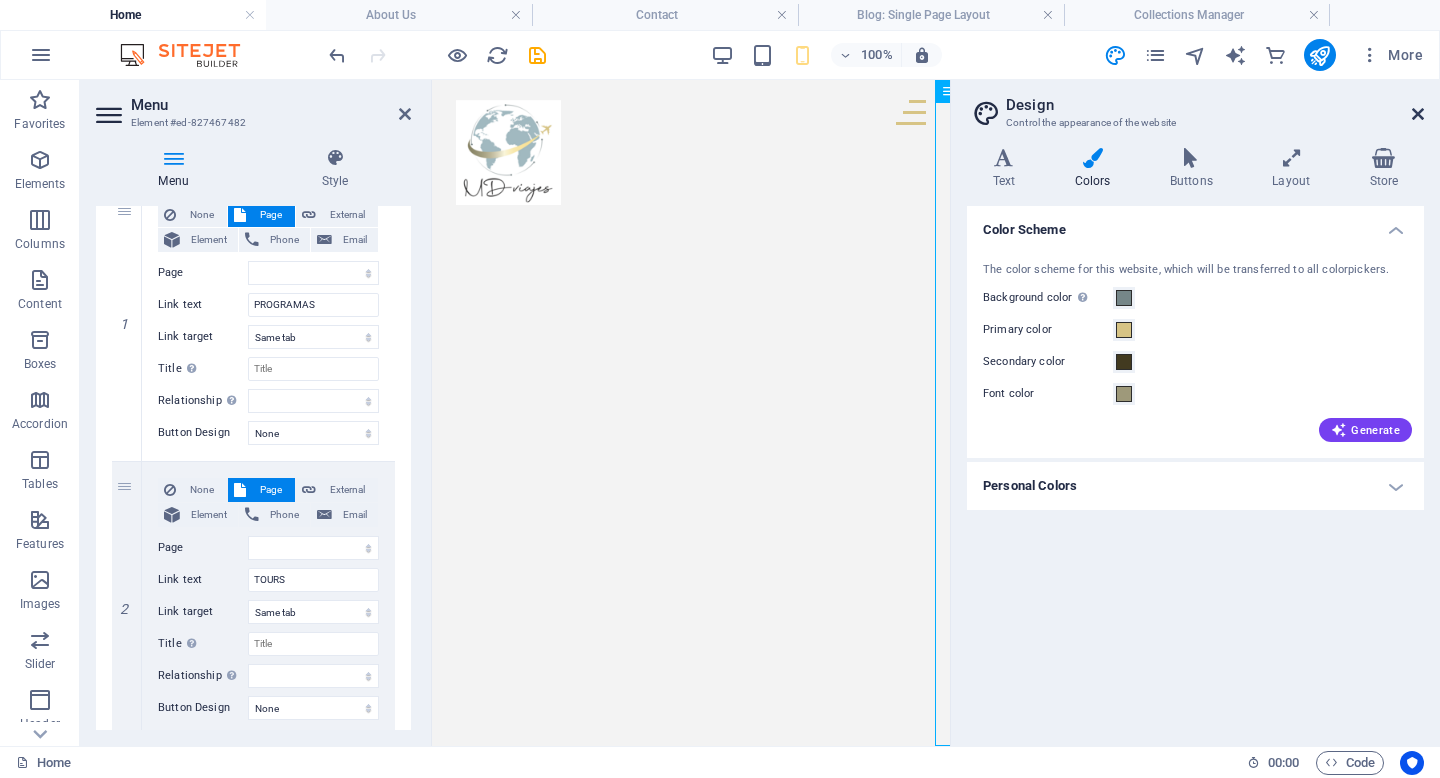 click at bounding box center [1418, 114] 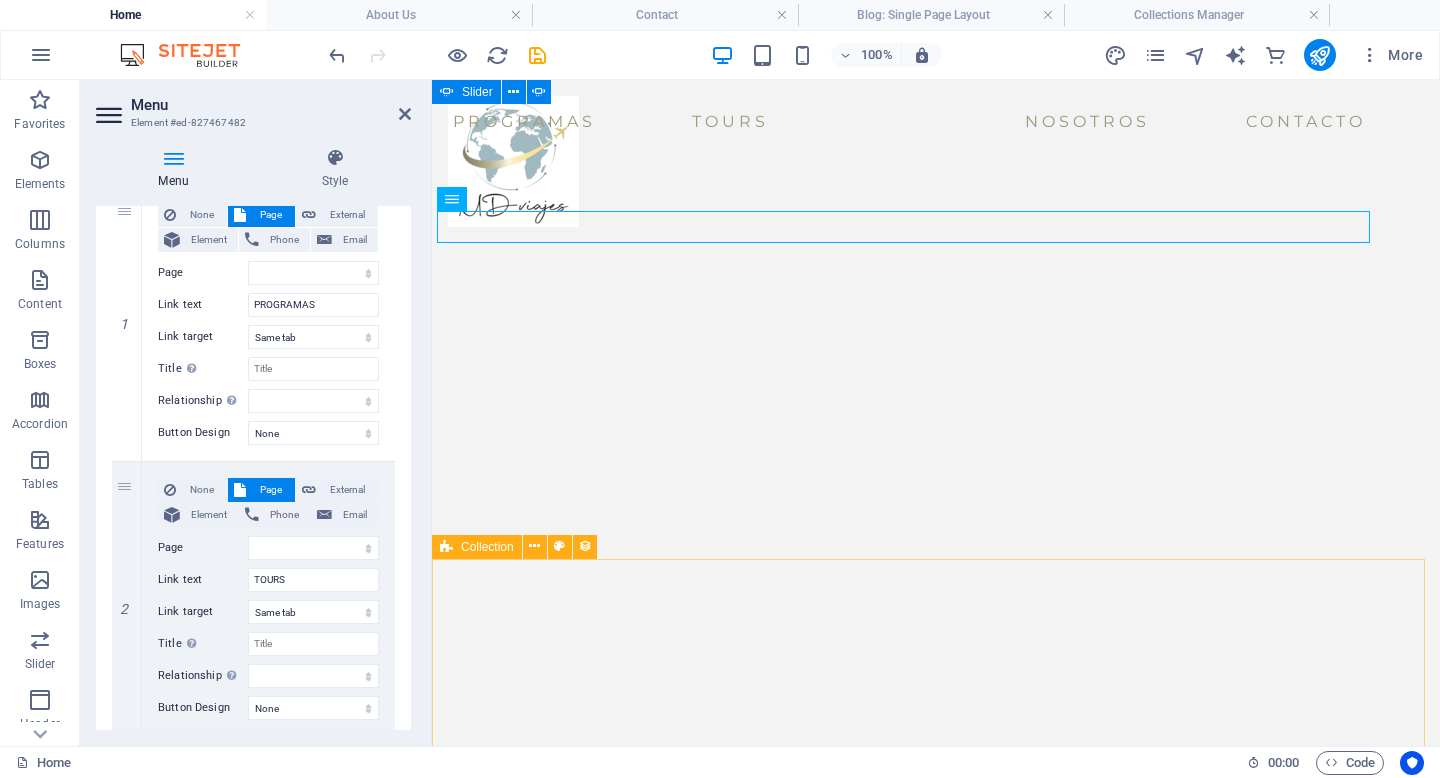 scroll, scrollTop: 243, scrollLeft: 0, axis: vertical 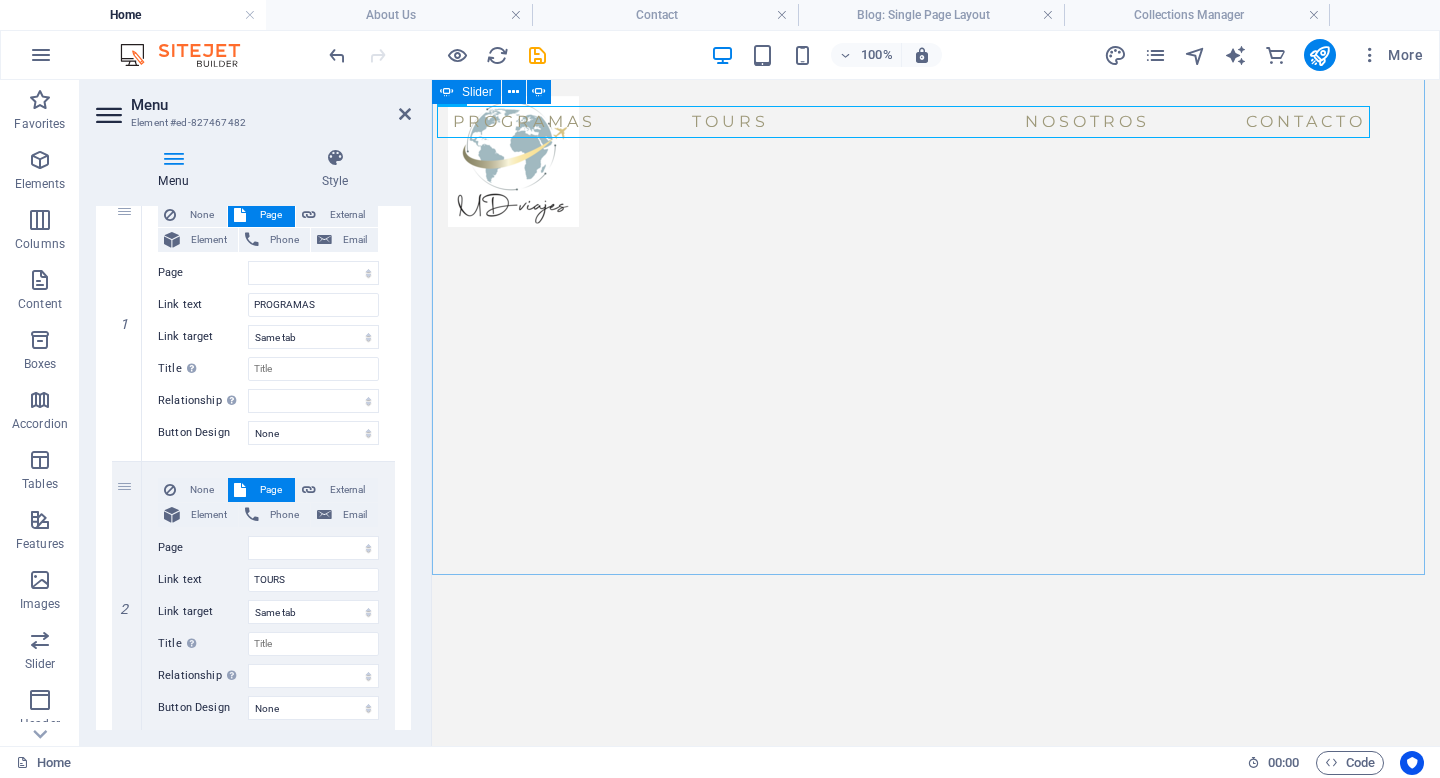 click at bounding box center (432, 16864) 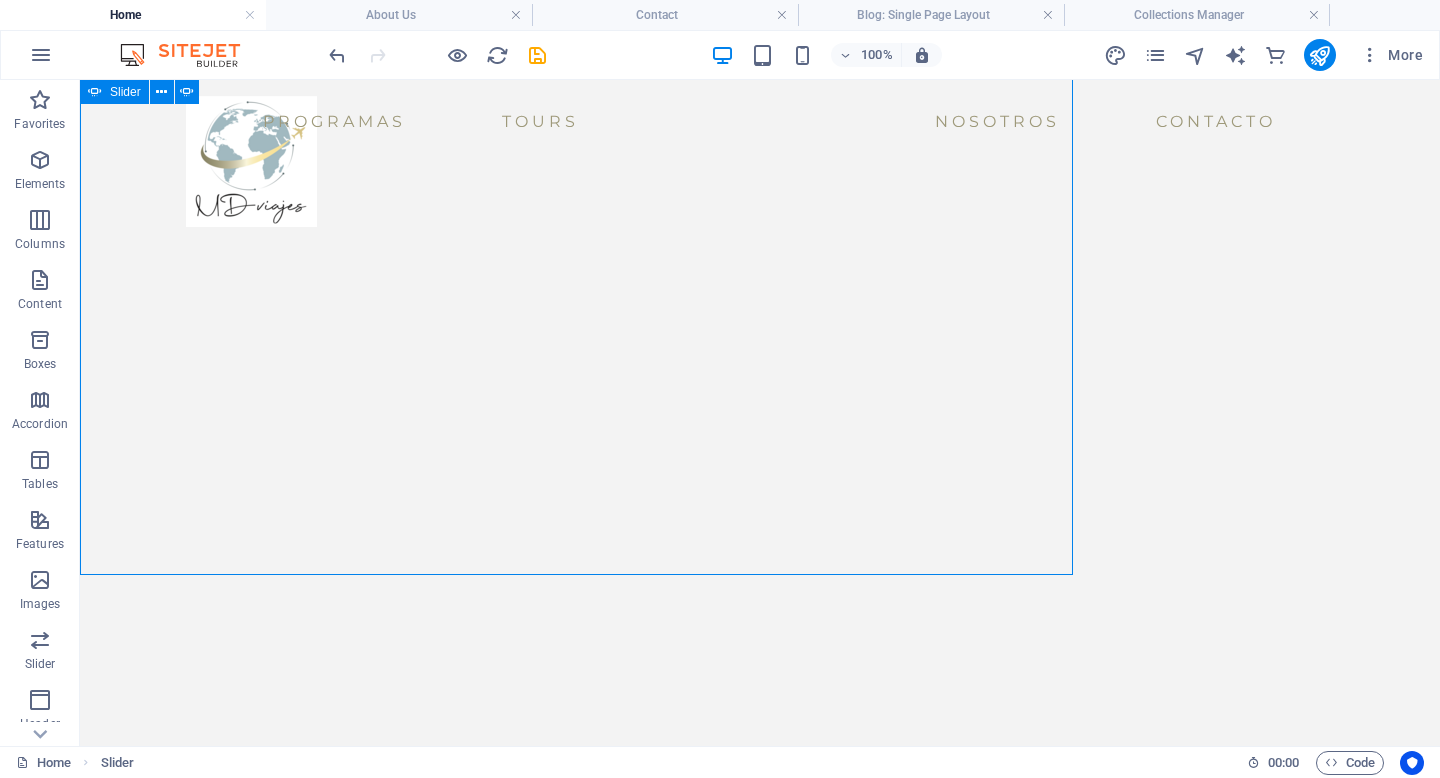 scroll, scrollTop: 331, scrollLeft: 0, axis: vertical 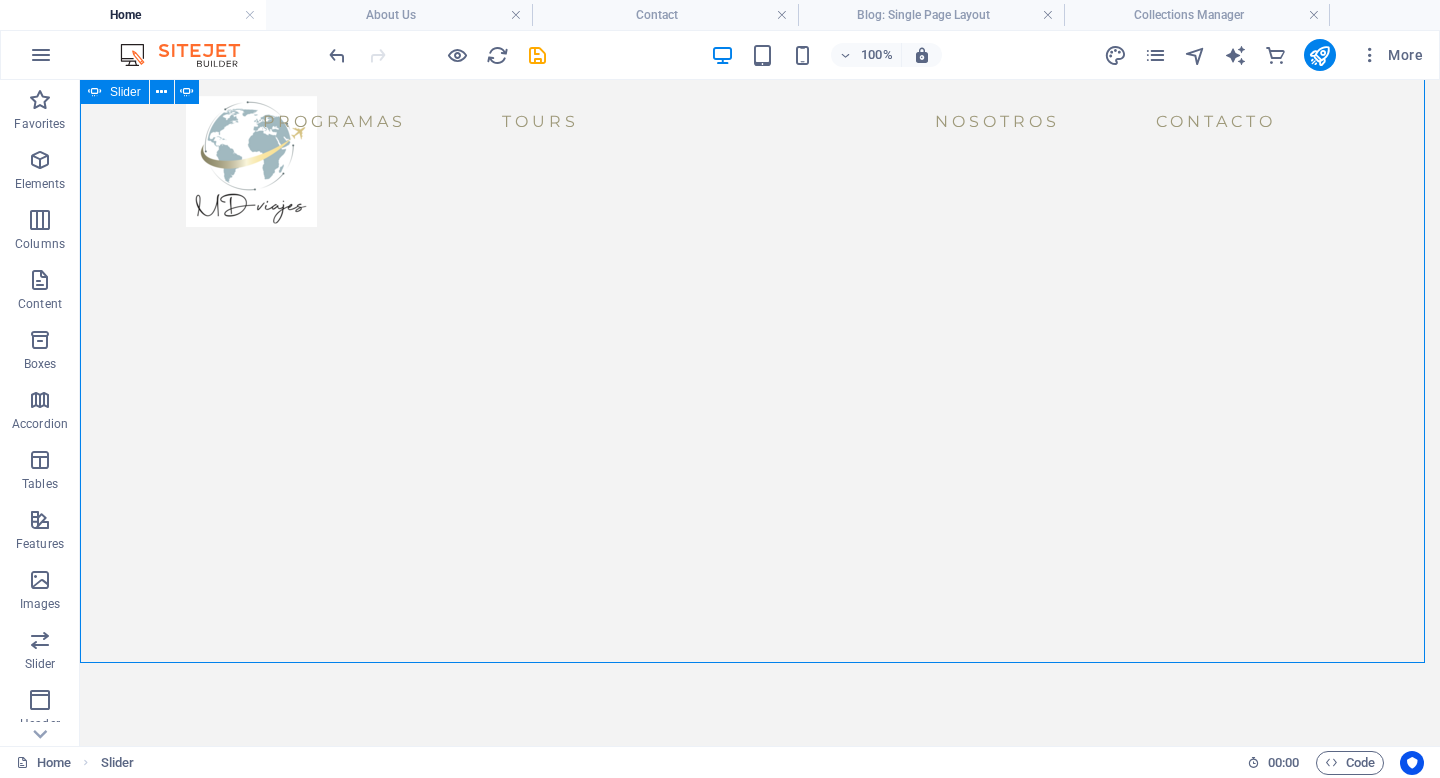 click at bounding box center [80, 16952] 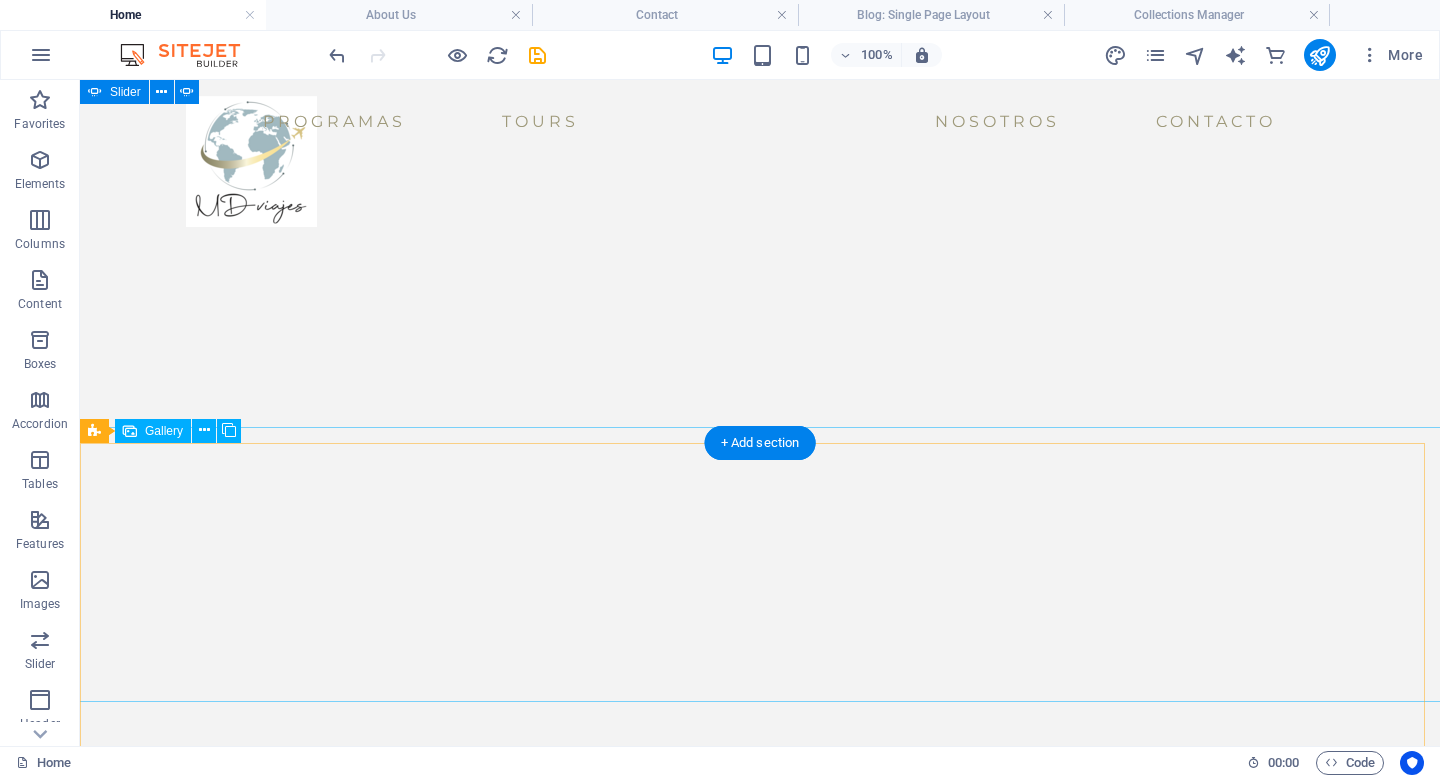 scroll, scrollTop: 3073, scrollLeft: 0, axis: vertical 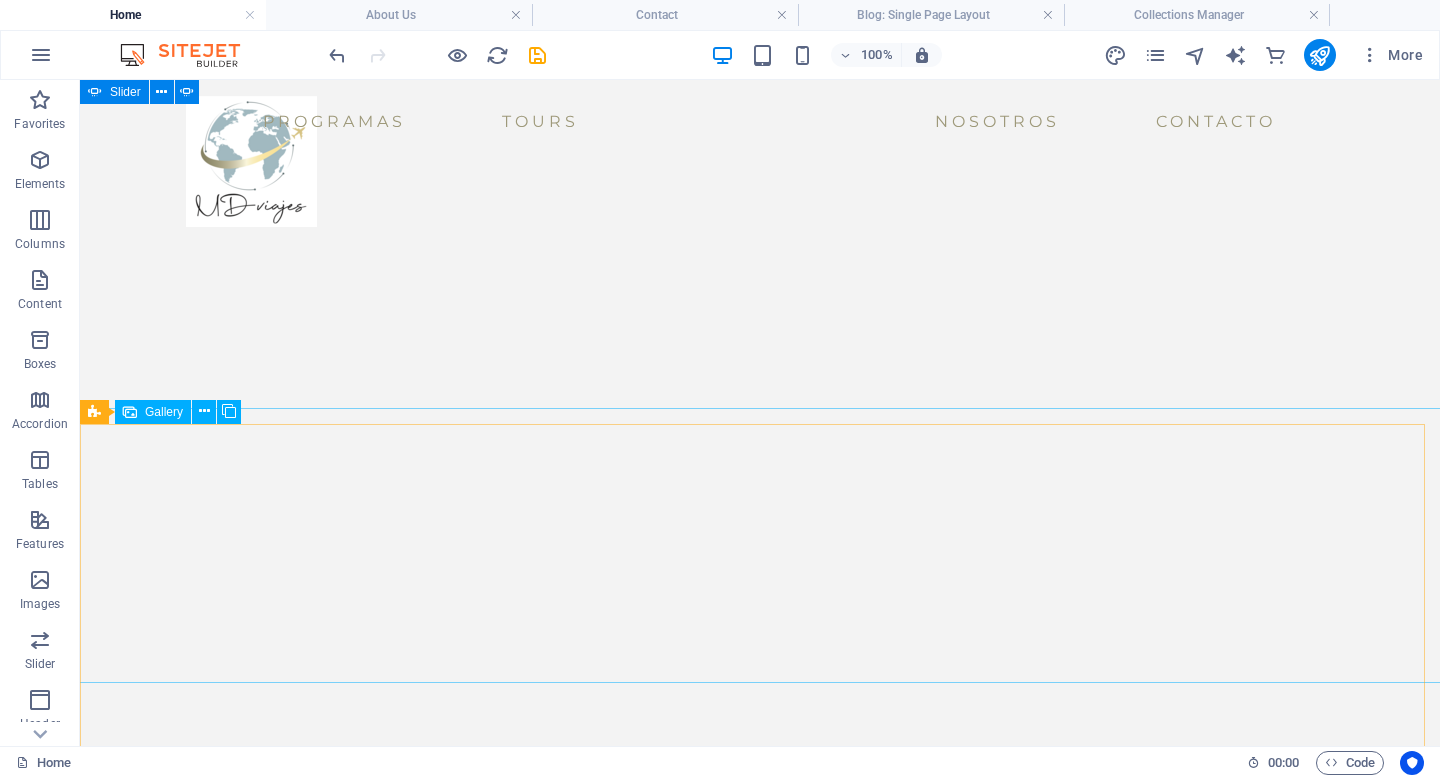 click on "Gallery" at bounding box center [164, 412] 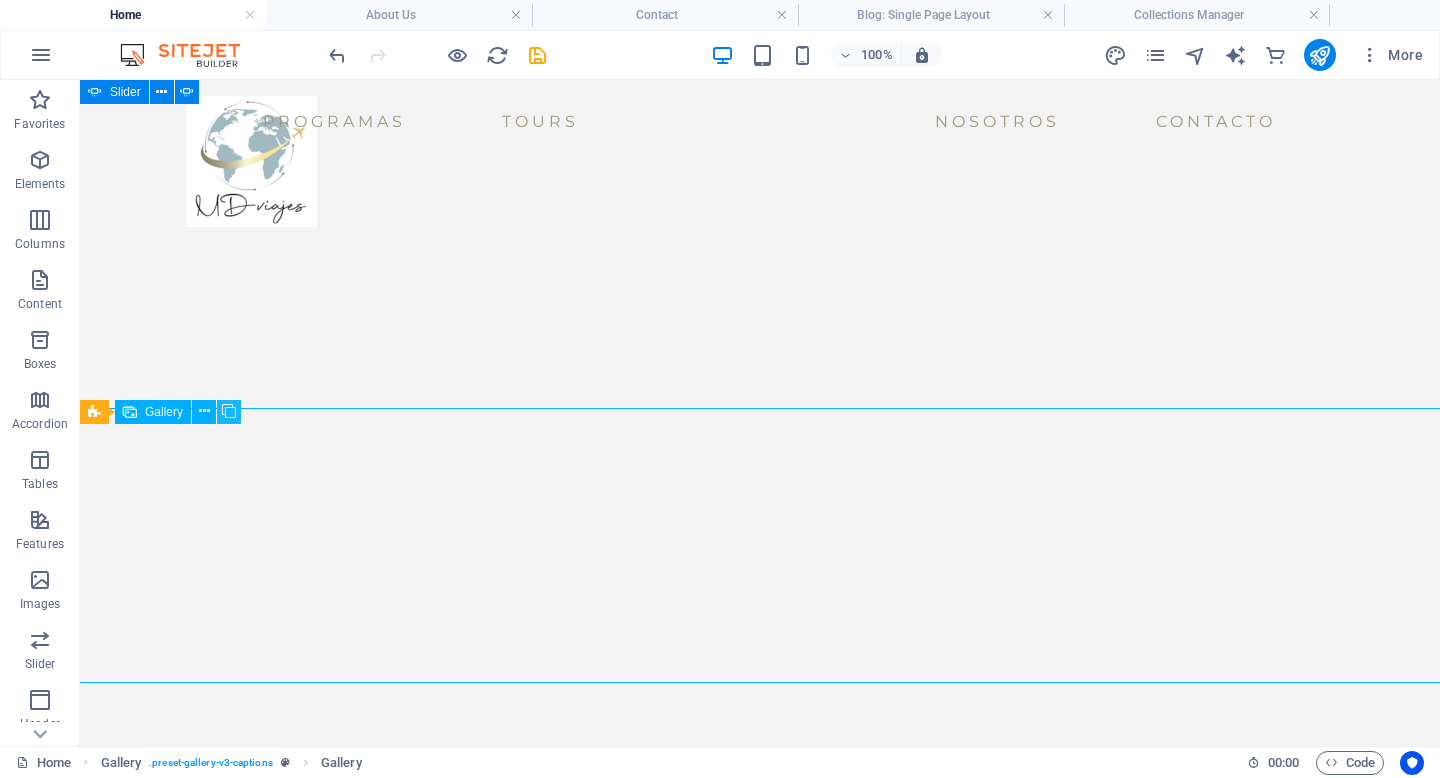 click at bounding box center [229, 411] 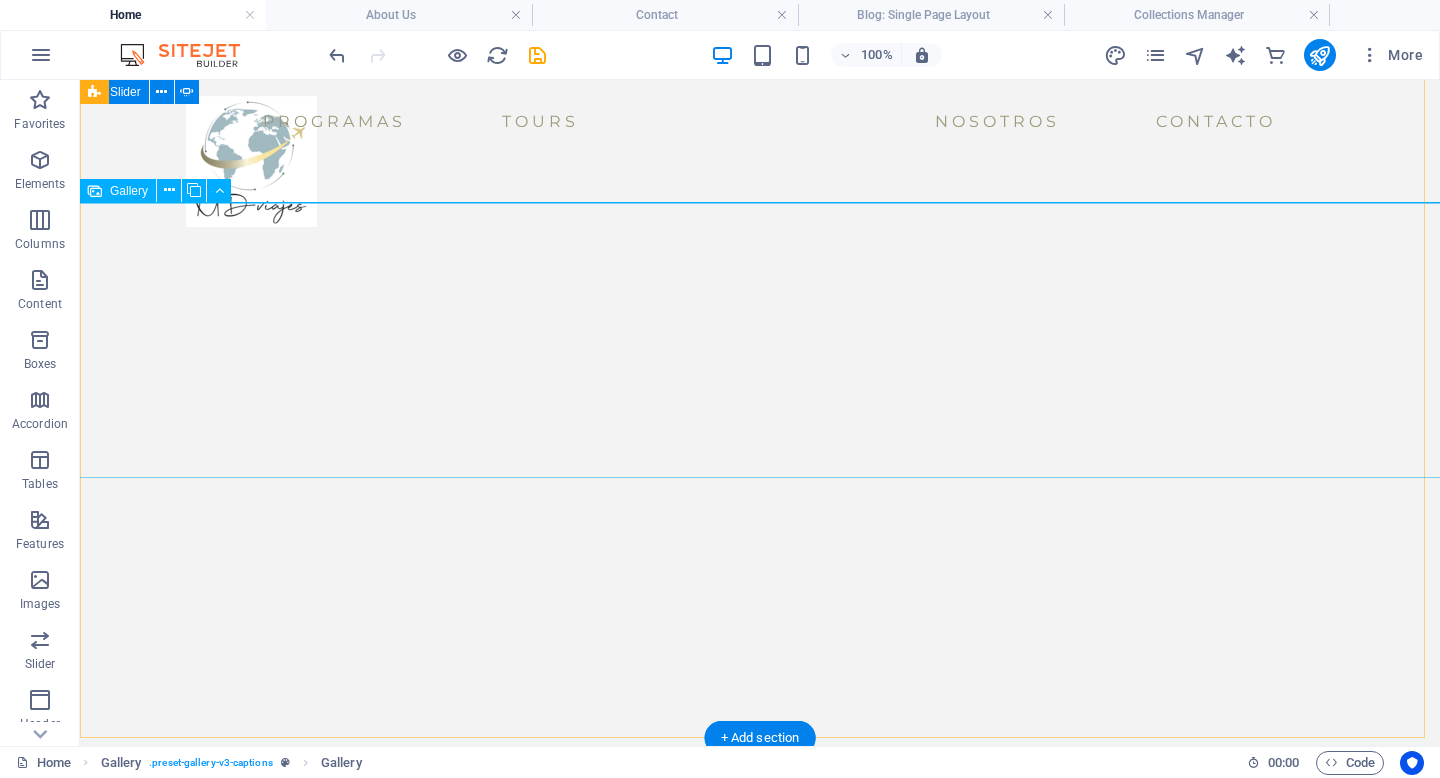 scroll, scrollTop: 3585, scrollLeft: 0, axis: vertical 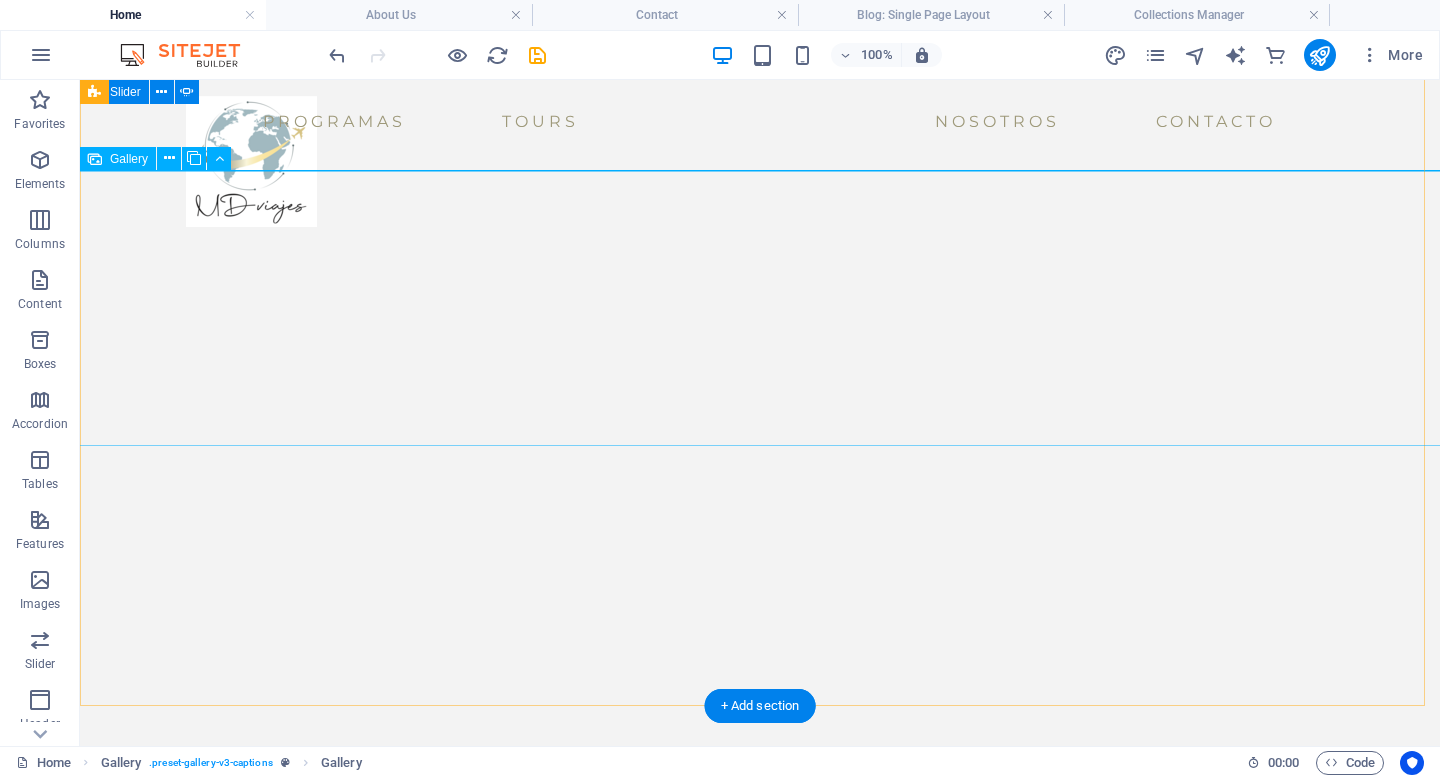 click at bounding box center (760, 24686) 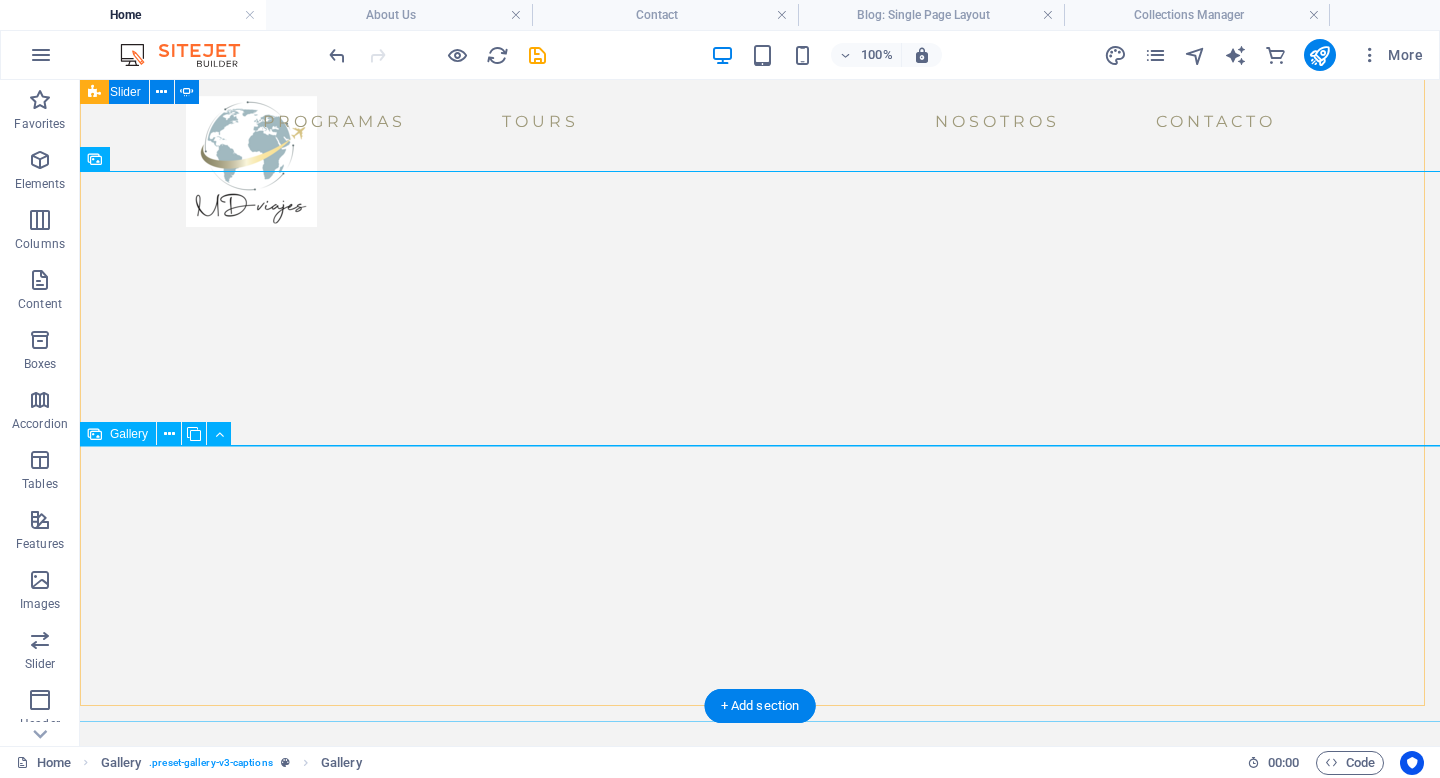 click at bounding box center (760, 24964) 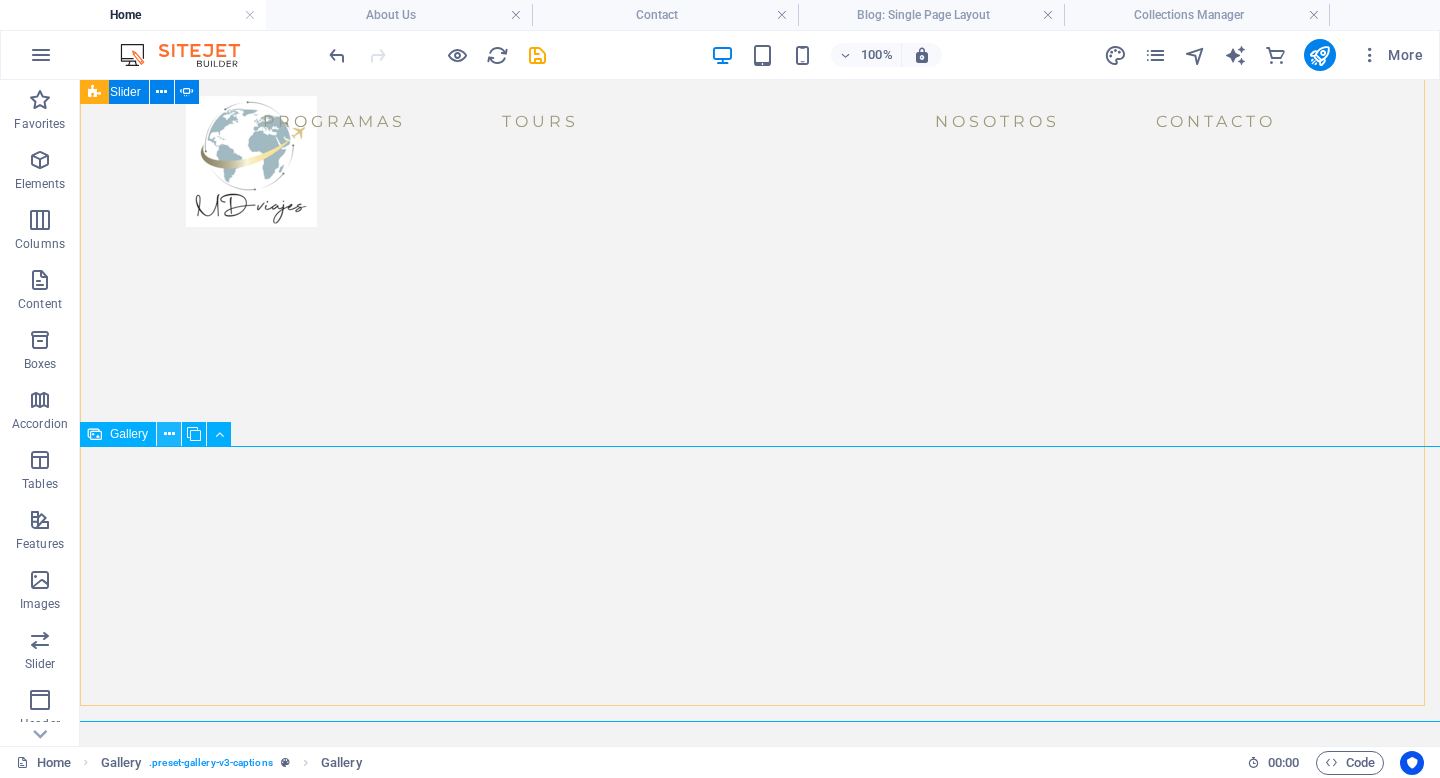click at bounding box center [169, 434] 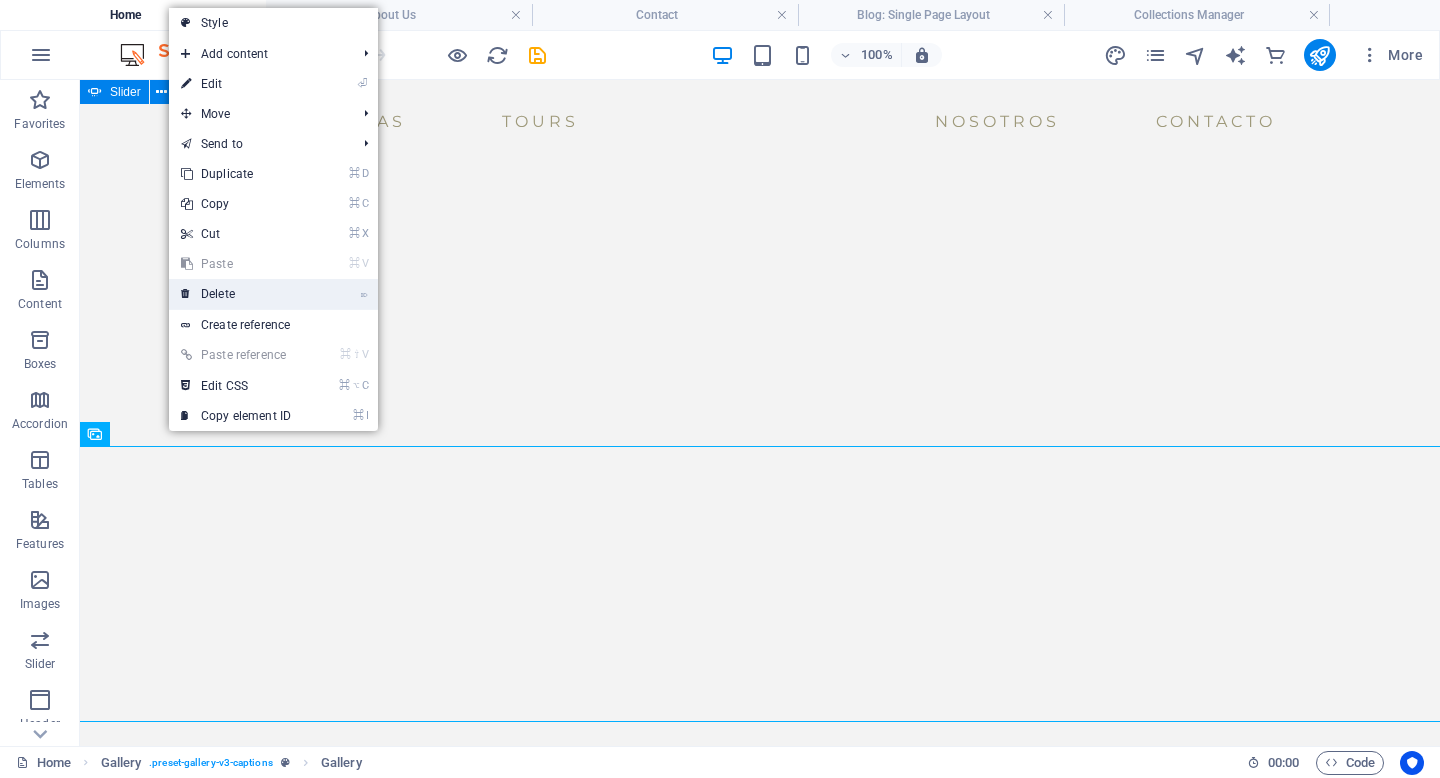 click on "⌦  Delete" at bounding box center [236, 294] 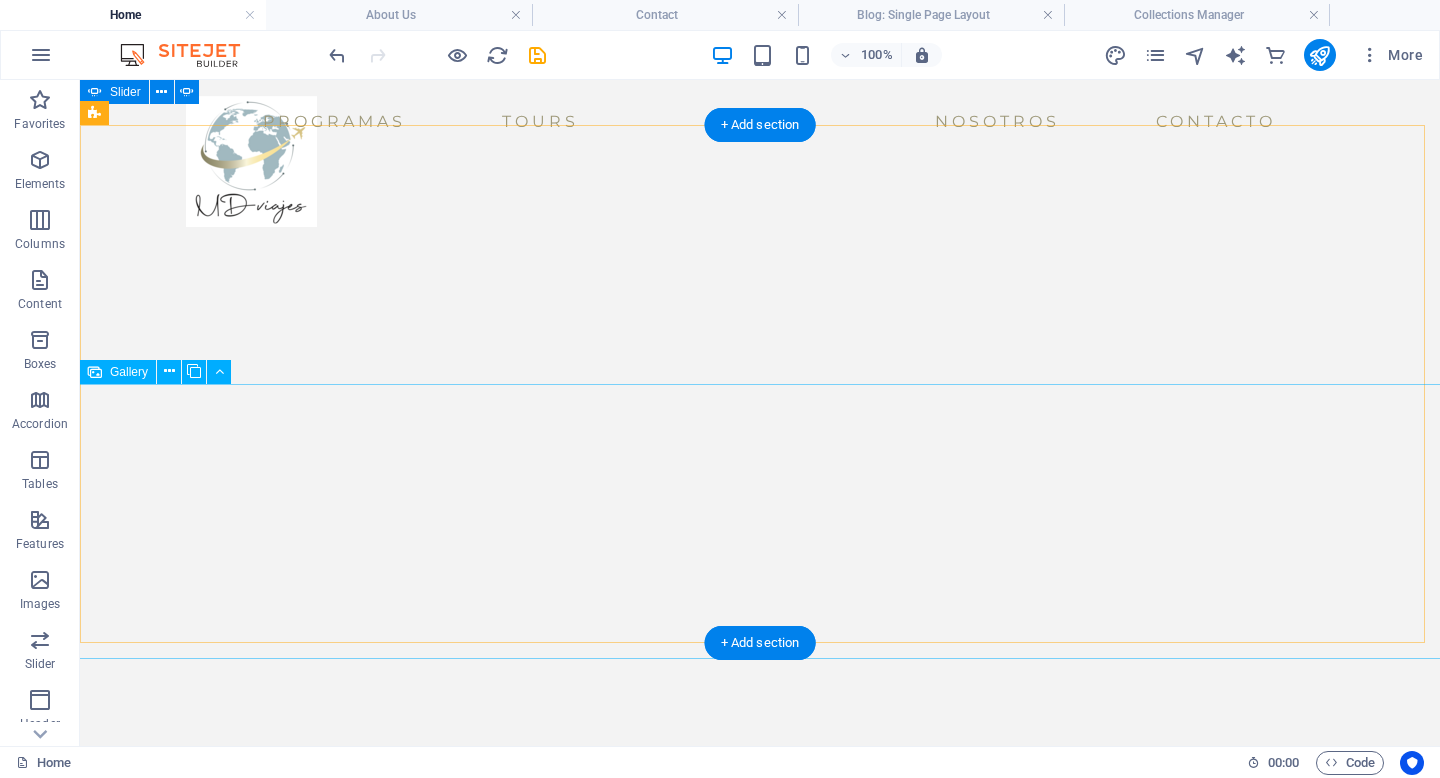 scroll, scrollTop: 3360, scrollLeft: 0, axis: vertical 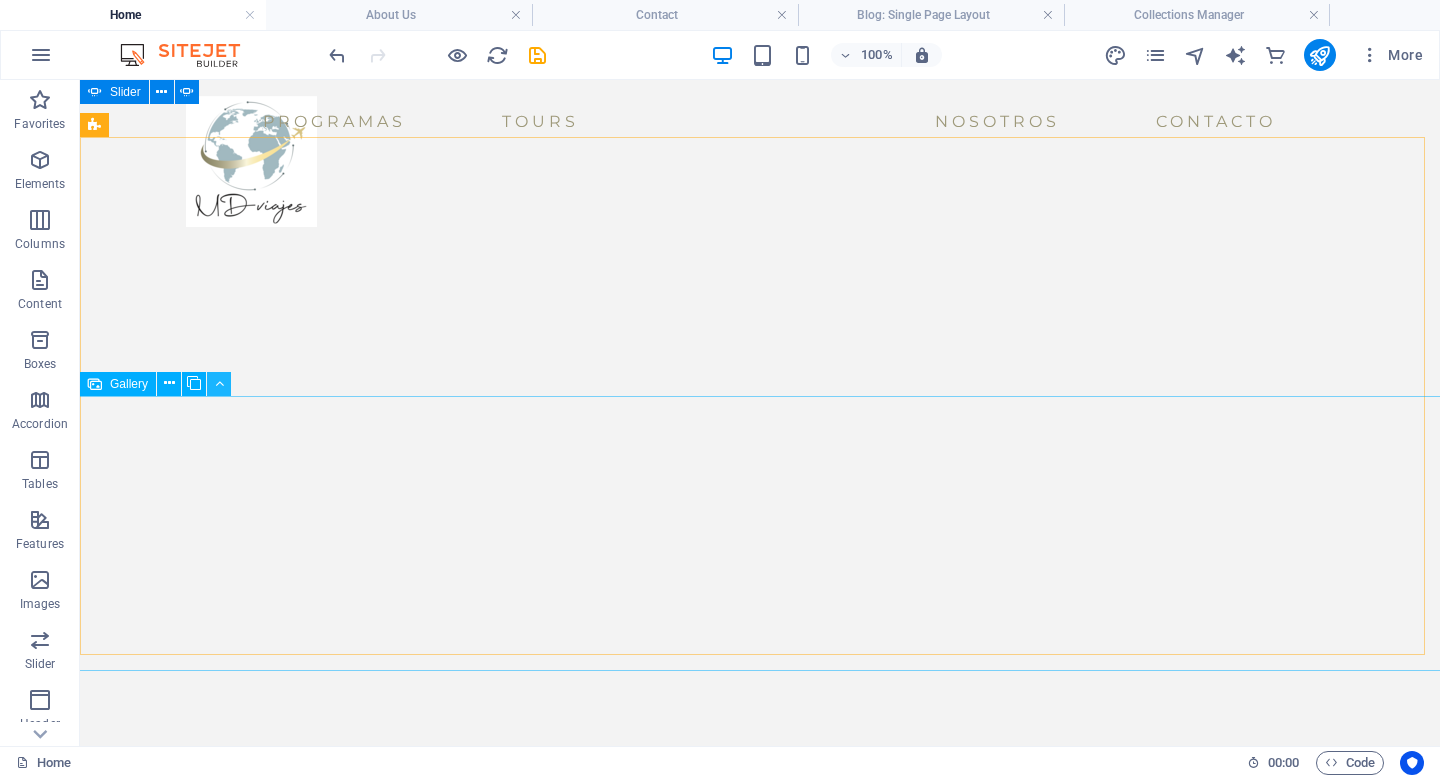 click at bounding box center [219, 383] 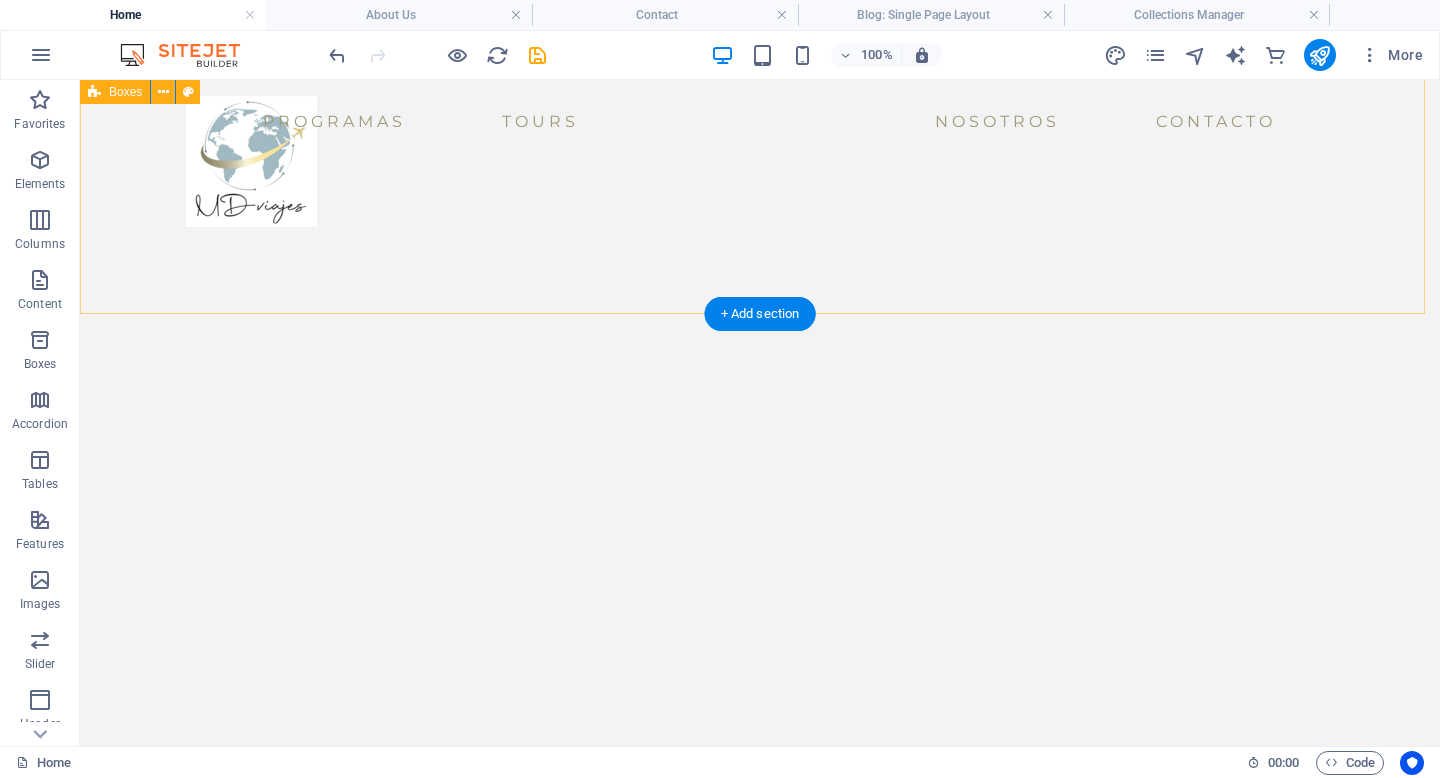 scroll, scrollTop: 3181, scrollLeft: 0, axis: vertical 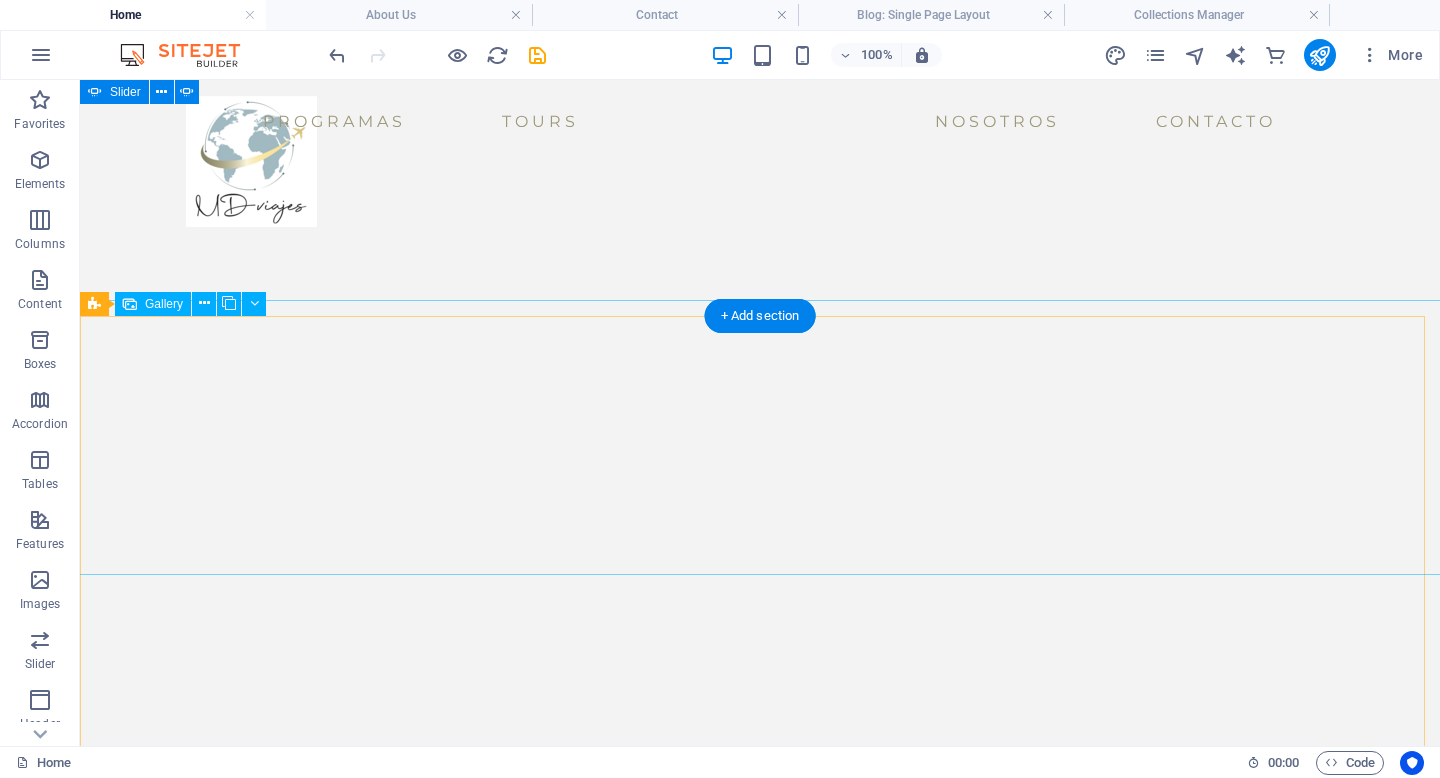 click at bounding box center (203, 24811) 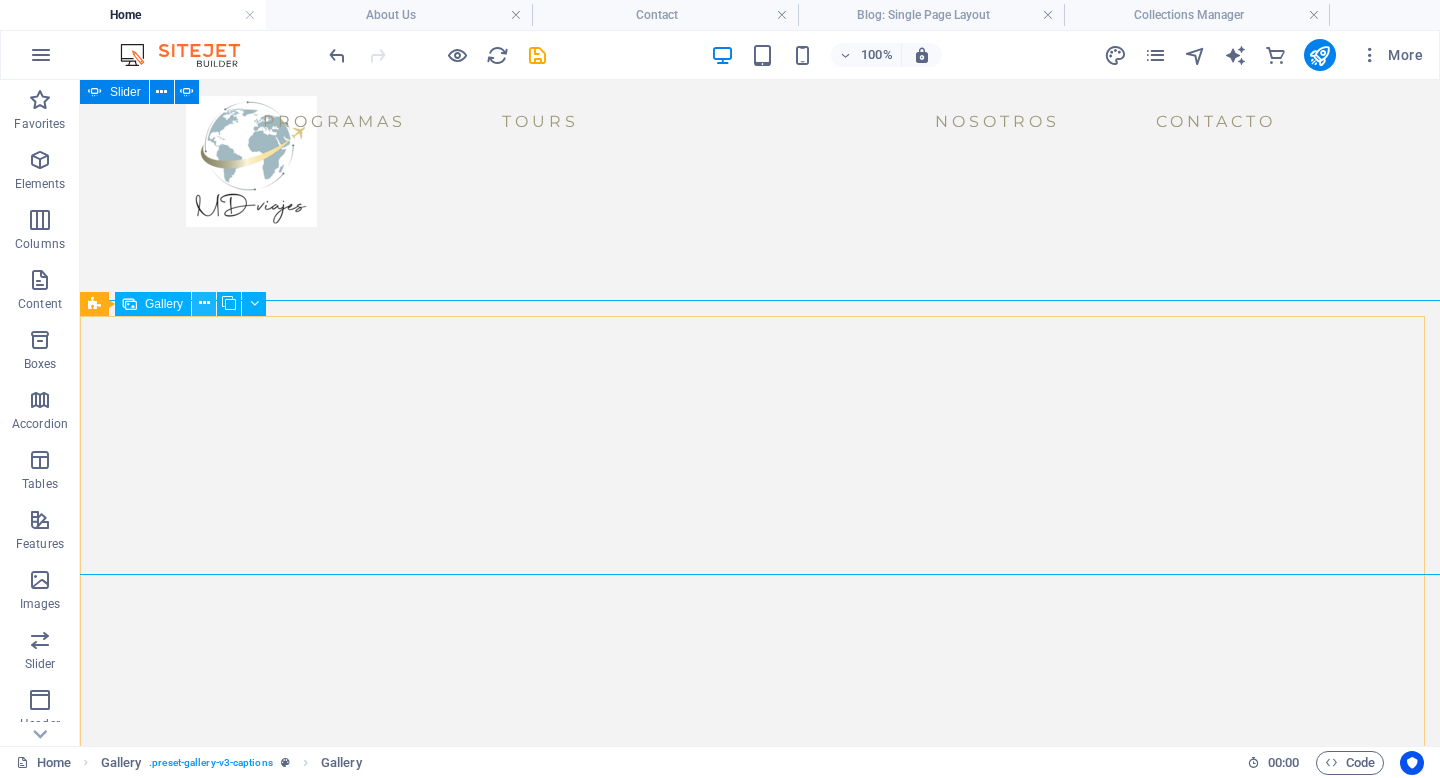 click at bounding box center (204, 303) 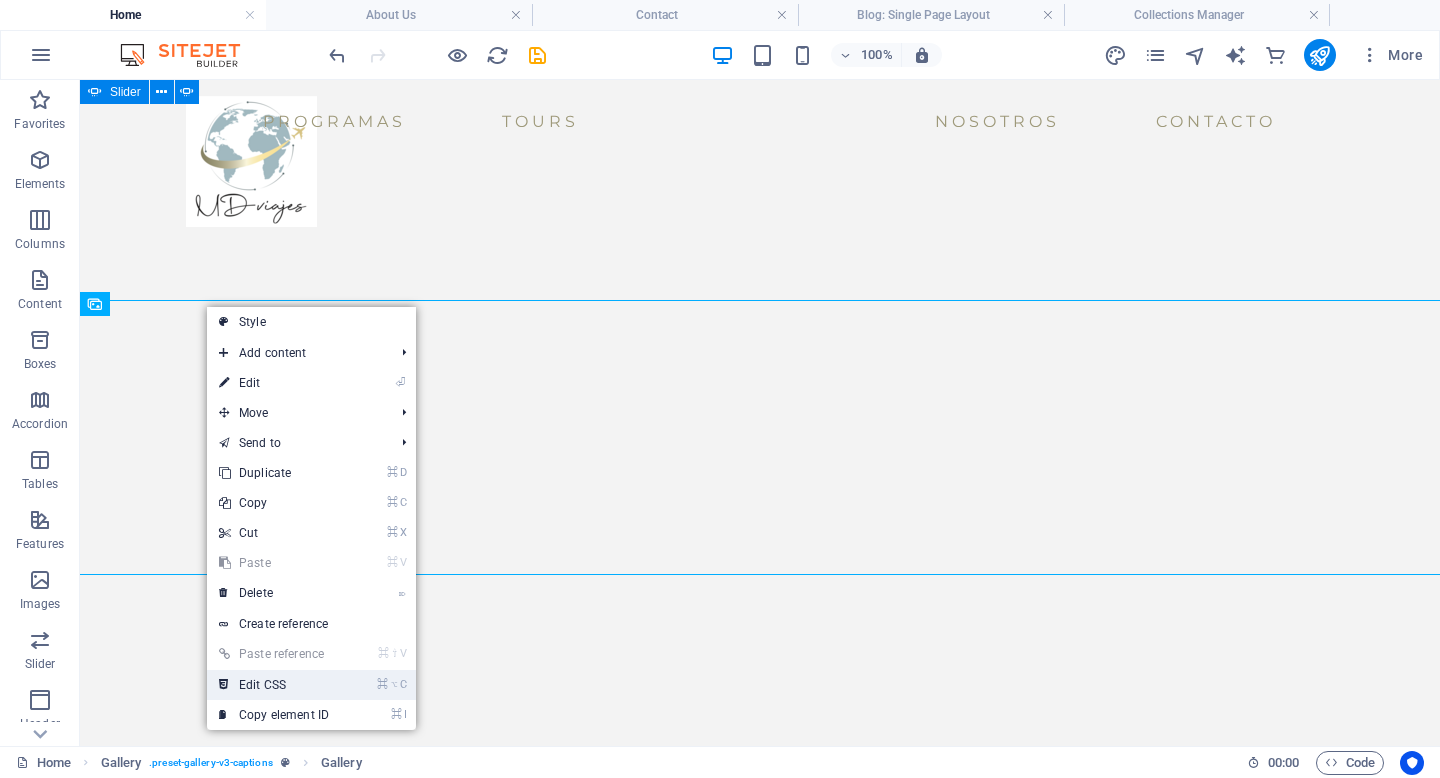 click on "⌘ ⌥ C  Edit CSS" at bounding box center [274, 685] 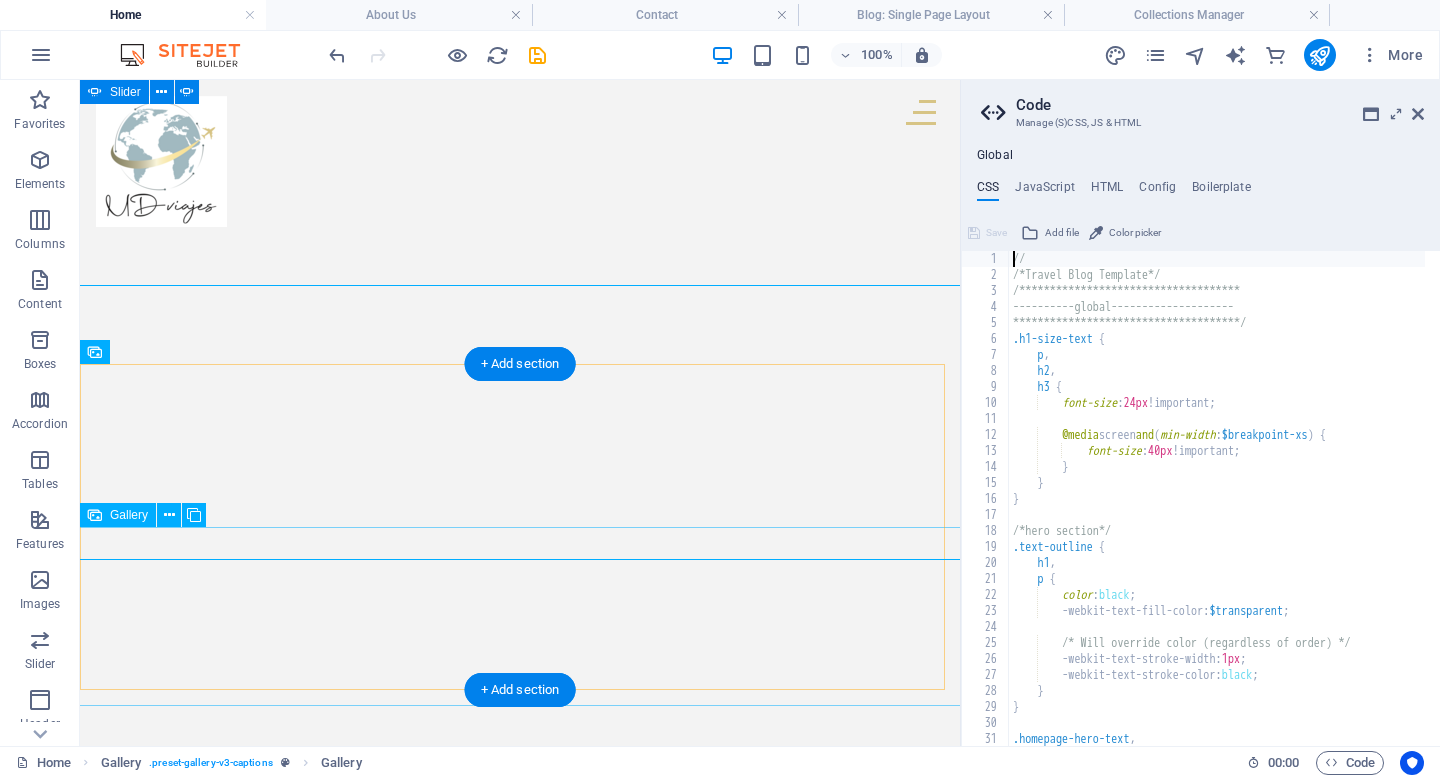scroll, scrollTop: 2808, scrollLeft: 0, axis: vertical 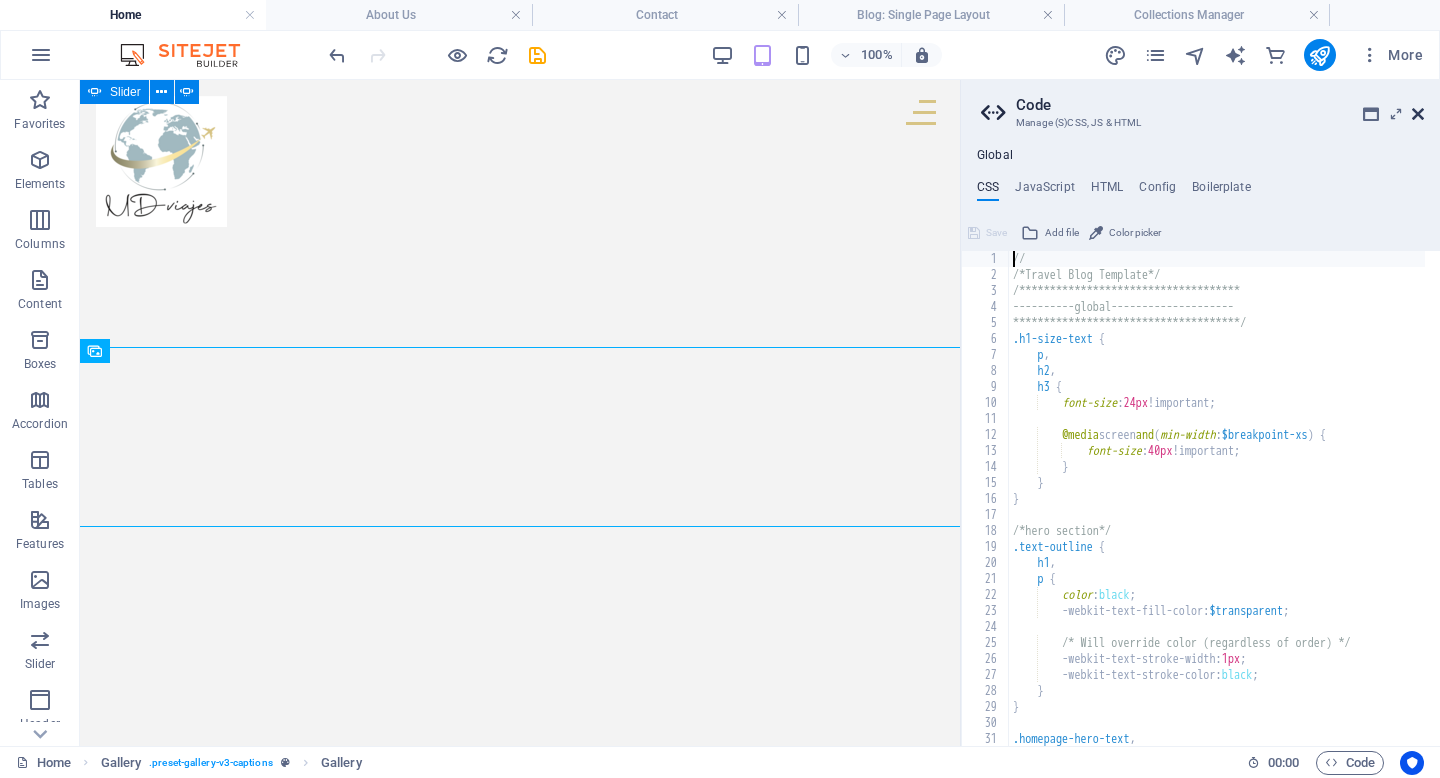 click at bounding box center (1418, 114) 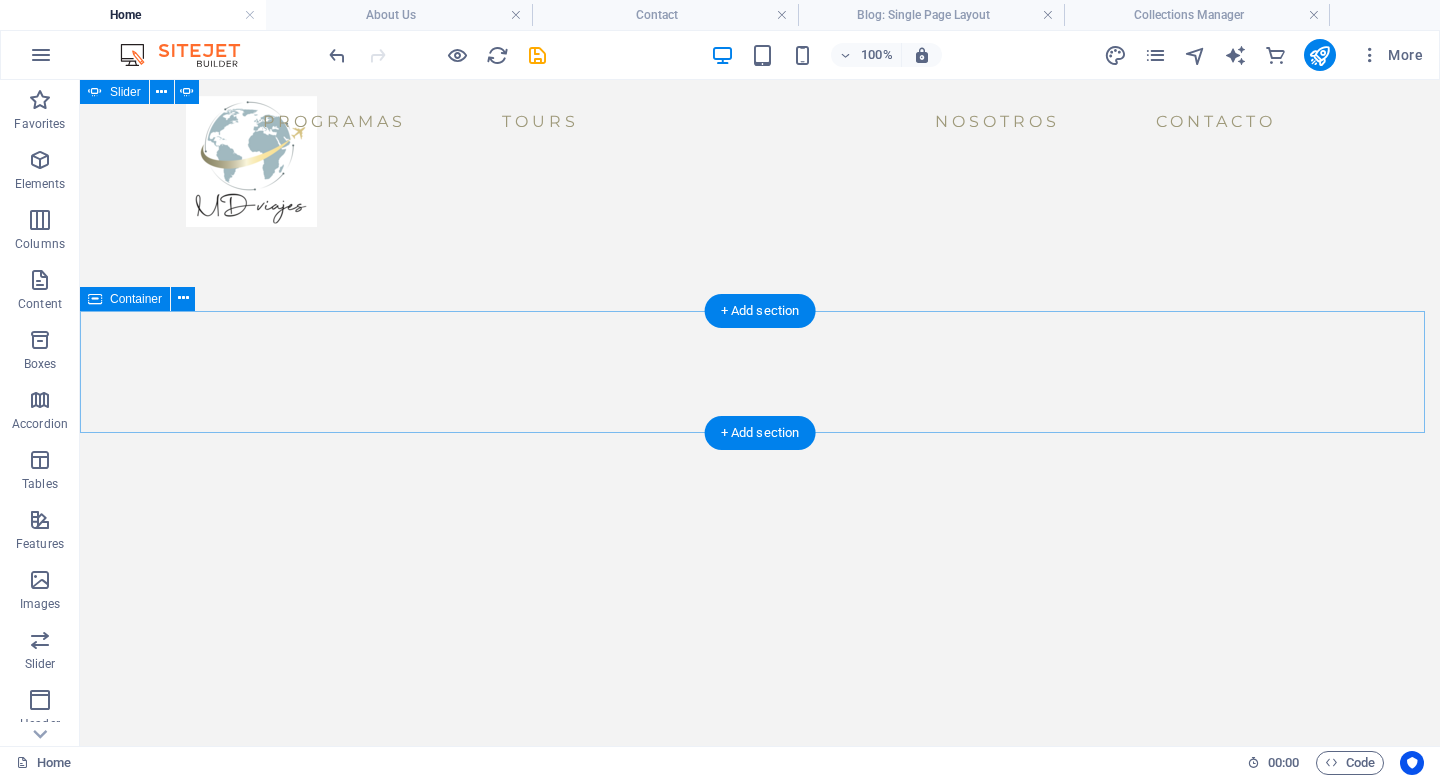 scroll, scrollTop: 2630, scrollLeft: 0, axis: vertical 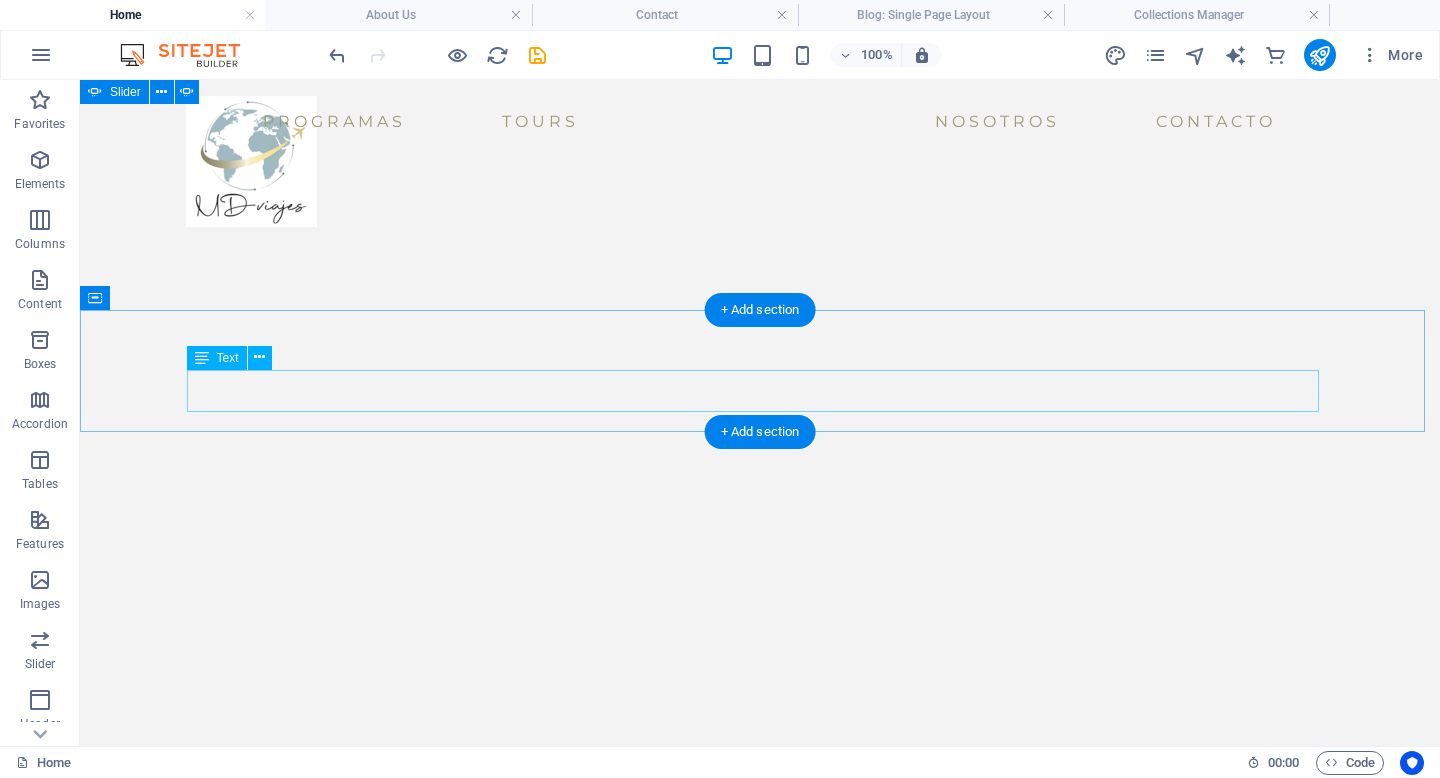 click on "OPINIONES" at bounding box center [760, 21511] 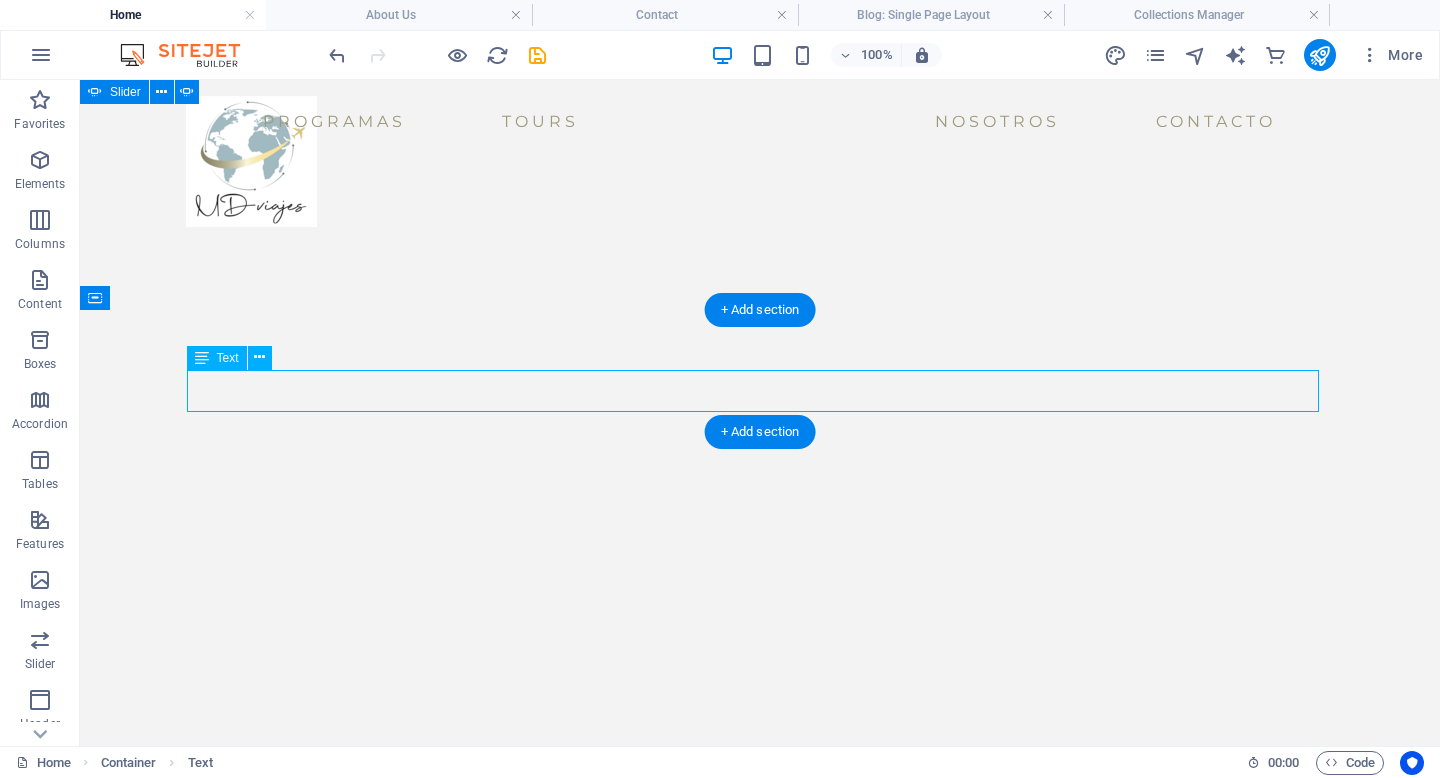 click on "OPINIONES" at bounding box center (760, 21511) 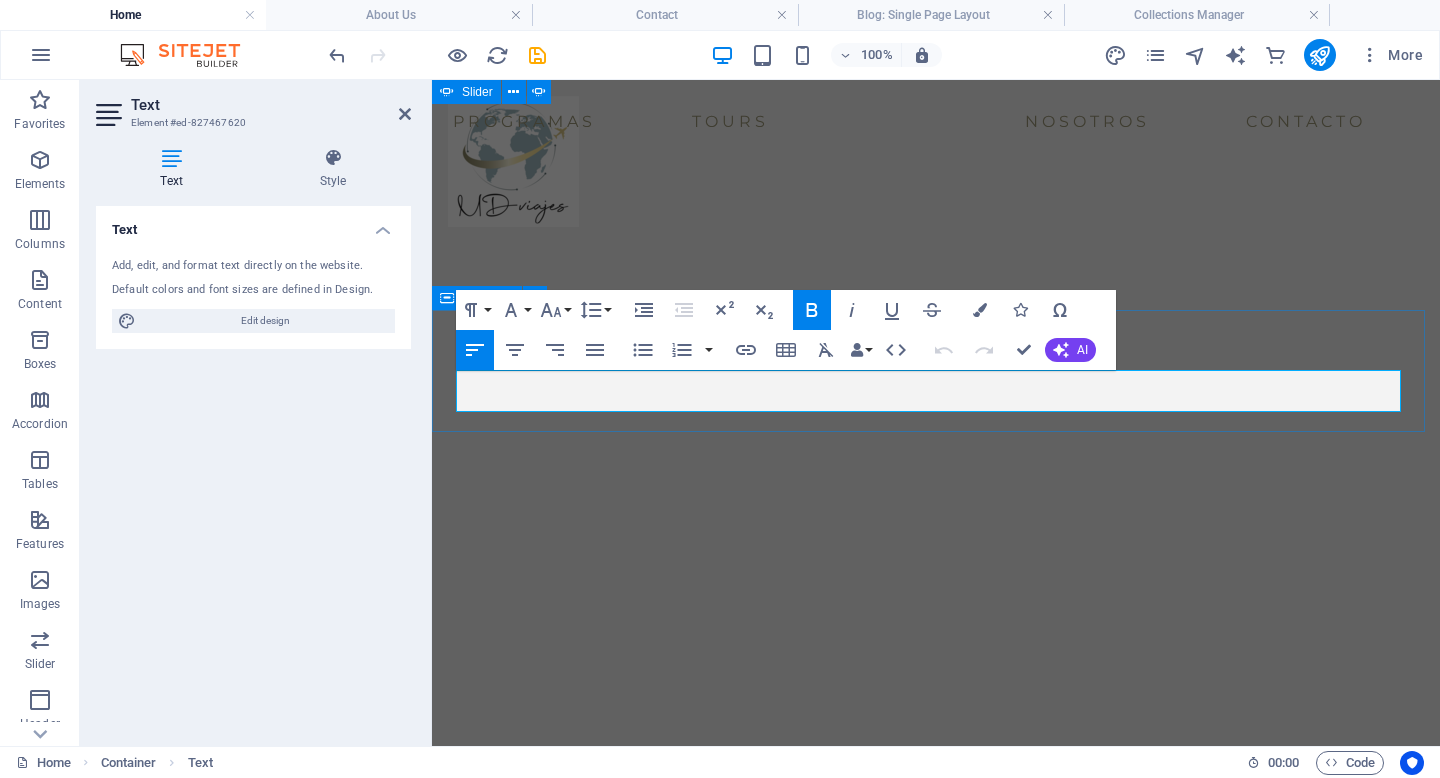 drag, startPoint x: 863, startPoint y: 395, endPoint x: 427, endPoint y: 393, distance: 436.00458 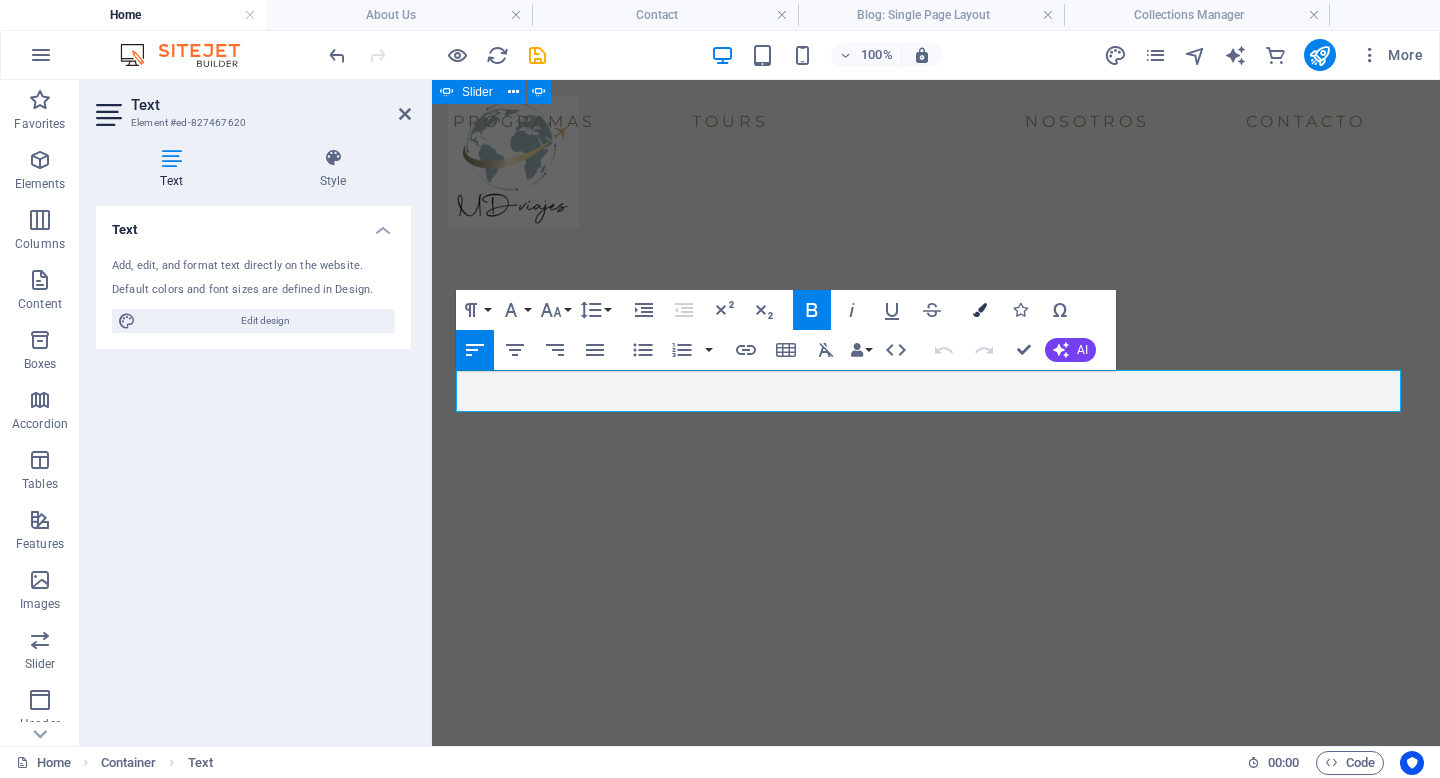 click at bounding box center [980, 310] 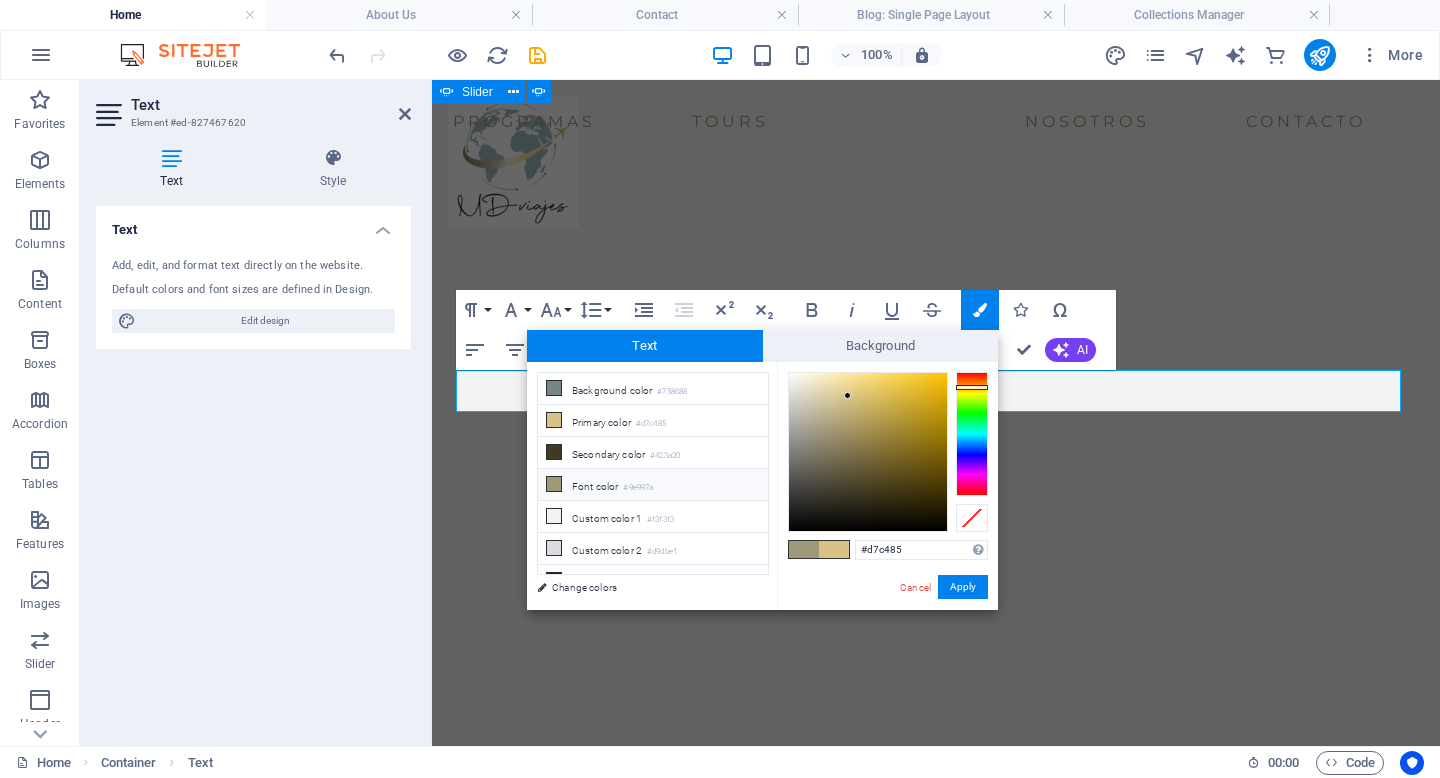click on "Text Add, edit, and format text directly on the website. Default colors and font sizes are defined in Design. Edit design Alignment Left aligned Centered Right aligned" at bounding box center [253, 468] 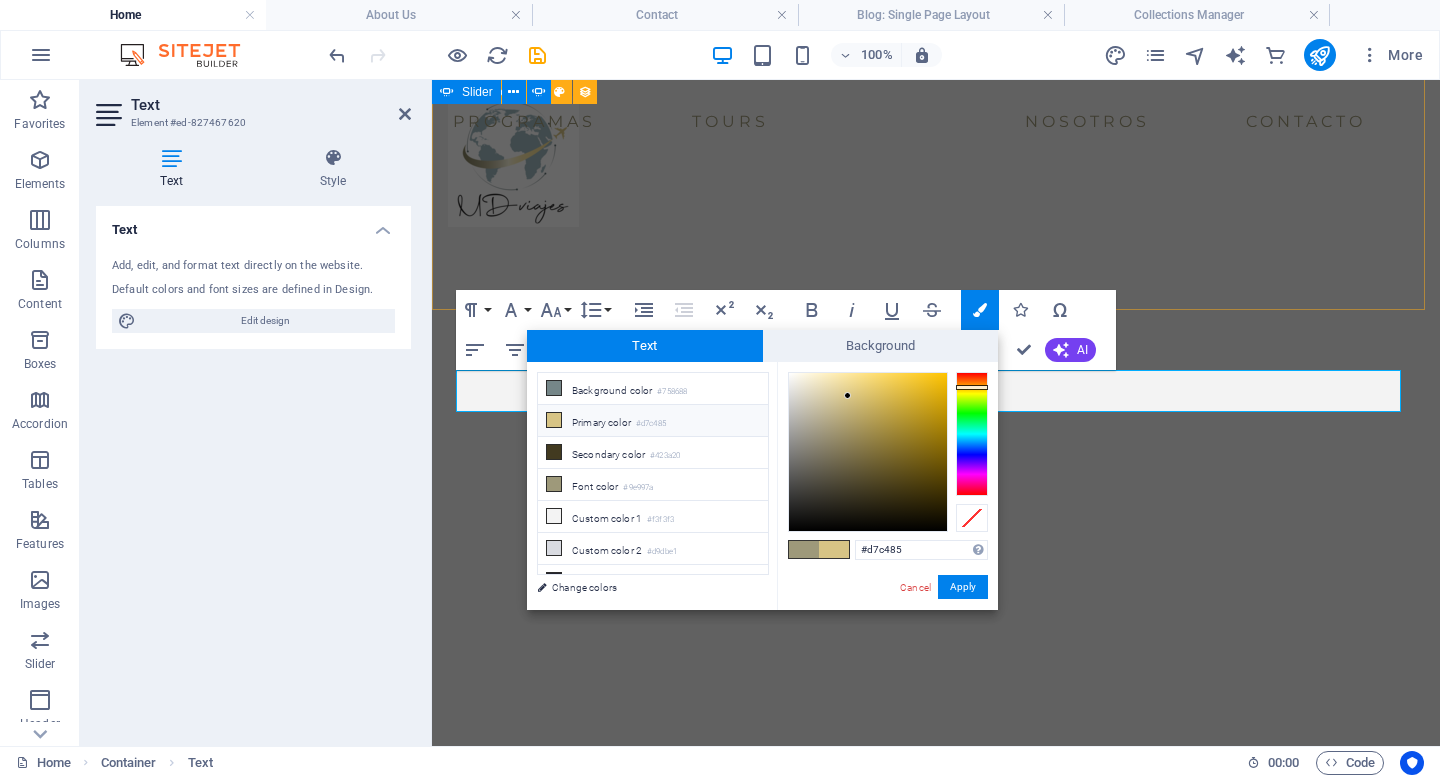 click on "Orange Views From the Top READ MORE → [DATE] Misty Waterfall READ MORE → [DATE] Deep Caves in New Zealand READ MORE → [DATE] City Sunsets READ MORE → [DATE] Riverside READ MORE → [DATE] Lake in the Woods READ MORE → [DATE] Colors of Autumn Trees READ MORE → [DATE] Concrete Jungle READ MORE → [DATE] Anterior Próximo" at bounding box center (936, 16686) 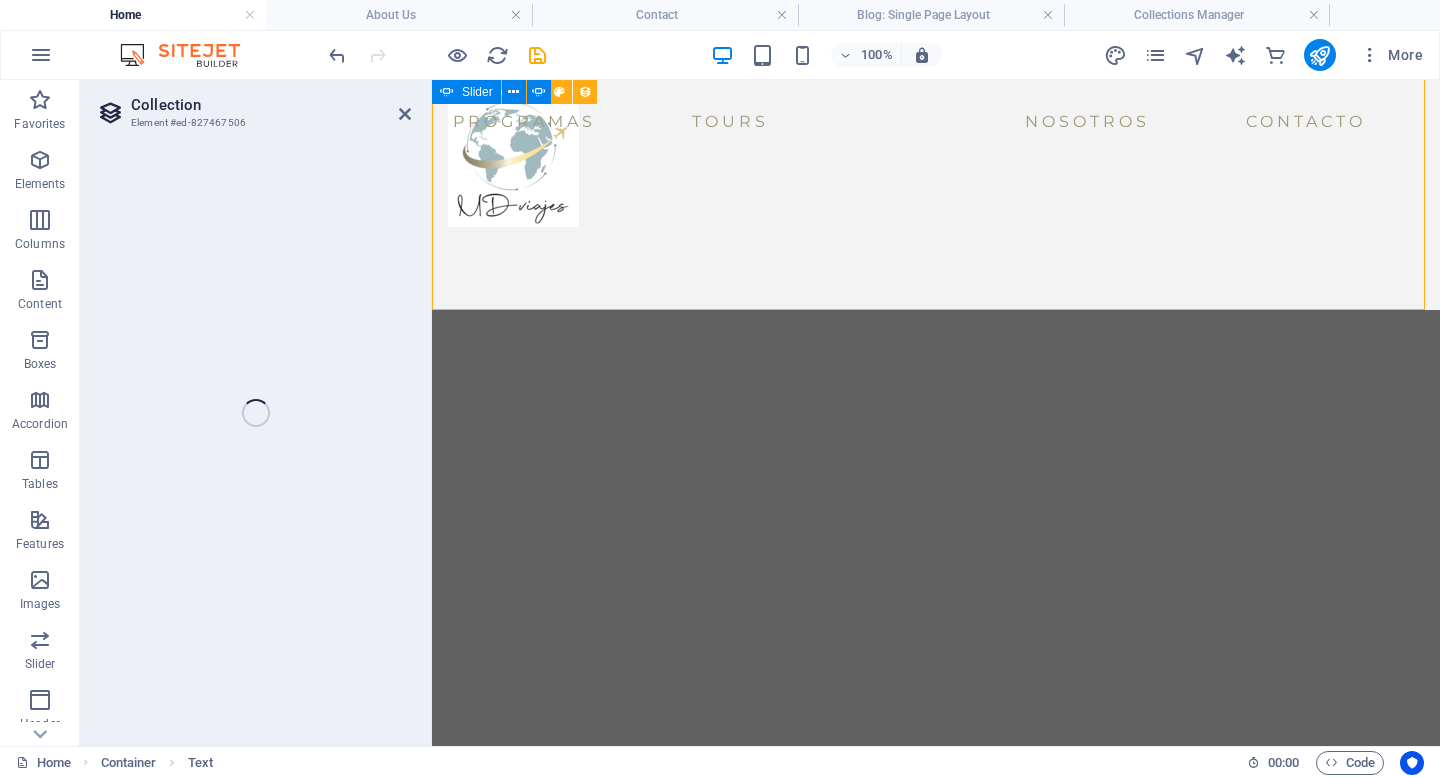 select on "columns.publishing_date_DESC" 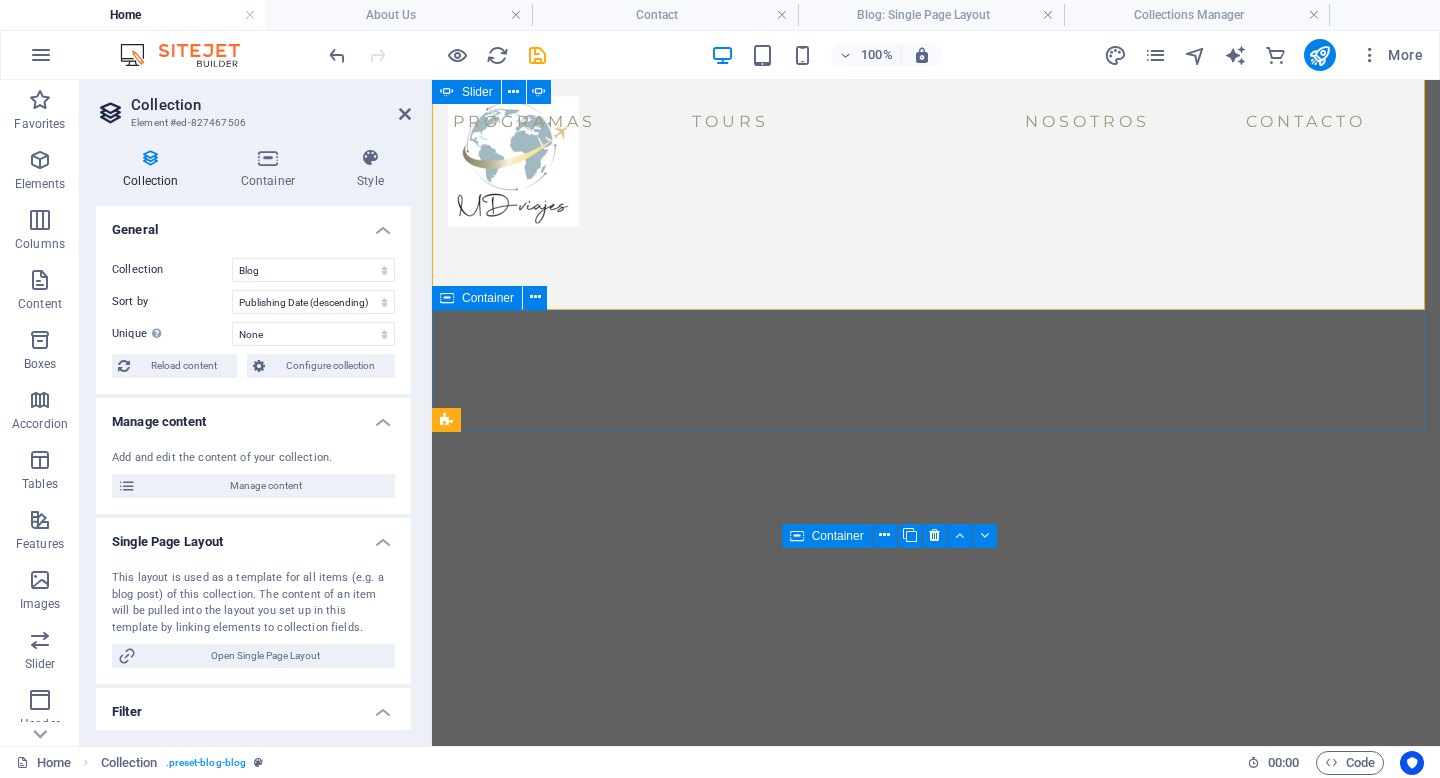 click on "OPINIONES" at bounding box center [936, 21076] 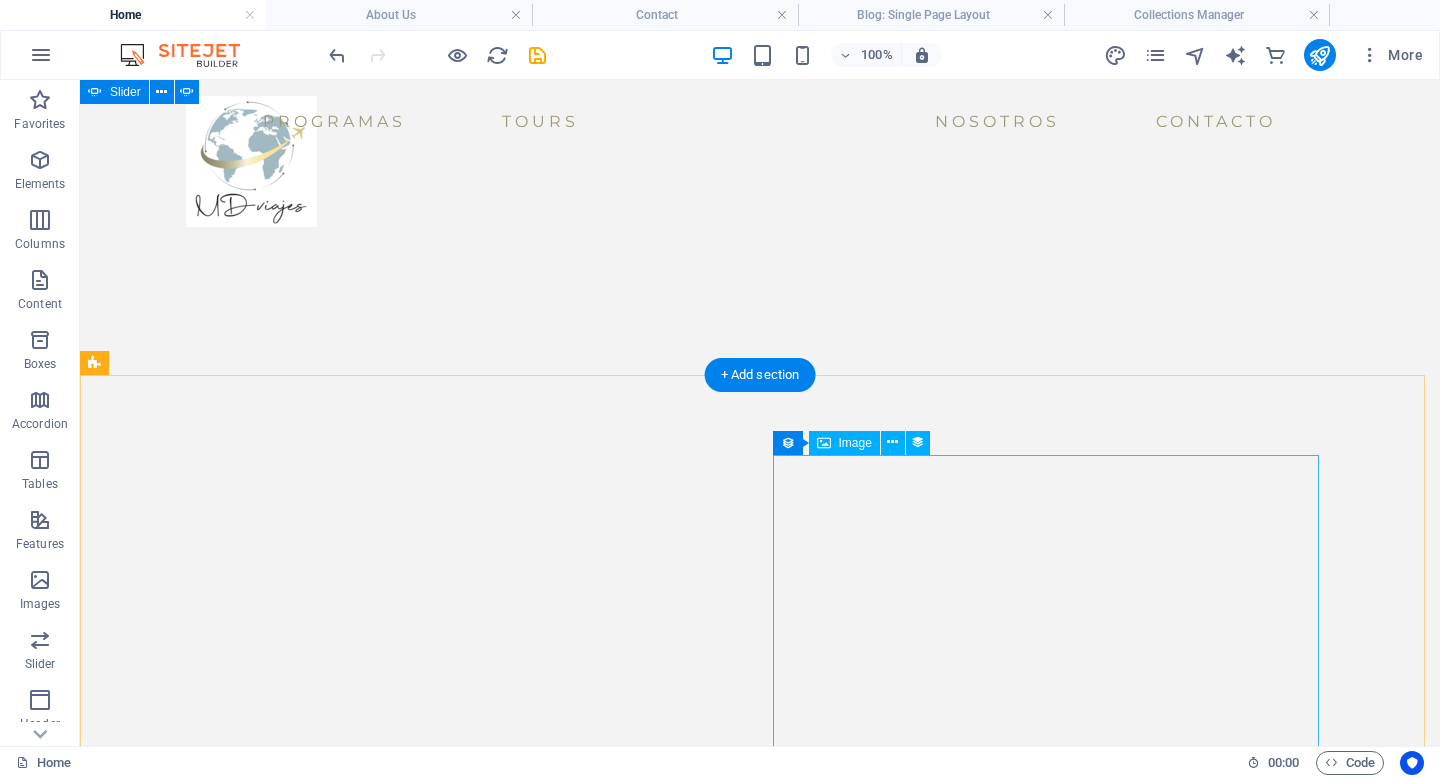 scroll, scrollTop: 612, scrollLeft: 0, axis: vertical 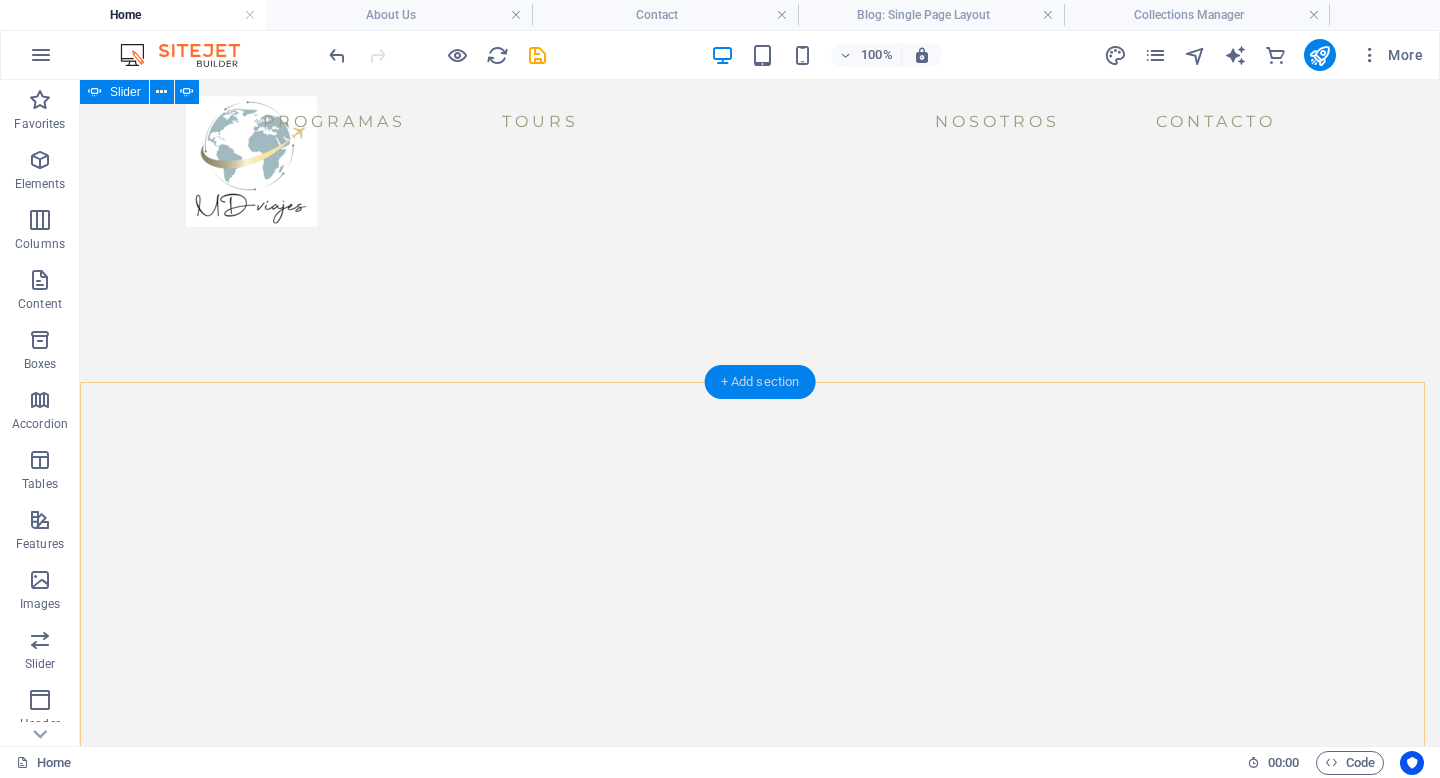 click on "+ Add section" at bounding box center [760, 382] 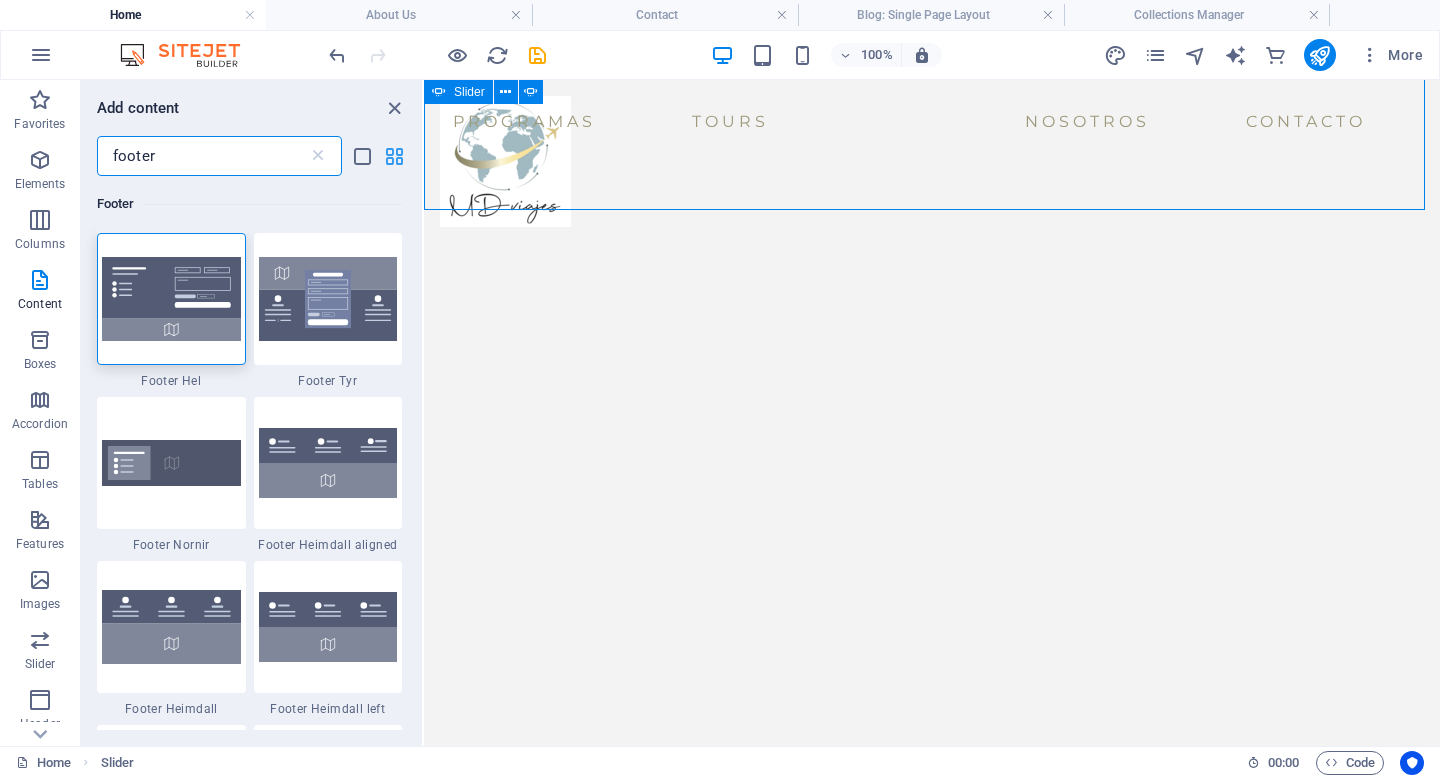 click at bounding box center (394, 156) 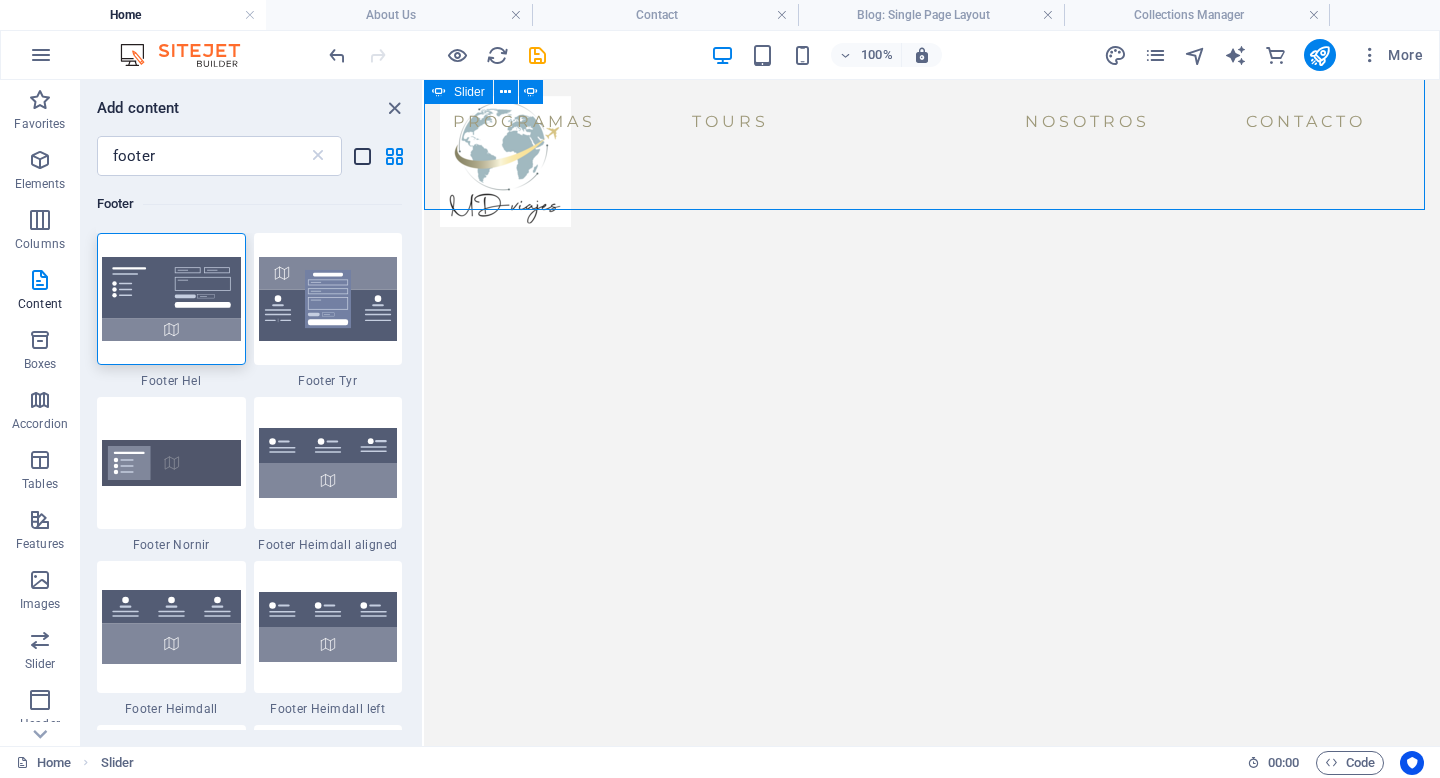 click at bounding box center (362, 156) 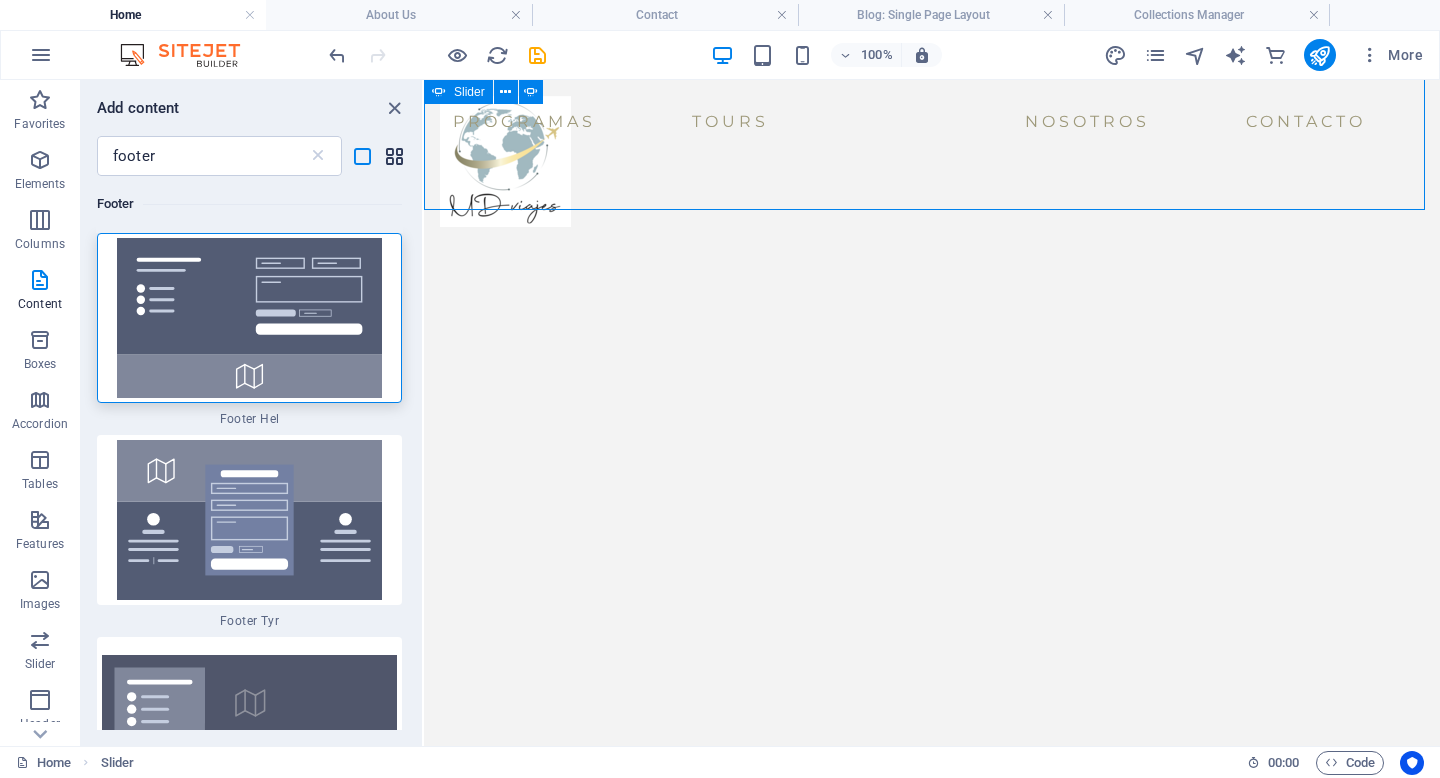 click at bounding box center [394, 156] 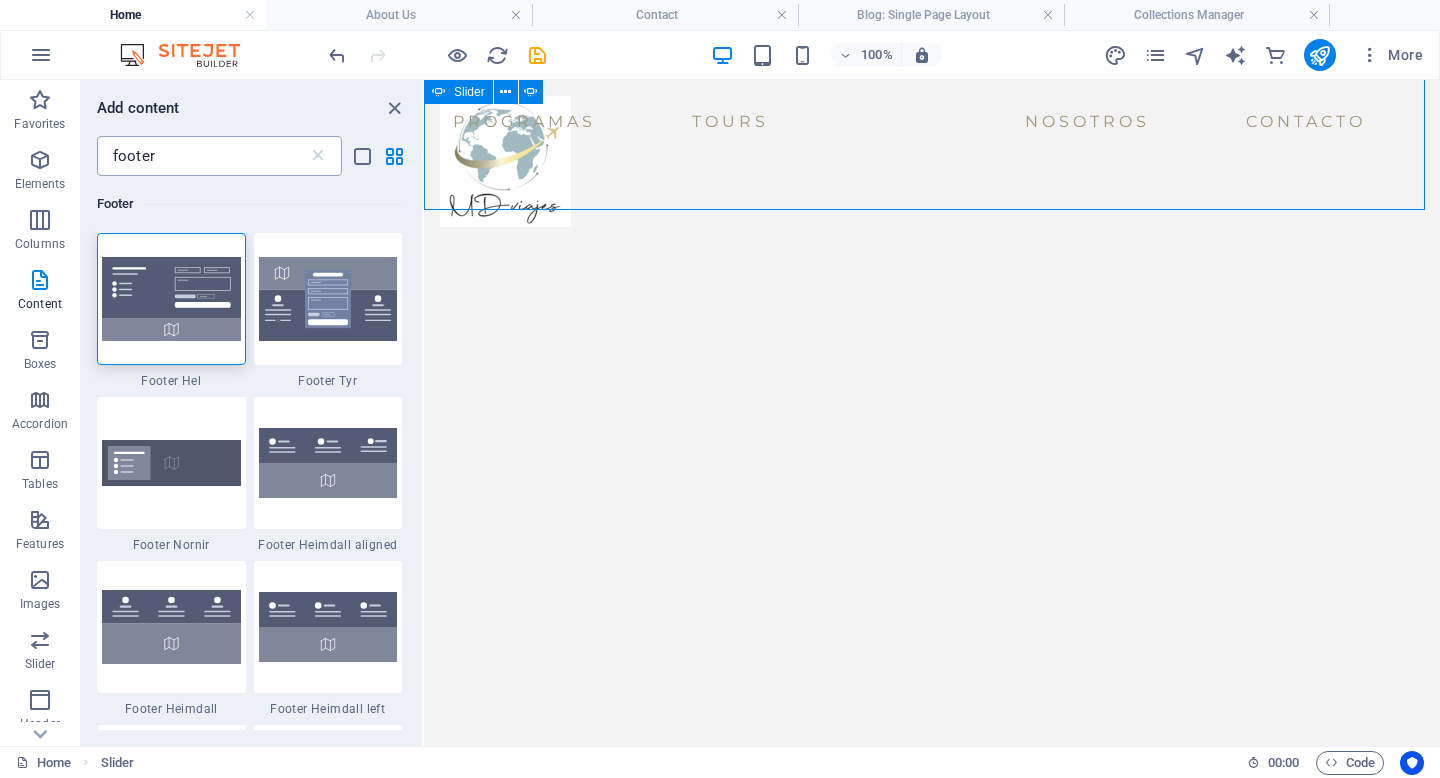 click on "footer" at bounding box center [202, 156] 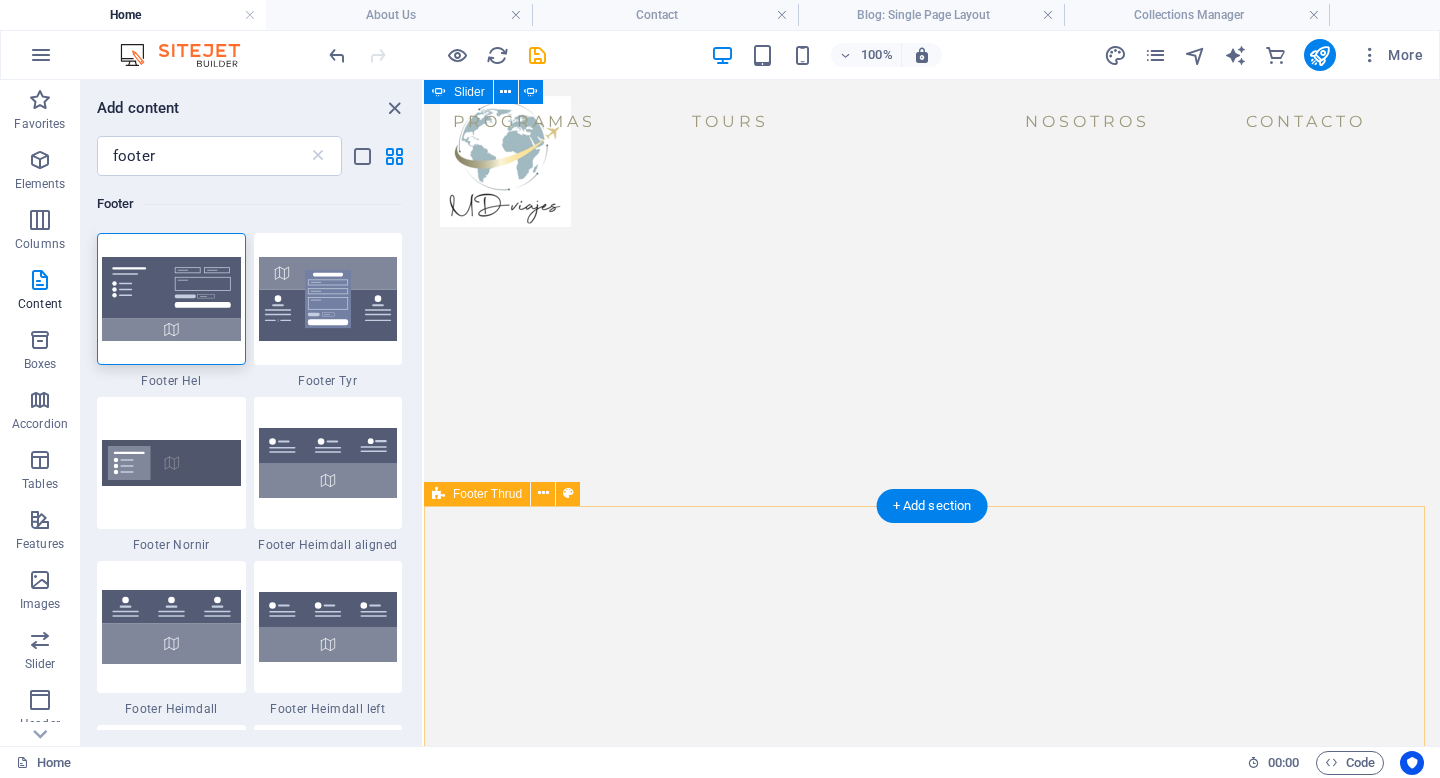 scroll, scrollTop: 4215, scrollLeft: 0, axis: vertical 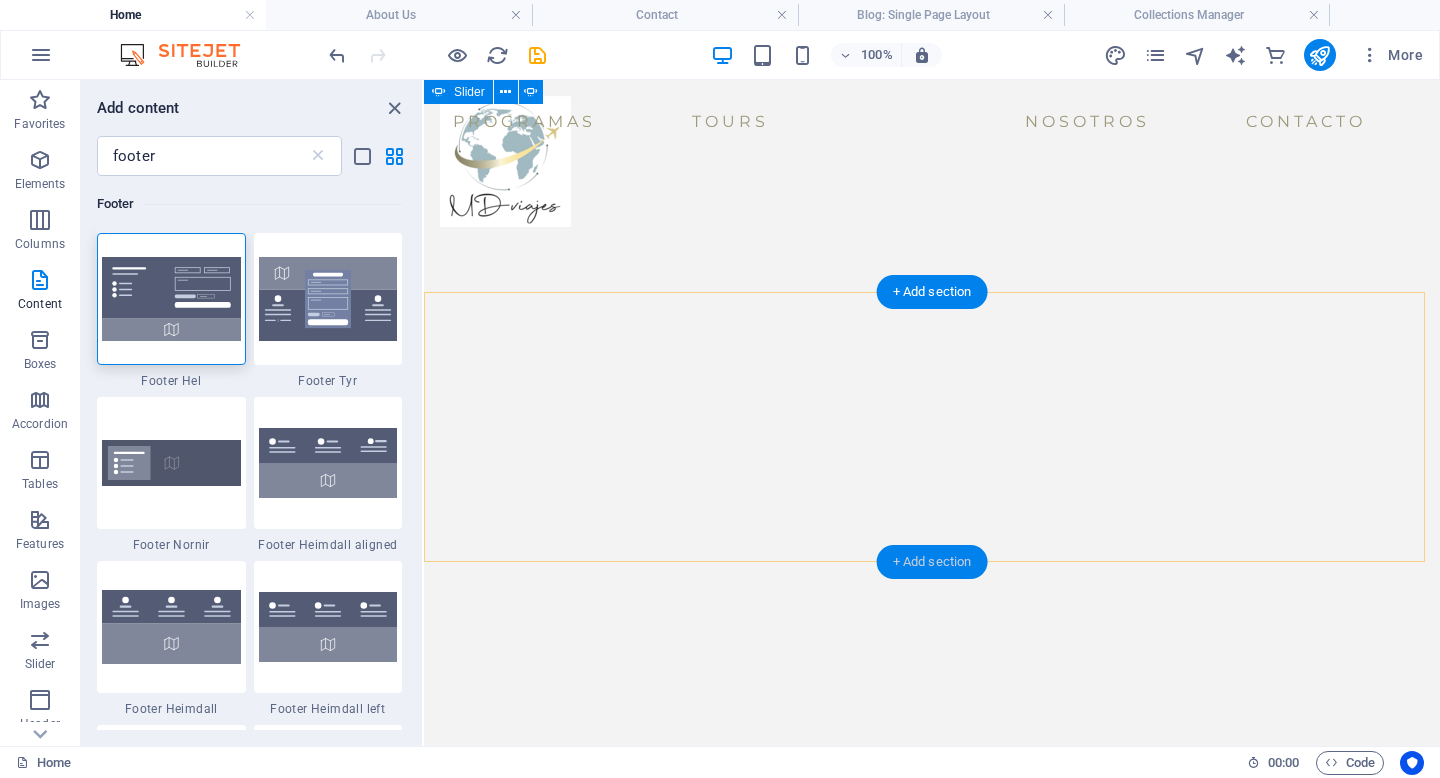 click on "+ Add section" at bounding box center [932, 562] 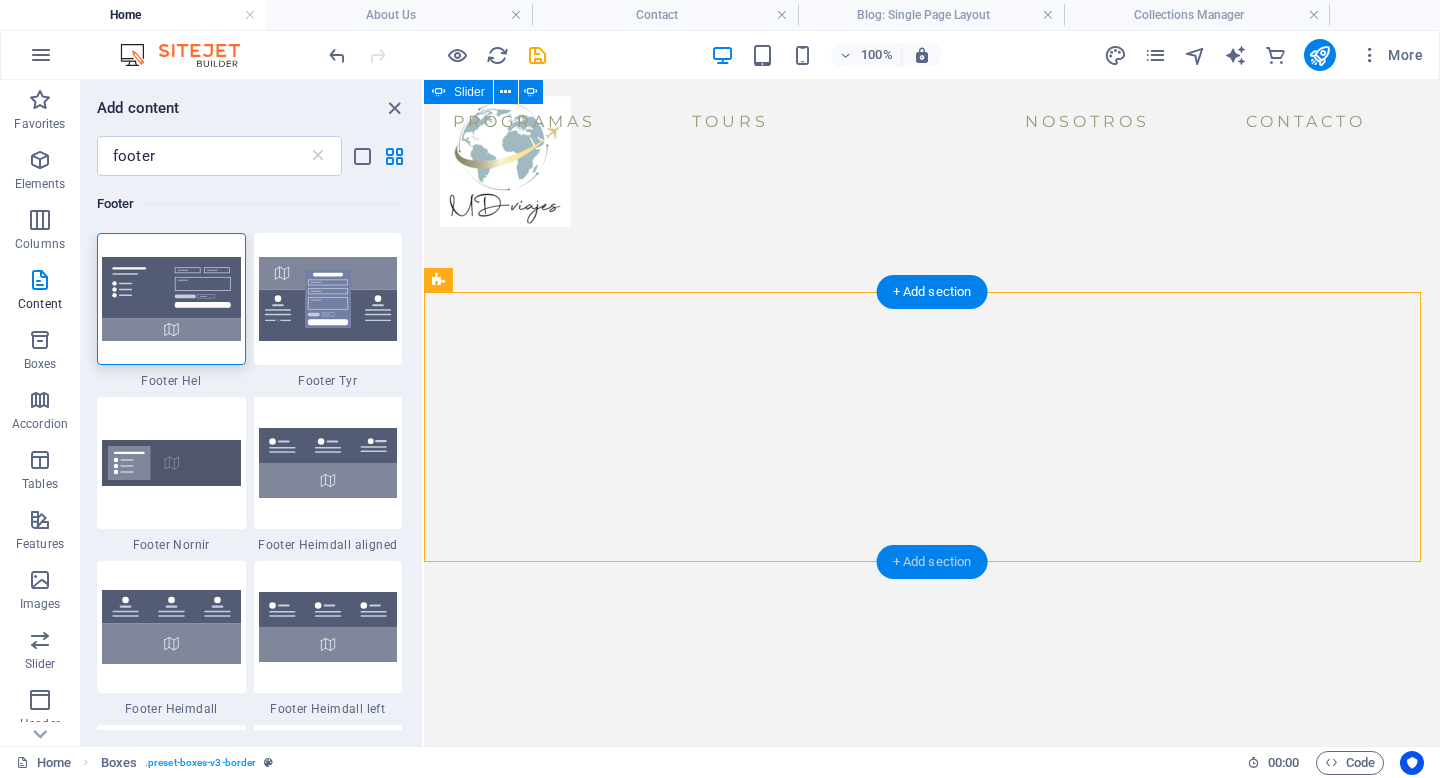 scroll, scrollTop: 4215, scrollLeft: 0, axis: vertical 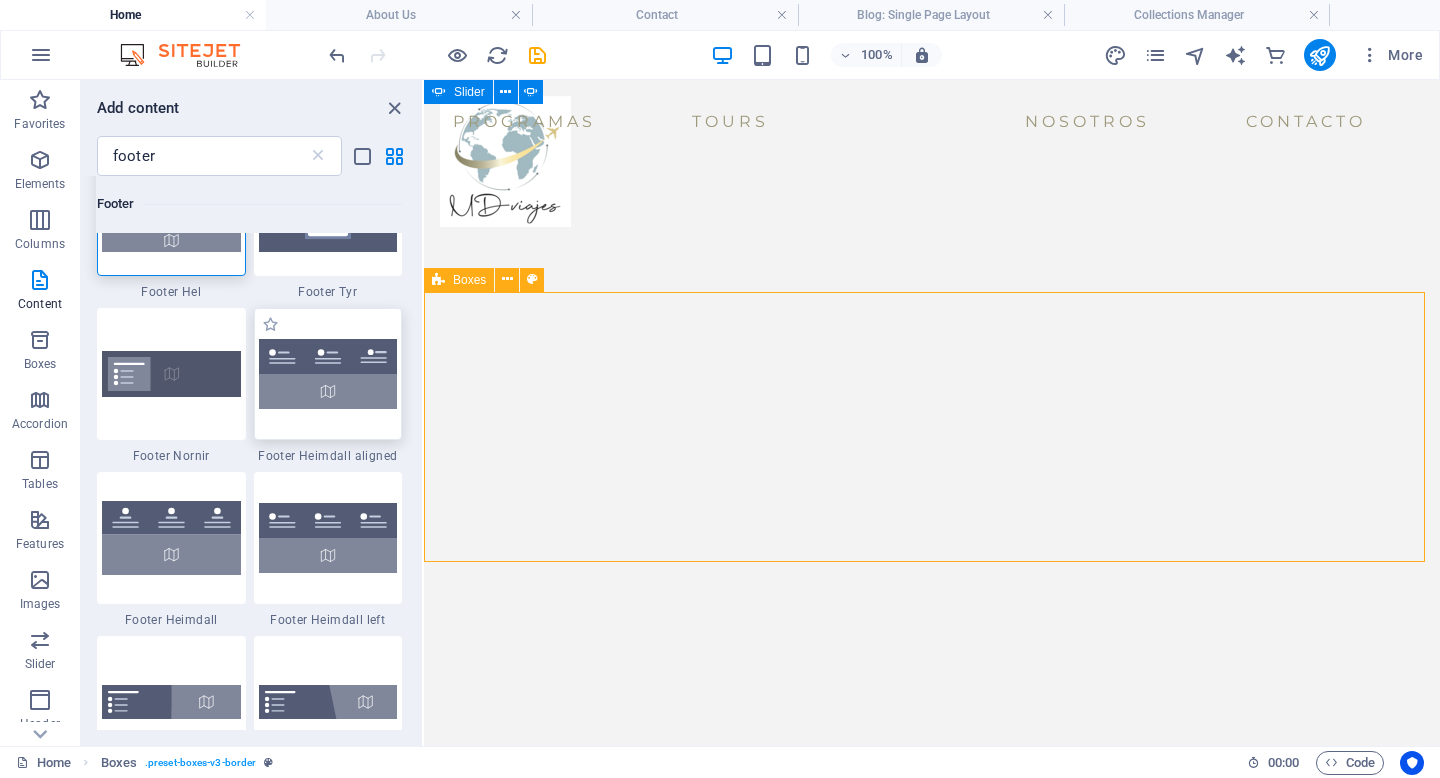 click at bounding box center [328, 374] 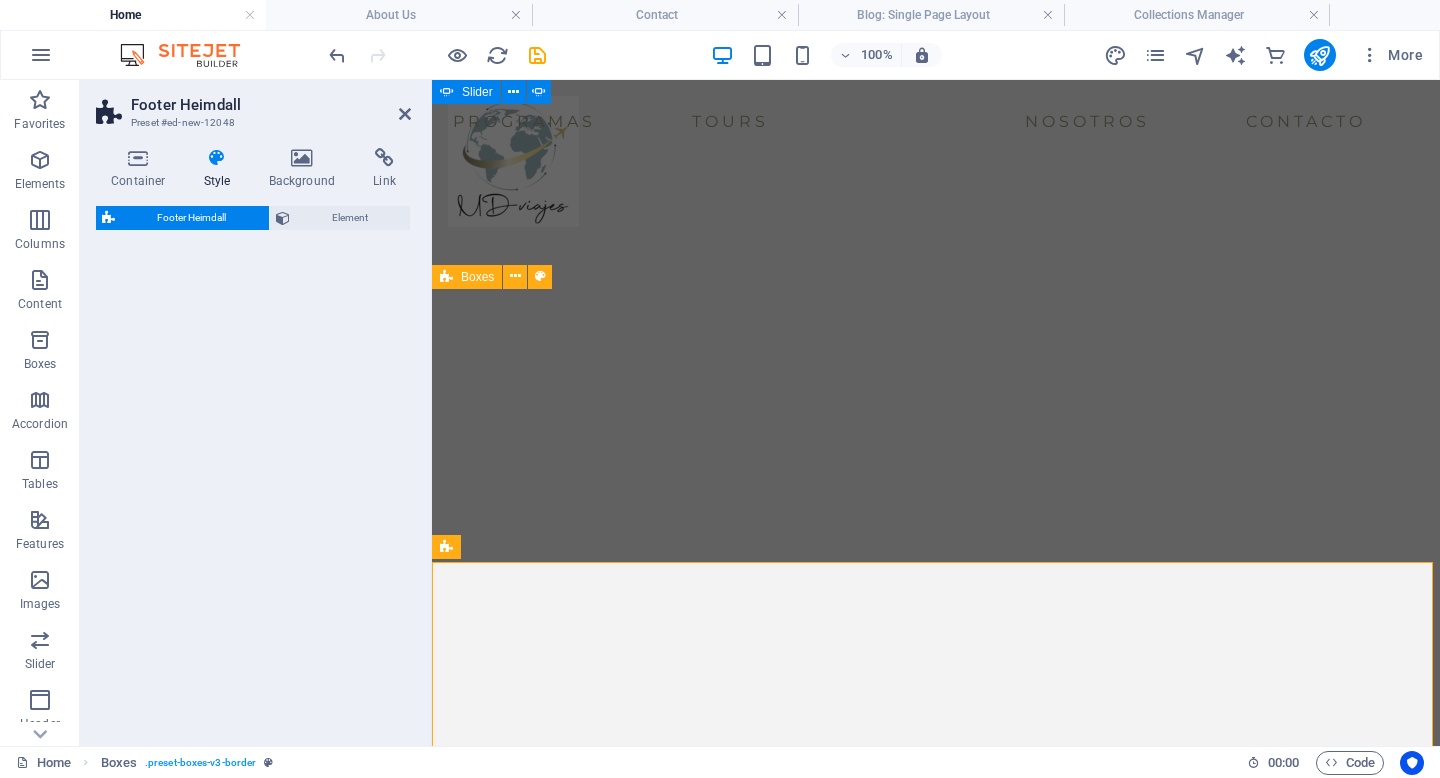 scroll, scrollTop: 4211, scrollLeft: 0, axis: vertical 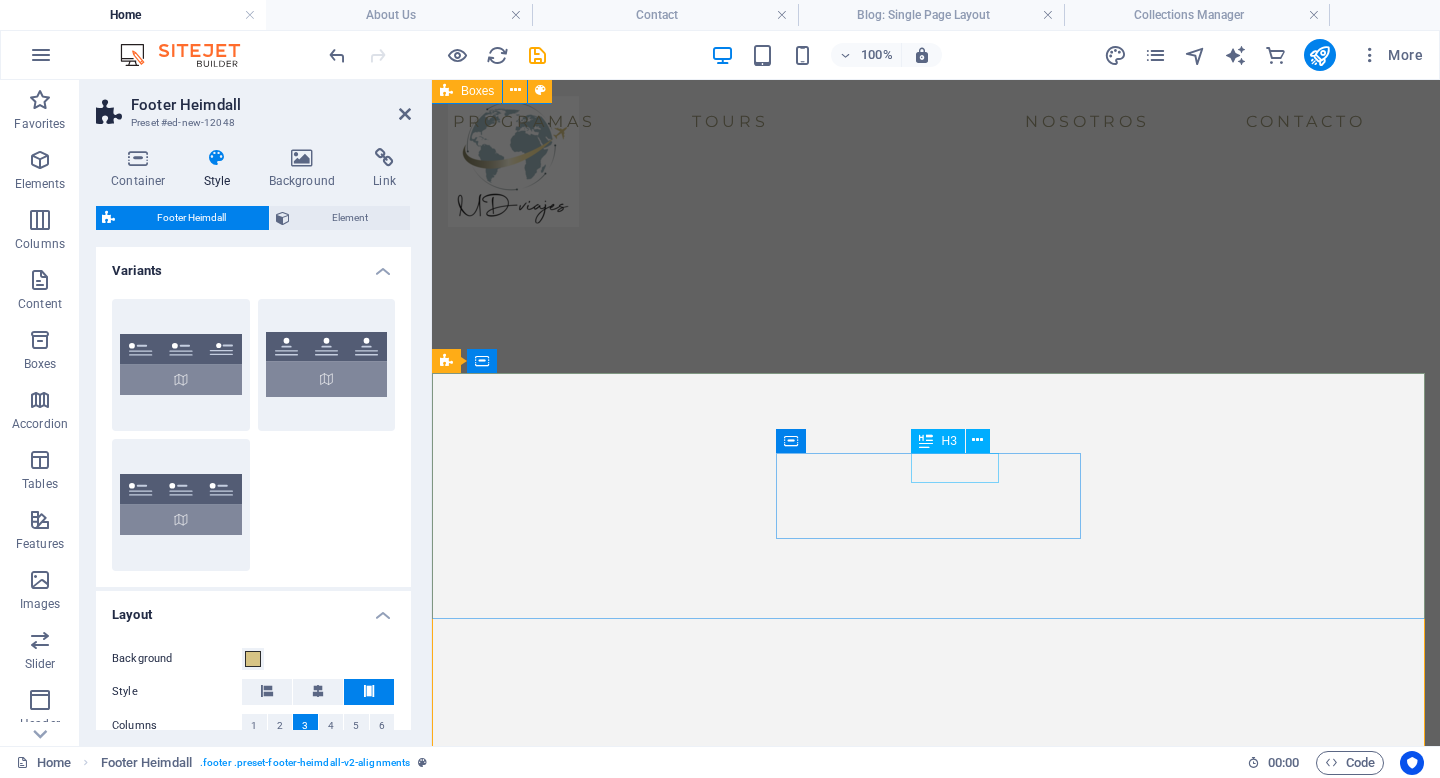 click on "Phone" at bounding box center (610, 24940) 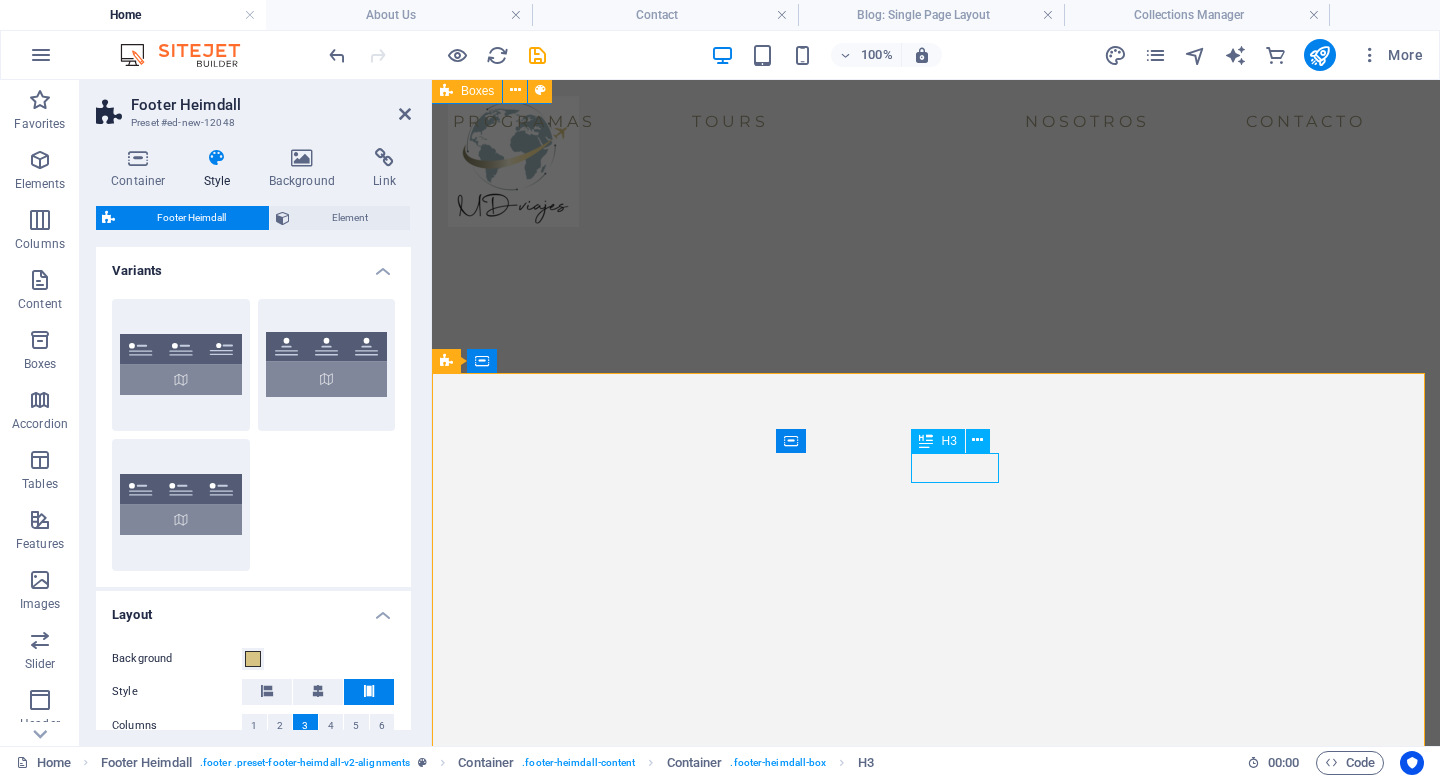 click on "Phone" at bounding box center (610, 24940) 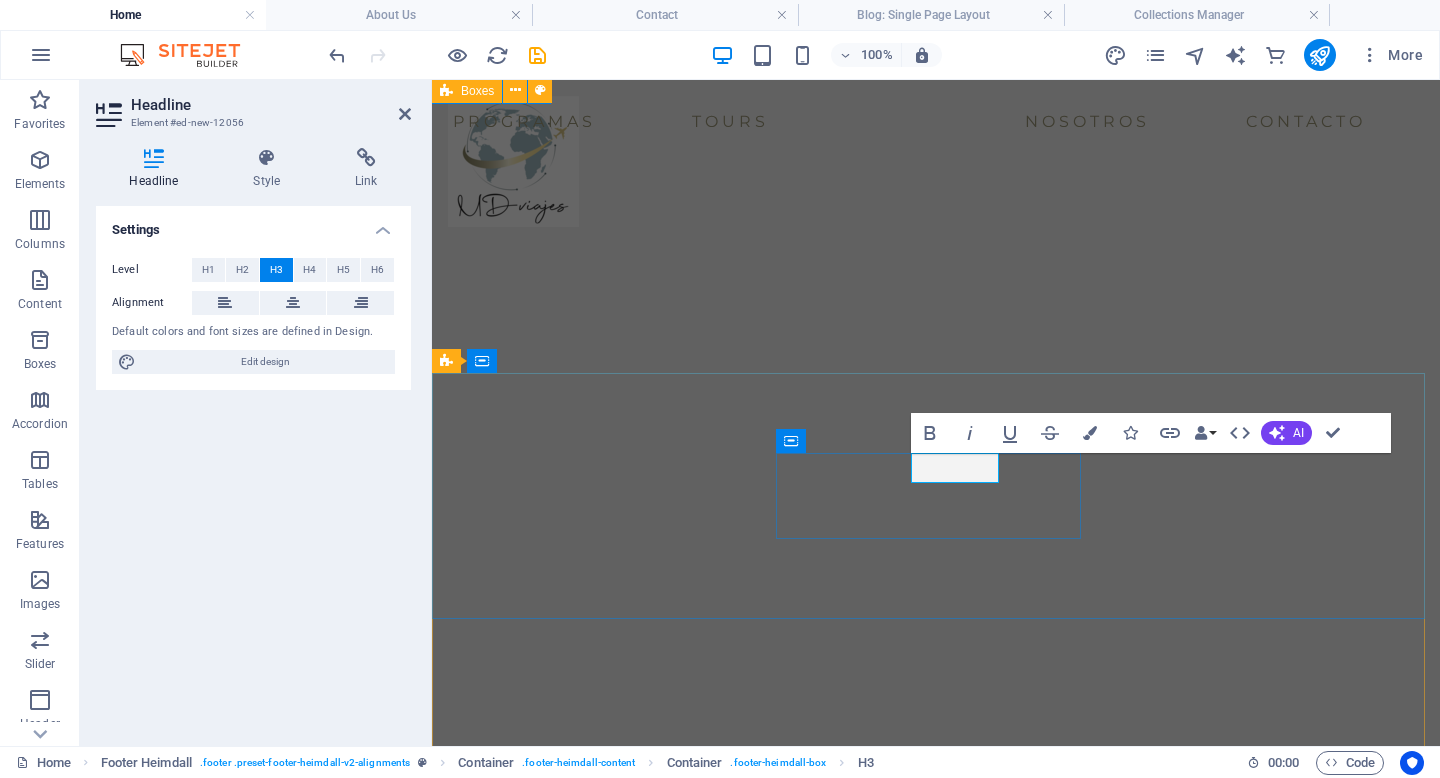 type 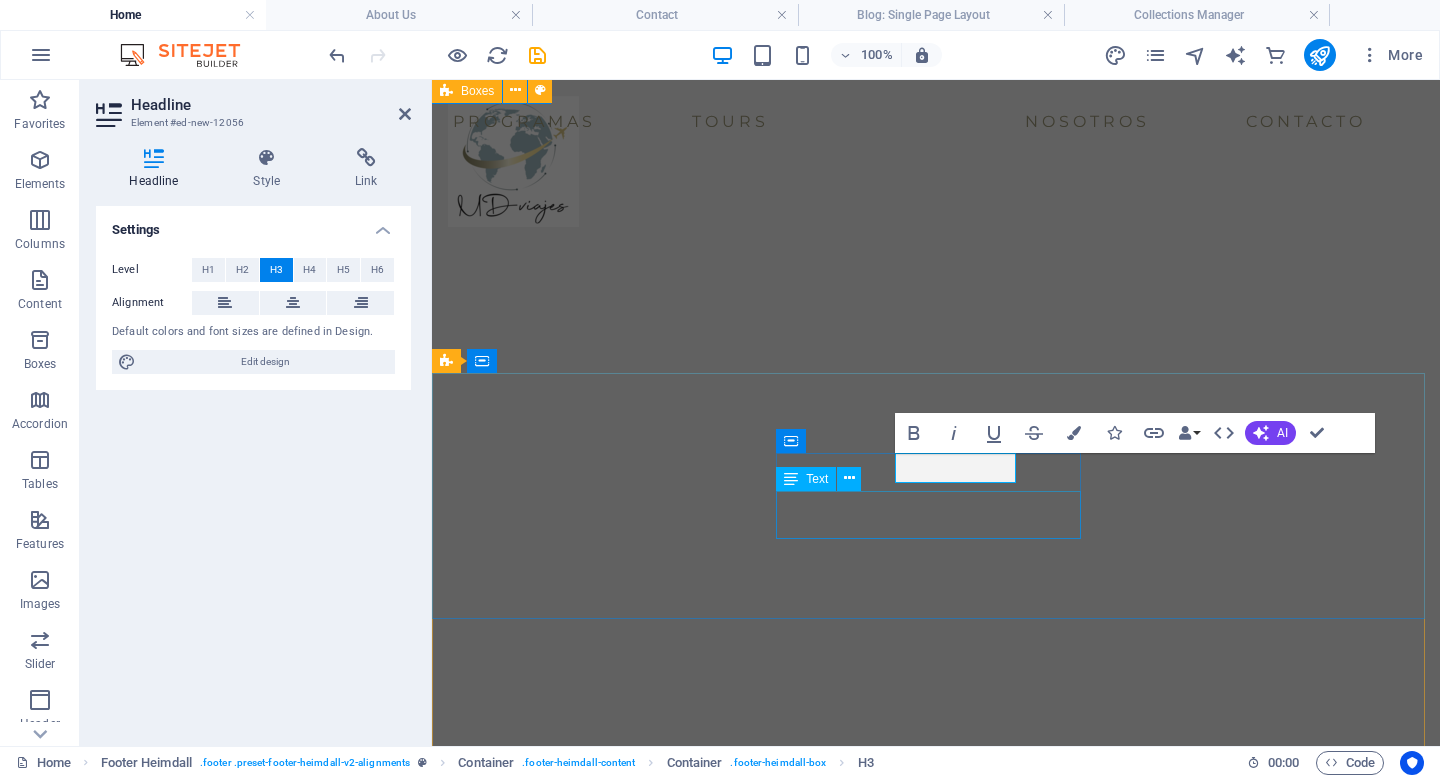 click on "Phone:  0123 - 456789 Mobile:" at bounding box center (610, 24987) 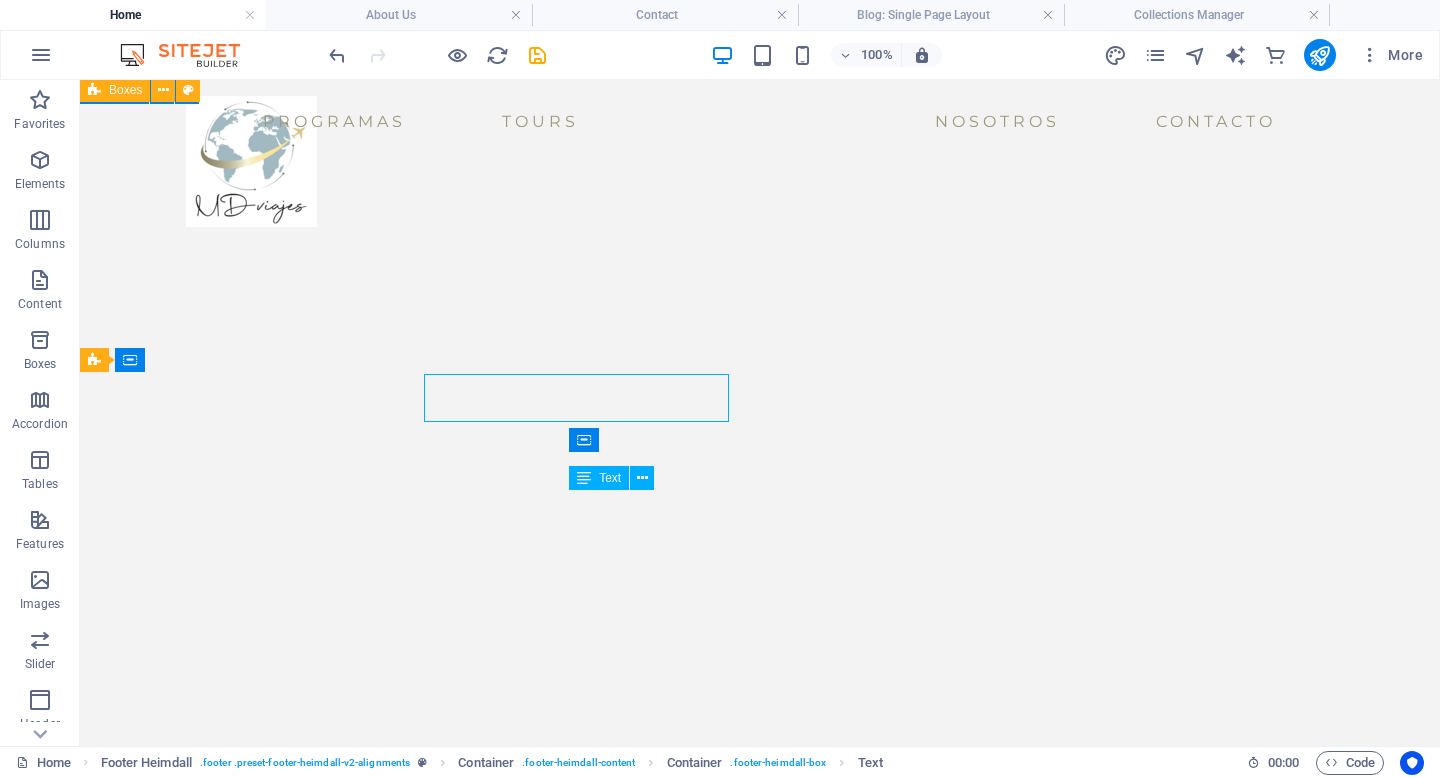 scroll, scrollTop: 4690, scrollLeft: 0, axis: vertical 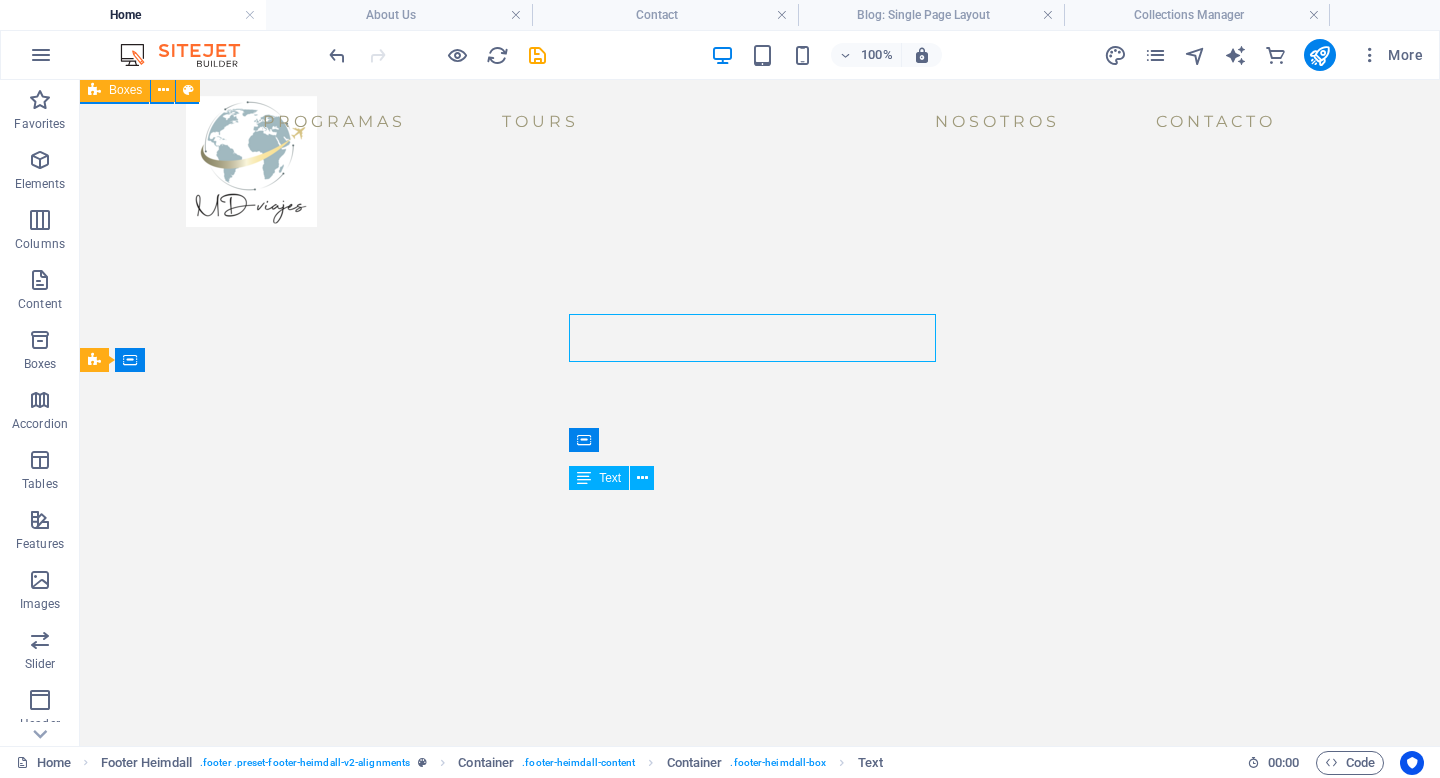 click on "Phone:  0123 - 456789 Mobile:" at bounding box center (287, 25768) 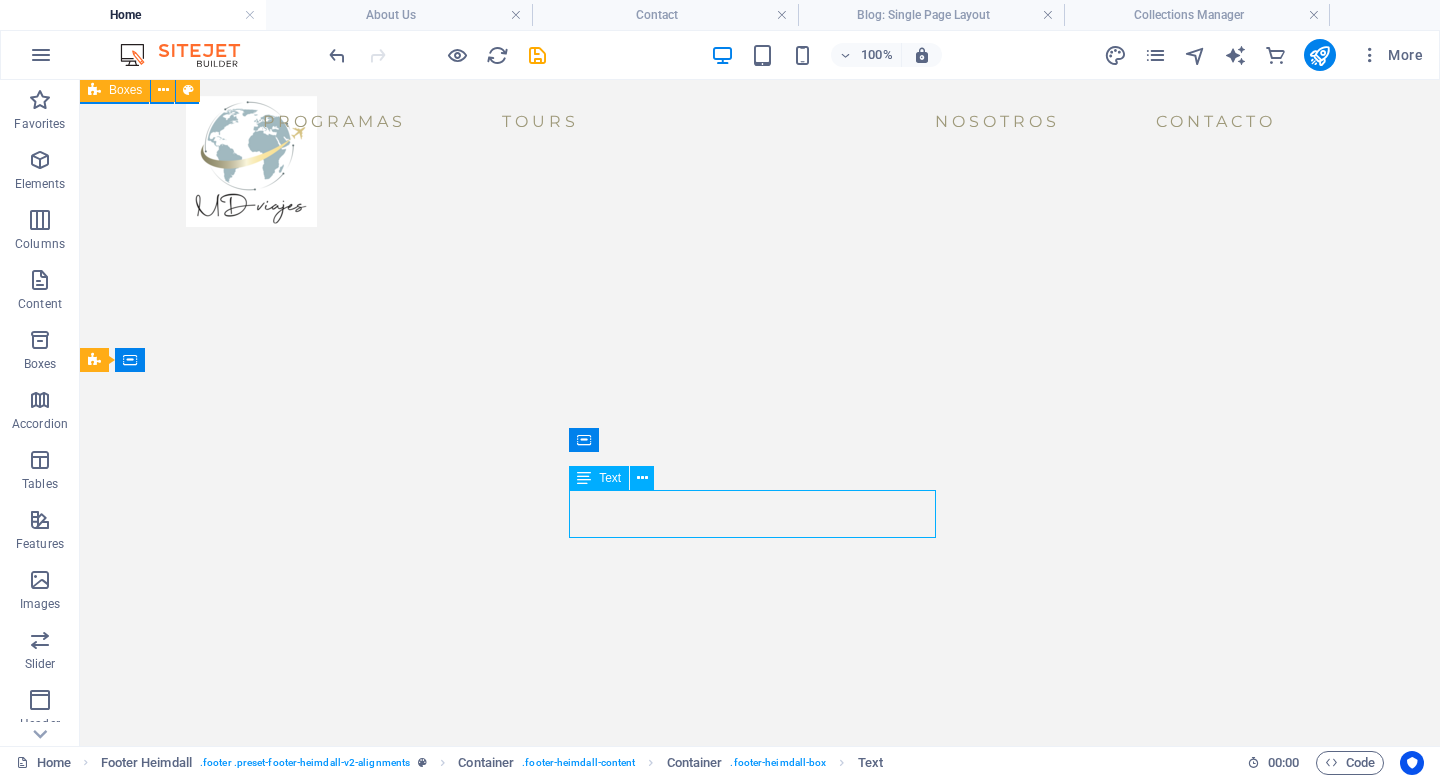 click on "0123 - 456789" at bounding box center [315, 25755] 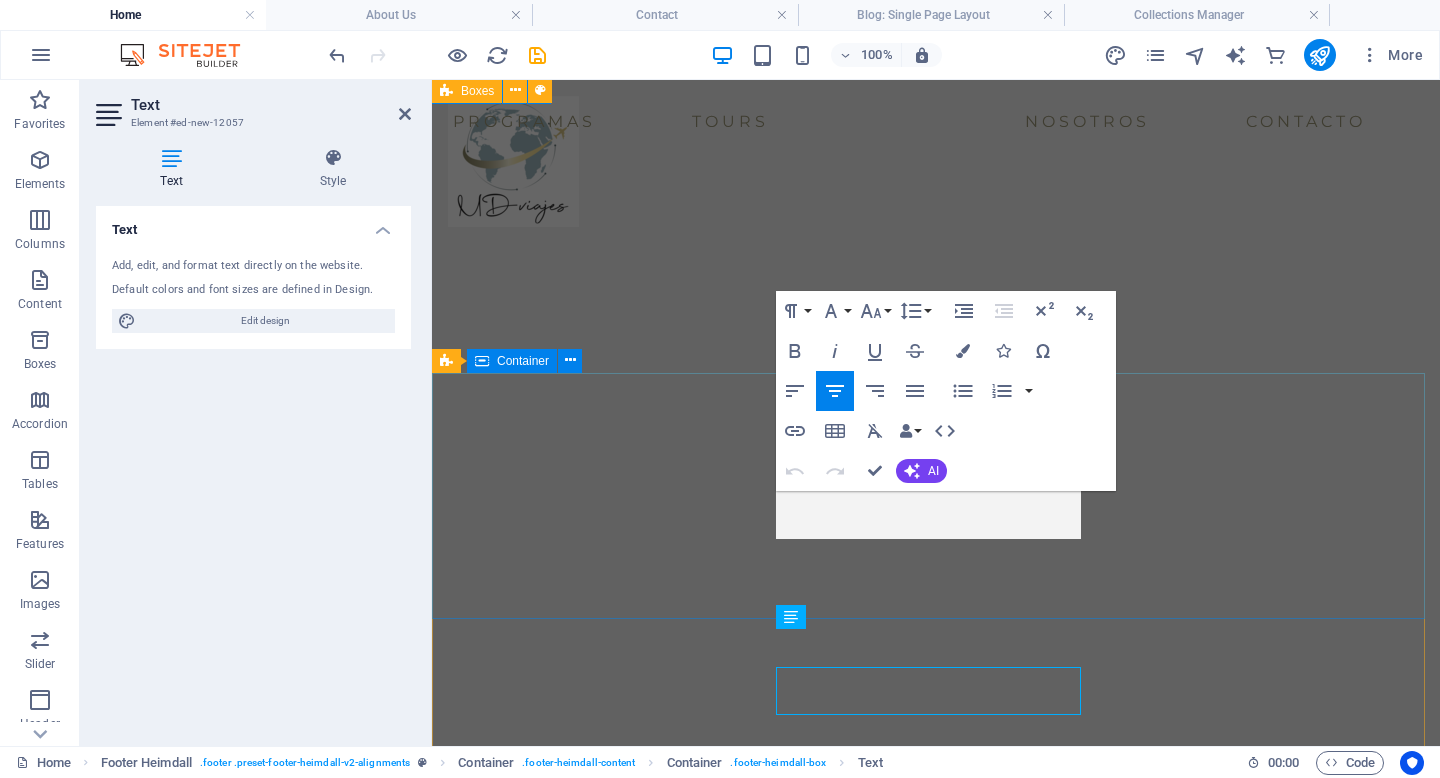 scroll, scrollTop: 4397, scrollLeft: 0, axis: vertical 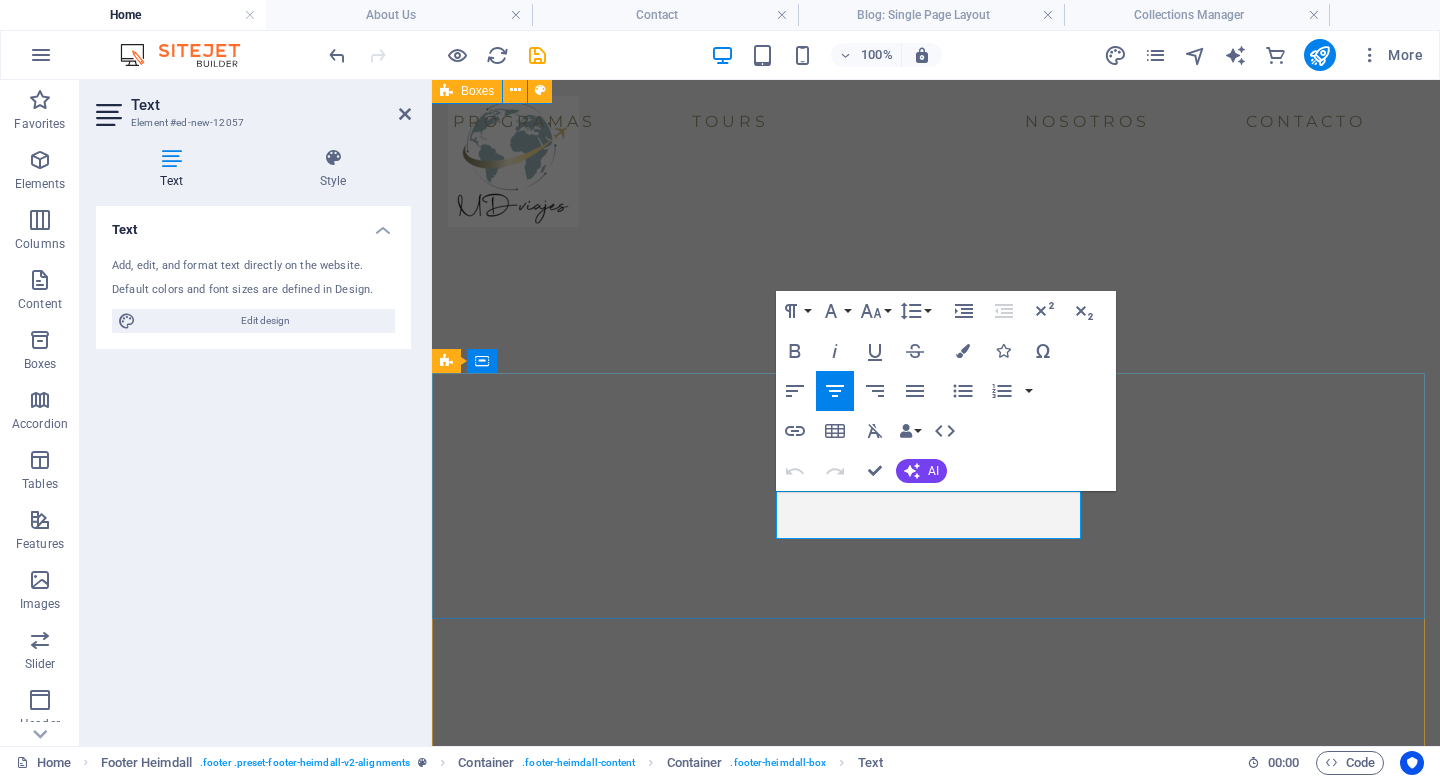 click on "Mobile:" at bounding box center [610, 24999] 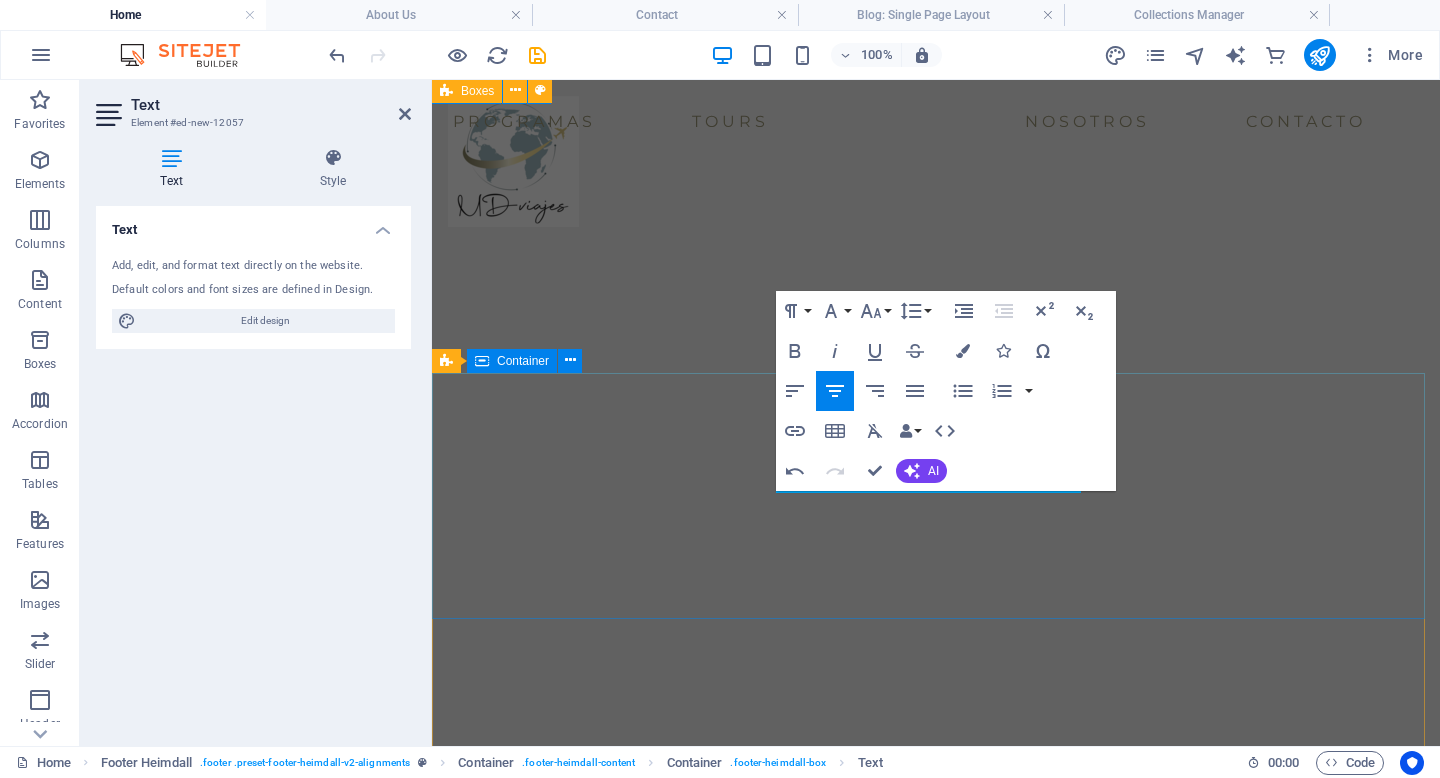 click on "Teléfono" at bounding box center (610, 24929) 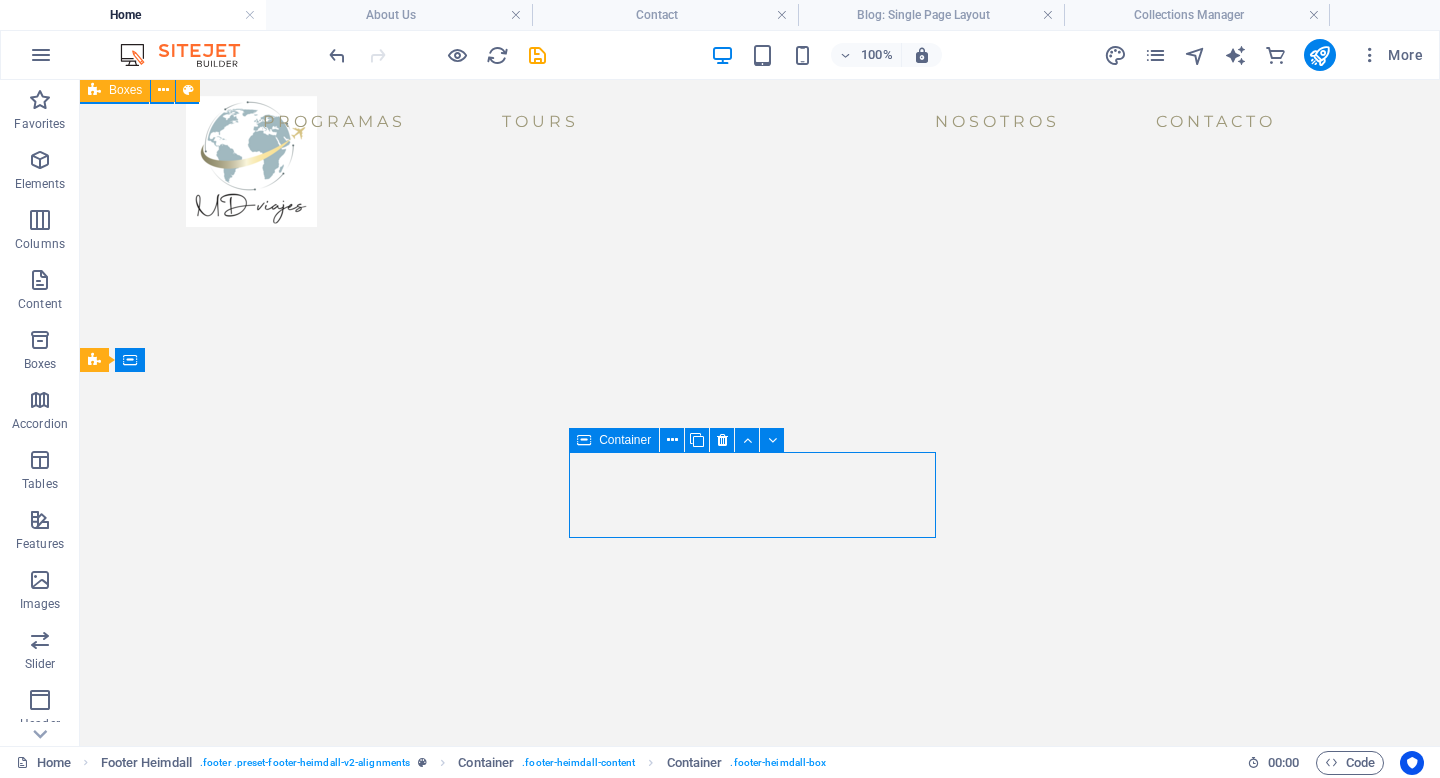 click on "Teléfono" at bounding box center [287, 25886] 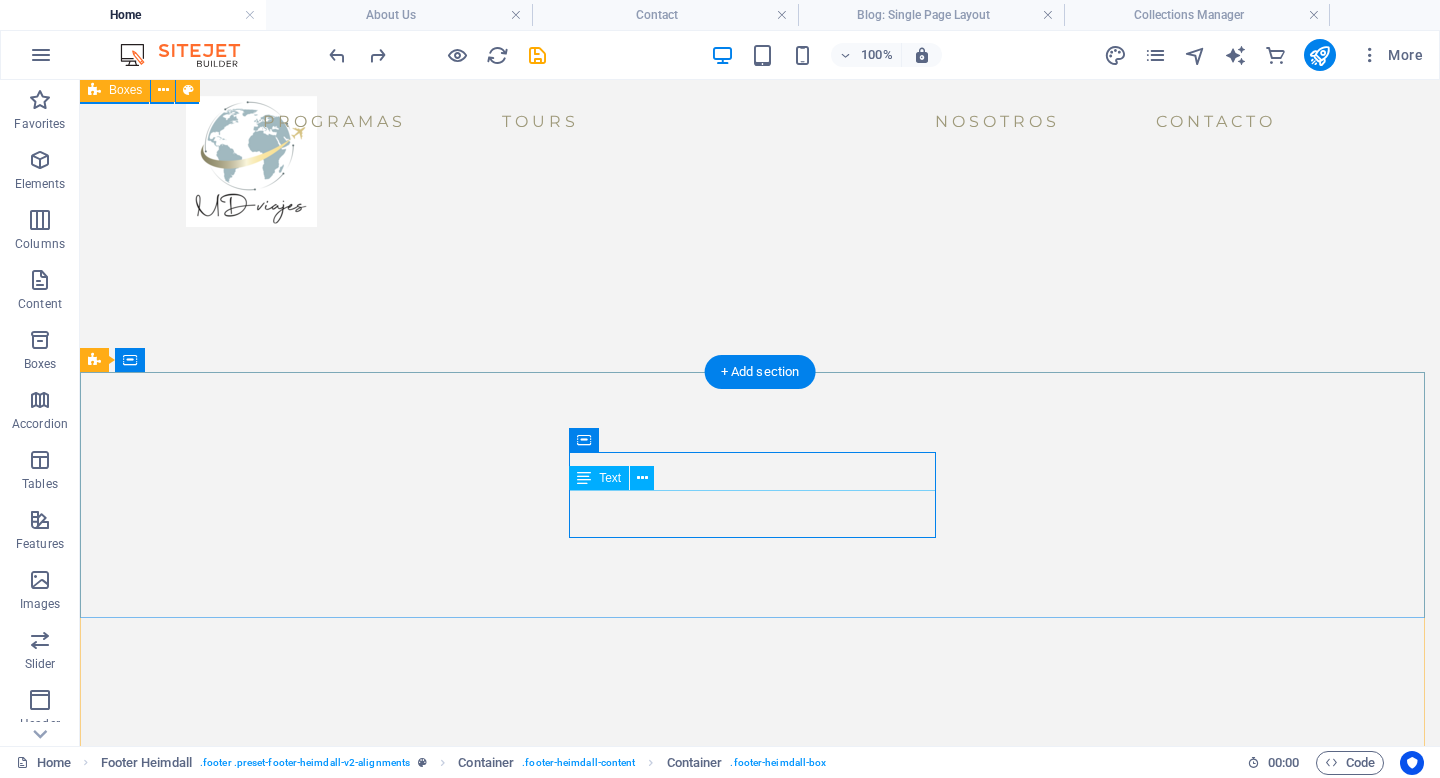 click on "Phone:  0123 - 456789 Mobile:" at bounding box center (287, 25768) 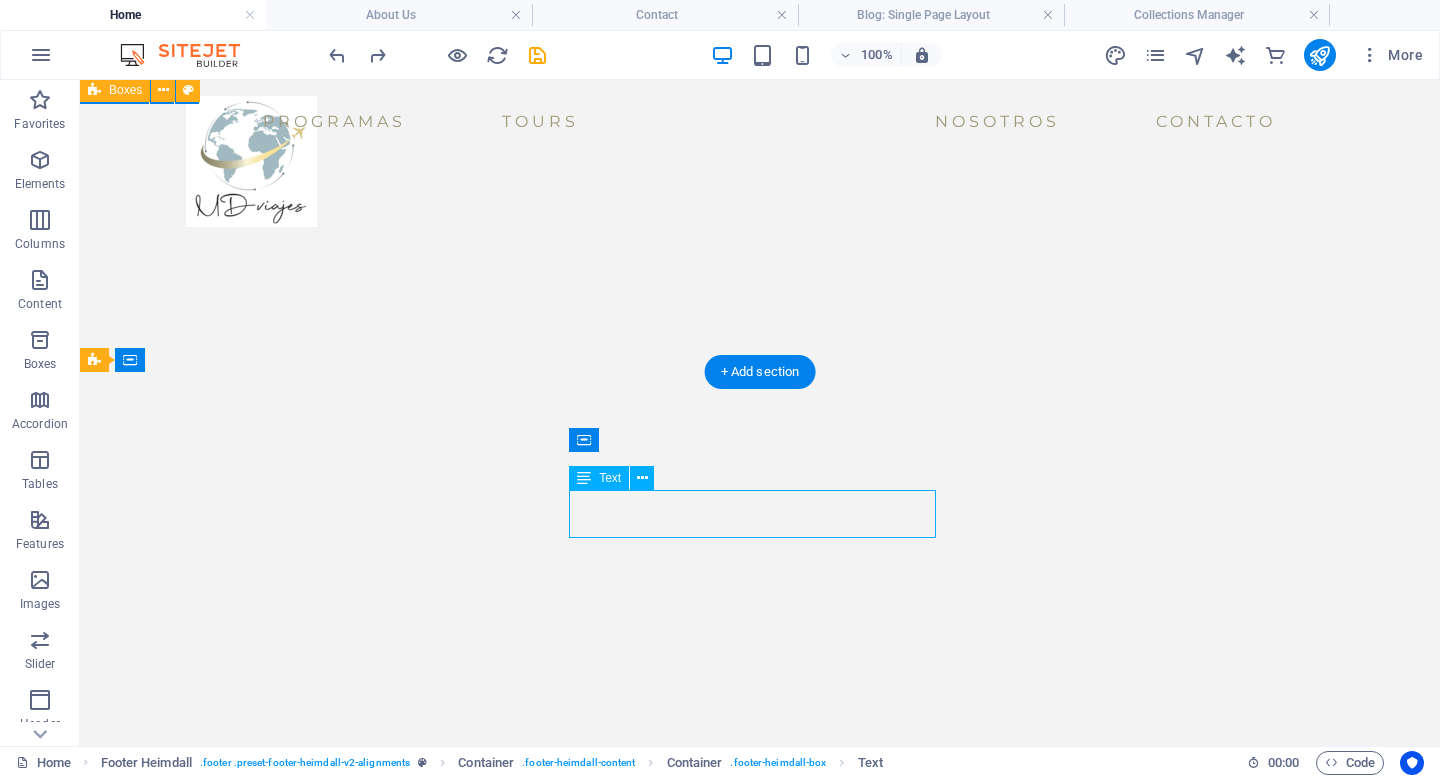 click on "0123 - 456789" at bounding box center (315, 25755) 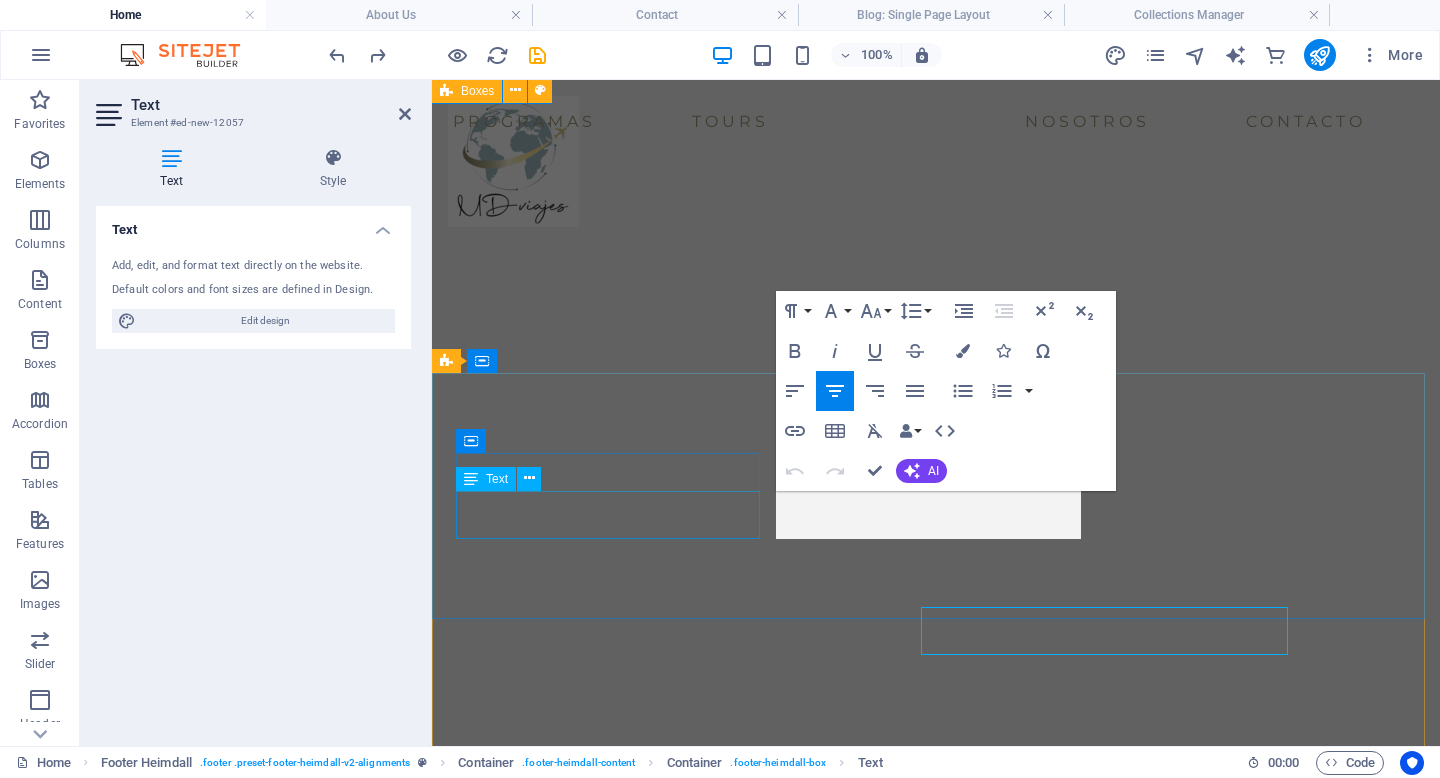 scroll, scrollTop: 4397, scrollLeft: 0, axis: vertical 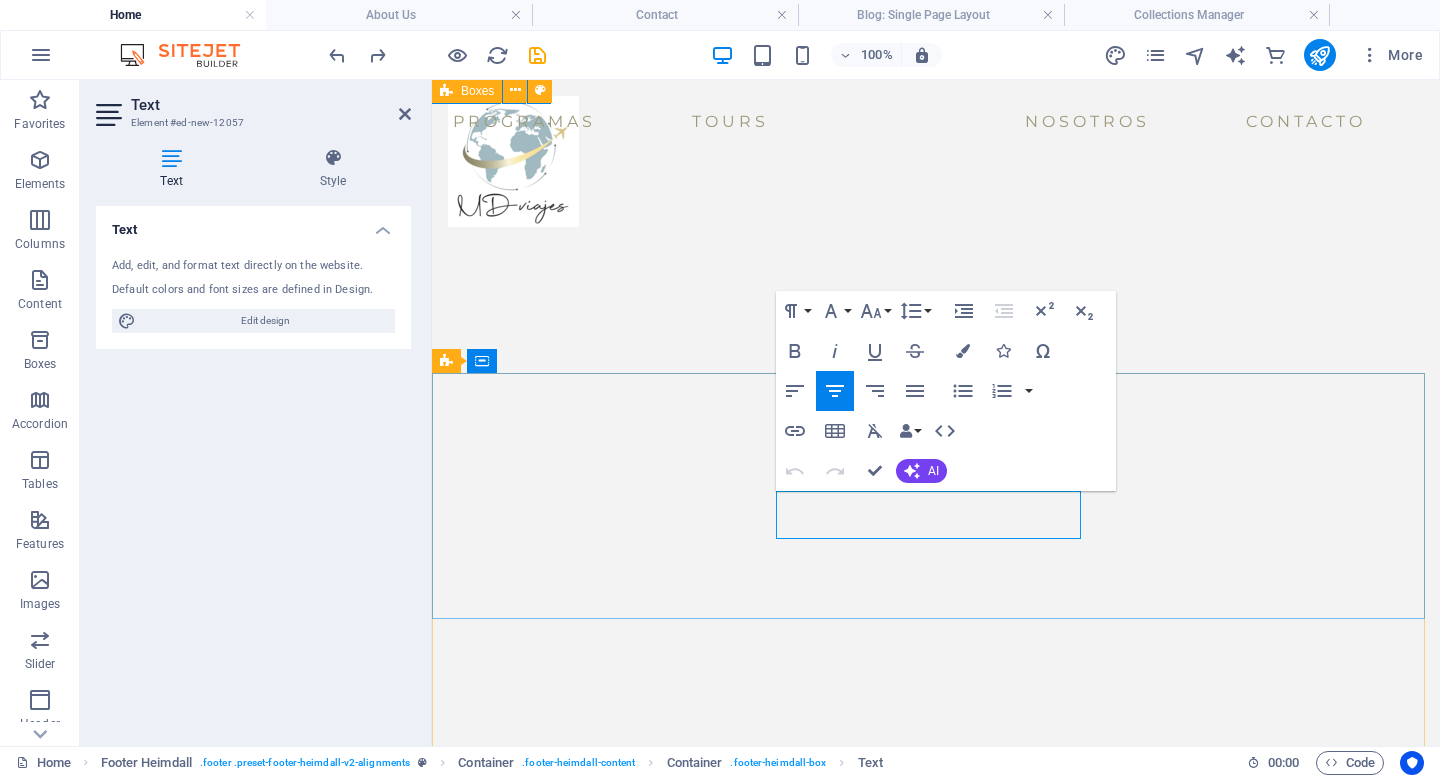 type 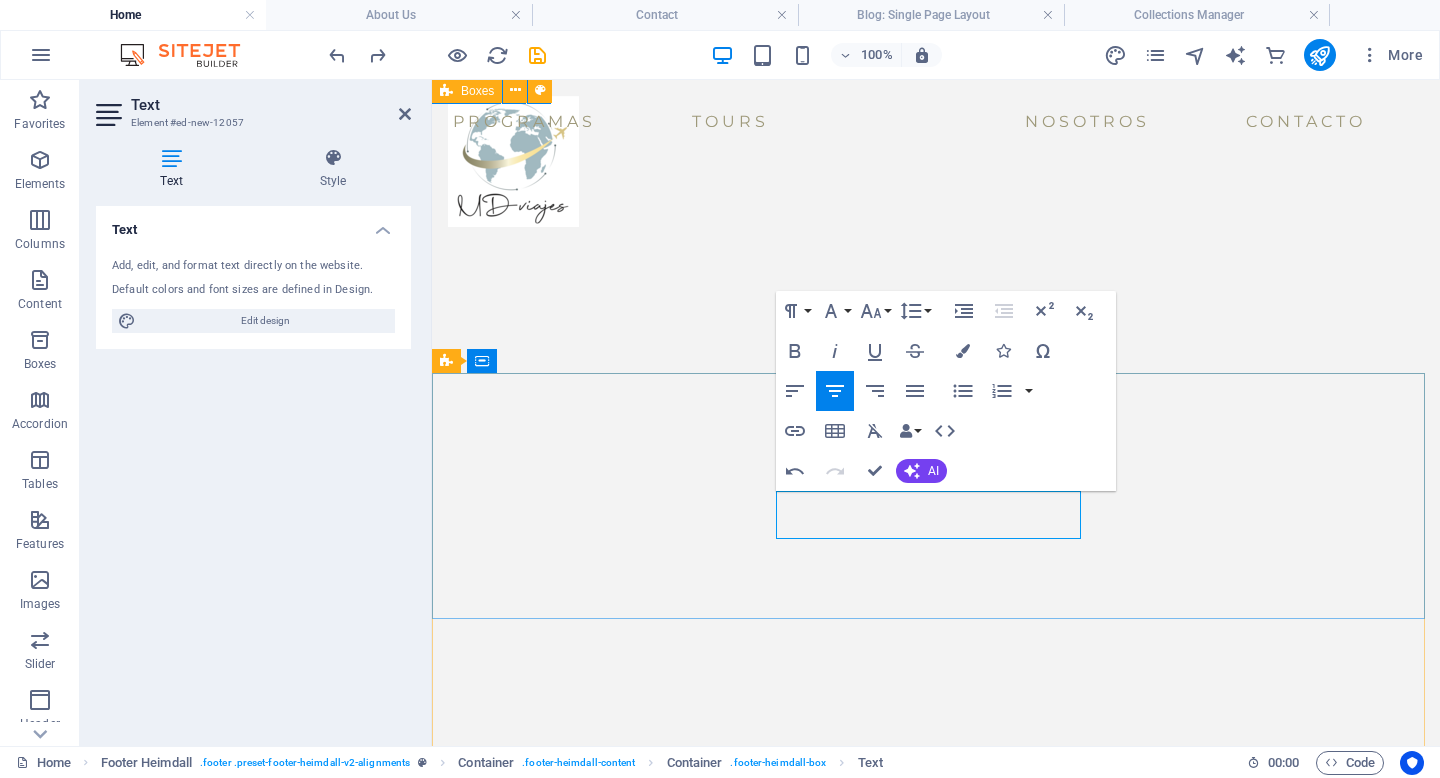 click on "Mobile:" at bounding box center [610, 24999] 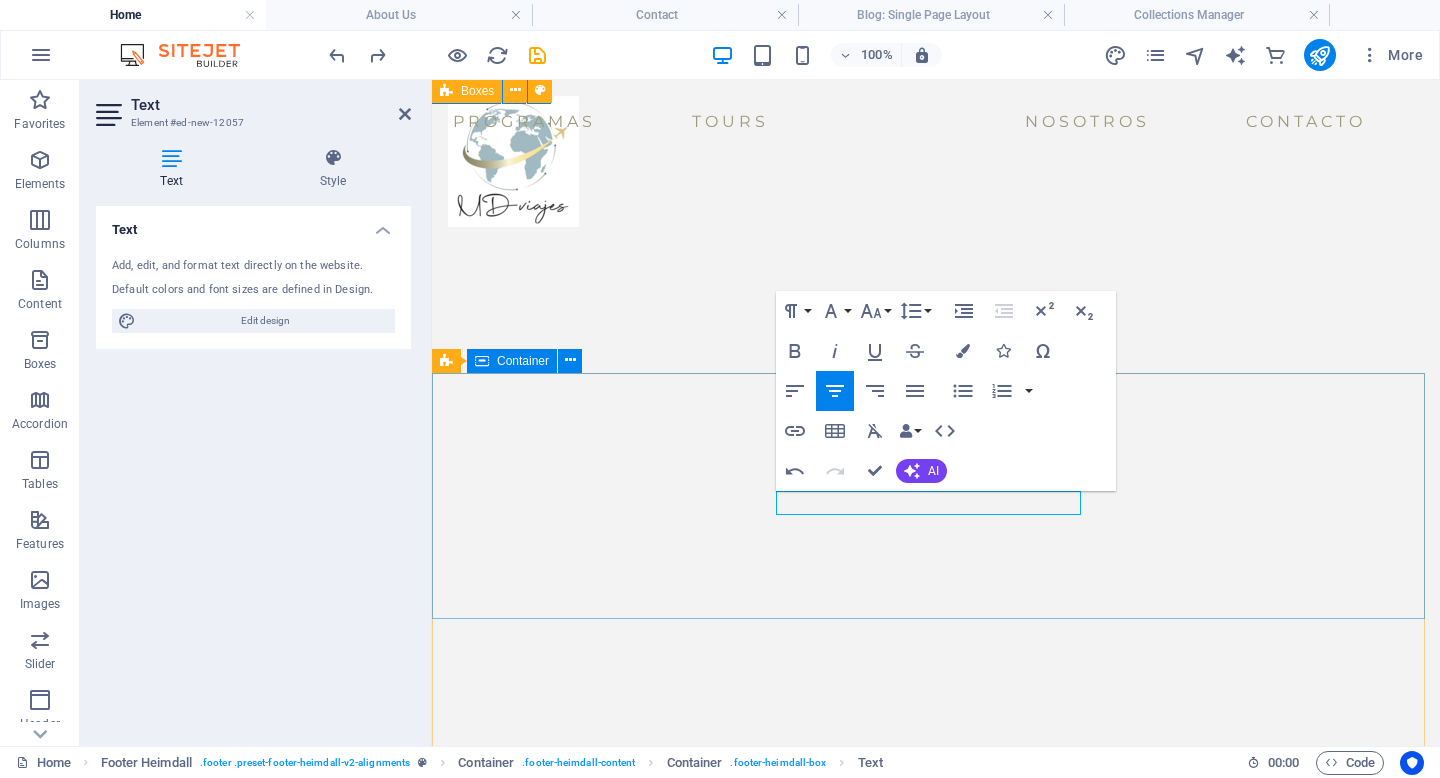 click on "Address Street 12345   Berlin Teléfono .Celular: +56 9 9221 5318   Contact f009b12ddf3ecb6692689786f91273@cpanel.local Legal Notice  |  Privacy Policy" at bounding box center [936, 24941] 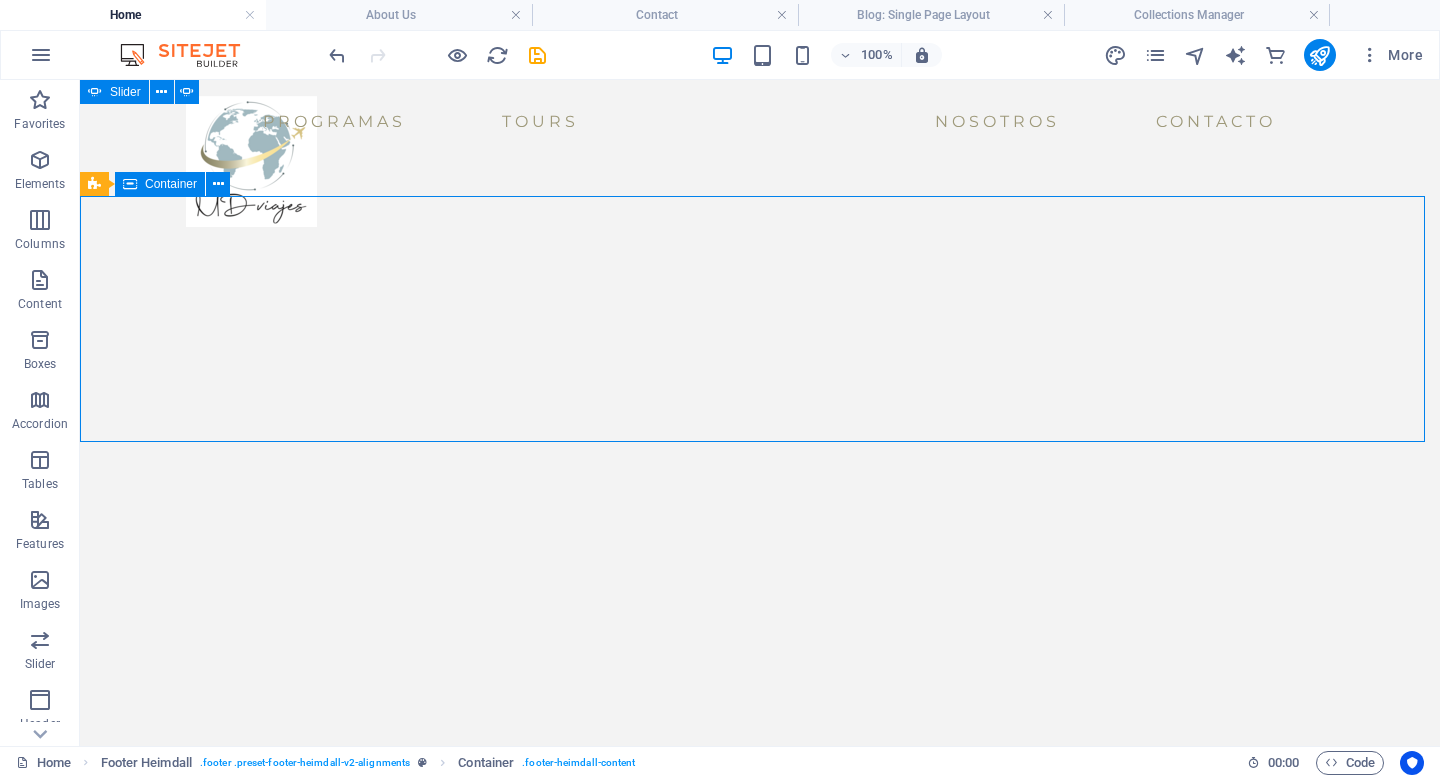 scroll, scrollTop: 4690, scrollLeft: 0, axis: vertical 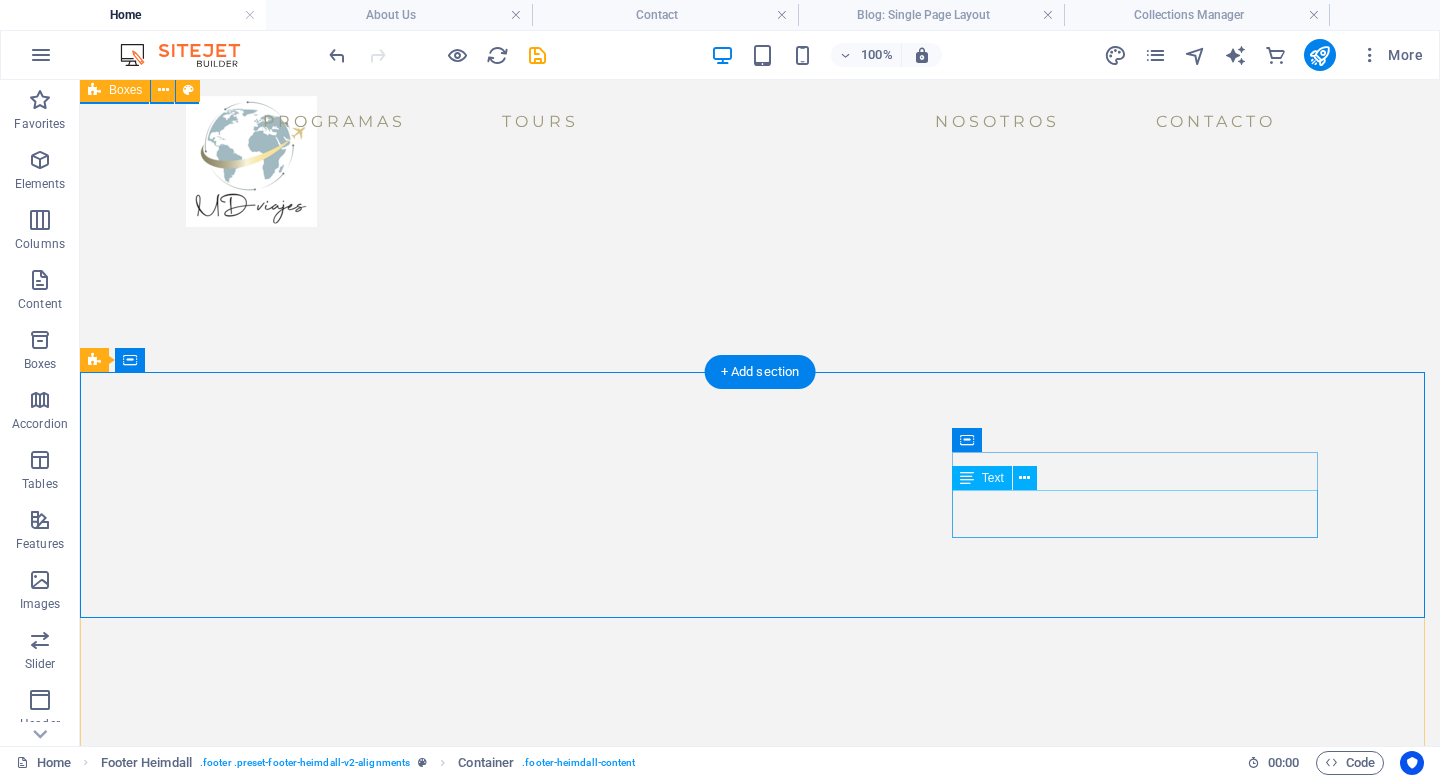 click on "f009b12ddf3ecb6692689786f91273@cpanel.local" at bounding box center (440, 25855) 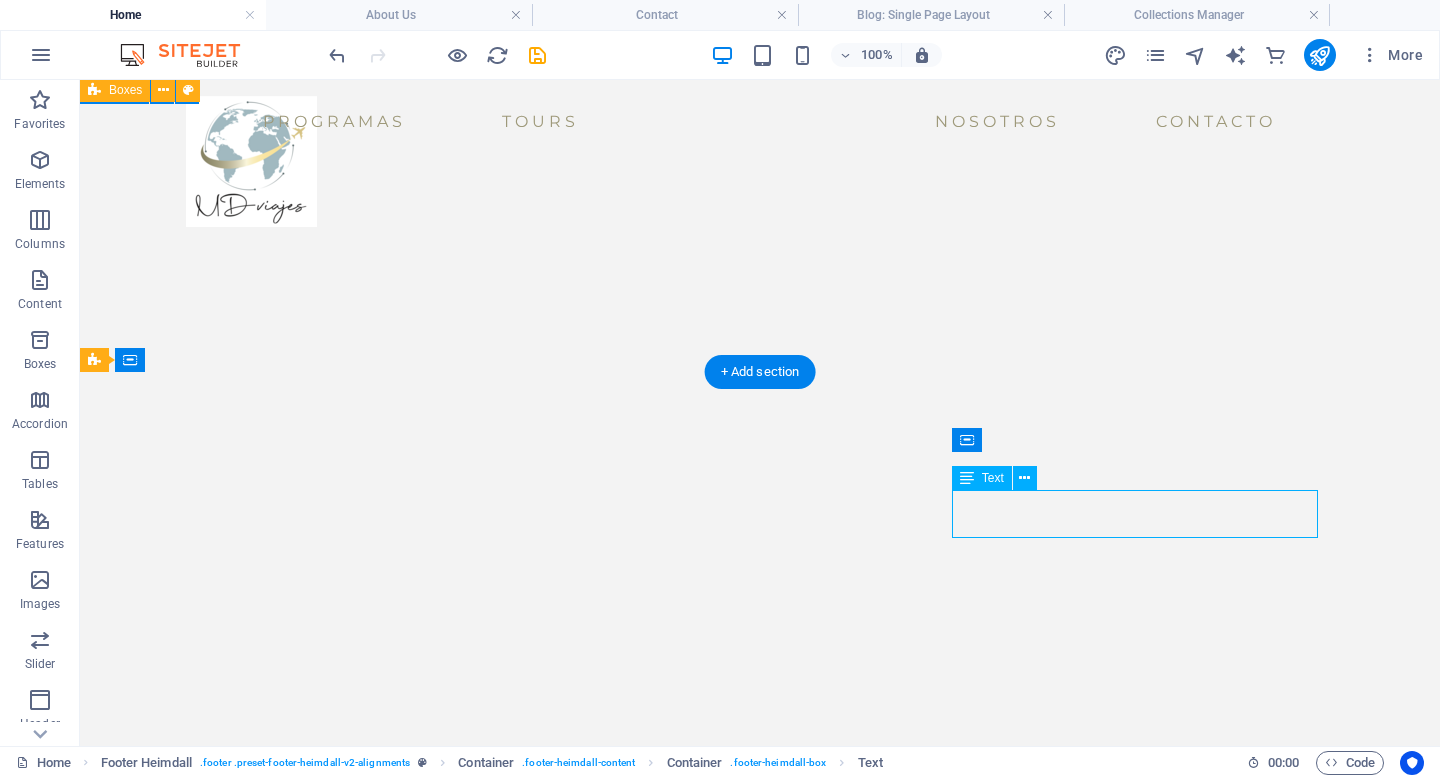 click on "f009b12ddf3ecb6692689786f91273@cpanel.local" at bounding box center [440, 25855] 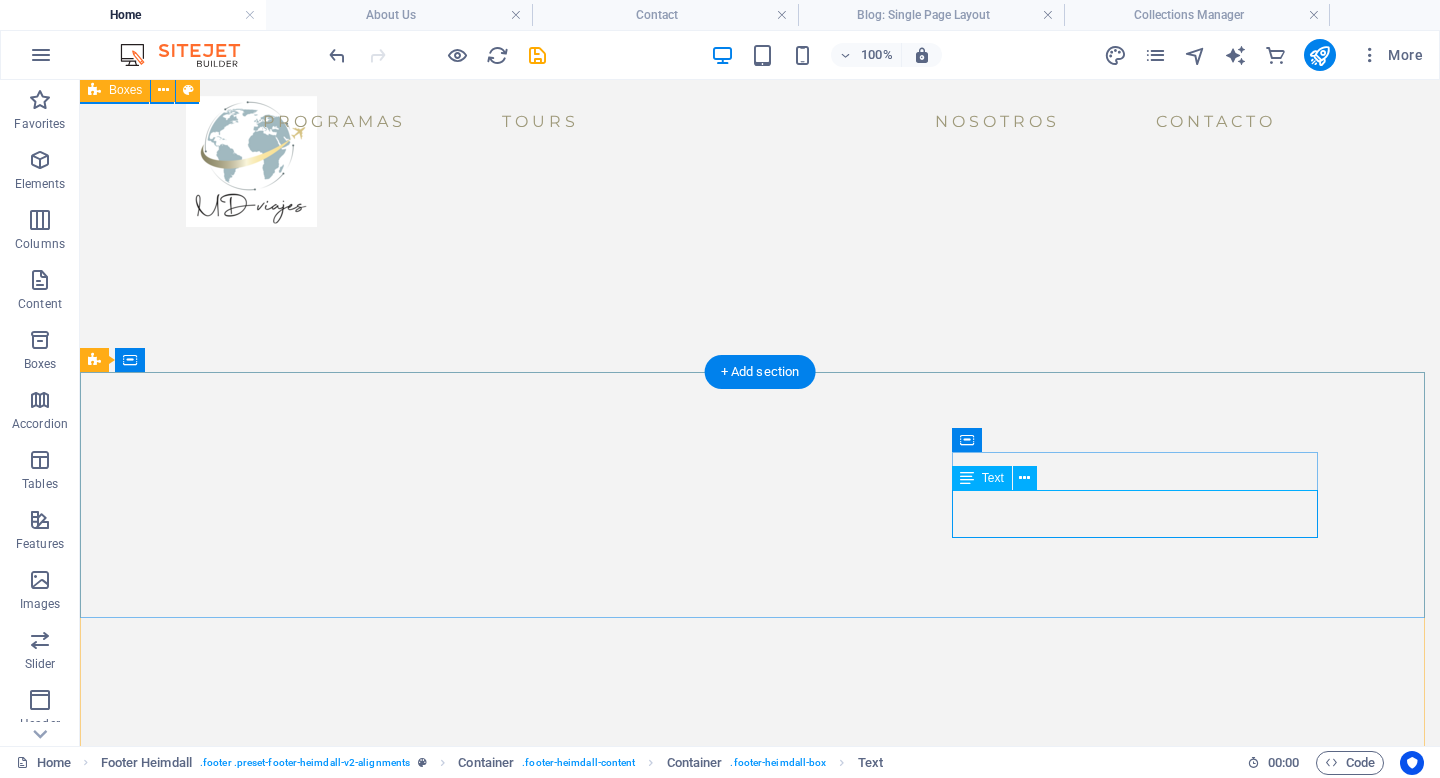 click on "f009b12ddf3ecb6692689786f91273@cpanel.local" at bounding box center [440, 25855] 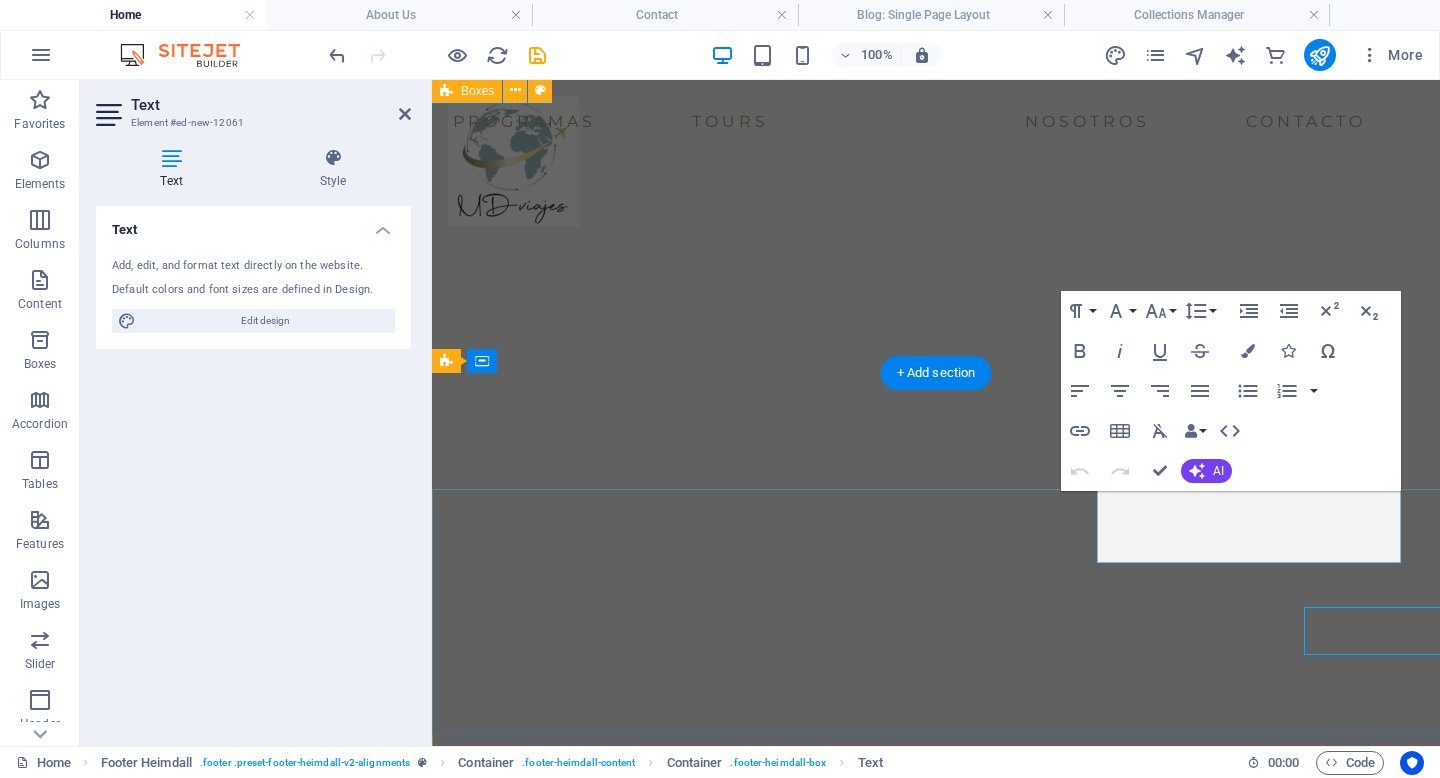 scroll, scrollTop: 4397, scrollLeft: 0, axis: vertical 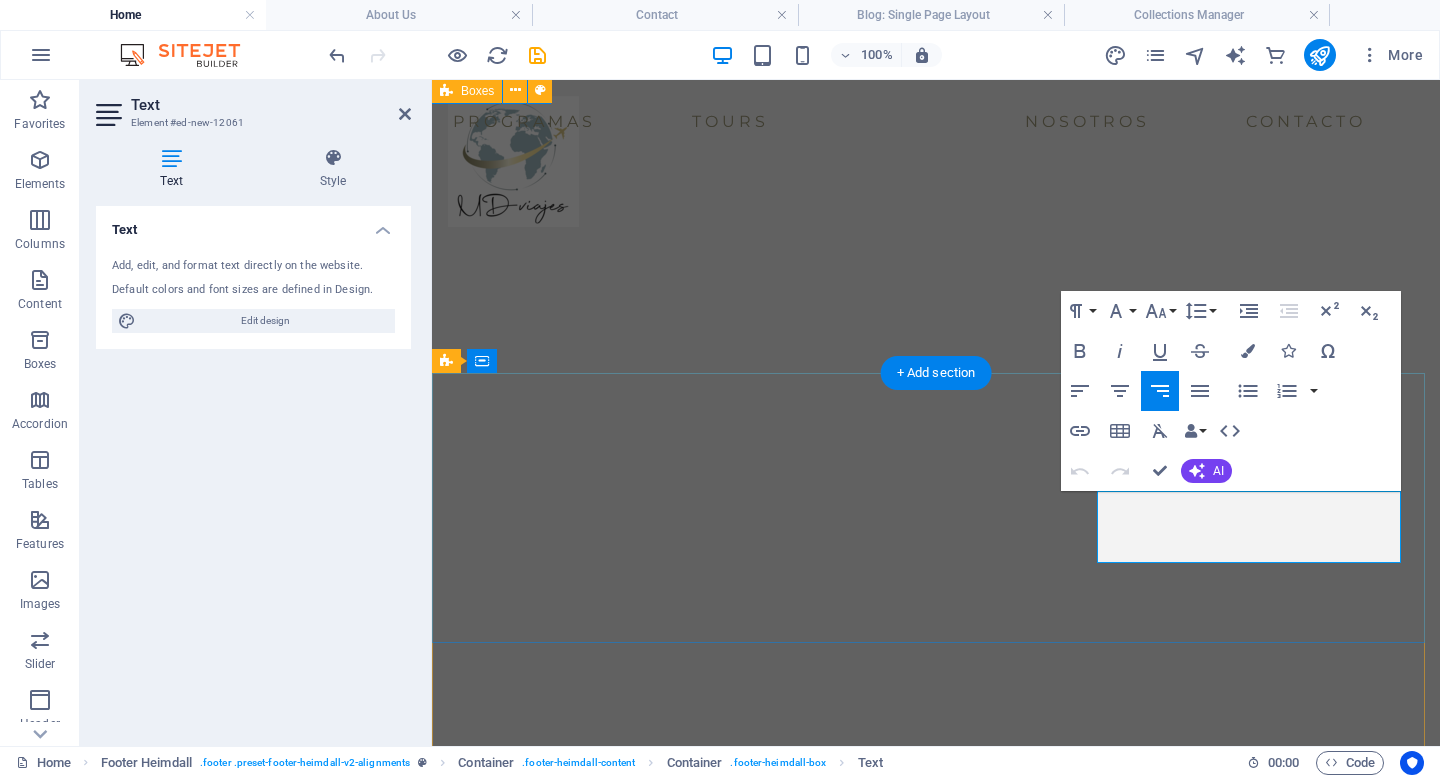 type 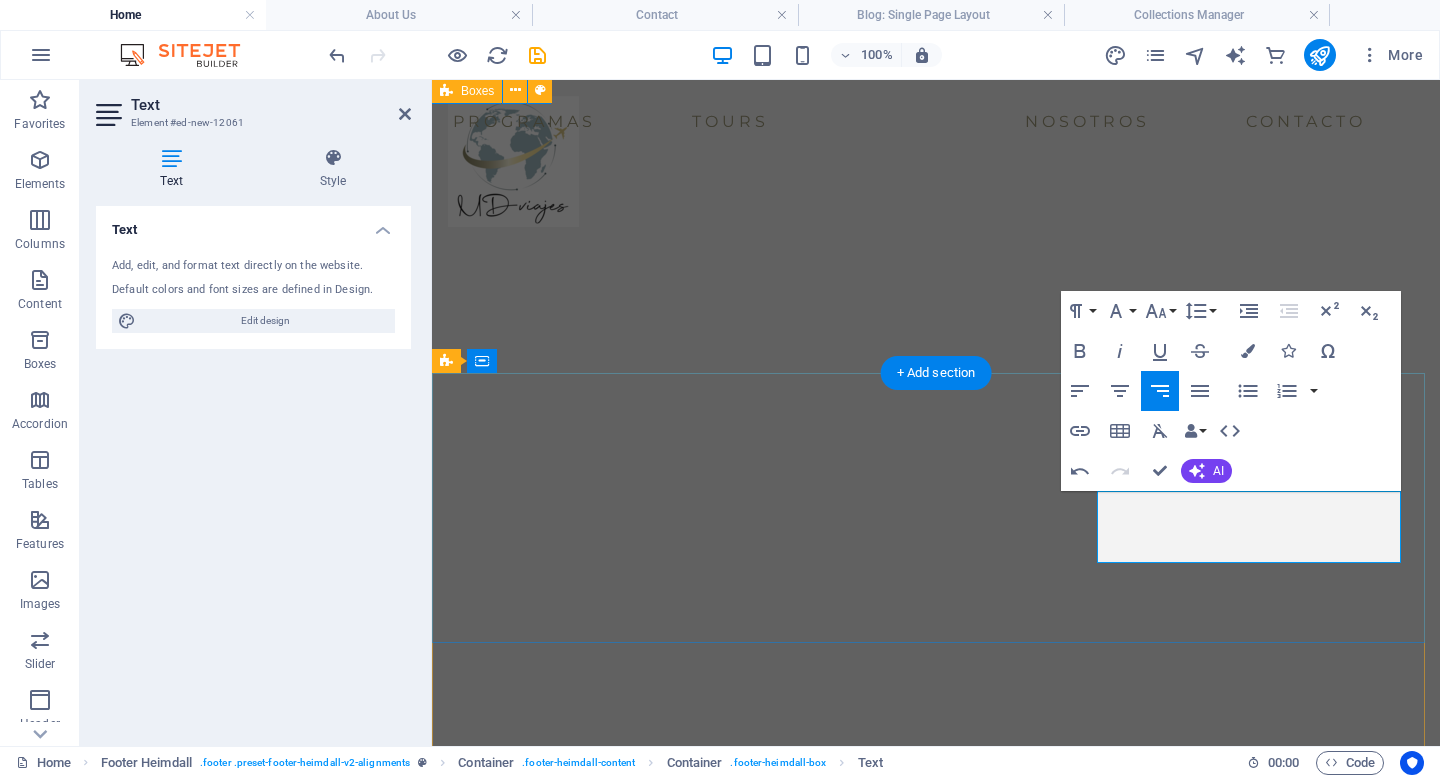 click on "Co f009b12ddf3ecb6692689786f91273@cpanel.local" at bounding box center [610, 25075] 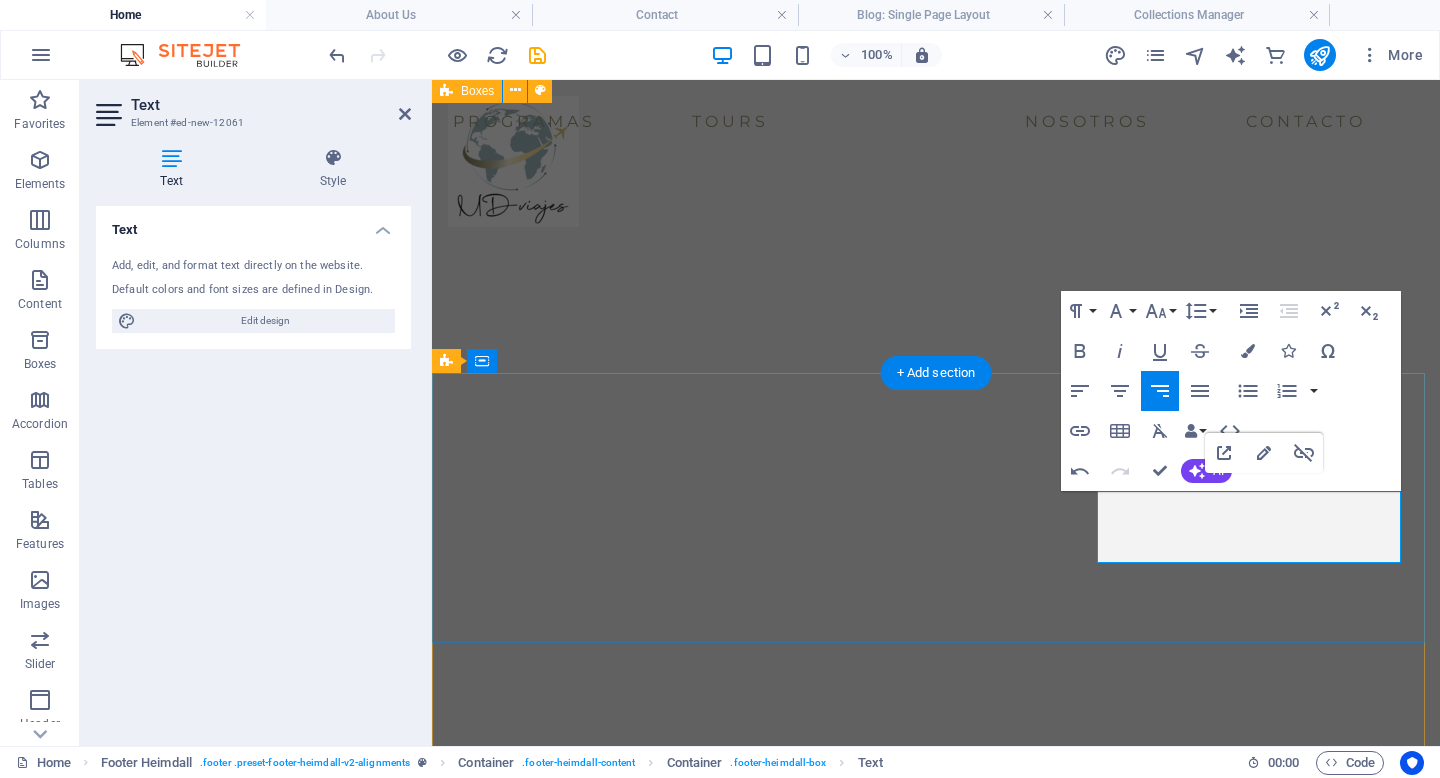 click on "Co f009b12ddf3ecb6692689786f91273@cpanel.local" at bounding box center [610, 25075] 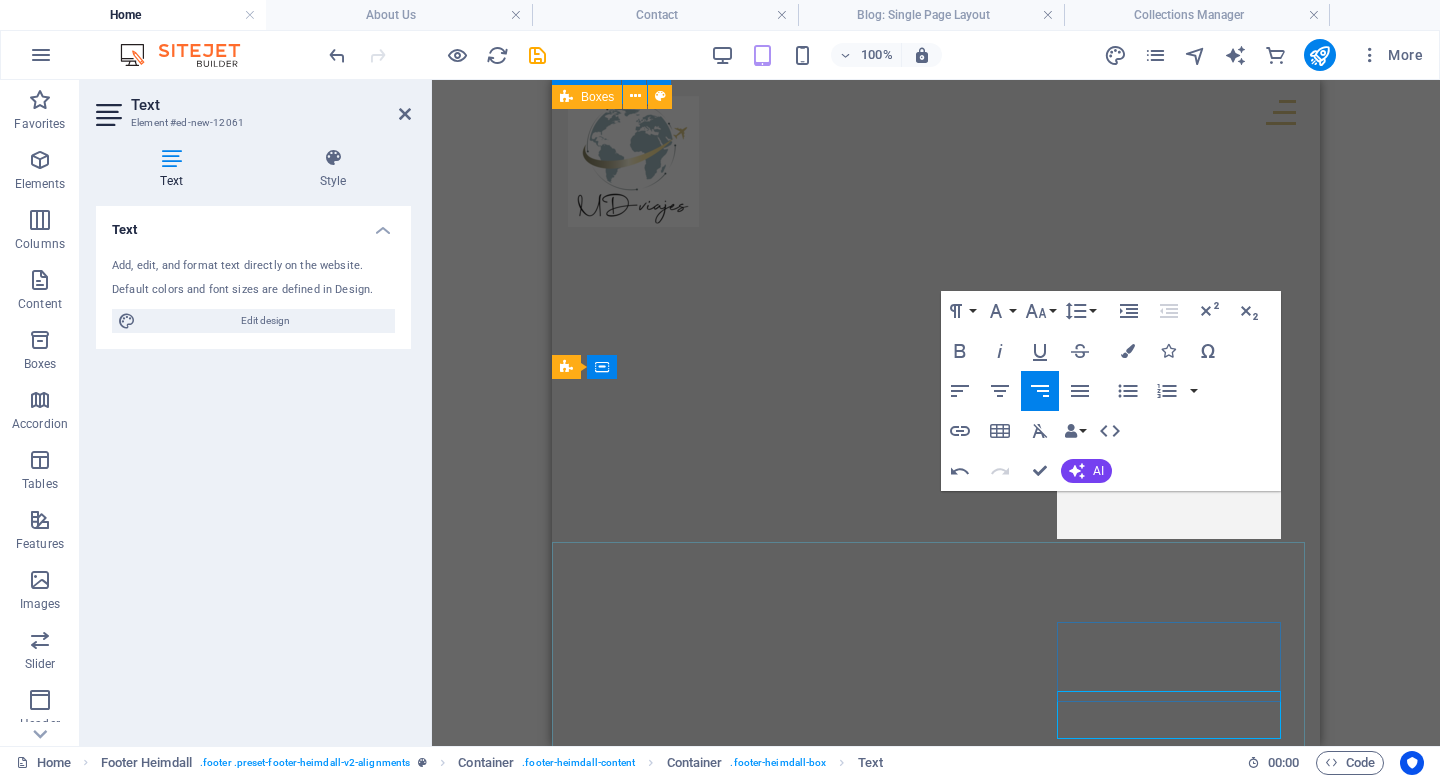 scroll, scrollTop: 4183, scrollLeft: 0, axis: vertical 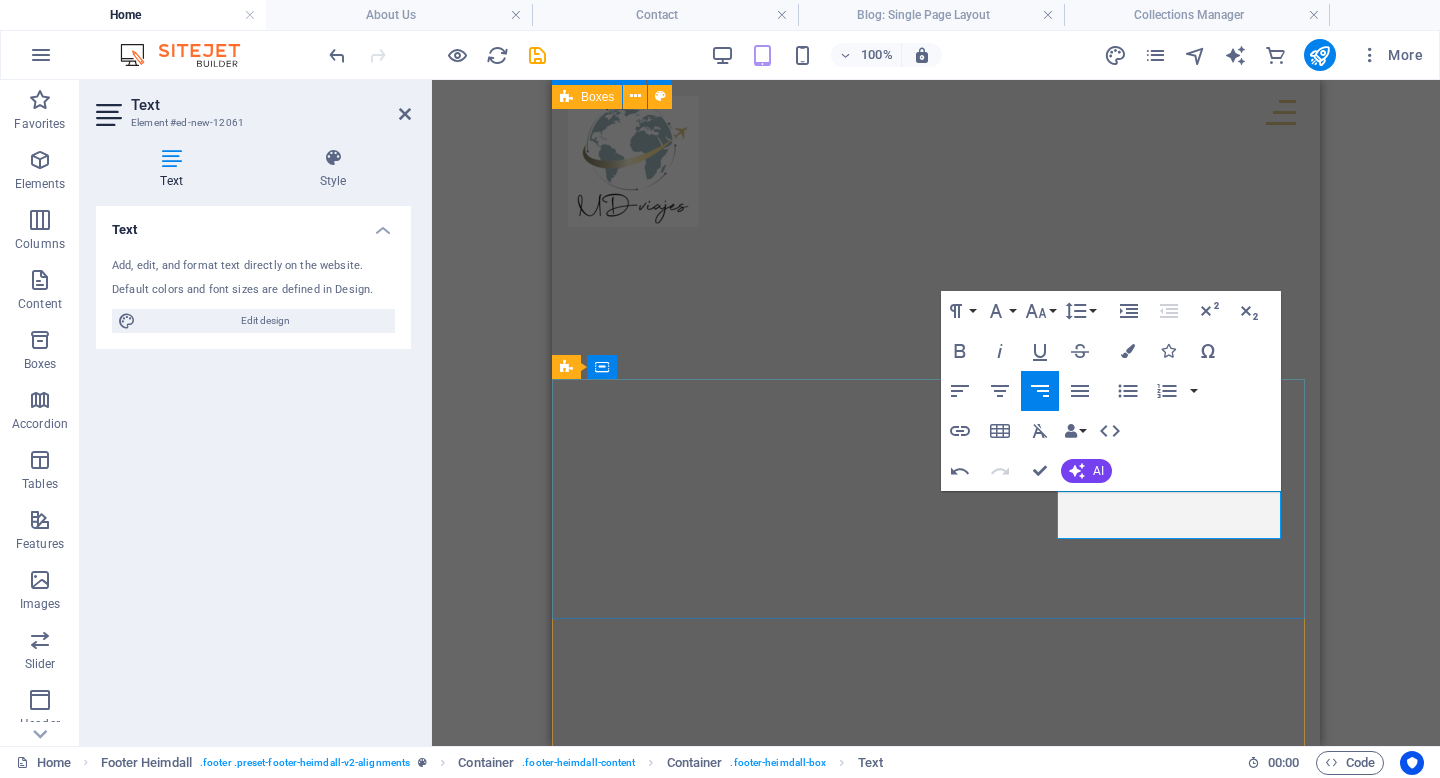 click on "Ventas" at bounding box center (690, 23692) 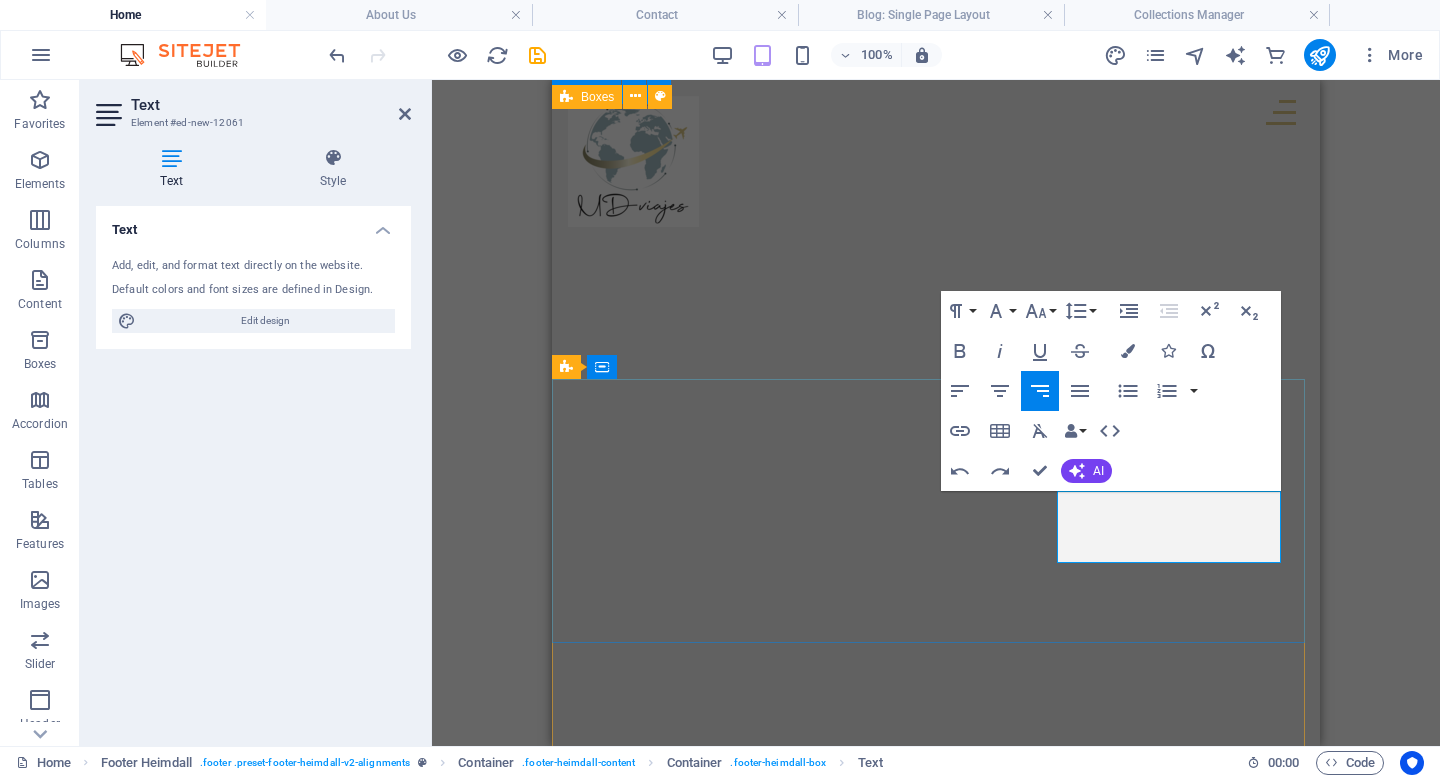 click on "f009b12ddf3ecb6692689786f91273@cpanel.local" at bounding box center [774, 23691] 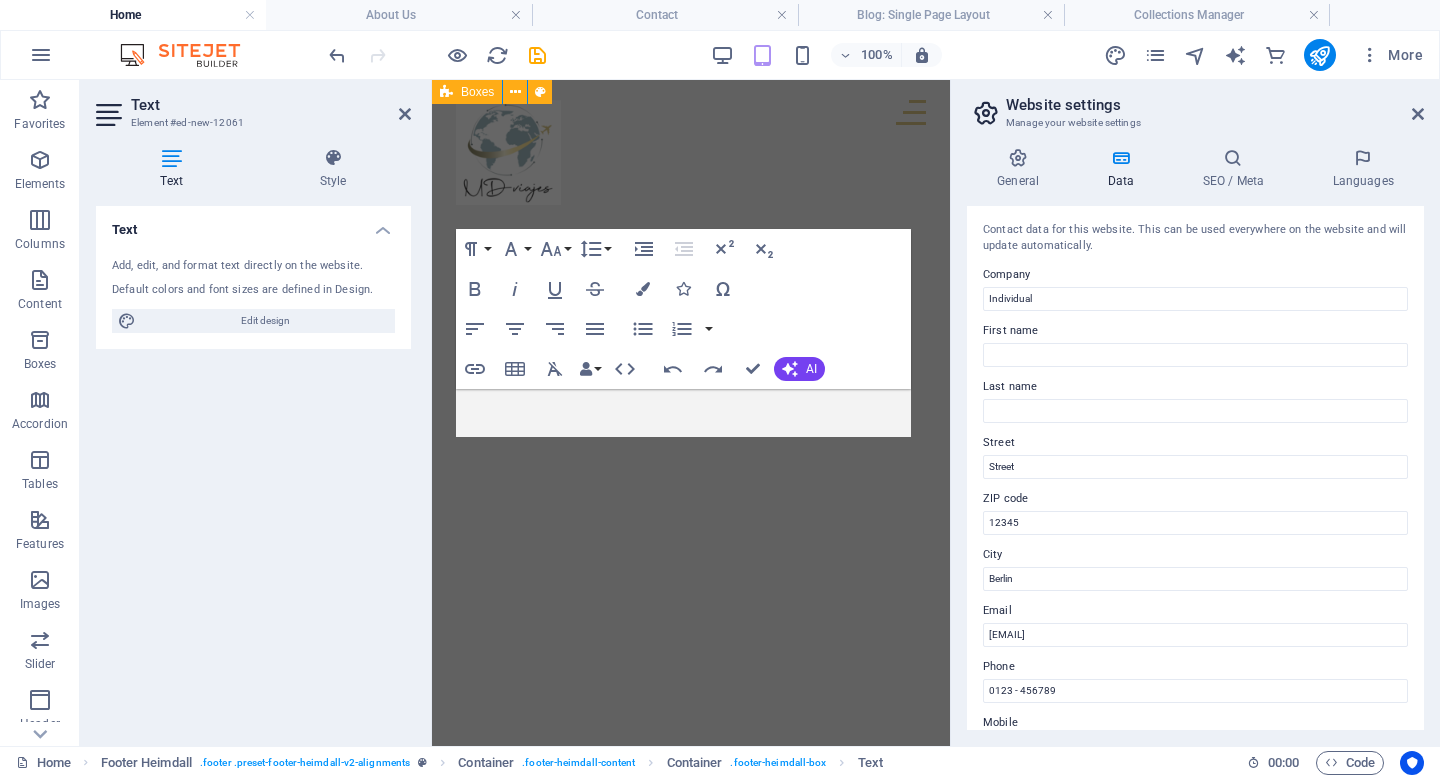 scroll, scrollTop: 8372, scrollLeft: 0, axis: vertical 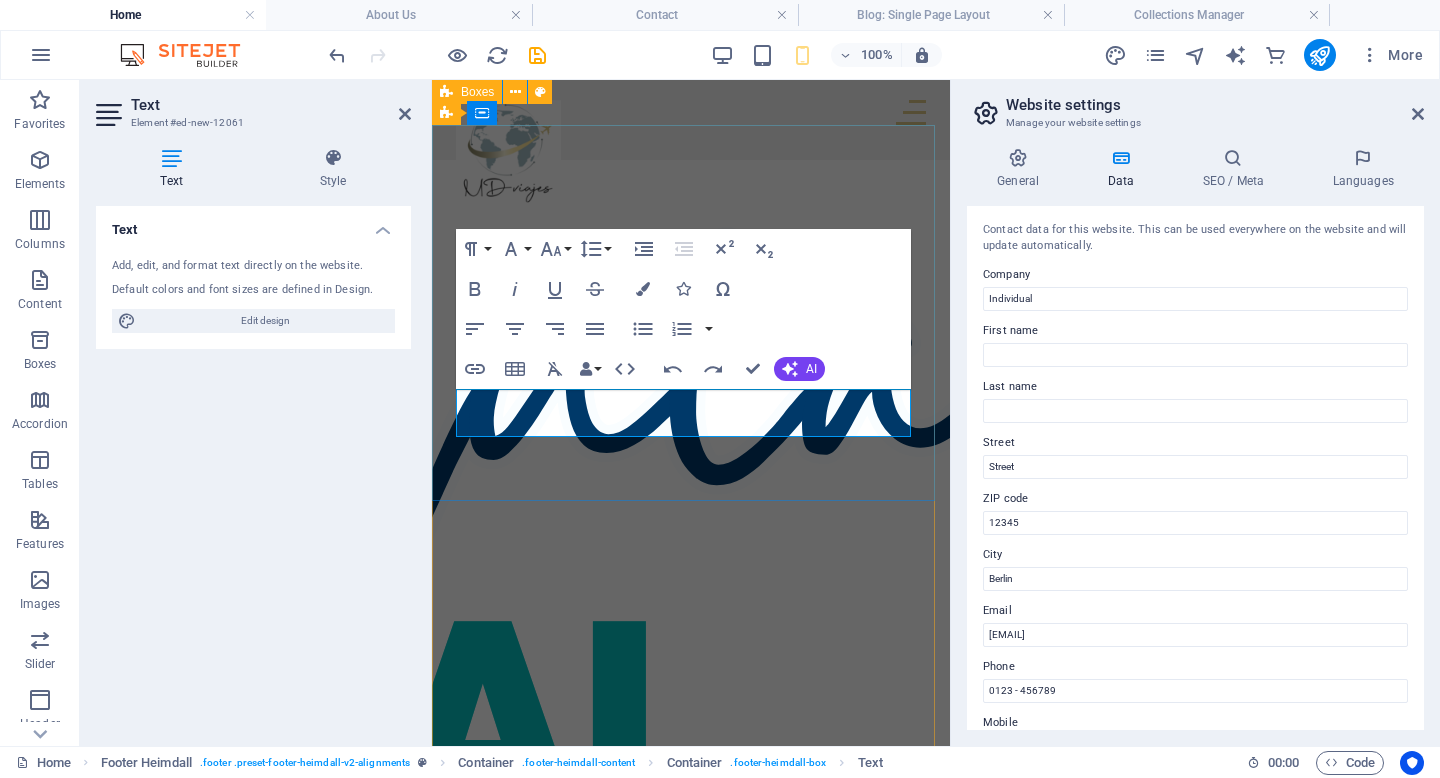 drag, startPoint x: 748, startPoint y: 424, endPoint x: 827, endPoint y: 424, distance: 79 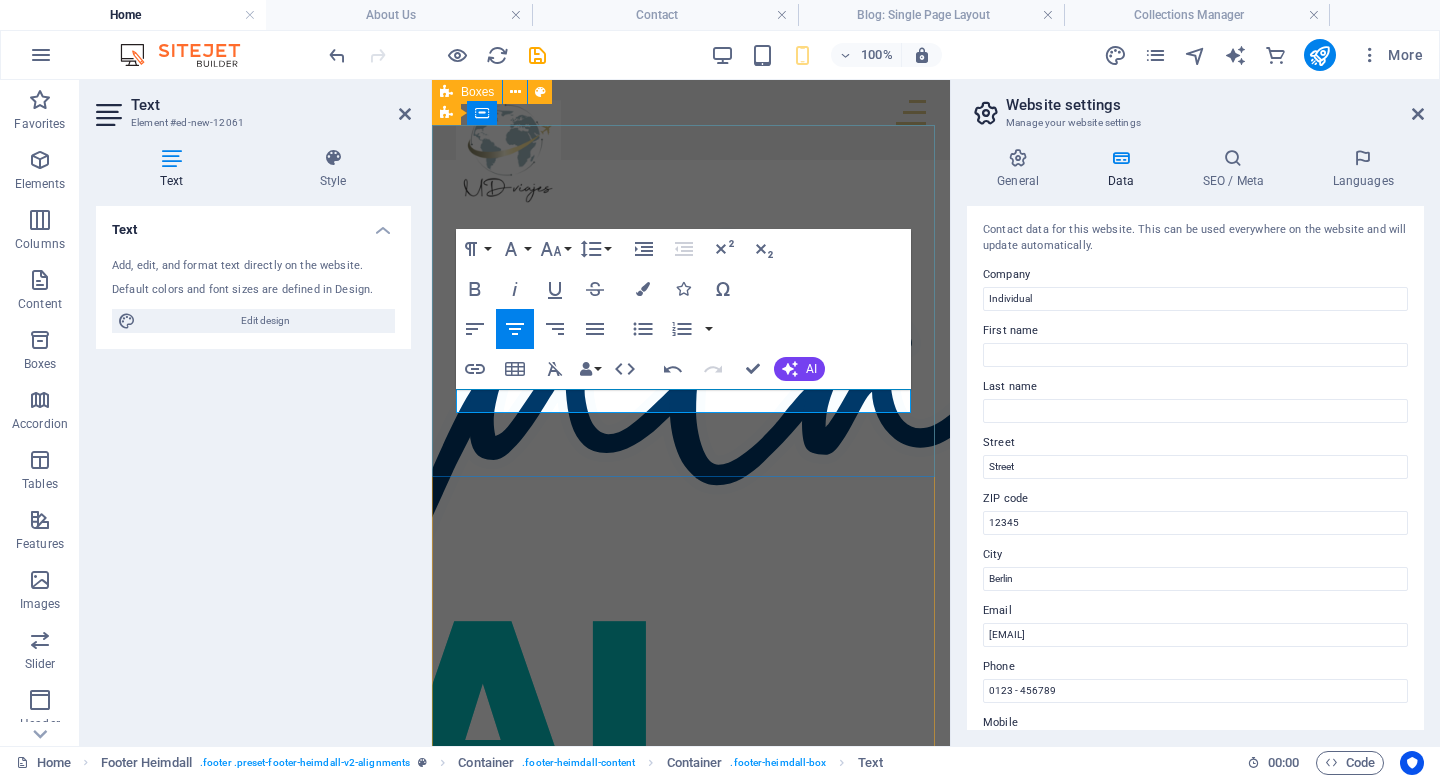 click on "f009b12ddf3ecb6692689786f91273@cpanel.local" at bounding box center [701, 19708] 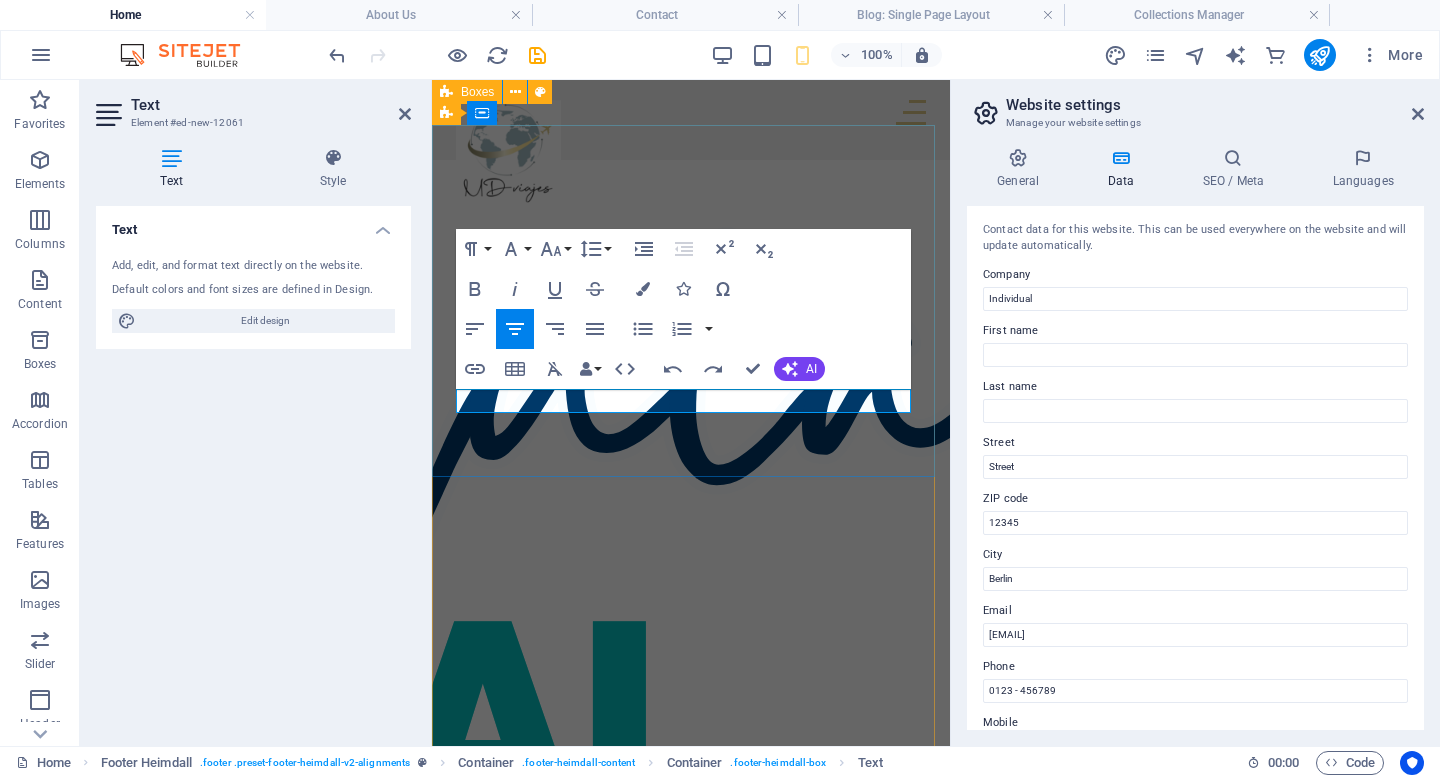 click on "f009b12ddf3ecb6692689786f91273@cpanel.local" at bounding box center [701, 19708] 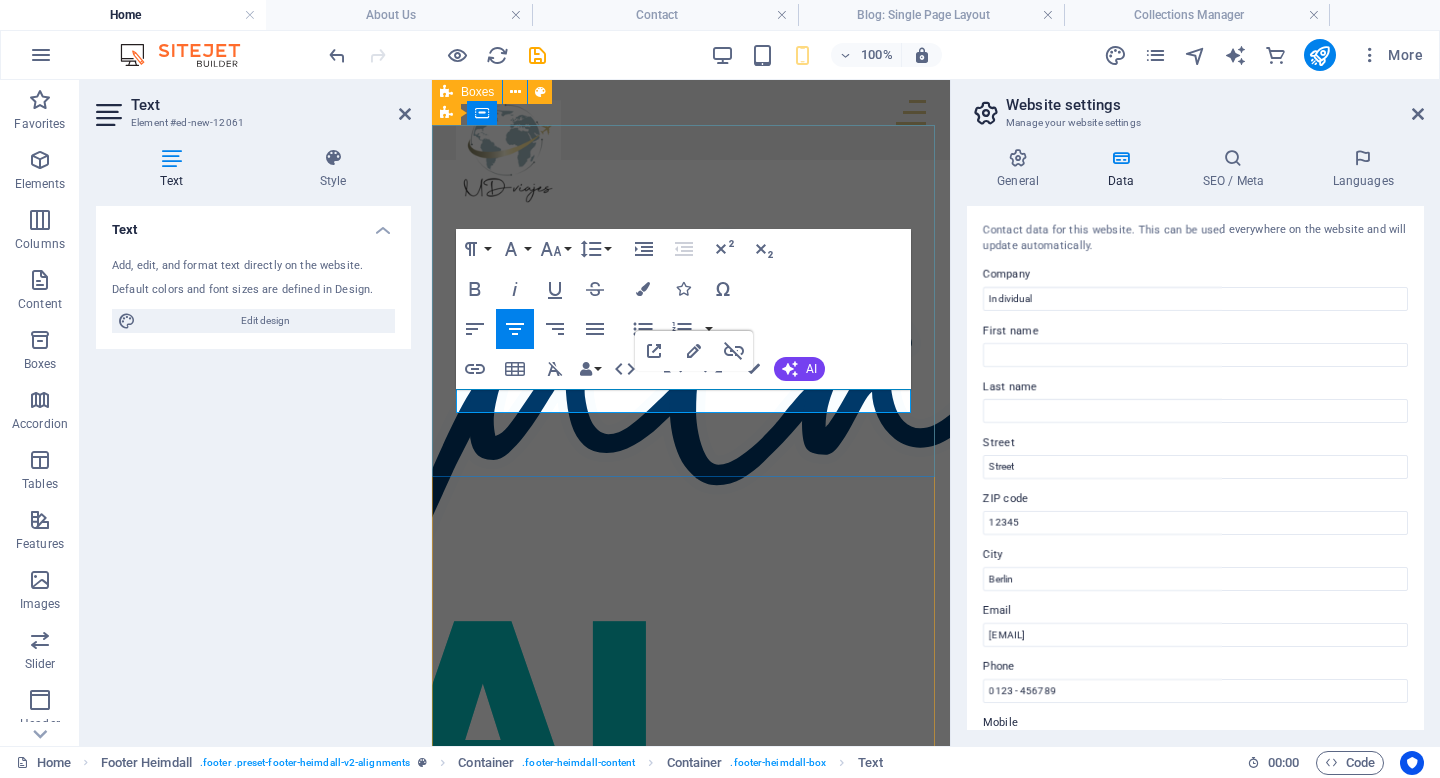 click on "f009b12ddf3ecb6692689786f91273@cpanel.local" at bounding box center [701, 19708] 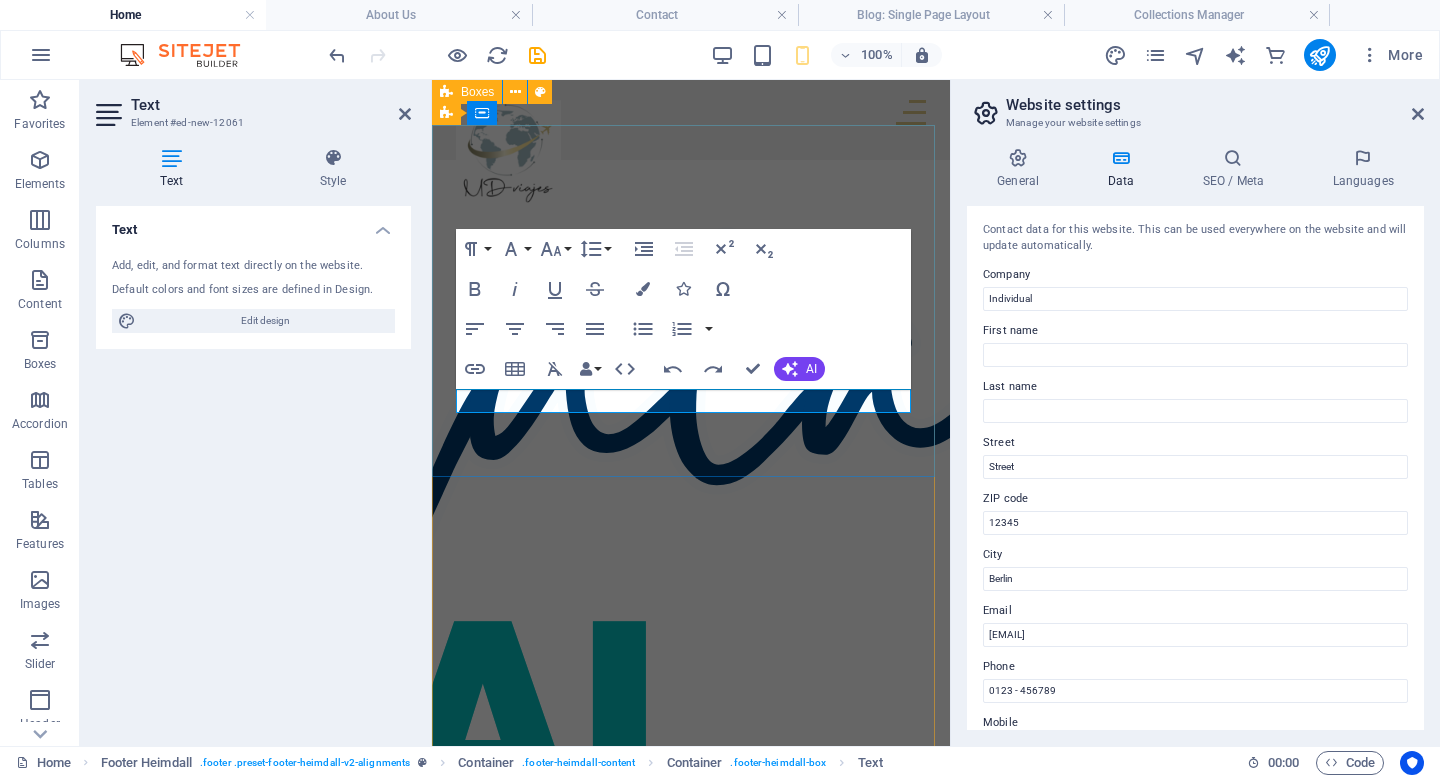 click on "f009b12ddf3ecb6692689786f91273@cpanel.local" at bounding box center (701, 19708) 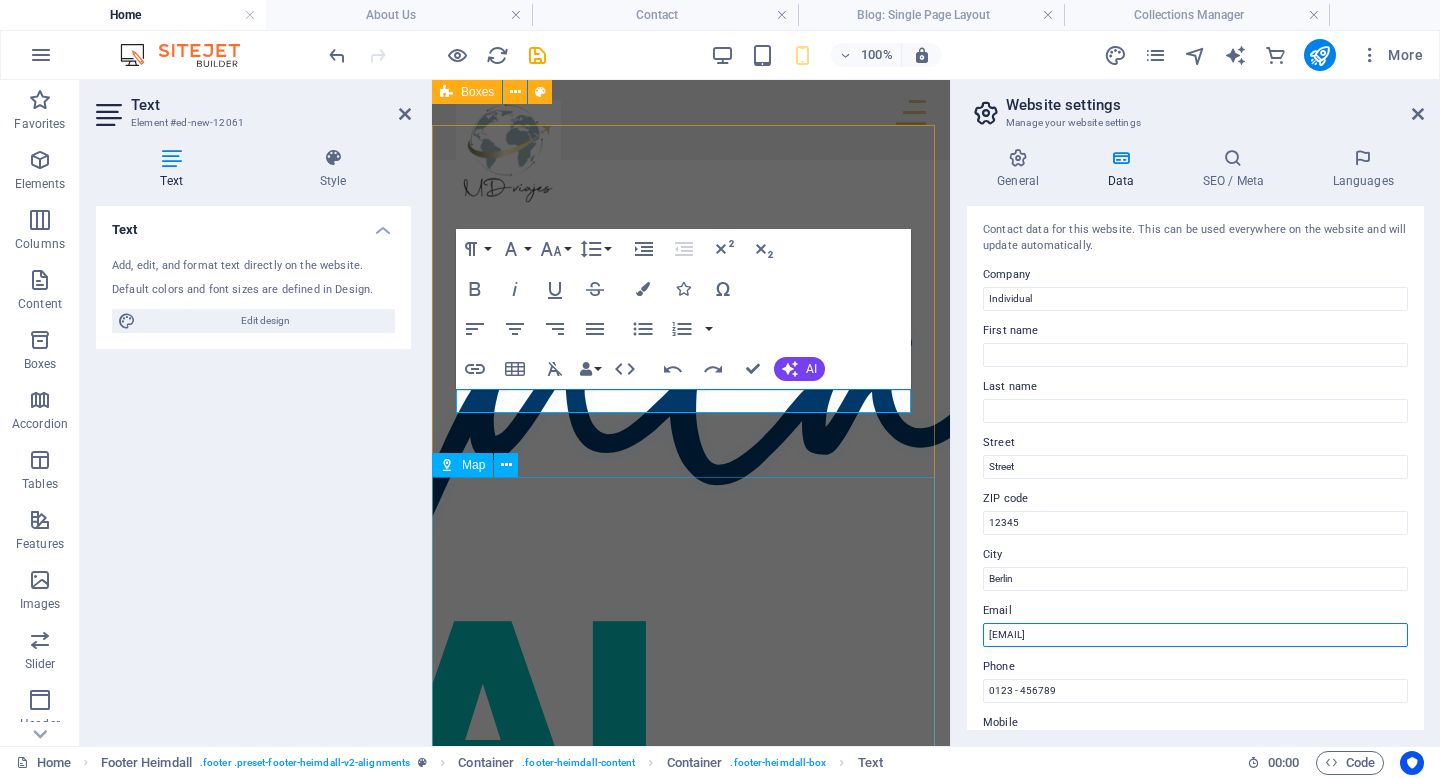 drag, startPoint x: 1481, startPoint y: 724, endPoint x: 914, endPoint y: 652, distance: 571.55316 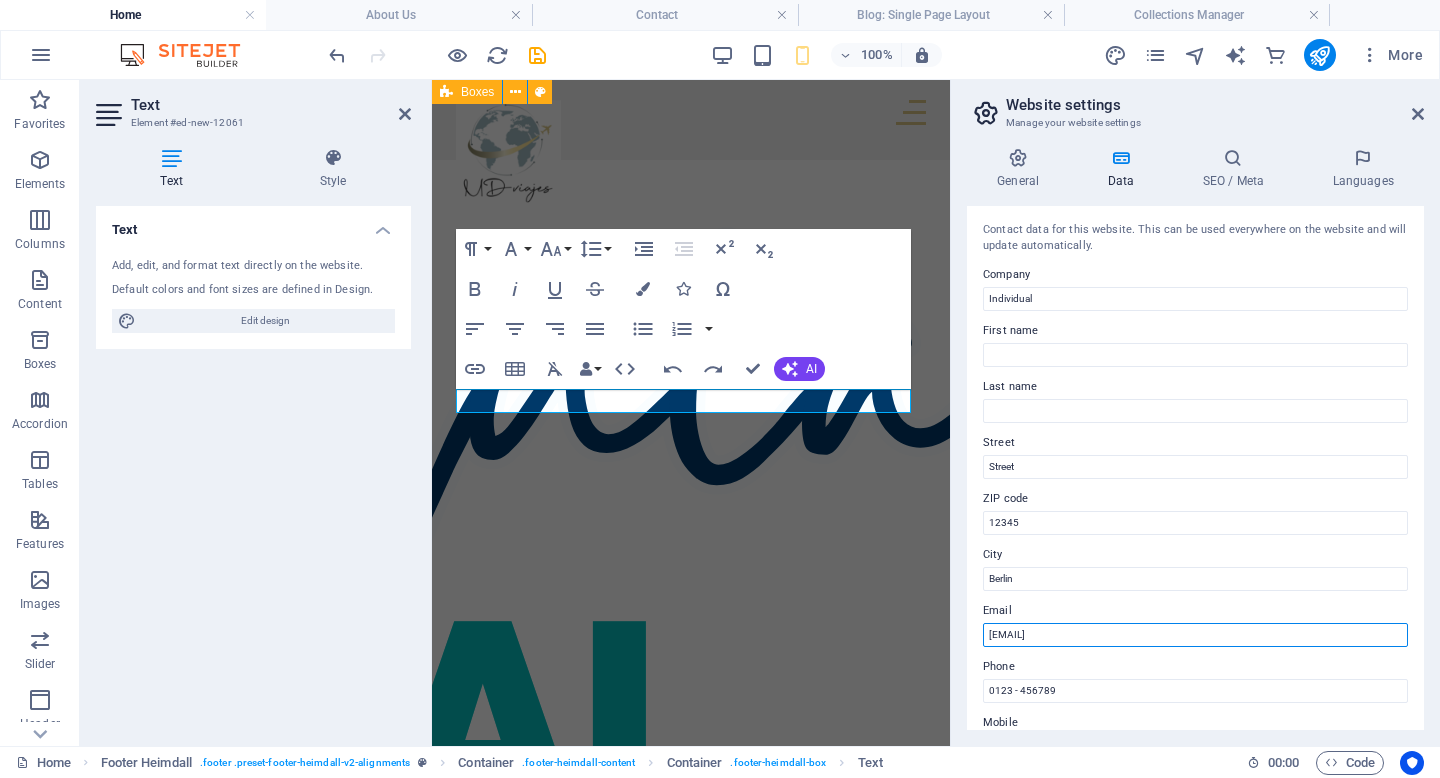 drag, startPoint x: 1580, startPoint y: 715, endPoint x: 938, endPoint y: 638, distance: 646.60114 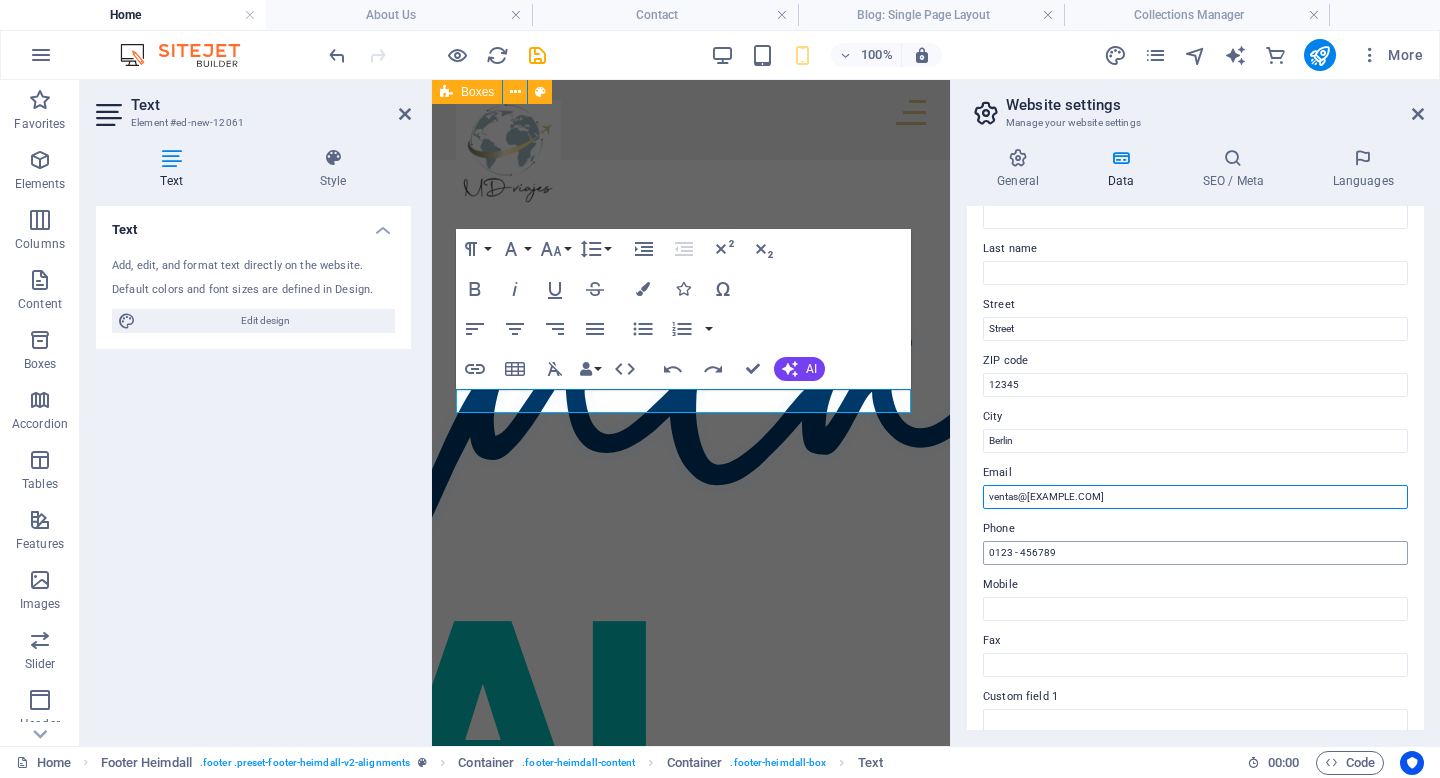 scroll, scrollTop: 157, scrollLeft: 0, axis: vertical 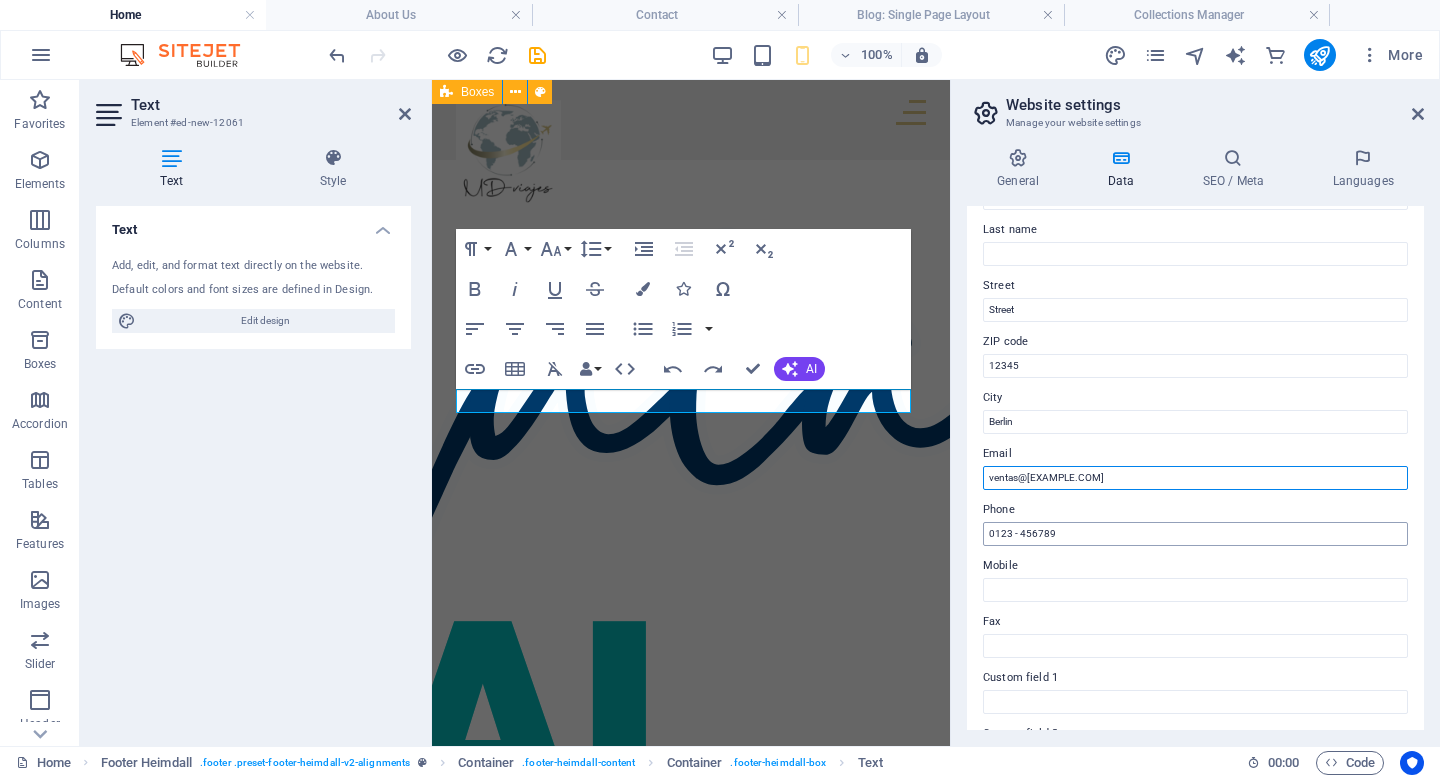 type on "ventas@mdviajes.cl" 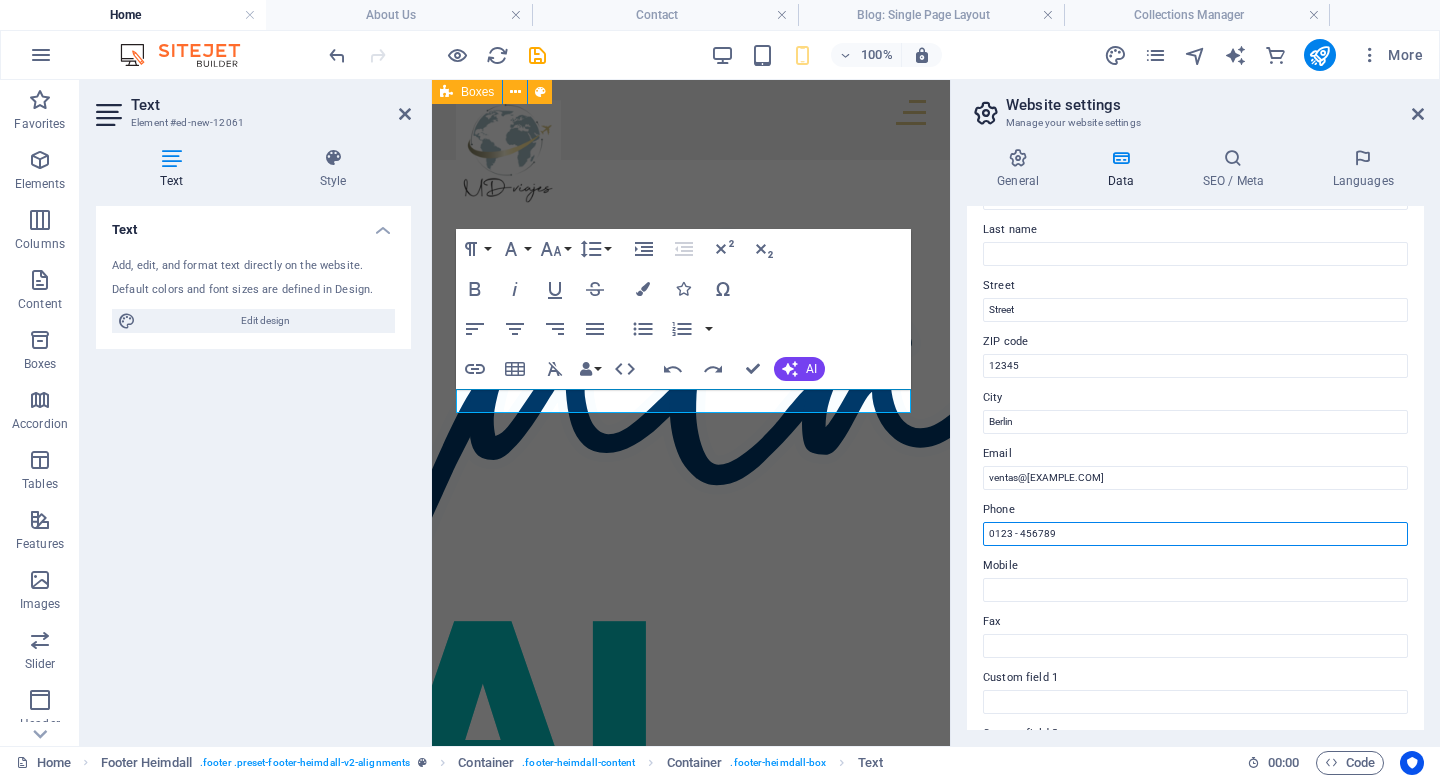 click on "0123 - 456789" at bounding box center [1195, 534] 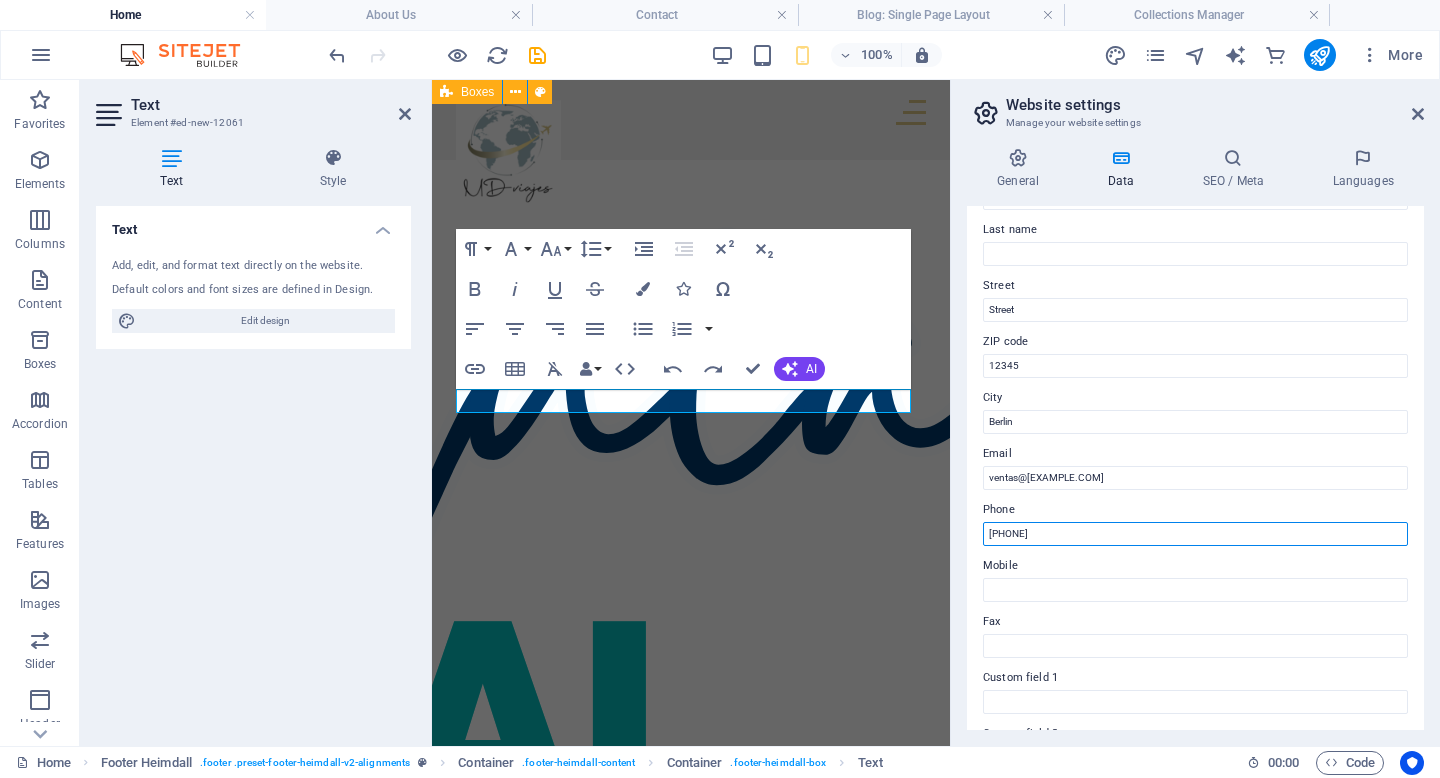 type on "+[COUNTRY CODE] [NUMBER]-[NUMBER] [NUMBER]" 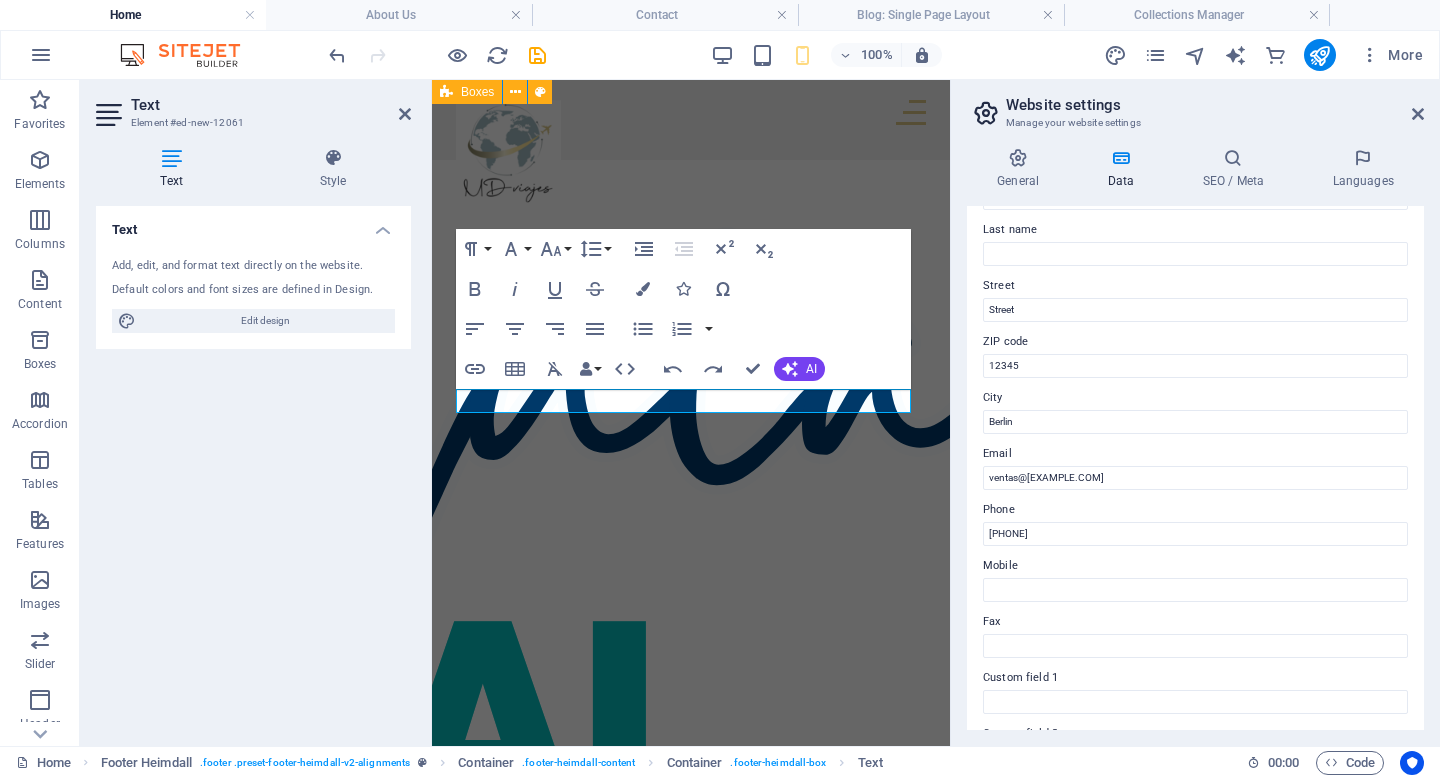 click on "Contact data for this website. This can be used everywhere on the website and will update automatically. Company Individual First name Last name Street Street ZIP code 12345 City Berlin Email ventas@mdviajes.cl Phone +56 9 9221 5318 Mobile Fax Custom field 1 Custom field 2 Custom field 3 Custom field 4 Custom field 5 Custom field 6" at bounding box center (1195, 468) 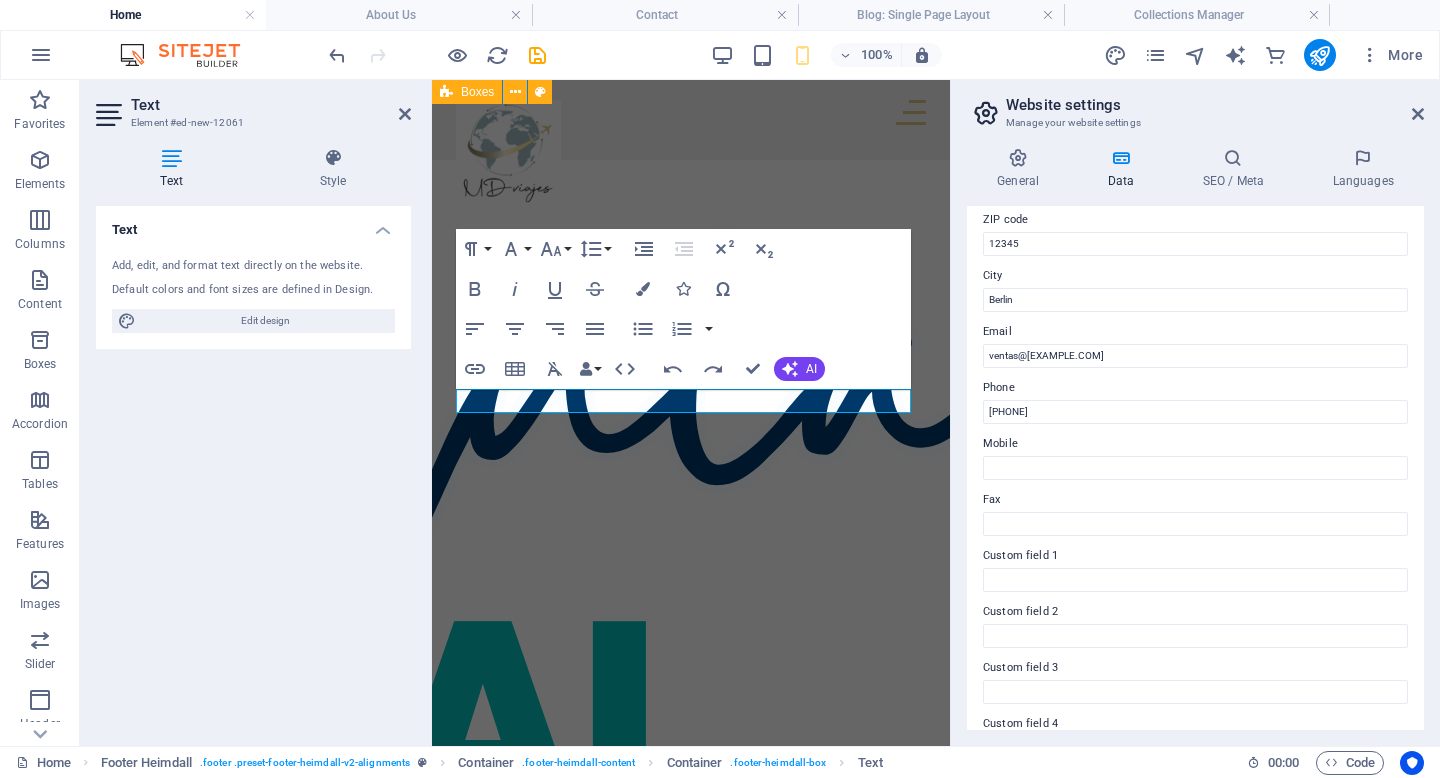 scroll, scrollTop: 0, scrollLeft: 0, axis: both 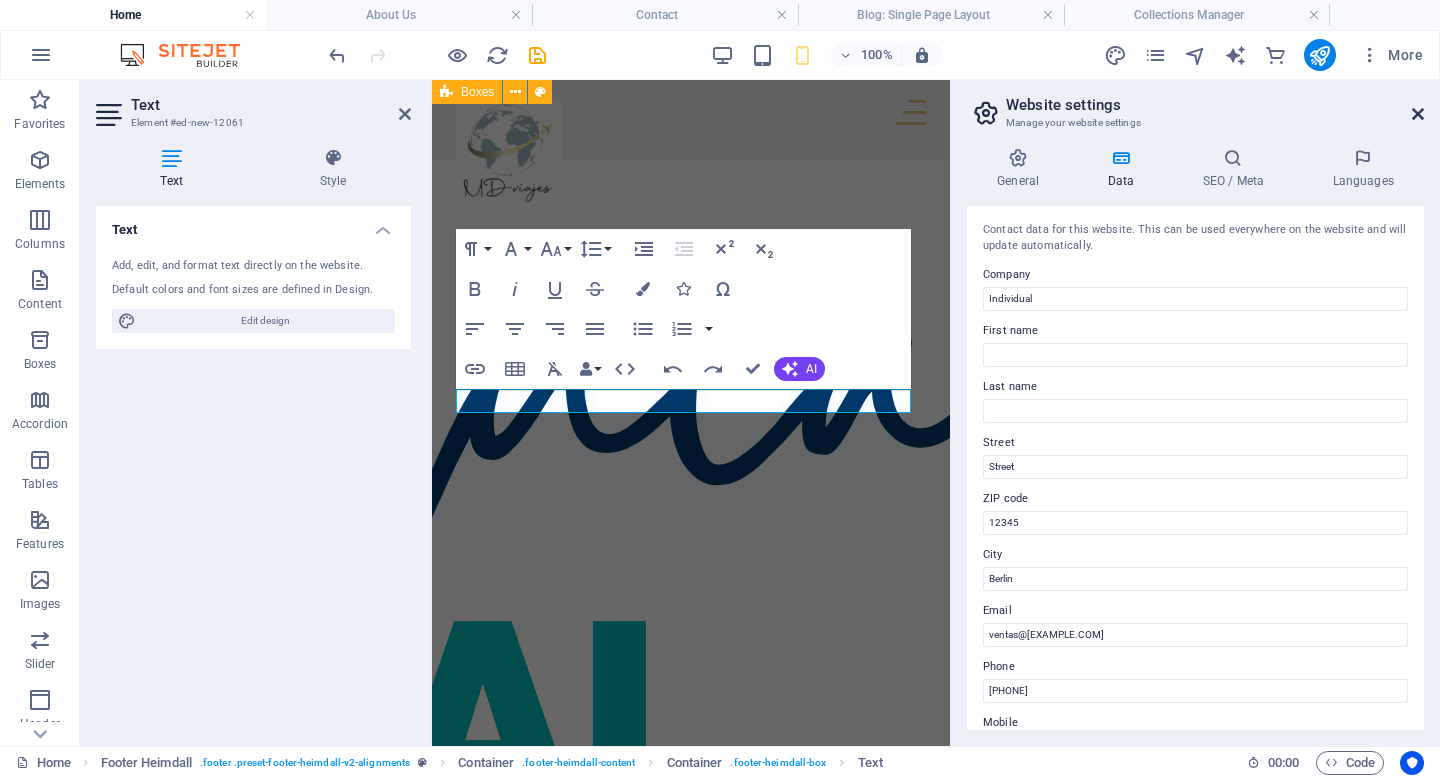 click at bounding box center [1418, 114] 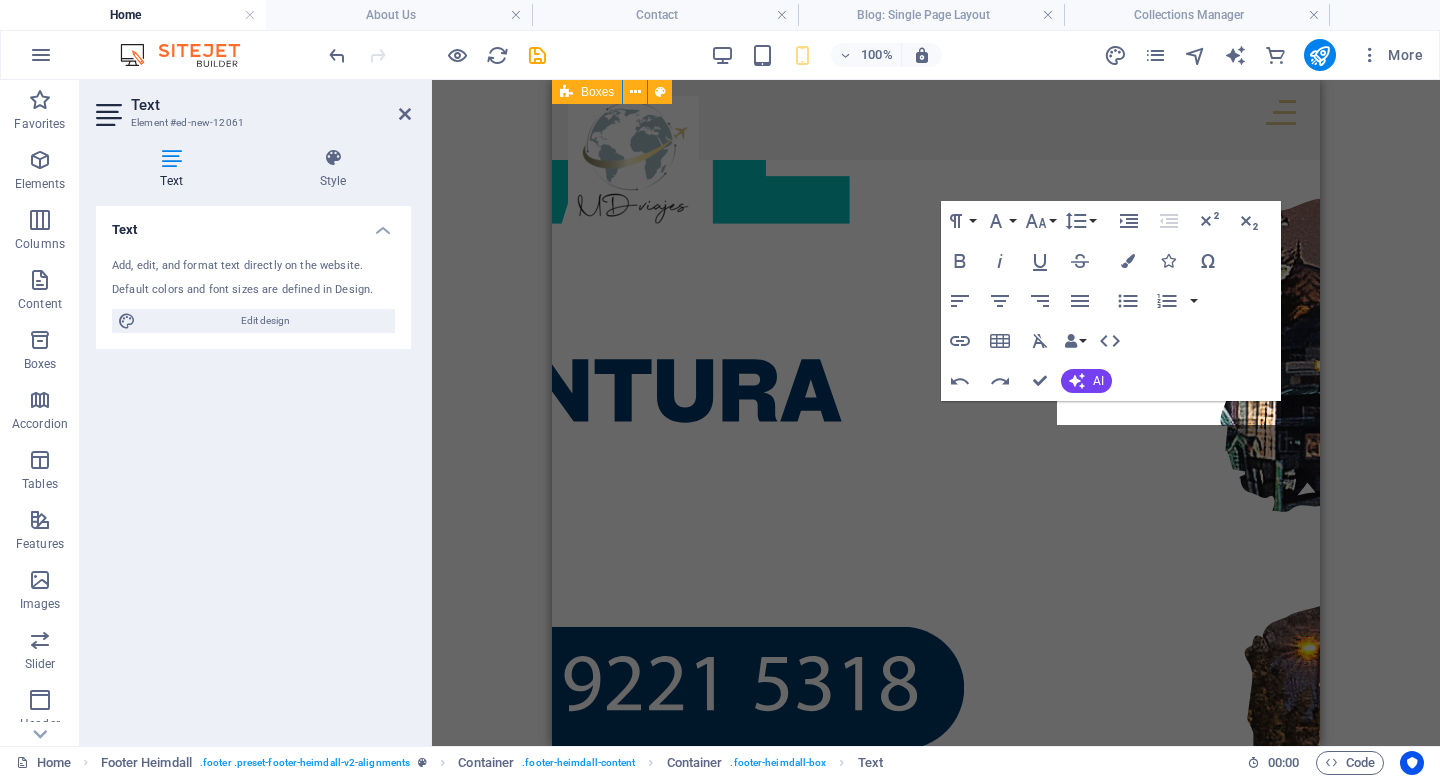 scroll, scrollTop: 4273, scrollLeft: 0, axis: vertical 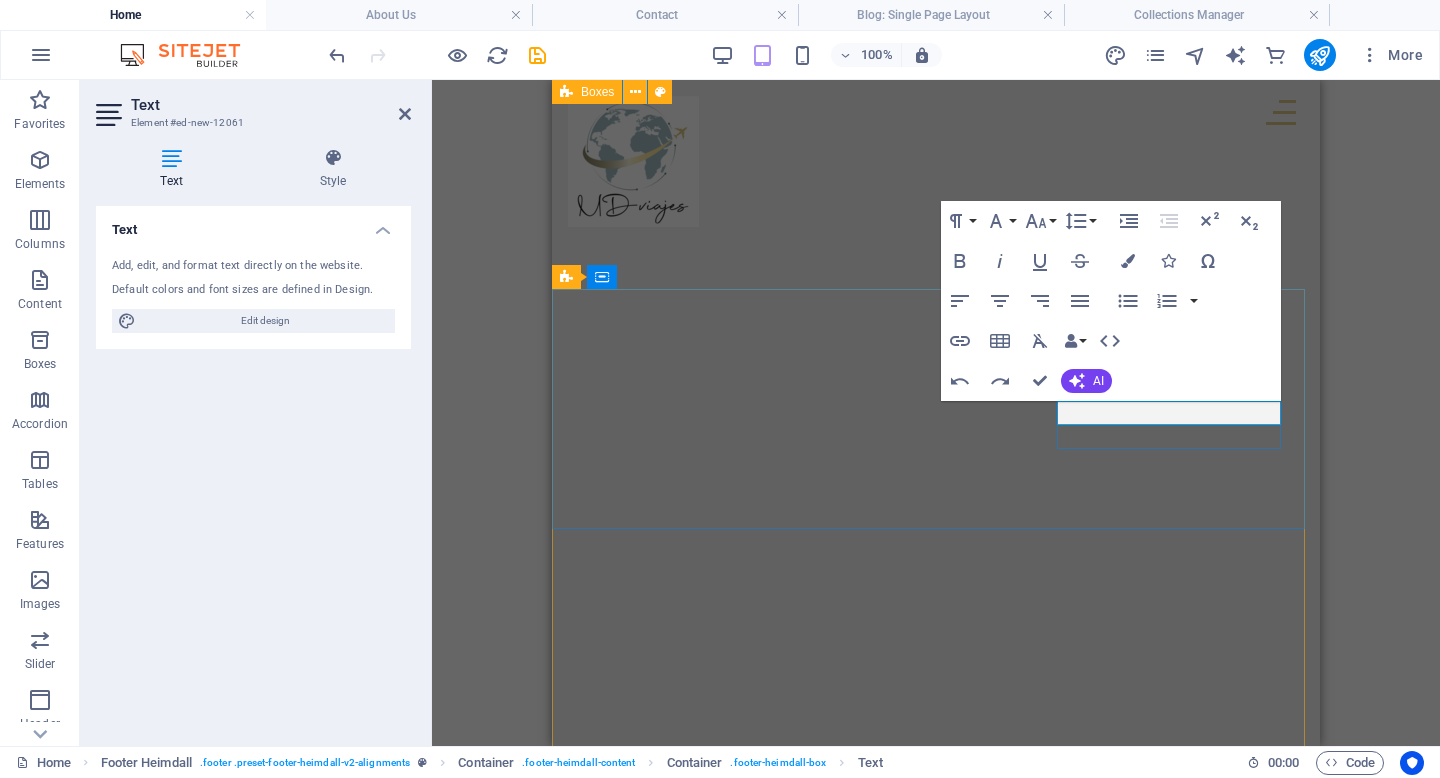 click on "Co ventas@mdviajes.cl" at bounding box center [690, 23746] 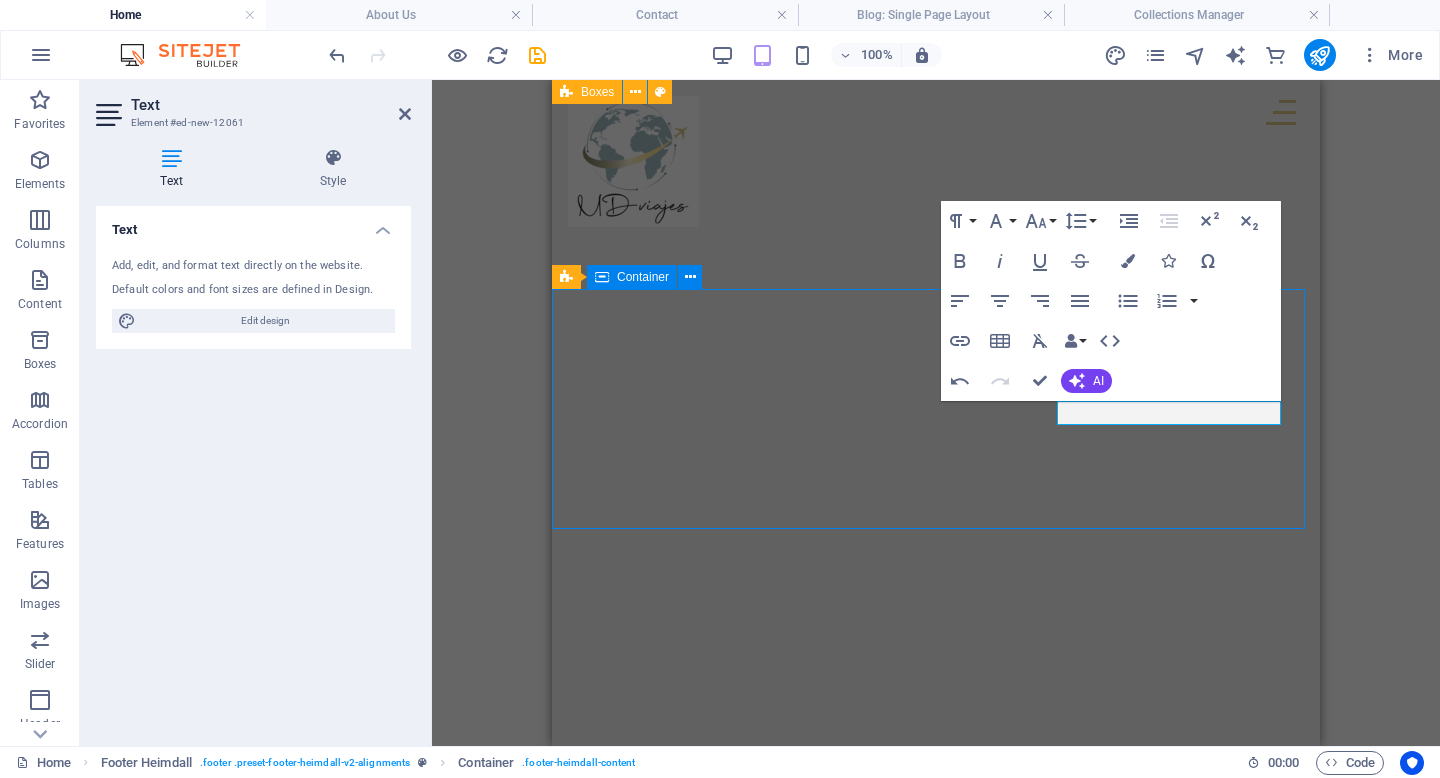 scroll, scrollTop: 0, scrollLeft: 0, axis: both 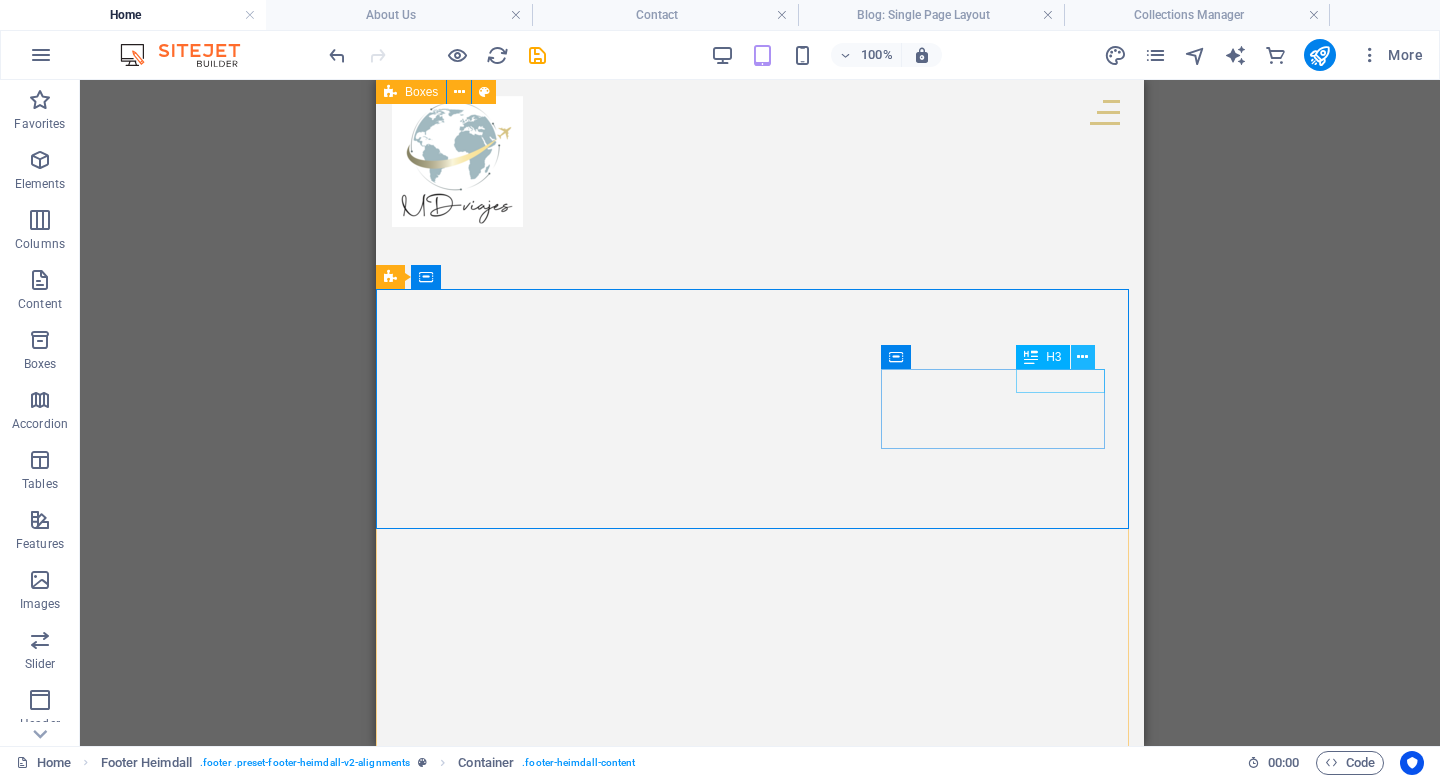 click at bounding box center [1083, 357] 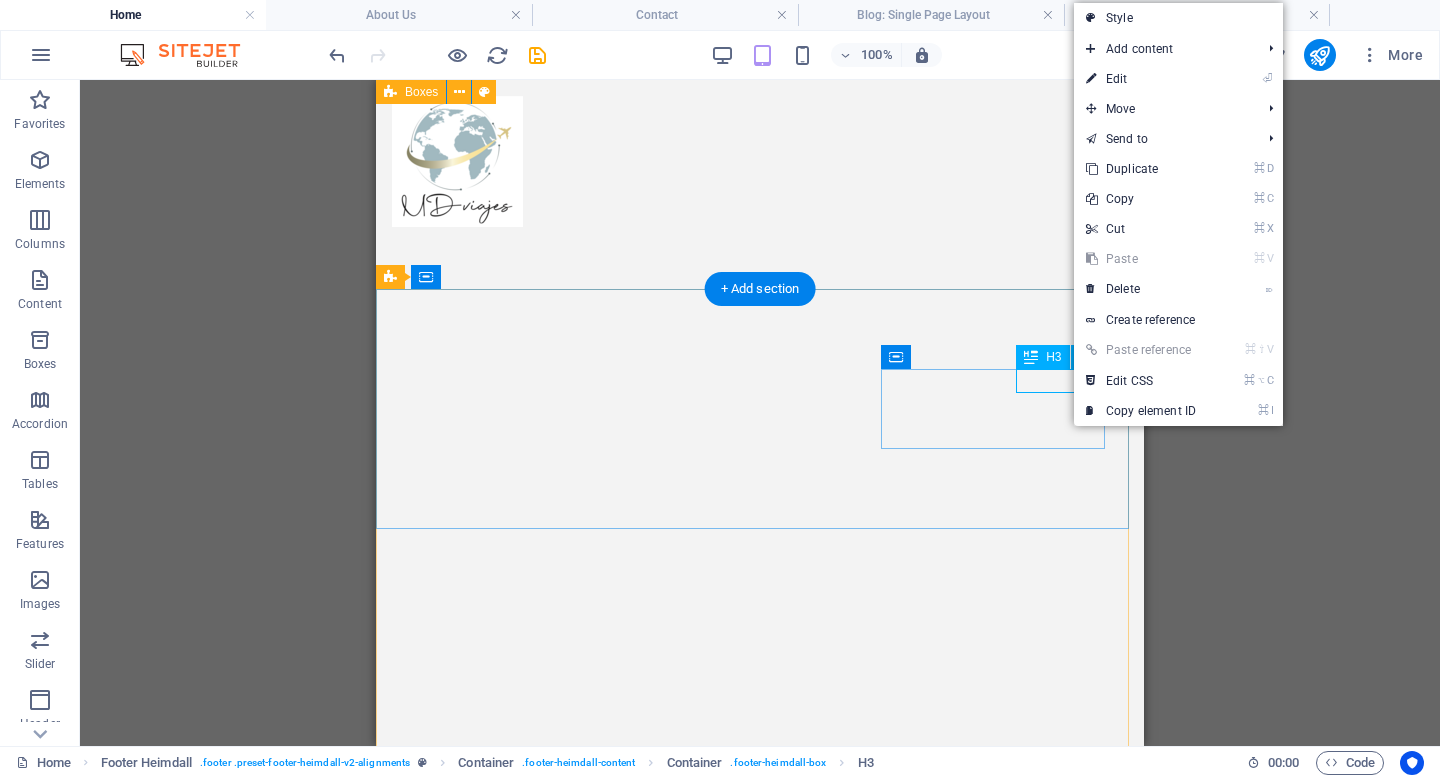 click on "Contact" at bounding box center (514, 23714) 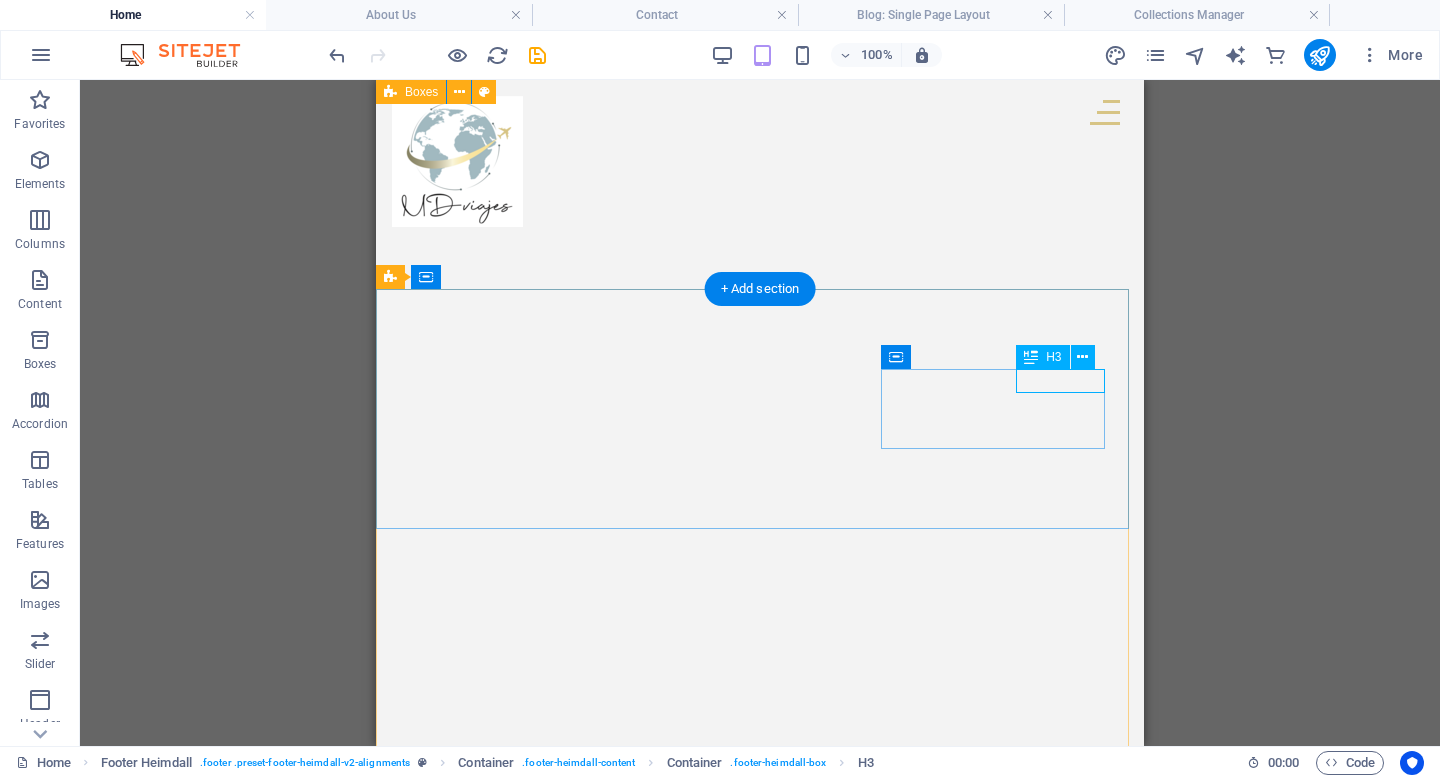 click on "Contact" at bounding box center [514, 23714] 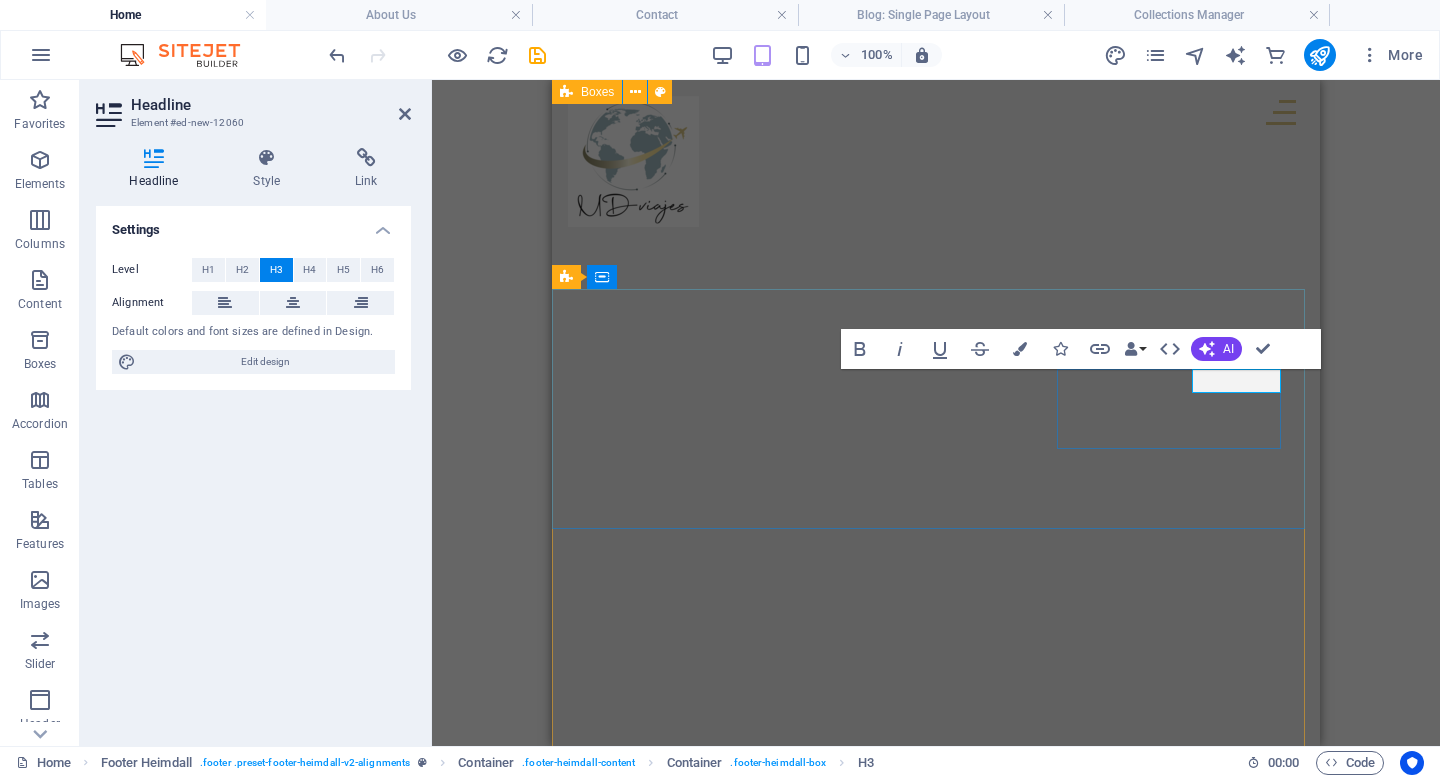 click on "Contact" at bounding box center [690, 23714] 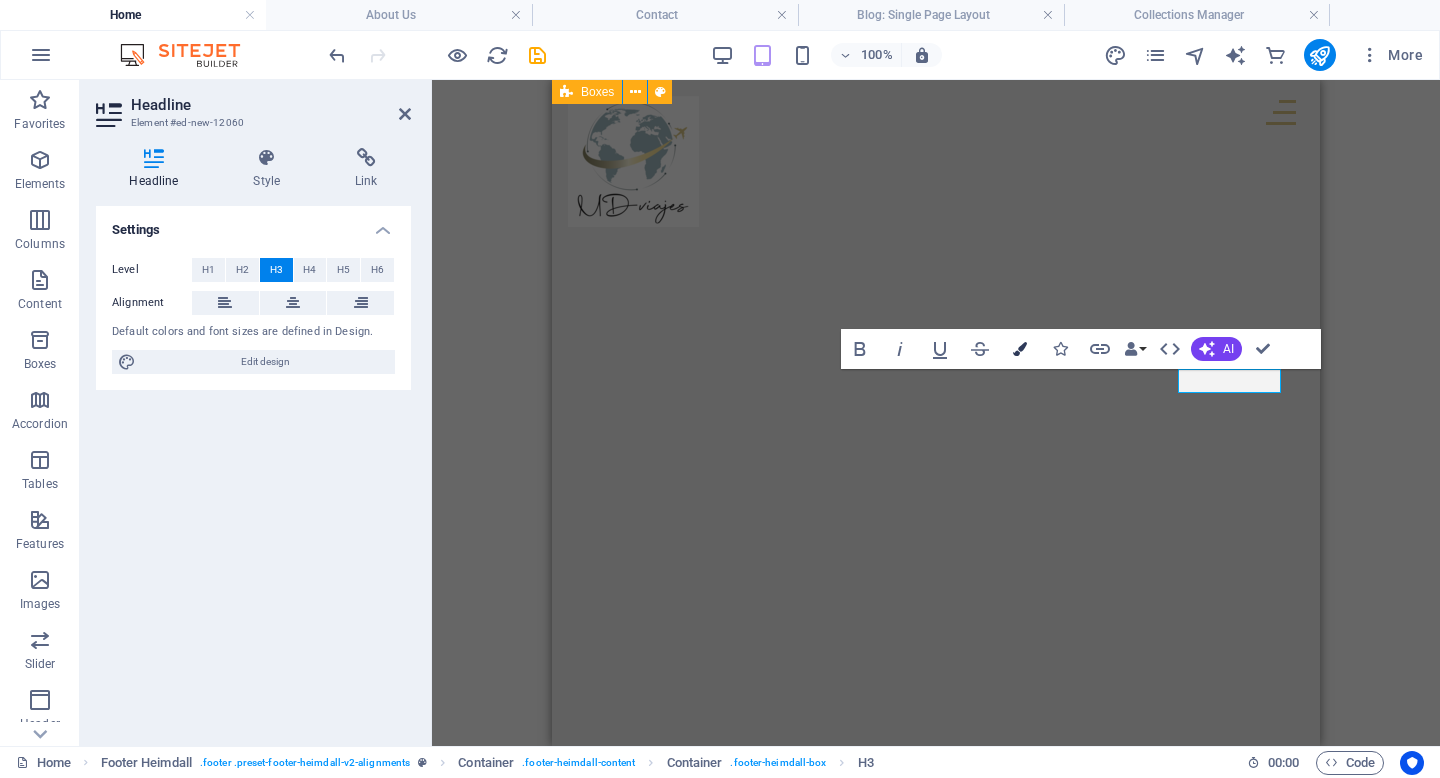 click at bounding box center (1020, 349) 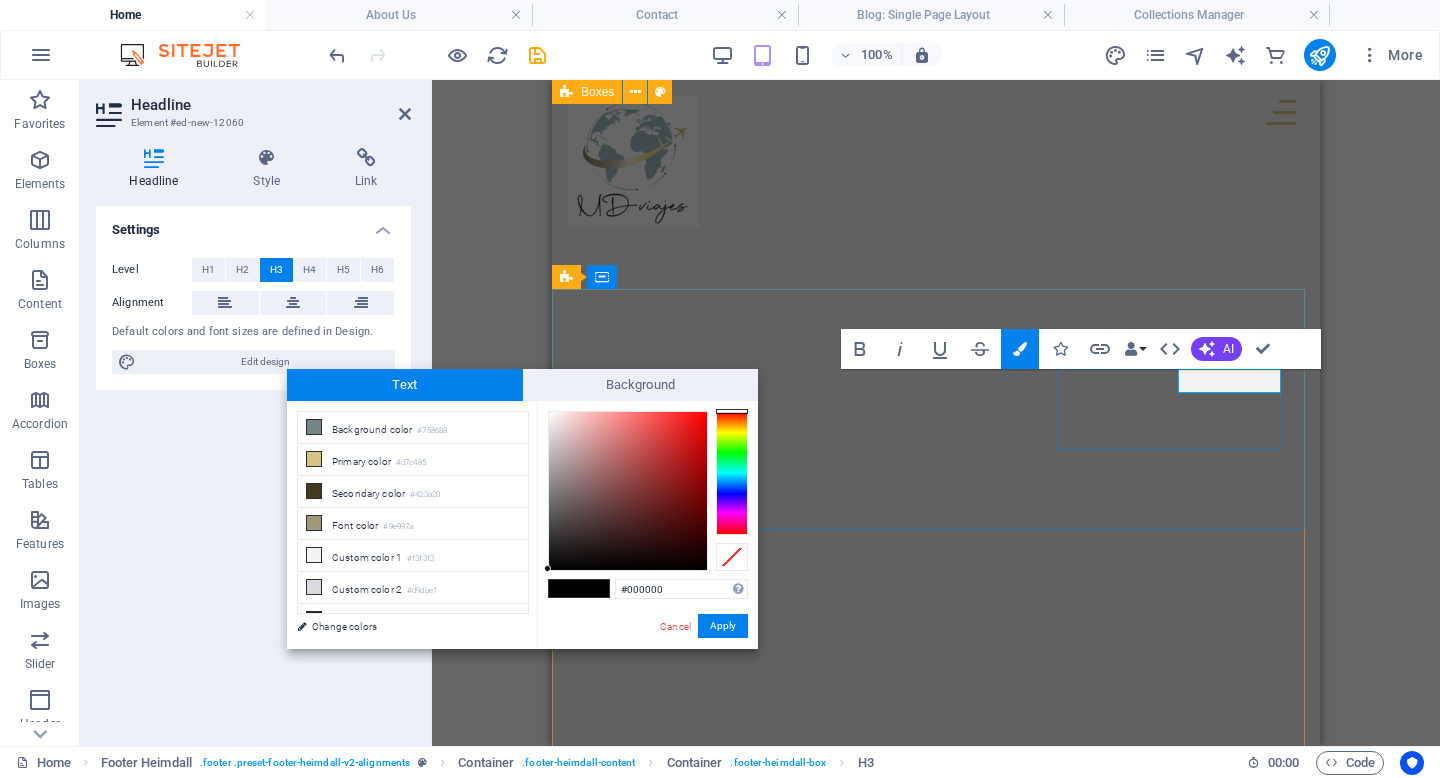 click on "Contacto" at bounding box center [690, 23714] 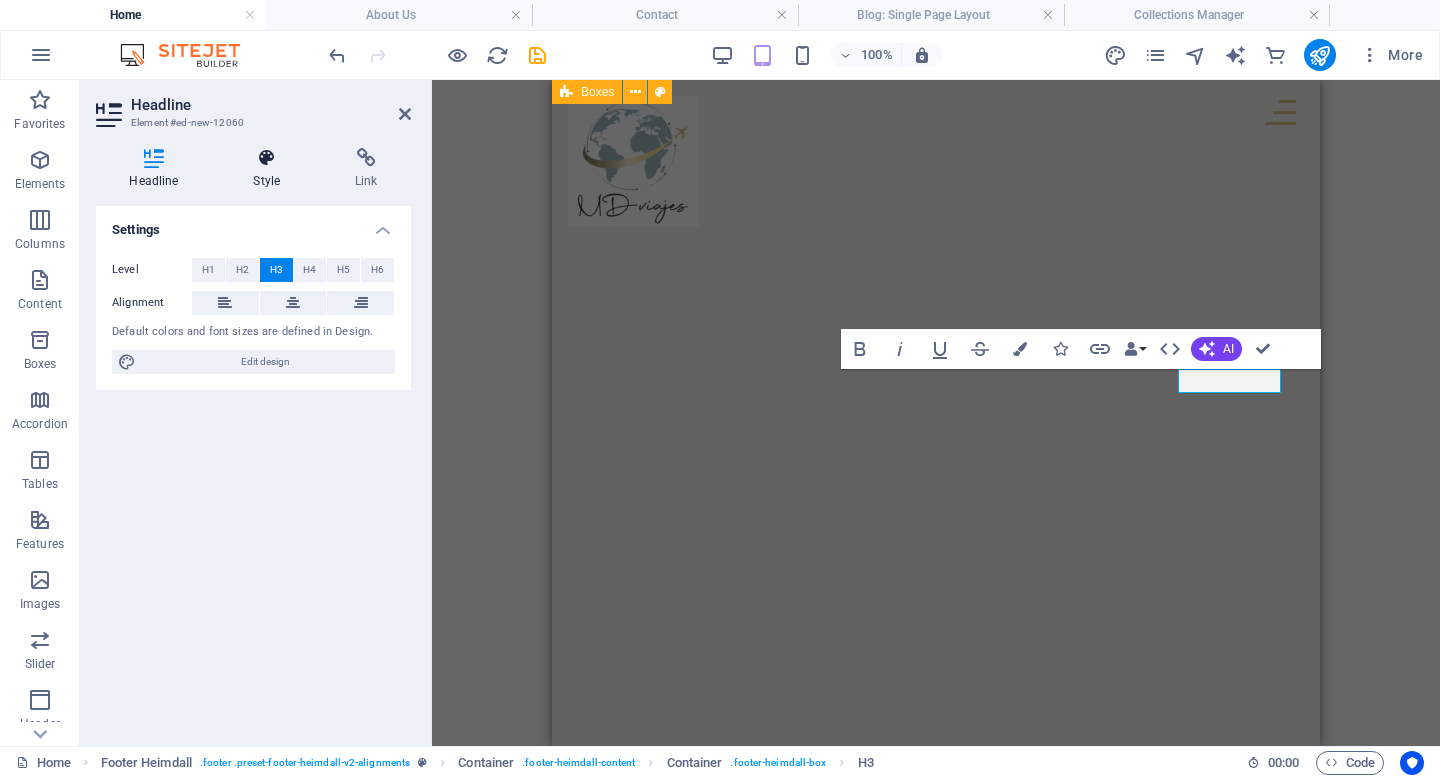 click at bounding box center (267, 158) 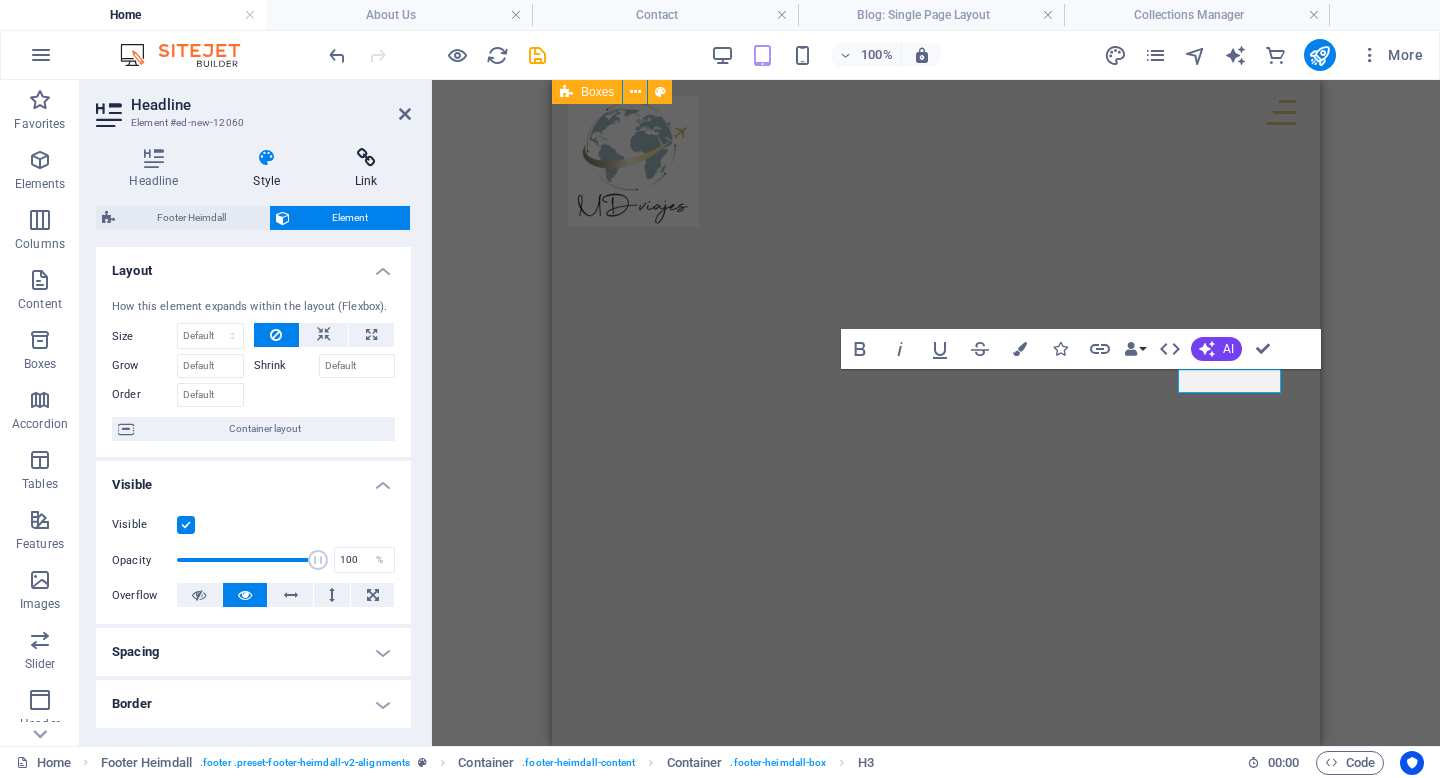 click on "Link" at bounding box center [366, 169] 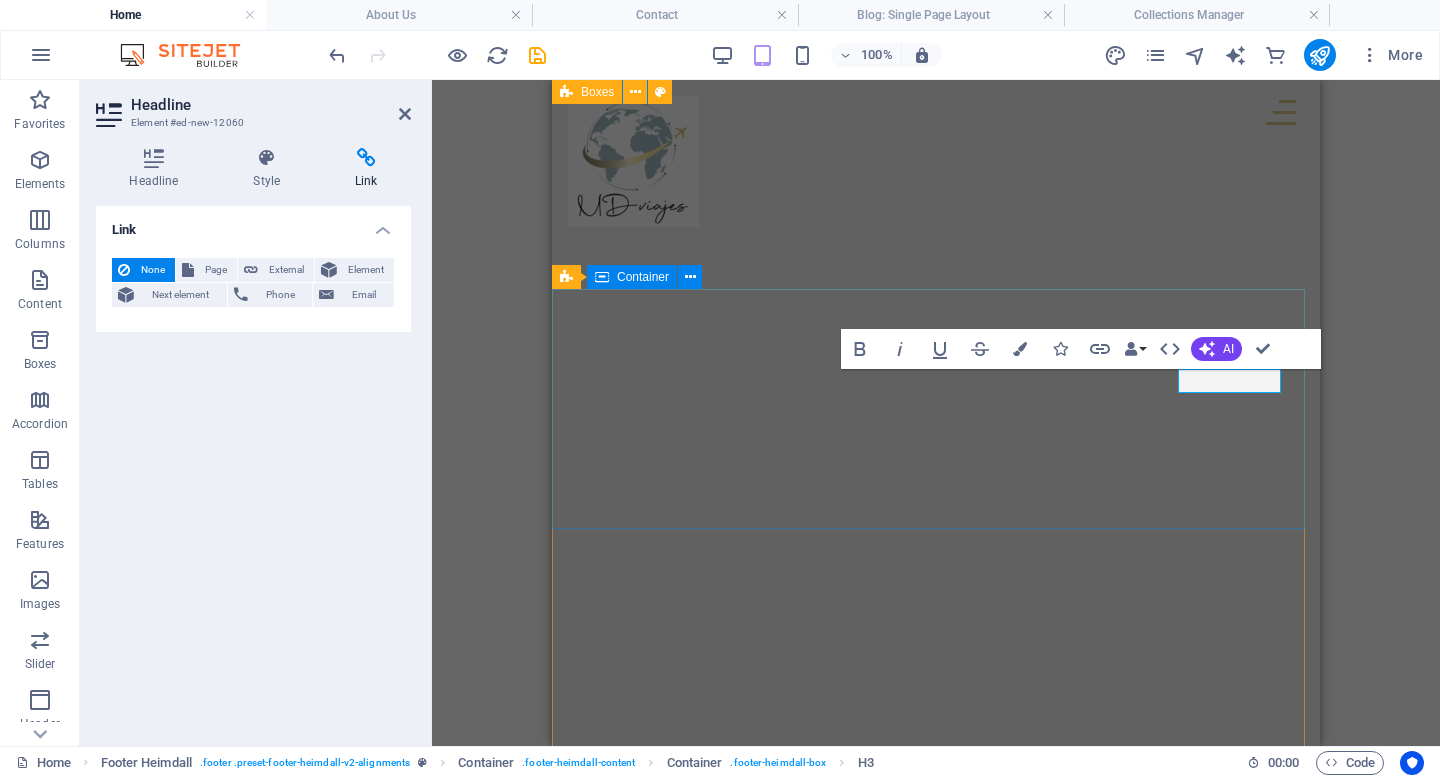 click on "Address" at bounding box center (690, 23514) 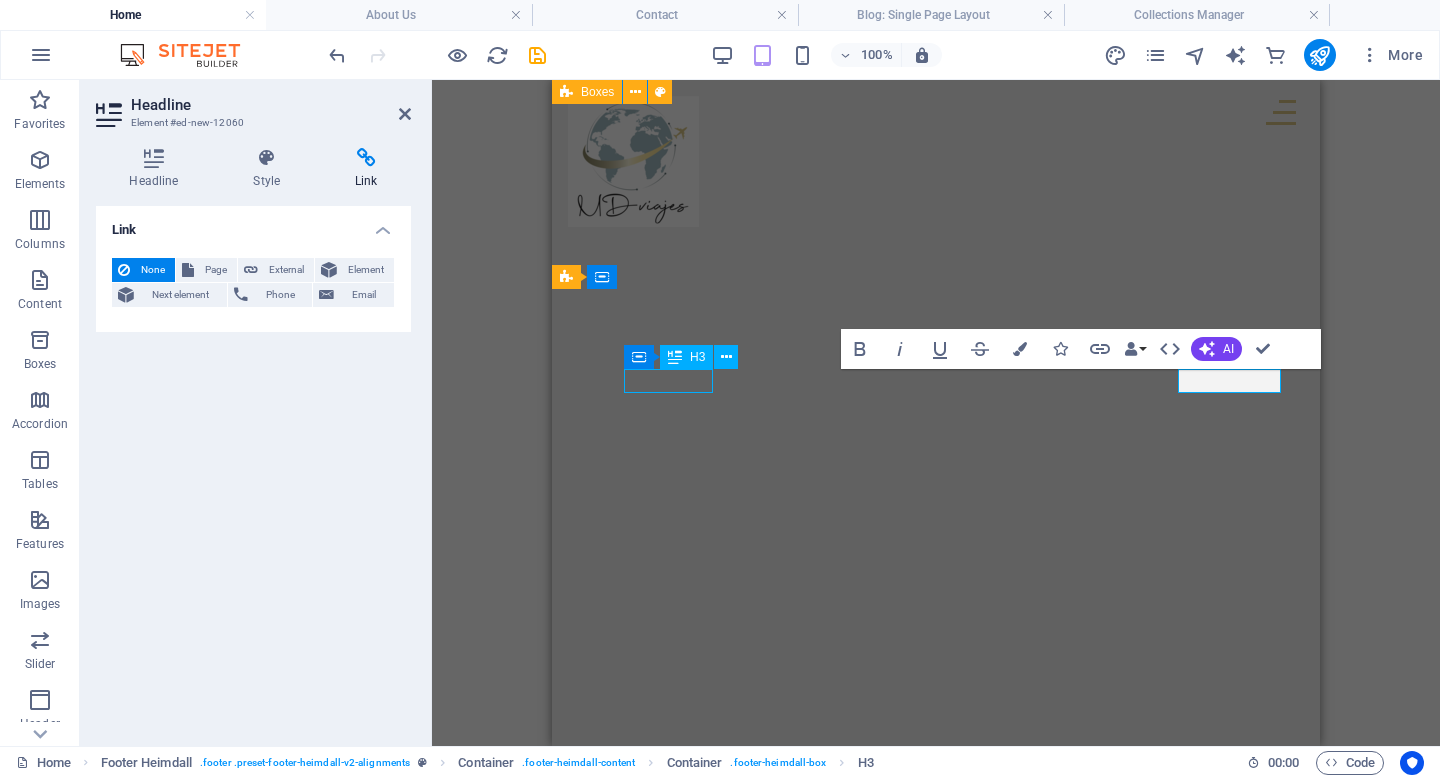 click on "Address" at bounding box center (690, 23514) 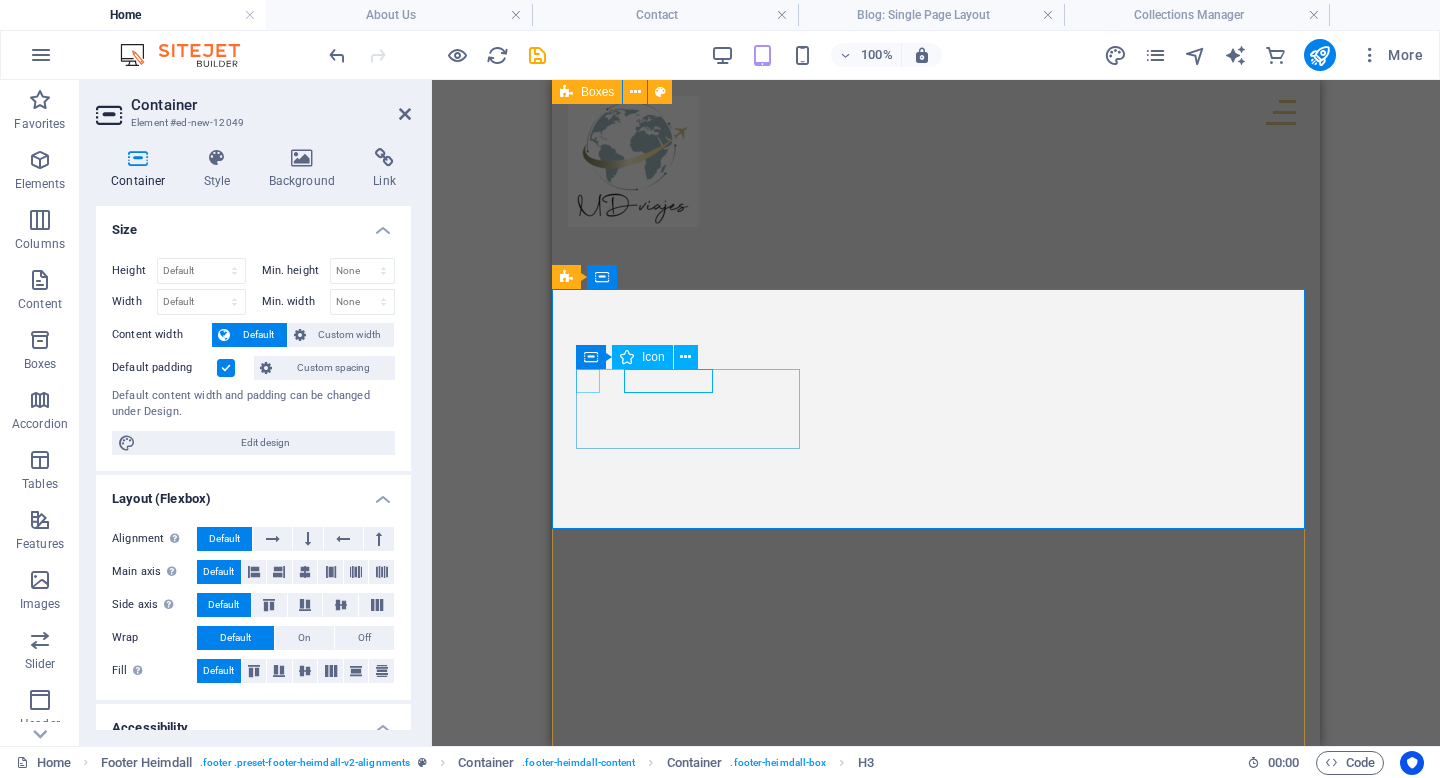 click at bounding box center (678, 23490) 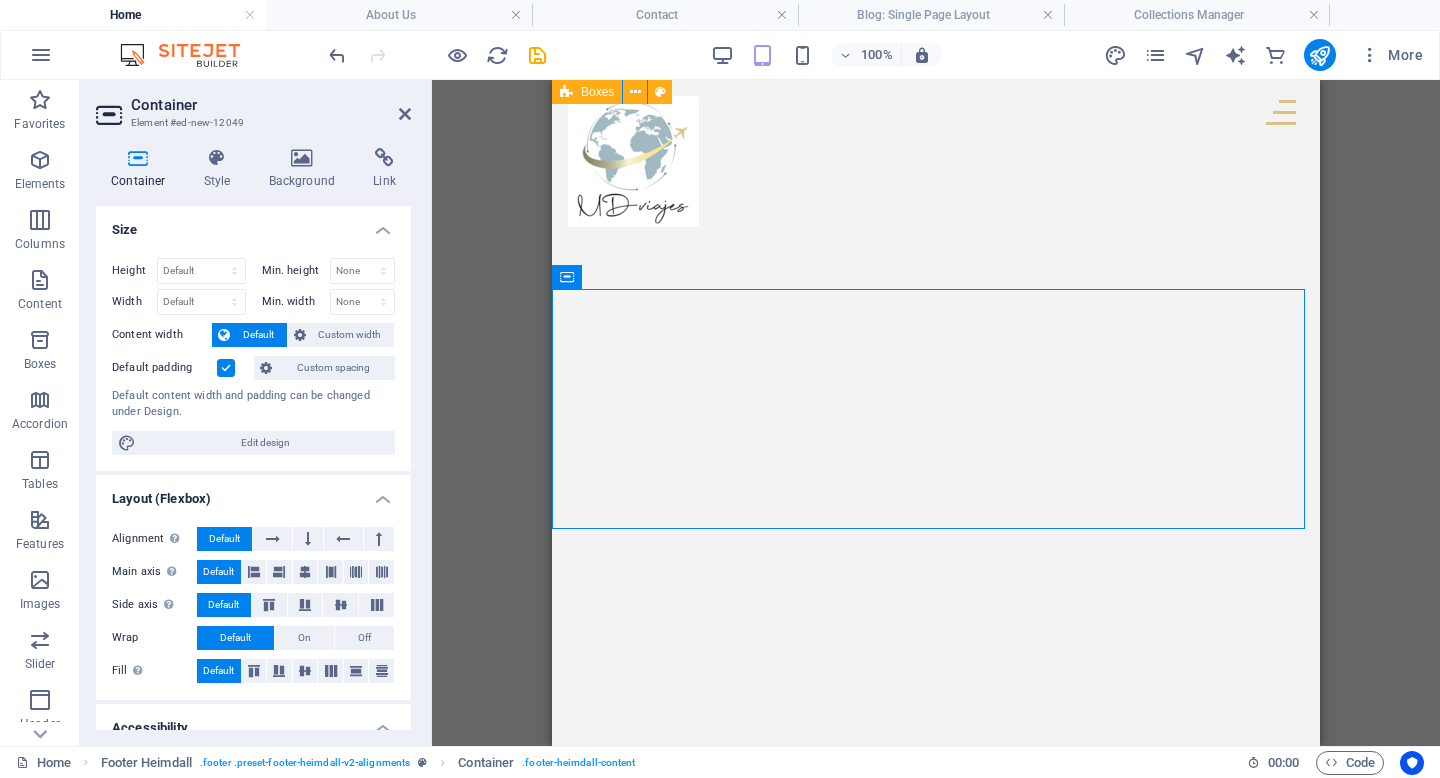 drag, startPoint x: 749, startPoint y: 340, endPoint x: 613, endPoint y: 484, distance: 198.0707 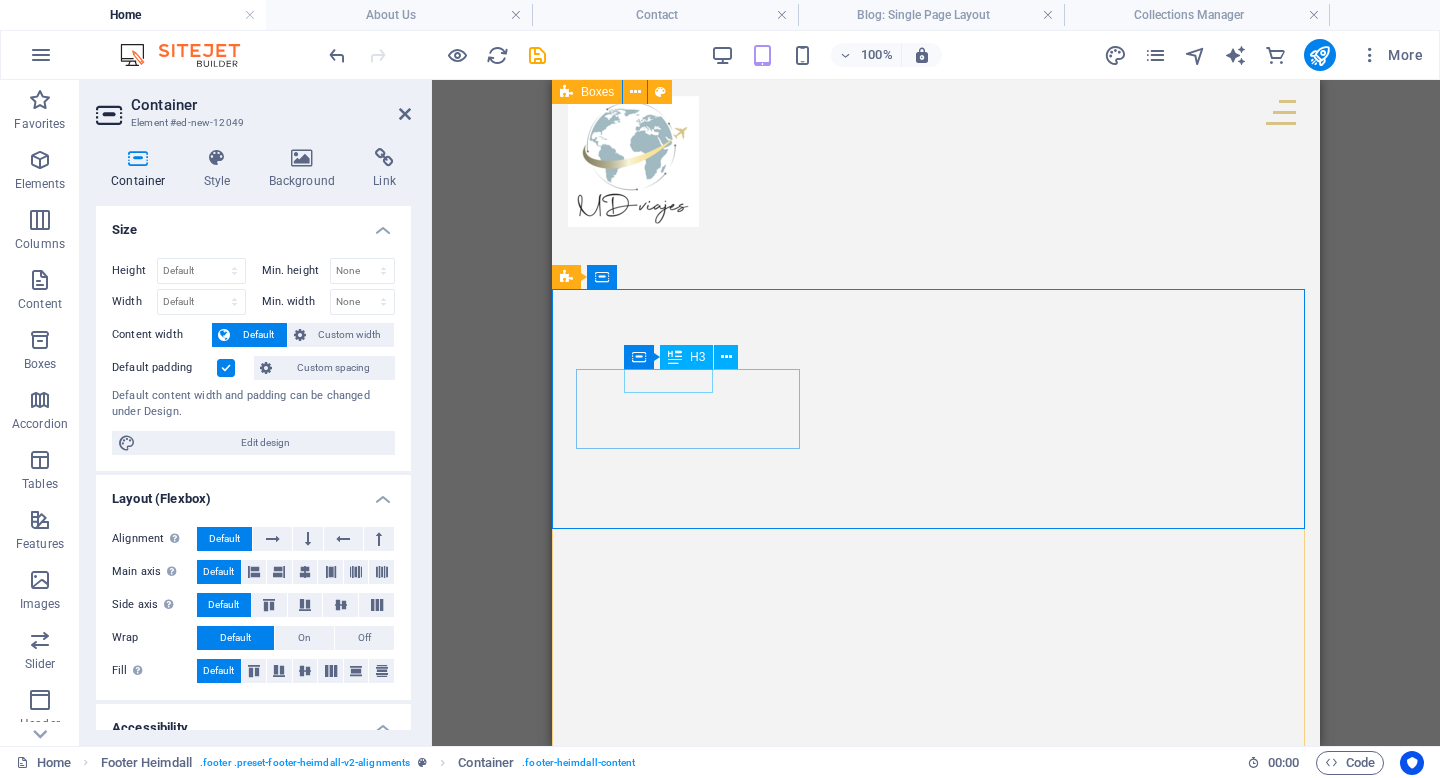 click on "Address" at bounding box center [690, 23514] 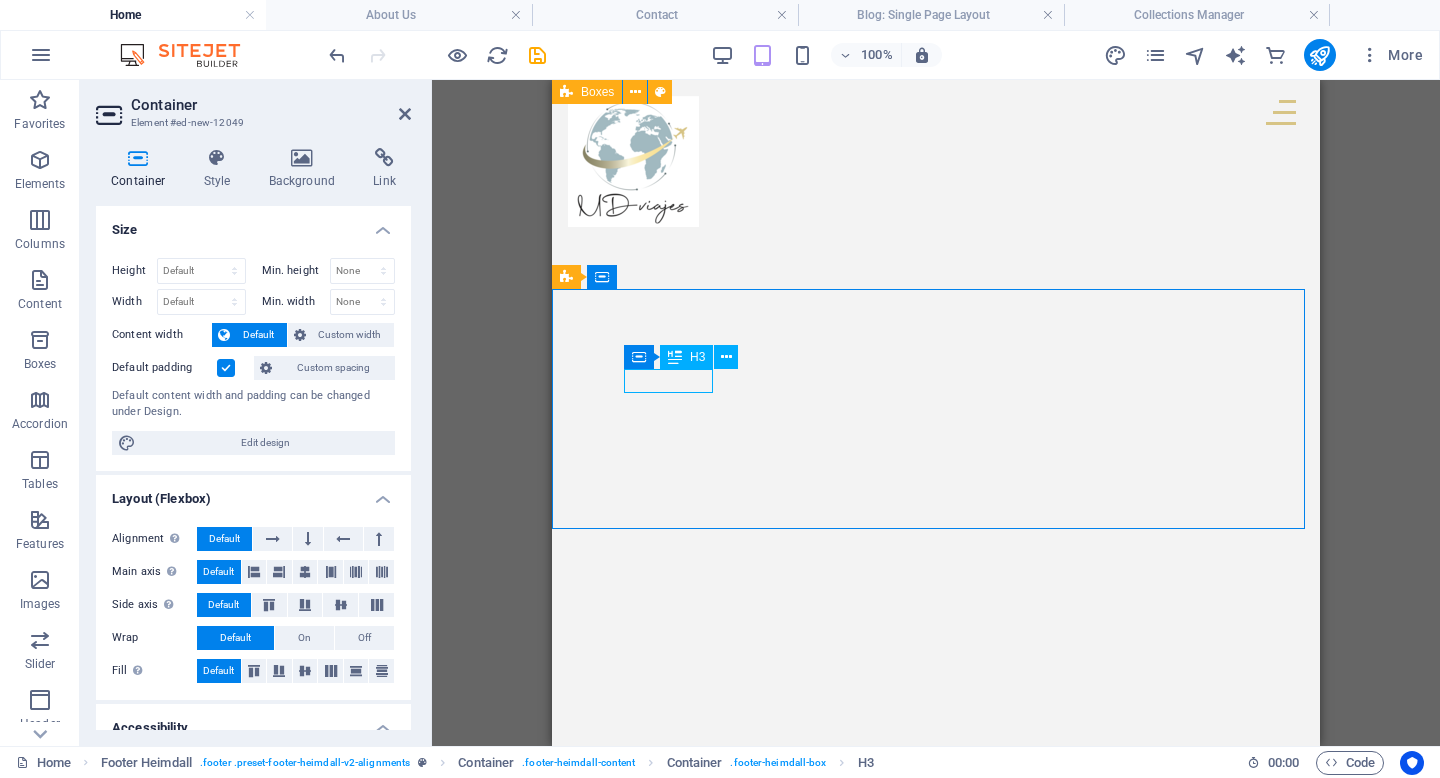 click on "Address" at bounding box center (690, 23514) 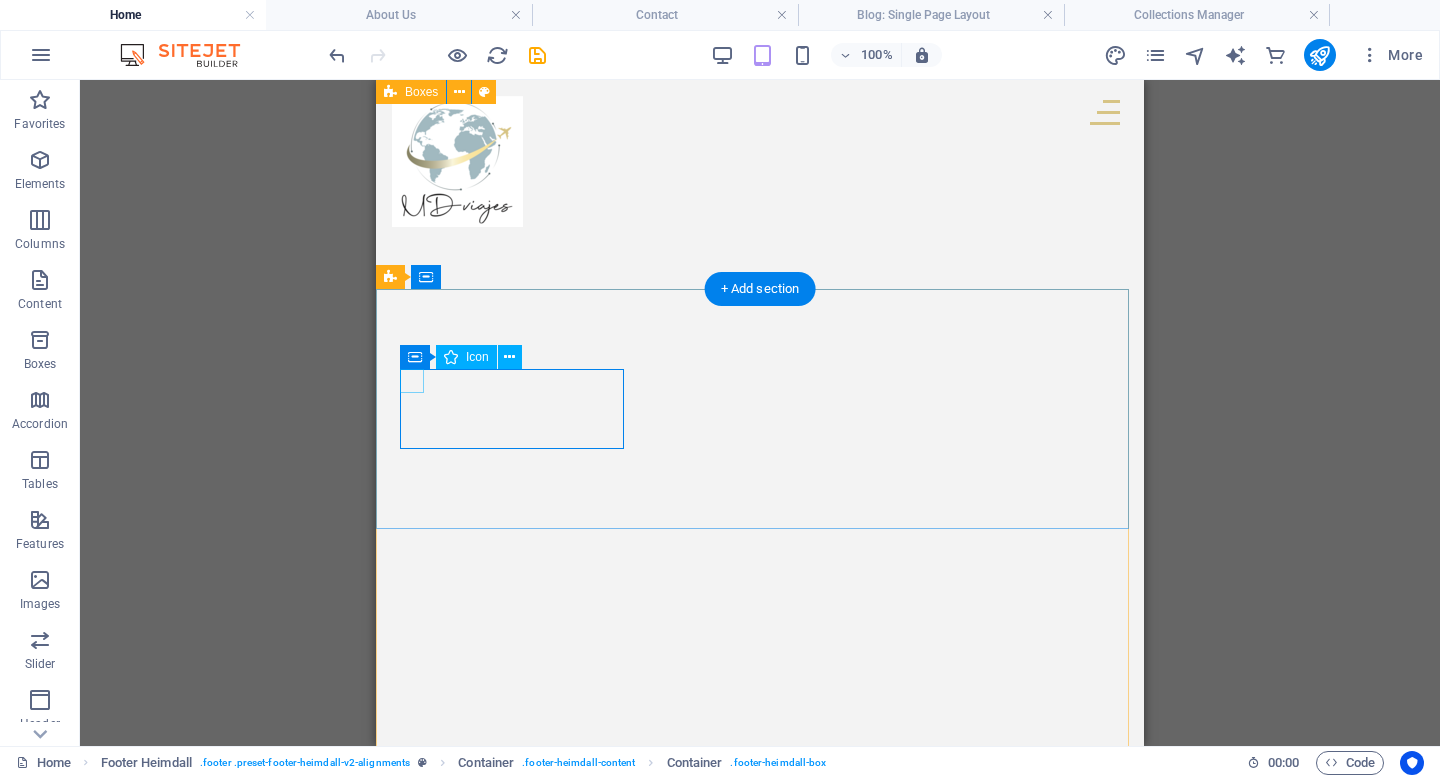 click at bounding box center [502, 23490] 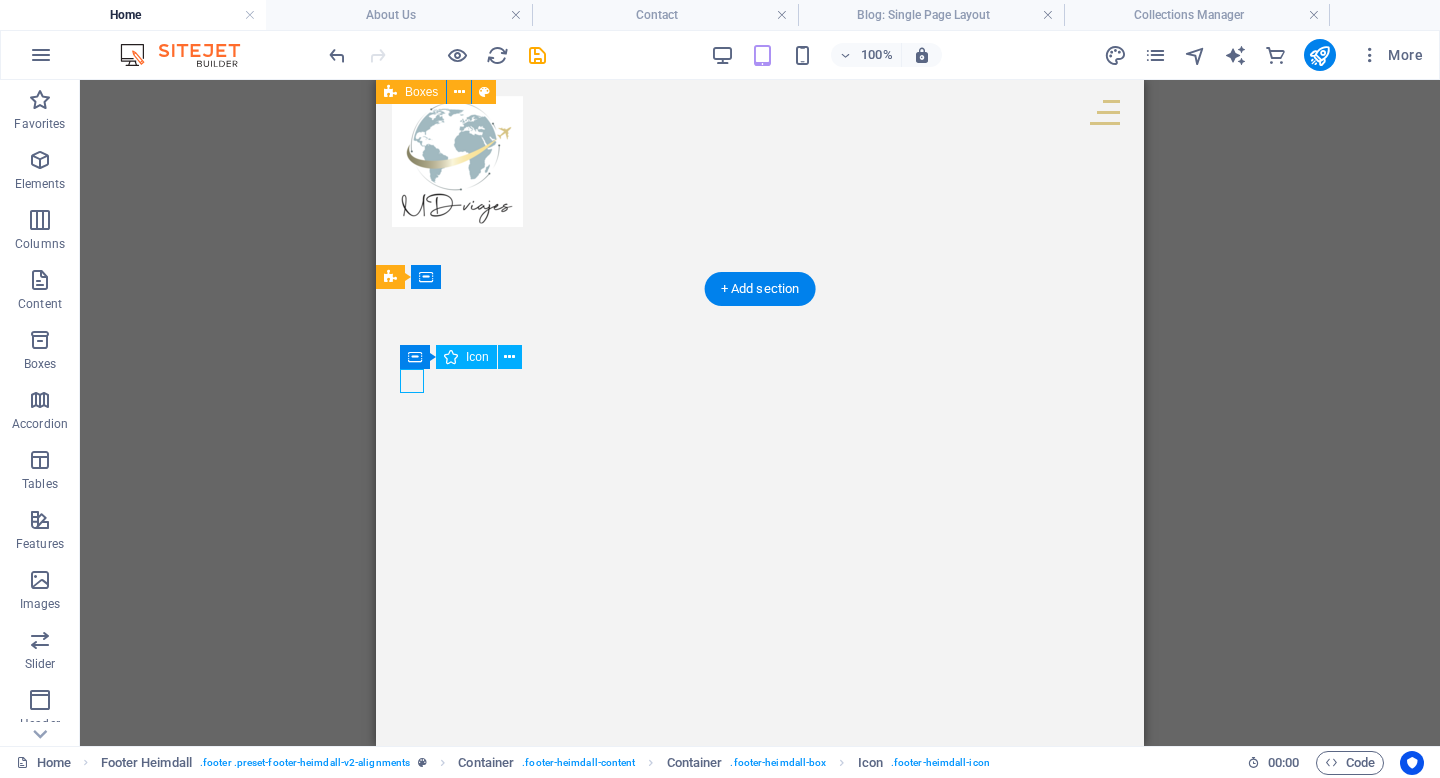 click at bounding box center [502, 23490] 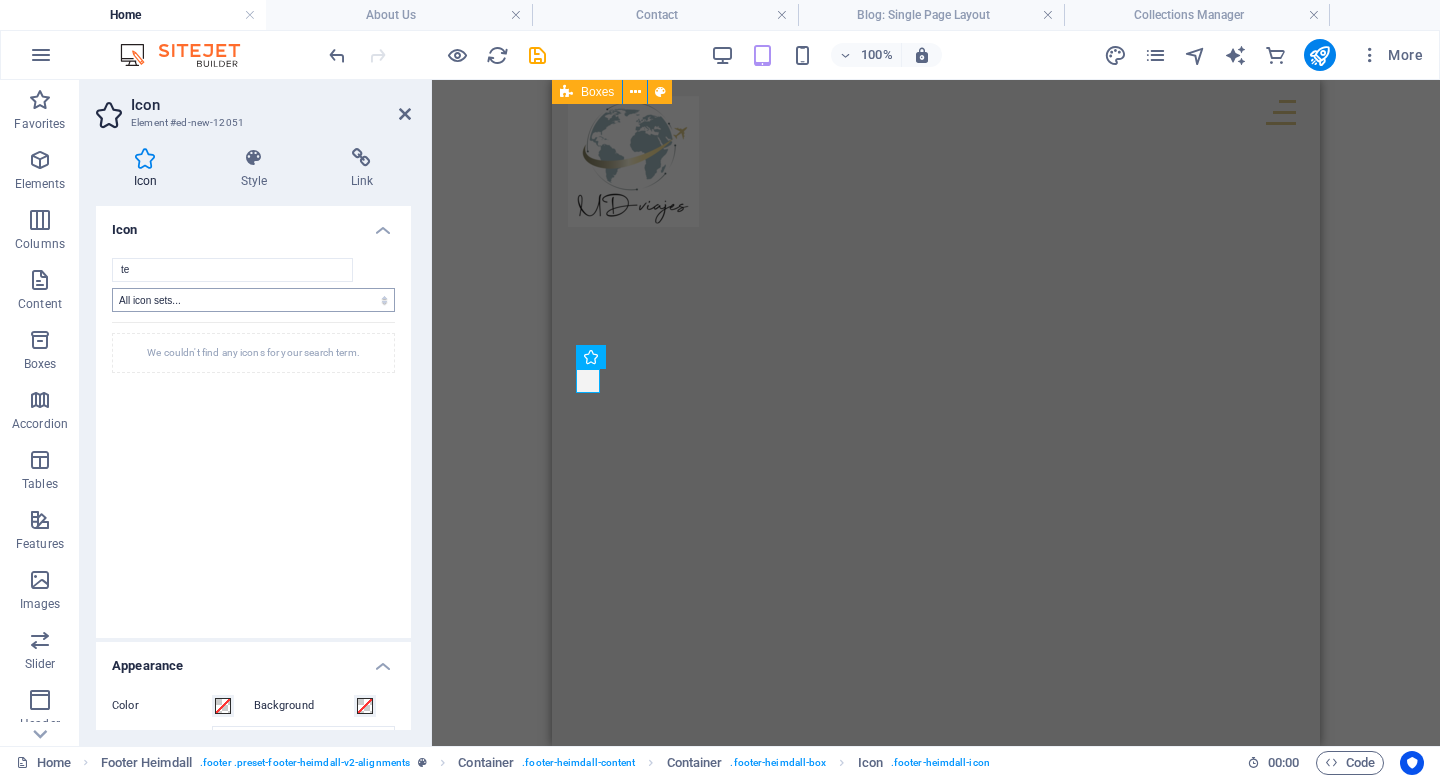 type on "t" 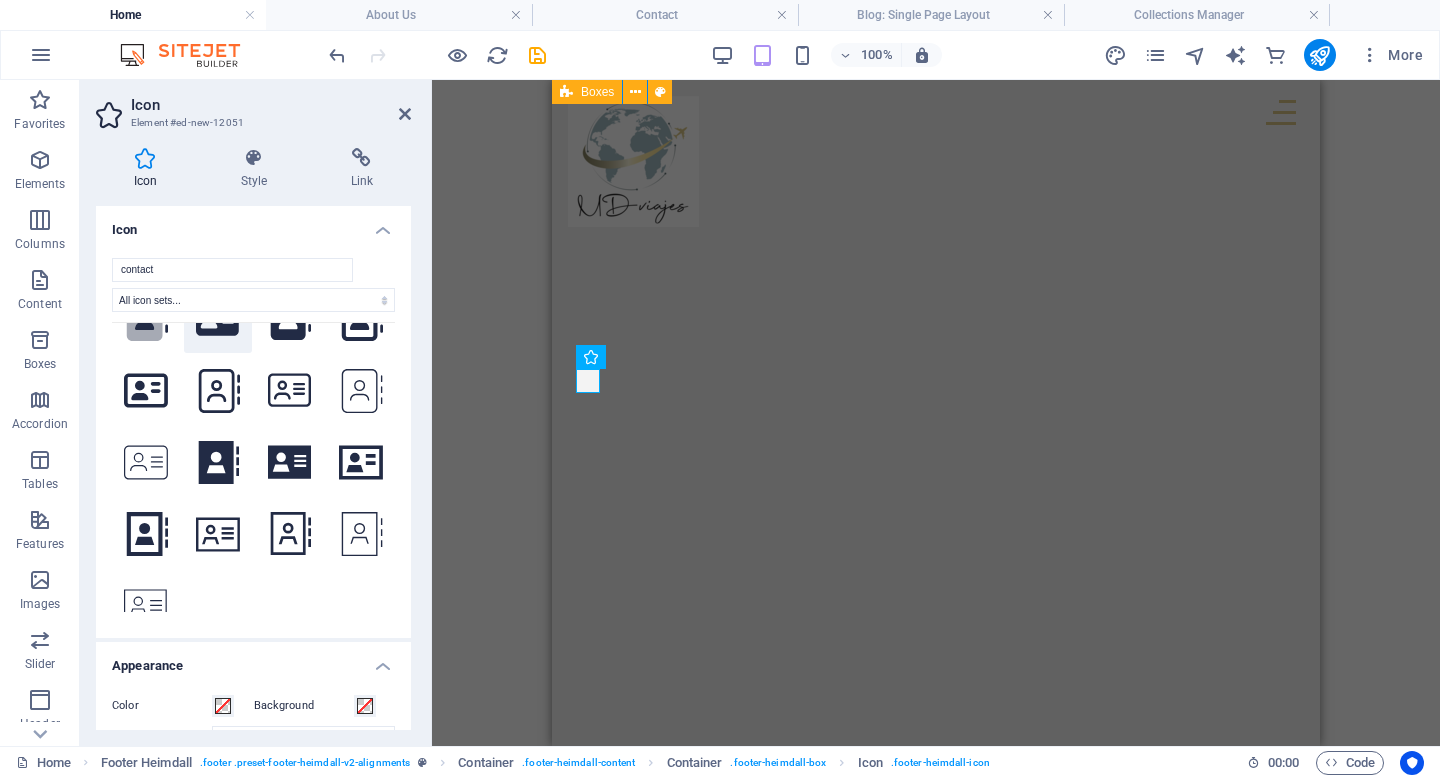 scroll, scrollTop: 205, scrollLeft: 0, axis: vertical 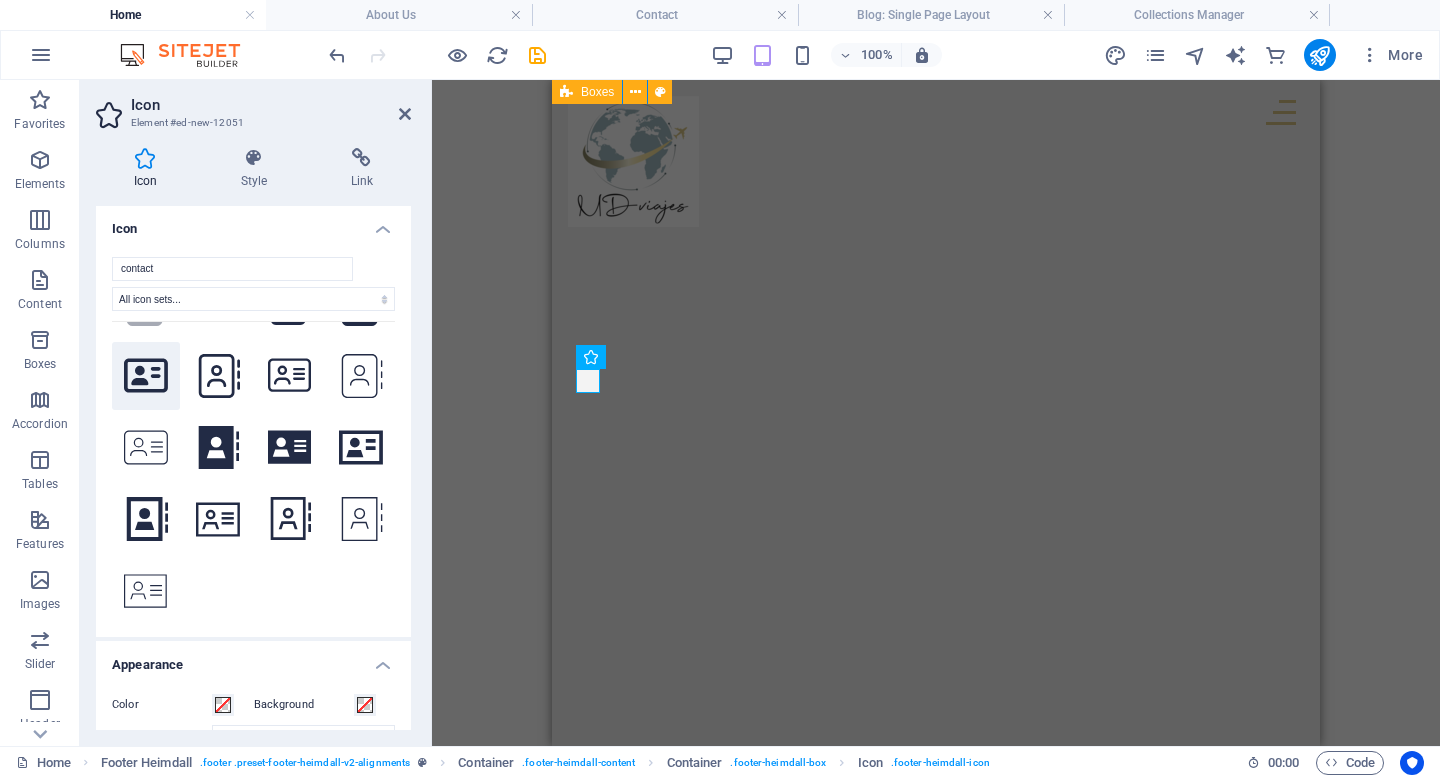 type on "contact" 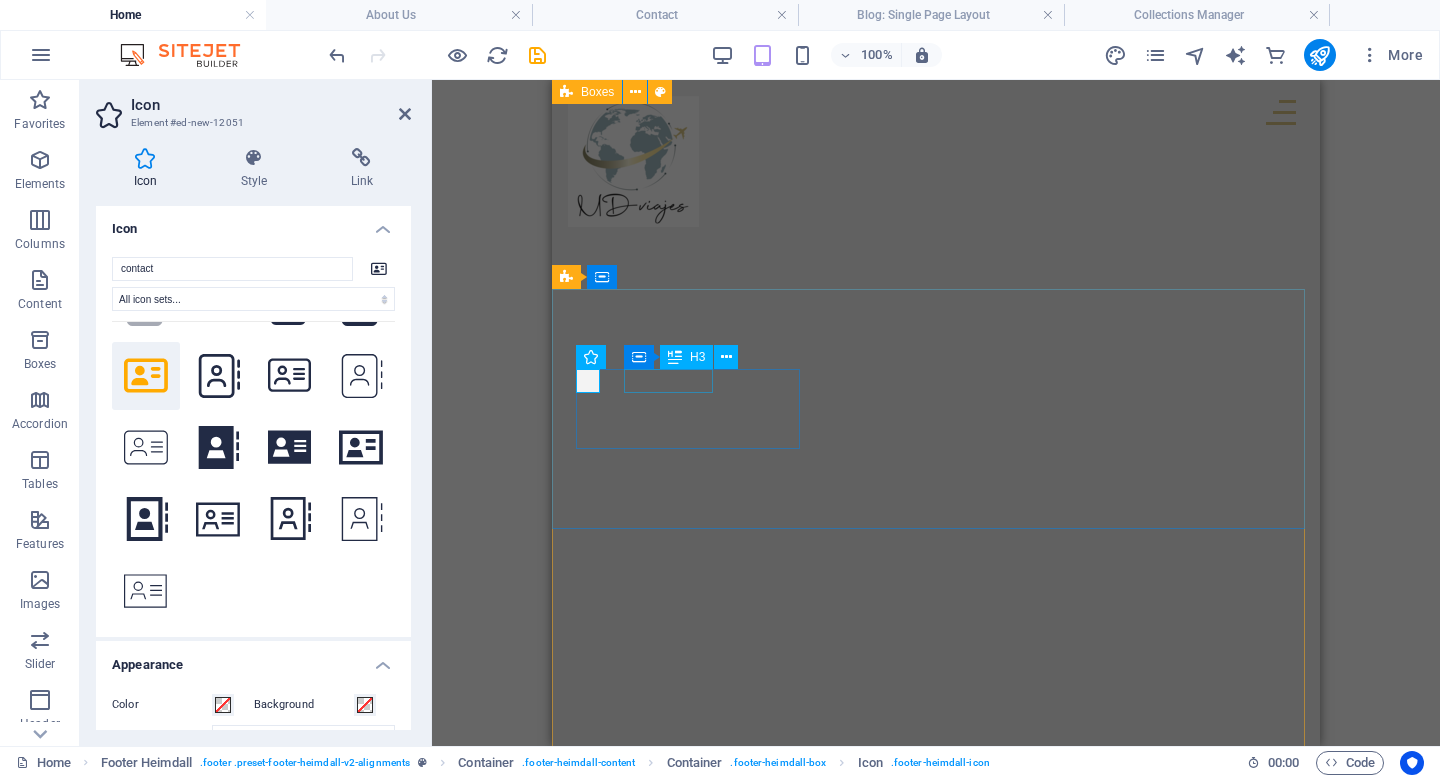click on "Address" at bounding box center [690, 23514] 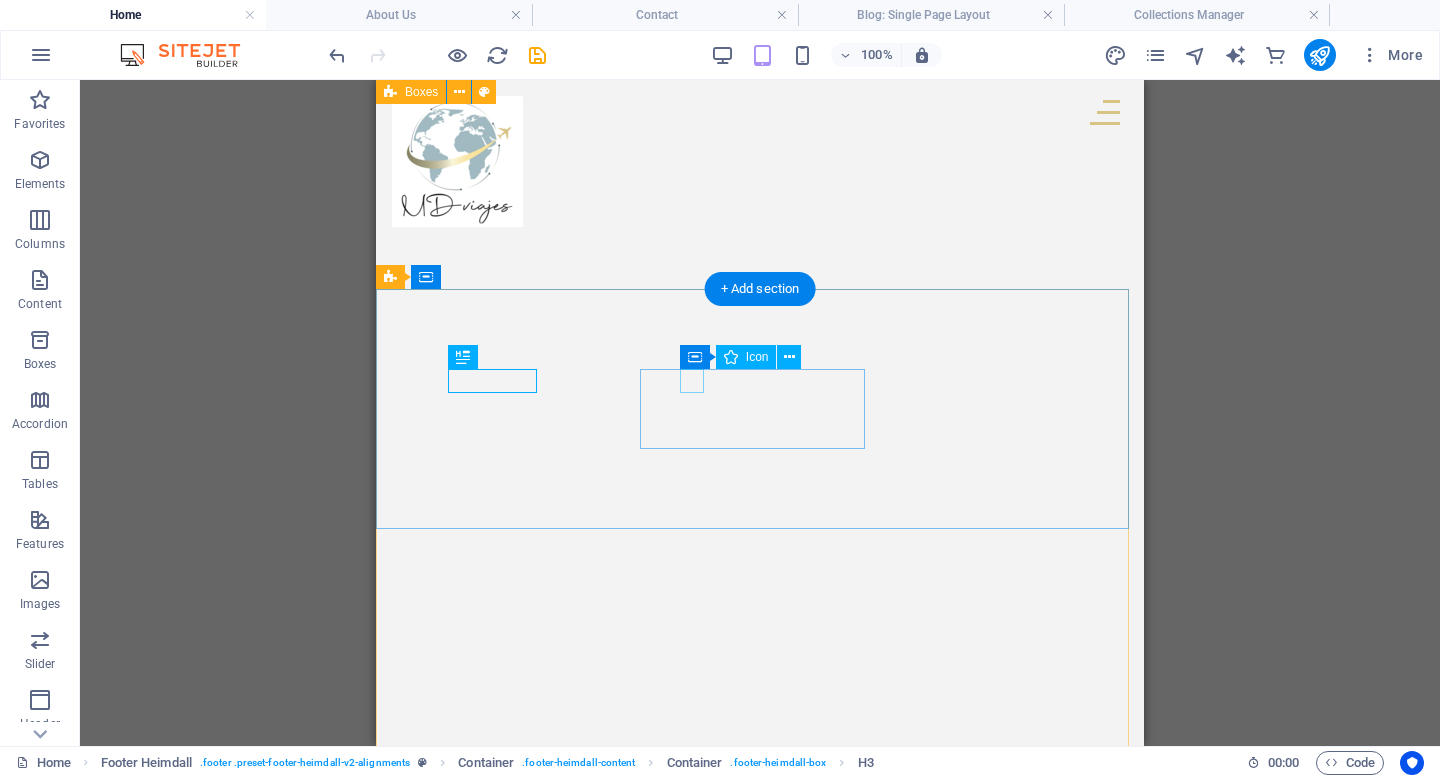 click at bounding box center [502, 23602] 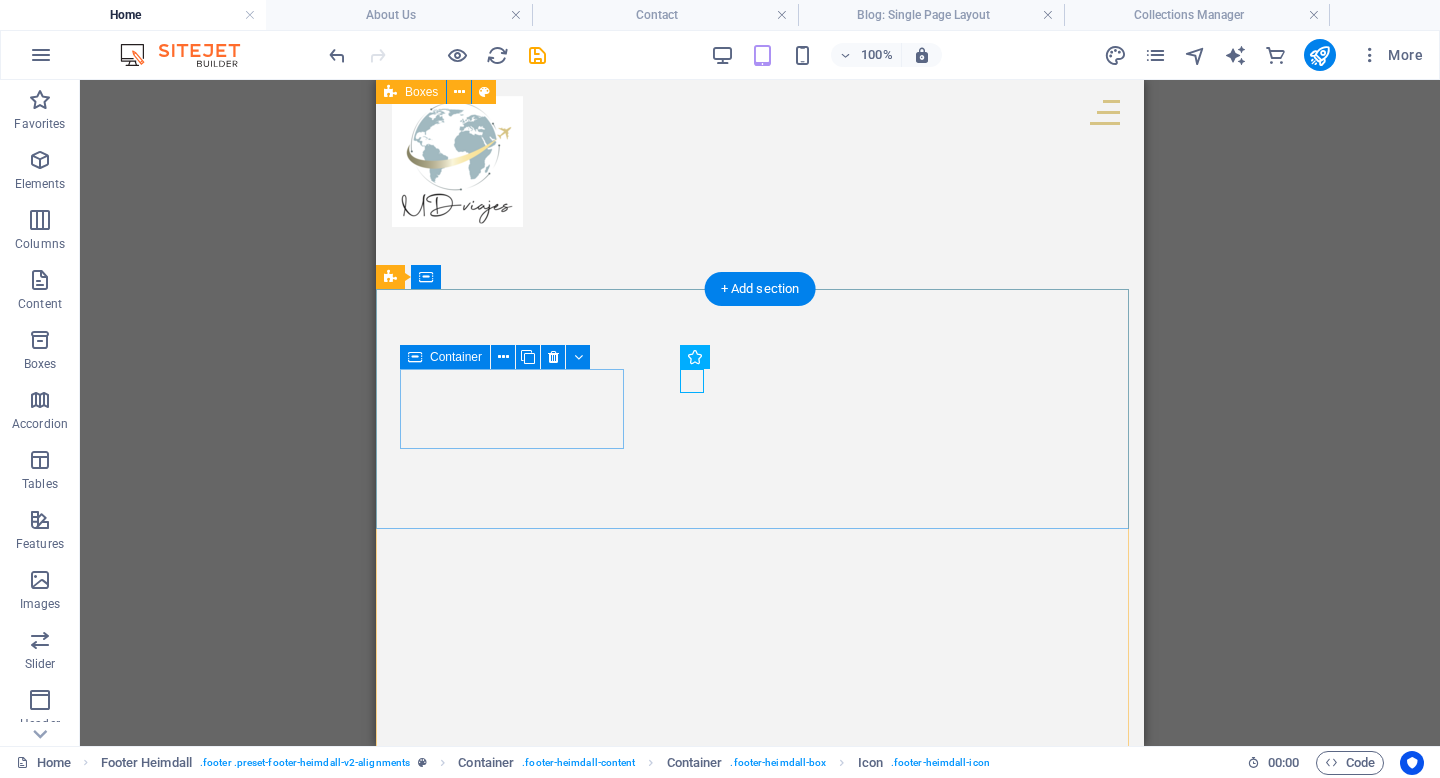 click on "Address Street 12345   Berlin" at bounding box center [514, 23530] 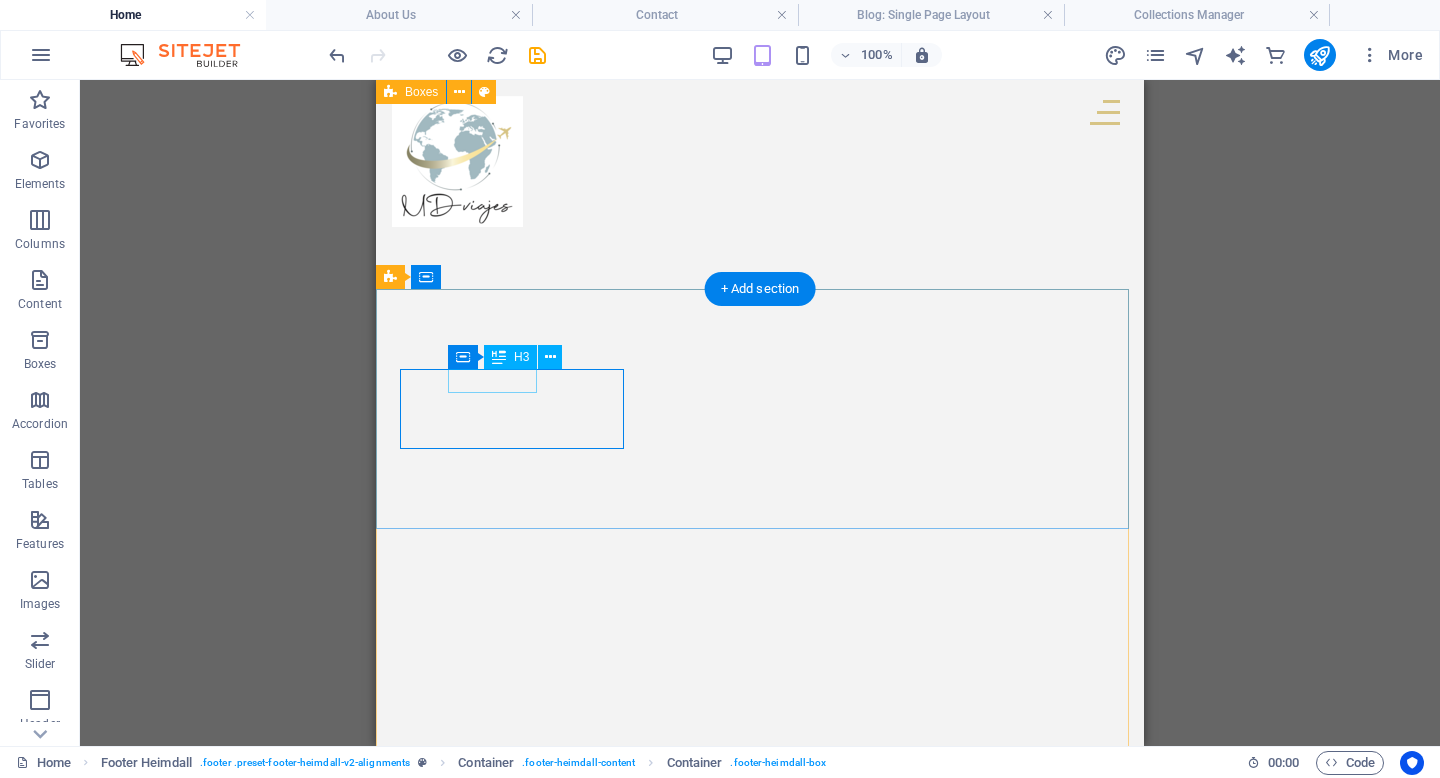 click on "Address" at bounding box center [514, 23514] 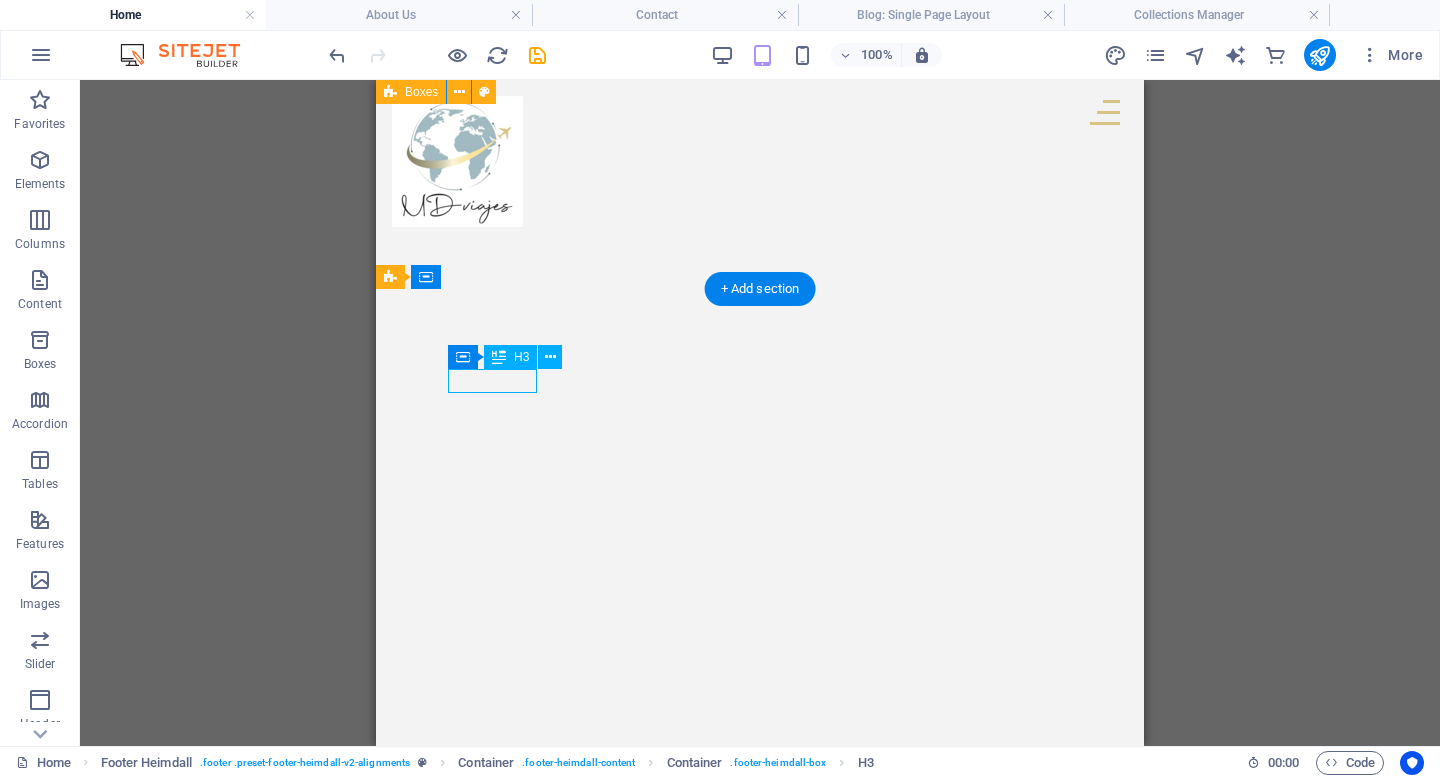 click on "Address" at bounding box center (514, 23514) 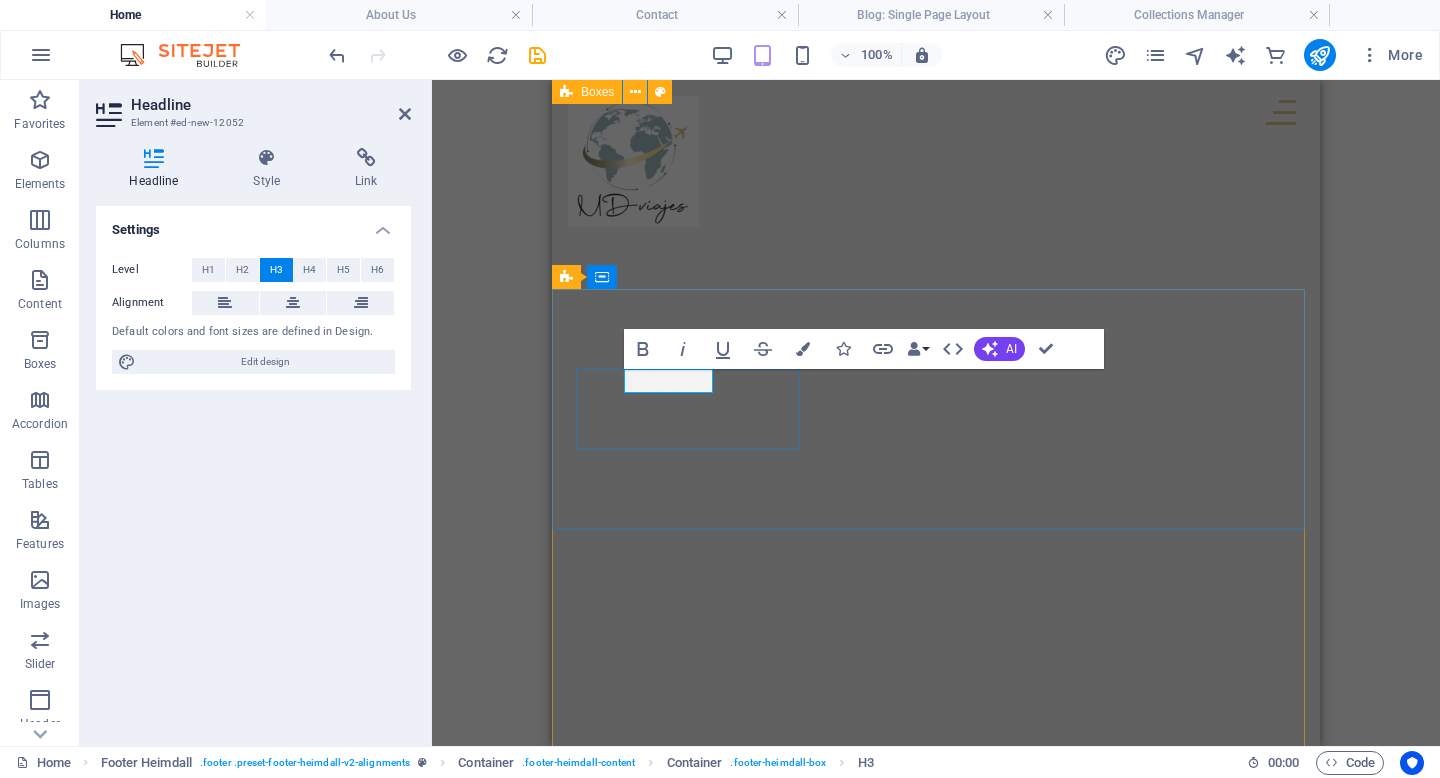 click on "Address" at bounding box center (690, 23514) 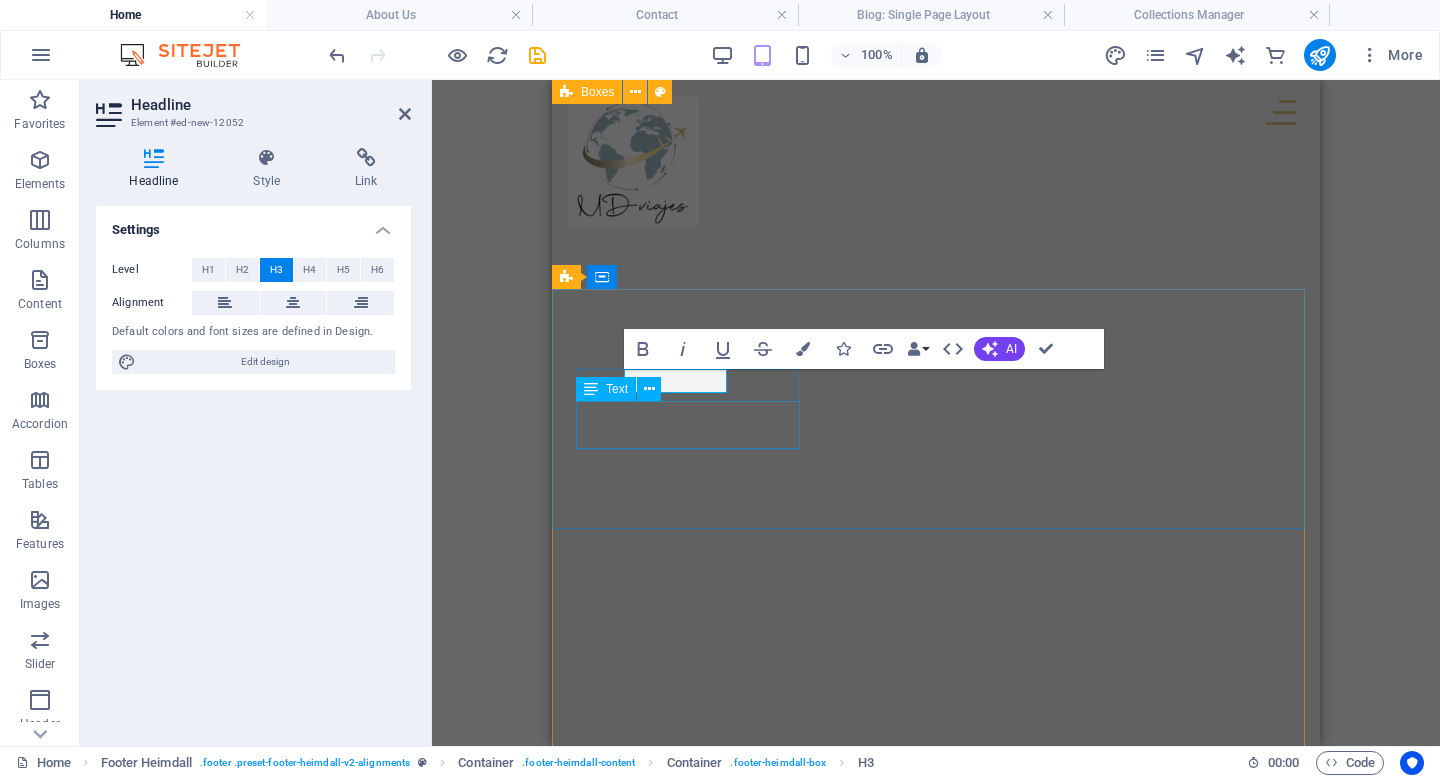 click on "Street" at bounding box center [601, 23545] 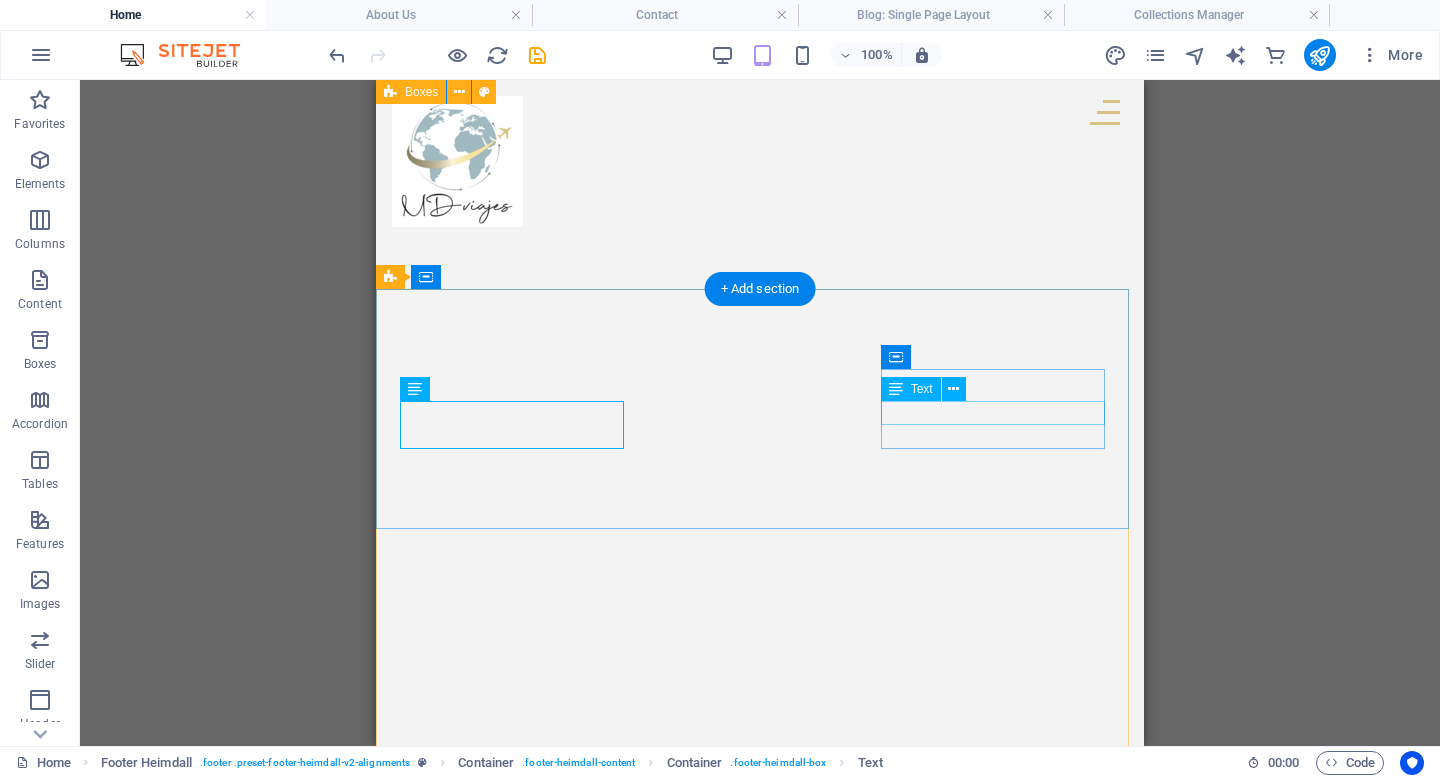 click on "ventas@mdviajes.cl" at bounding box center (549, 23745) 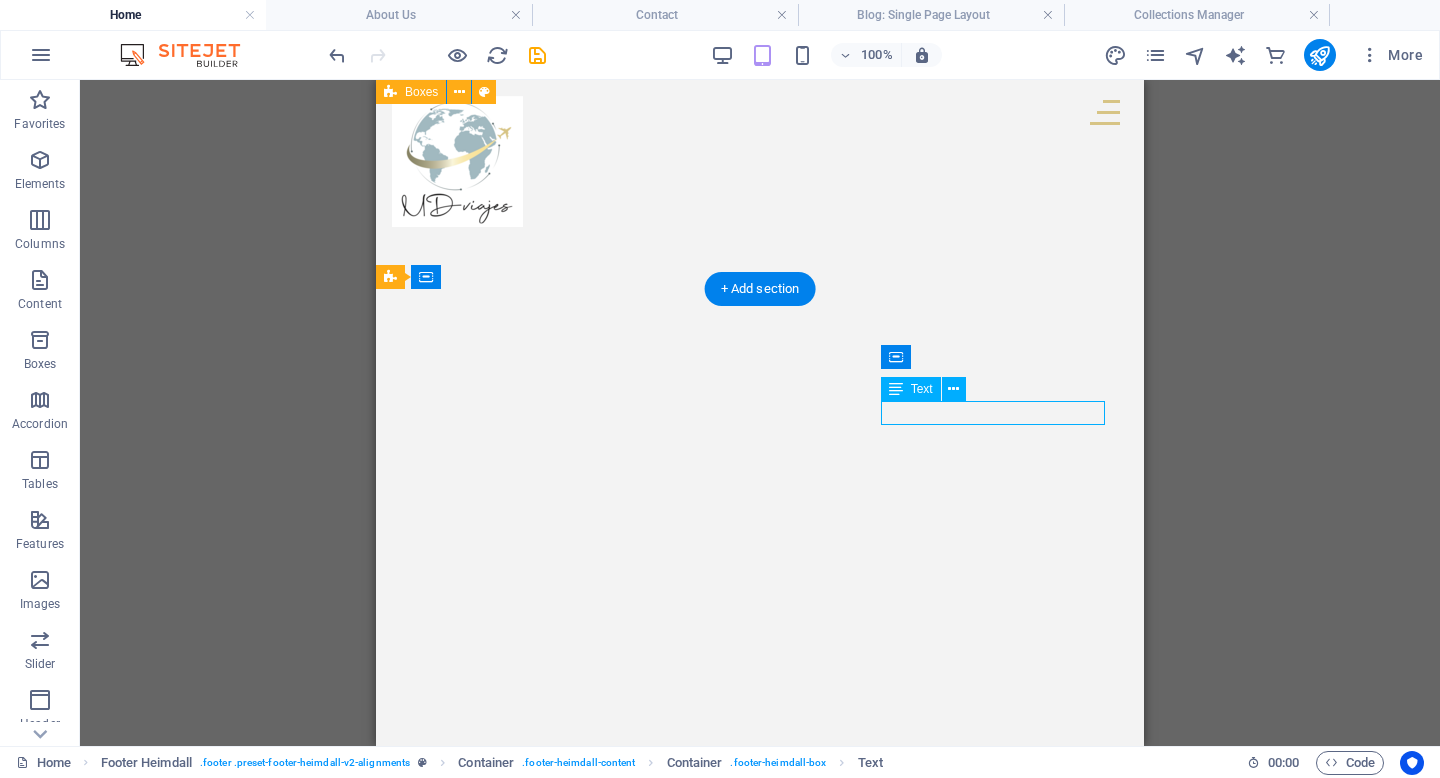 click on "ventas@mdviajes.cl" at bounding box center [514, 23746] 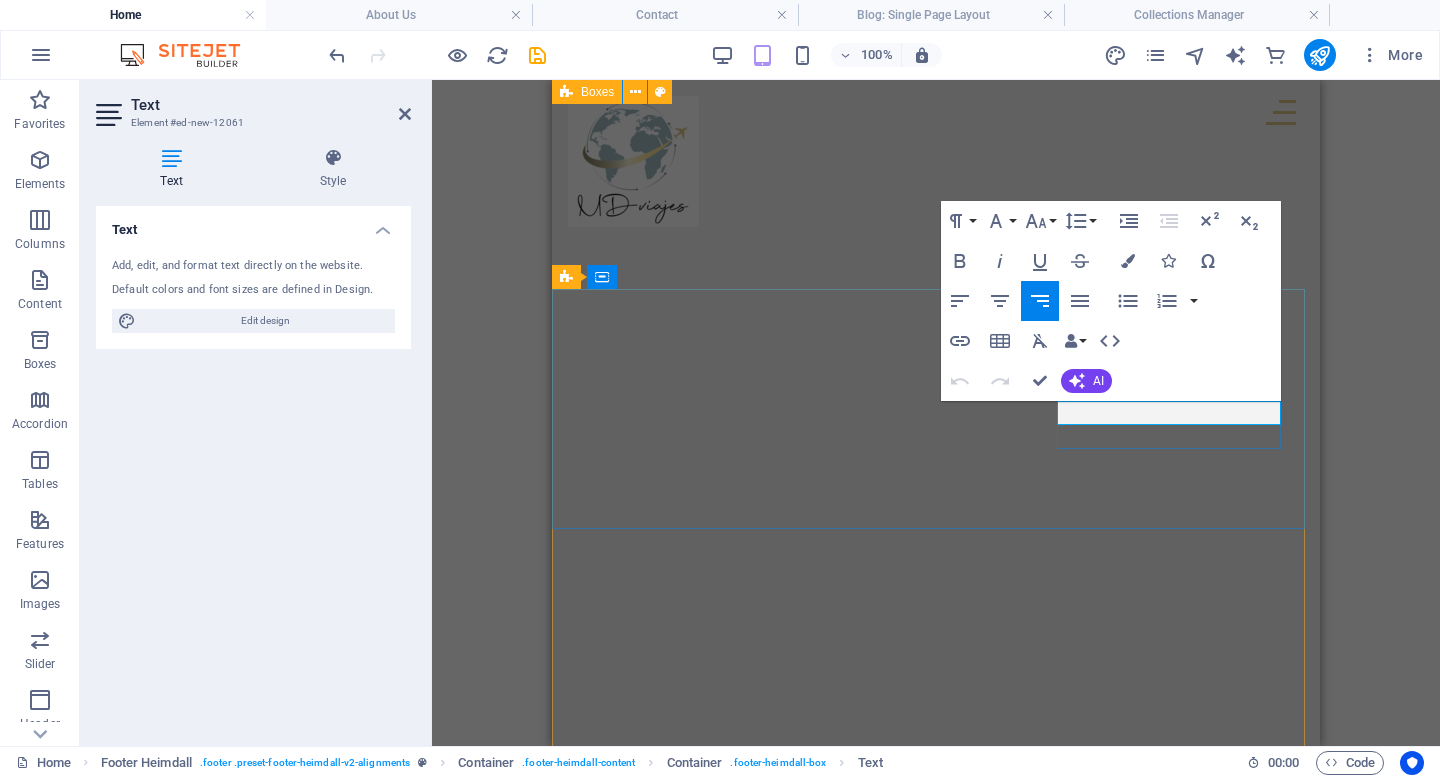 click on "ventas@mdviajes.cl" at bounding box center [690, 23746] 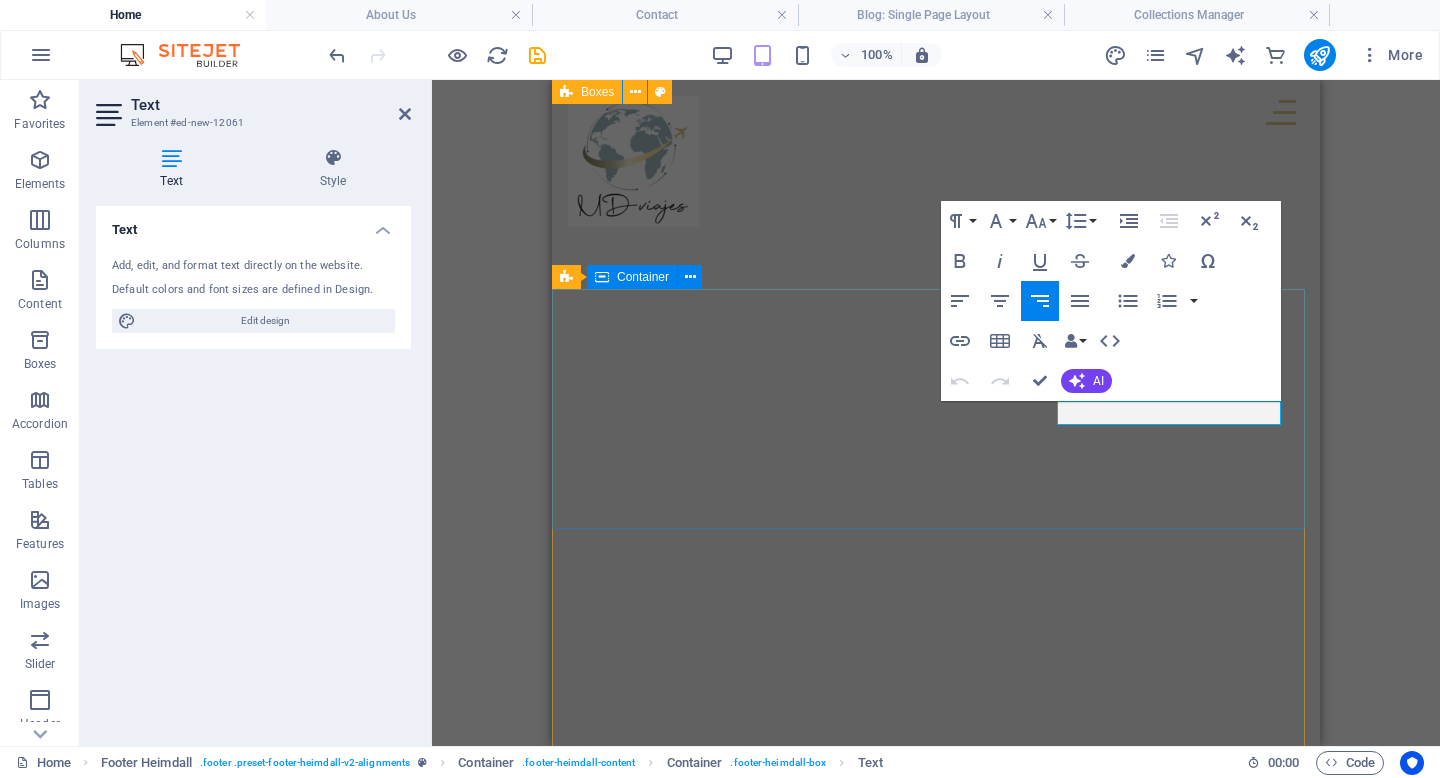 drag, startPoint x: 1119, startPoint y: 410, endPoint x: 1287, endPoint y: 407, distance: 168.02678 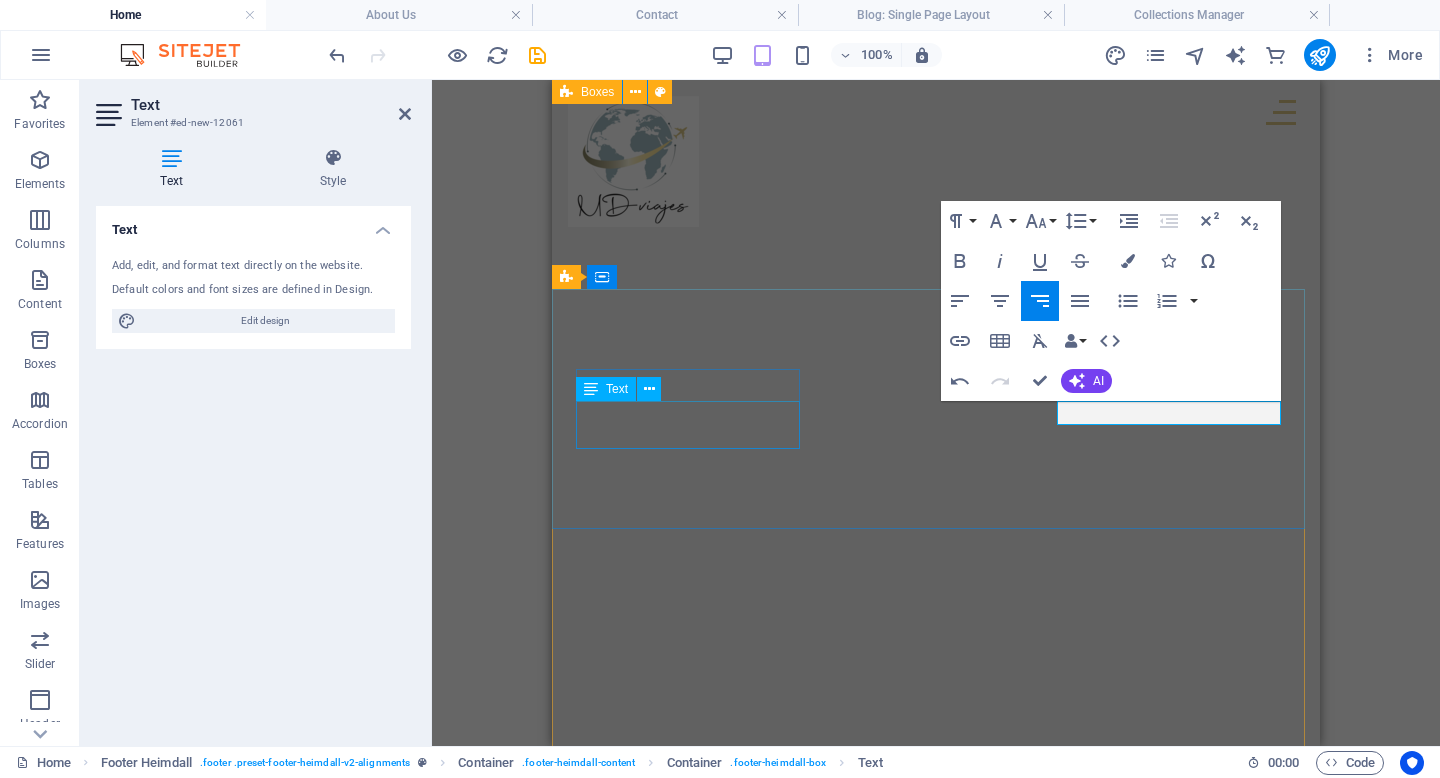 click on "12345" at bounding box center (598, 23569) 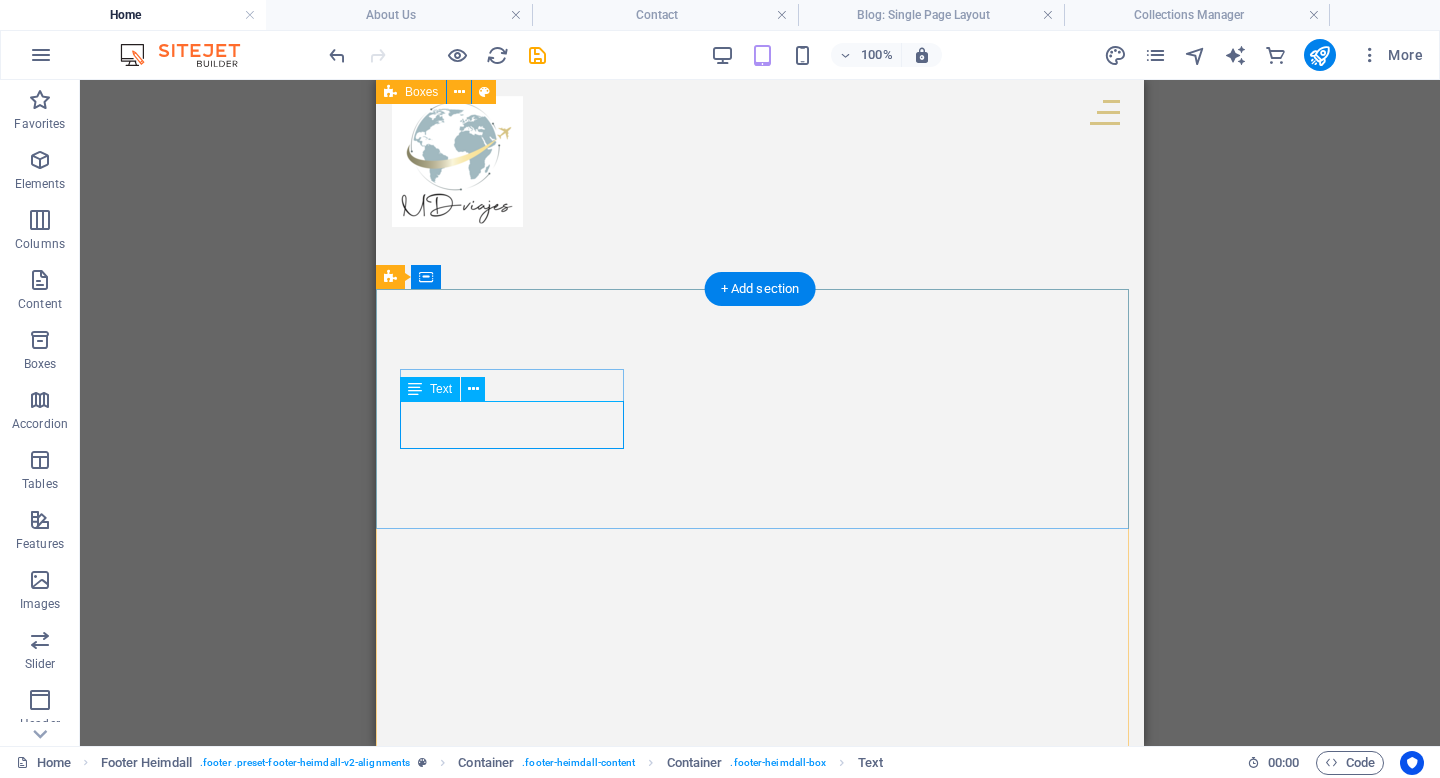 click on "Street 12345   Berlin" at bounding box center (514, 23558) 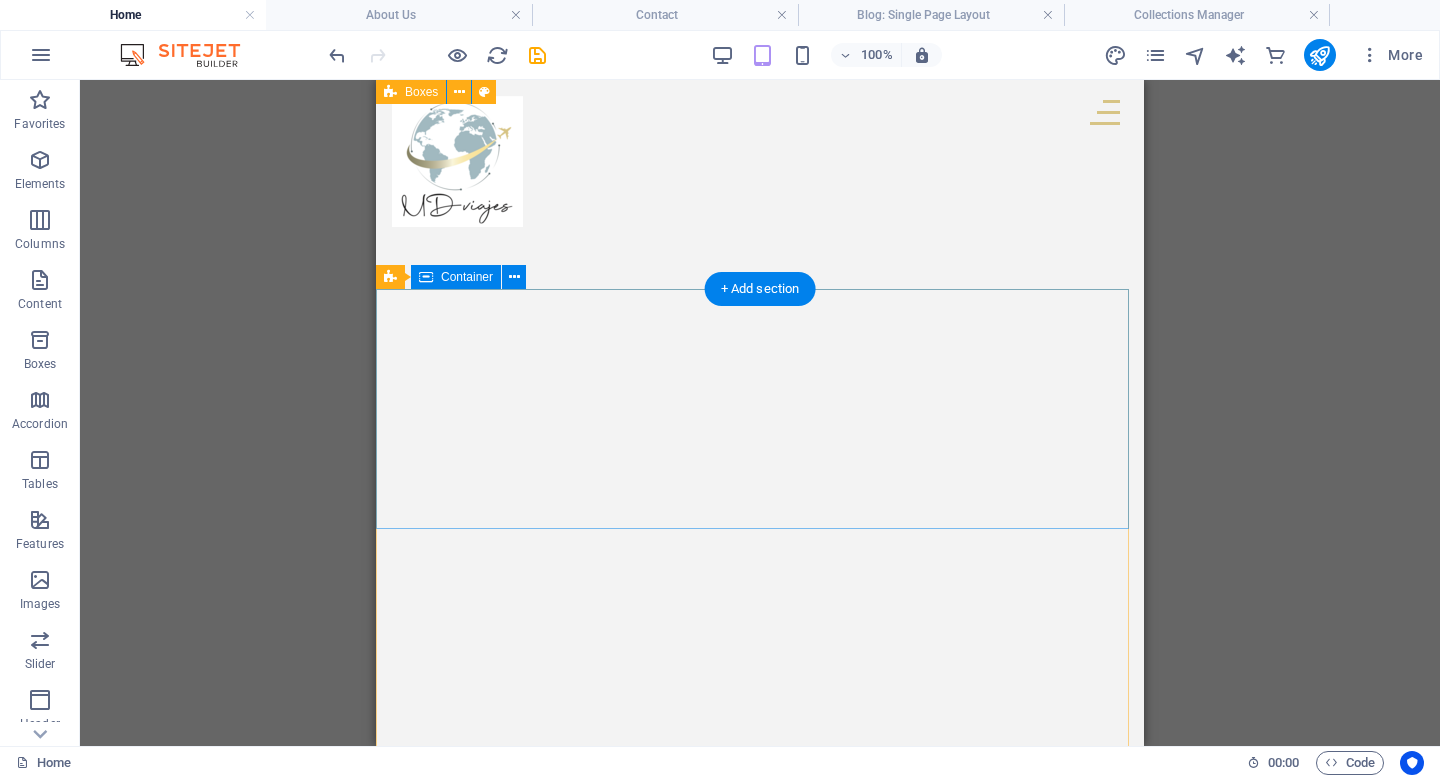 drag, startPoint x: 496, startPoint y: 438, endPoint x: 394, endPoint y: 404, distance: 107.51744 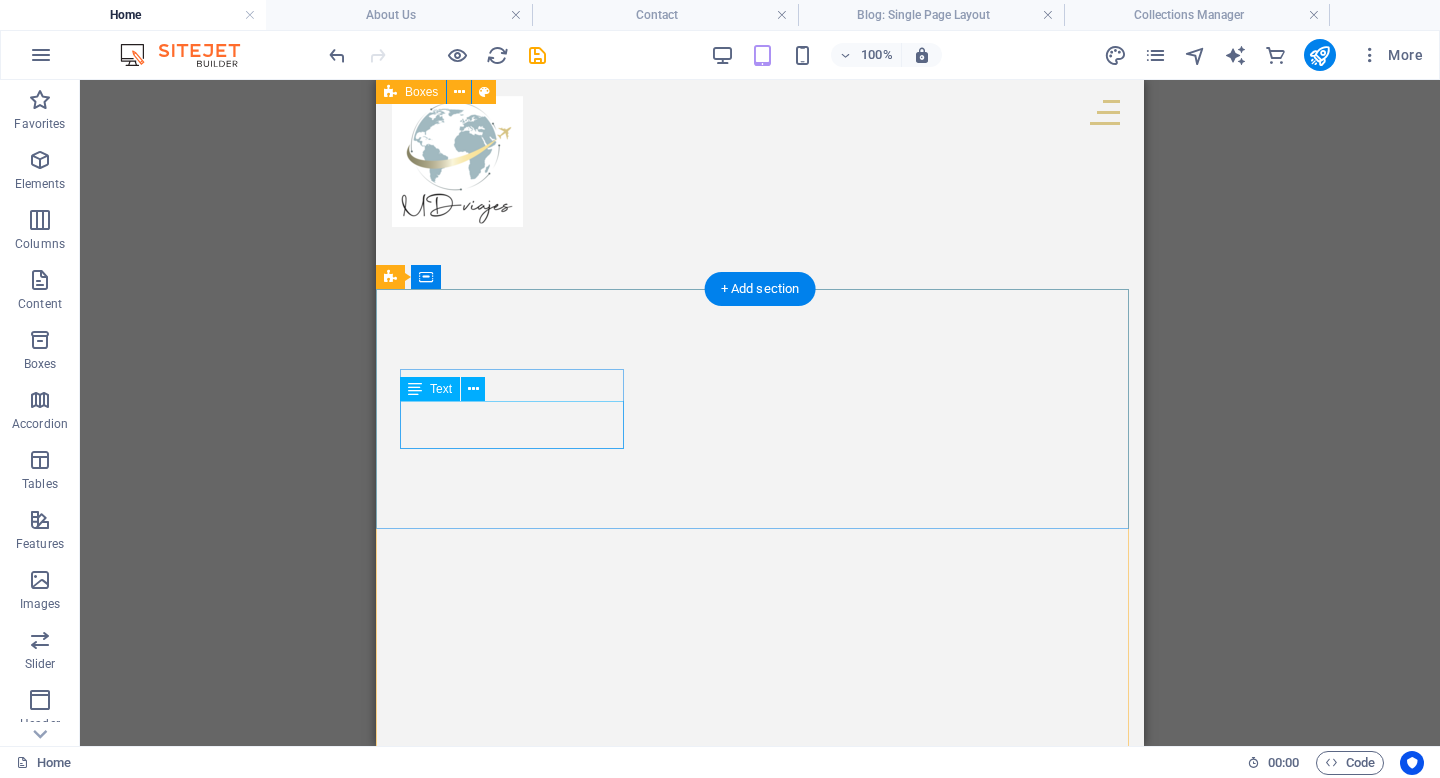 drag, startPoint x: 404, startPoint y: 411, endPoint x: 542, endPoint y: 434, distance: 139.90353 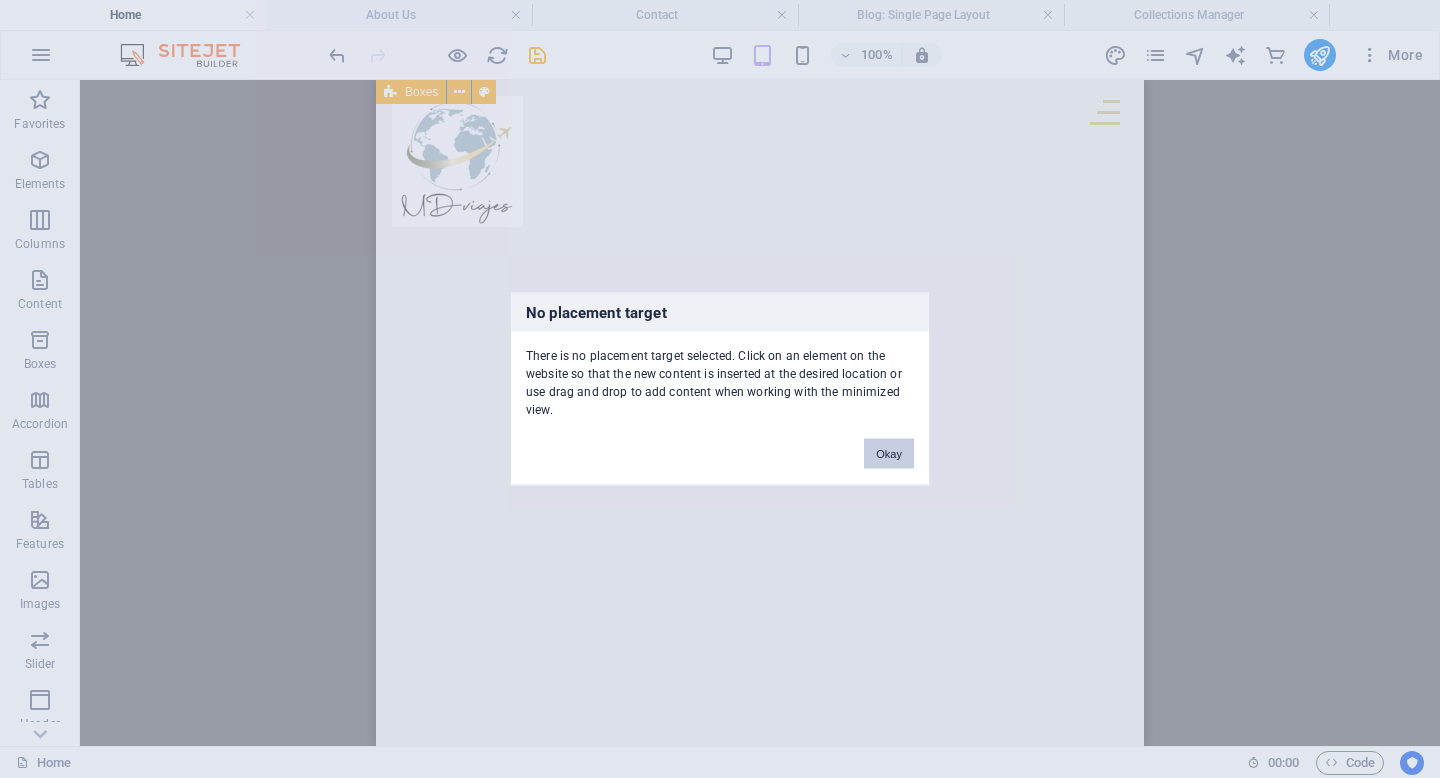 click on "Okay" at bounding box center (889, 454) 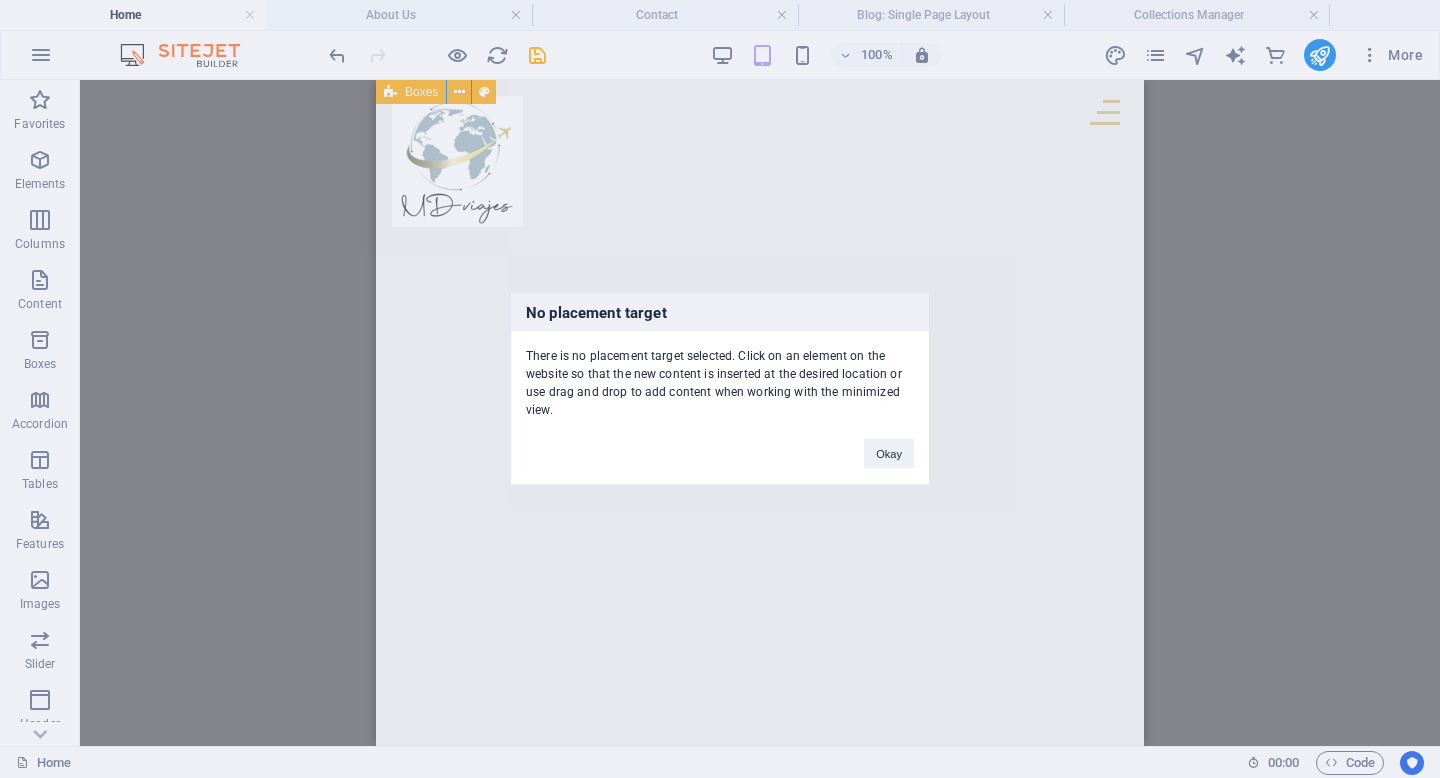 click on "No placement target There is no placement target selected. Click on an element on the website so that the new content is inserted at the desired location or use drag and drop to add content when working with the minimized view. Okay" at bounding box center (720, 389) 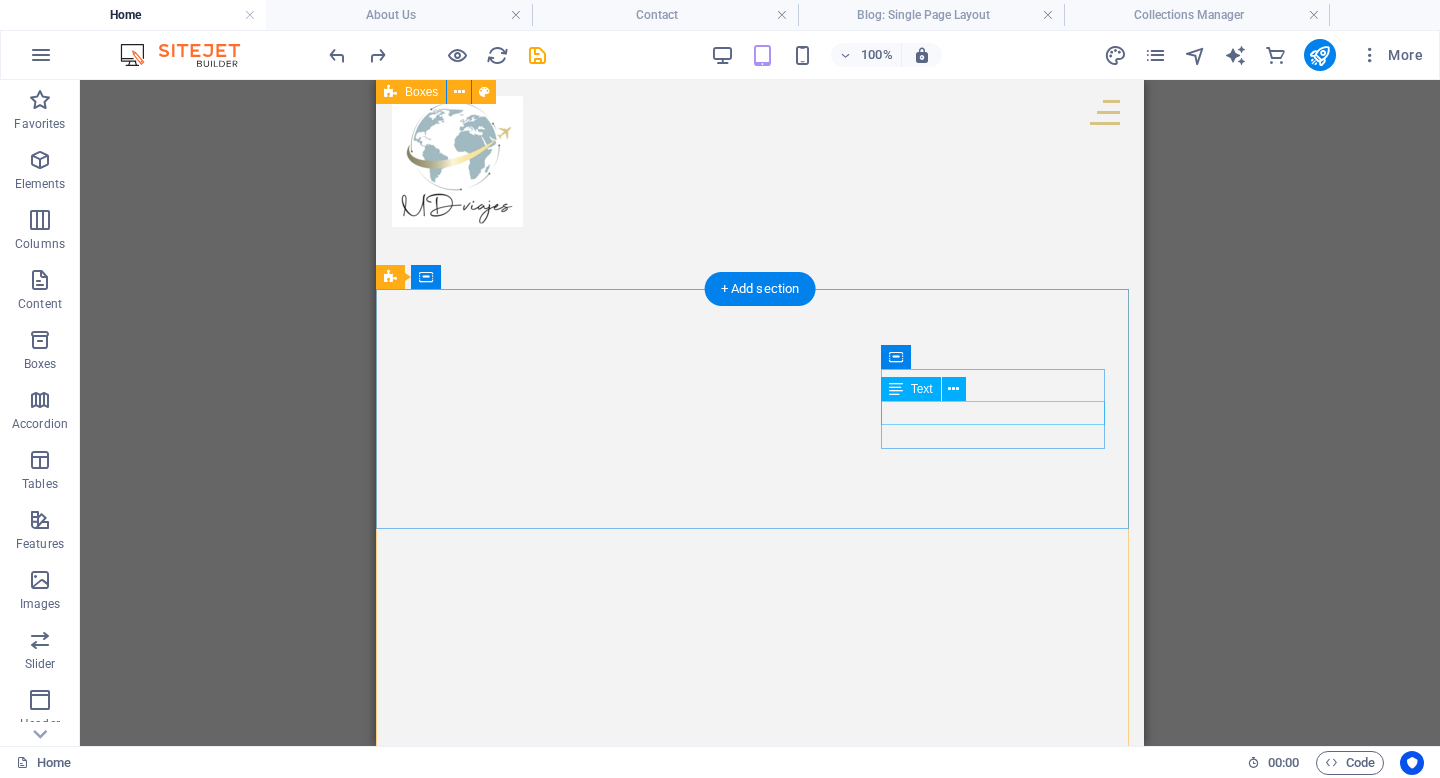 click on "ventas@mdviajes.cl" at bounding box center [549, 23745] 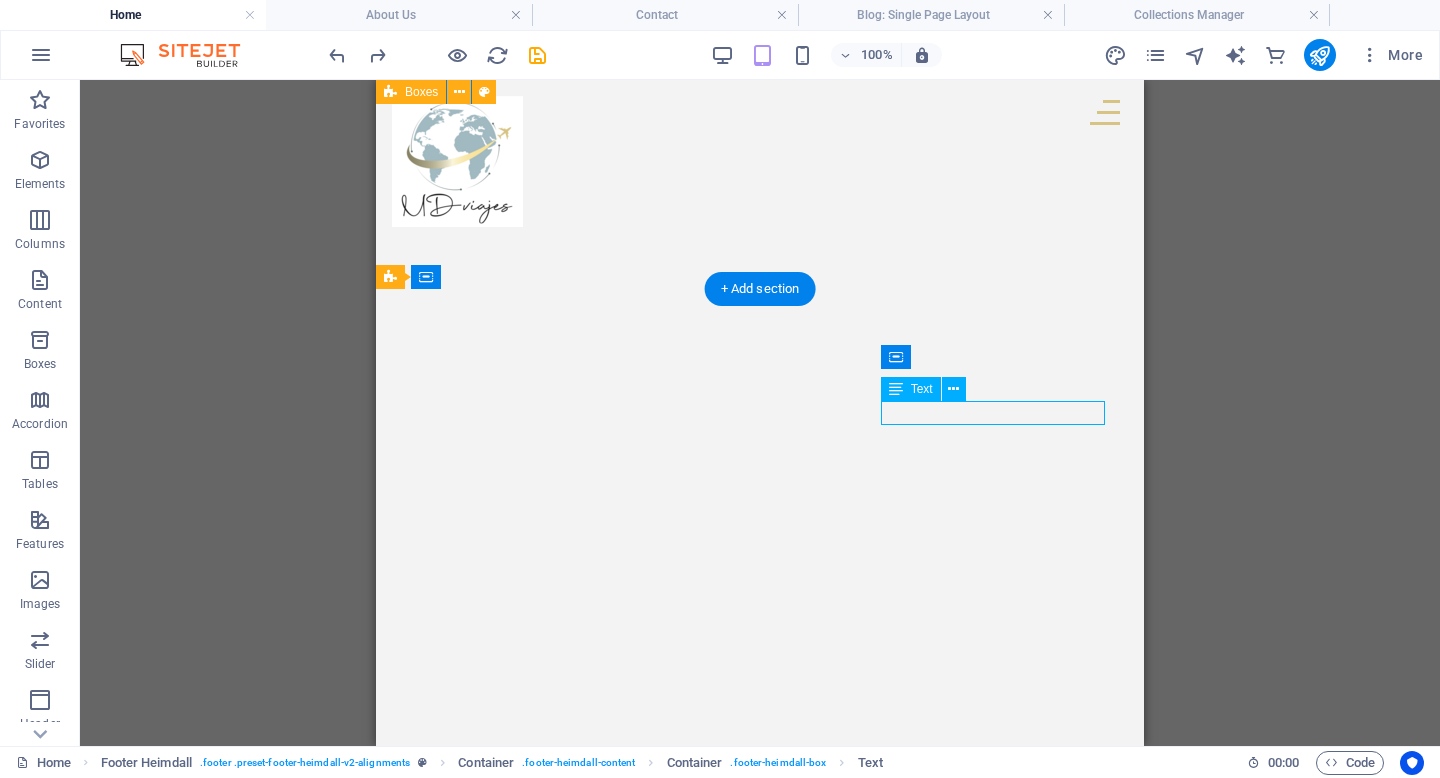 click on "ventas@mdviajes.cl" at bounding box center (514, 23746) 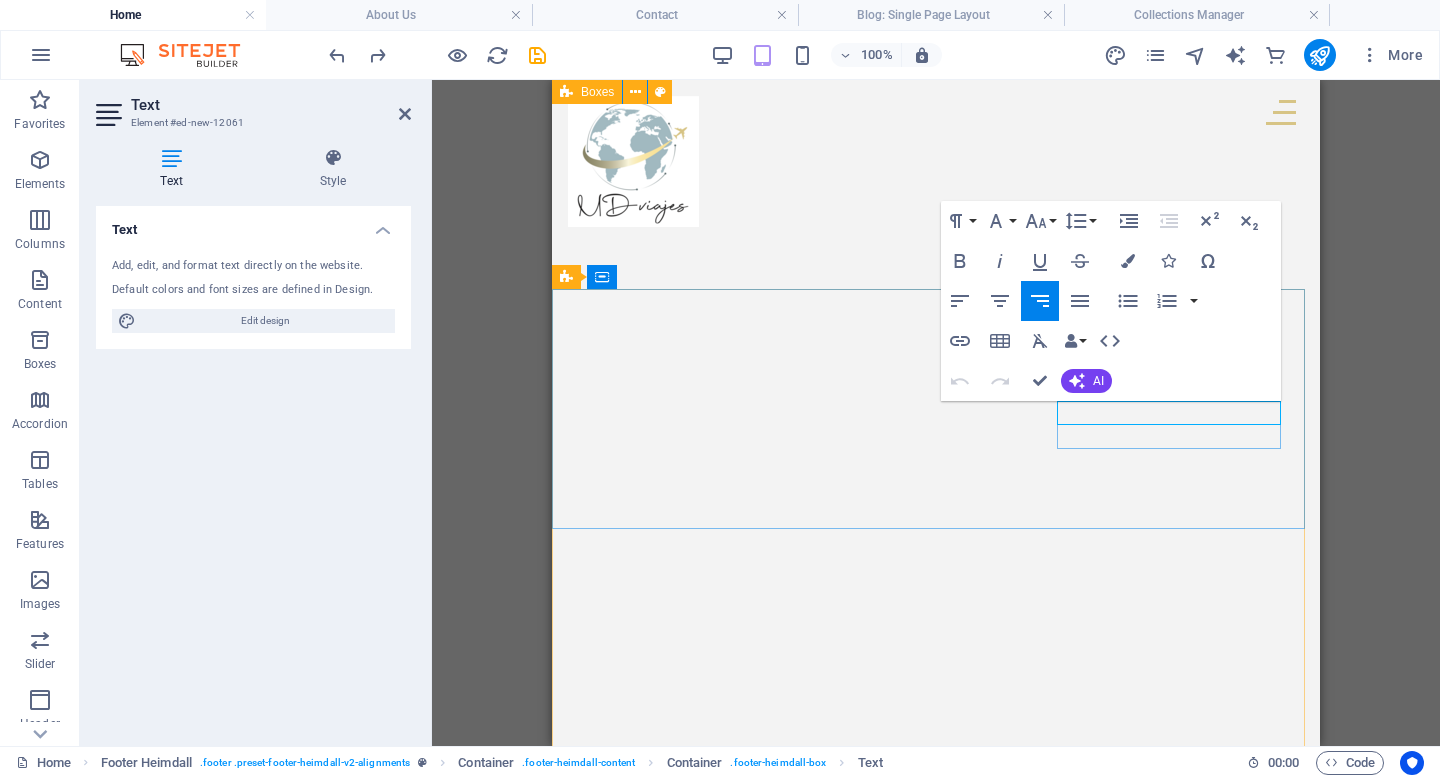 drag, startPoint x: 1126, startPoint y: 413, endPoint x: 1185, endPoint y: 413, distance: 59 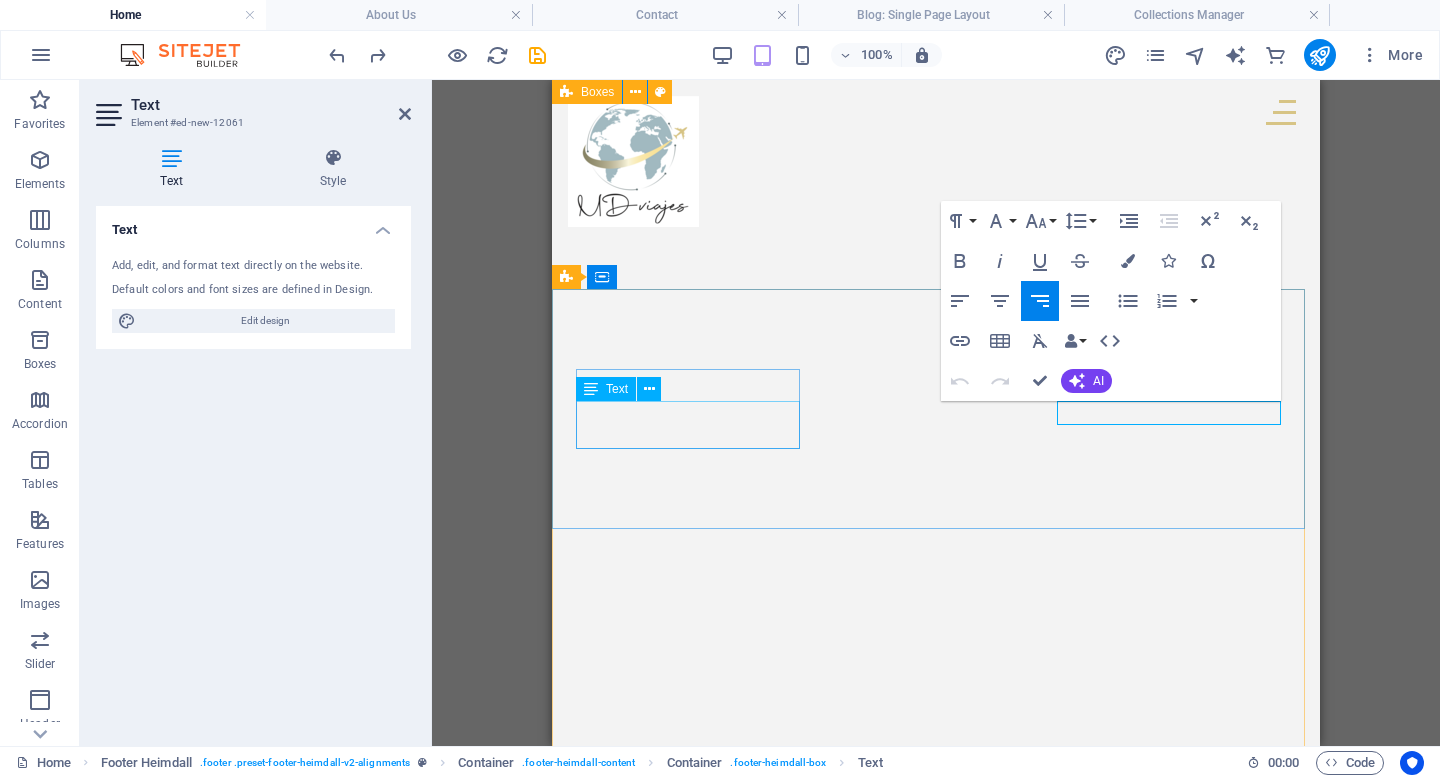 click on "Street" at bounding box center [601, 23545] 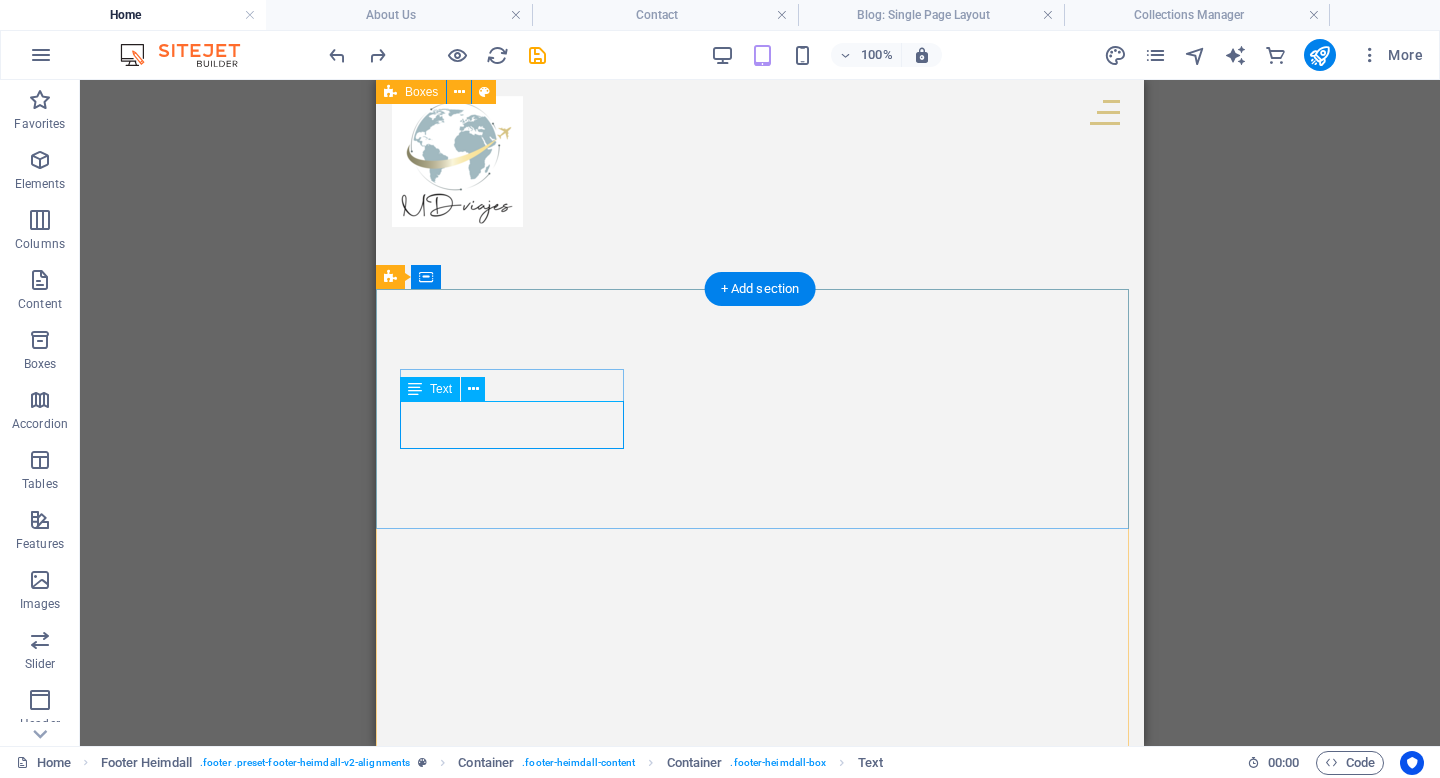 drag, startPoint x: 494, startPoint y: 440, endPoint x: 407, endPoint y: 405, distance: 93.77633 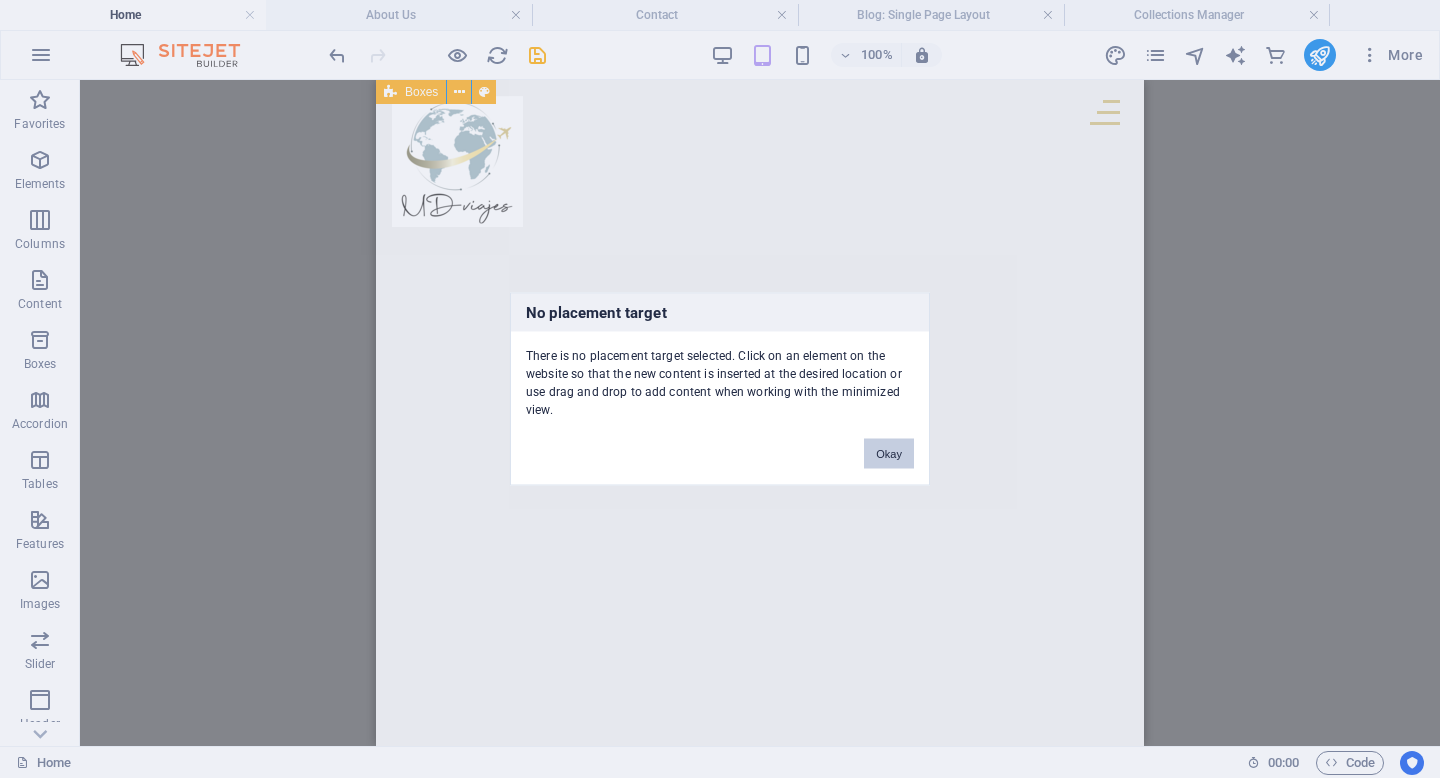 click on "Okay" at bounding box center (889, 454) 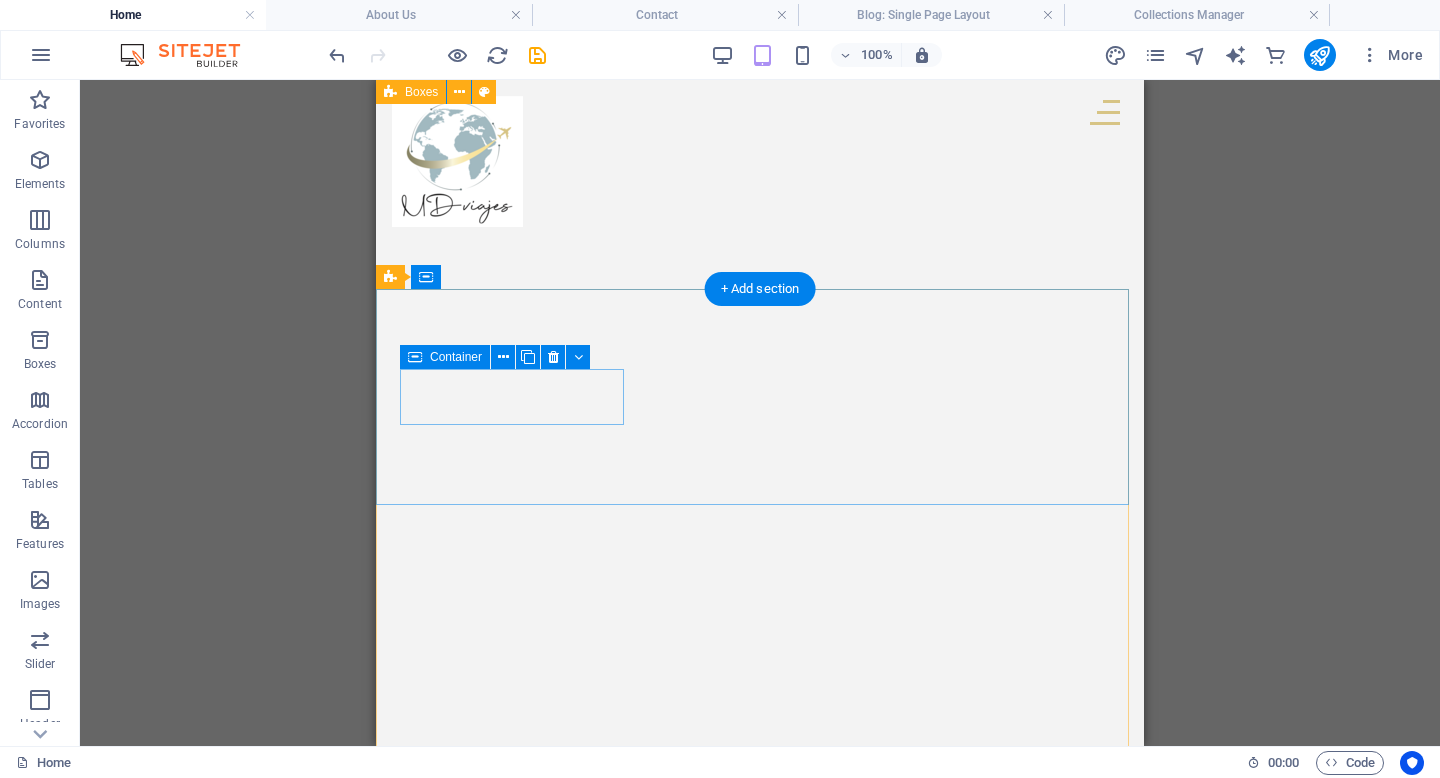 click on "Contacto" at bounding box center (514, 23502) 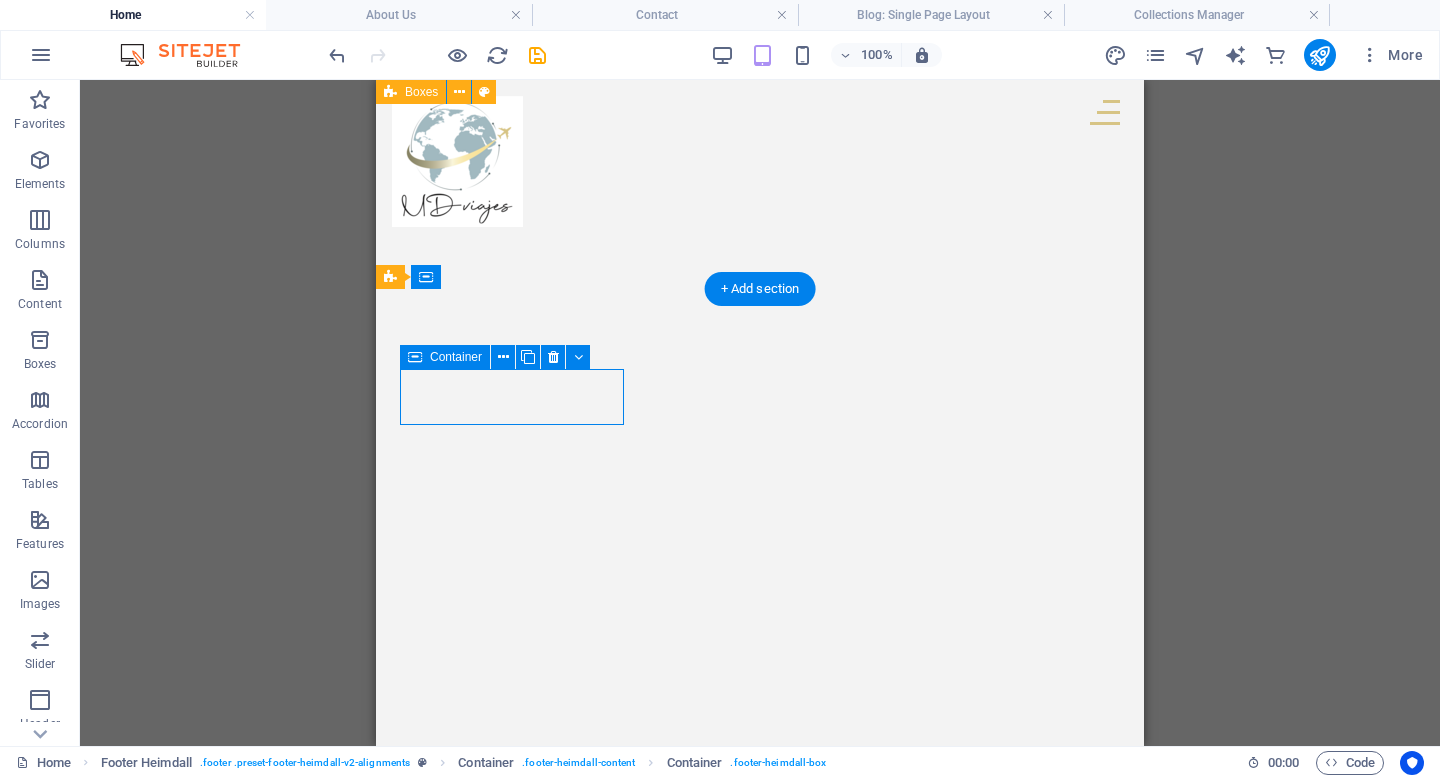 click on "Contacto" at bounding box center [514, 23502] 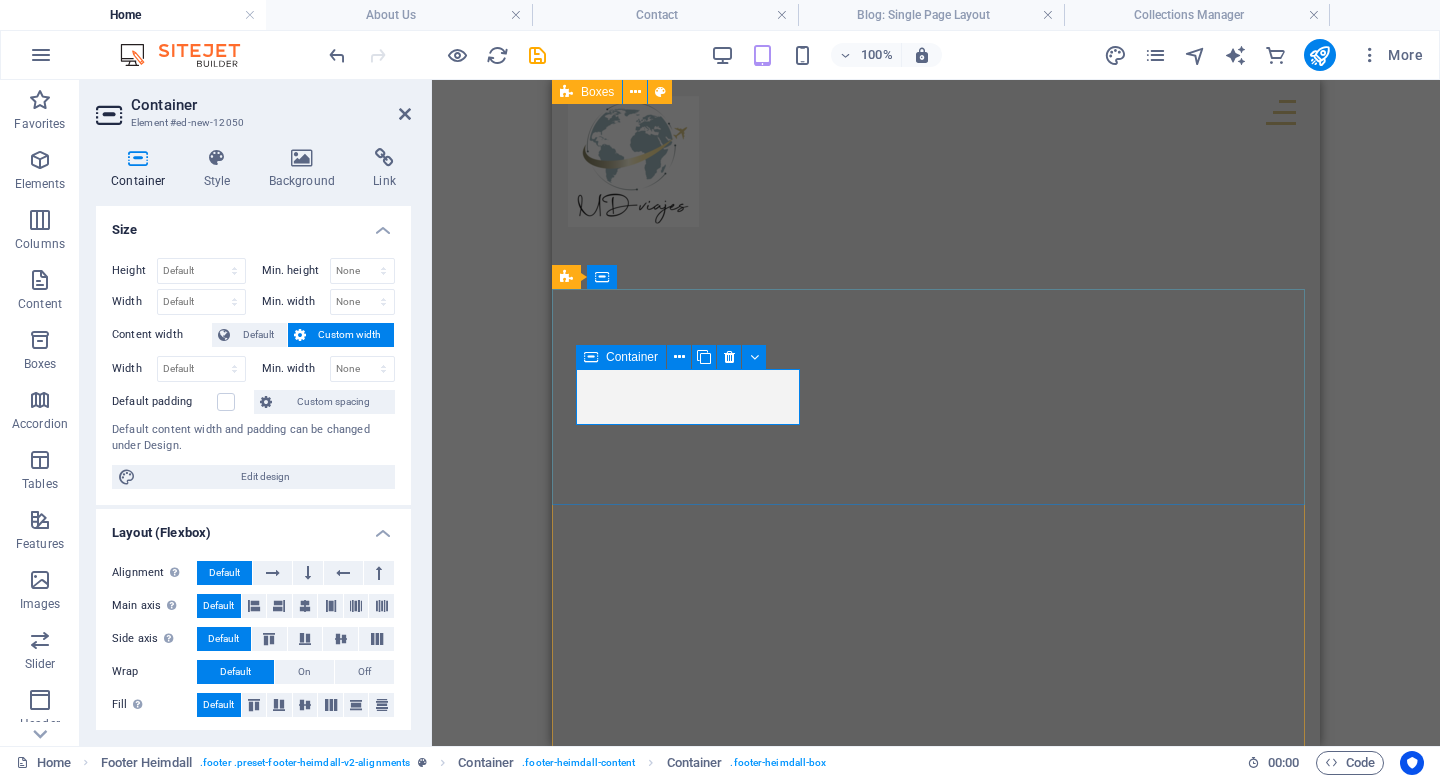 click on "Contacto" at bounding box center [690, 23502] 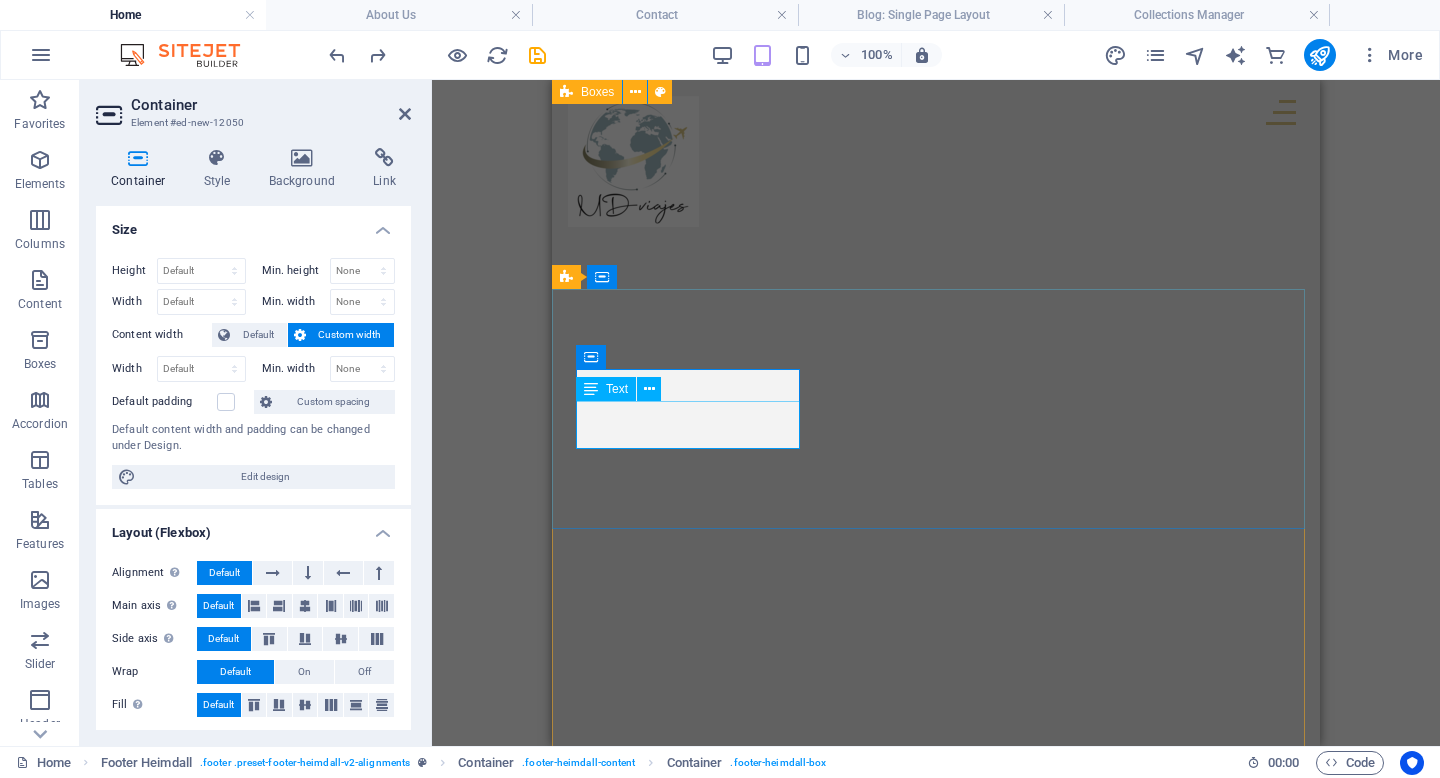 click on "Street" at bounding box center [601, 23545] 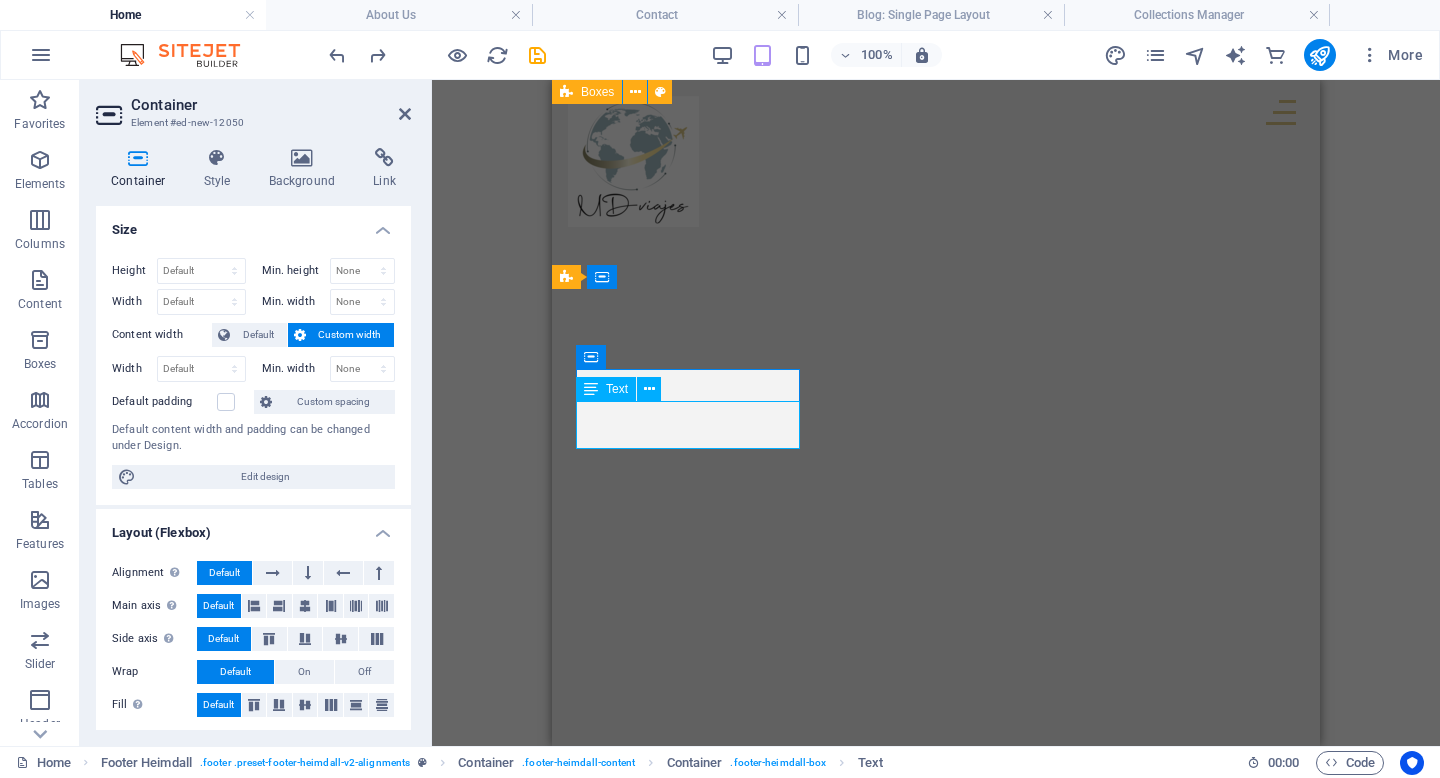 click on "Street 12345   Berlin" at bounding box center (690, 23558) 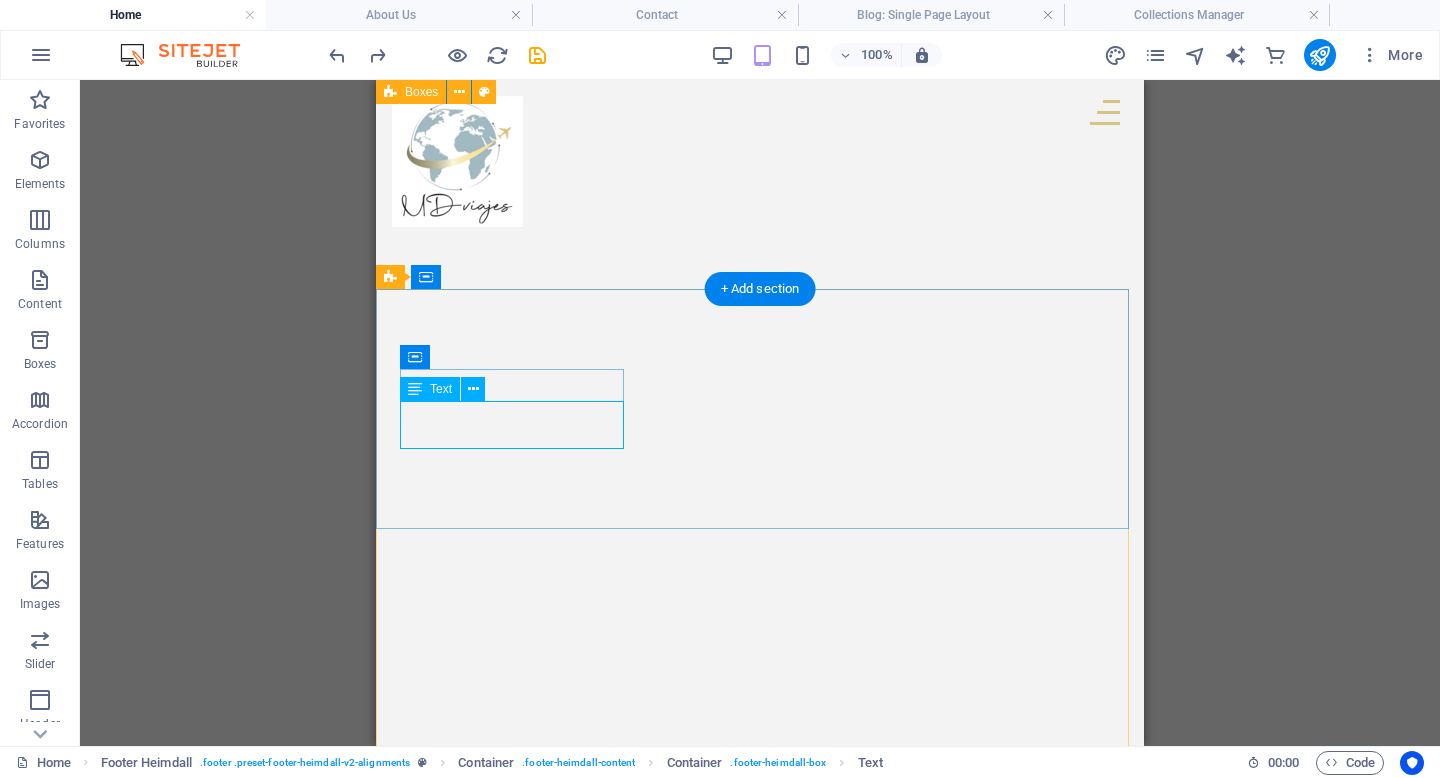 click on "Berlin" at bounding box center (471, 23569) 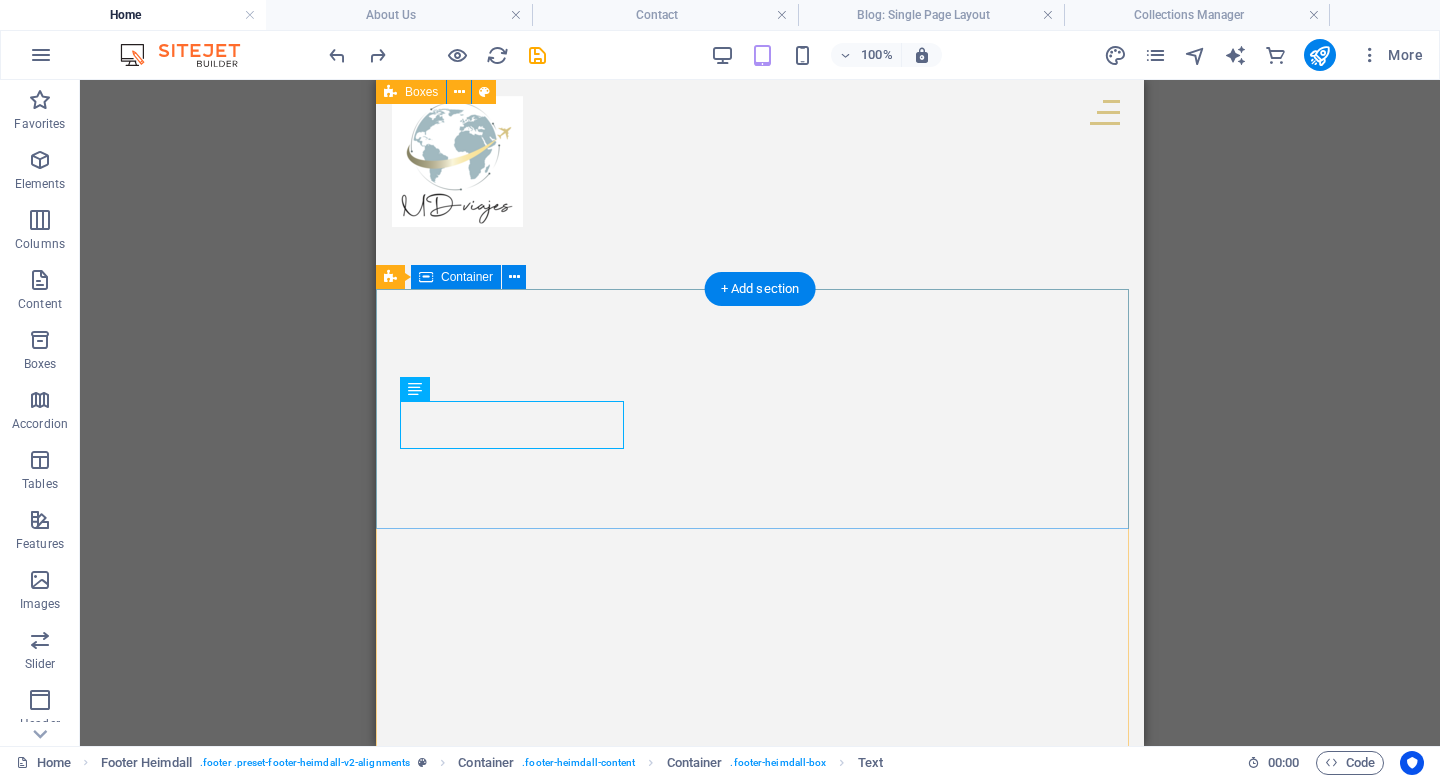 drag, startPoint x: 492, startPoint y: 439, endPoint x: 392, endPoint y: 439, distance: 100 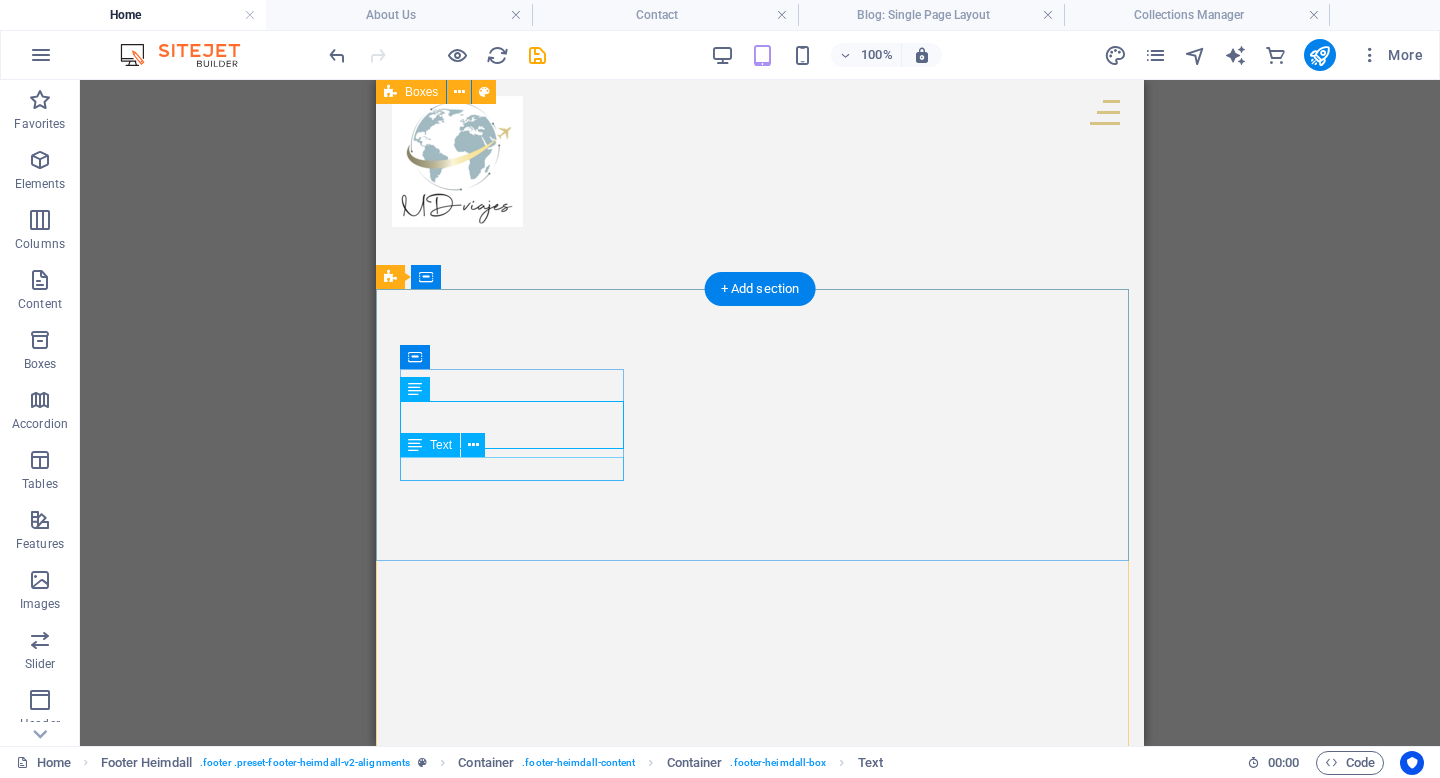 click on "ventas@mdviajes.cl" at bounding box center [514, 23602] 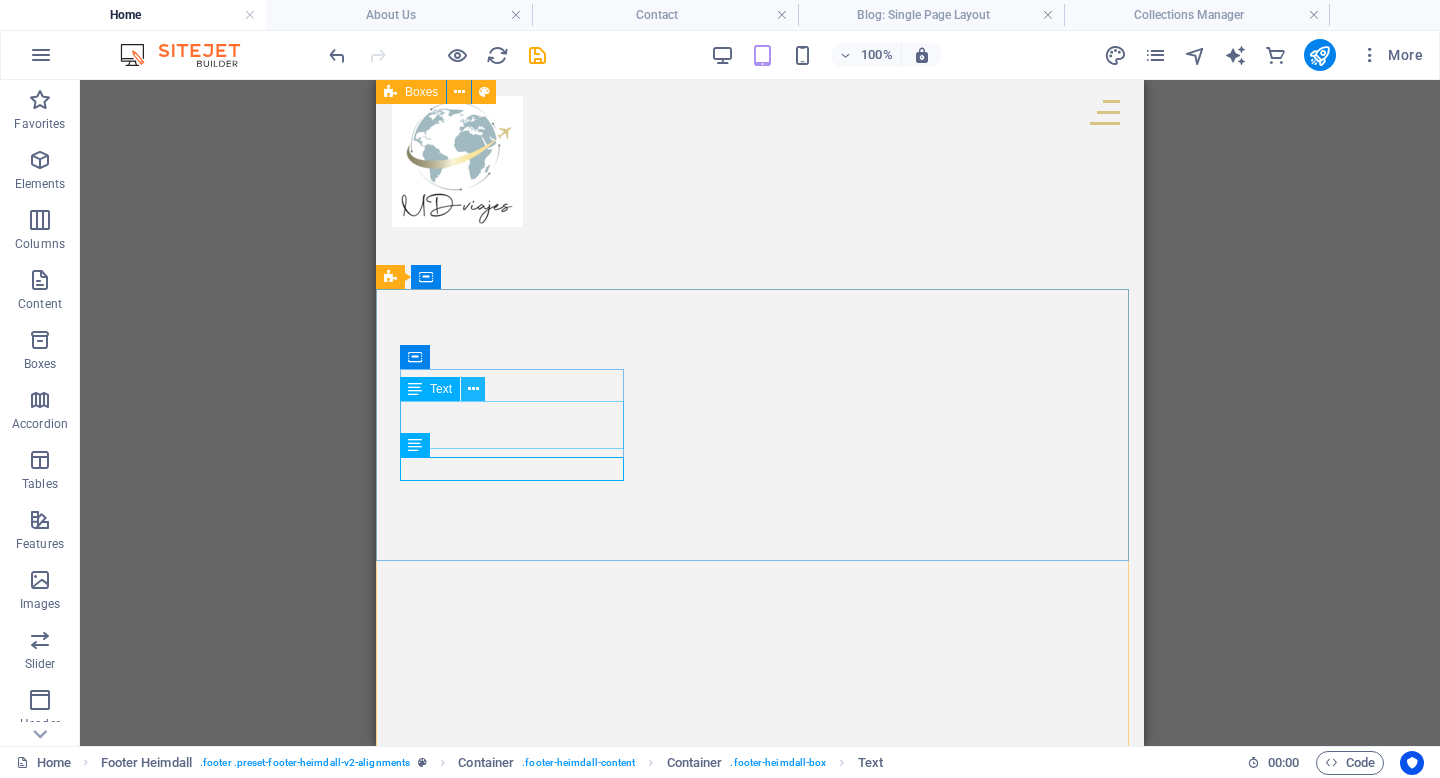 click at bounding box center [473, 389] 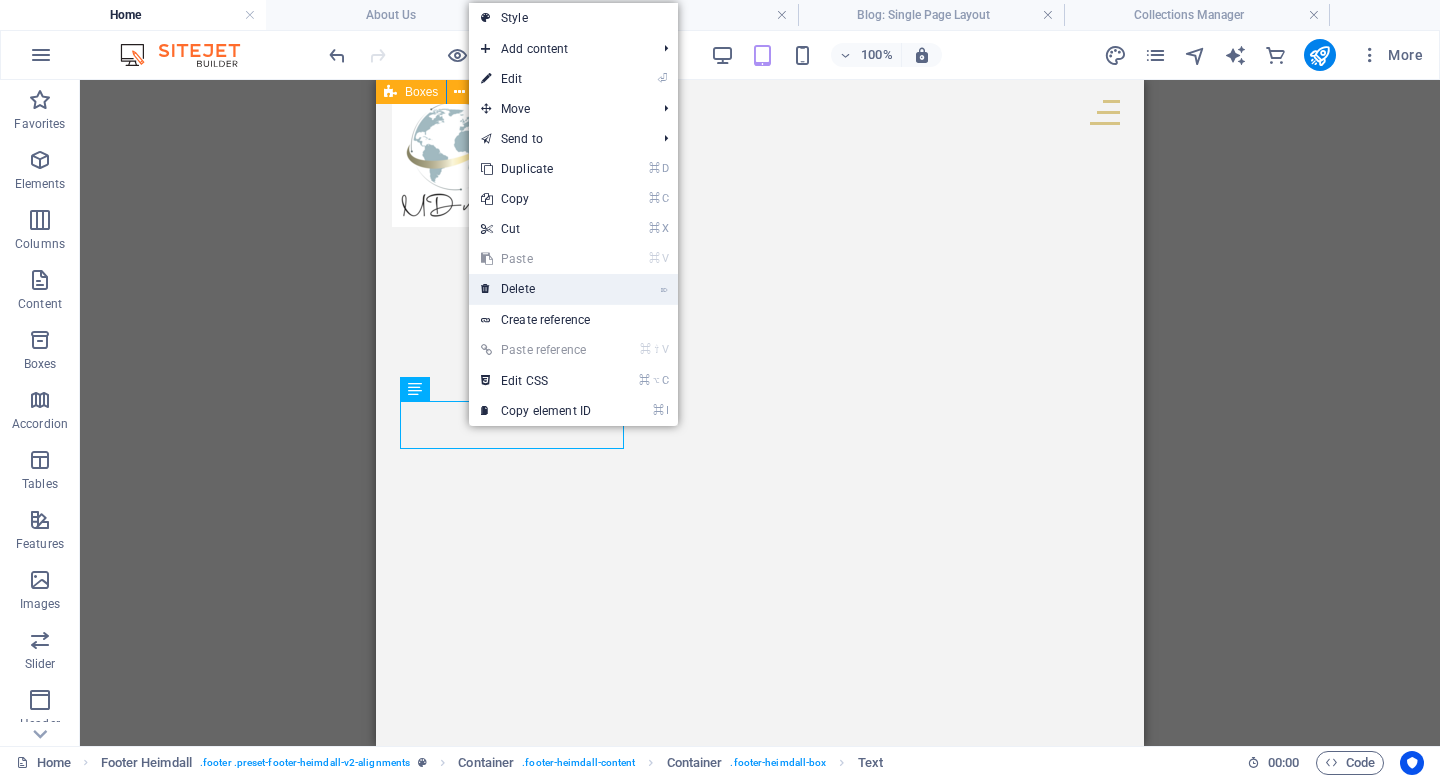 click on "⌦  Delete" at bounding box center [536, 289] 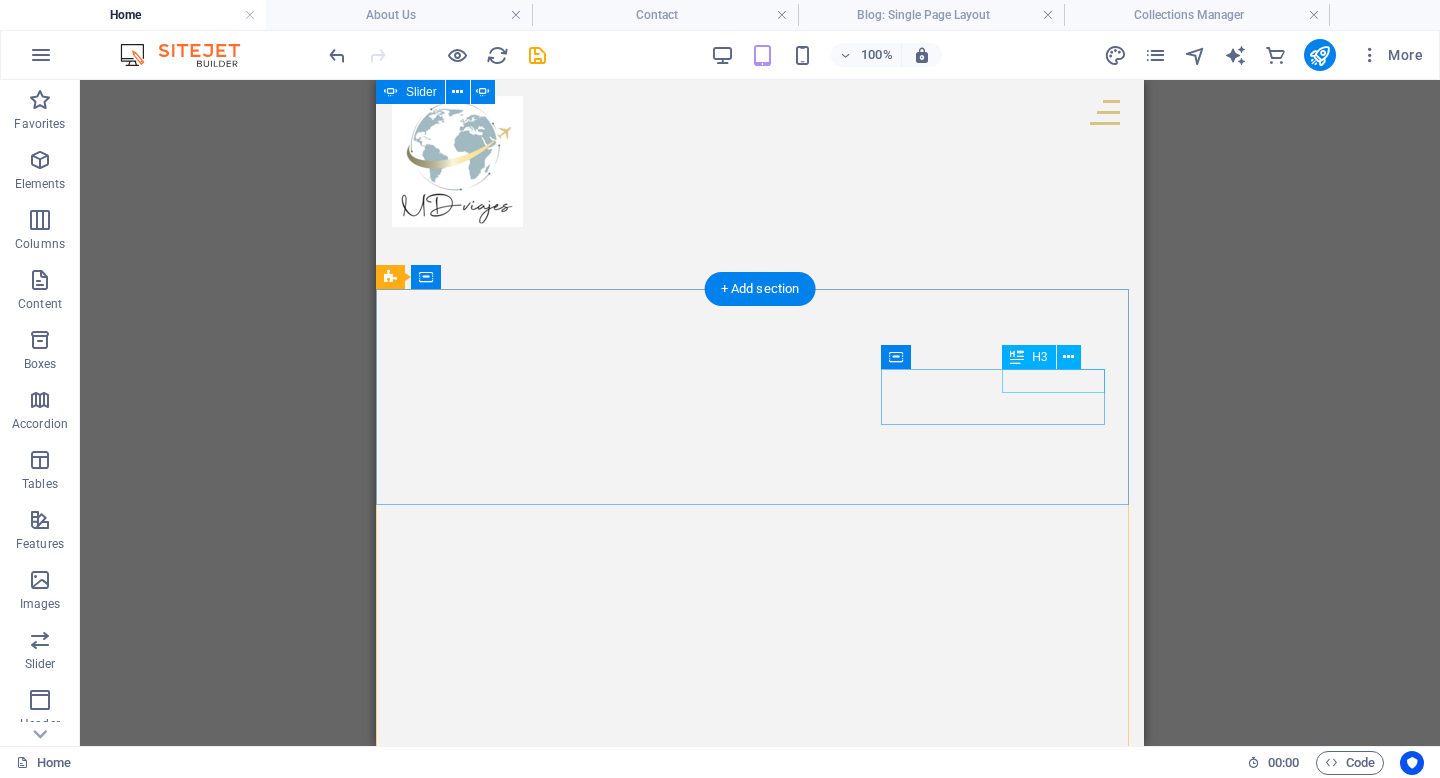 click on "Contacto" at bounding box center [514, 23690] 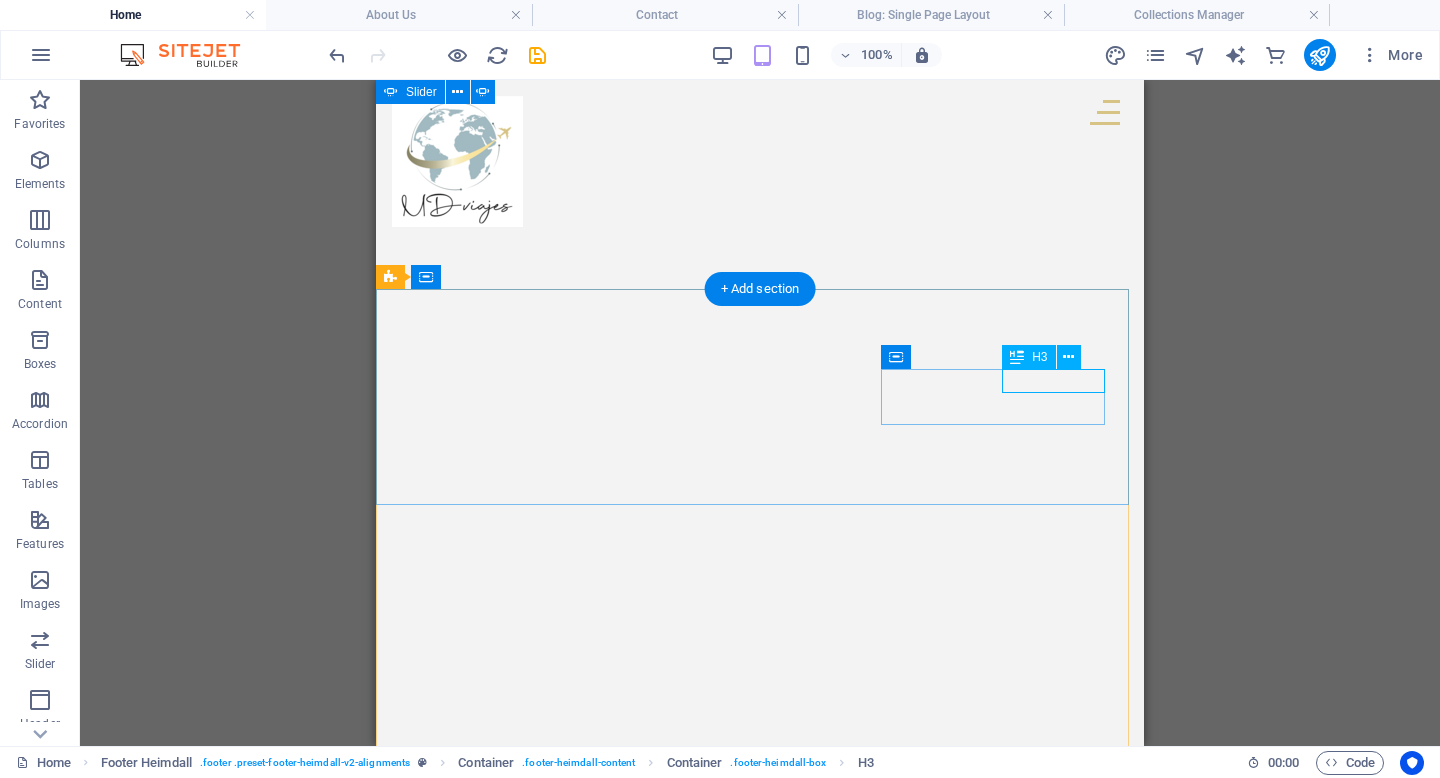 click on "Contacto" at bounding box center [514, 23690] 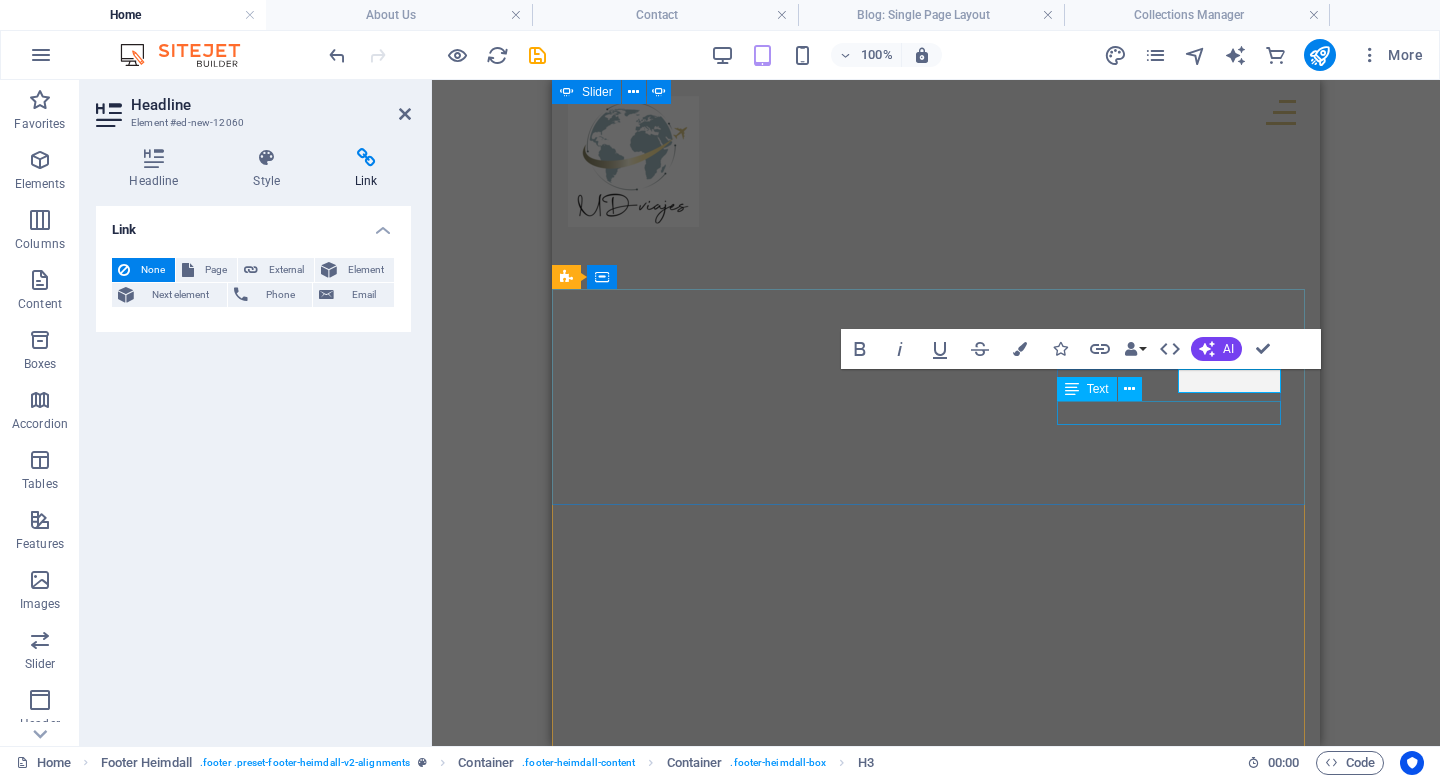 type 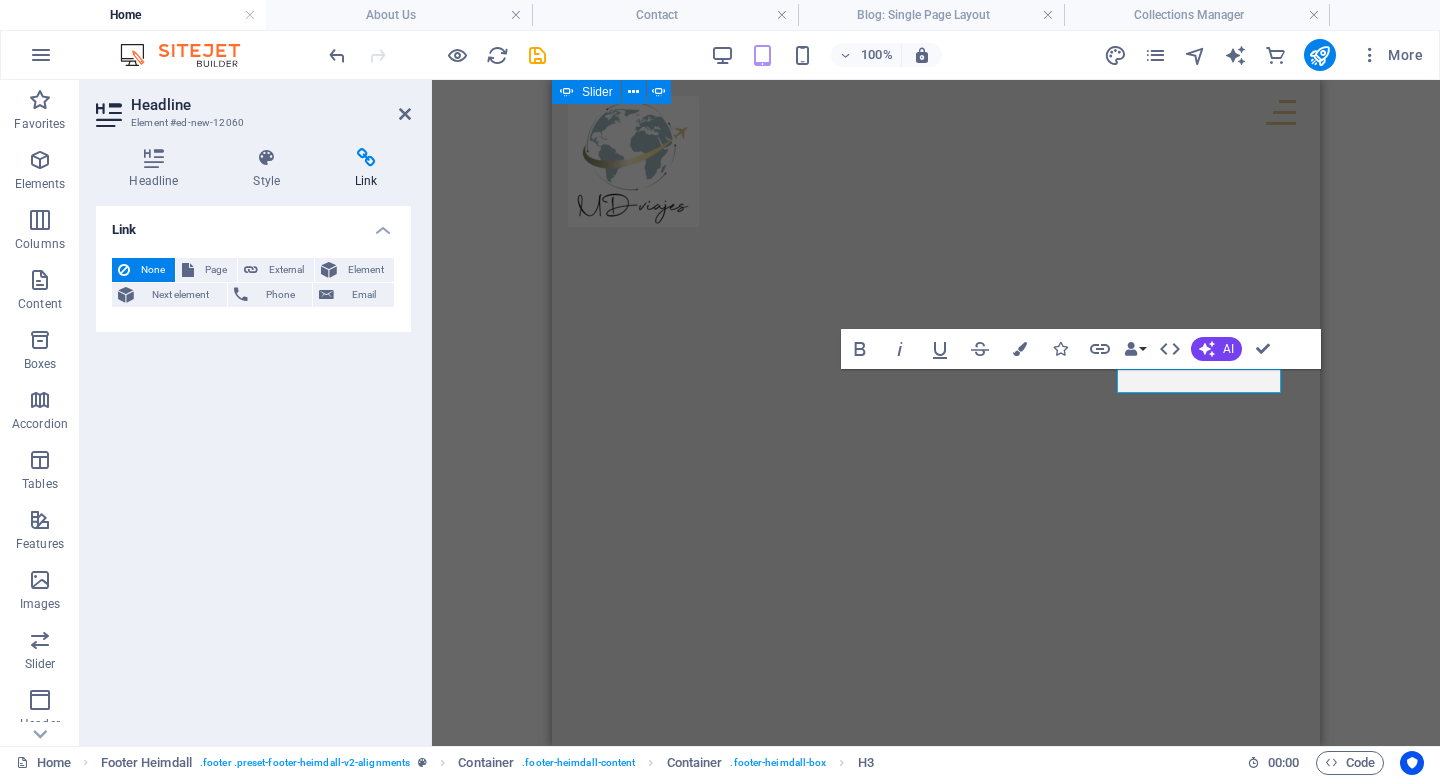 click on "H2   Collection   Collection item   Menu Bar   Collection item   Image   Collection item   Spacer   H2   Image   Container   Collection filter-buttons   Container   Container   Button   Menu   Logo   Button   Button   Button   Spacer   Collection item   Image   Collection item   H2   Collection item   Image   Collection item   Spacer   H2   Spacer   Collection item   Image   Collection item   Spacer   H2   Container   Container   Text   Collection   Collection item   Spacer   Collection item   Container   Spacer   H2   Text   Spacer   Container   Spacer   Collection item   Container   Spacer   H2   Text   Spacer   Container   Container   Footer Thrud   Container   Spacer   Container   Container   Container   Menu   Spacer   Container   Container   Spacer   Horizontal Form   Form   Email   Horizontal Form   Horizontal Form   Form   Checkbox   Container   Container   Logo   Container   Container   Container   Text   Collection item   Text   Collection item   Image   Collection item   Captcha" at bounding box center [936, 413] 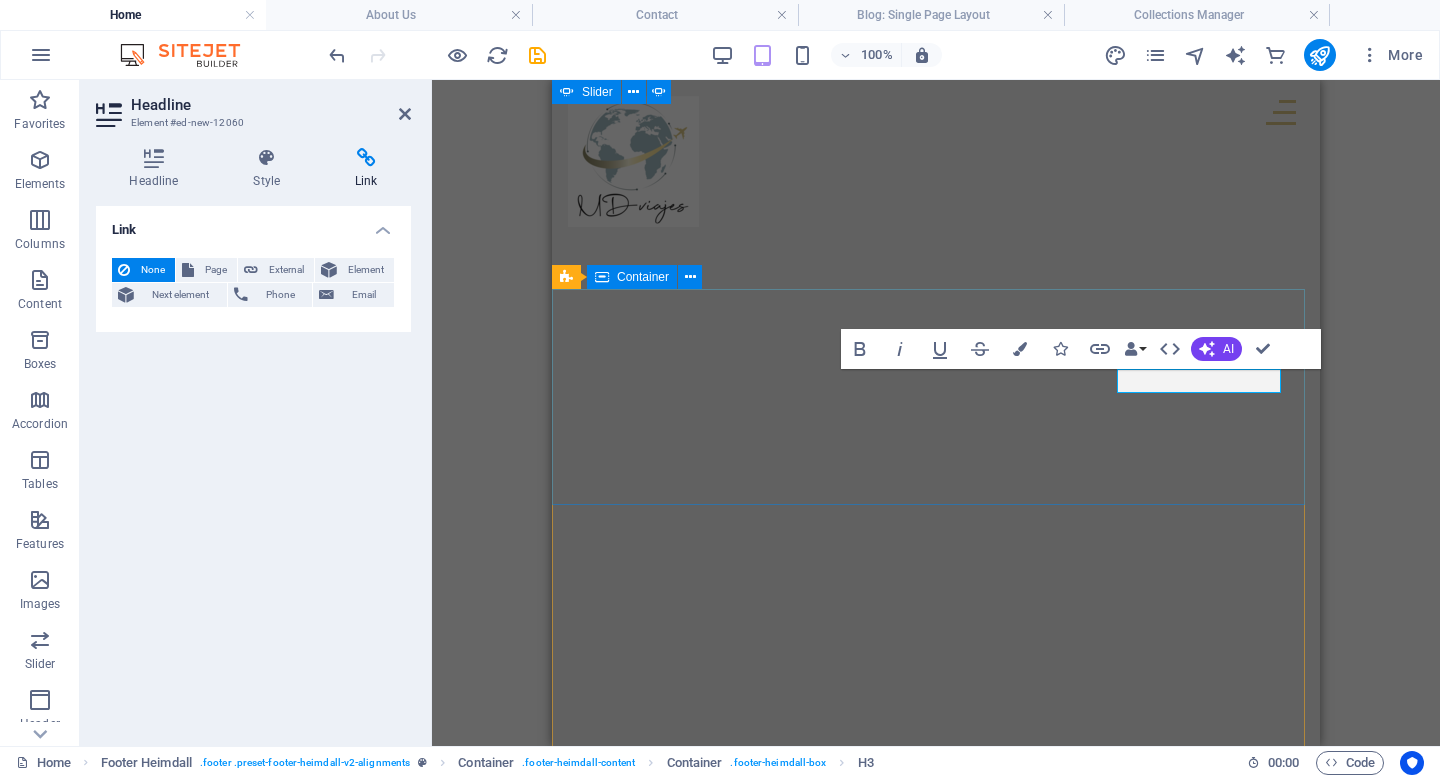 click on "ventas@mdviajes.cl" at bounding box center (725, 23721) 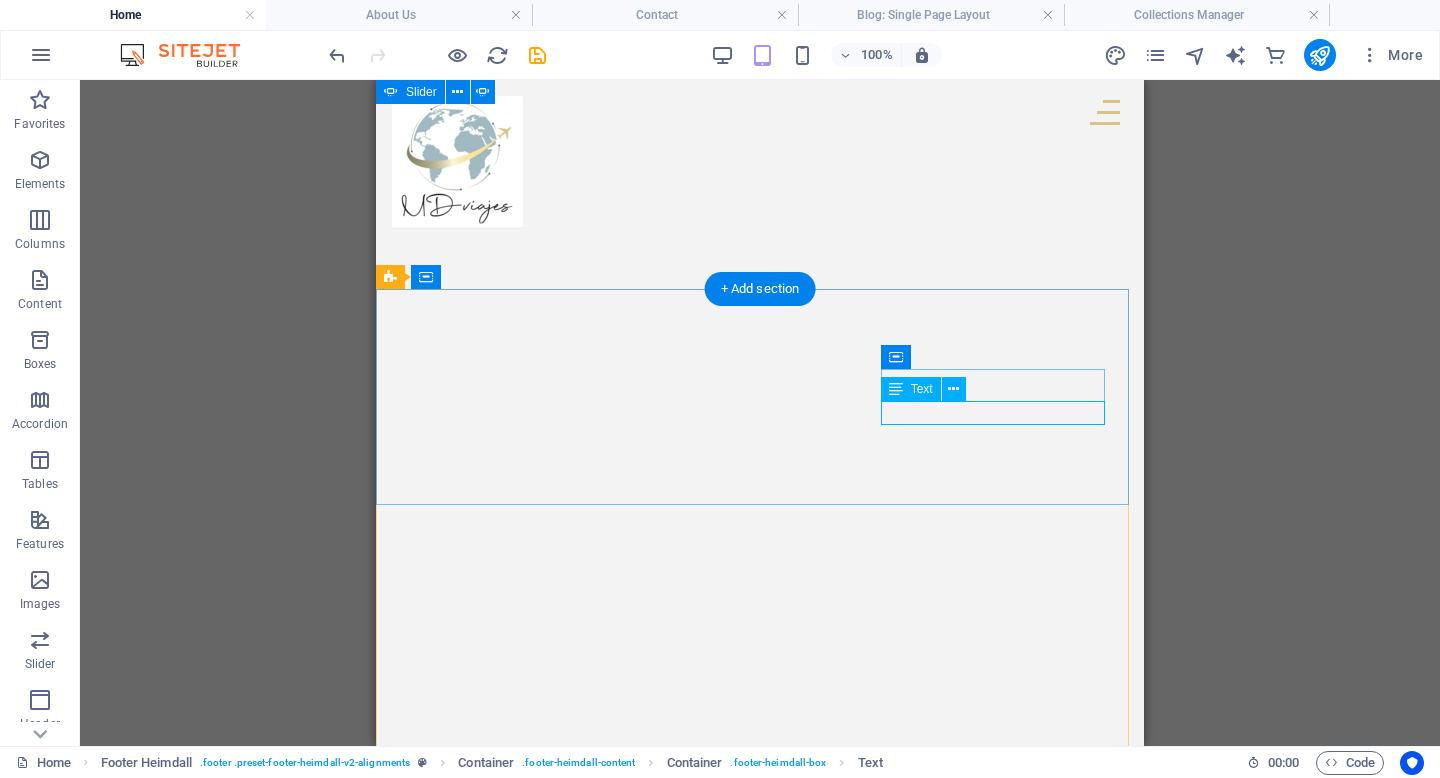 click on "ventas@mdviajes.cl" at bounding box center (549, 23721) 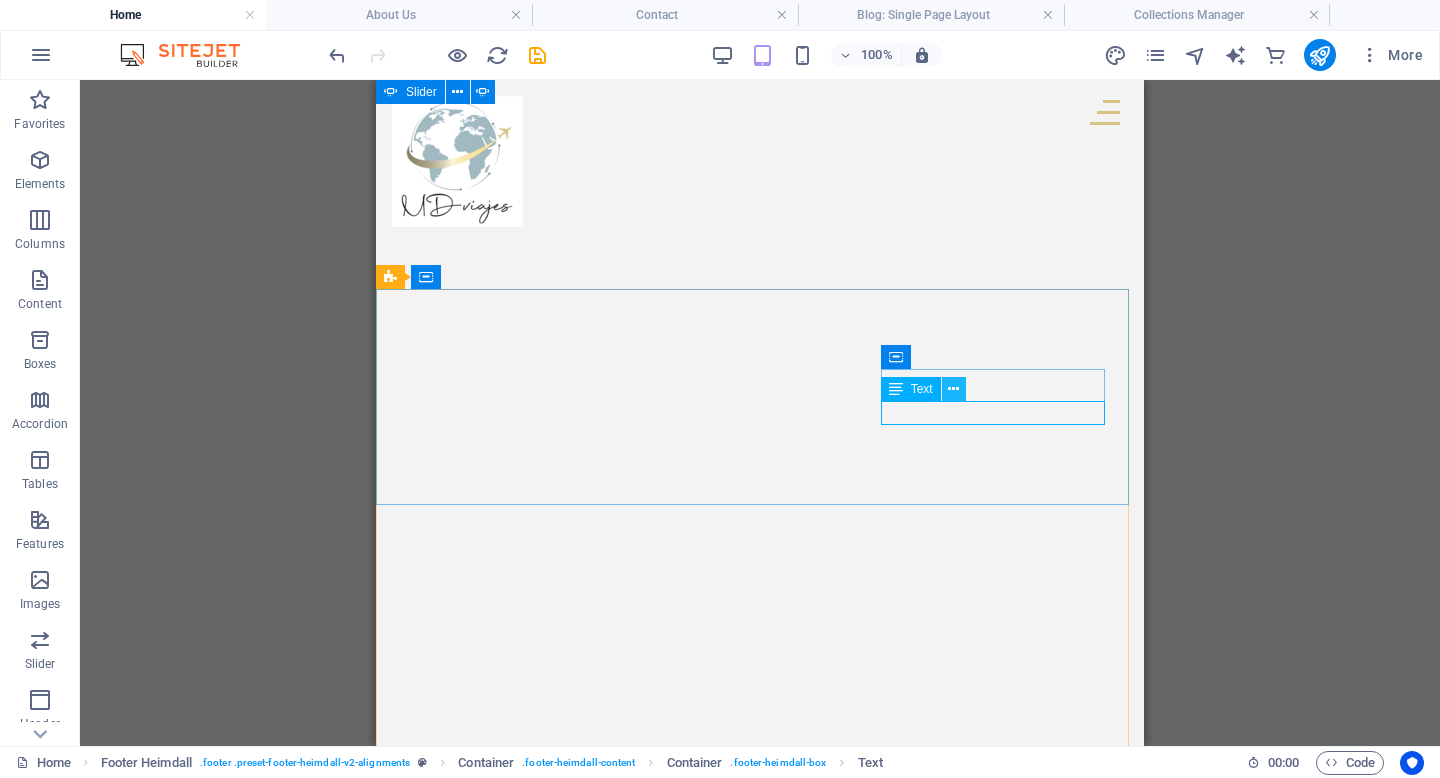 click at bounding box center (953, 389) 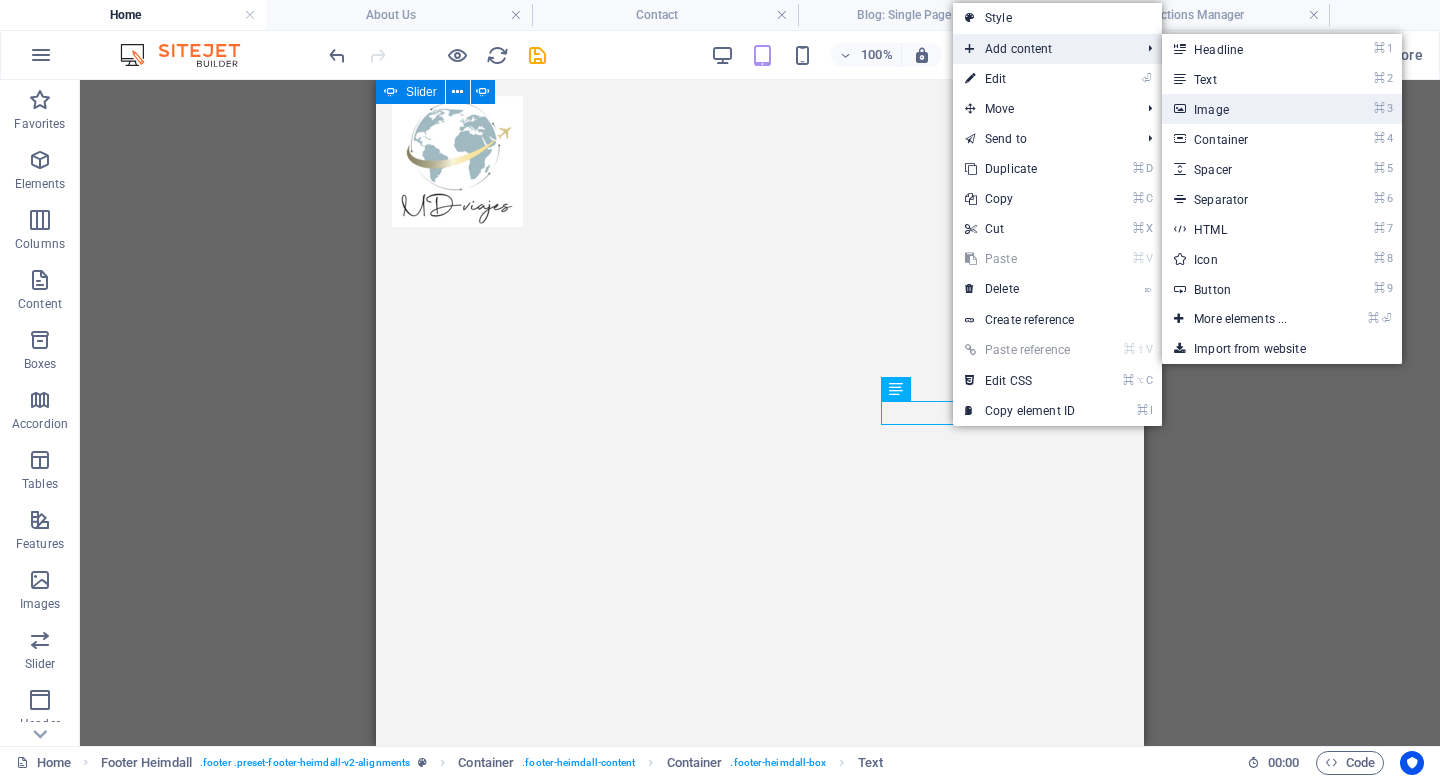 click on "⌘ 3  Image" at bounding box center (1244, 109) 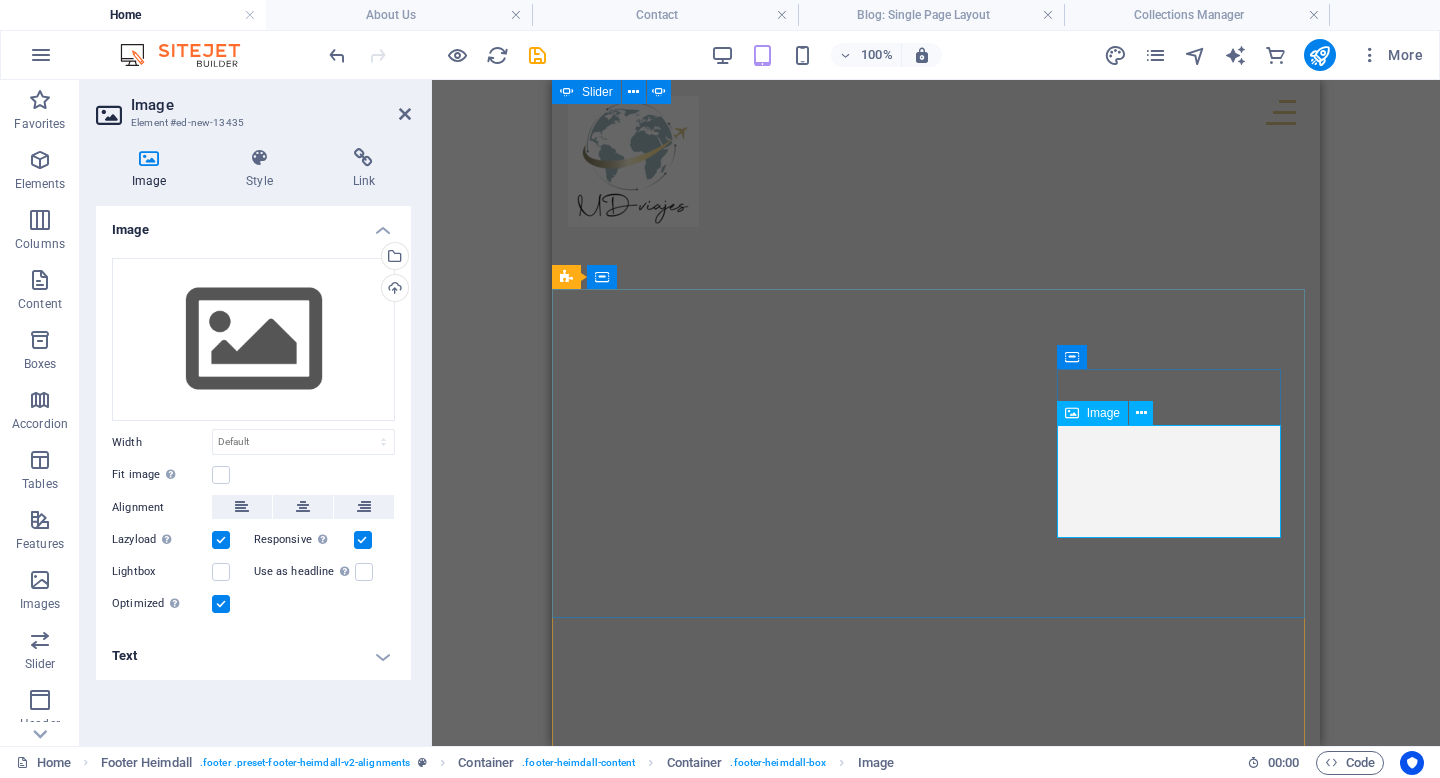 click on "Image" at bounding box center [1103, 413] 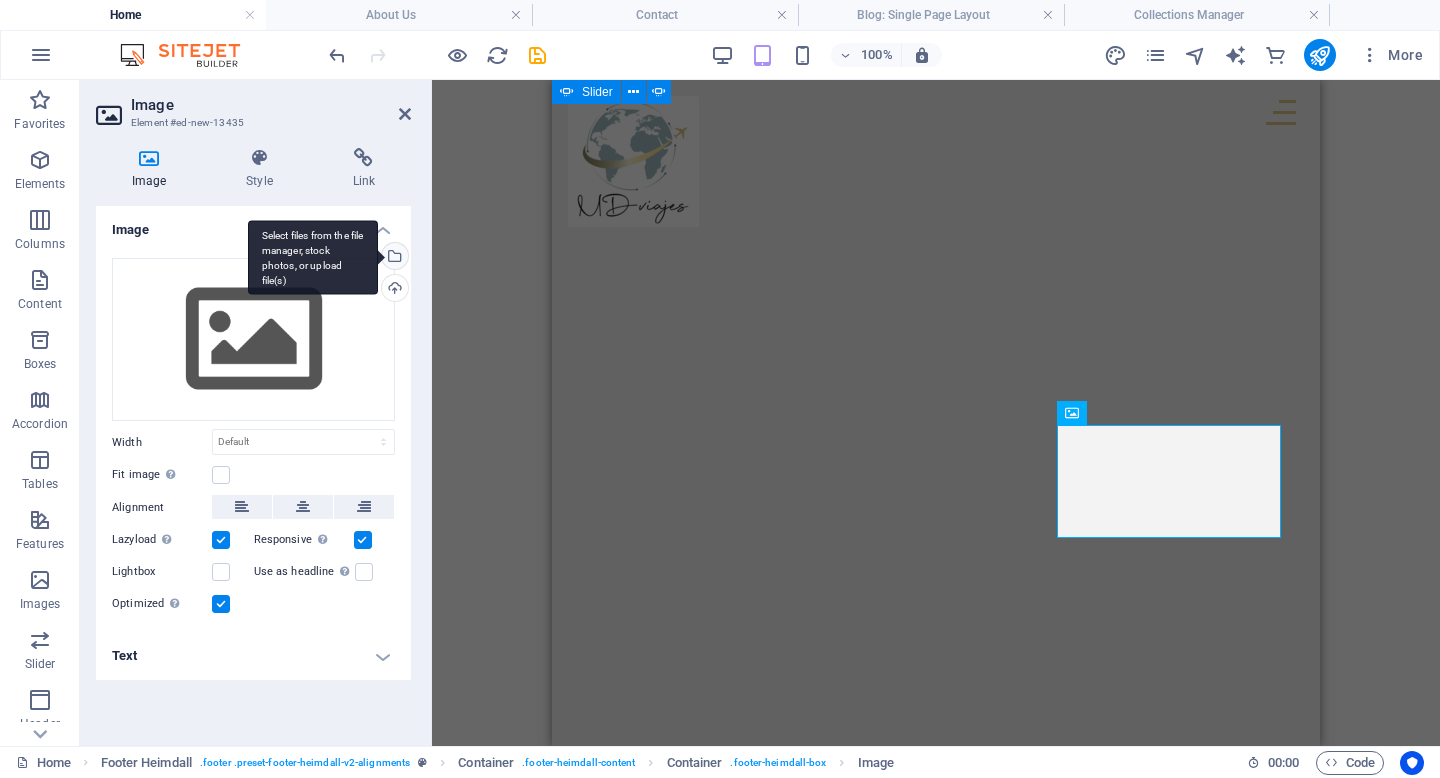 click on "Select files from the file manager, stock photos, or upload file(s)" at bounding box center [313, 257] 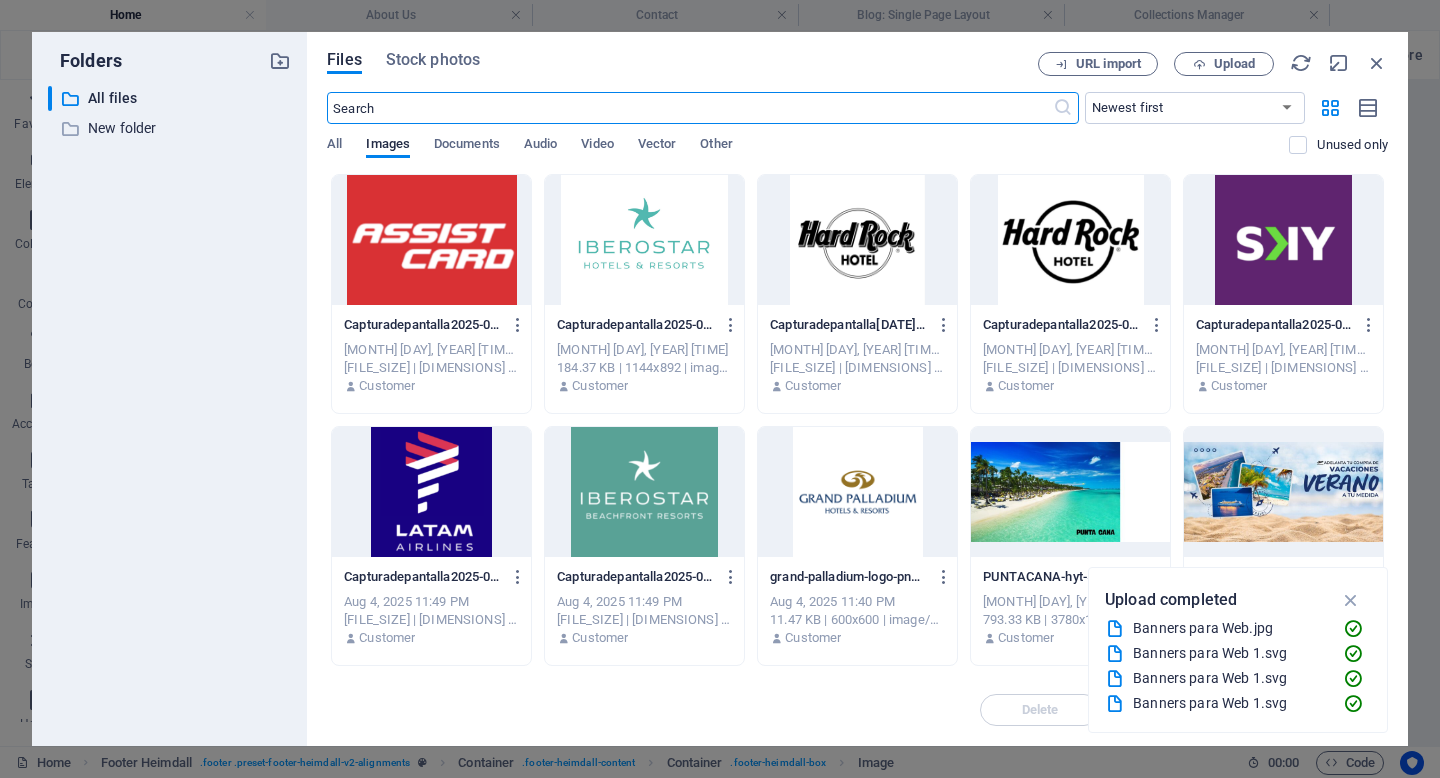 scroll, scrollTop: 8404, scrollLeft: 0, axis: vertical 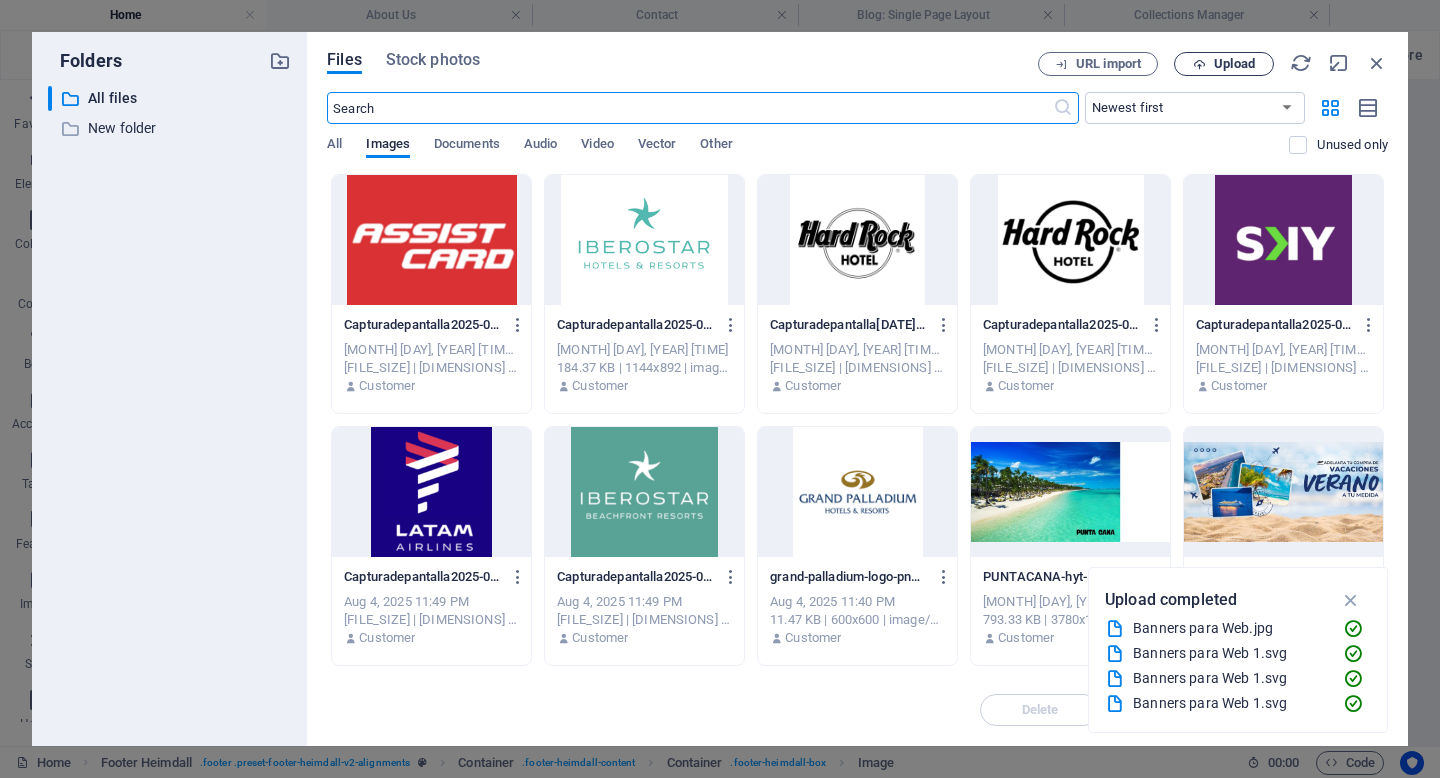 click on "Upload" at bounding box center [1234, 64] 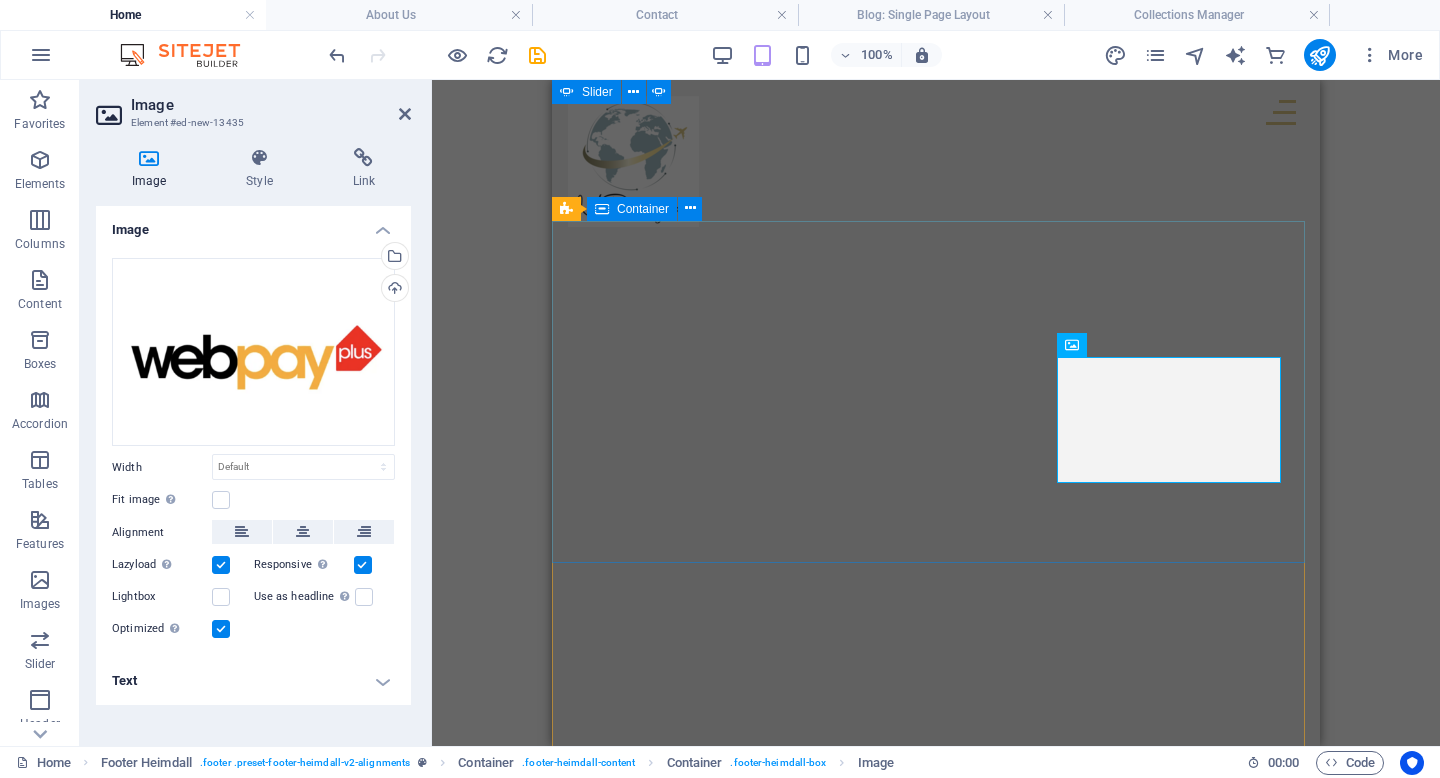 scroll, scrollTop: 4341, scrollLeft: 0, axis: vertical 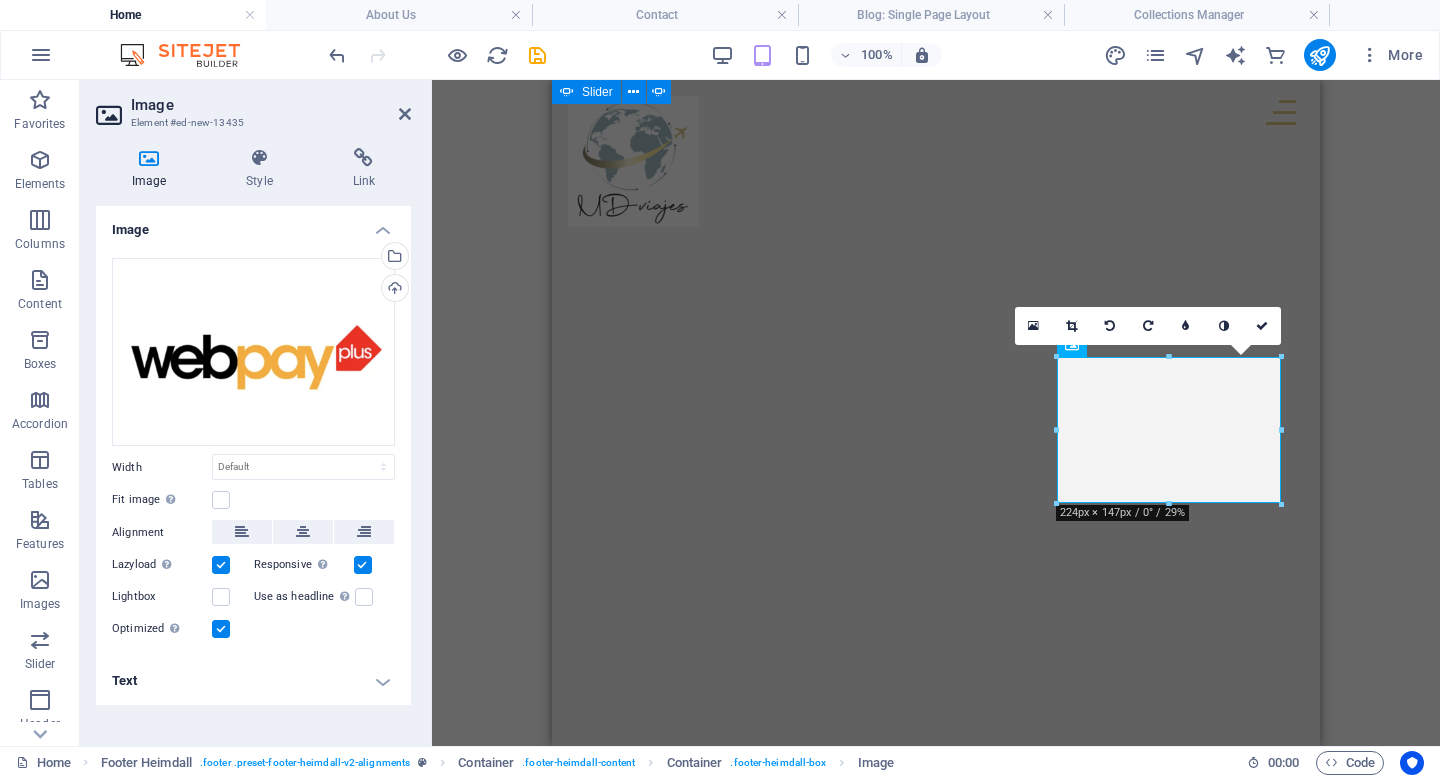 click on "H2   Collection   Collection item   Menu Bar   Collection item   Image   Collection item   Spacer   H2   Image   Container   Collection filter-buttons   Container   Container   Button   Menu   Logo   Button   Button   Button   Spacer   Collection item   Image   Collection item   H2   Collection item   Image   Collection item   Spacer   H2   Spacer   Collection item   Image   Collection item   Spacer   H2   Container   Container   Text   Collection   Collection item   Spacer   Collection item   Container   Spacer   H2   Text   Spacer   Container   Spacer   Collection item   Container   Spacer   H2   Text   Spacer   Container   Container   Footer Thrud   Container   Spacer   Container   Container   Container   Menu   Spacer   Container   Container   Spacer   Horizontal Form   Form   Email   Horizontal Form   Horizontal Form   Form   Checkbox   Container   Container   Logo   Container   Container   Container   Text   Collection item   Text   Collection item   Image   Collection item   Captcha" at bounding box center [936, 413] 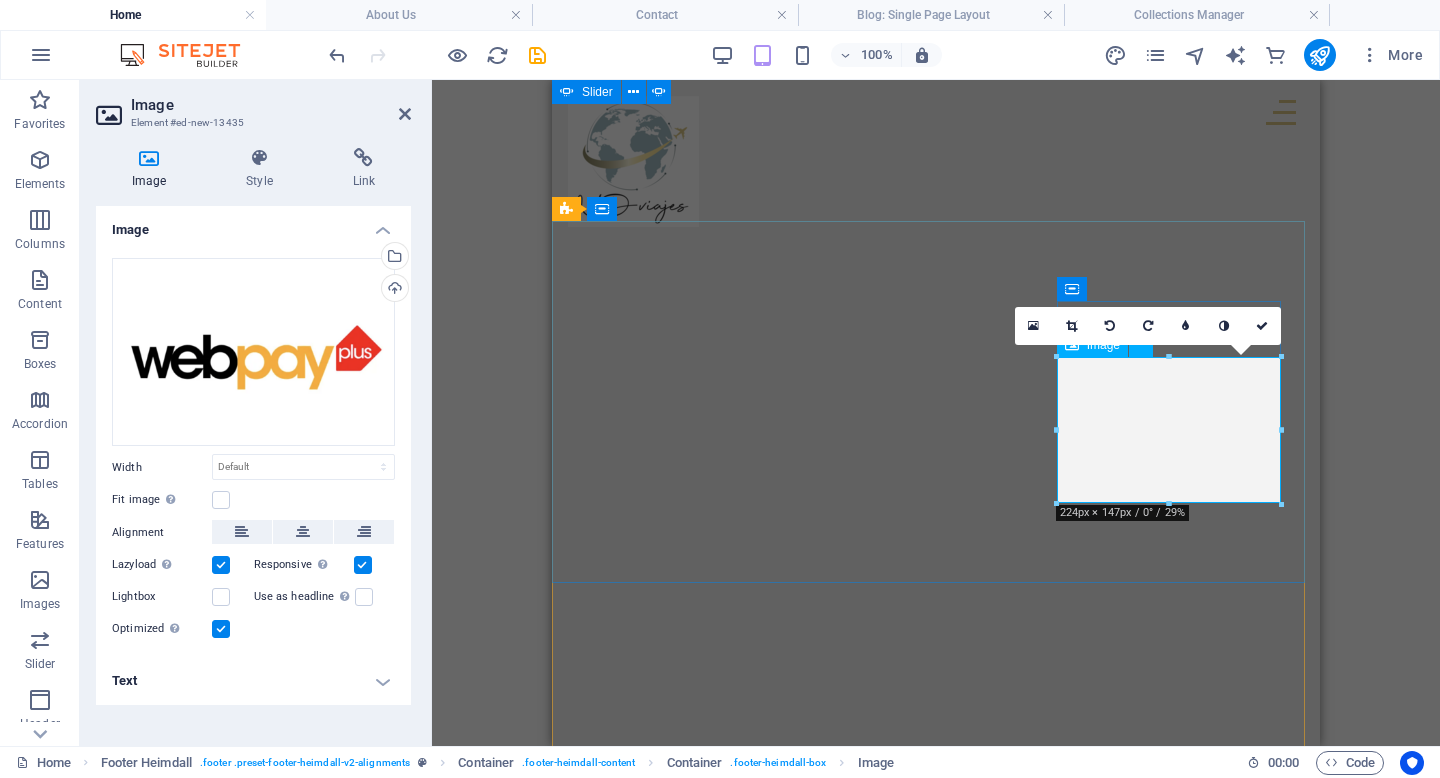 drag, startPoint x: 1607, startPoint y: 438, endPoint x: 1164, endPoint y: 421, distance: 443.32608 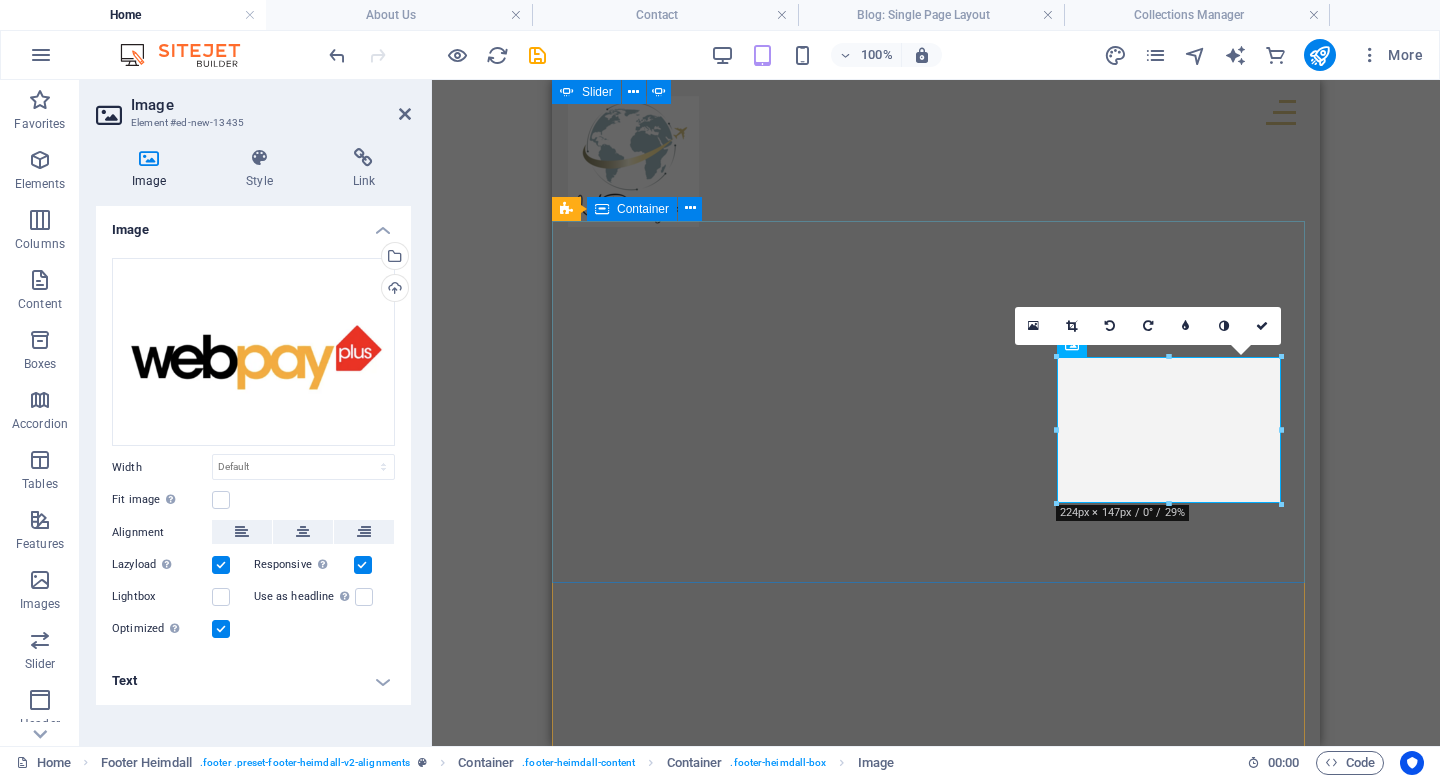 click on "Contacto ventas@mdviajes.cl Teléfono .Celular: +56 9 9221 5318   Medio de Pago ventas@mdviajes.cl" at bounding box center (936, 23933) 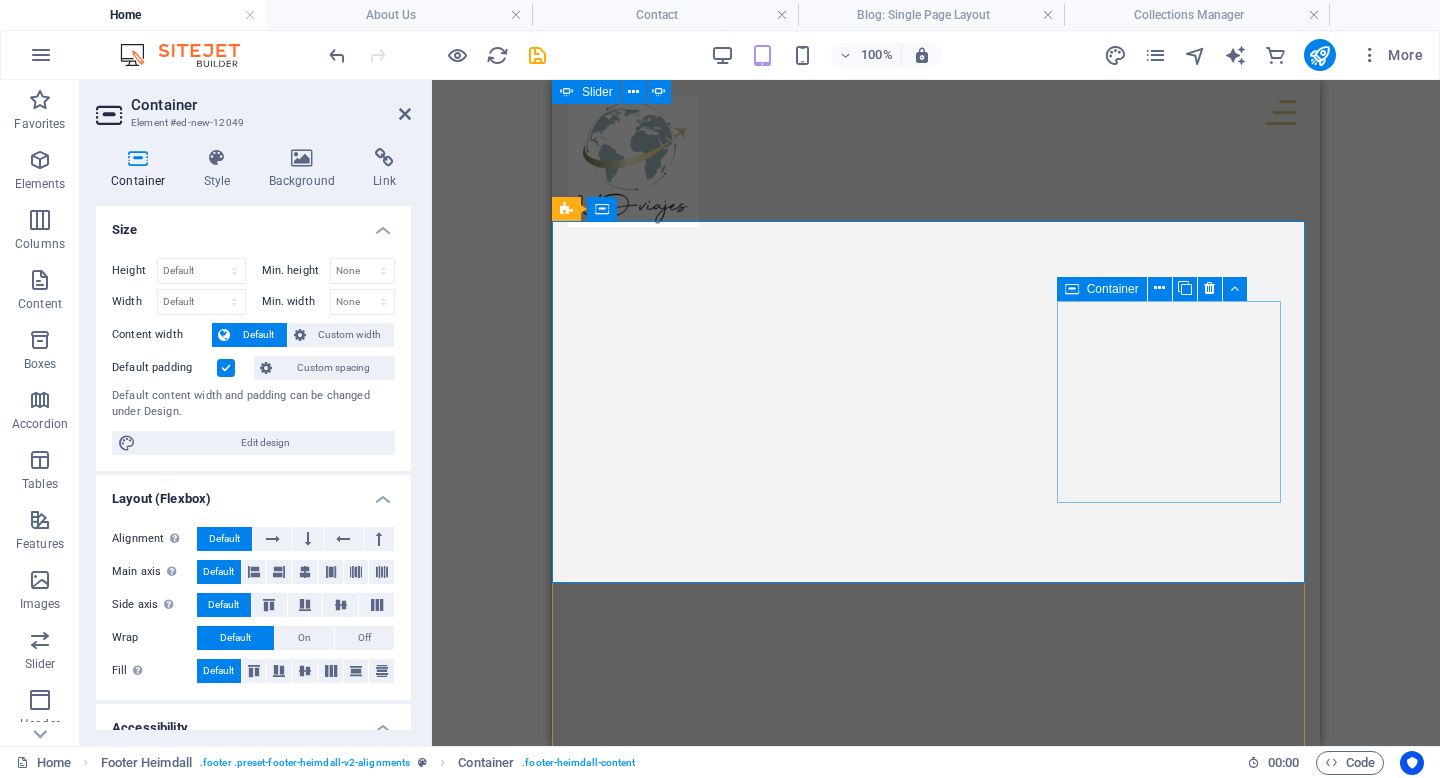 click on "Container" at bounding box center (1113, 289) 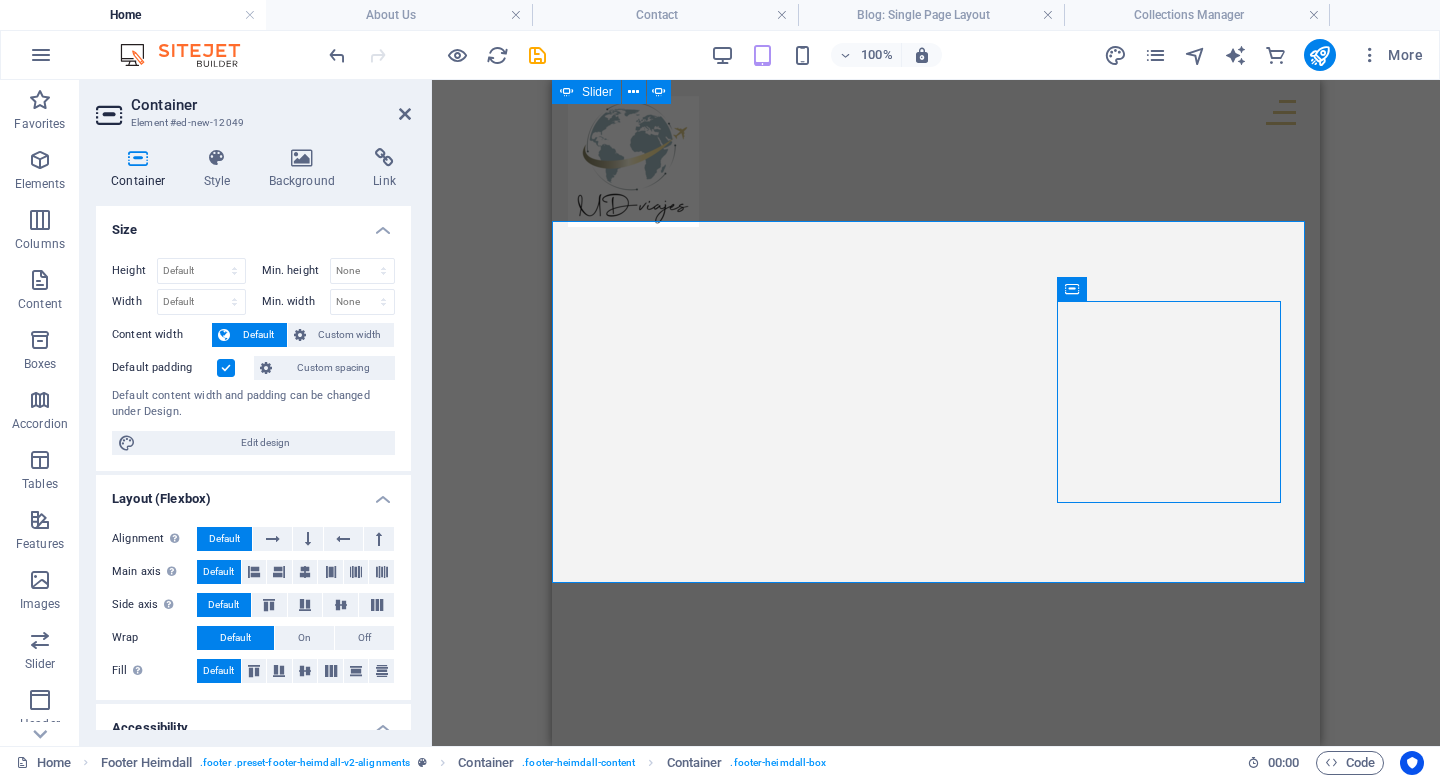 click on "Drag here to replace the existing content. Press “Ctrl” if you want to create a new element.
H2   Collection   Collection item   Menu Bar   Collection item   Image   Collection item   Spacer   H2   Image   Container   Collection filter-buttons   Container   Container   Button   Menu   Logo   Button   Button   Button   Spacer   Collection item   Image   Collection item   H2   Collection item   Image   Collection item   Spacer   H2   Spacer   Collection item   Image   Collection item   Spacer   H2   Container   Container   Text   Collection   Collection item   Spacer   Collection item   Container   Spacer   H2   Text   Spacer   Container   Spacer   Collection item   Container   Spacer   H2   Text   Spacer   Container   Container   Footer Thrud   Container   Spacer   Container   Container   Container   Menu   Spacer   Container   Container   Spacer   Horizontal Form   Form   Email   Horizontal Form   Horizontal Form   Form   Checkbox   Container   Container   Logo   Container   Container" at bounding box center (936, 413) 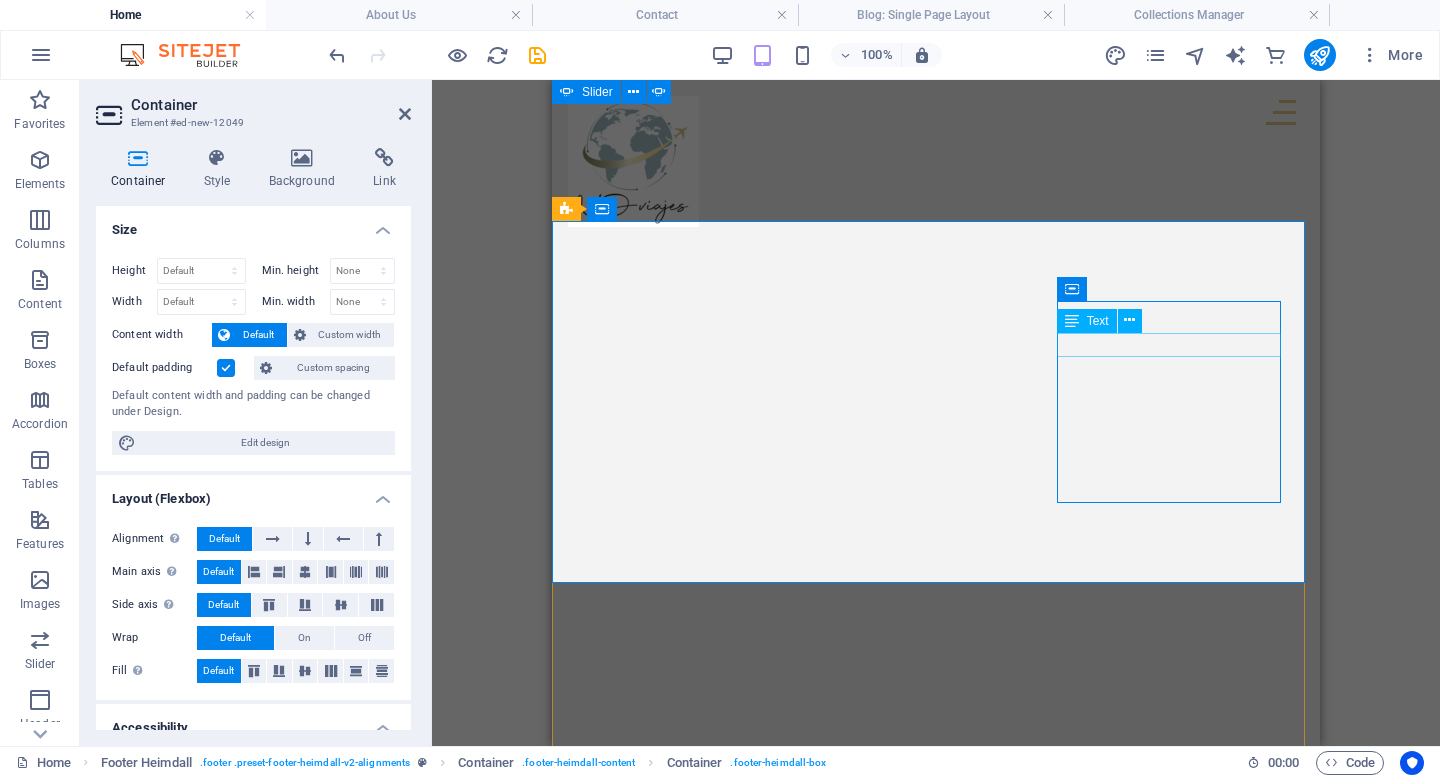 click on "ventas@mdviajes.cl" at bounding box center [725, 23797] 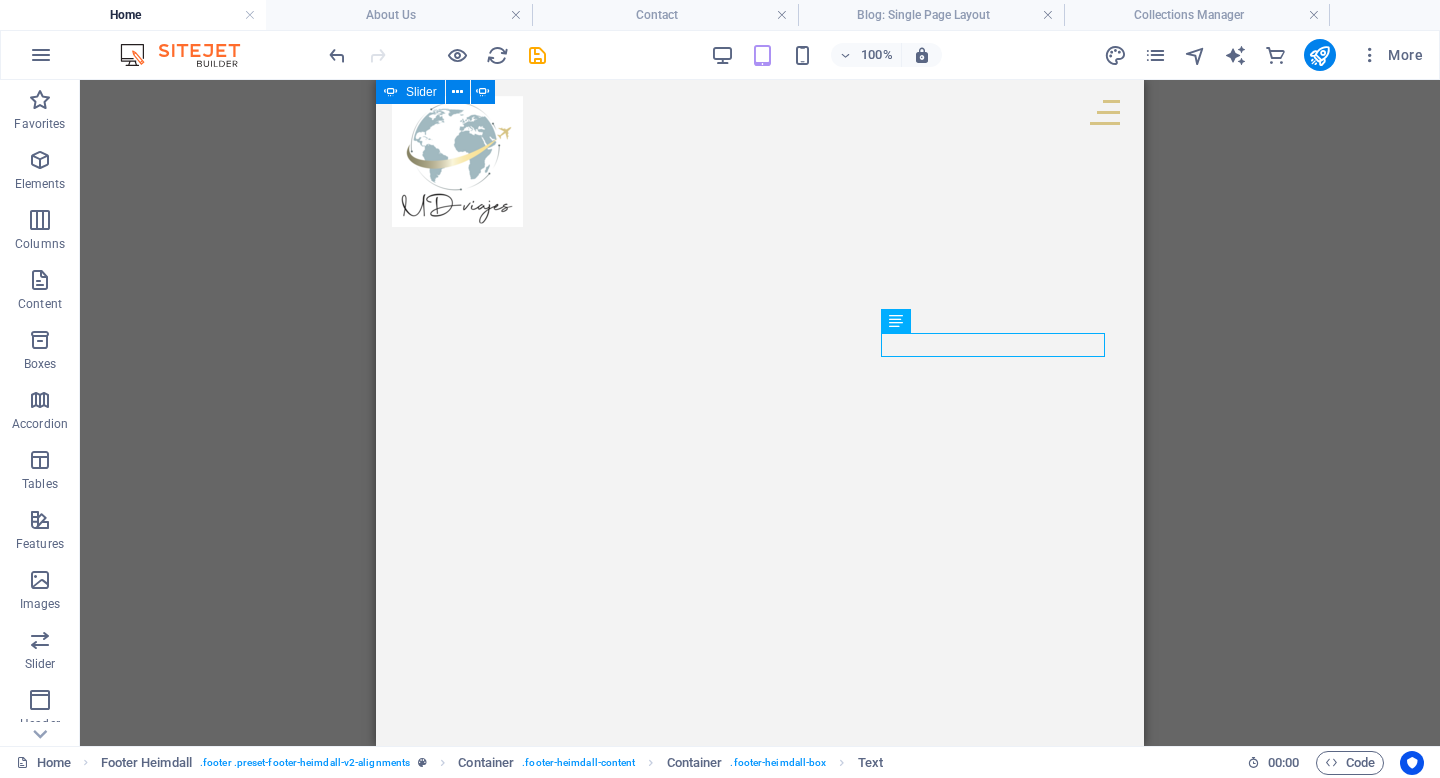 drag, startPoint x: 935, startPoint y: 341, endPoint x: 1251, endPoint y: 341, distance: 316 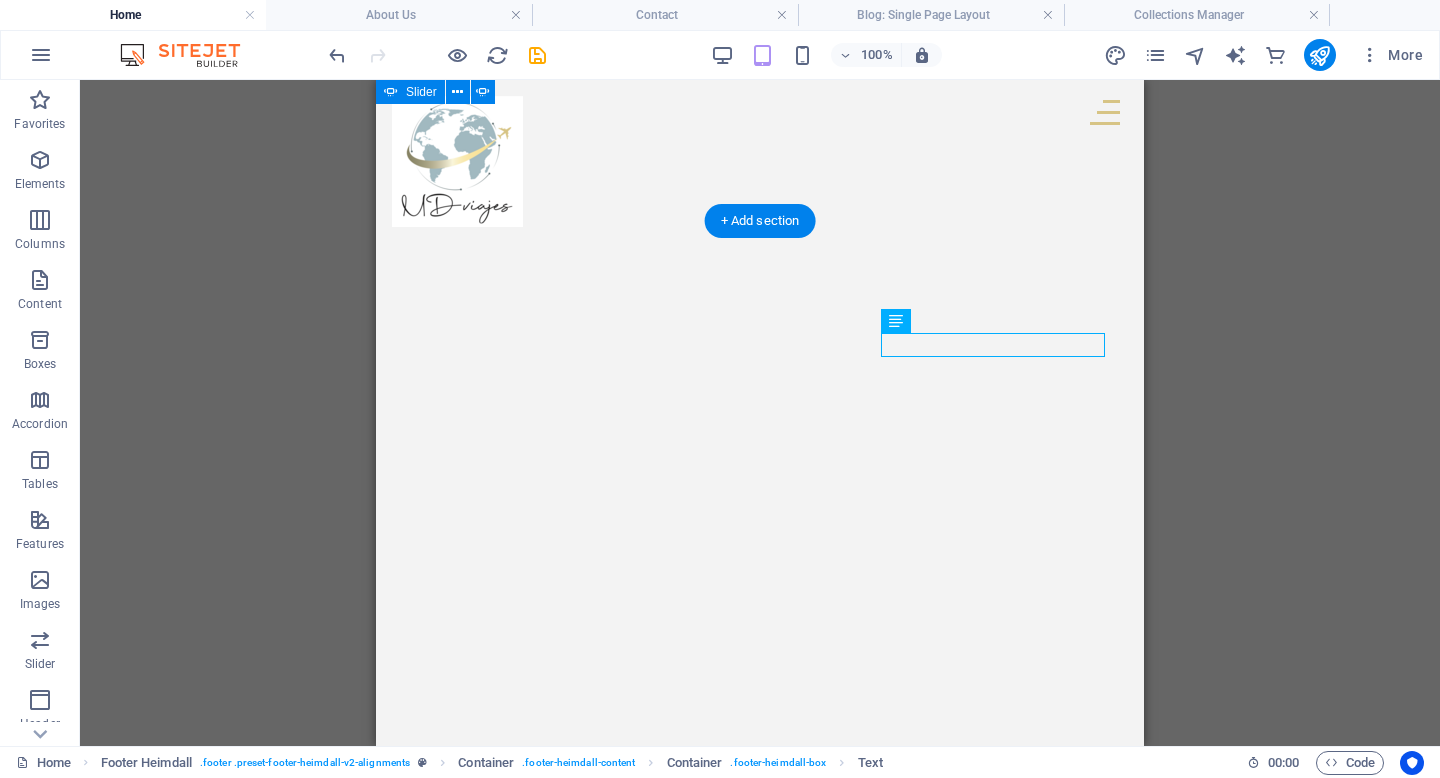 click on "ventas@mdviajes.cl" at bounding box center (514, 23798) 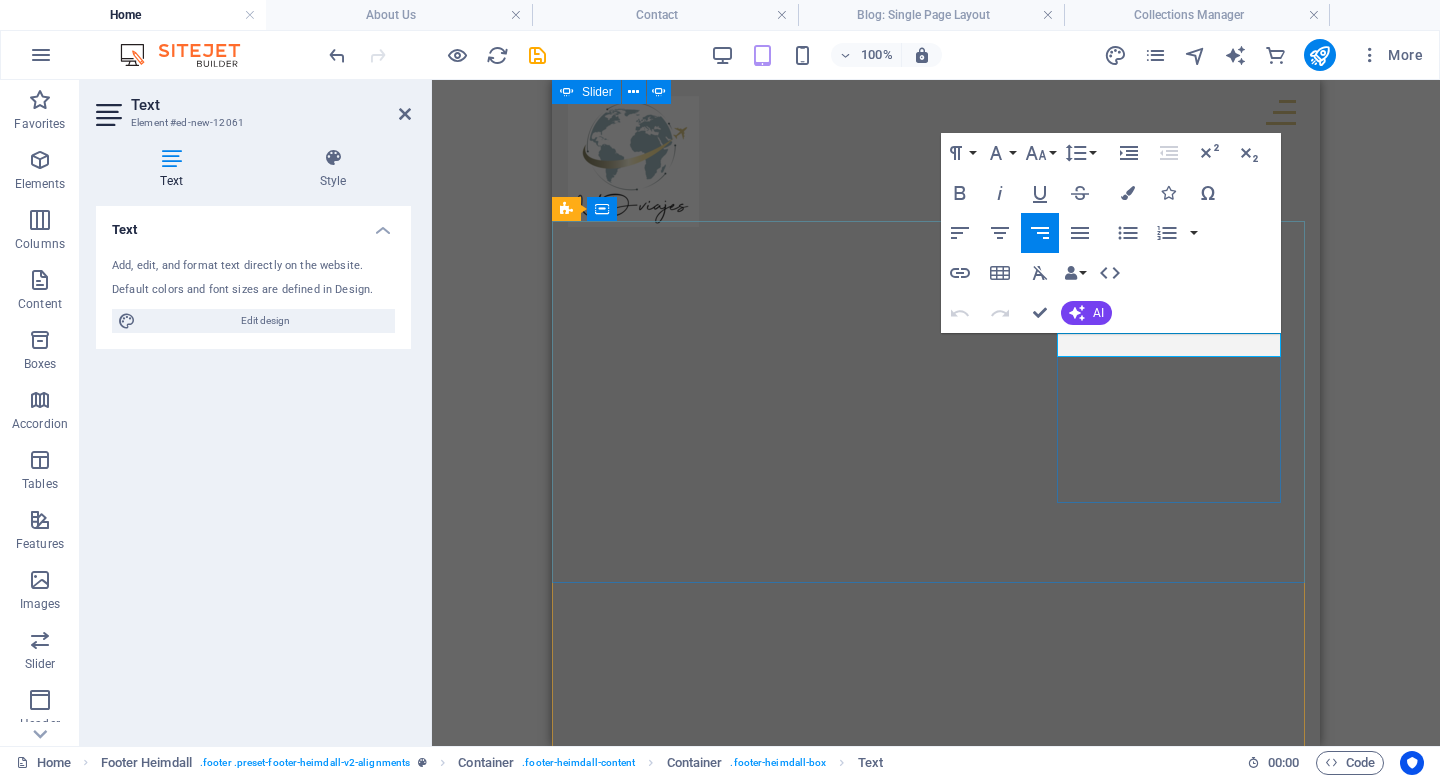 click on "ventas@mdviajes.cl" at bounding box center (725, 23797) 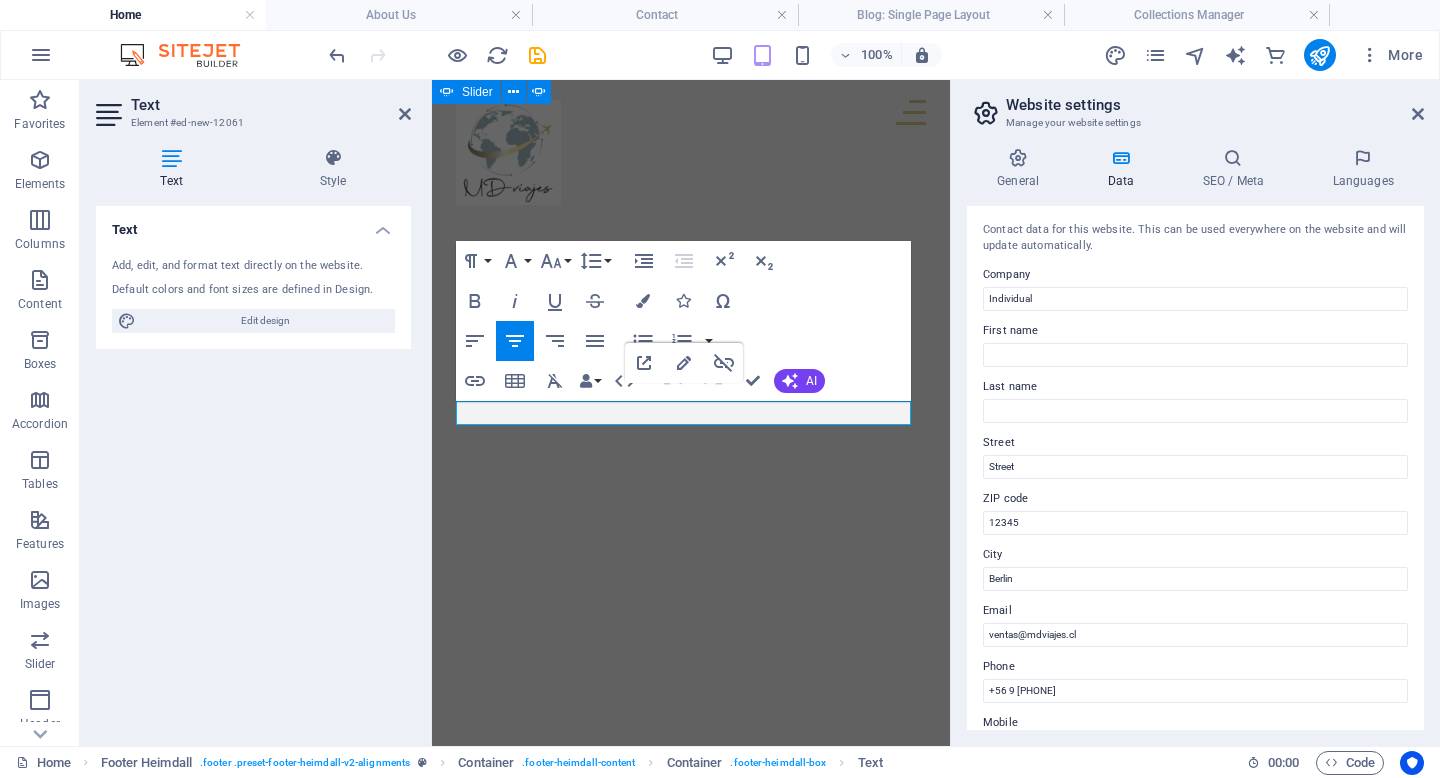 scroll, scrollTop: 8336, scrollLeft: 0, axis: vertical 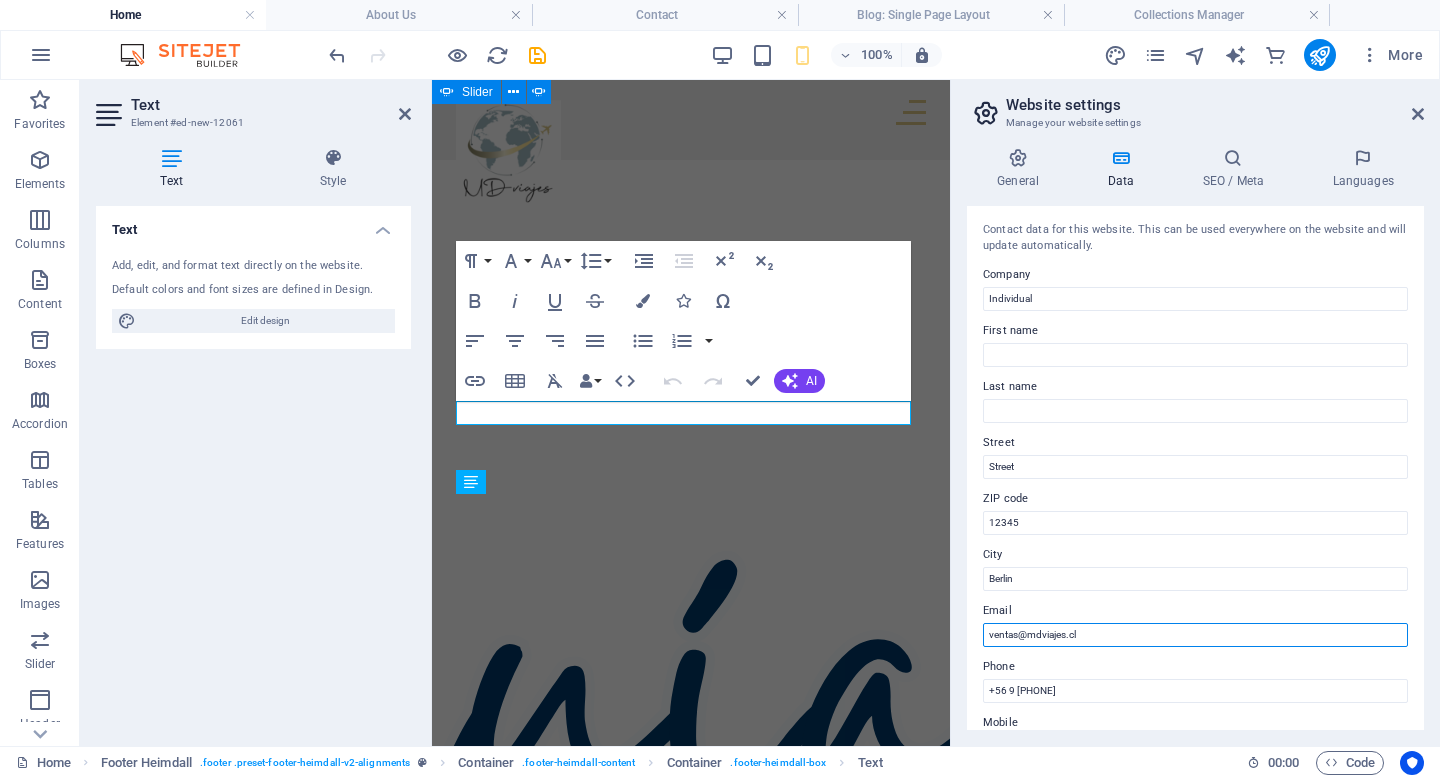 drag, startPoint x: 1450, startPoint y: 711, endPoint x: 931, endPoint y: 625, distance: 526.07697 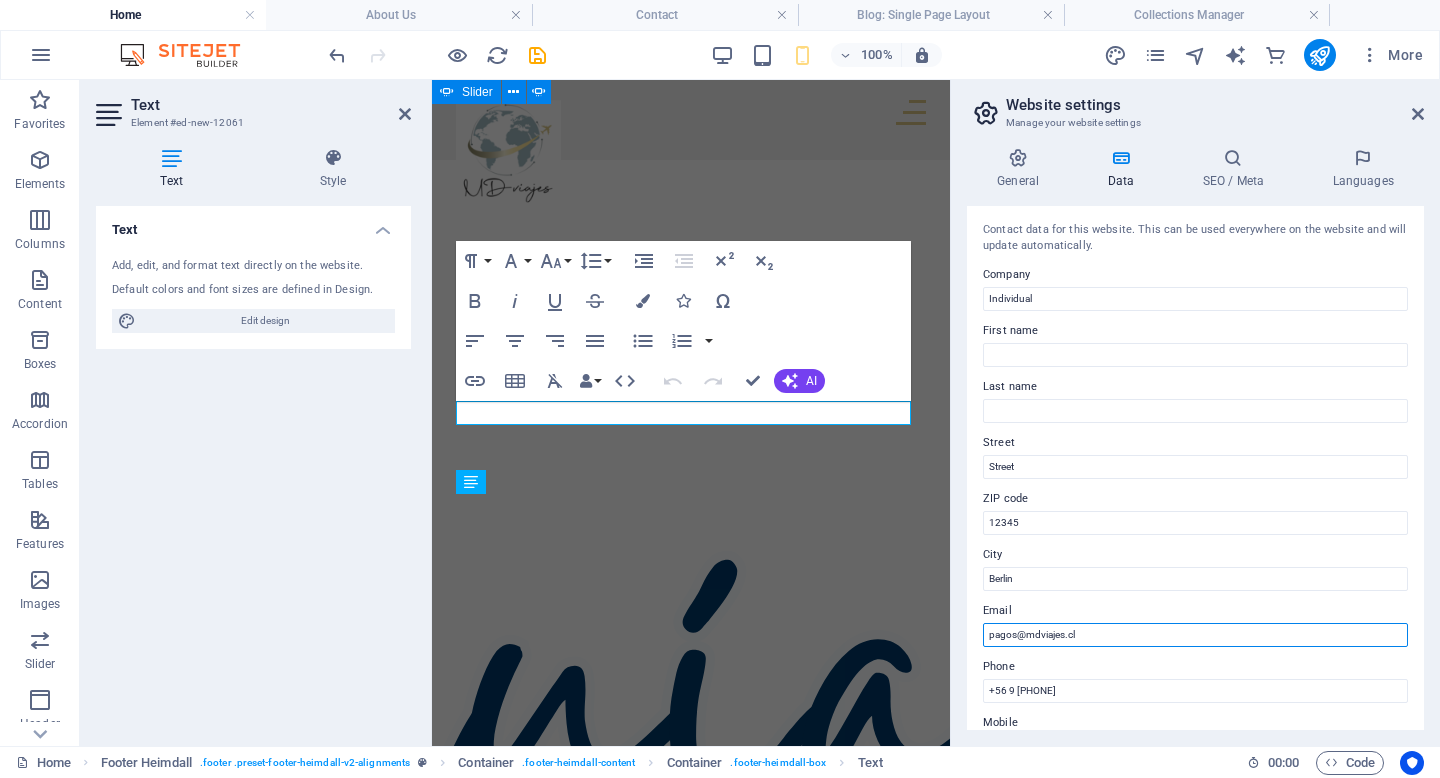 type on "pagos@[DOMAIN].cl" 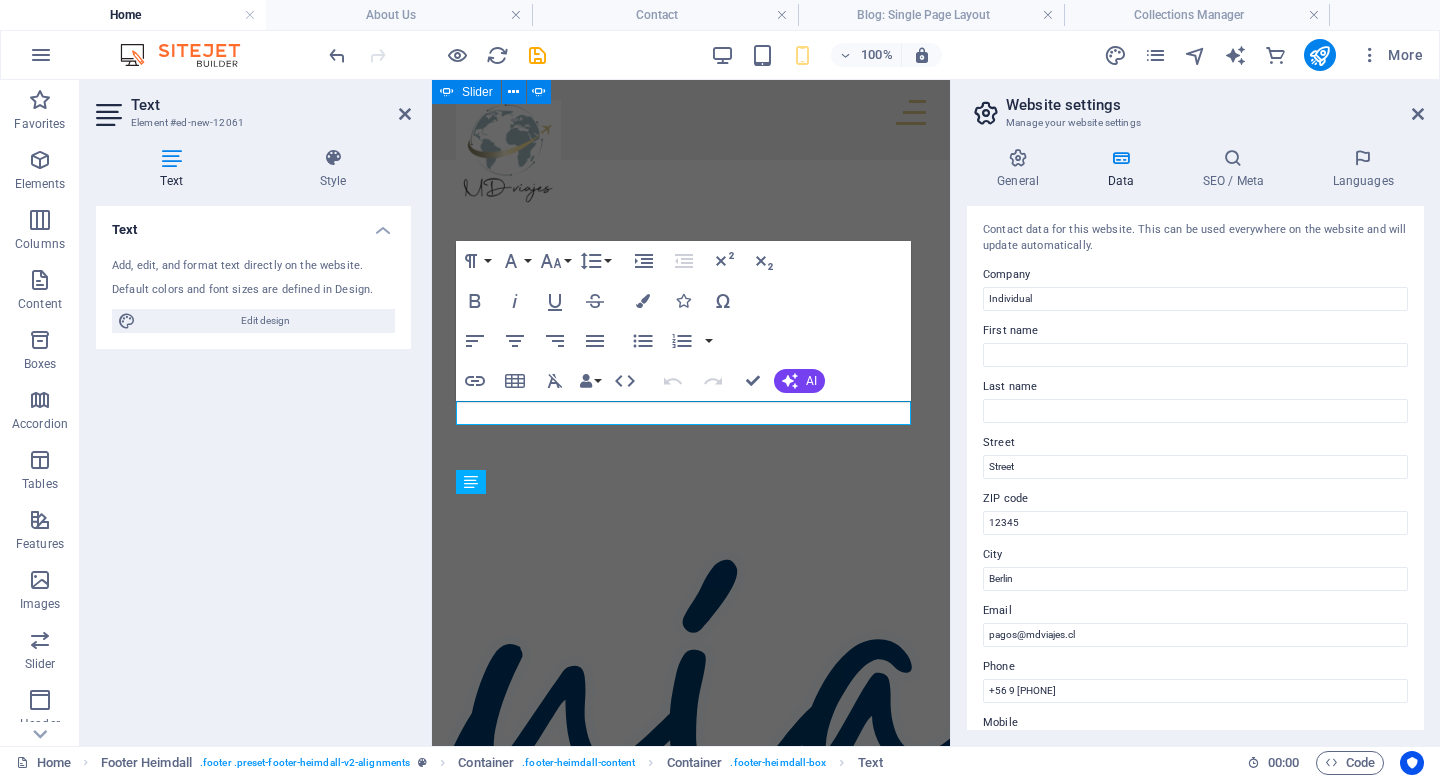 click on "Text Add, edit, and format text directly on the website. Default colors and font sizes are defined in Design. Edit design Alignment Left aligned Centered Right aligned" at bounding box center [253, 468] 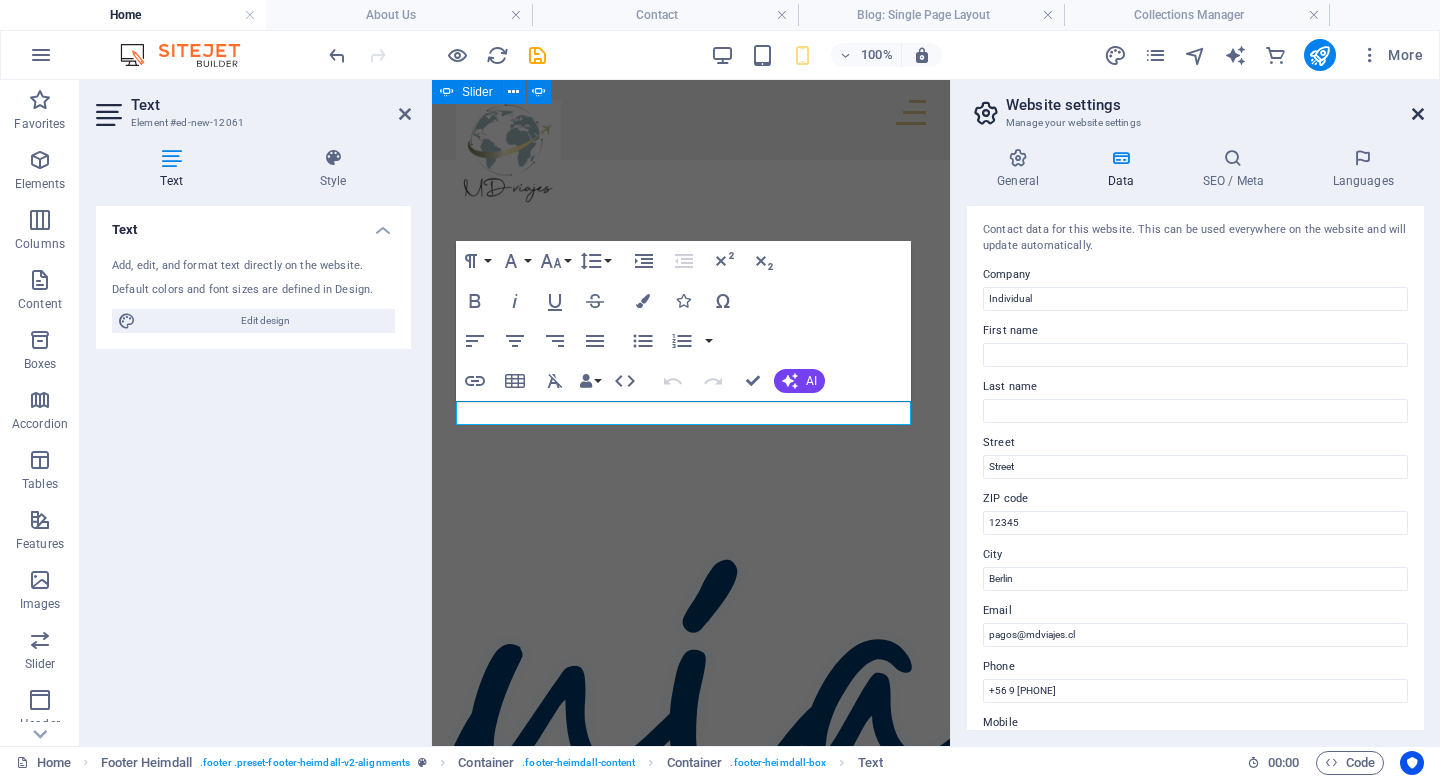 click at bounding box center [1418, 114] 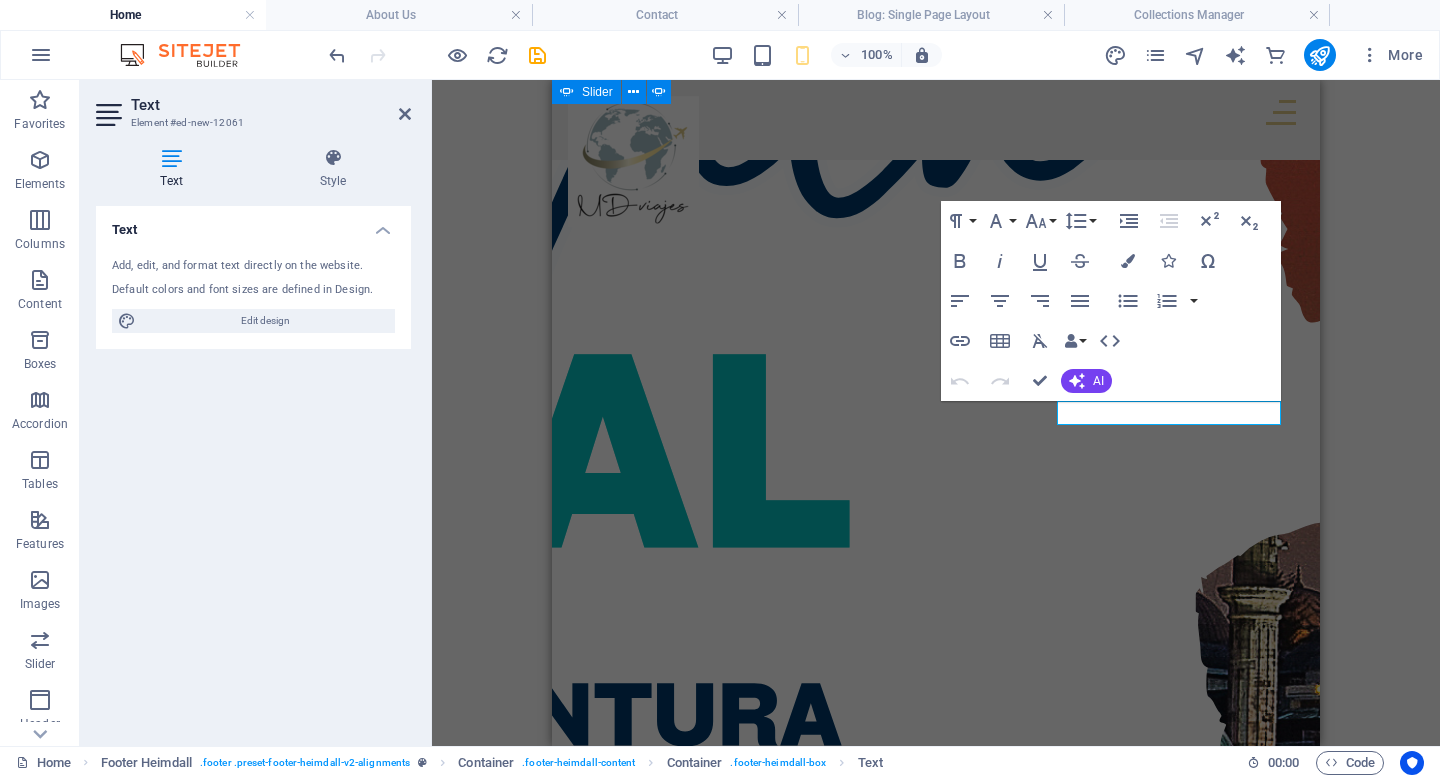 scroll, scrollTop: 4273, scrollLeft: 0, axis: vertical 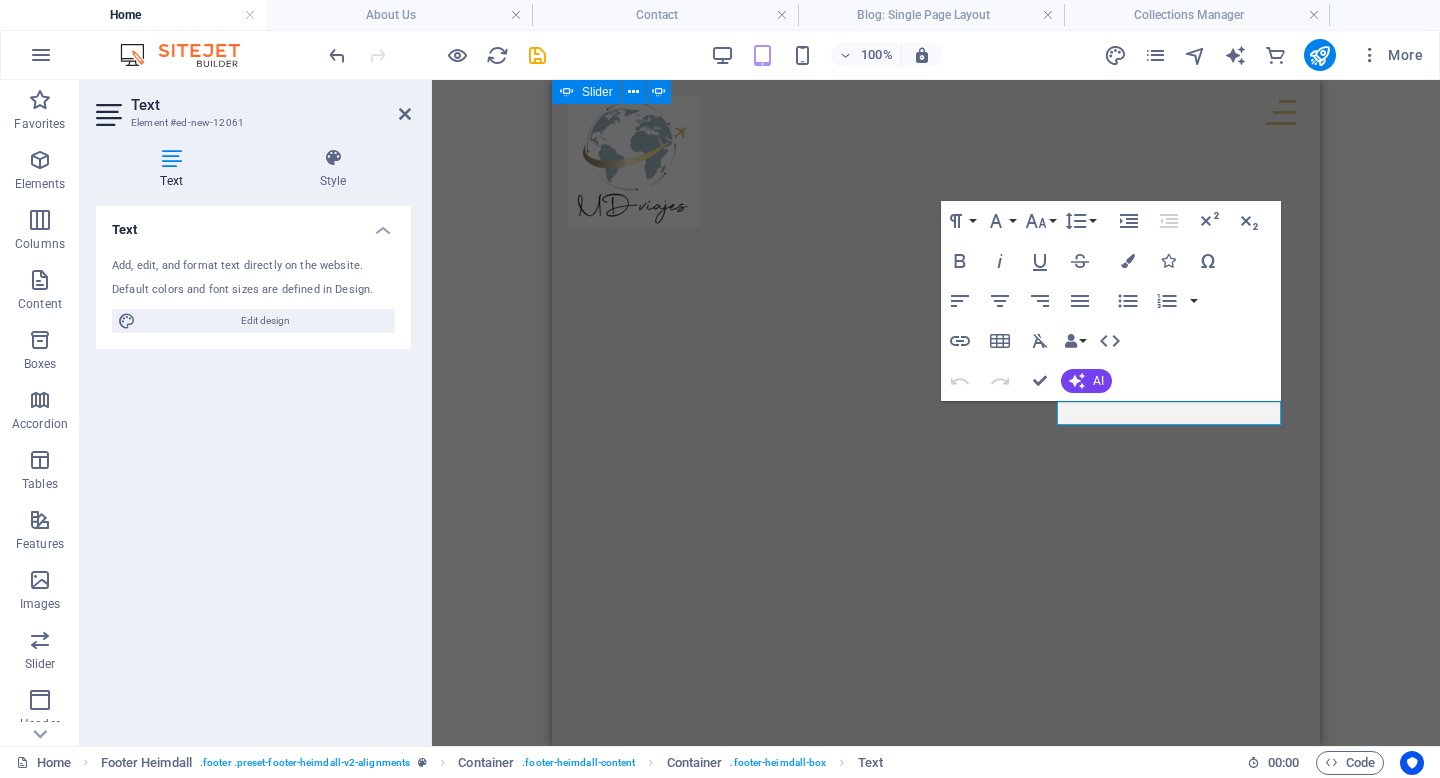 click on "H2   Collection   Collection item   Menu Bar   Collection item   Image   Collection item   Spacer   H2   Image   Container   Collection filter-buttons   Container   Container   Button   Menu   Logo   Button   Button   Button   Spacer   Collection item   Image   Collection item   H2   Collection item   Image   Collection item   Spacer   H2   Spacer   Collection item   Image   Collection item   Spacer   H2   Container   Container   Text   Collection   Collection item   Spacer   Collection item   Container   Spacer   H2   Text   Spacer   Container   Spacer   Collection item   Container   Spacer   H2   Text   Spacer   Container   Container   Footer Thrud   Container   Spacer   Container   Container   Container   Menu   Spacer   Container   Container   Spacer   Horizontal Form   Form   Email   Horizontal Form   Horizontal Form   Form   Checkbox   Container   Container   Logo   Container   Container   Container   Text   Collection item   Text   Collection item   Image   Collection item   Captcha" at bounding box center [936, 413] 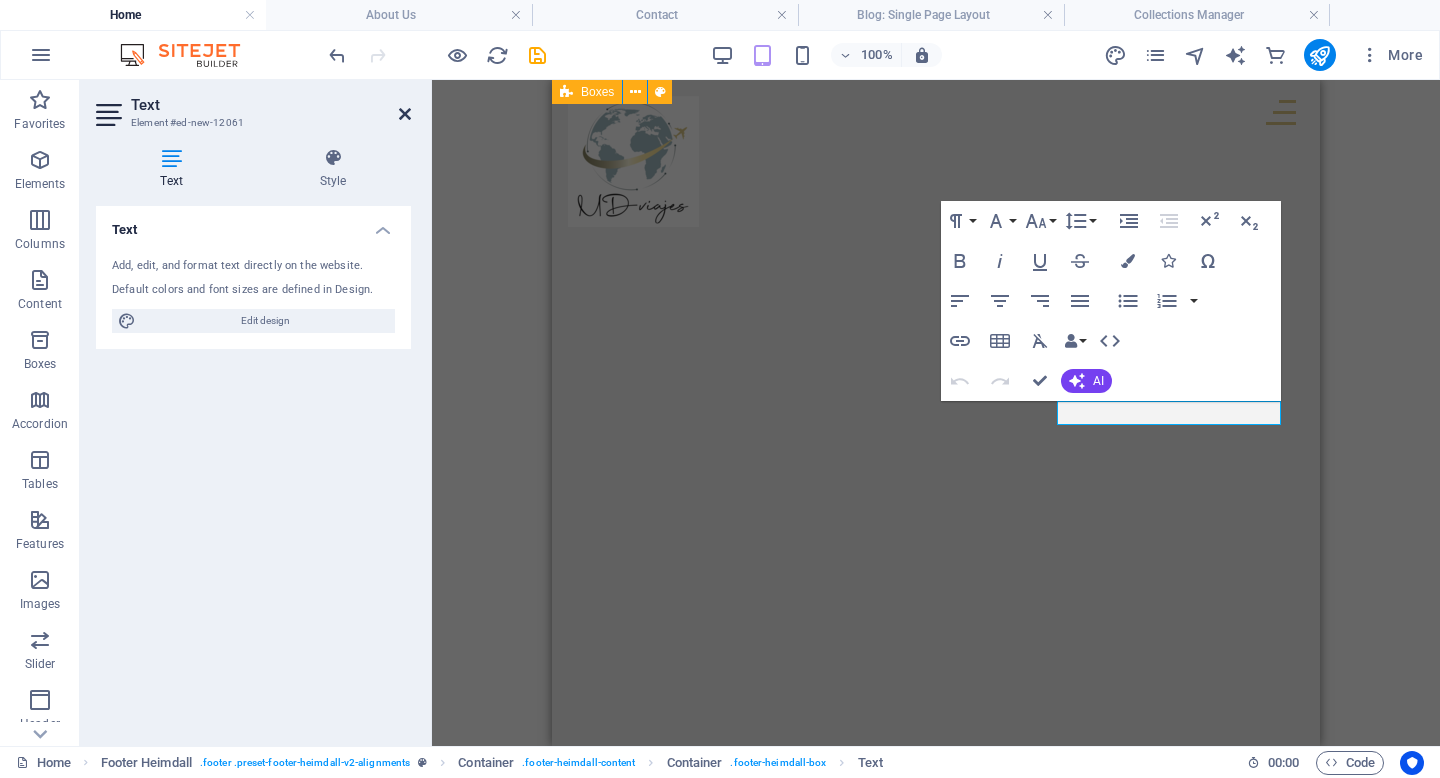 click on "Text Element #ed-new-12061 Text Style Text Add, edit, and format text directly on the website. Default colors and font sizes are defined in Design. Edit design Alignment Left aligned Centered Right aligned Footer Heimdall Element Layout How this element expands within the layout (Flexbox). Size Default auto px % 1/1 1/2 1/3 1/4 1/5 1/6 1/7 1/8 1/9 1/10 Grow Shrink Order Container layout Visible Visible Opacity 100 % Overflow Spacing Margin Default auto px % rem vw vh Custom Custom auto px % rem vw vh auto px % rem vw vh auto px % rem vw vh auto px % rem vw vh Padding Default px rem % vh vw Custom Custom px rem % vh vw px rem % vh vw px rem % vh vw px rem % vh vw Border Style              - Width 1 auto px rem % vh vw Custom Custom 1 auto px rem % vh vw 1 auto px rem % vh vw 1 auto px rem % vh vw 1 auto px rem % vh vw  - Color Round corners Default px rem % vh vw Custom Custom px rem % vh vw px rem % vh vw px rem % vh vw px rem % vh vw Shadow Default None Outside Inside Color X offset 0 px rem vh vw" at bounding box center [256, 413] 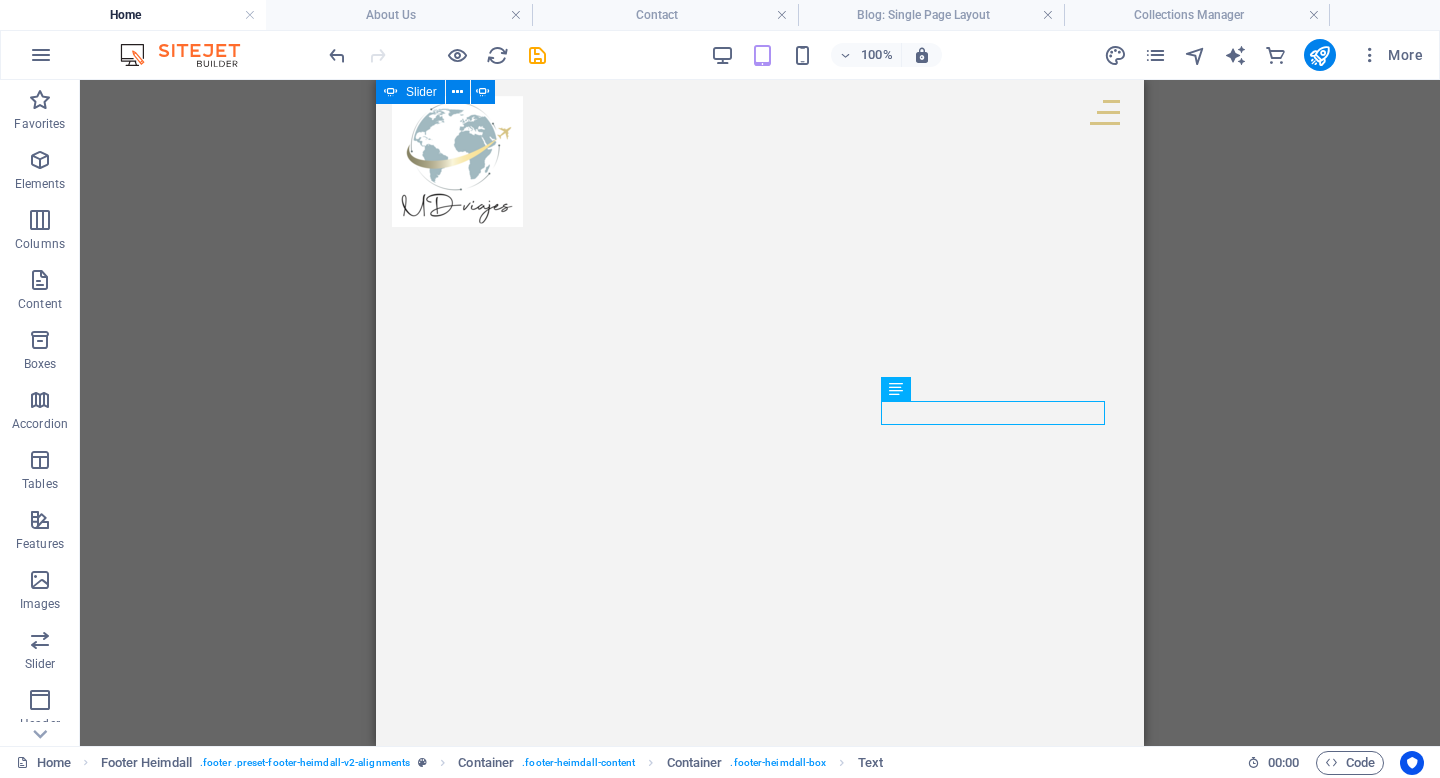 click on "H2   Collection   Collection item   Menu Bar   Collection item   Image   Collection item   Spacer   H2   Image   Container   Collection filter-buttons   Container   Container   Button   Menu   Logo   Button   Button   Button   Spacer   Collection item   Image   Collection item   H2   Collection item   Image   Collection item   Spacer   H2   Spacer   Collection item   Image   Collection item   Spacer   H2   Container   Container   Text   Collection   Collection item   Spacer   Collection item   Container   Spacer   H2   Text   Spacer   Container   Spacer   Collection item   Container   Spacer   H2   Text   Spacer   Container   Container   Footer Thrud   Container   Spacer   Container   Container   Container   Menu   Spacer   Container   Container   Spacer   Horizontal Form   Form   Email   Horizontal Form   Horizontal Form   Form   Checkbox   Container   Container   Logo   Container   Container   Container   Text   Collection item   Text   Collection item   Image   Collection item   Captcha" at bounding box center [760, 413] 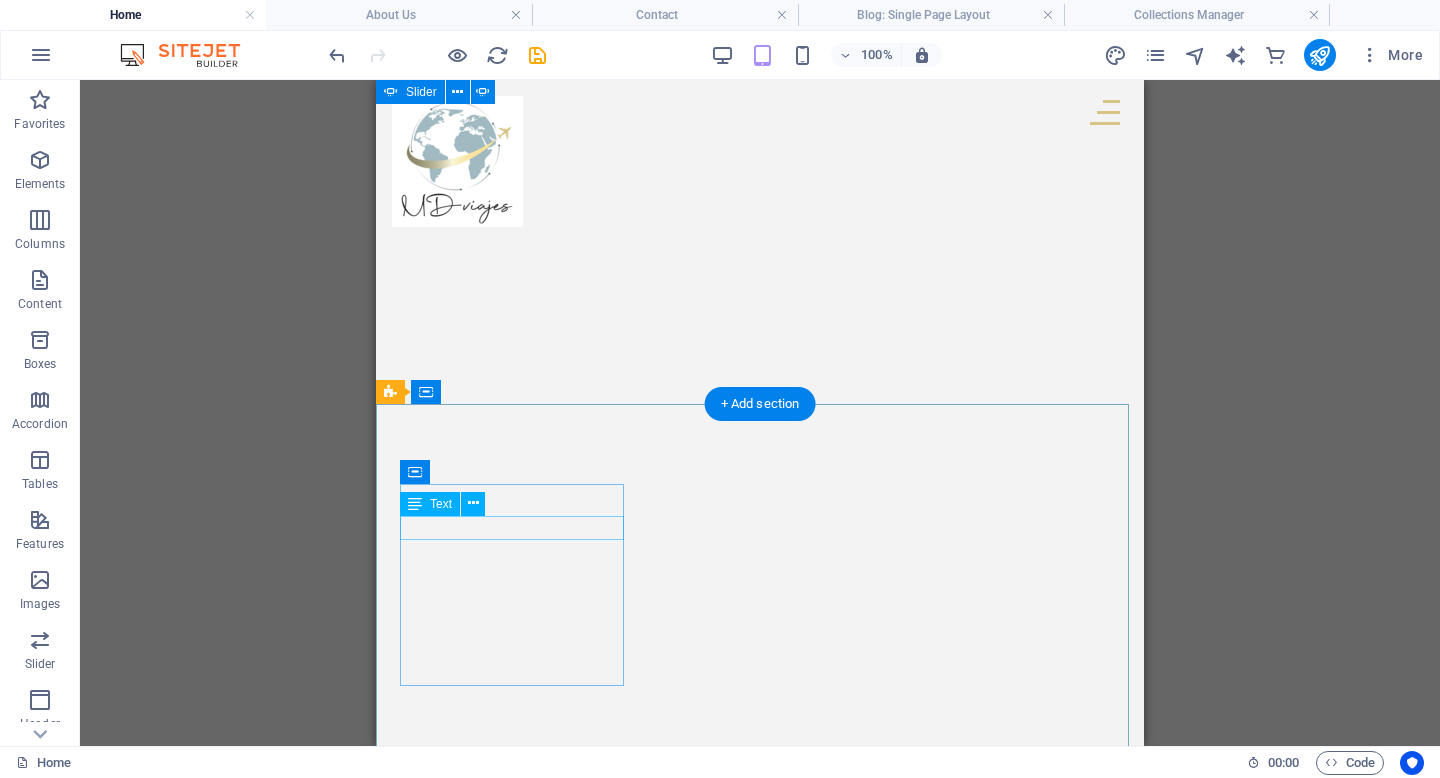 scroll, scrollTop: 4178, scrollLeft: 0, axis: vertical 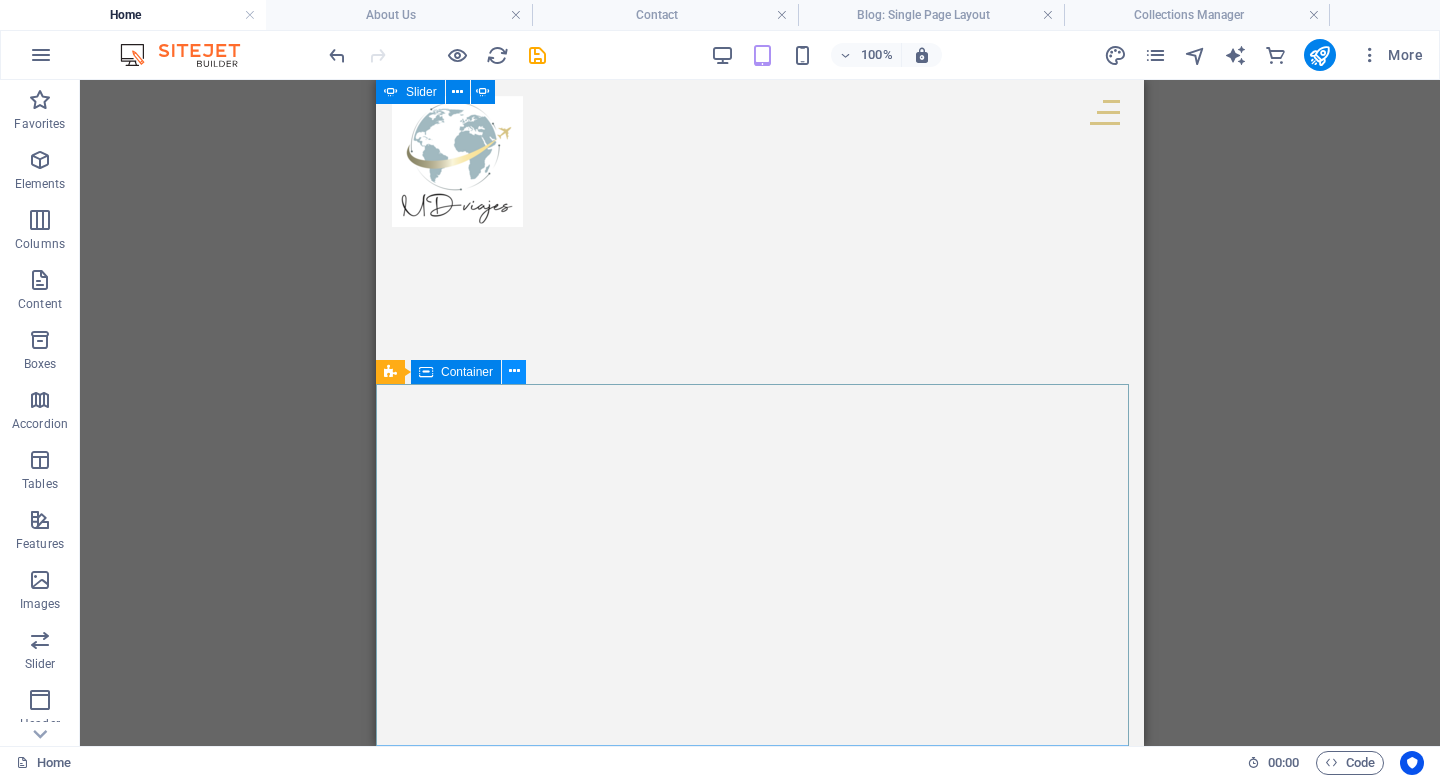 click at bounding box center [514, 371] 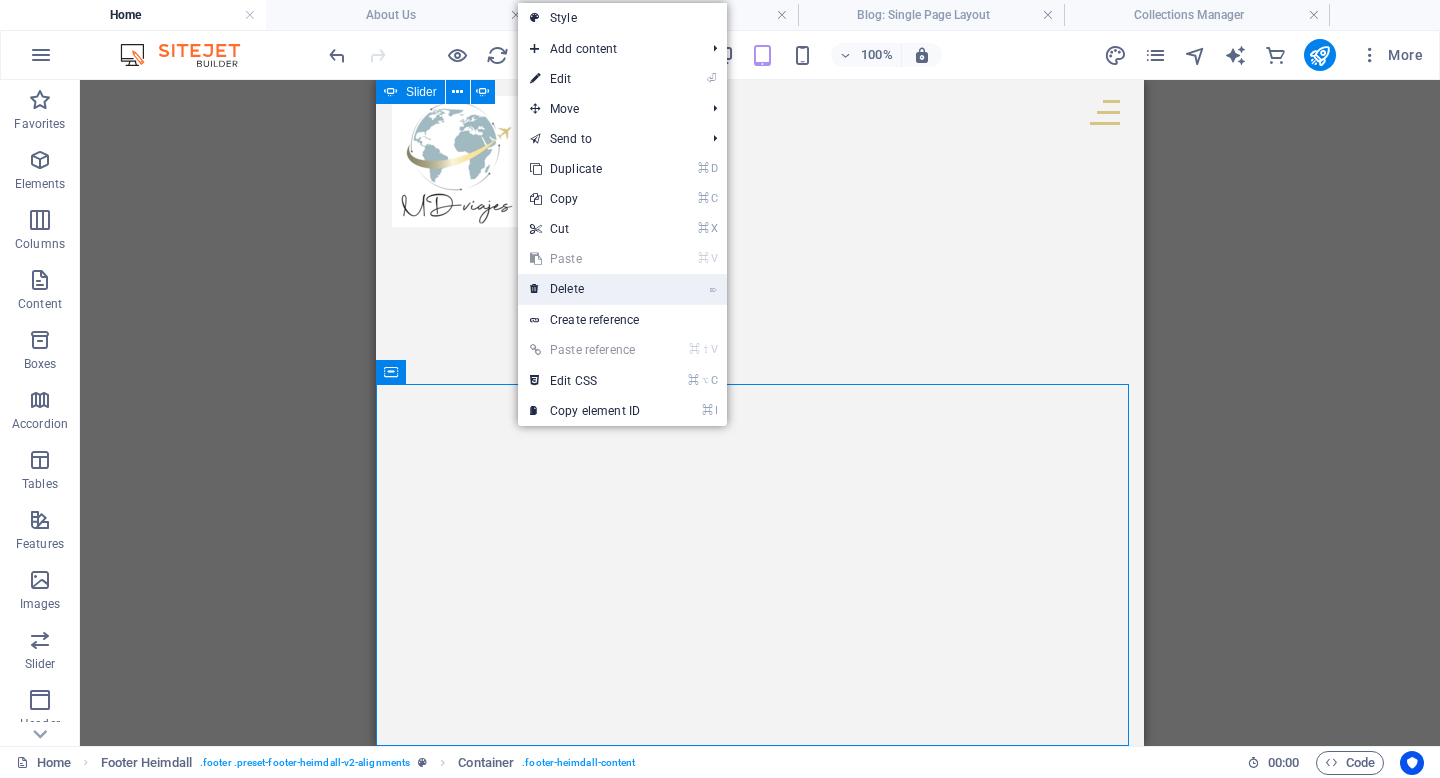 click on "⌦  Delete" at bounding box center (585, 289) 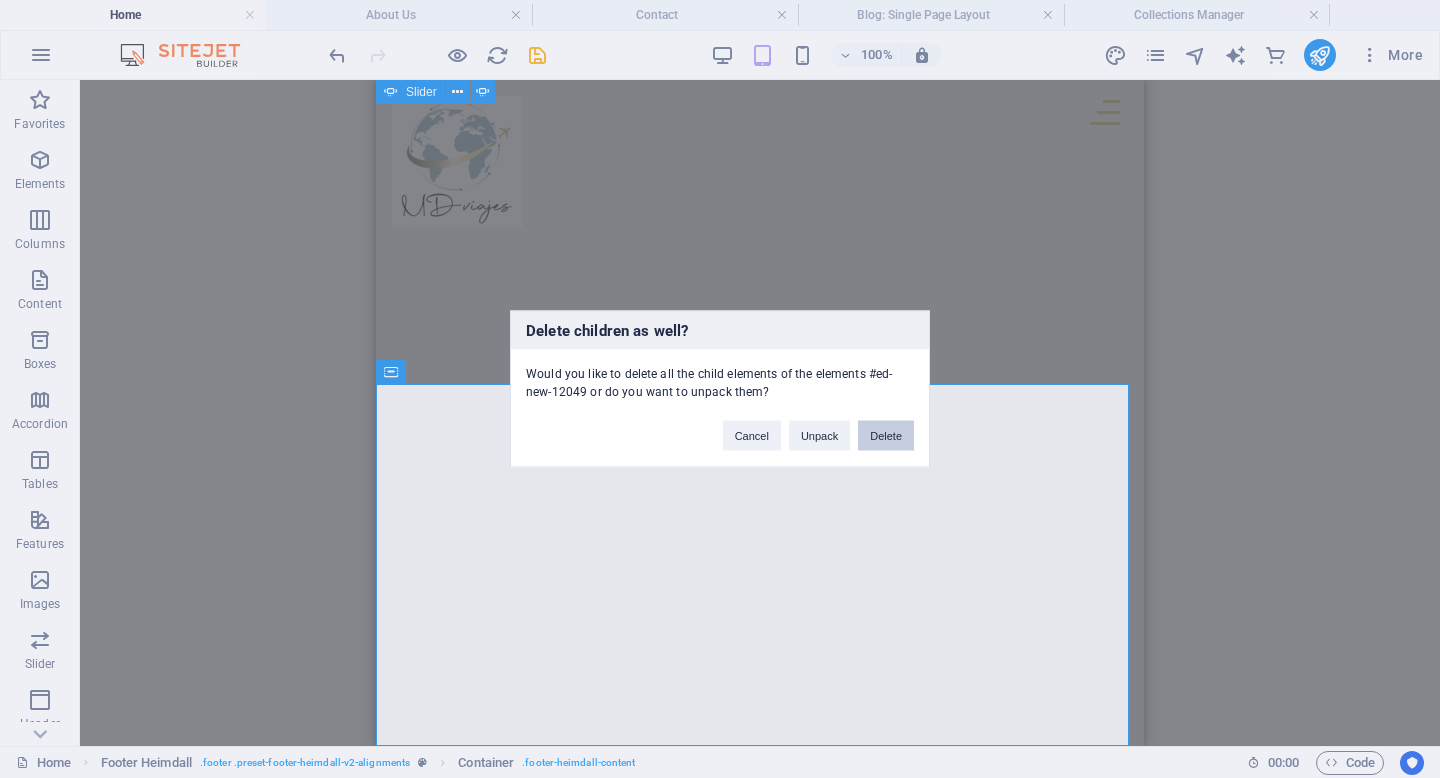 click on "Delete" at bounding box center (886, 436) 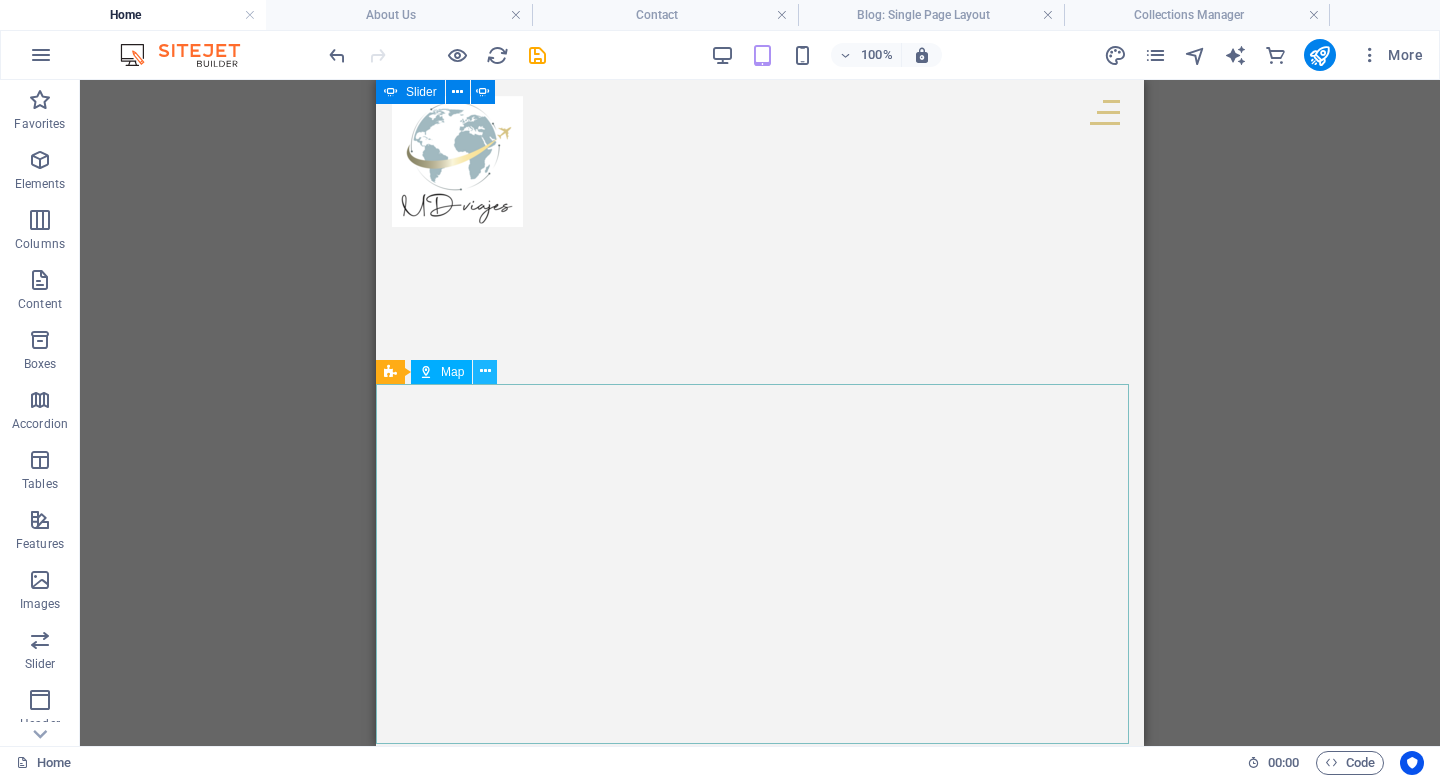 click at bounding box center (485, 371) 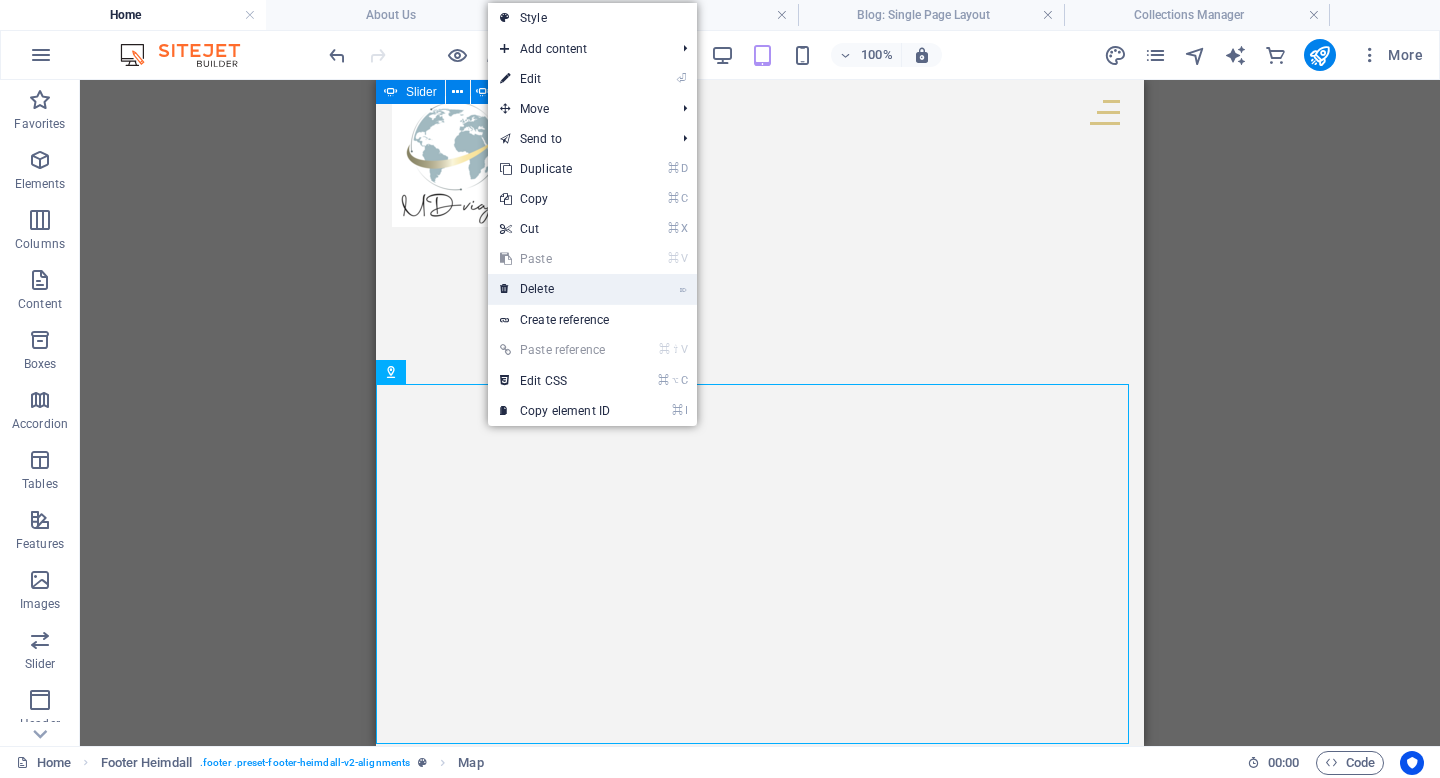 click on "⌦  Delete" at bounding box center (555, 289) 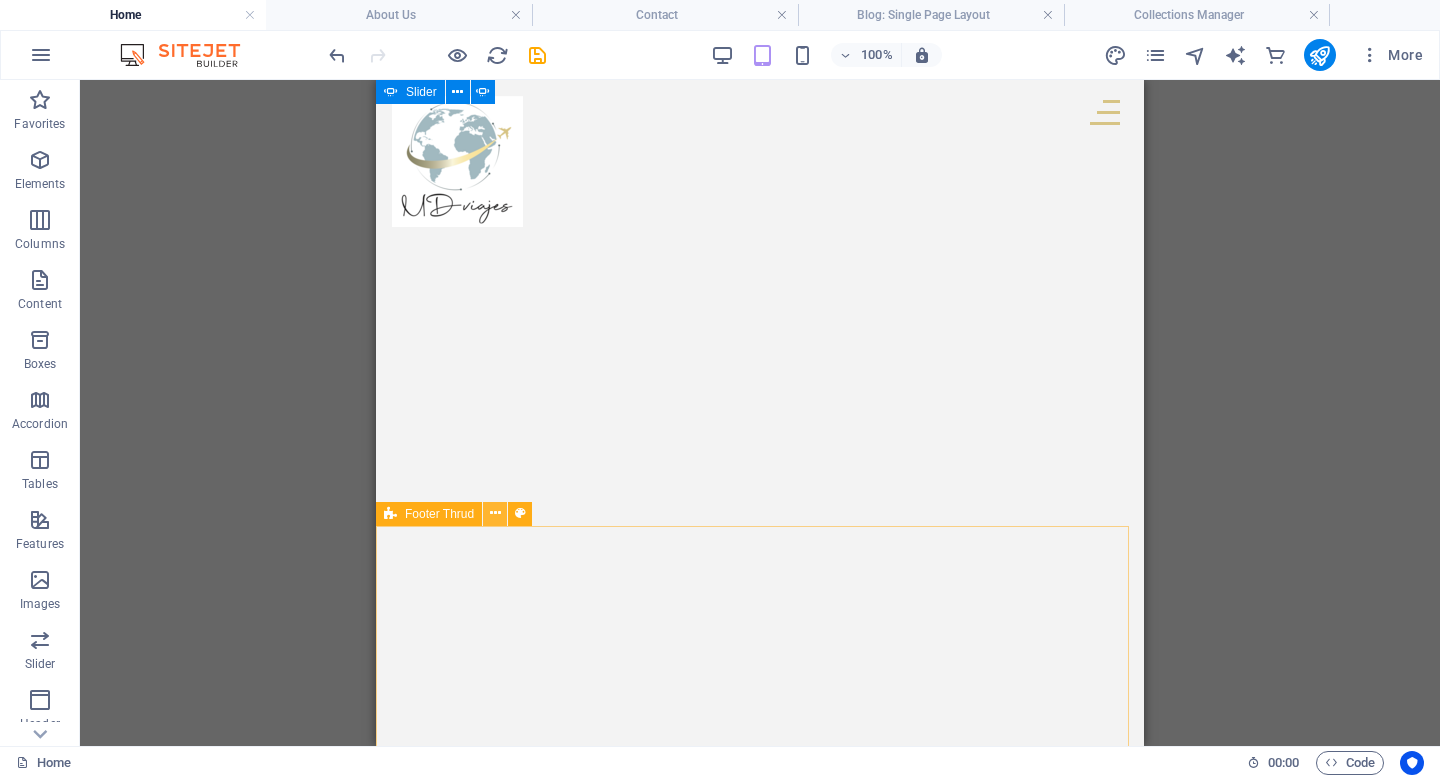 click at bounding box center [495, 513] 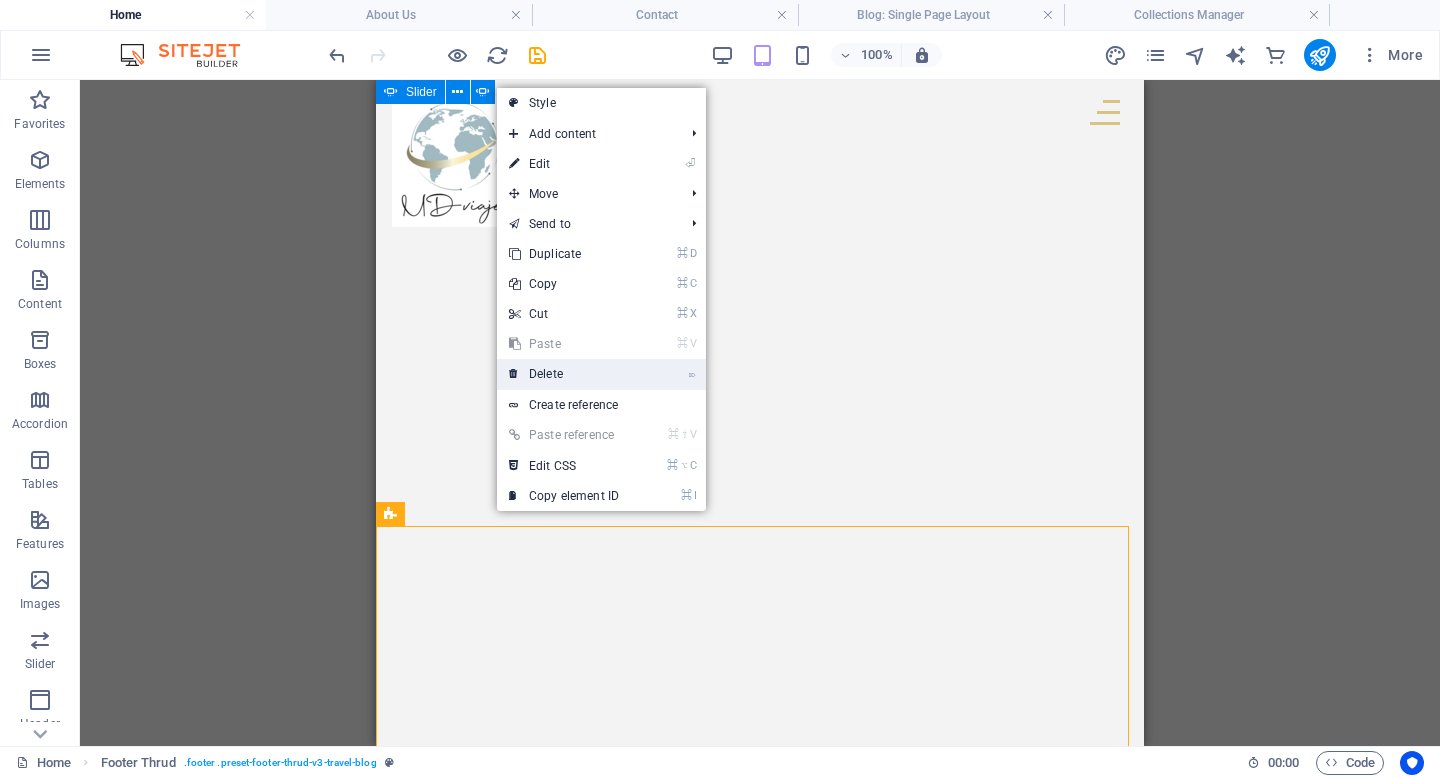click on "⌦  Delete" at bounding box center [564, 374] 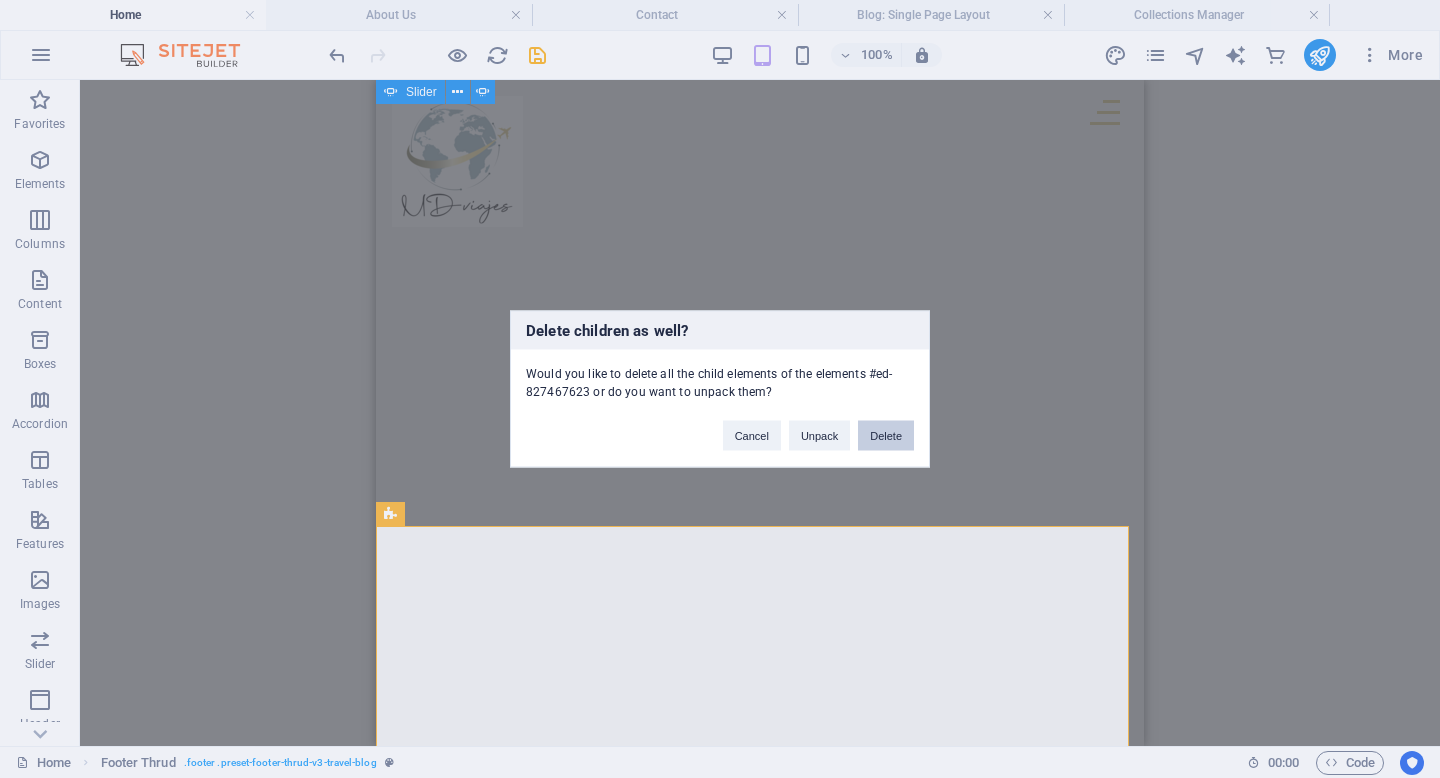 click on "Delete" at bounding box center (886, 436) 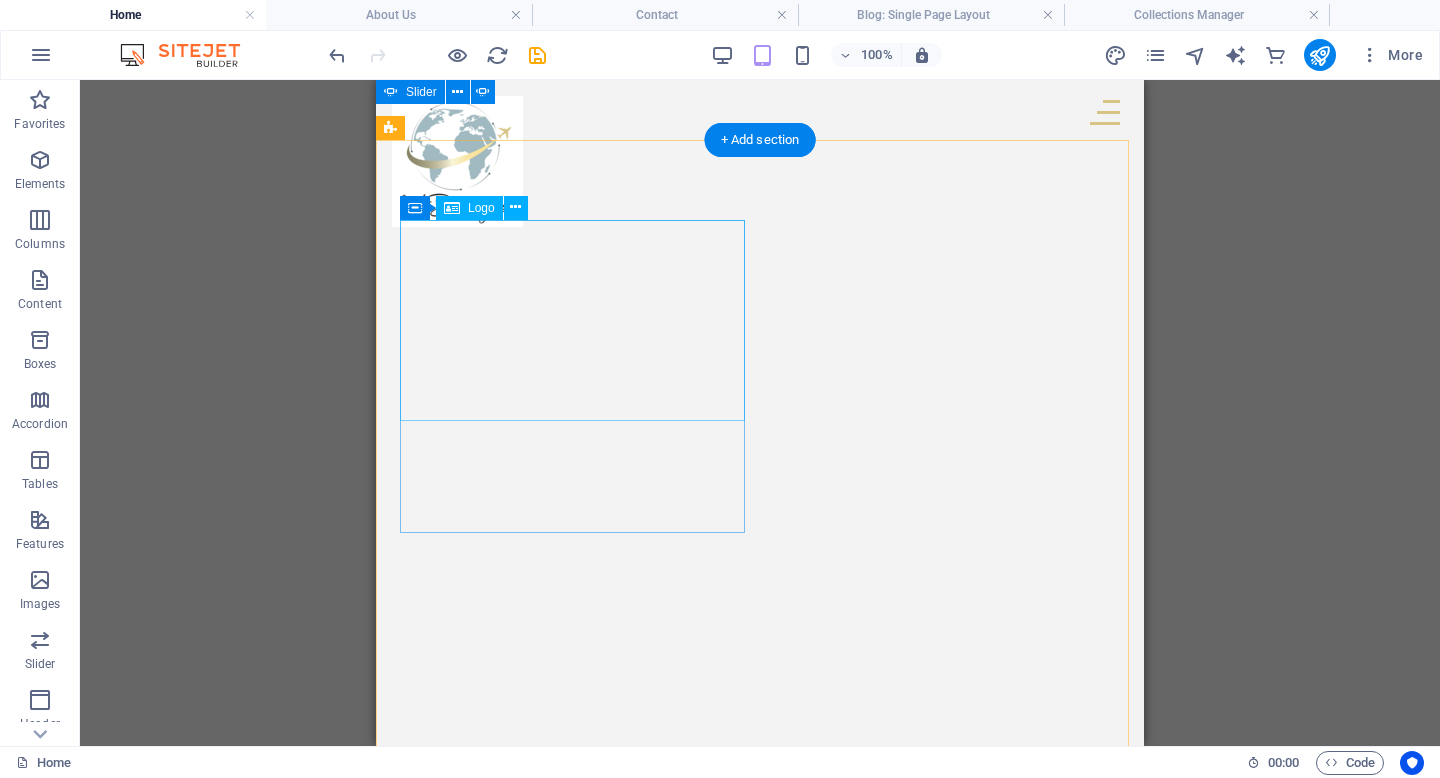scroll, scrollTop: 3323, scrollLeft: 0, axis: vertical 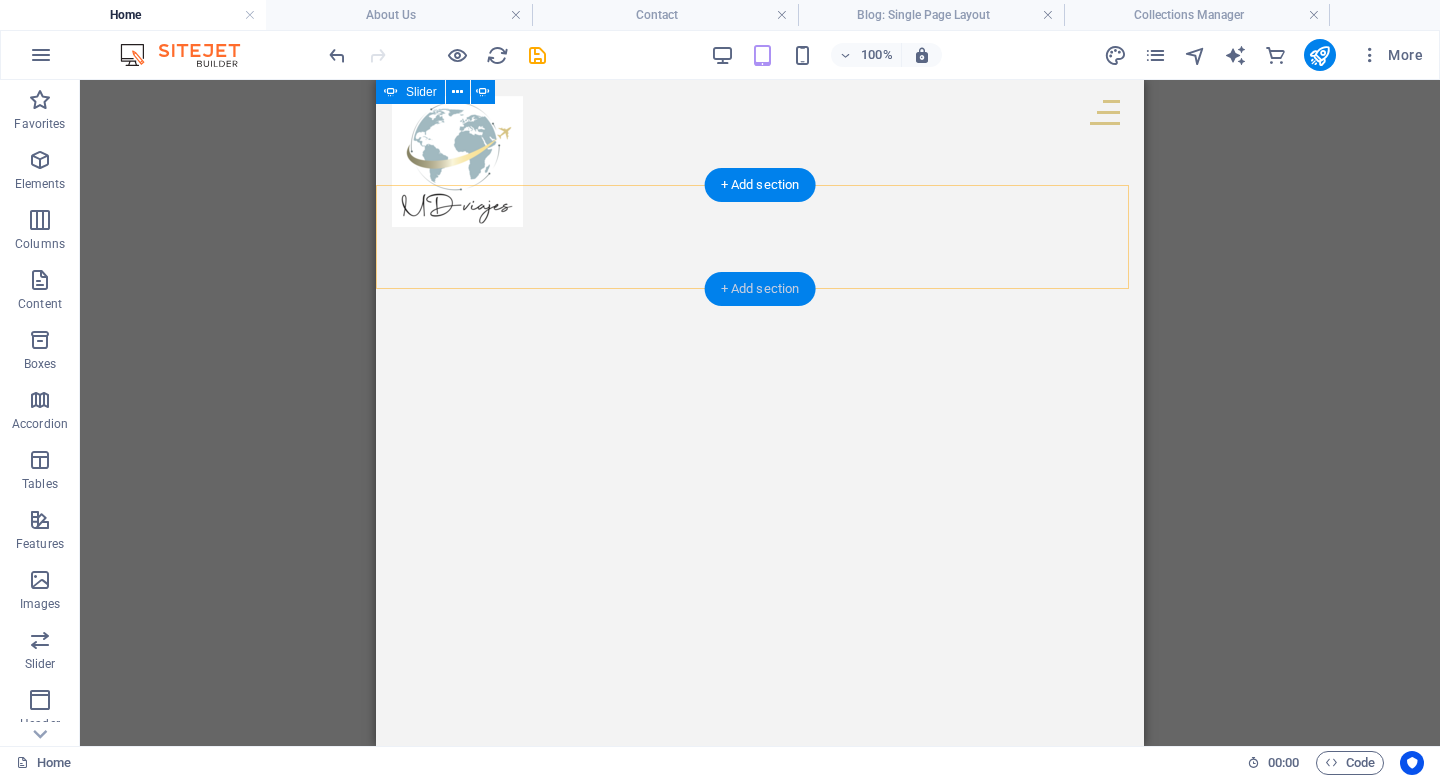 click on "+ Add section" at bounding box center (760, 289) 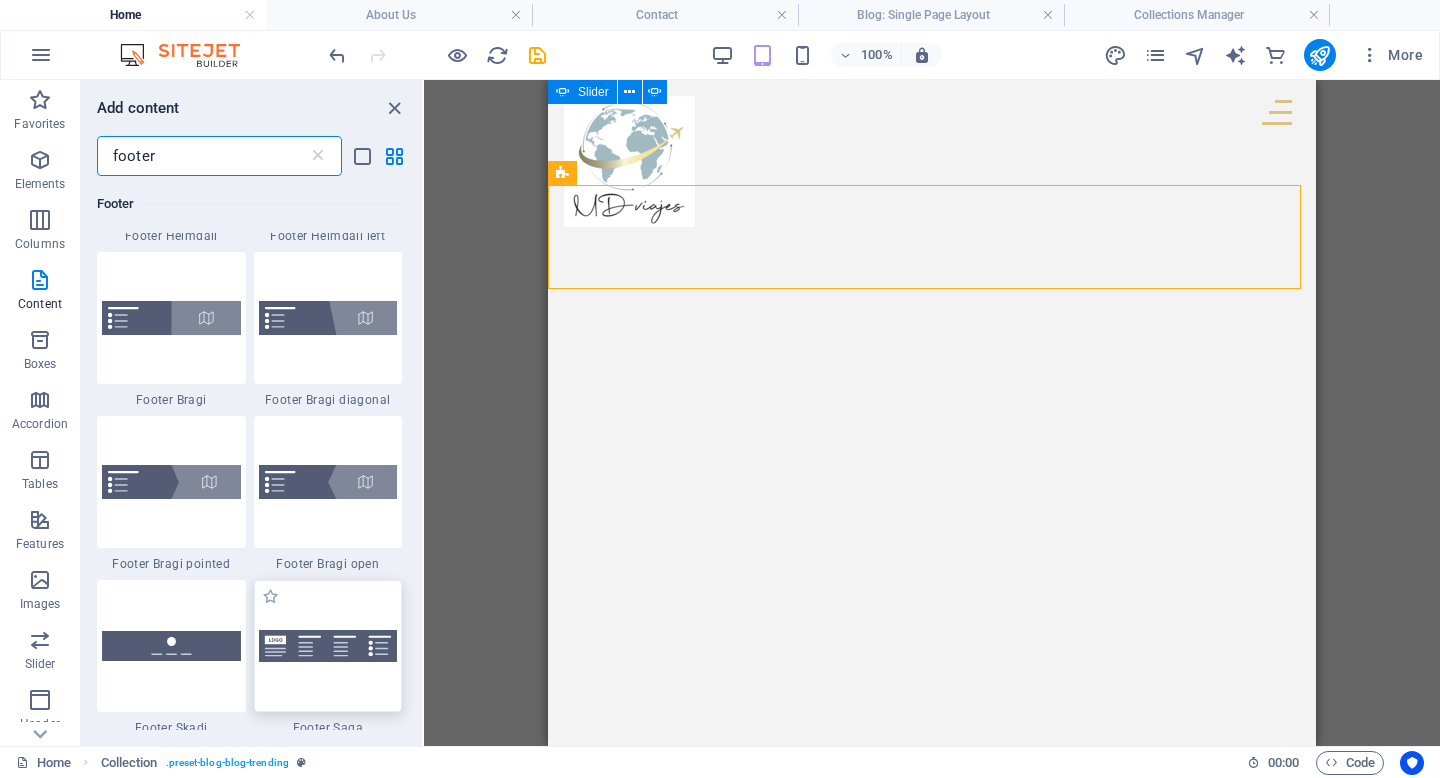 scroll, scrollTop: 631, scrollLeft: 0, axis: vertical 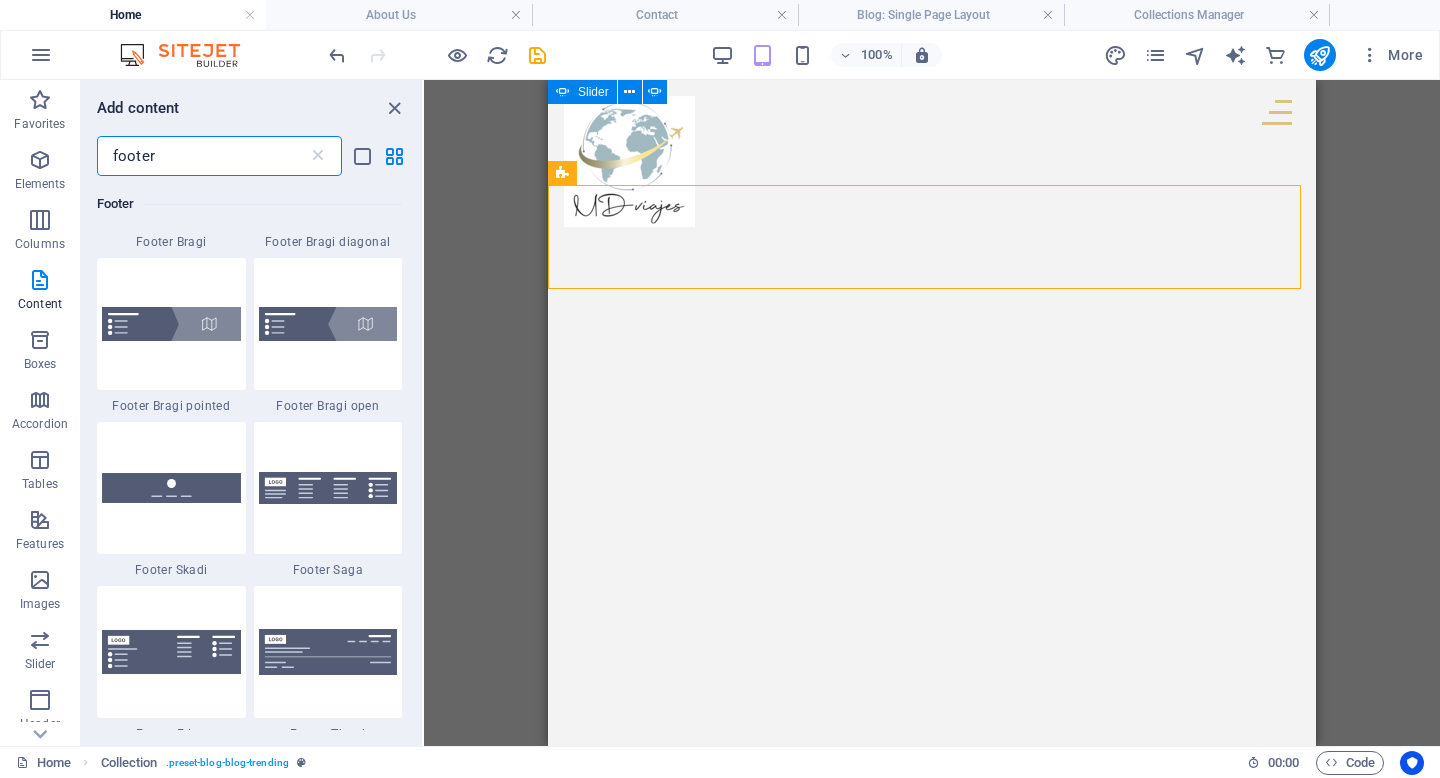click at bounding box center (328, 488) 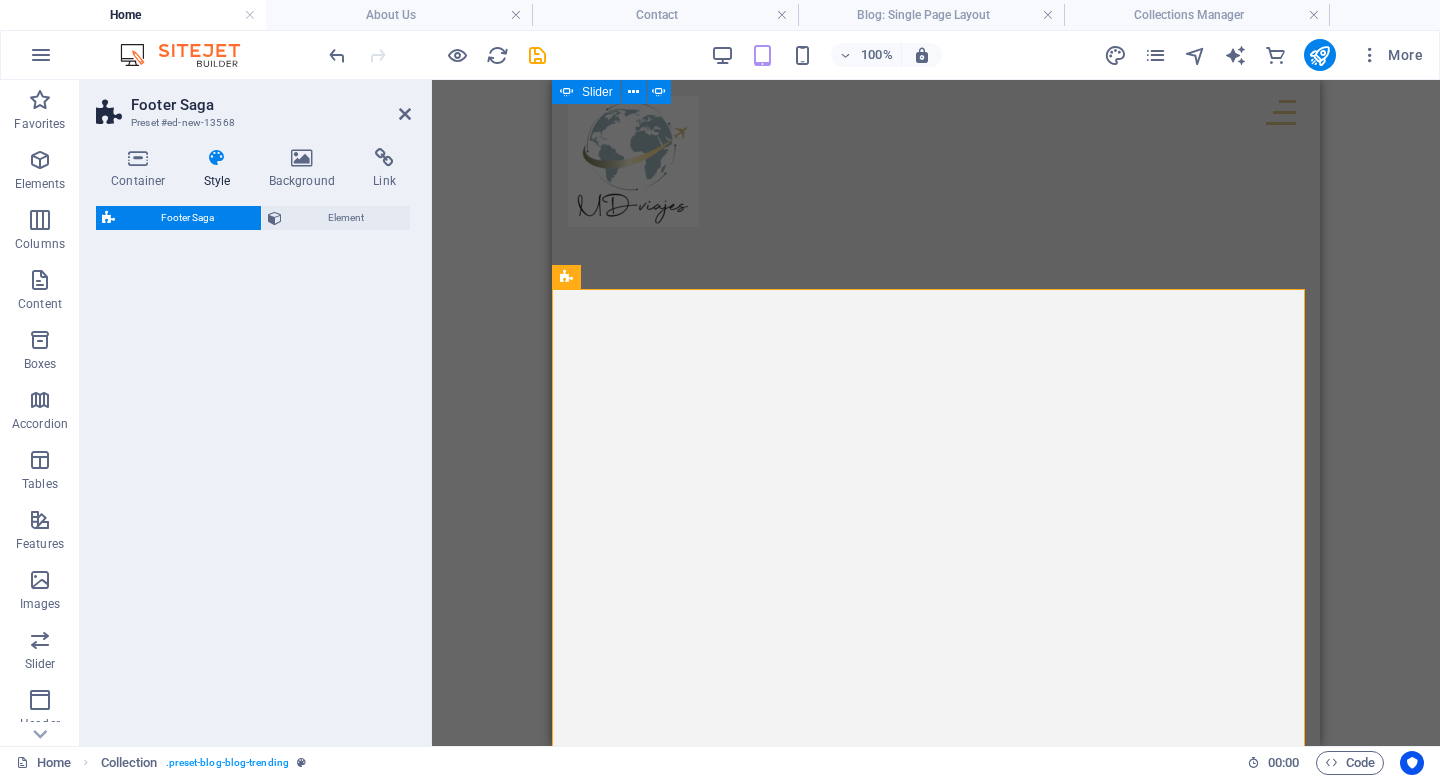 select on "rem" 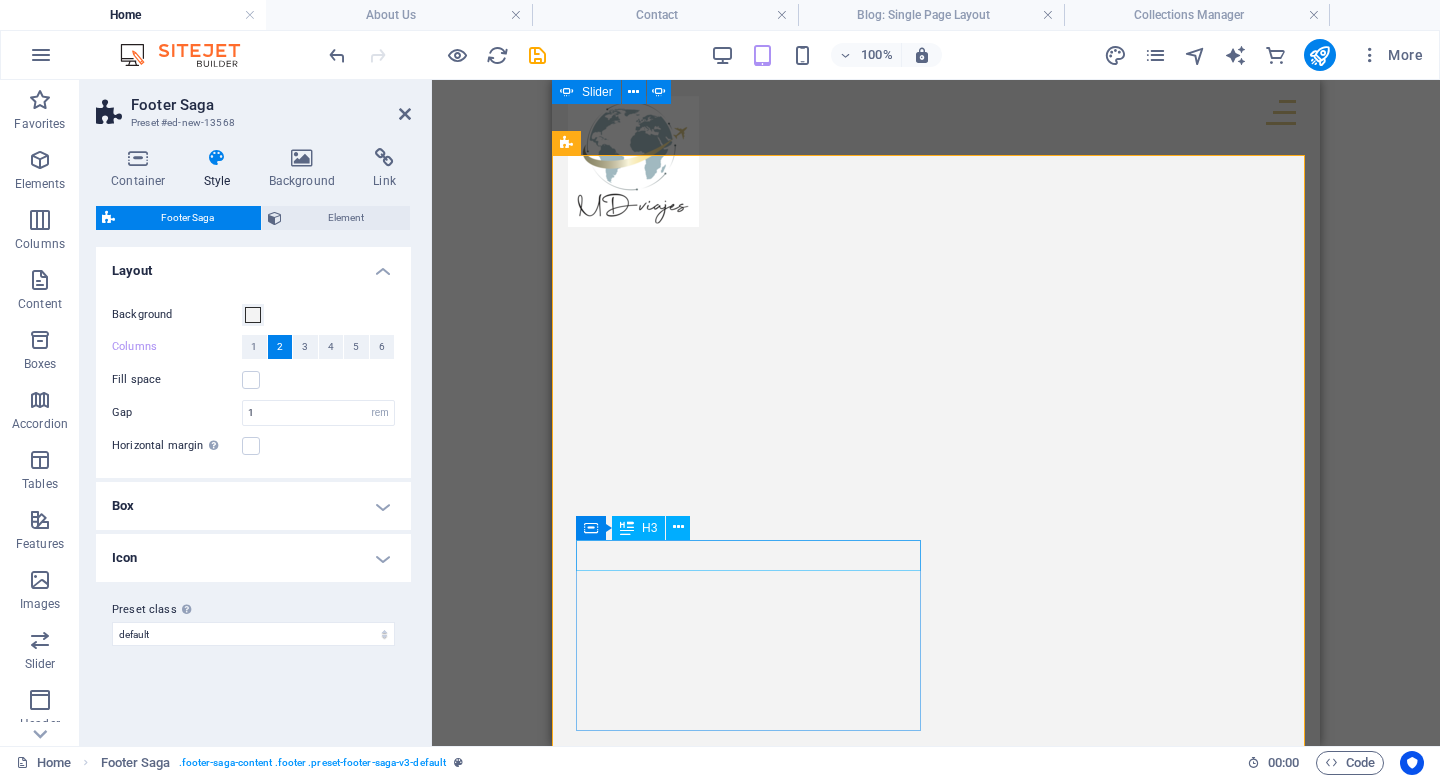 scroll, scrollTop: 3454, scrollLeft: 0, axis: vertical 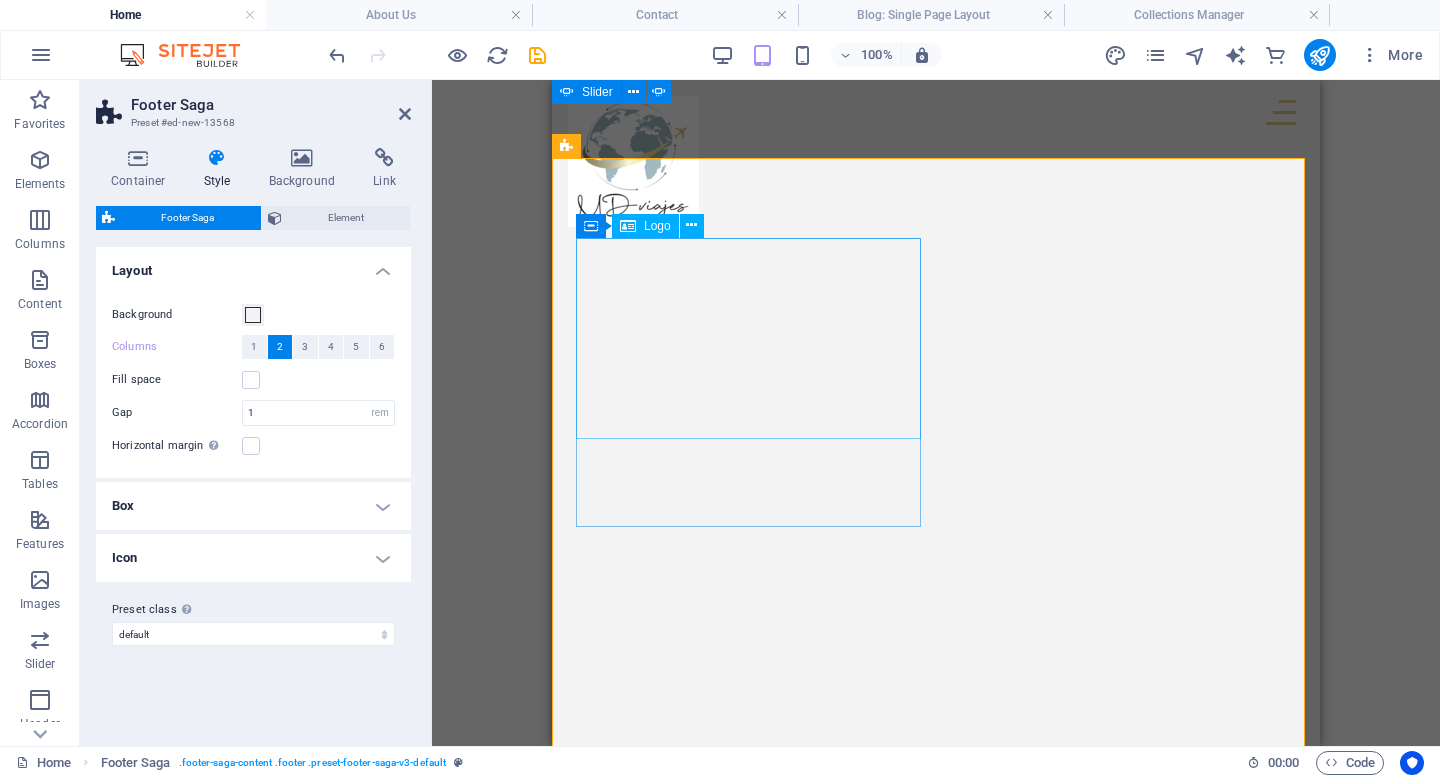 click at bounding box center [752, 23368] 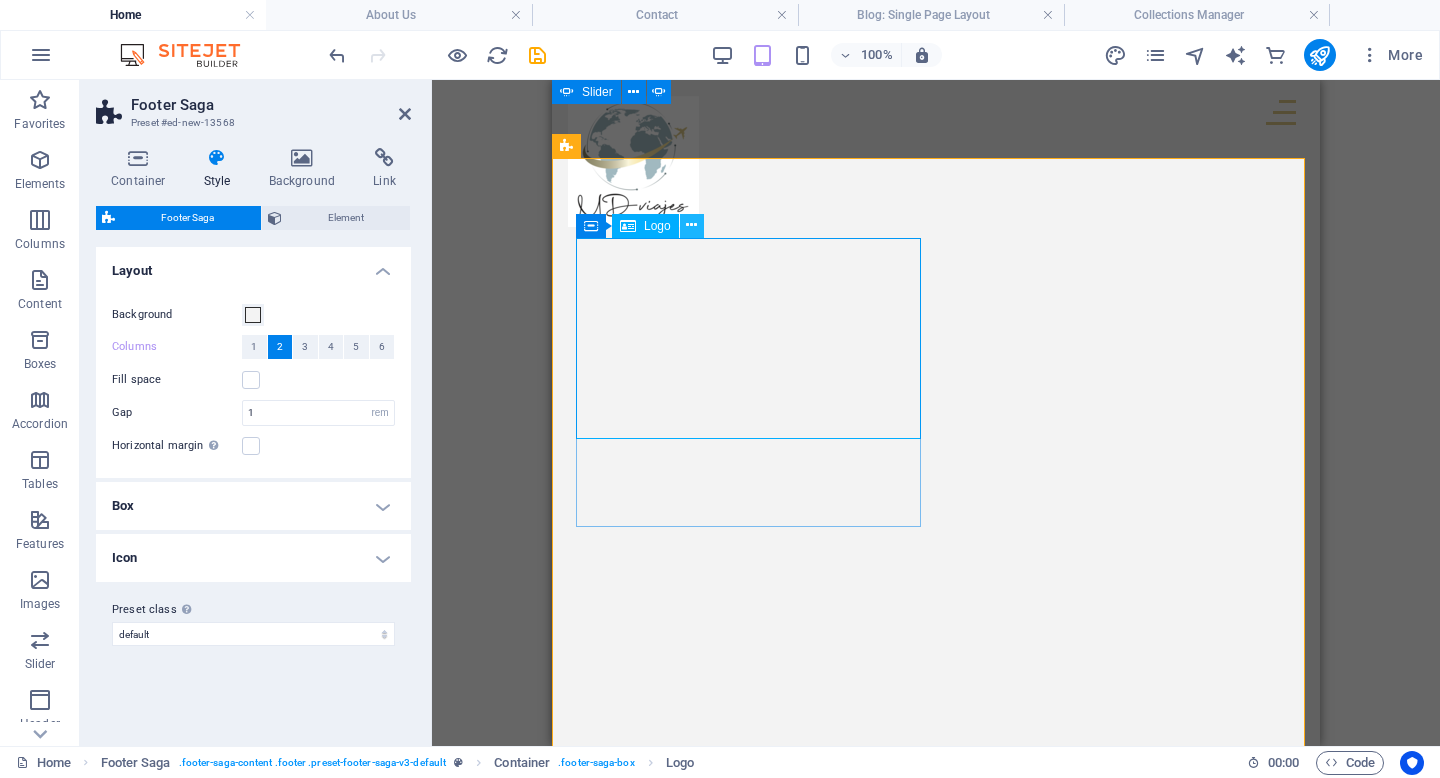click at bounding box center [691, 225] 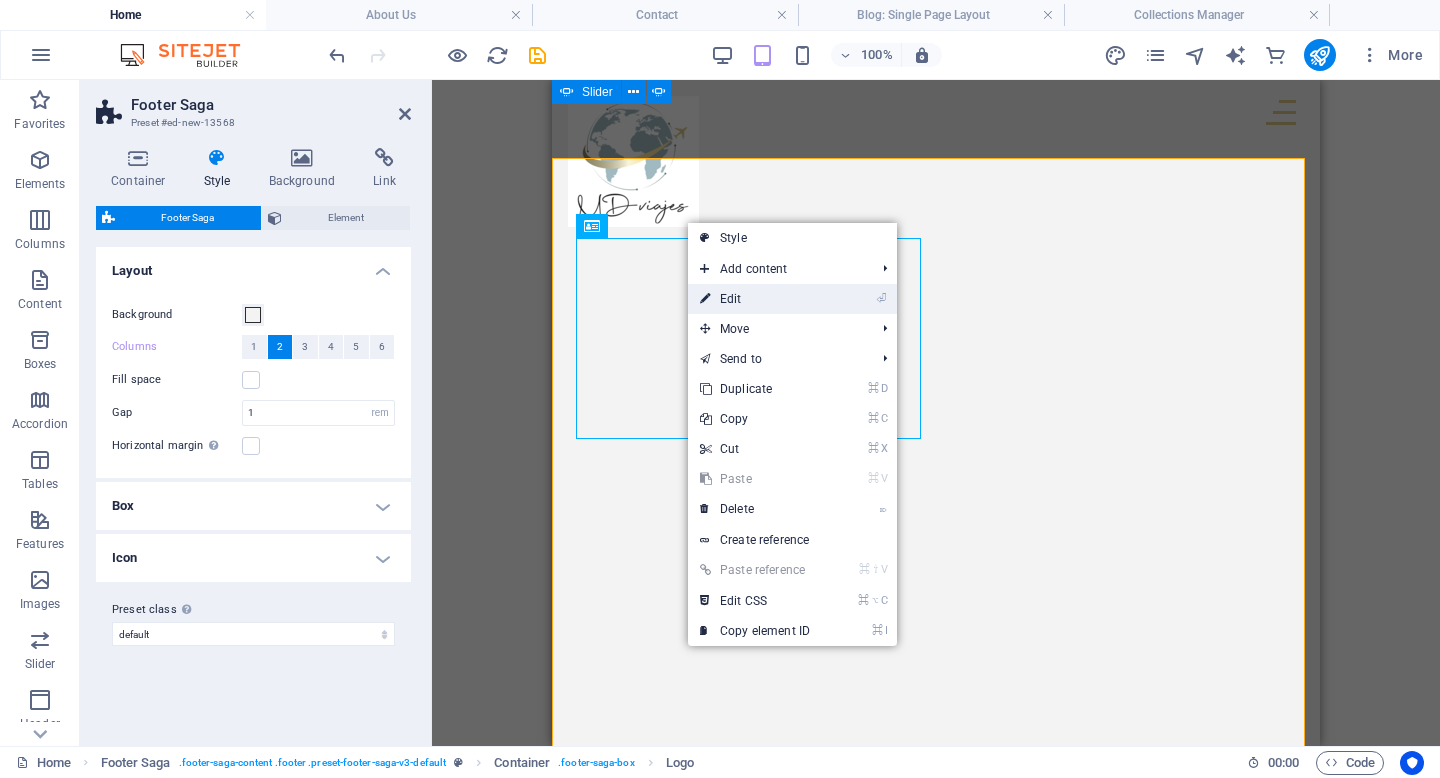 click on "⏎  Edit" at bounding box center (755, 299) 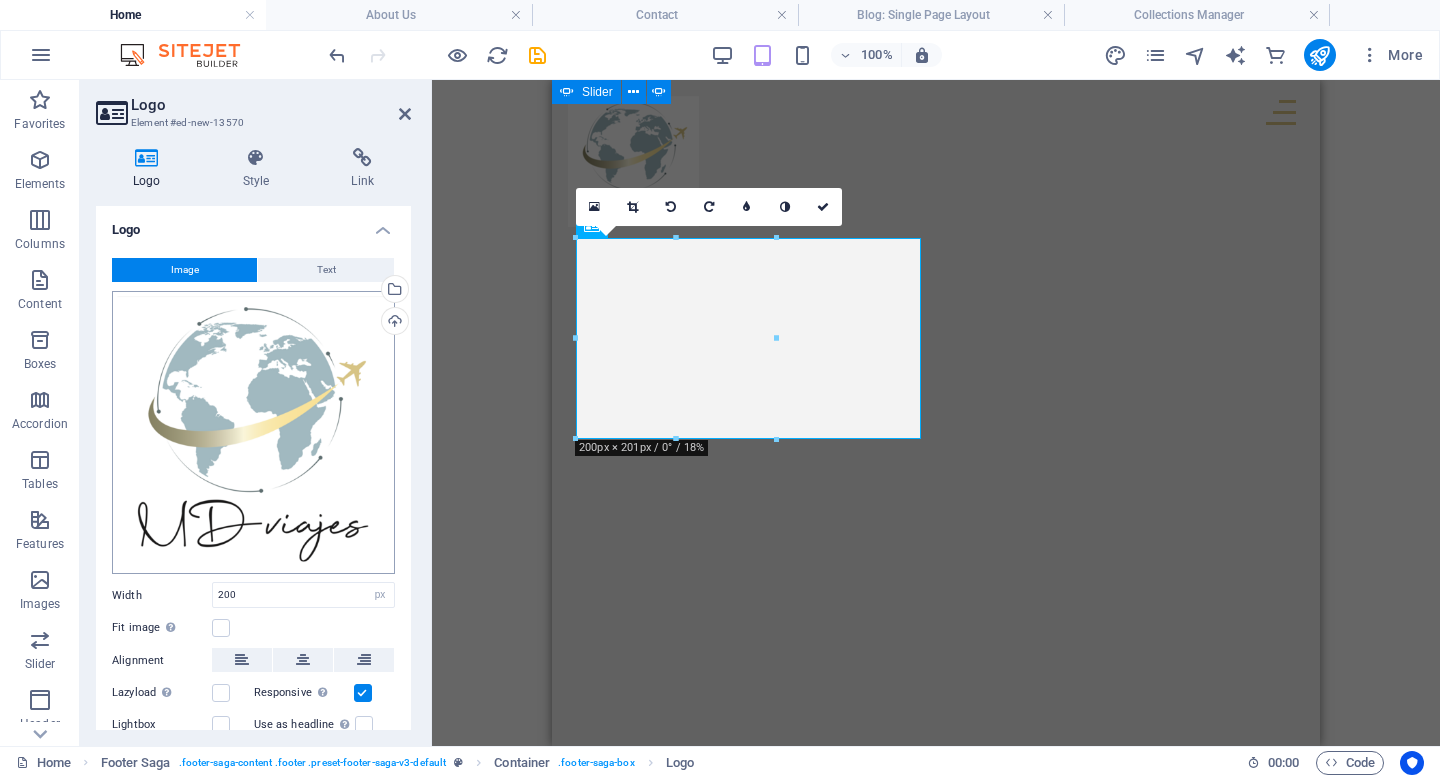 scroll, scrollTop: 5, scrollLeft: 0, axis: vertical 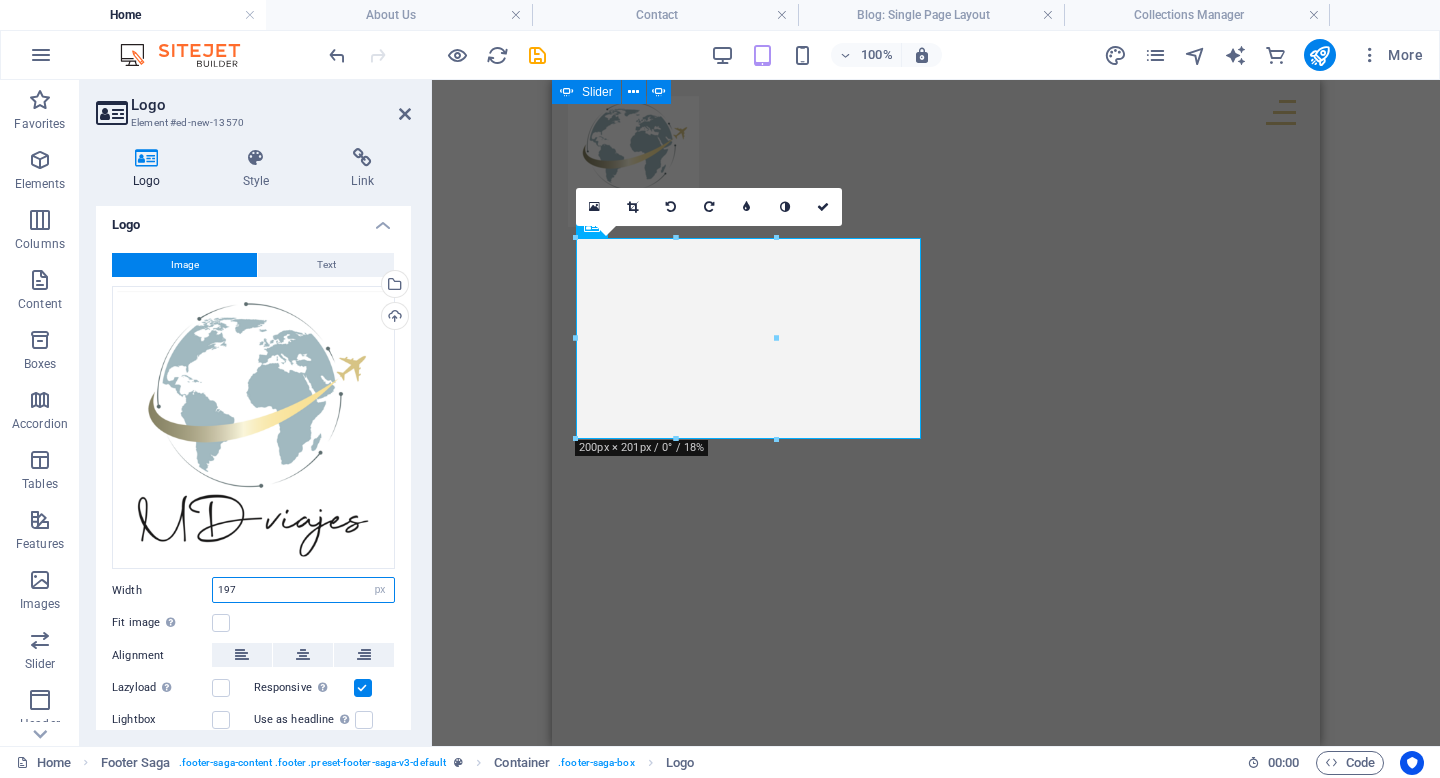 click on "197" at bounding box center (303, 590) 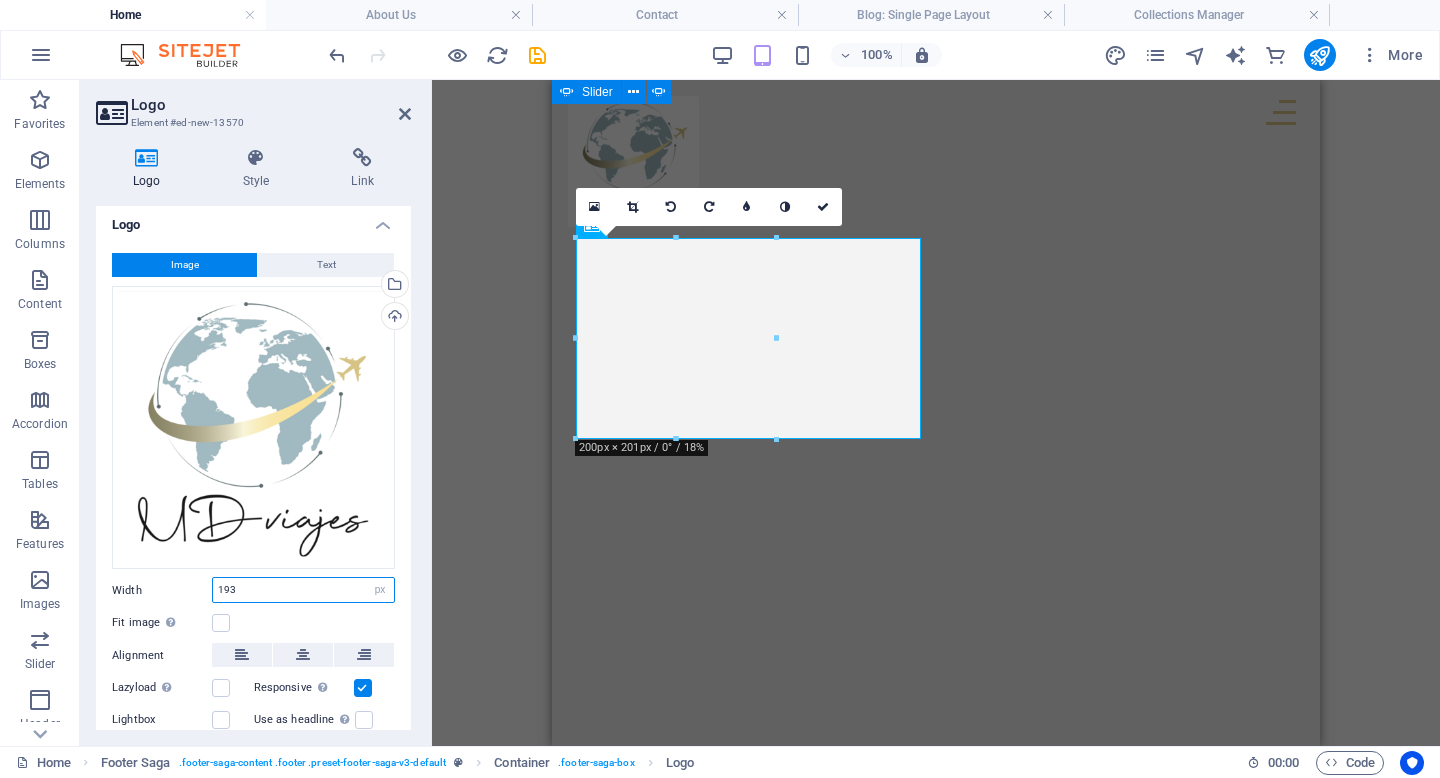 click on "193" at bounding box center [303, 590] 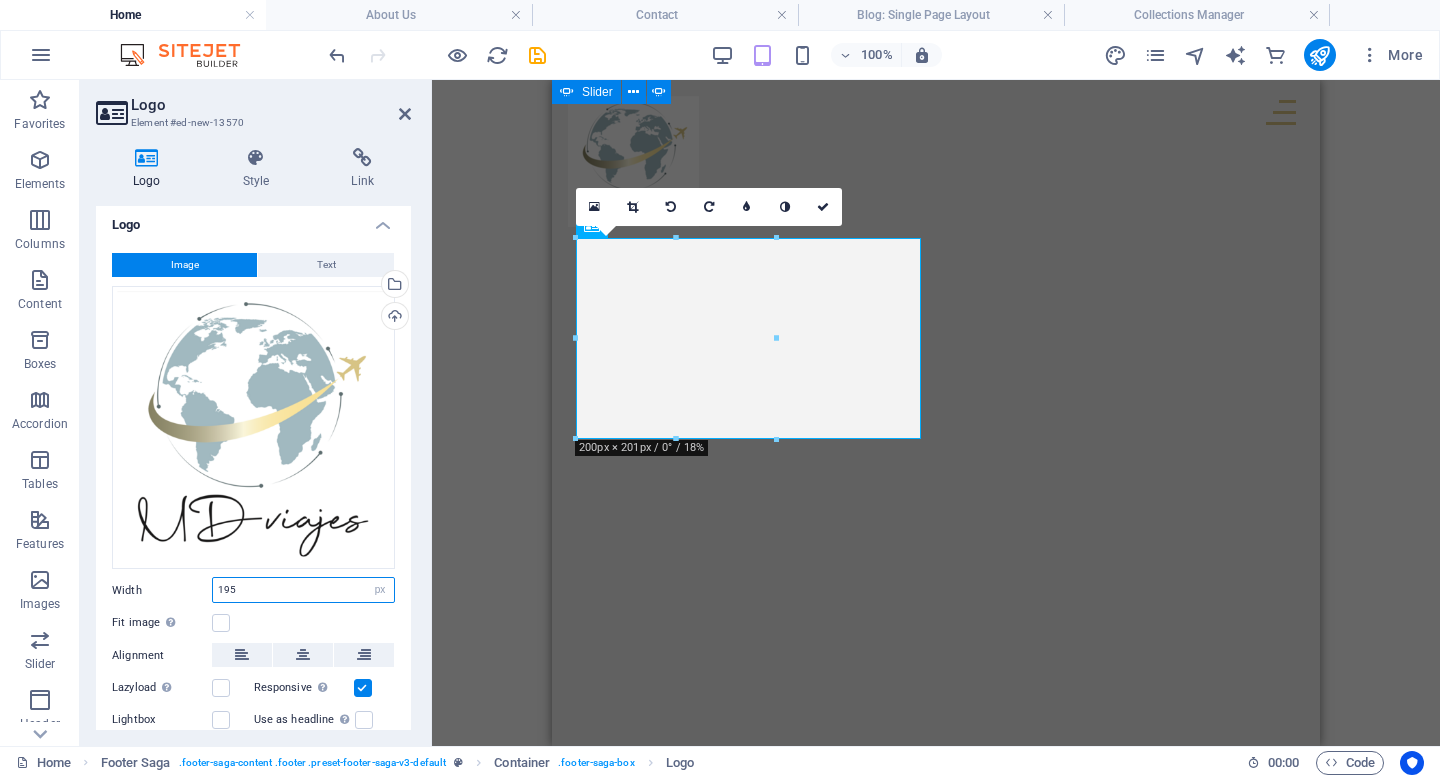 click on "195" at bounding box center [303, 590] 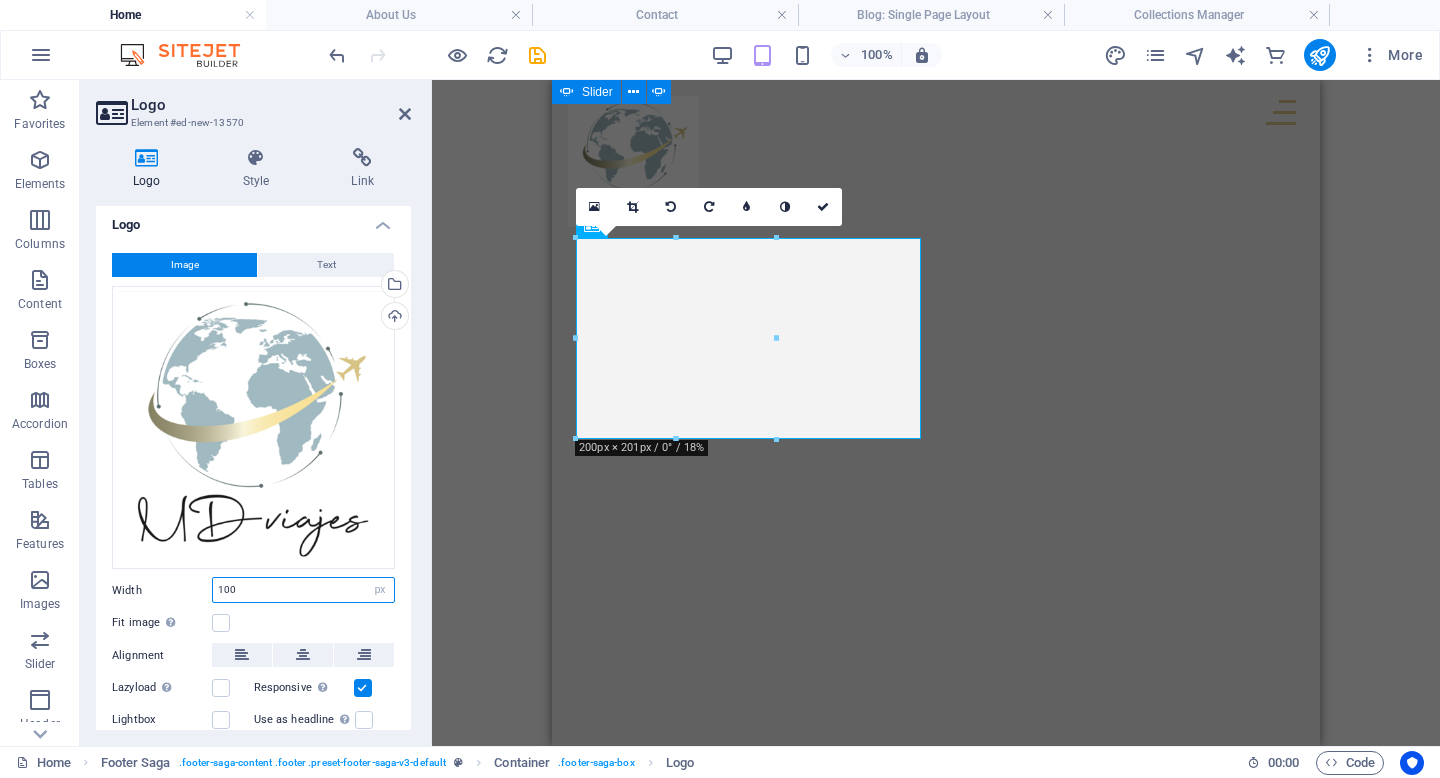 type on "100" 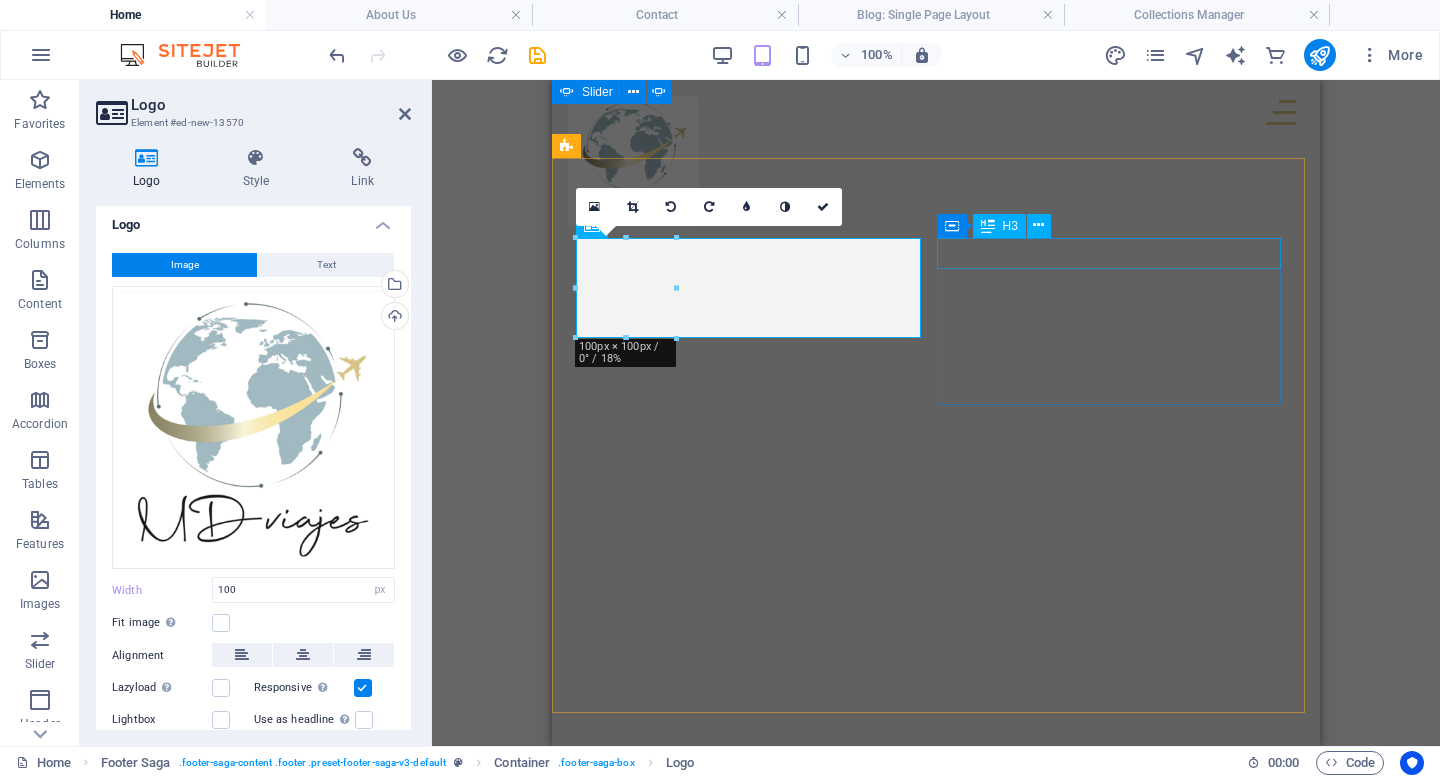 click on "H2   Collection   Collection item   Menu Bar   Collection item   Image   Collection item   Spacer   H2   Image   Container   Collection filter-buttons   Container   Container   Button   Menu   Logo   Button   Button   Button   Spacer   Collection item   Image   Collection item   H2   Collection item   Image   Collection item   Spacer   H2   Spacer   Collection item   Image   Collection item   Spacer   H2   Container   Container   Text   Collection   Collection item   Spacer   Collection item   Container   Spacer   H2   Text   Spacer   Container   Spacer   Collection item   Container   Spacer   H2   Text   Spacer   Container   Container   Footer Thrud   Container   Spacer   Container   Container   Container   Container   Menu   Spacer   Container   Container   Spacer   Horizontal Form   Form   Email   Horizontal Form   Horizontal Form   Form   Checkbox   Container   Container   Logo   Container   Container   Text   Collection item   Text   Collection item   Image   Collection item   Captcha" at bounding box center [936, 413] 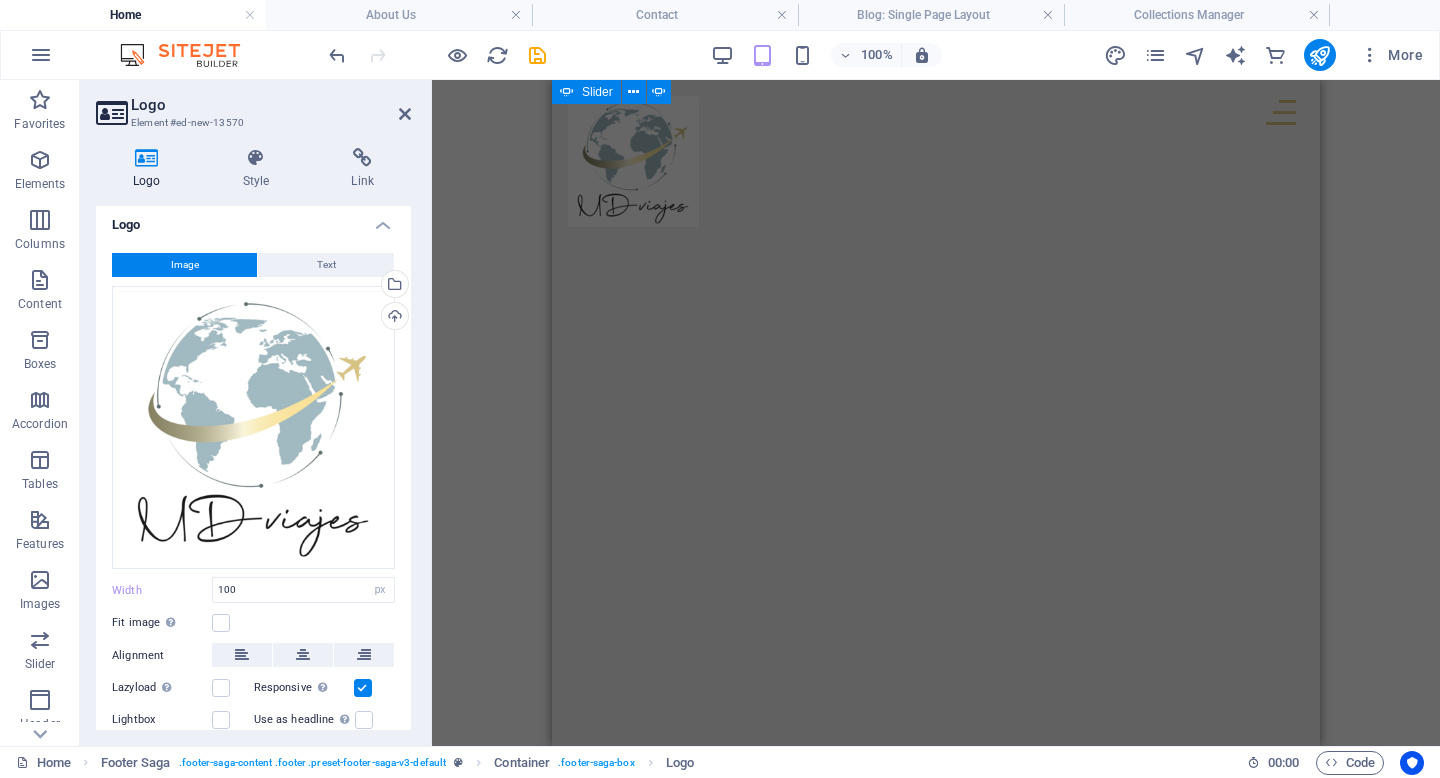 scroll, scrollTop: 4060, scrollLeft: 0, axis: vertical 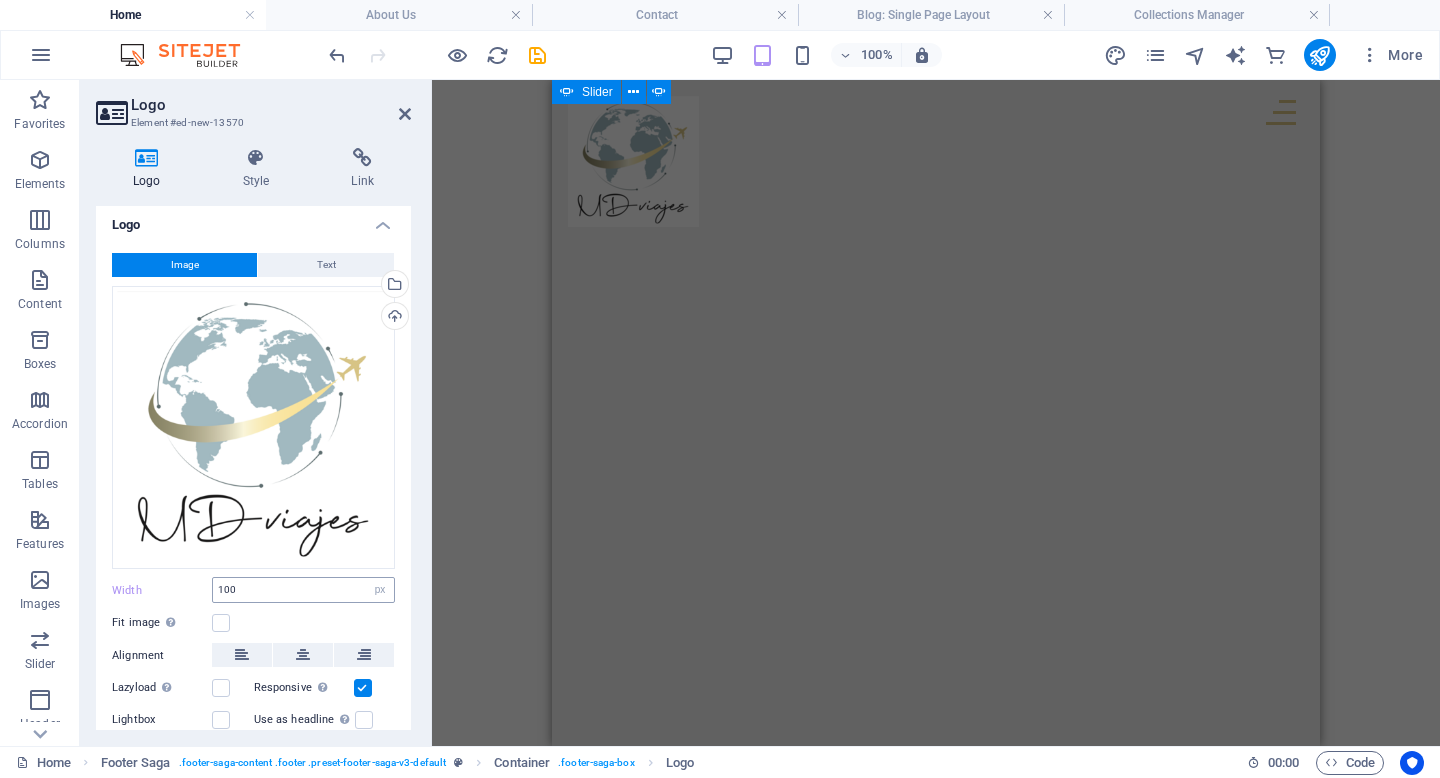 click on "100 Default auto px rem % em vh vw" at bounding box center [303, 590] 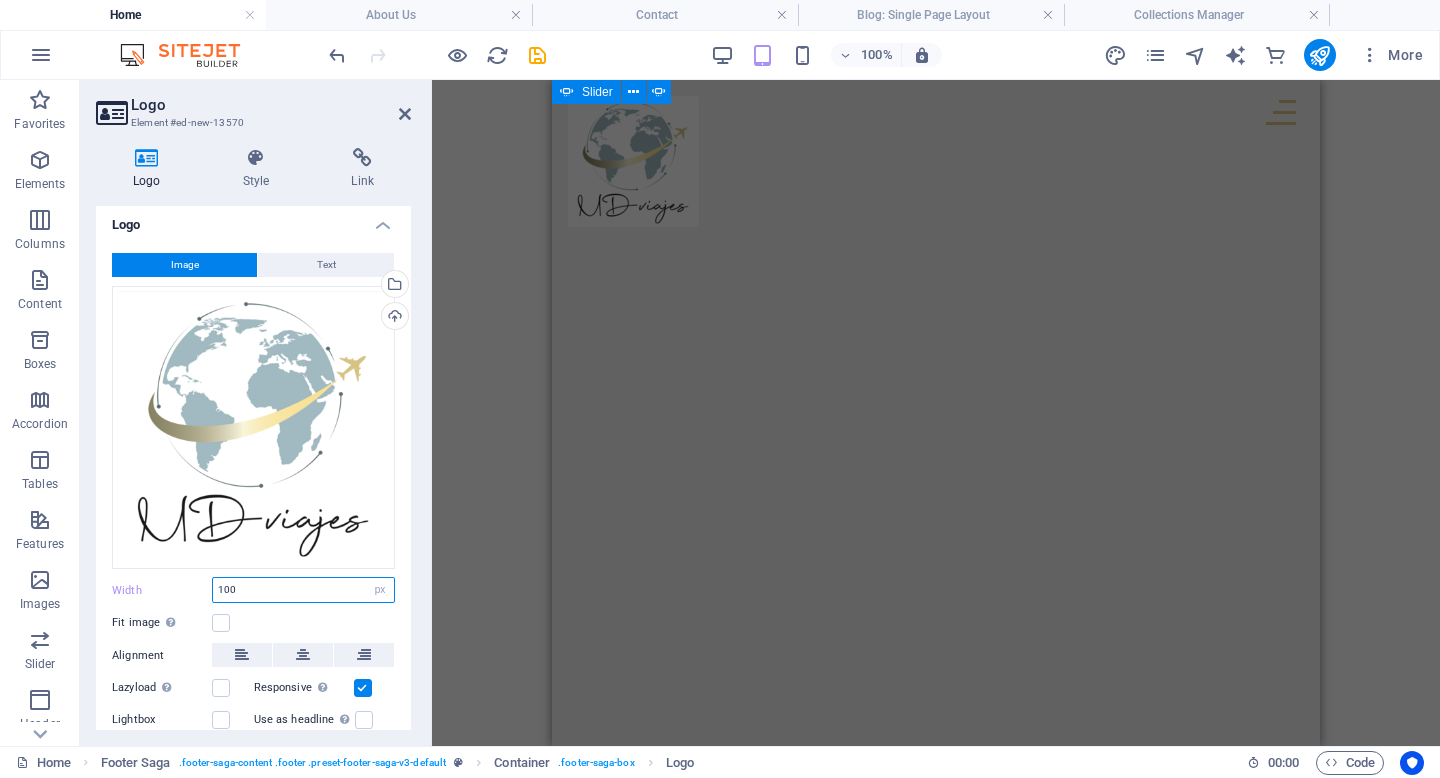 click on "100" at bounding box center [303, 590] 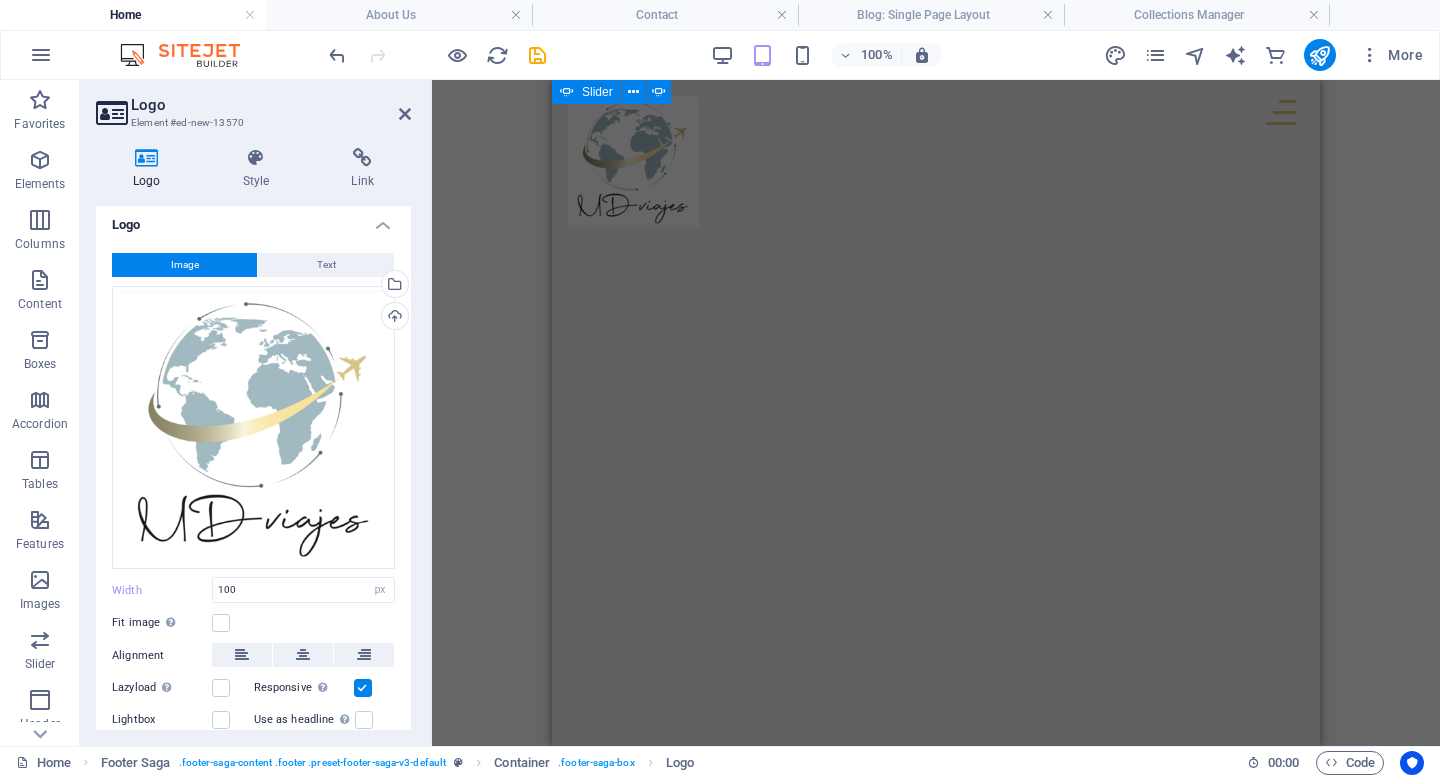 click on "H2   Collection   Collection item   Menu Bar   Collection item   Image   Collection item   Spacer   H2   Image   Container   Collection filter-buttons   Container   Container   Button   Menu   Logo   Button   Button   Button   Spacer   Collection item   Image   Collection item   H2   Collection item   Image   Collection item   Spacer   H2   Spacer   Collection item   Image   Collection item   Spacer   H2   Container   Container   Text   Collection   Collection item   Spacer   Collection item   Container   Spacer   H2   Text   Spacer   Container   Spacer   Collection item   Container   Spacer   H2   Text   Spacer   Container   Container   Footer Thrud   Container   Spacer   Container   Container   Container   Container   Menu   Spacer   Container   Container   Spacer   Horizontal Form   Form   Email   Horizontal Form   Horizontal Form   Form   Checkbox   Container   Container   Logo   Container   Container   Text   Collection item   Text   Collection item   Image   Collection item   Captcha" at bounding box center (936, 413) 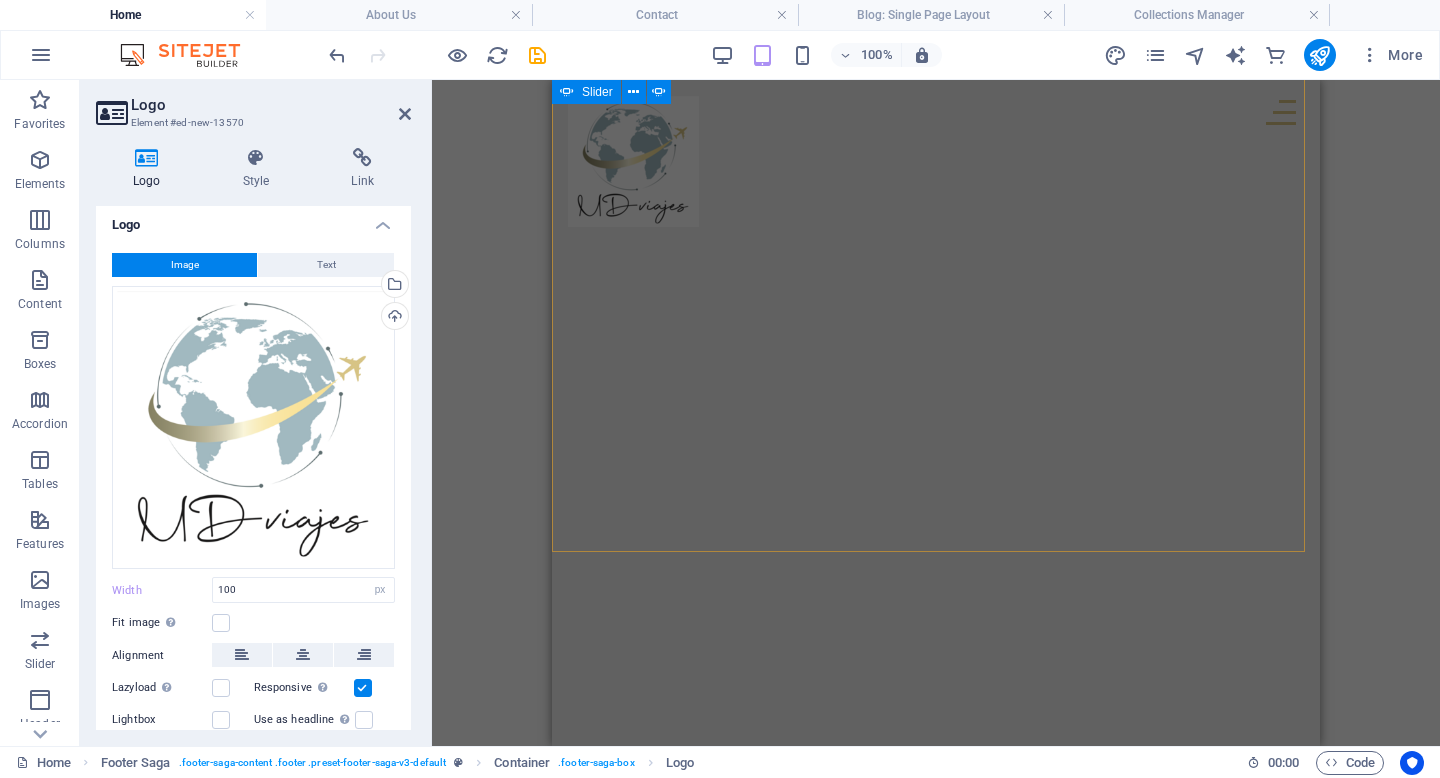 scroll, scrollTop: 4513, scrollLeft: 0, axis: vertical 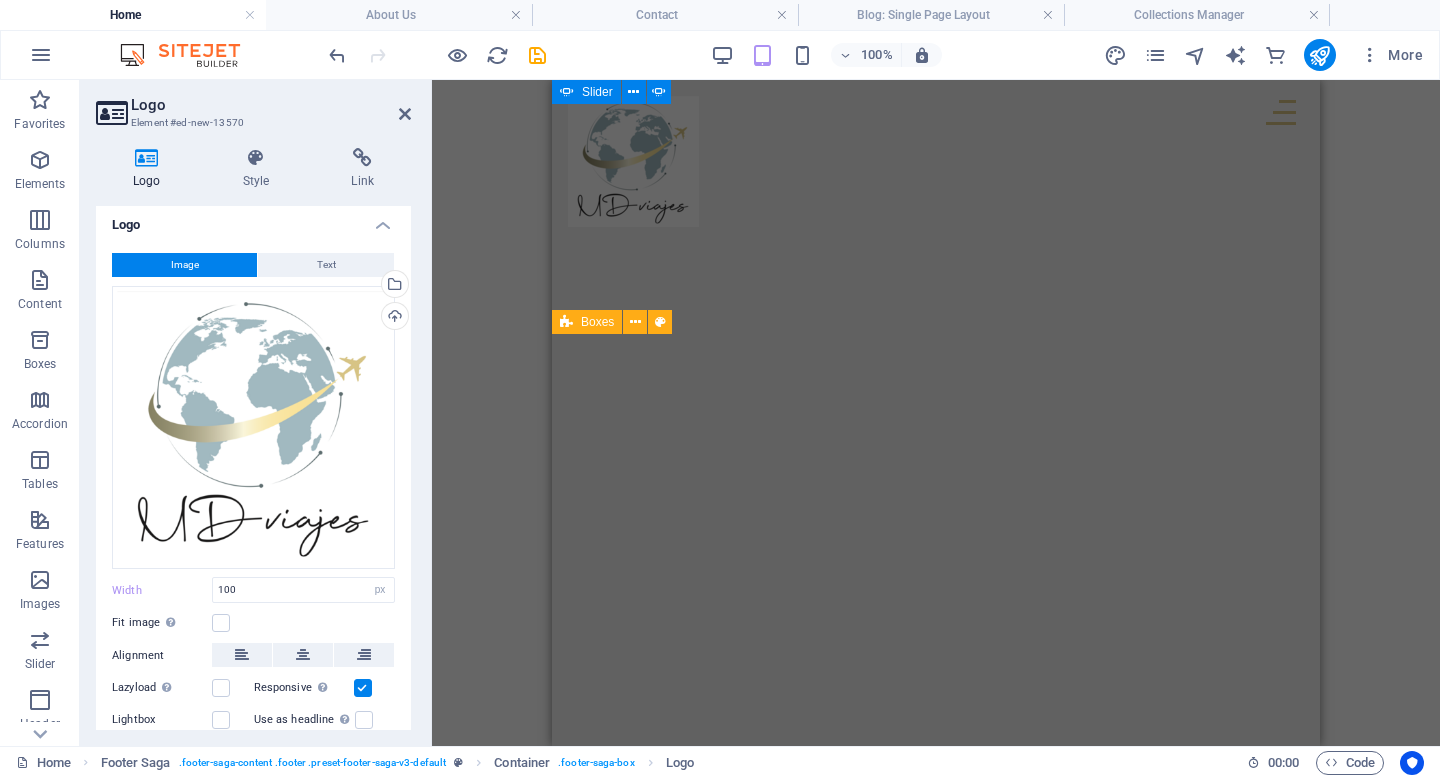 drag, startPoint x: 1379, startPoint y: 416, endPoint x: 755, endPoint y: 340, distance: 628.61115 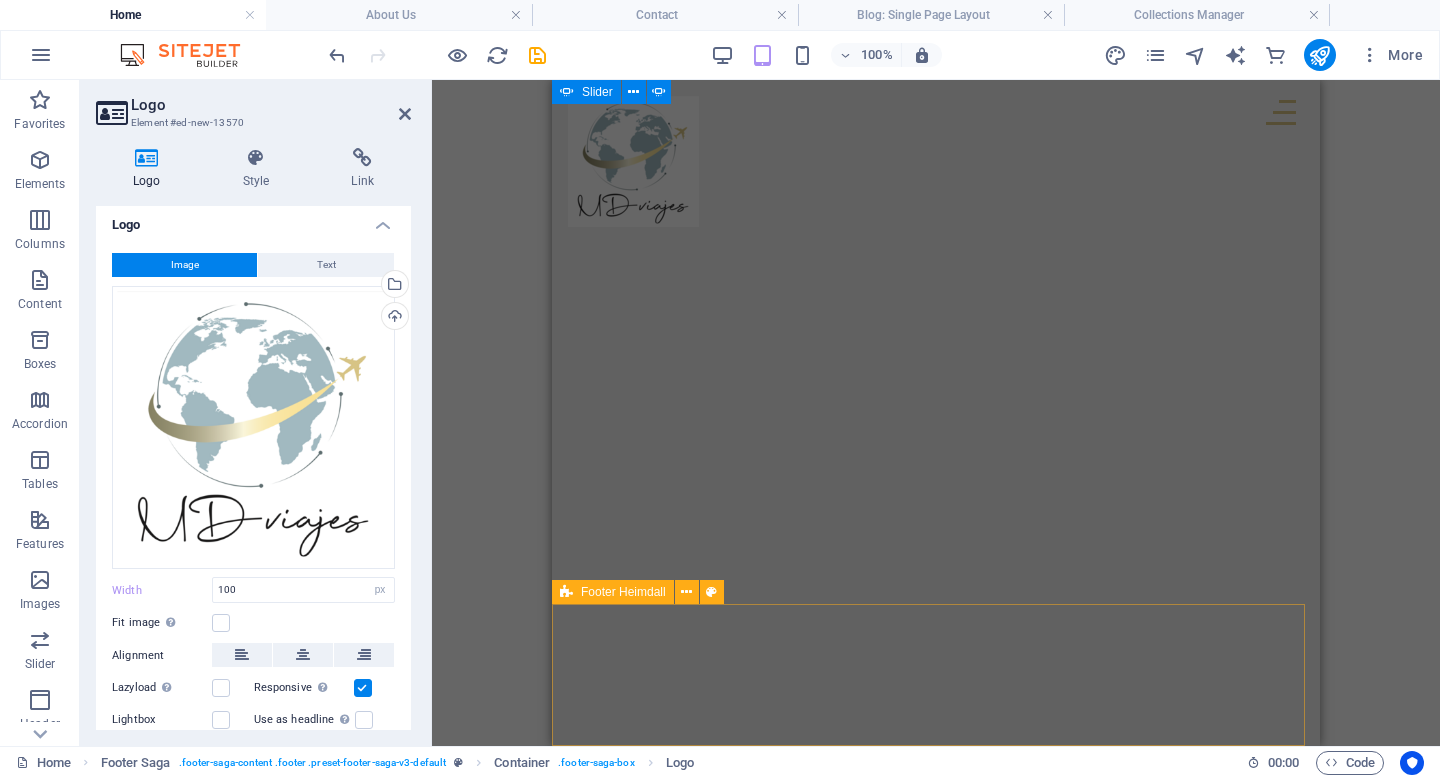 click on "Drop content here or  Add elements  Paste clipboard" at bounding box center (936, 24439) 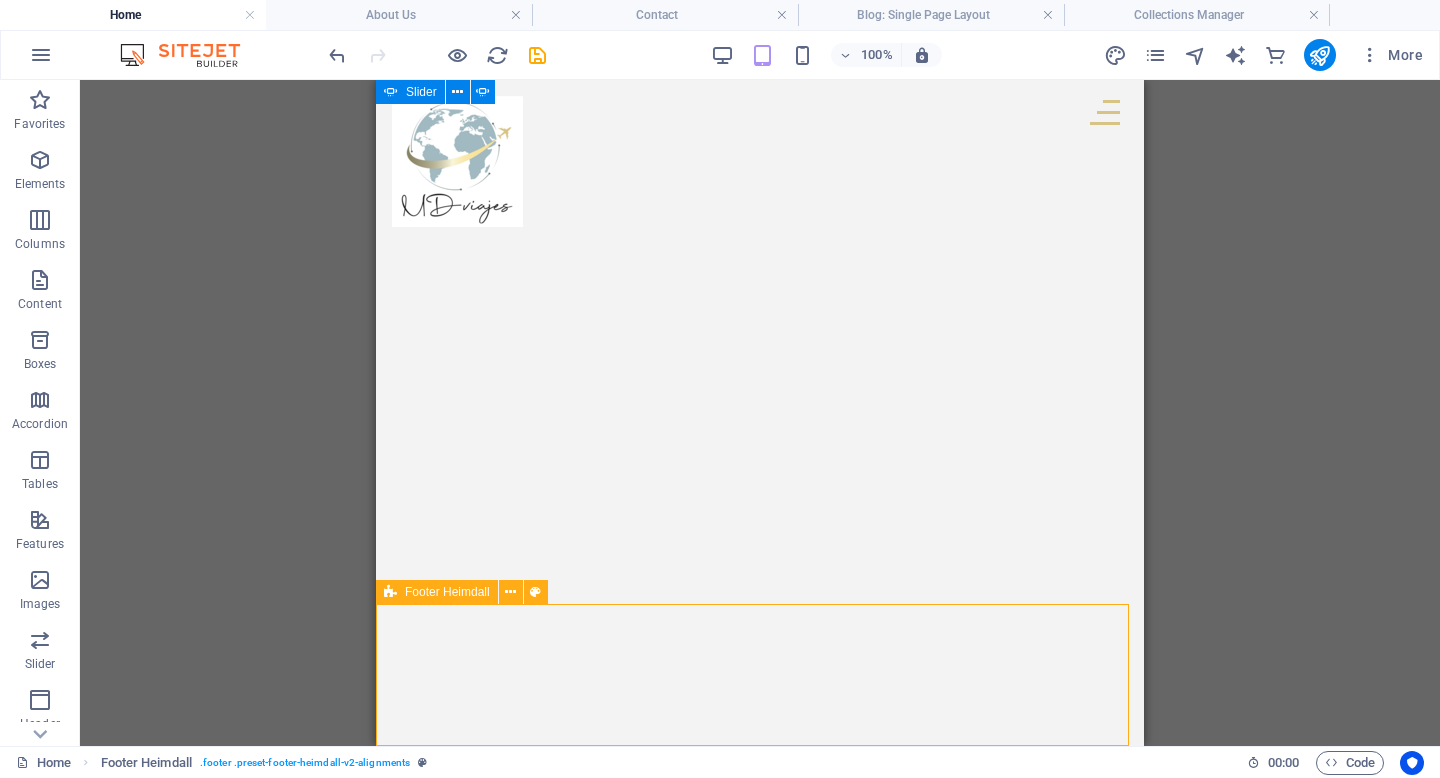 click on "Footer Heimdall" at bounding box center (447, 592) 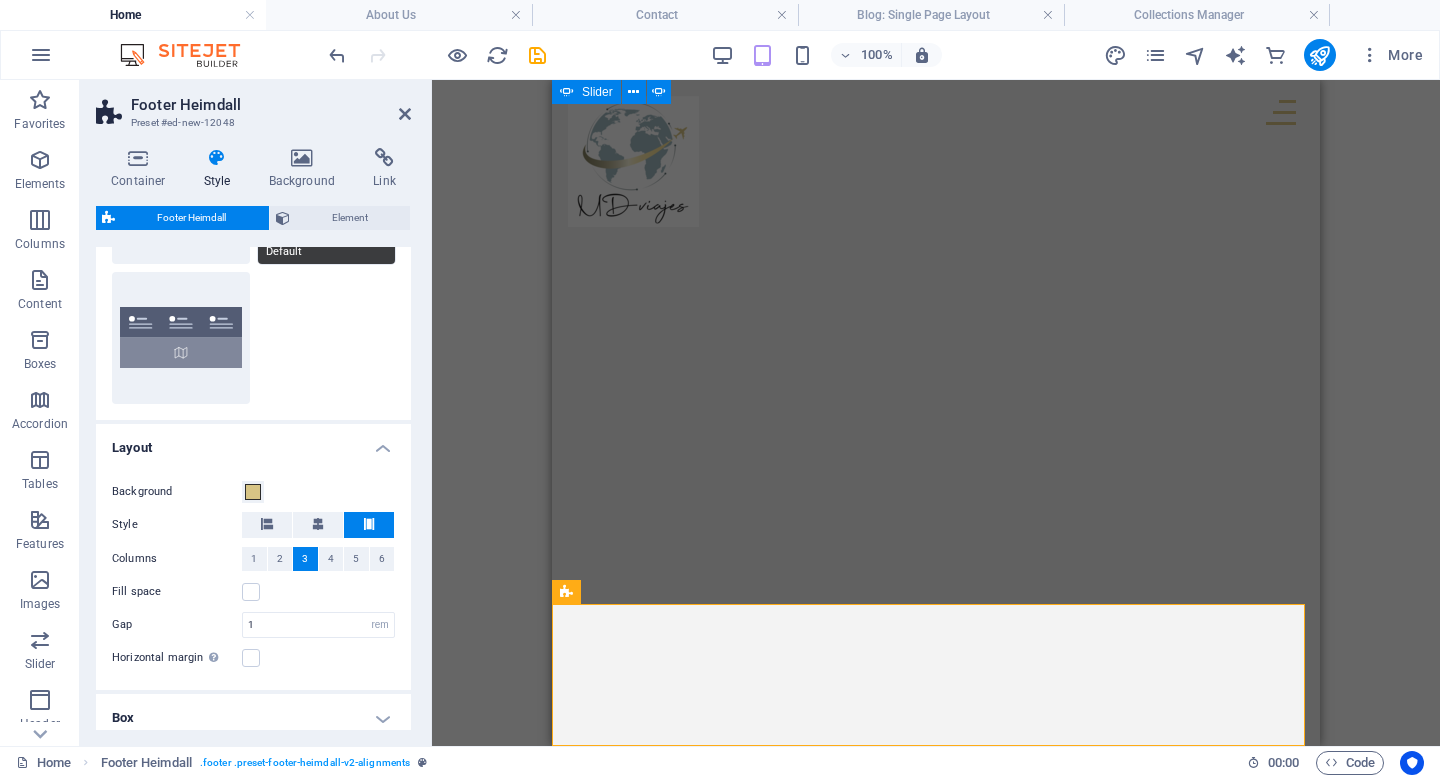 scroll, scrollTop: 0, scrollLeft: 0, axis: both 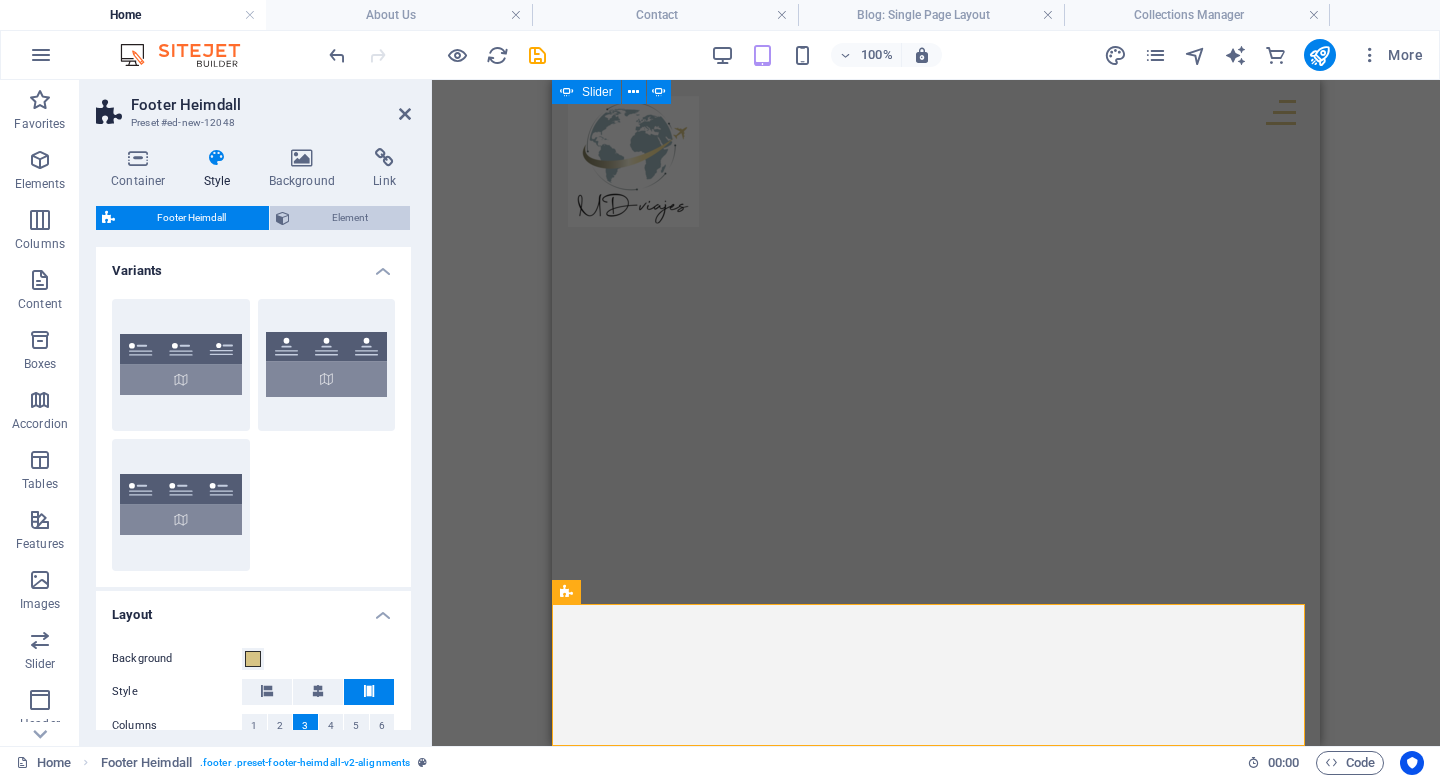 click on "Element" at bounding box center [350, 218] 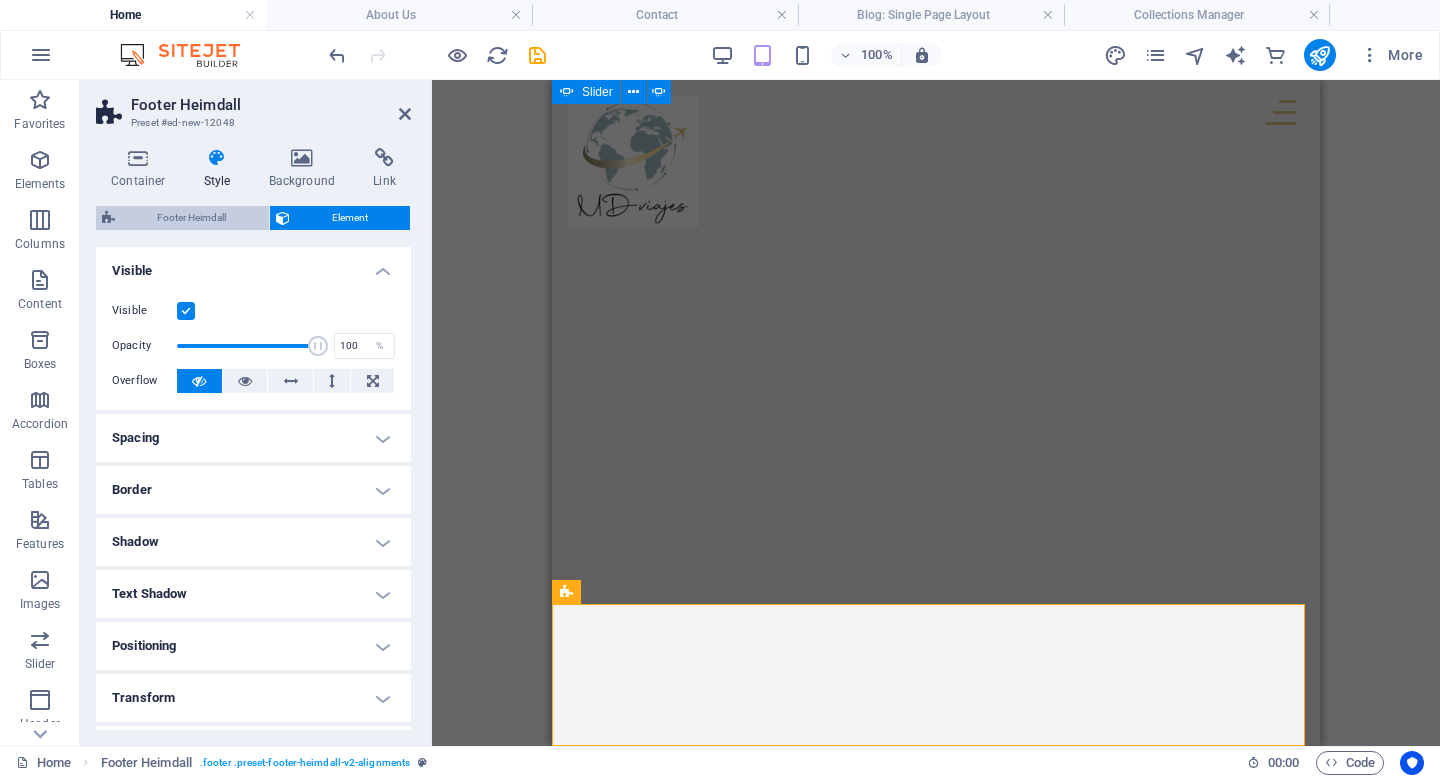 click on "Footer Heimdall" at bounding box center [192, 218] 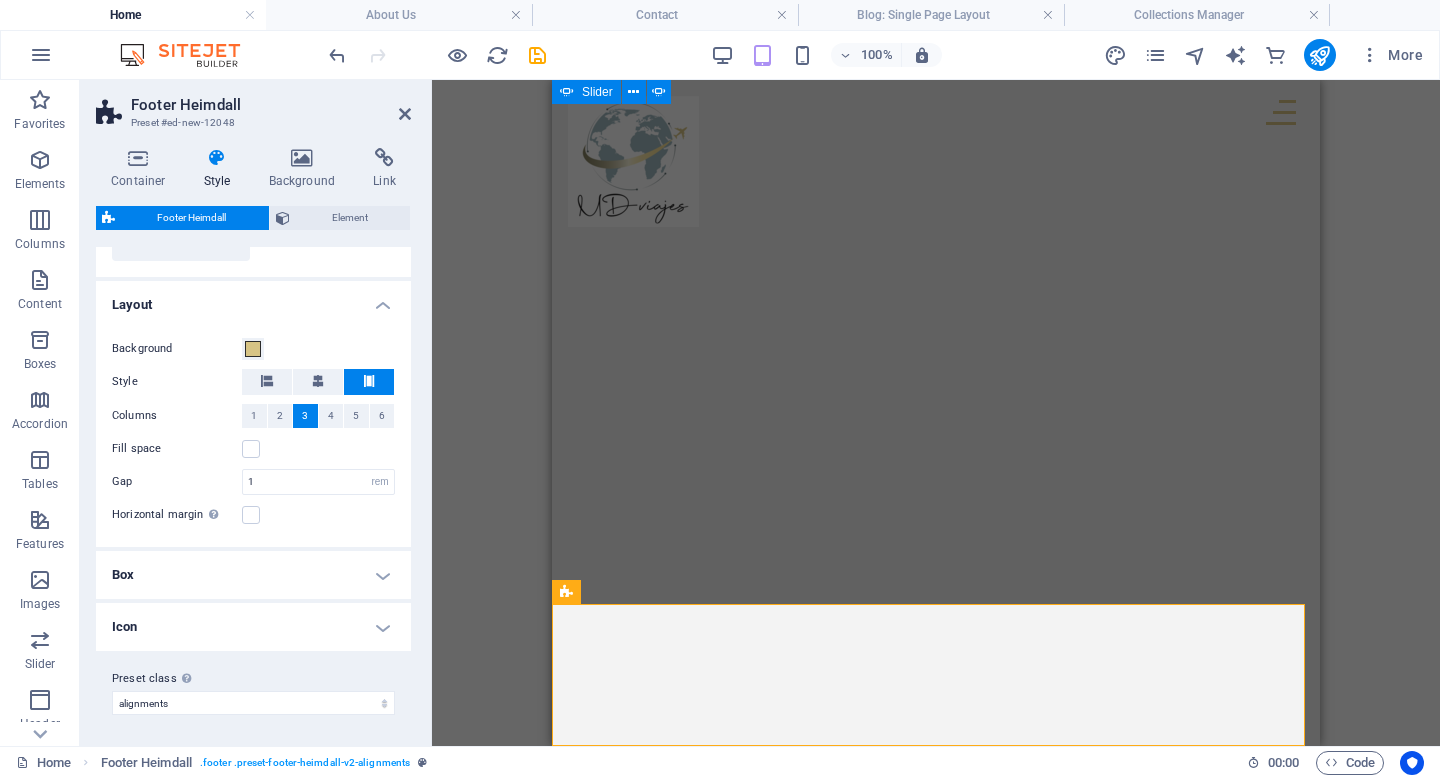 scroll, scrollTop: 0, scrollLeft: 0, axis: both 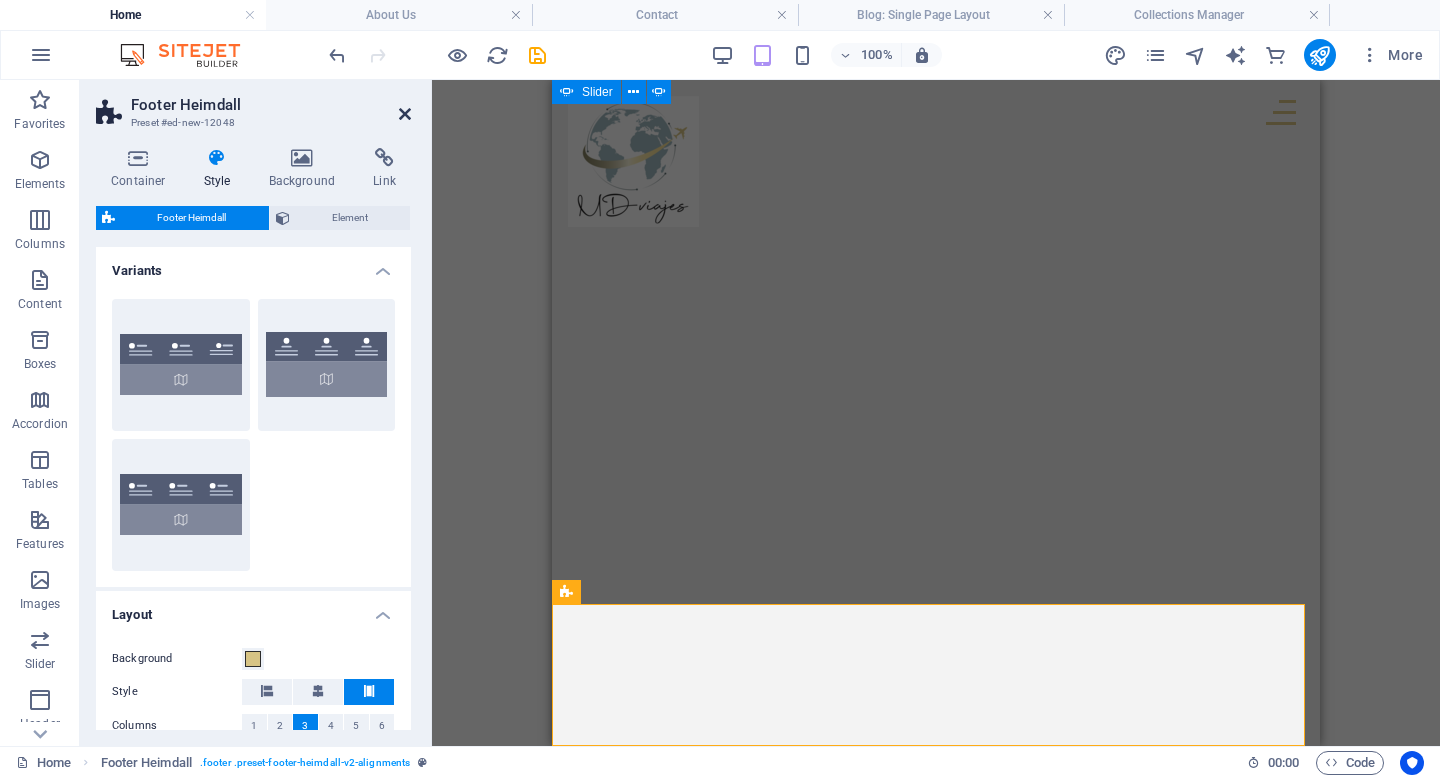 click at bounding box center [405, 114] 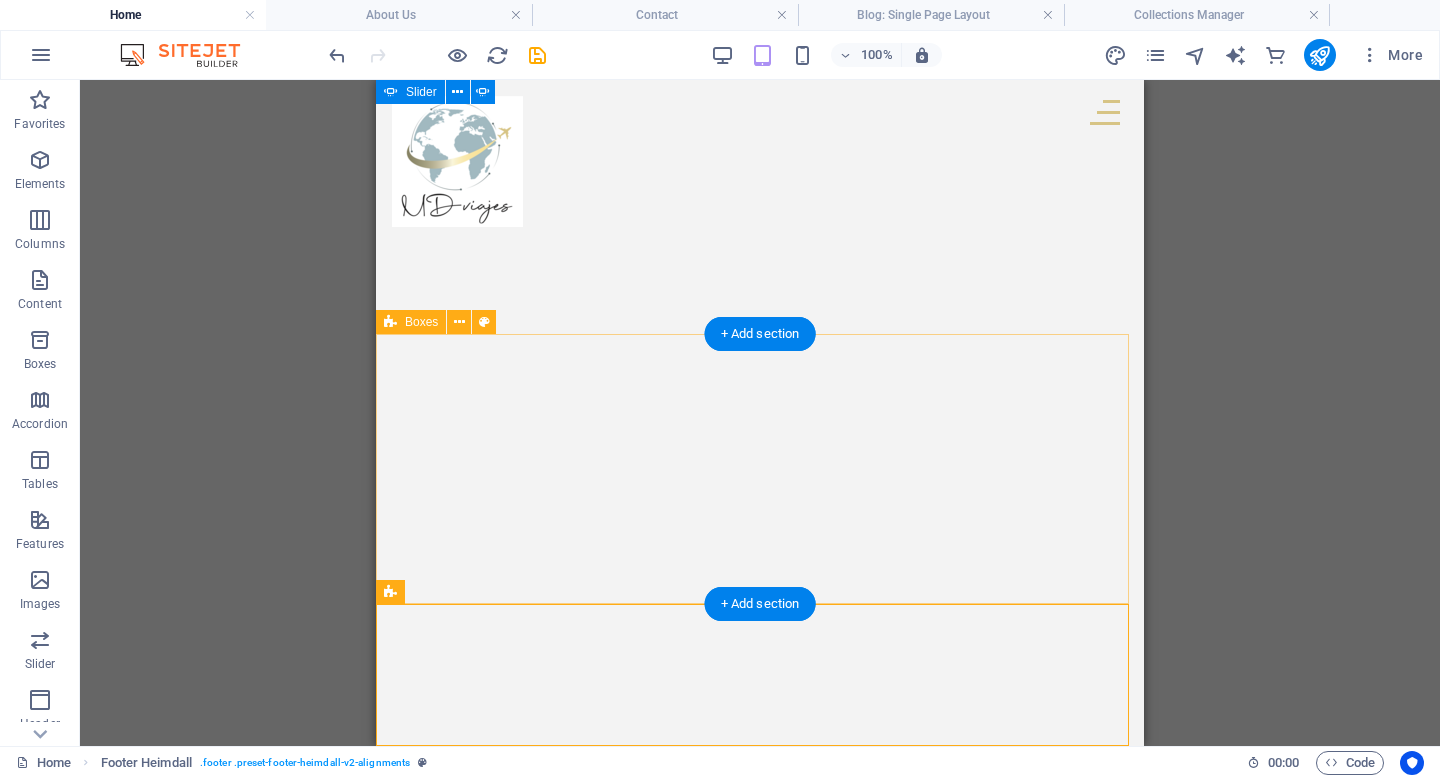 click on "Add elements" at bounding box center (701, 24263) 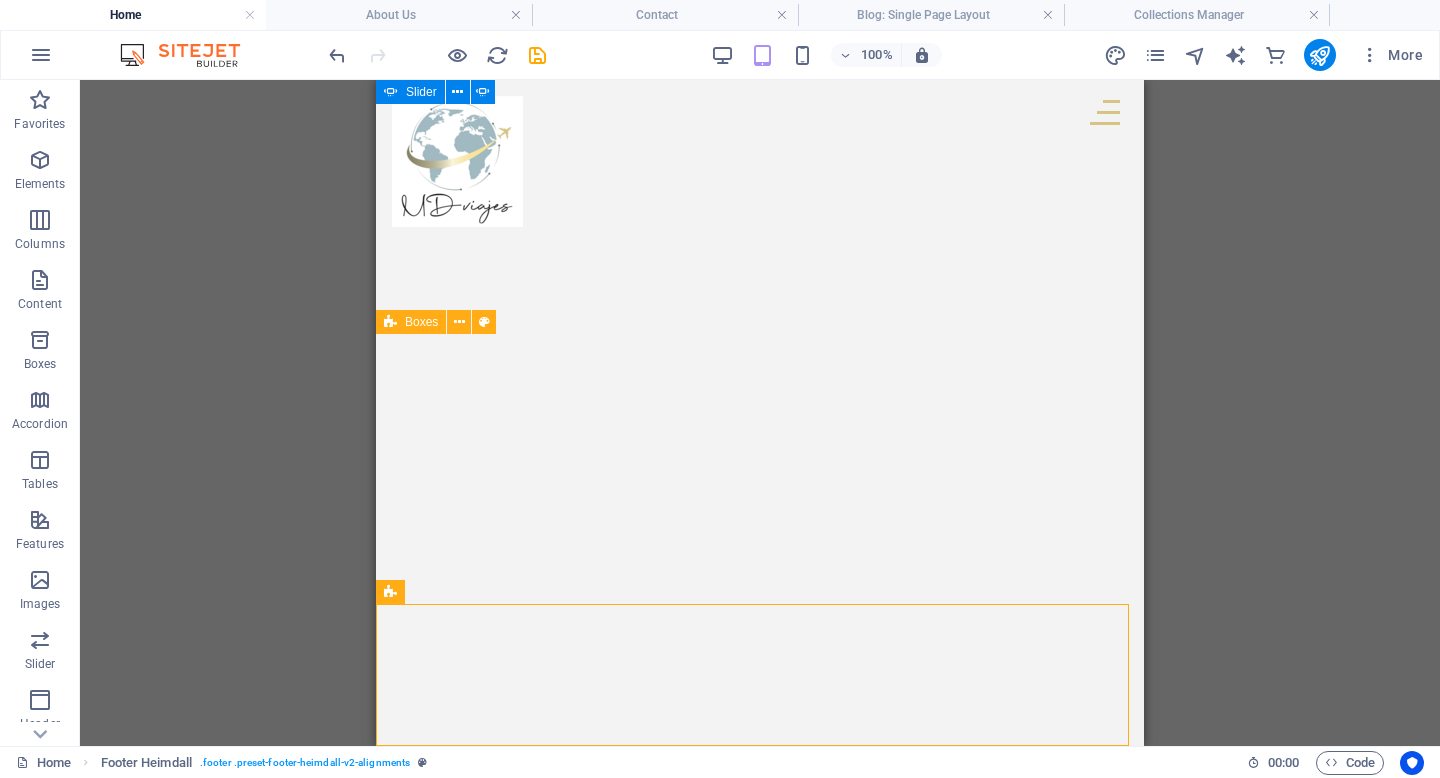 click on "Drag here to replace the existing content. Press “Ctrl” if you want to create a new element.
H2   Collection   Collection item   Menu Bar   Collection item   Image   Collection item   Spacer   H2   Image   Container   Collection filter-buttons   Container   Container   Button   Menu   Logo   Button   Button   Button   Spacer   Collection item   Image   Collection item   H2   Collection item   Image   Collection item   Spacer   H2   Spacer   Collection item   Image   Collection item   Spacer   H2   Container   Container   Text   Collection   Collection item   Spacer   Collection item   Container   Spacer   H2   Text   Spacer   Container   Spacer   Collection item   Container   Spacer   H2   Text   Spacer   Container   Container   Footer Thrud   Container   Spacer   Container   Container   Container   Container   Menu   Spacer   Container   Container   Spacer   Horizontal Form   Form   Email   Horizontal Form   Horizontal Form   Form   Checkbox   Container   Container   Logo   Container" at bounding box center (760, 413) 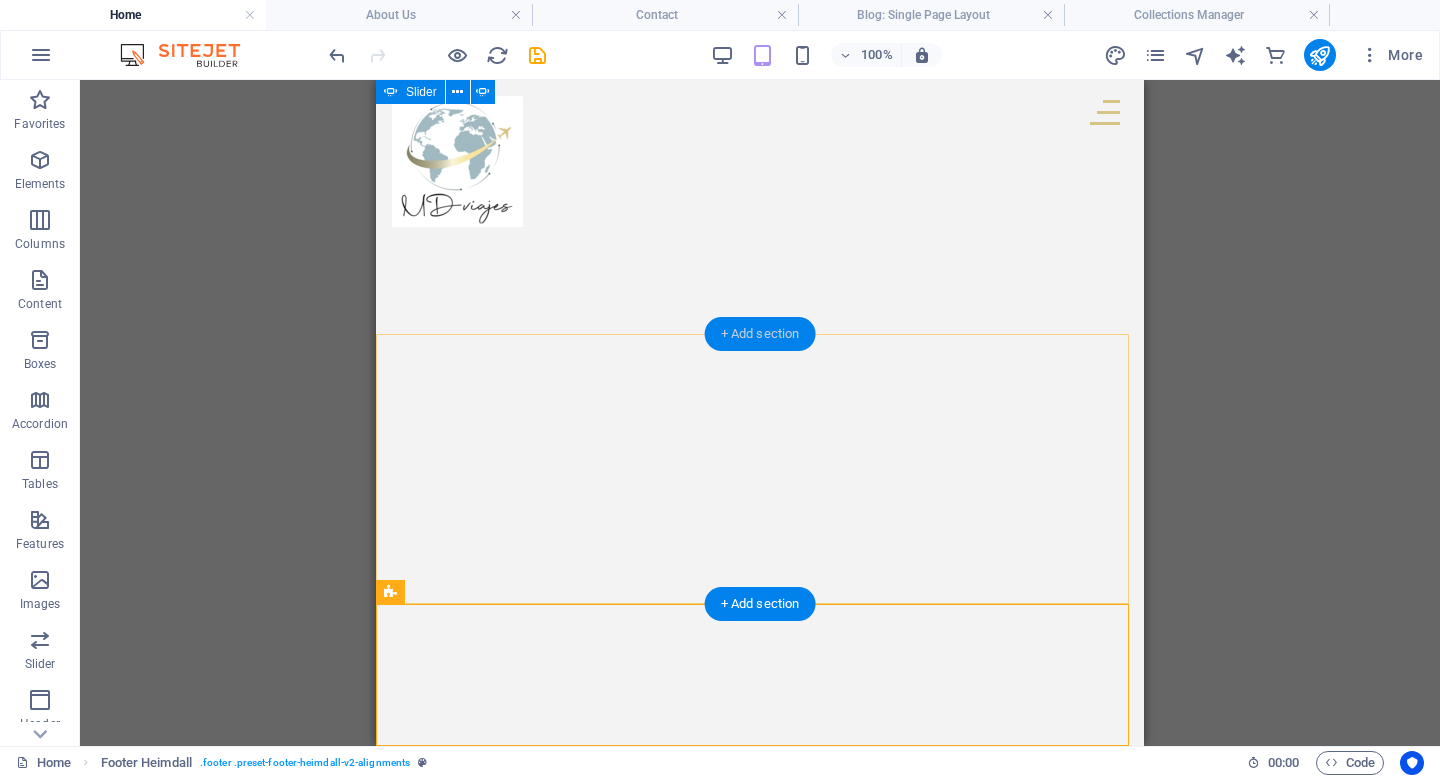 click on "+ Add section" at bounding box center (760, 334) 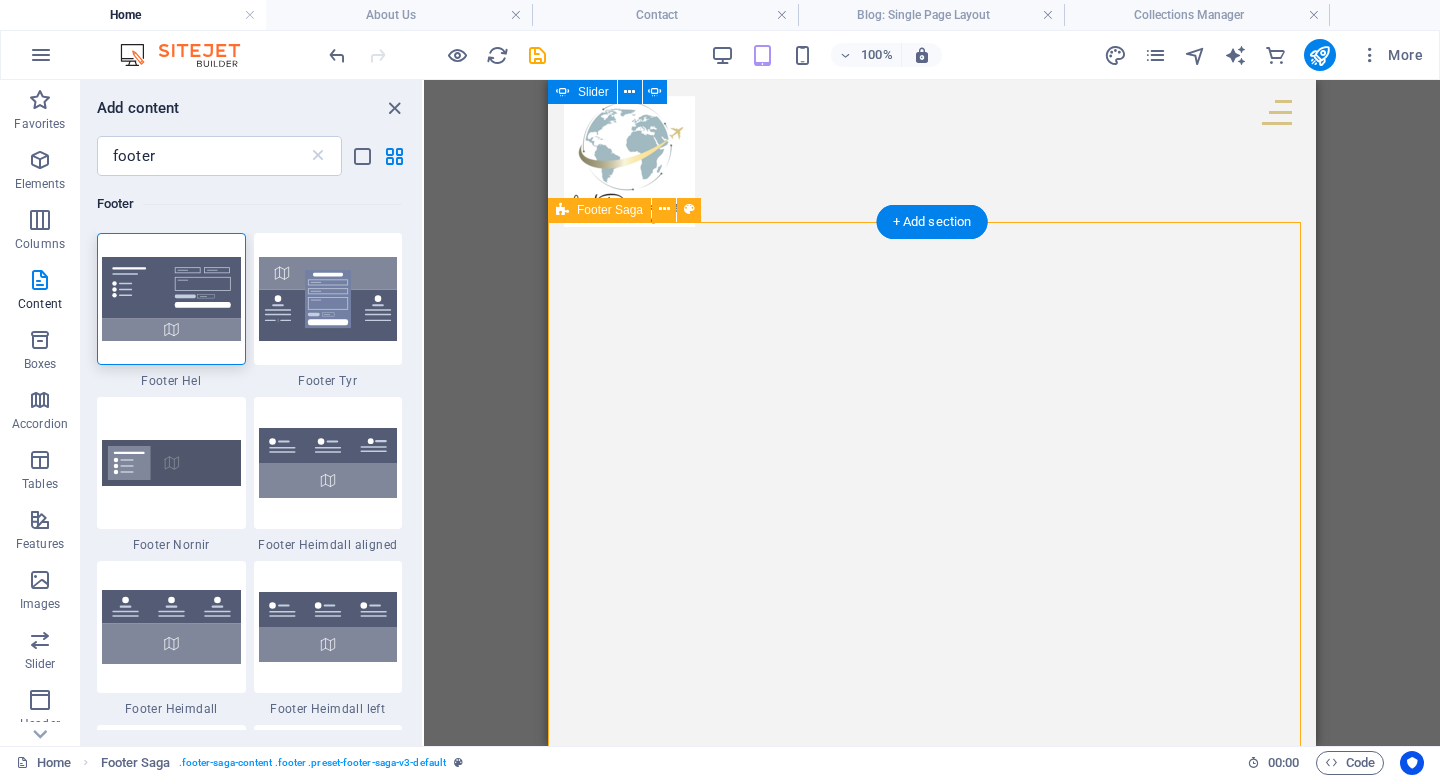 scroll, scrollTop: 3828, scrollLeft: 0, axis: vertical 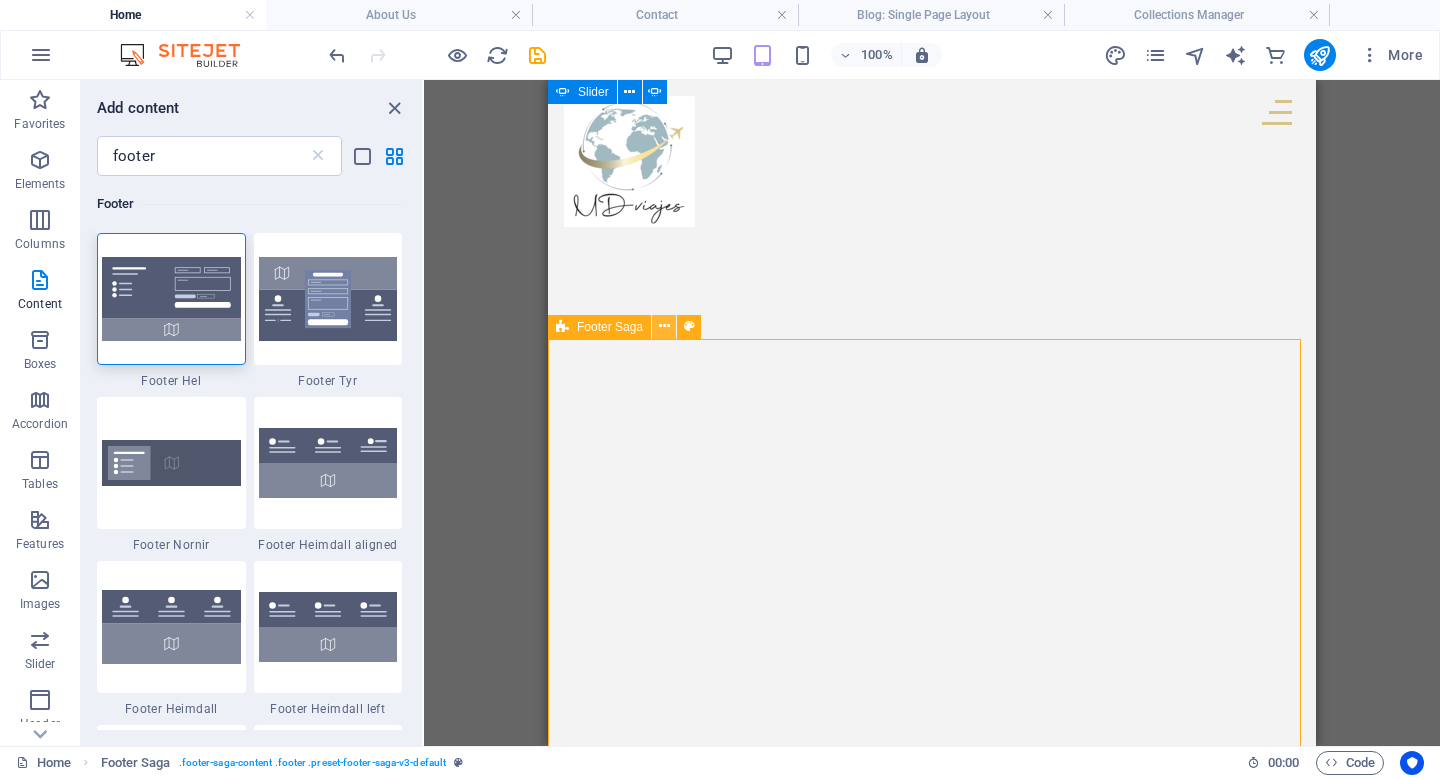 click at bounding box center [664, 326] 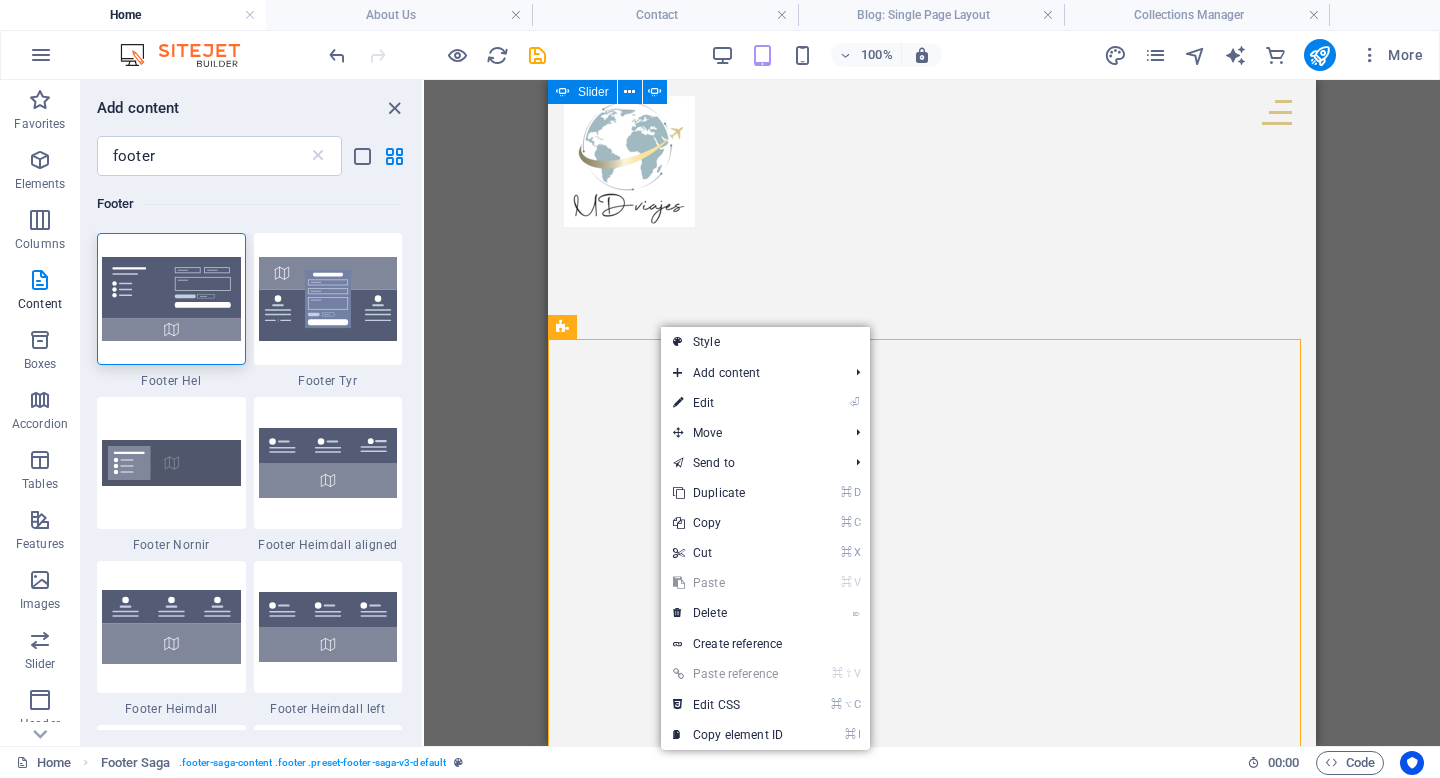 click on "⌘ V  Paste" at bounding box center [728, 583] 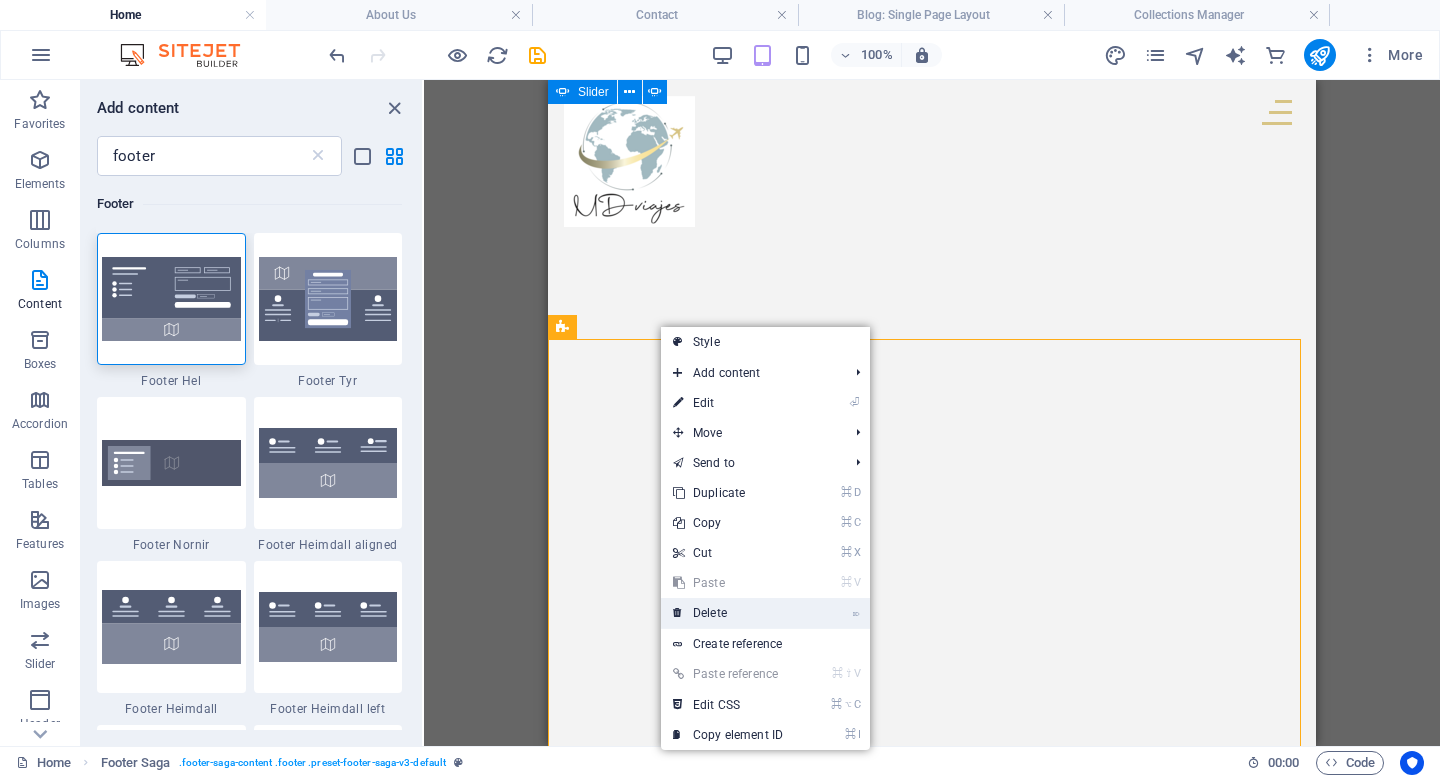 click on "⌦  Delete" at bounding box center (728, 613) 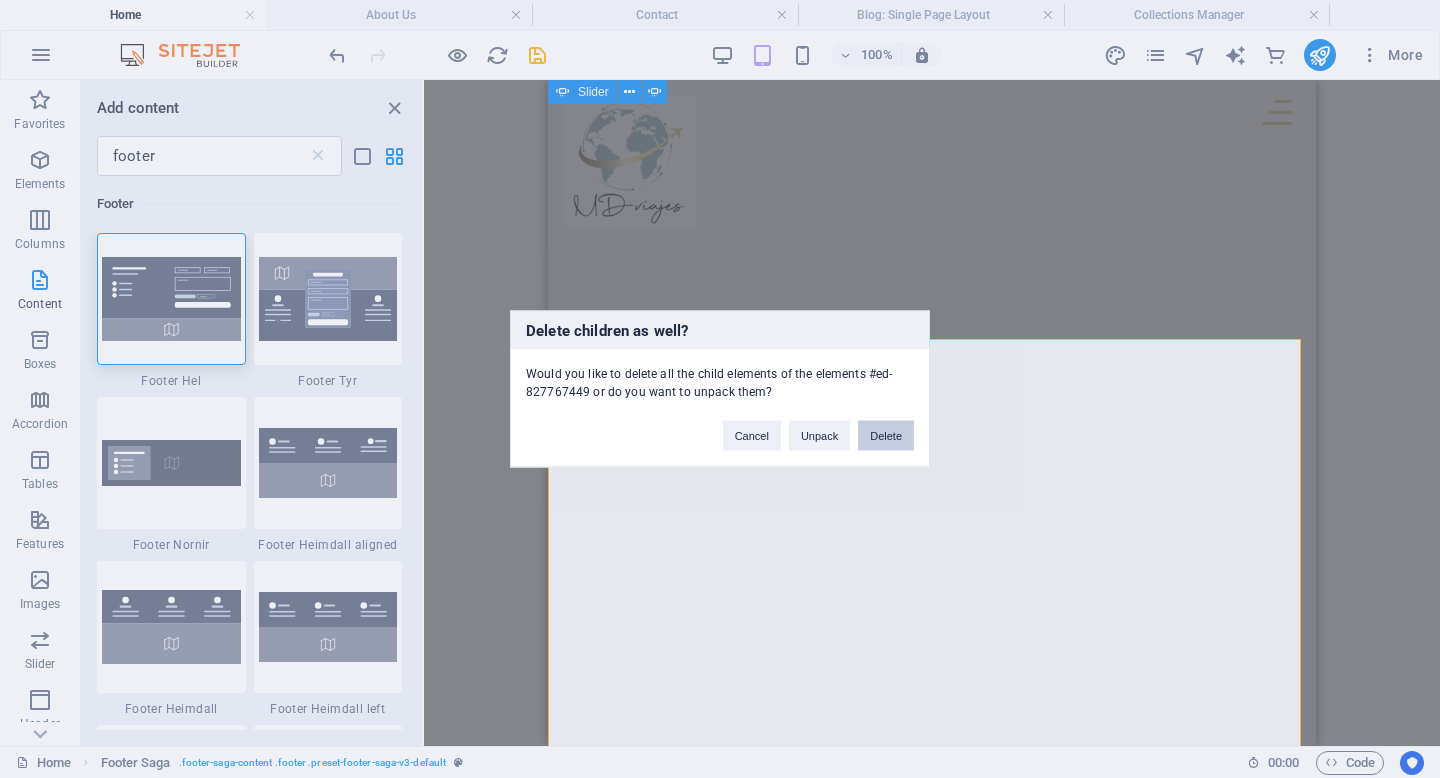 click on "Delete" at bounding box center (886, 436) 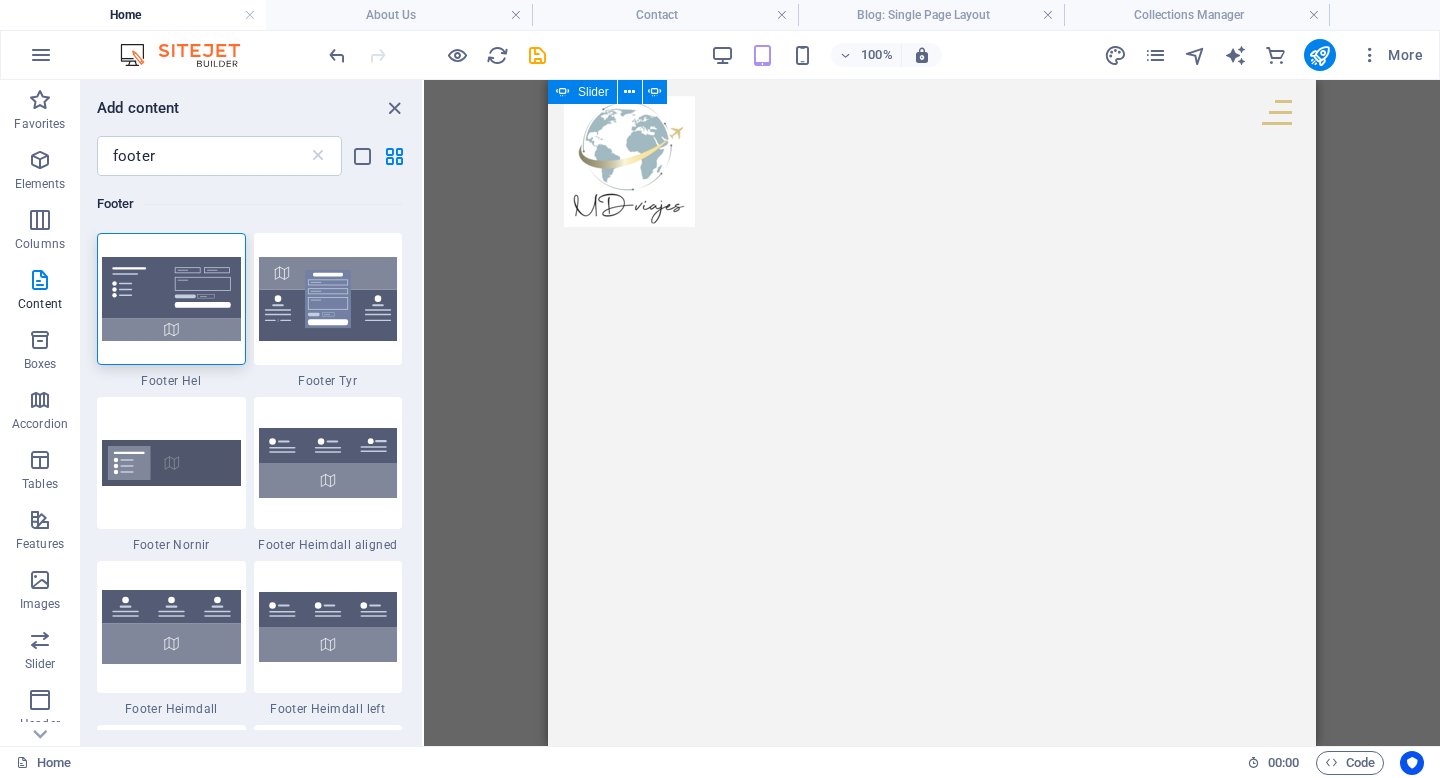 click on "Drag here to replace the existing content. Press “Ctrl” if you want to create a new element.
H2   Collection   Collection item   Menu Bar   Collection item   Image   Collection item   Spacer   H2   Image   Container   Collection filter-buttons   Container   Container   Button   Menu   Logo   Button   Button   Button   Spacer   Collection item   Image   Collection item   H2   Collection item   Image   Collection item   Spacer   H2   Spacer   Collection item   Image   Collection item   Spacer   H2   Container   Container   Text   Collection   Collection item   Spacer   Collection item   Container   Spacer   H2   Text   Spacer   Container   Spacer   Collection item   Container   Spacer   H2   Text   Spacer   Container   Container   Footer Thrud   Container   Spacer   Container   Container   Container   Container   Menu   Spacer   Container   Container   Spacer   Horizontal Form   Form   Email   Horizontal Form   Horizontal Form   Form   Checkbox   Container   Container   Logo   Container" at bounding box center [932, 413] 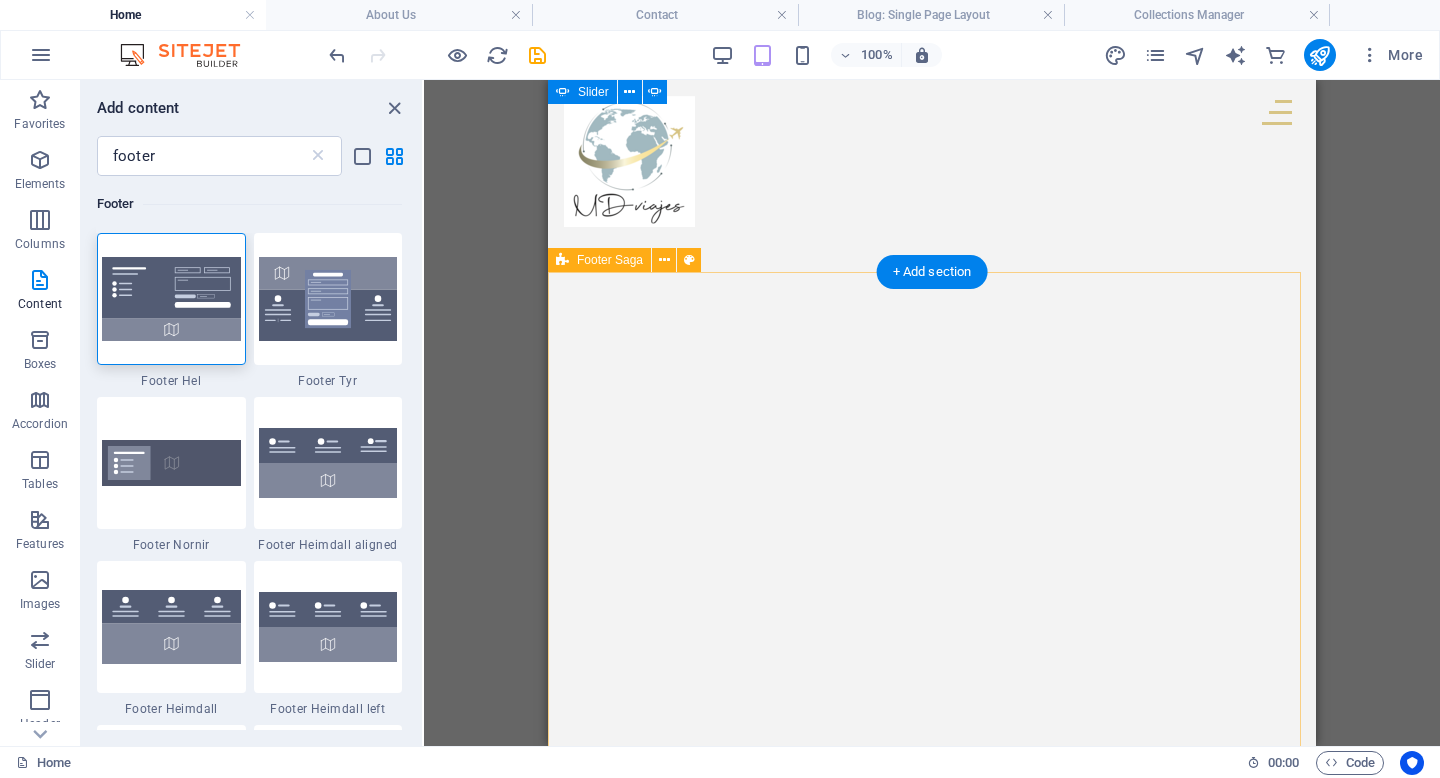scroll, scrollTop: 3339, scrollLeft: 0, axis: vertical 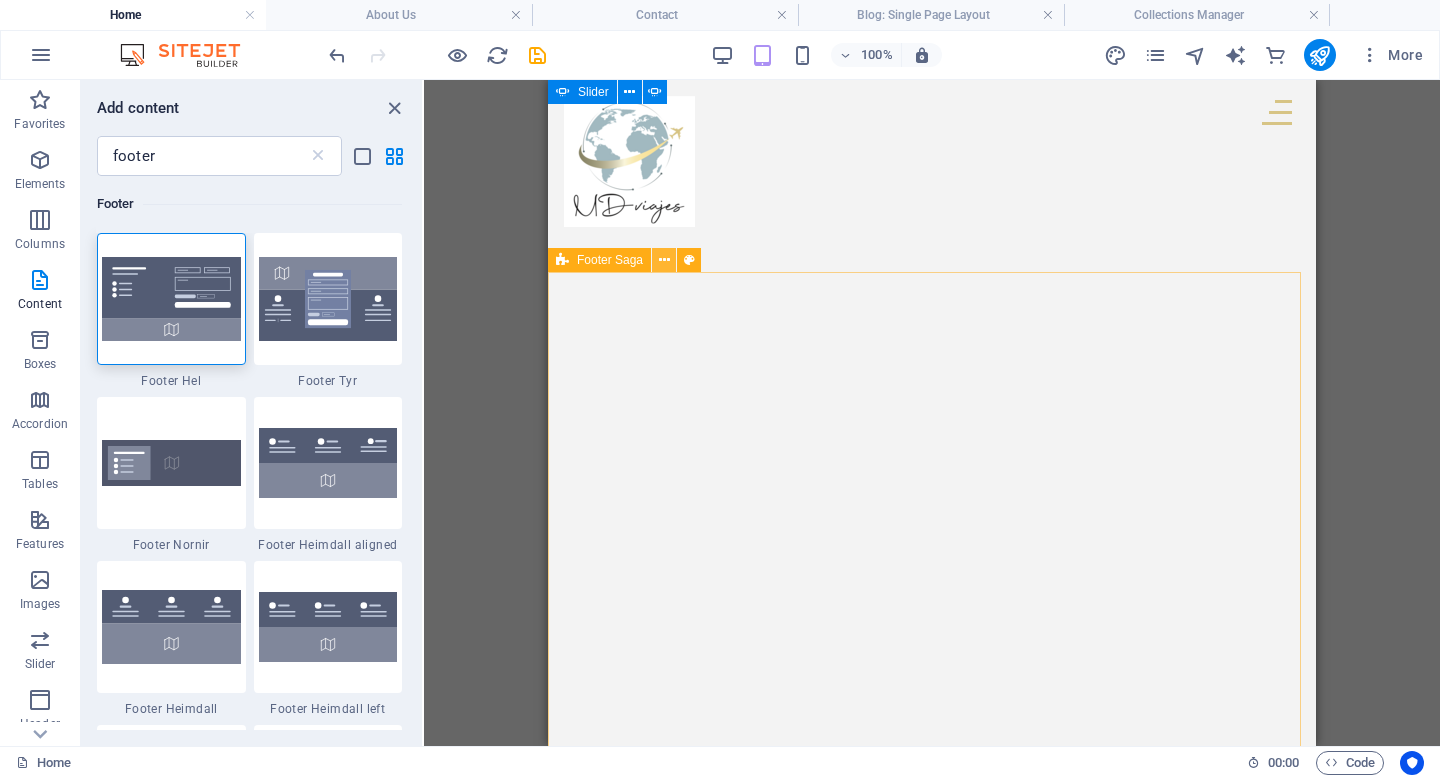 click at bounding box center (664, 260) 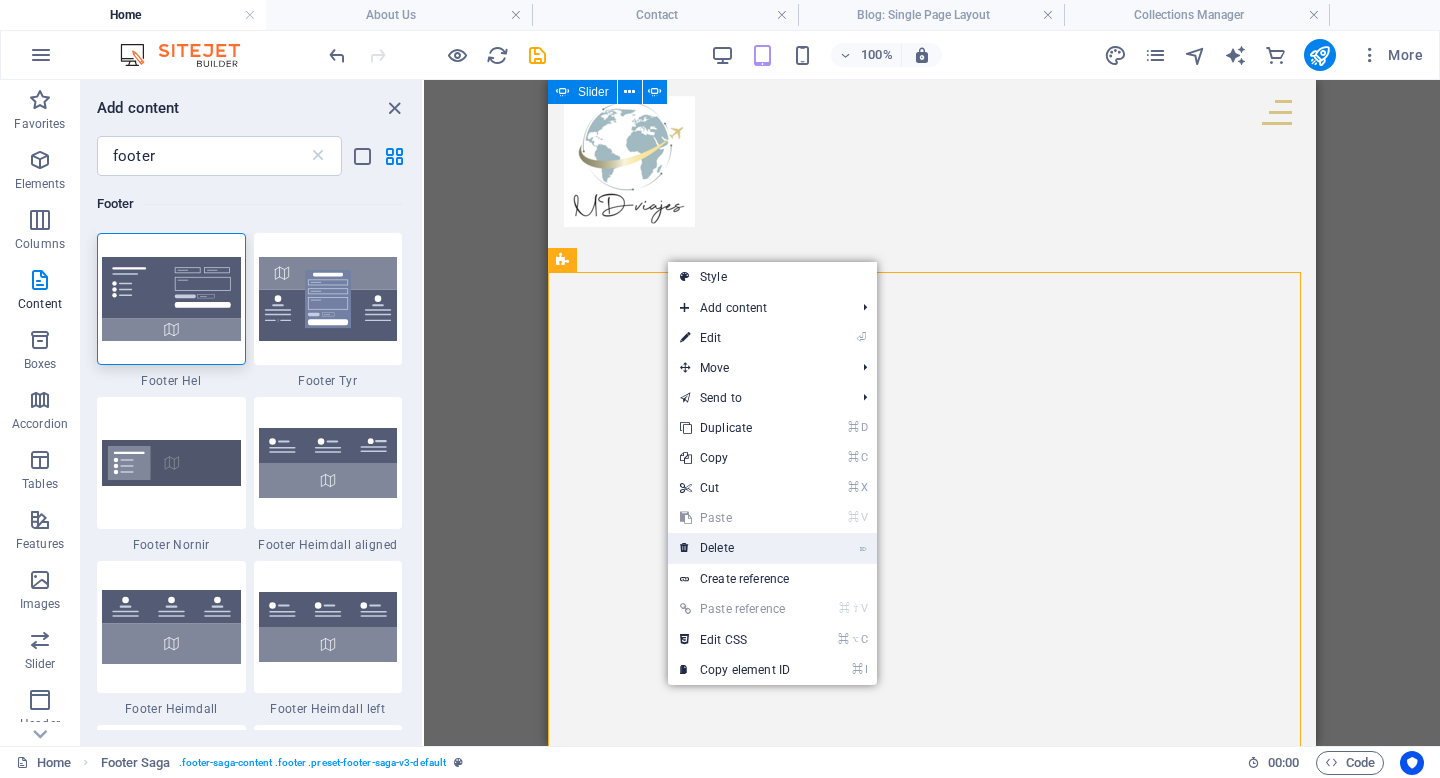 click on "⌦  Delete" at bounding box center (735, 548) 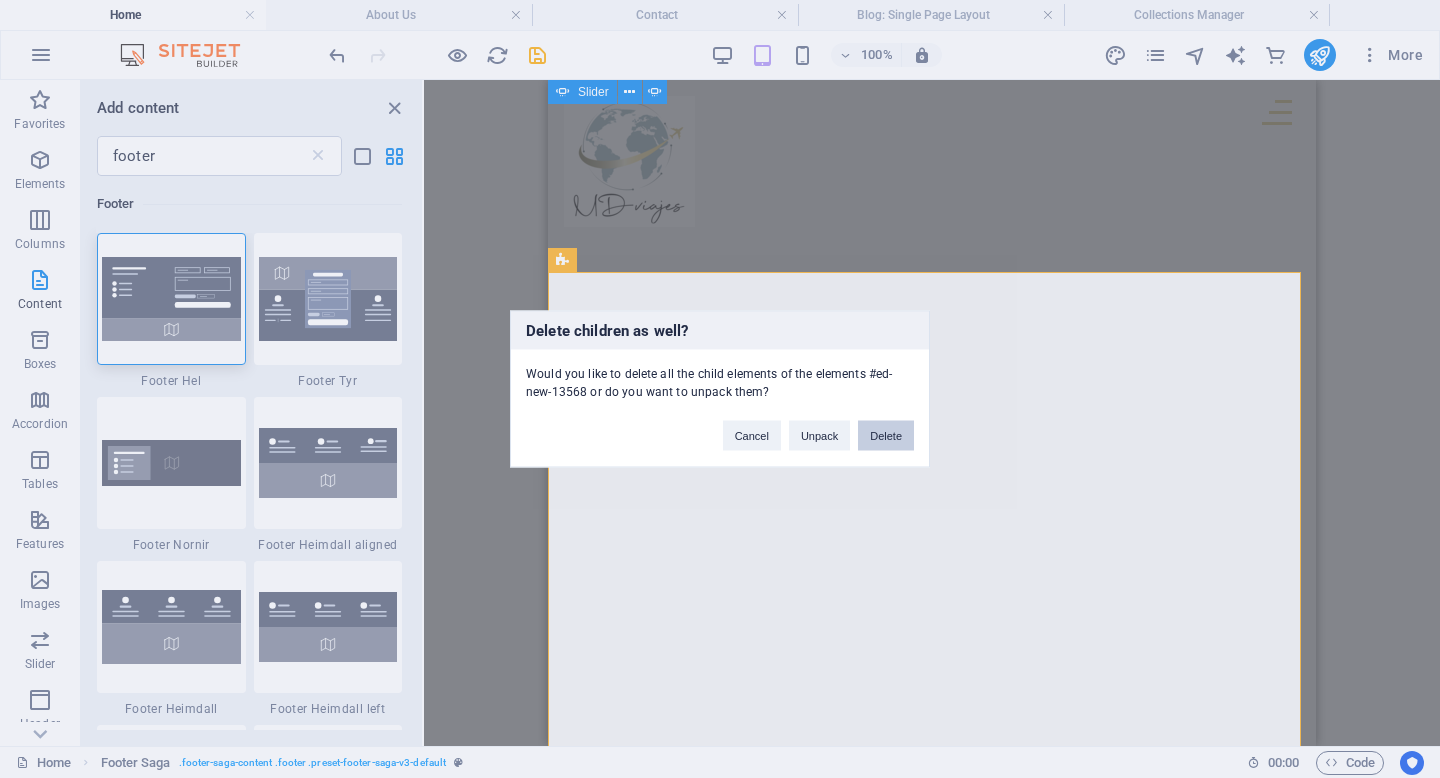 click on "Delete" at bounding box center [886, 436] 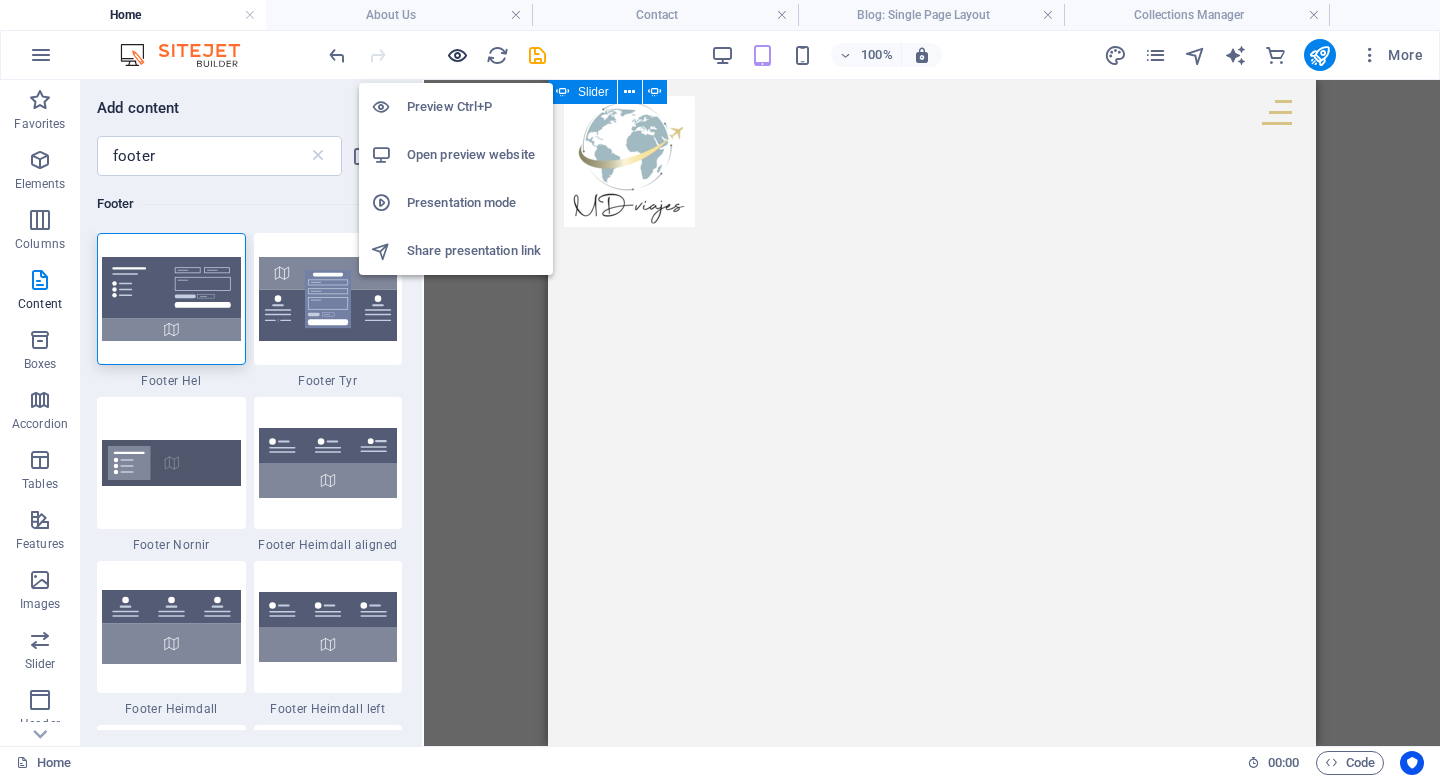 click at bounding box center [457, 55] 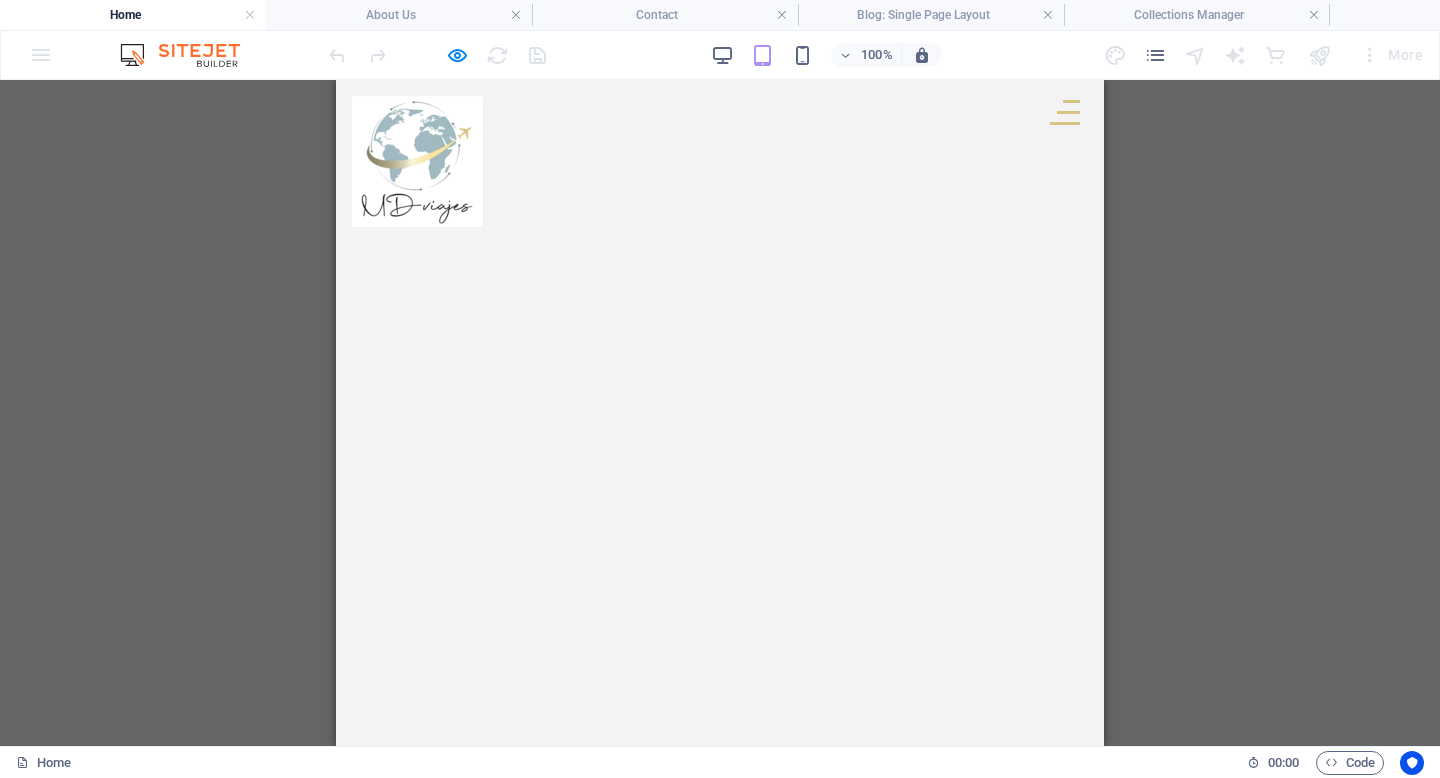 scroll, scrollTop: 2994, scrollLeft: 0, axis: vertical 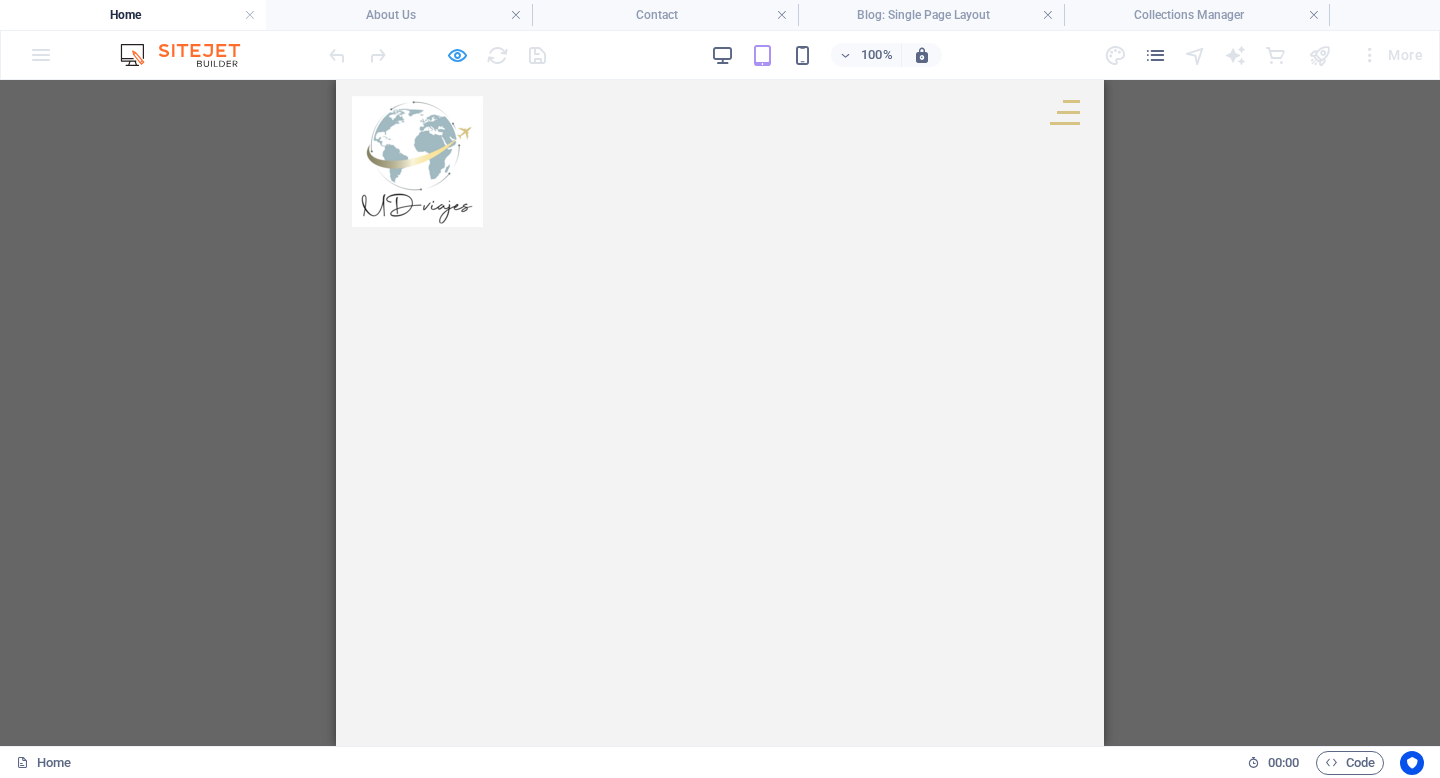 click at bounding box center (457, 55) 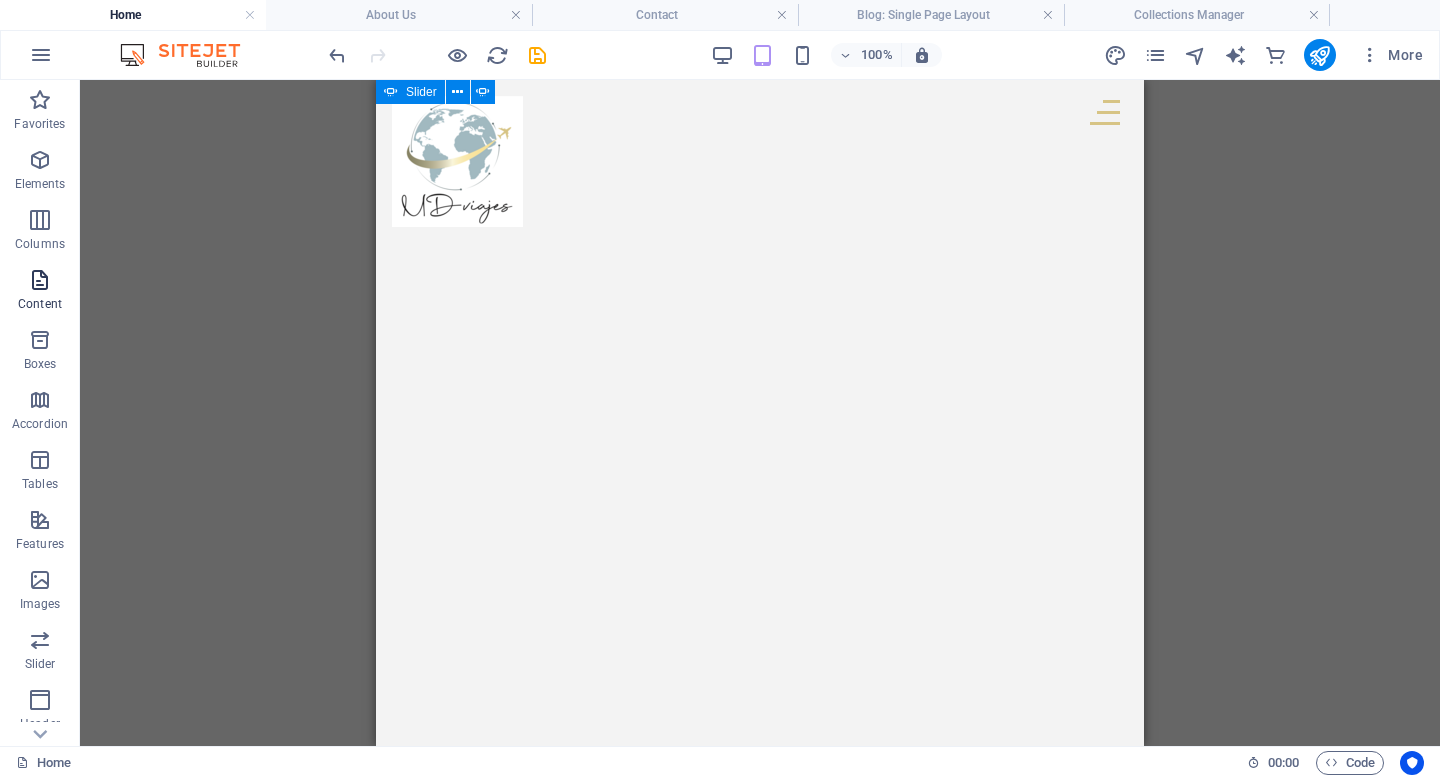 click at bounding box center (40, 280) 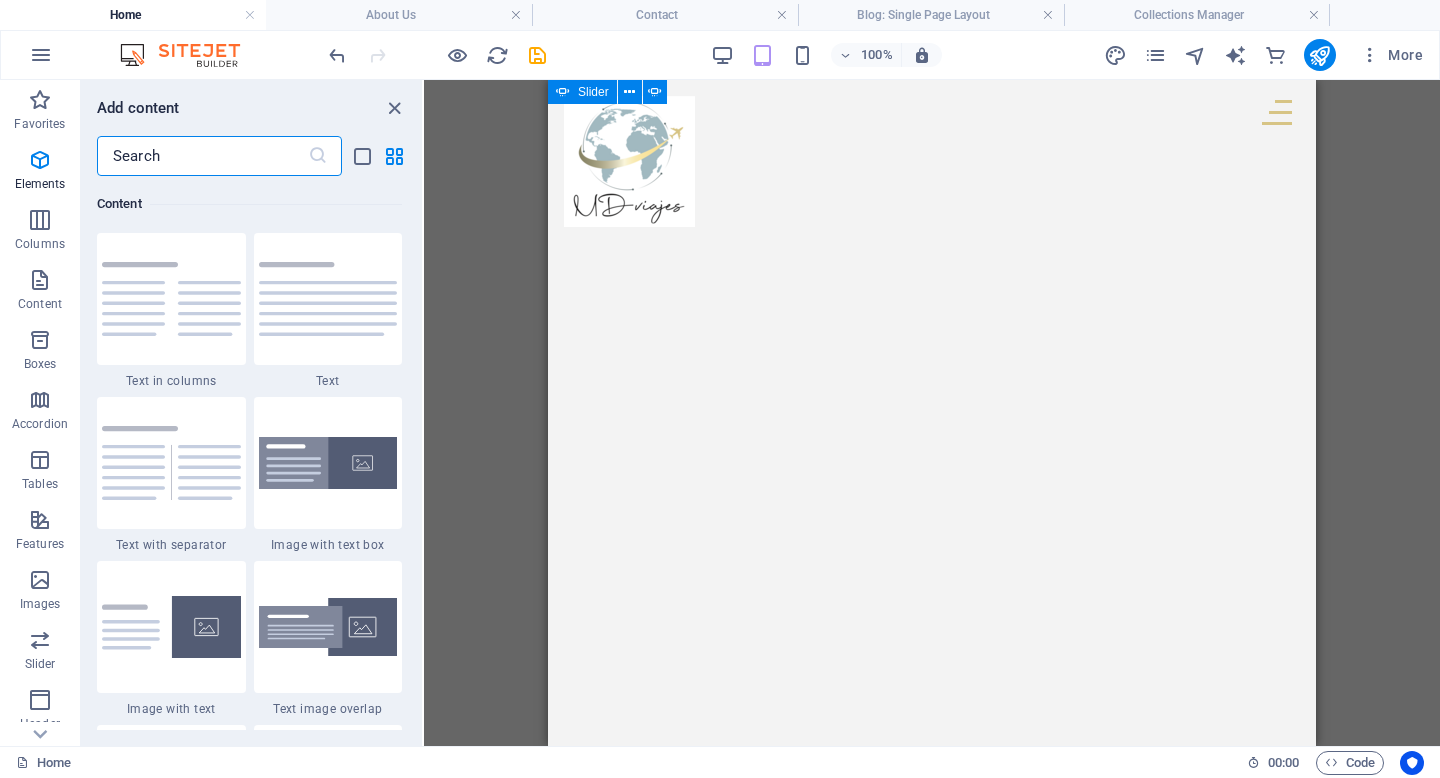 scroll, scrollTop: 3499, scrollLeft: 0, axis: vertical 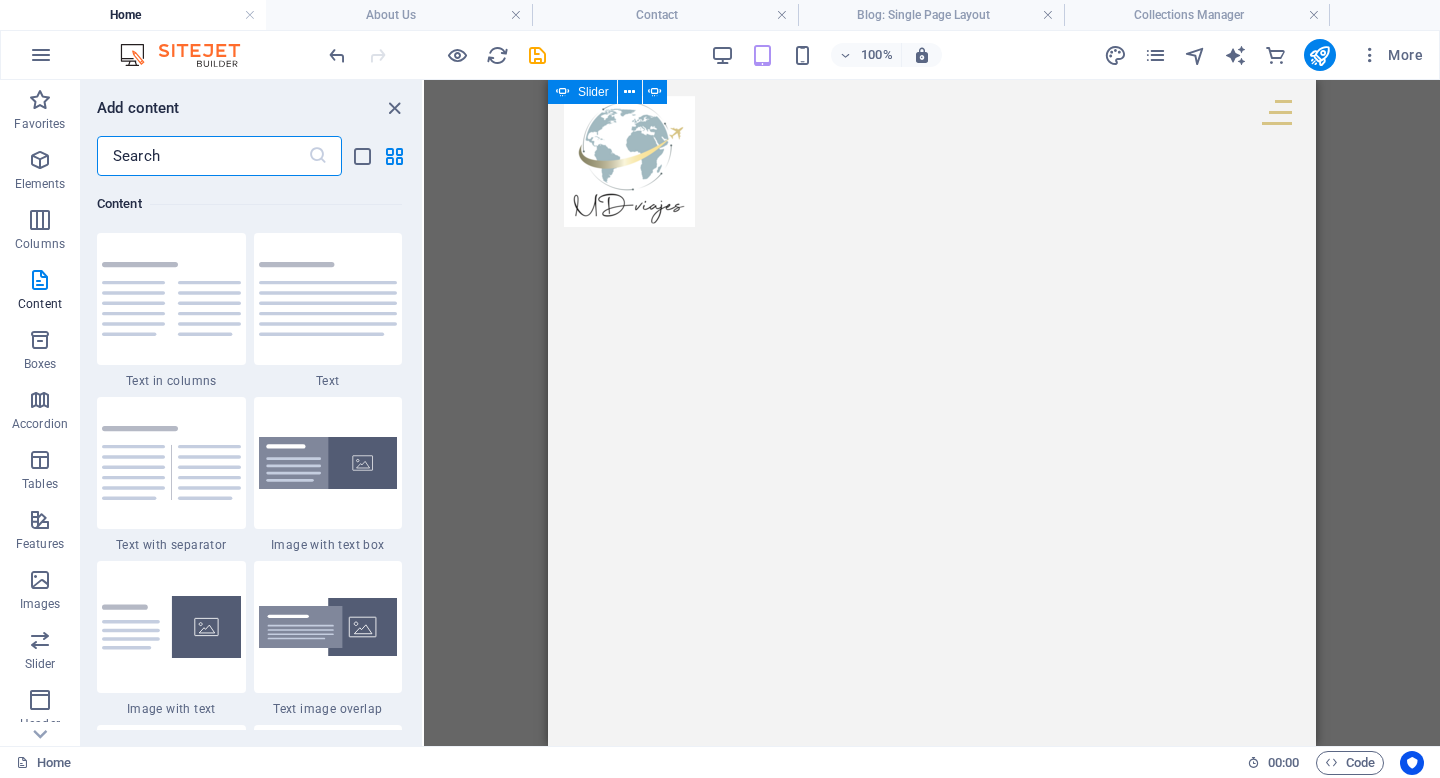 click at bounding box center (202, 156) 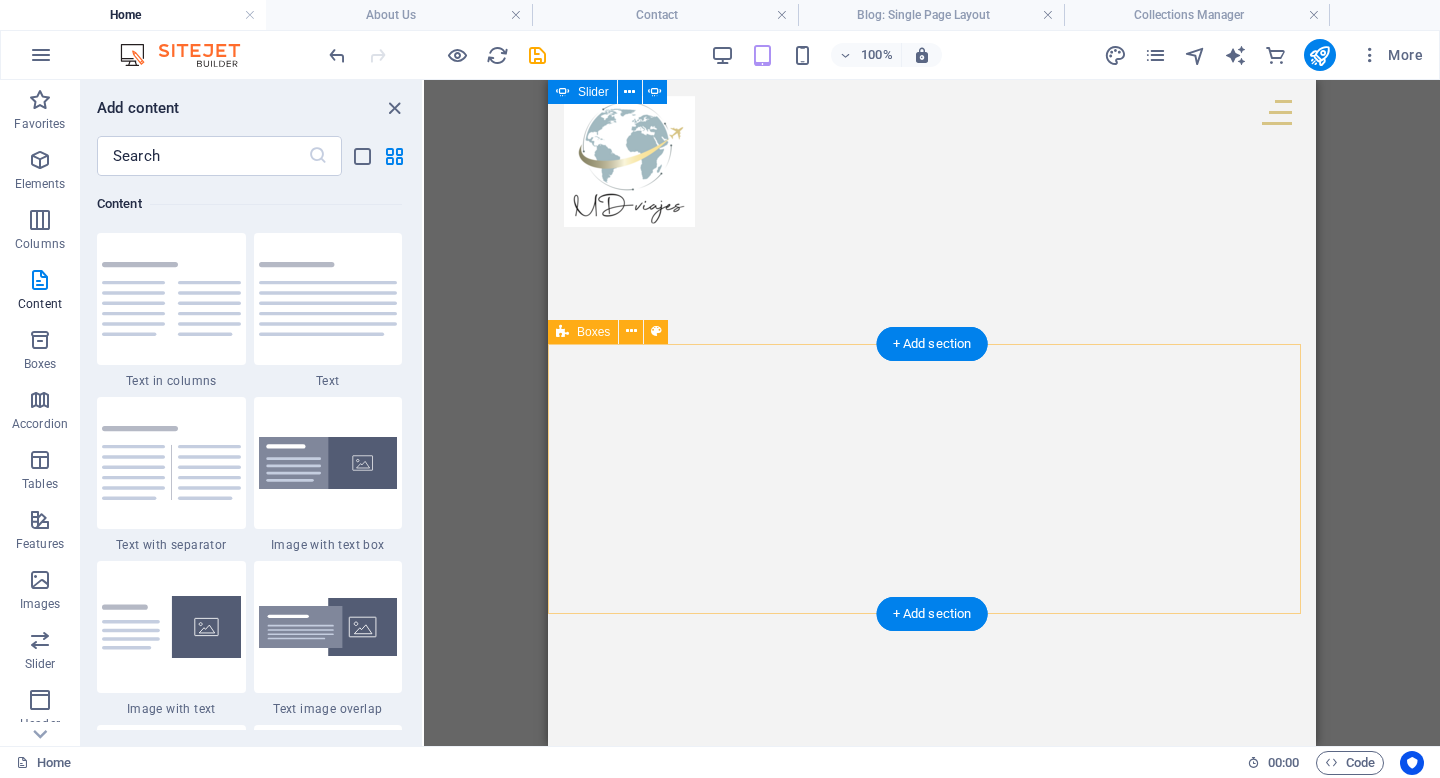scroll, scrollTop: 3268, scrollLeft: 0, axis: vertical 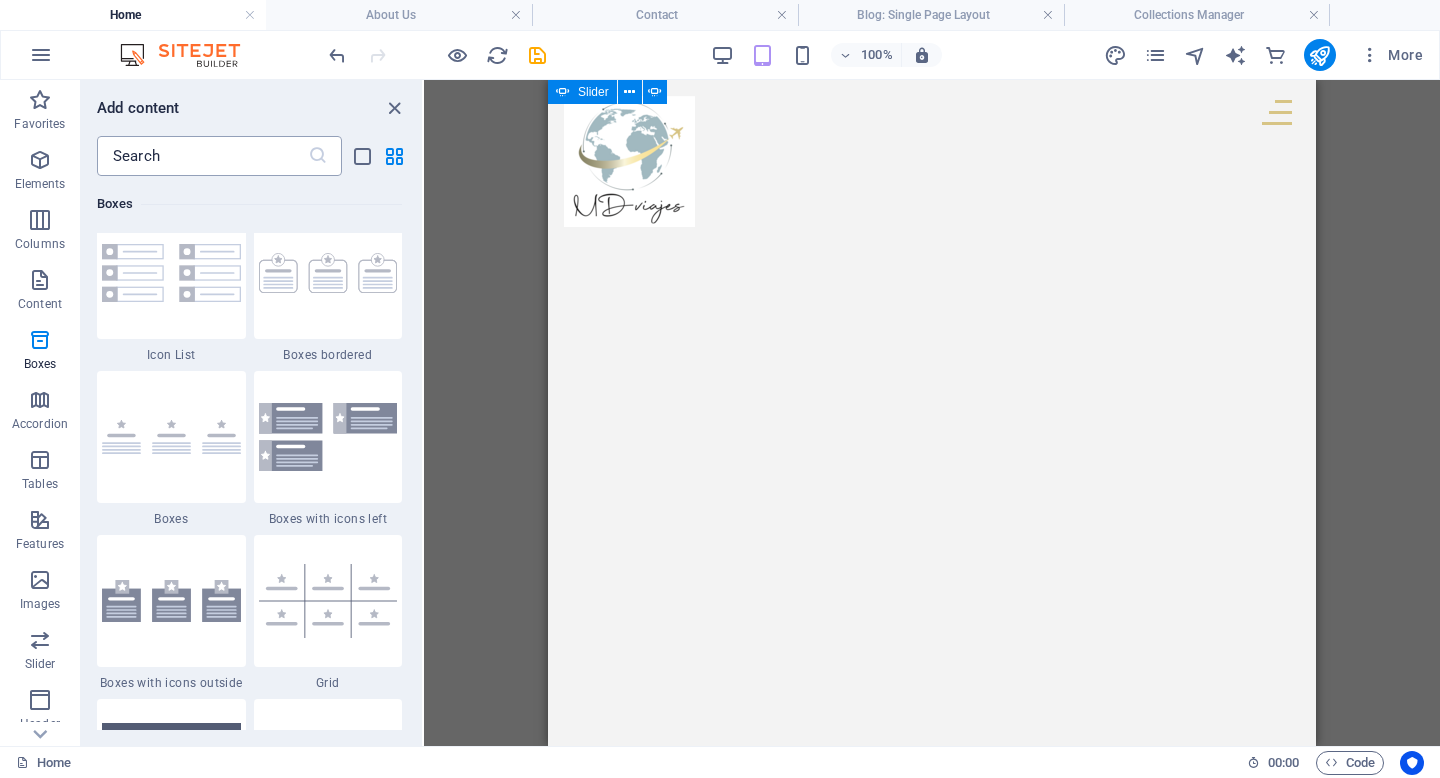 click at bounding box center [202, 156] 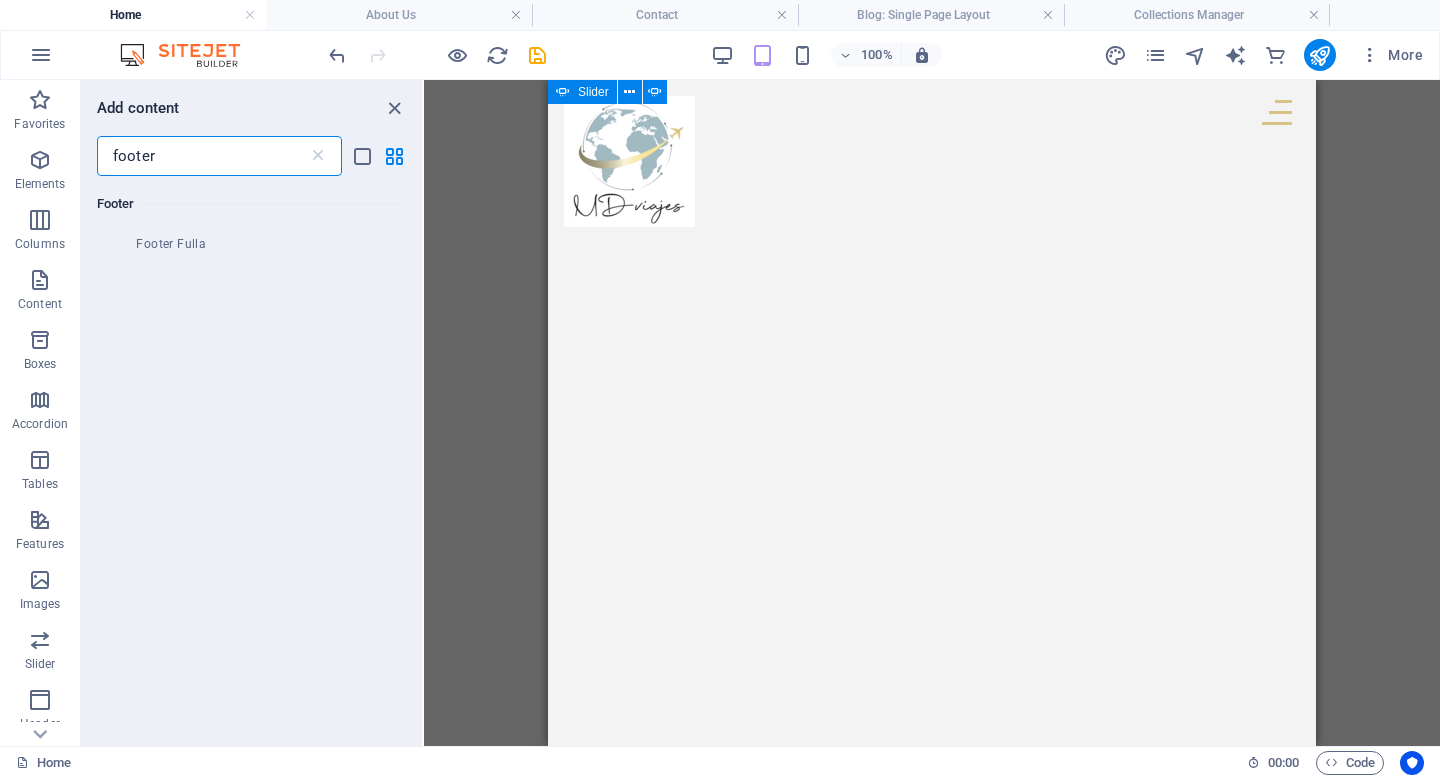 scroll, scrollTop: 1230, scrollLeft: 0, axis: vertical 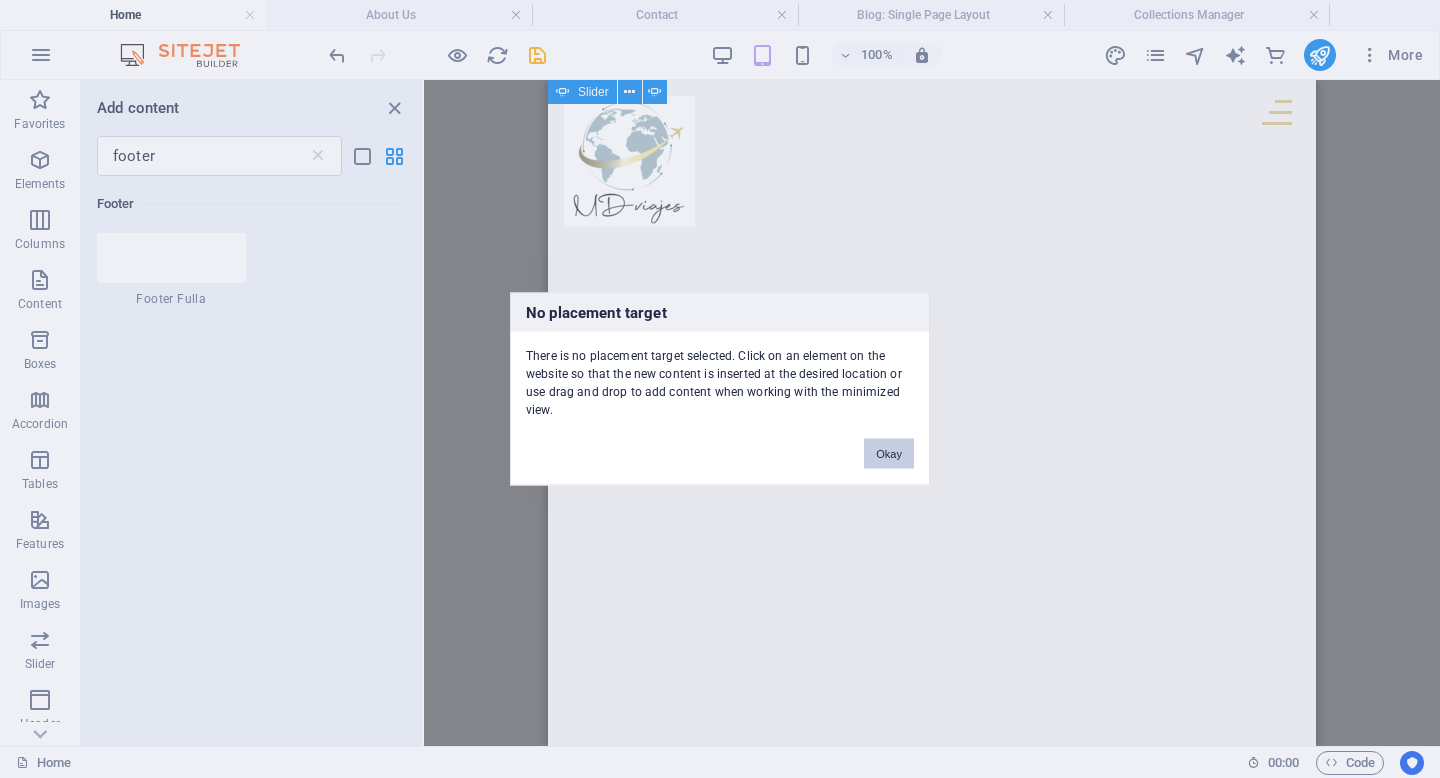 click on "Okay" at bounding box center [889, 454] 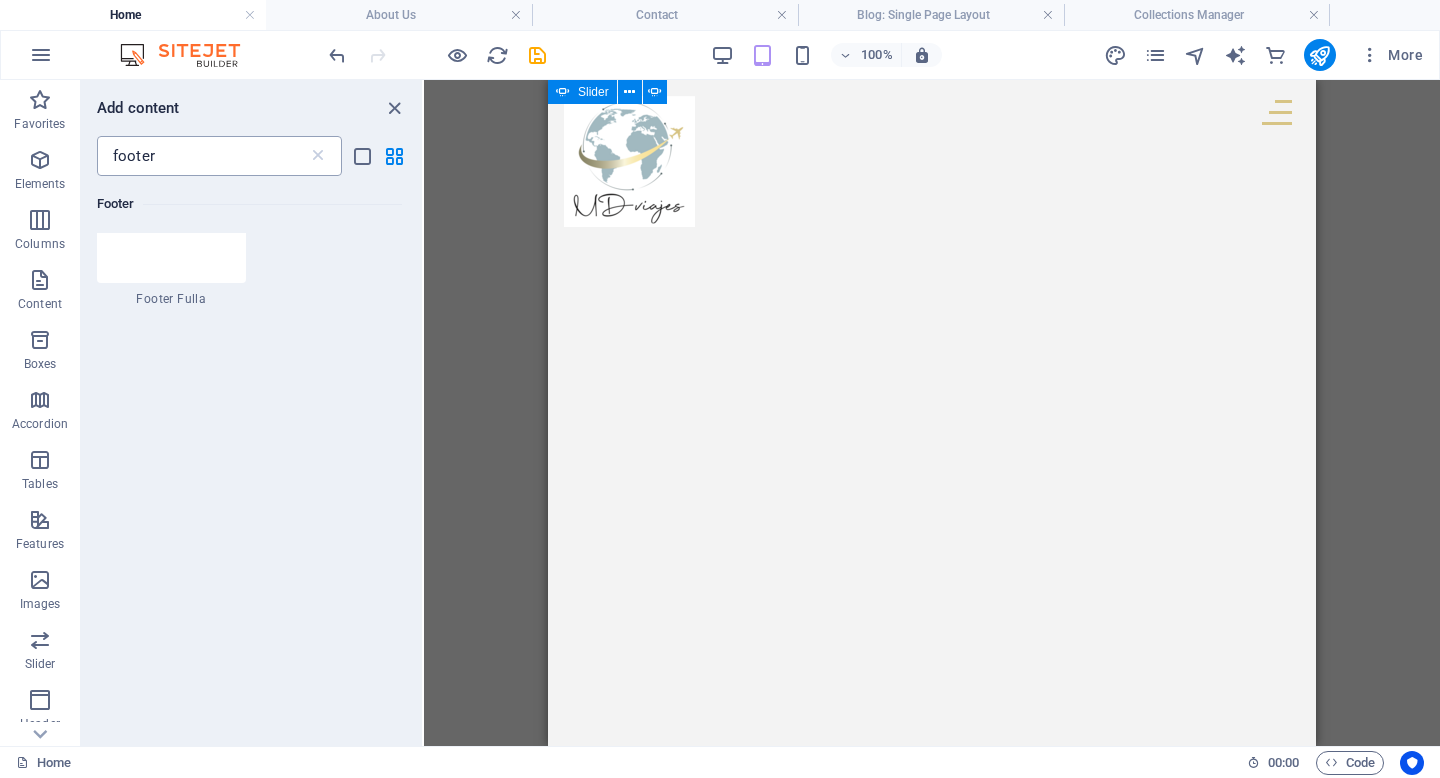 click on "footer" at bounding box center [202, 156] 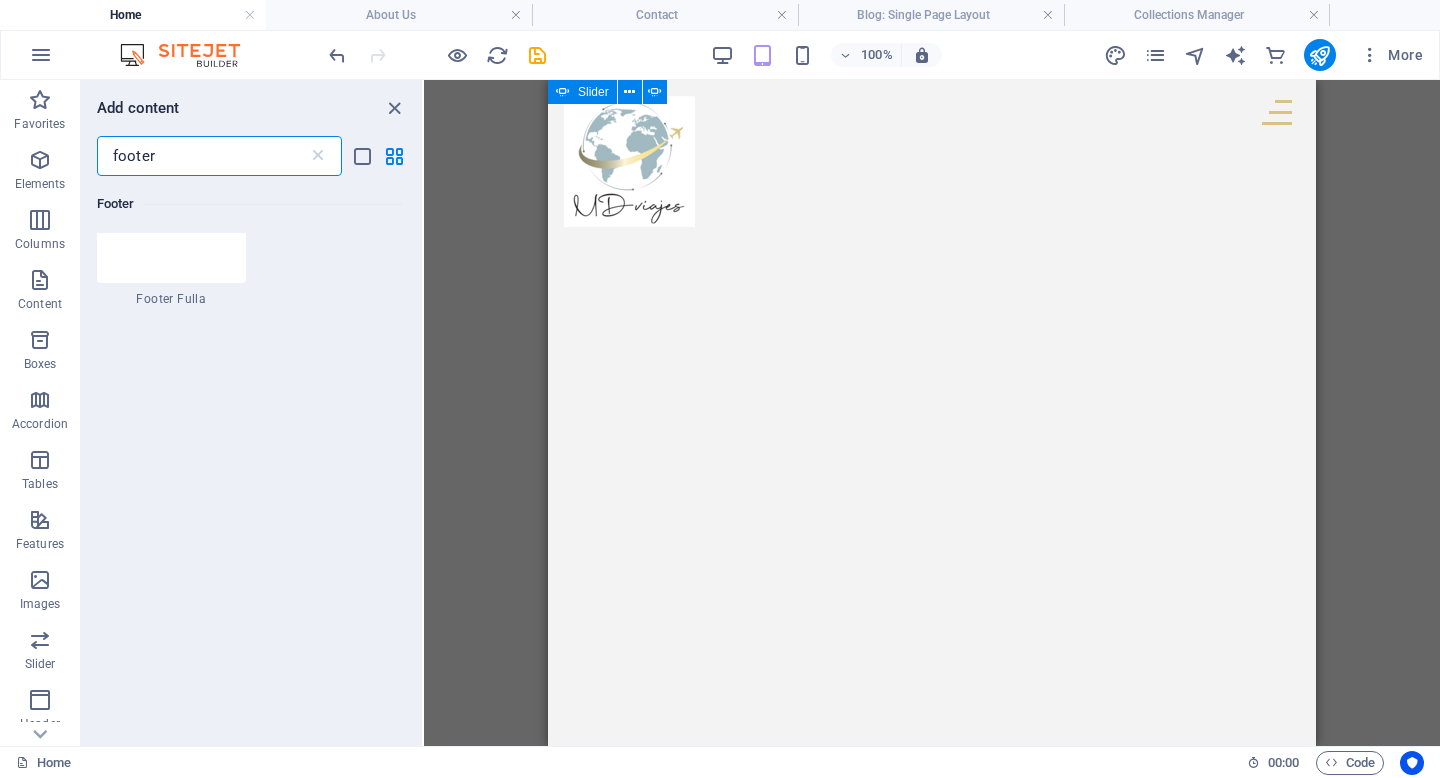 click on "footer" at bounding box center [202, 156] 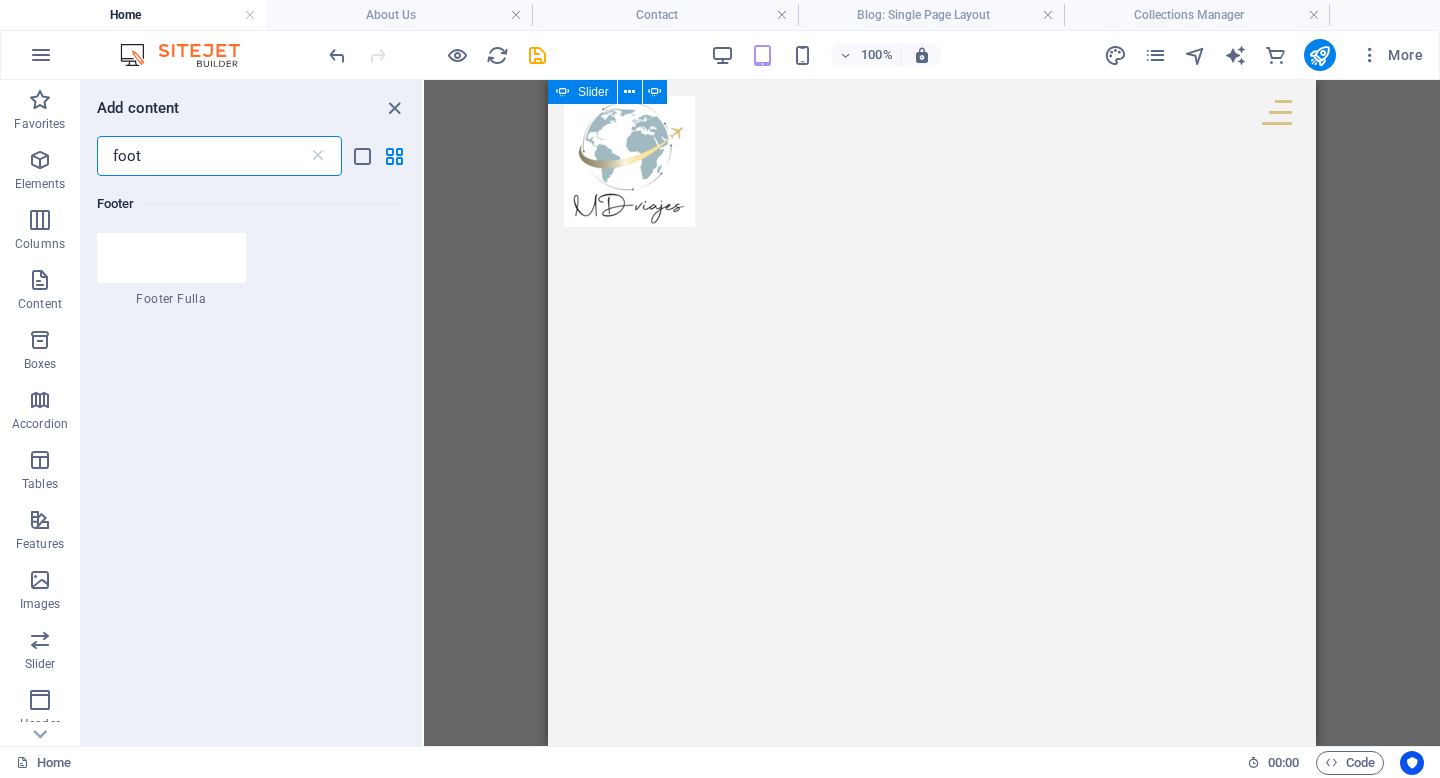 type on "foo" 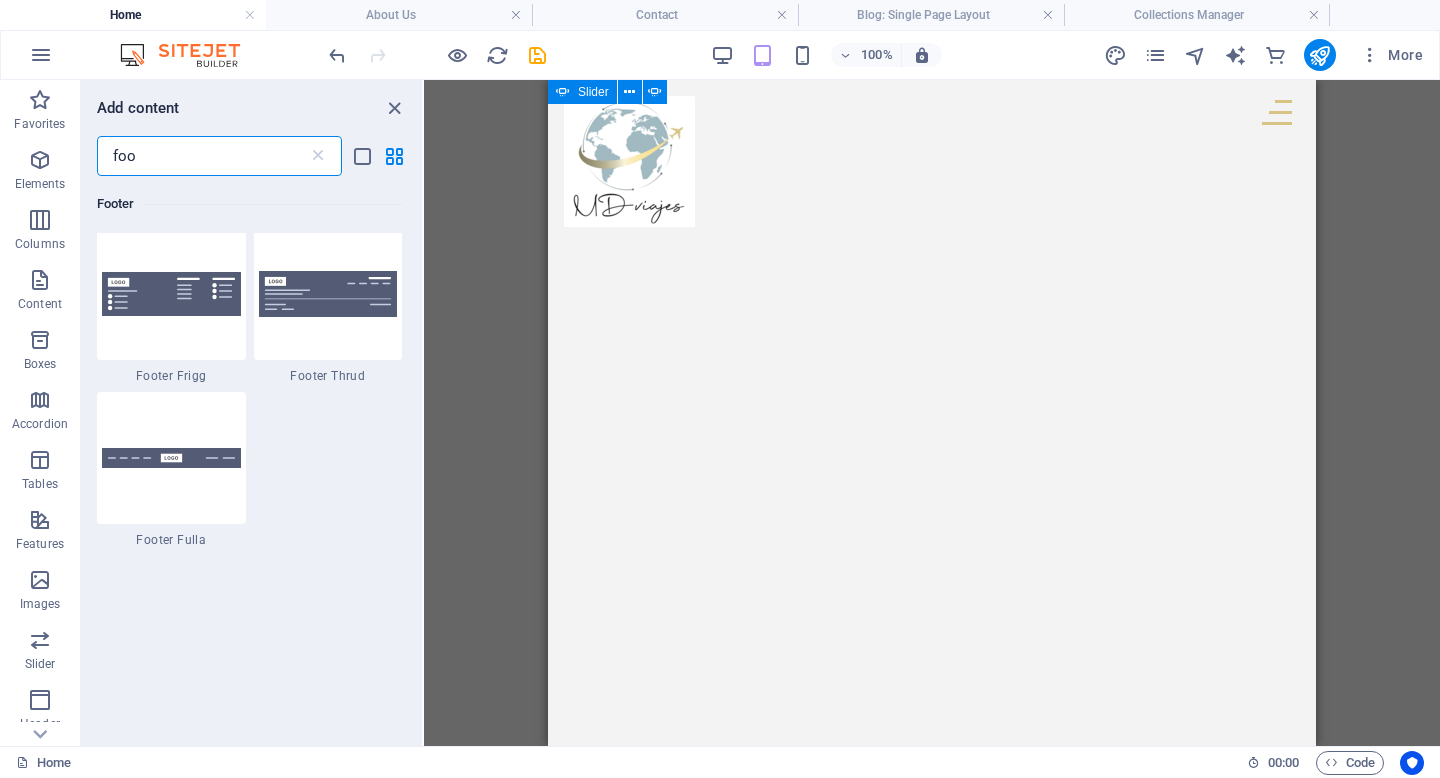 scroll, scrollTop: 94, scrollLeft: 0, axis: vertical 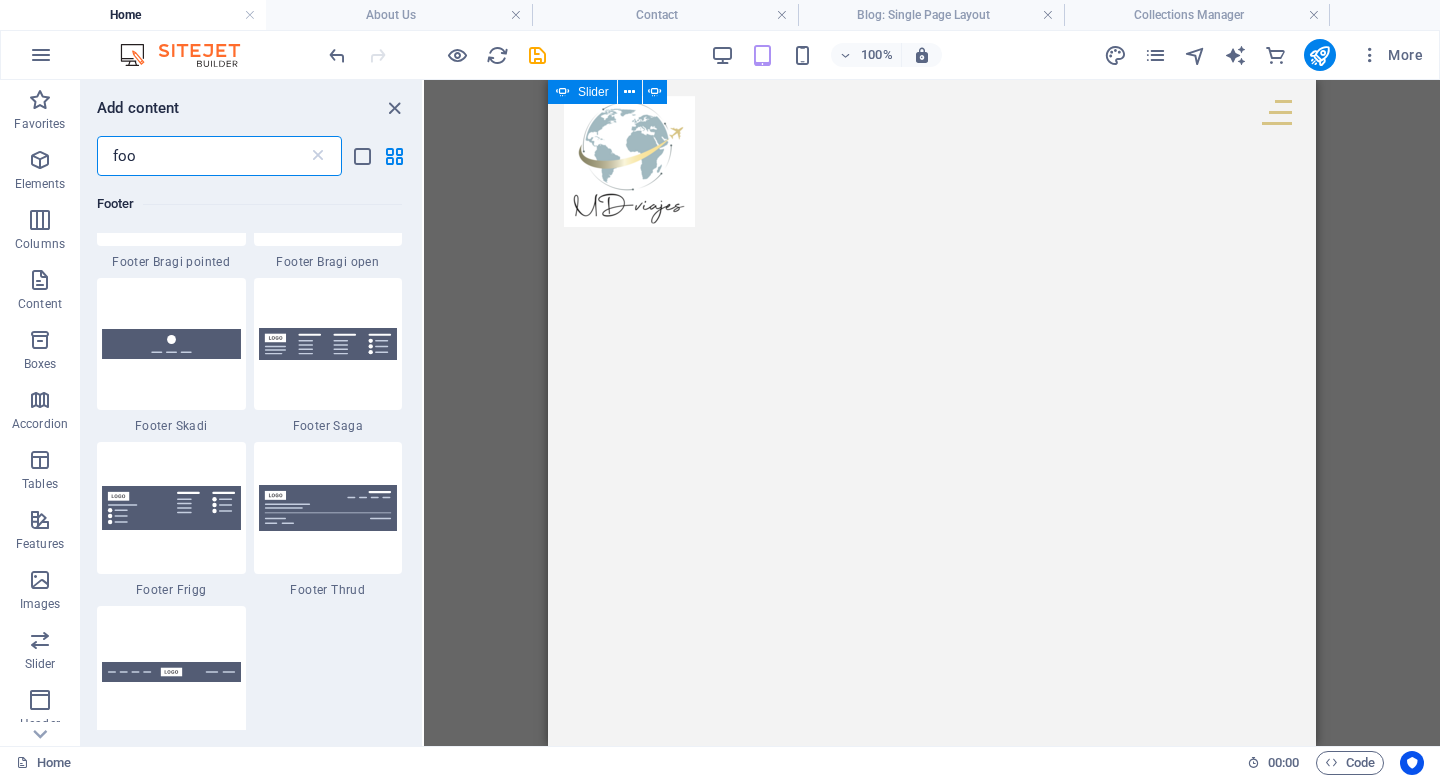 type on "foo" 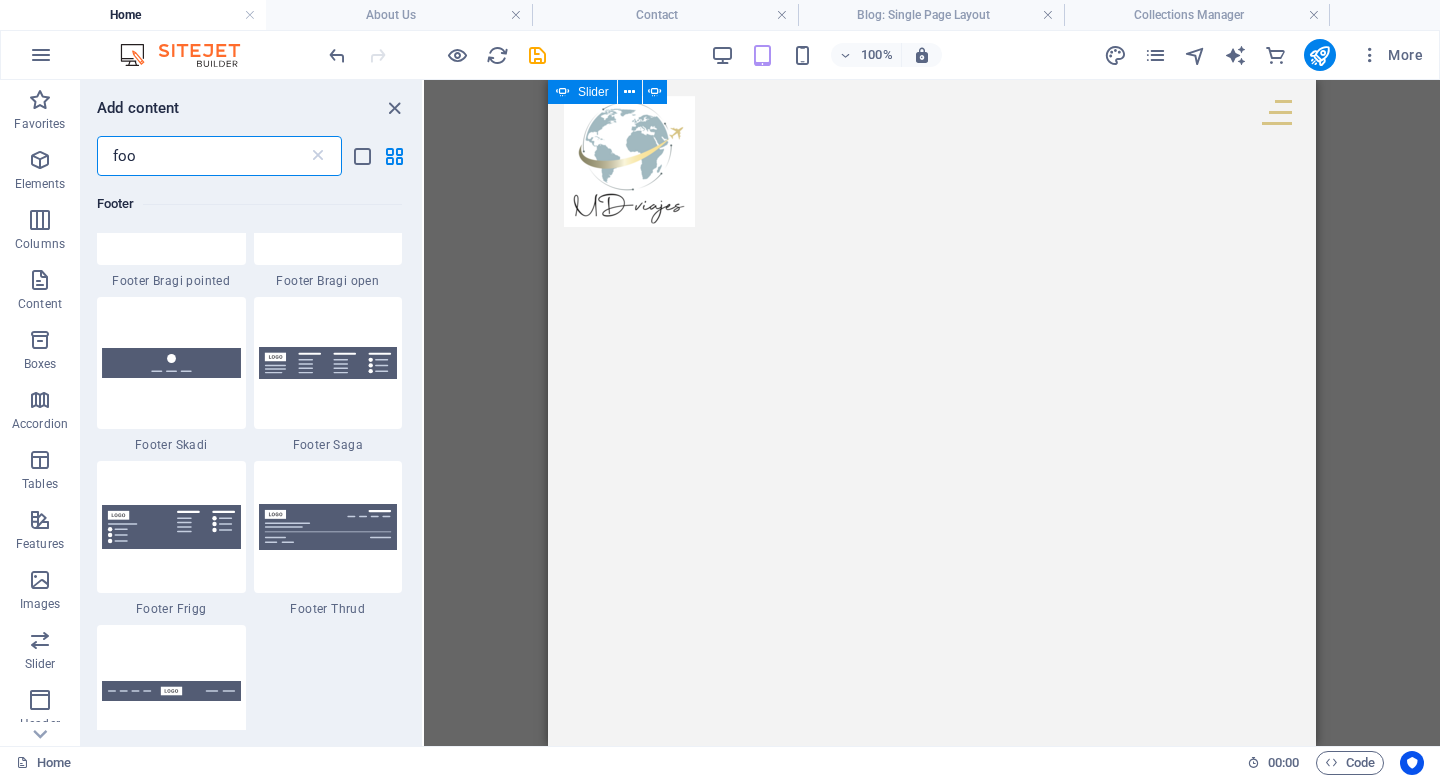 scroll, scrollTop: 754, scrollLeft: 0, axis: vertical 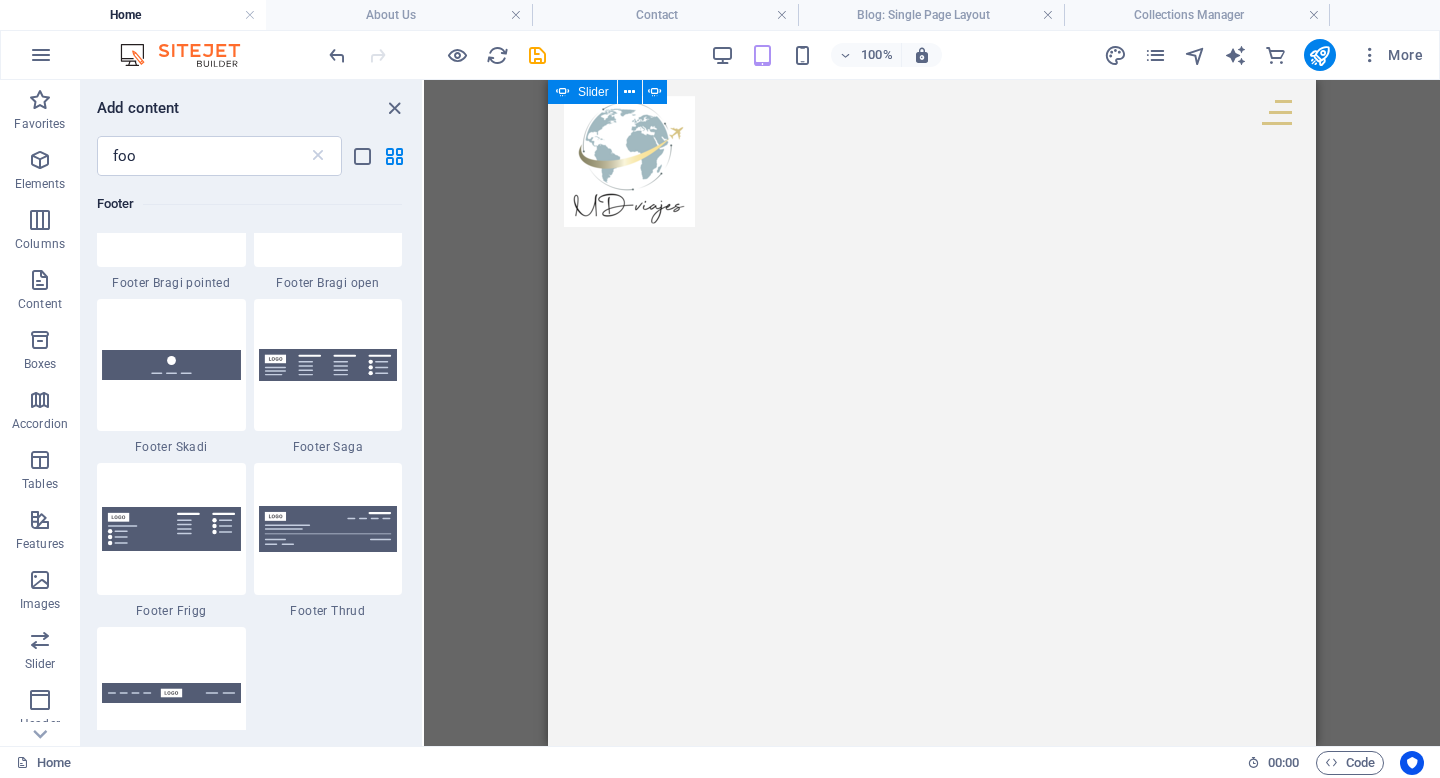 click at bounding box center [328, 365] 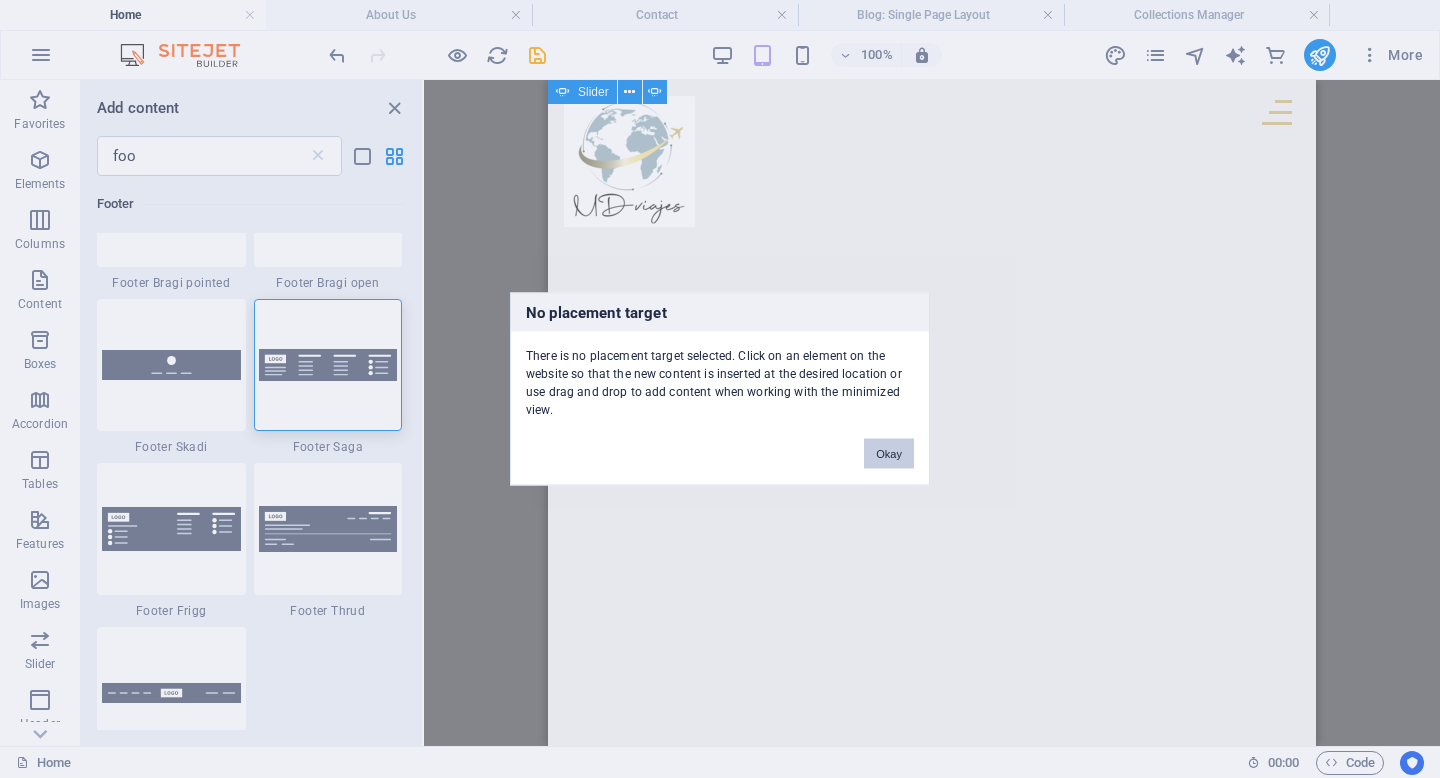 click on "Okay" at bounding box center [889, 454] 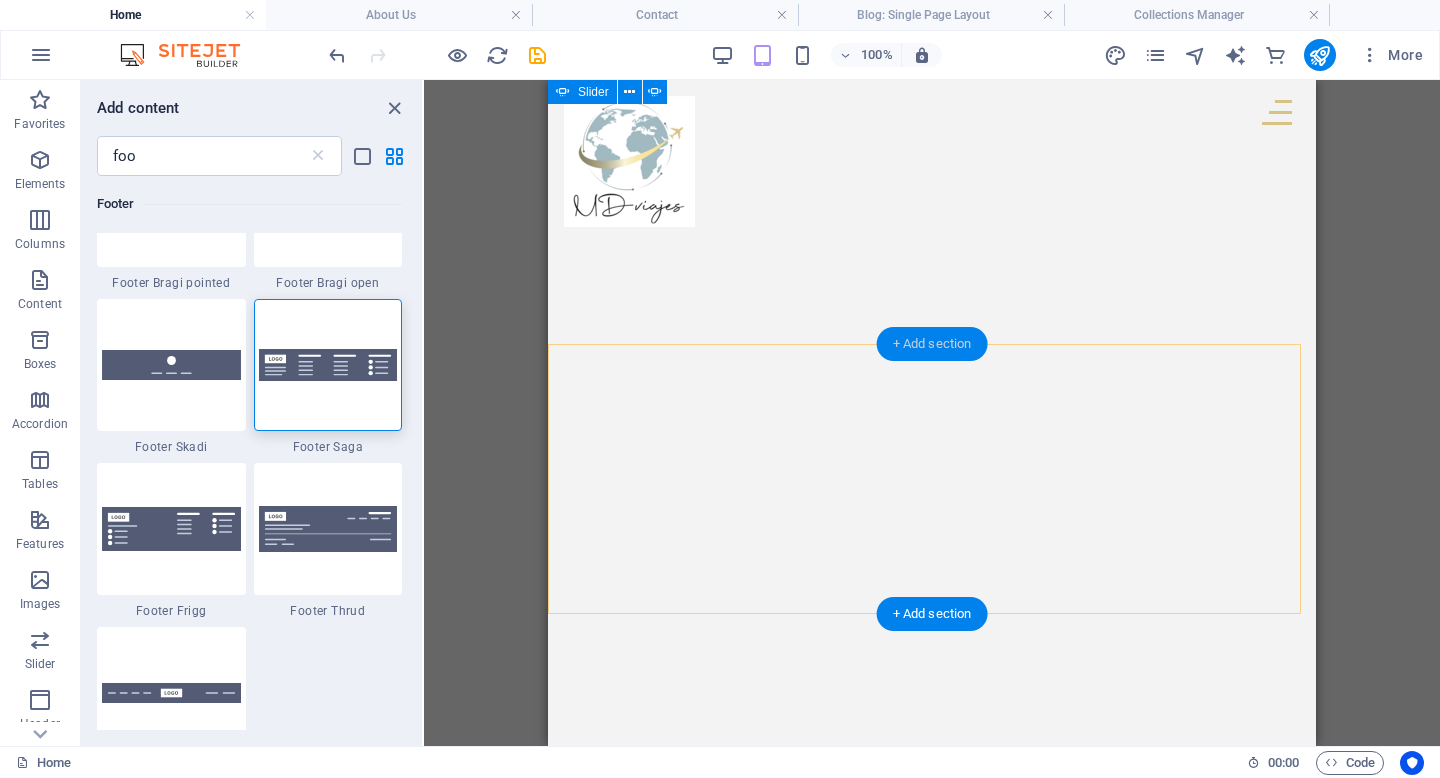click on "+ Add section" at bounding box center [932, 344] 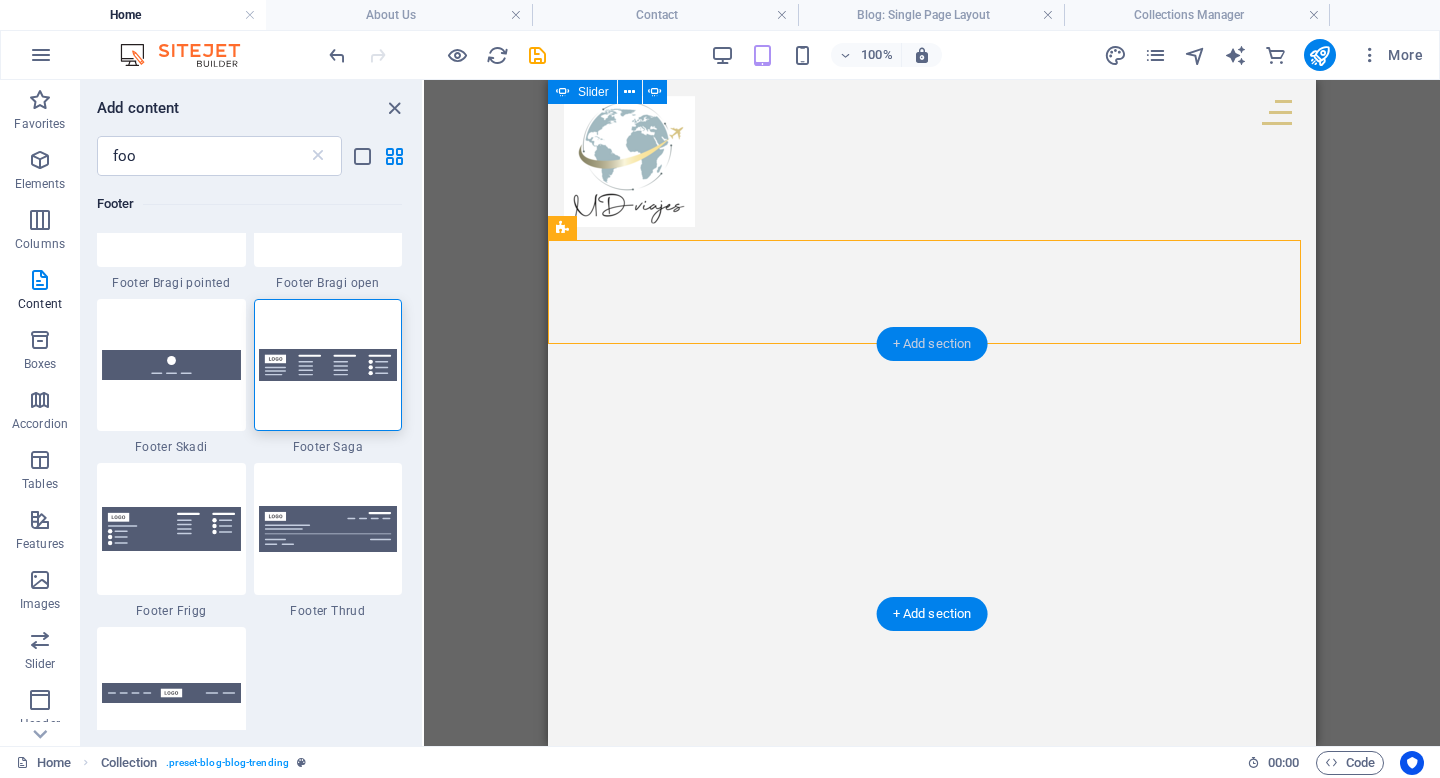 click on "+ Add section" at bounding box center (932, 344) 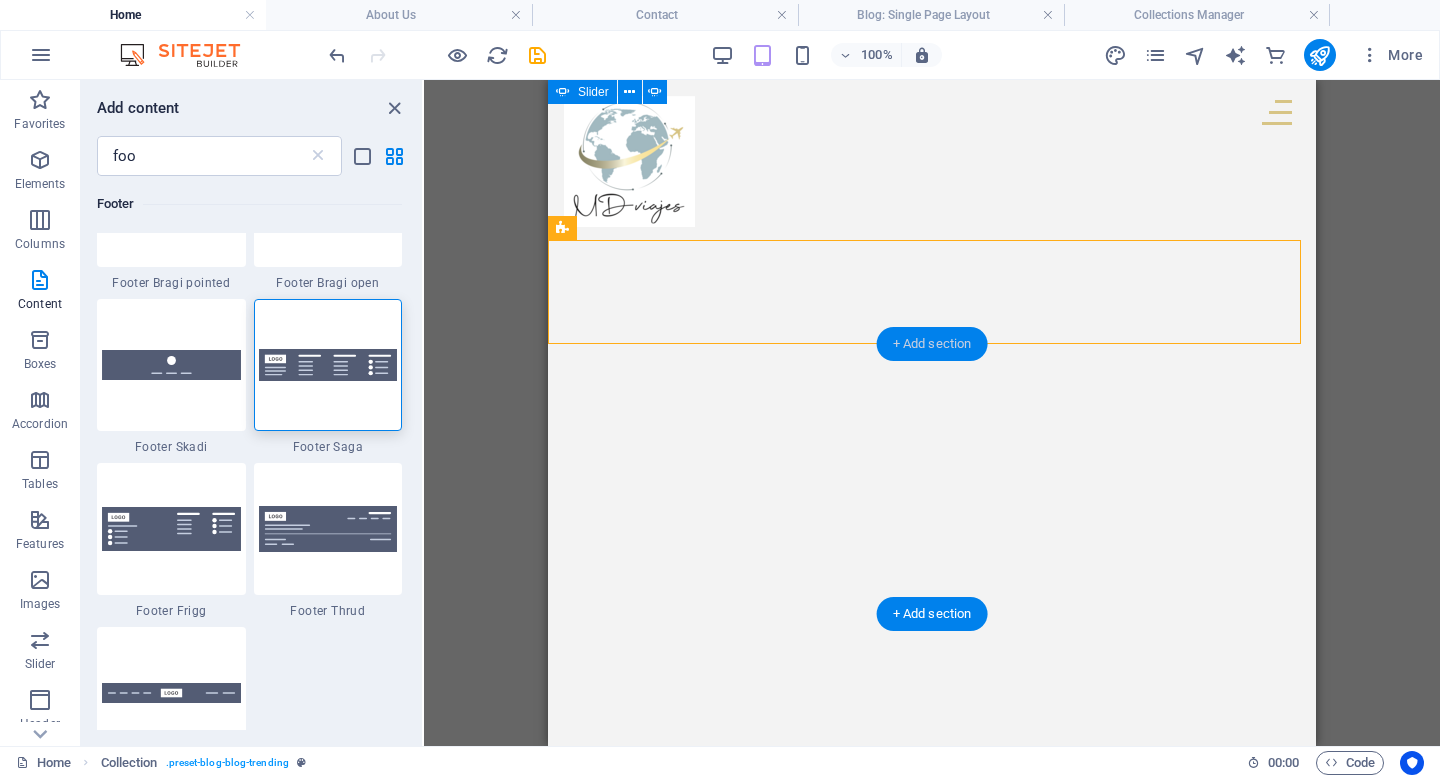 click on "+ Add section" at bounding box center [932, 344] 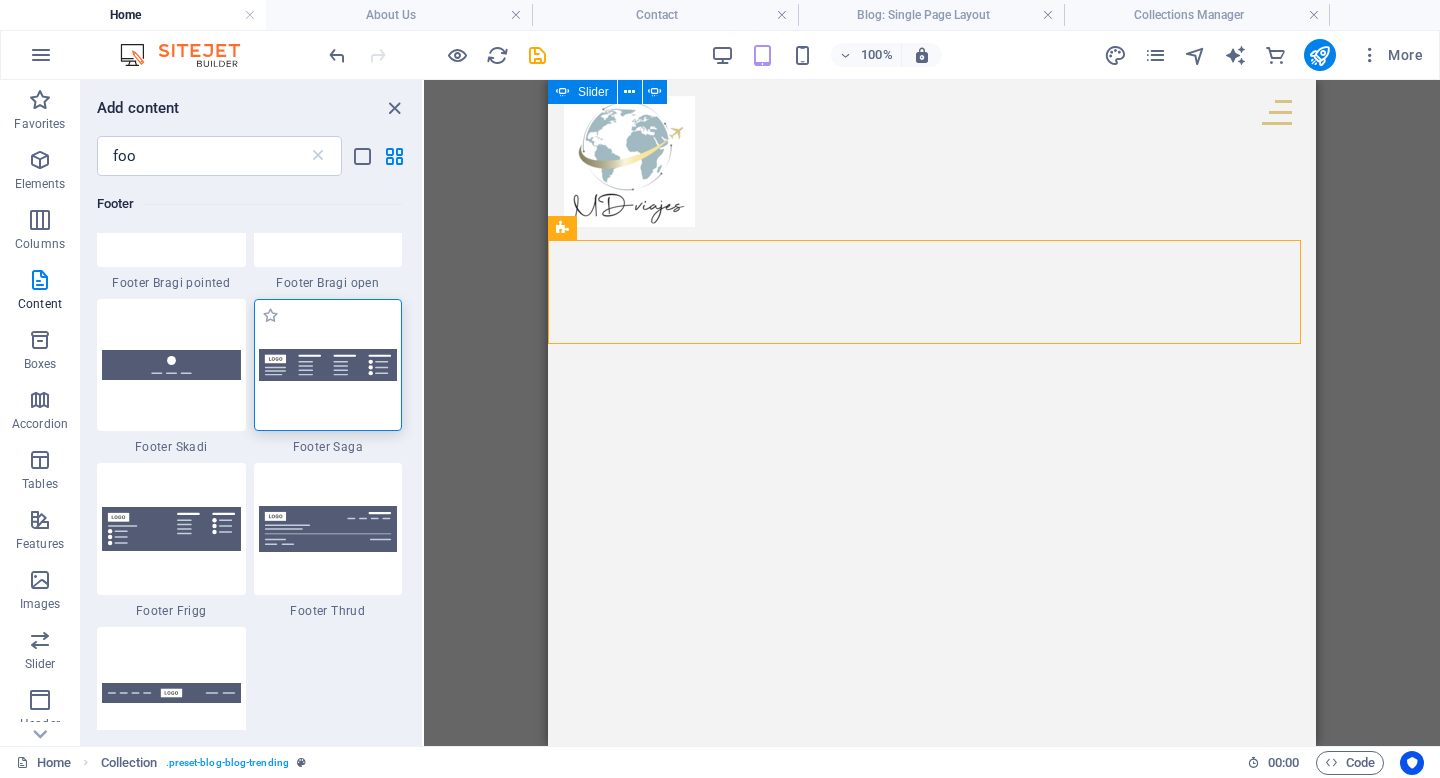 click at bounding box center [328, 365] 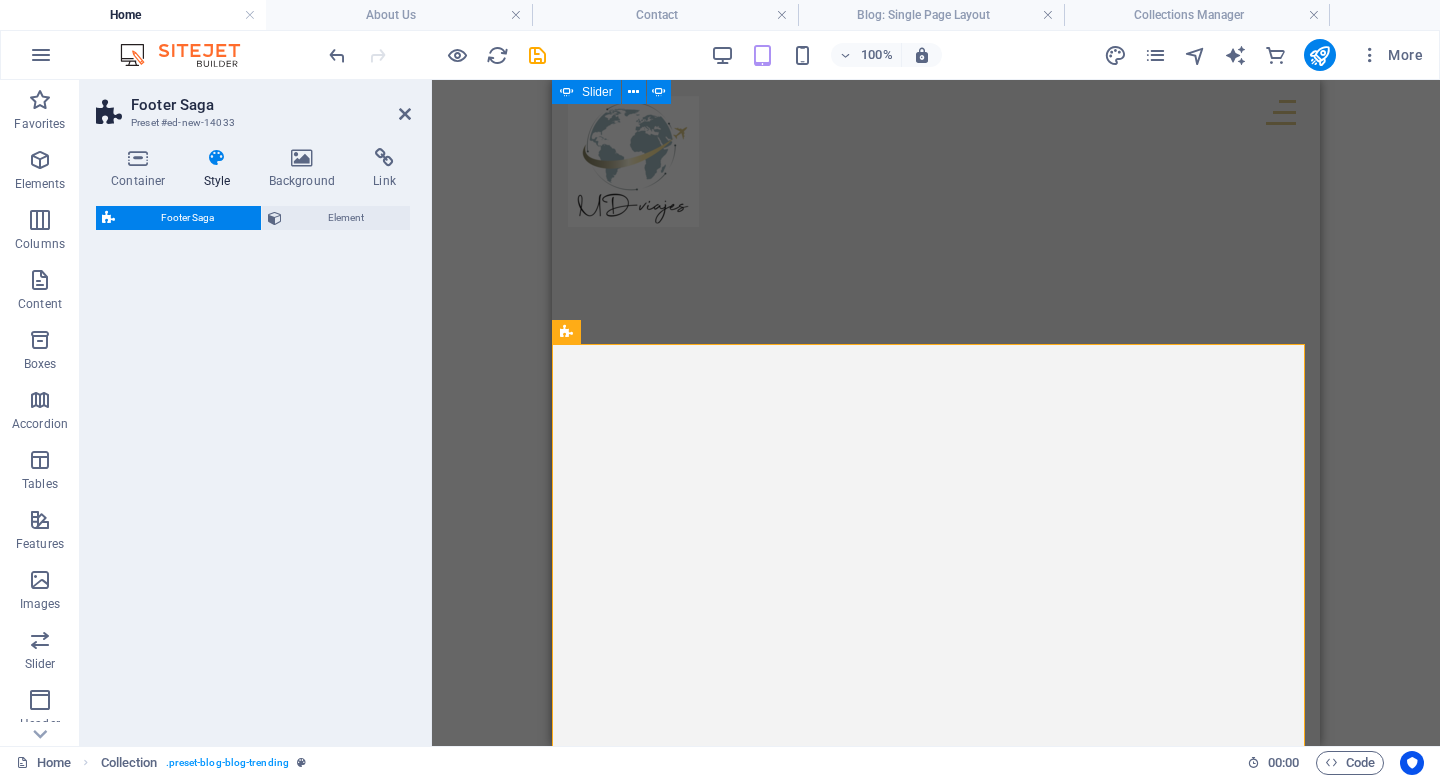 select on "rem" 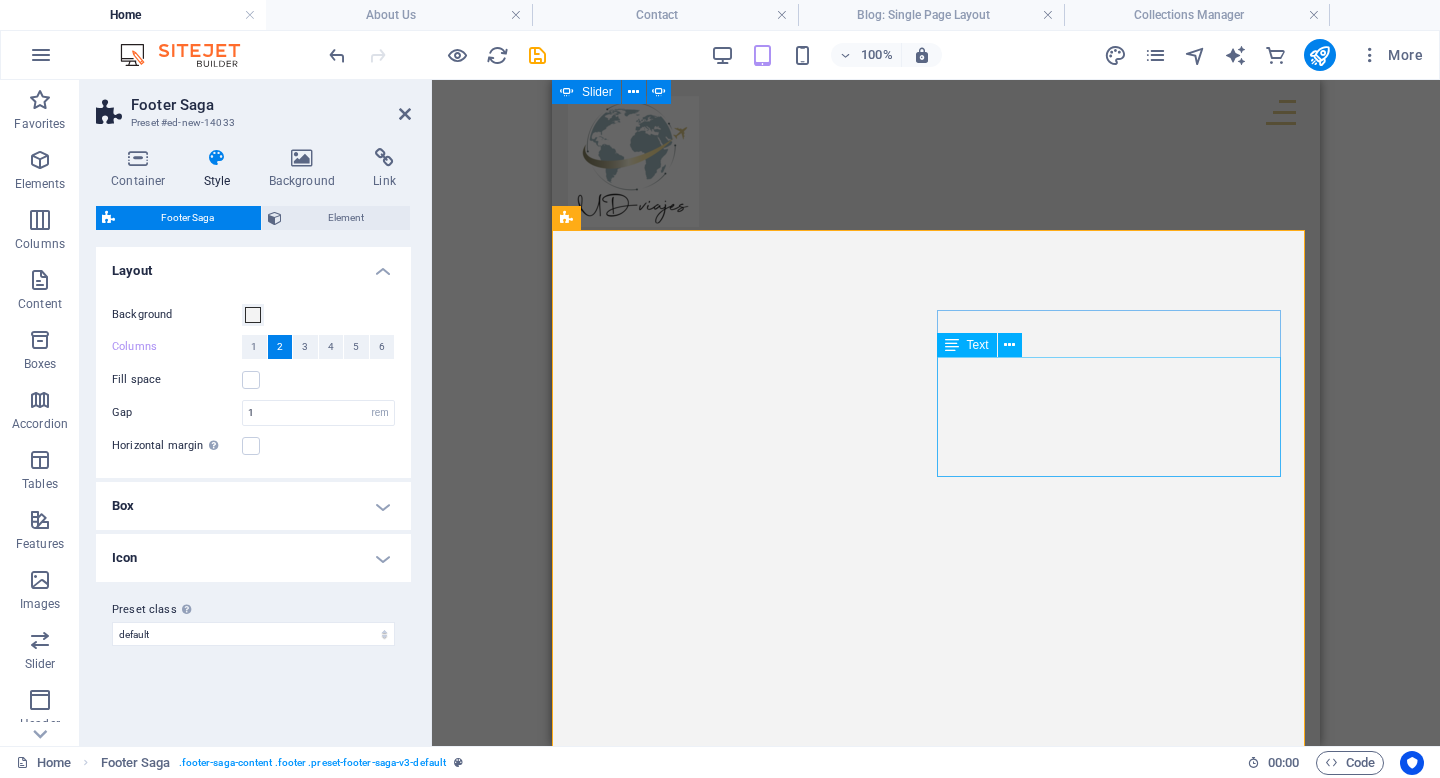 scroll, scrollTop: 3351, scrollLeft: 0, axis: vertical 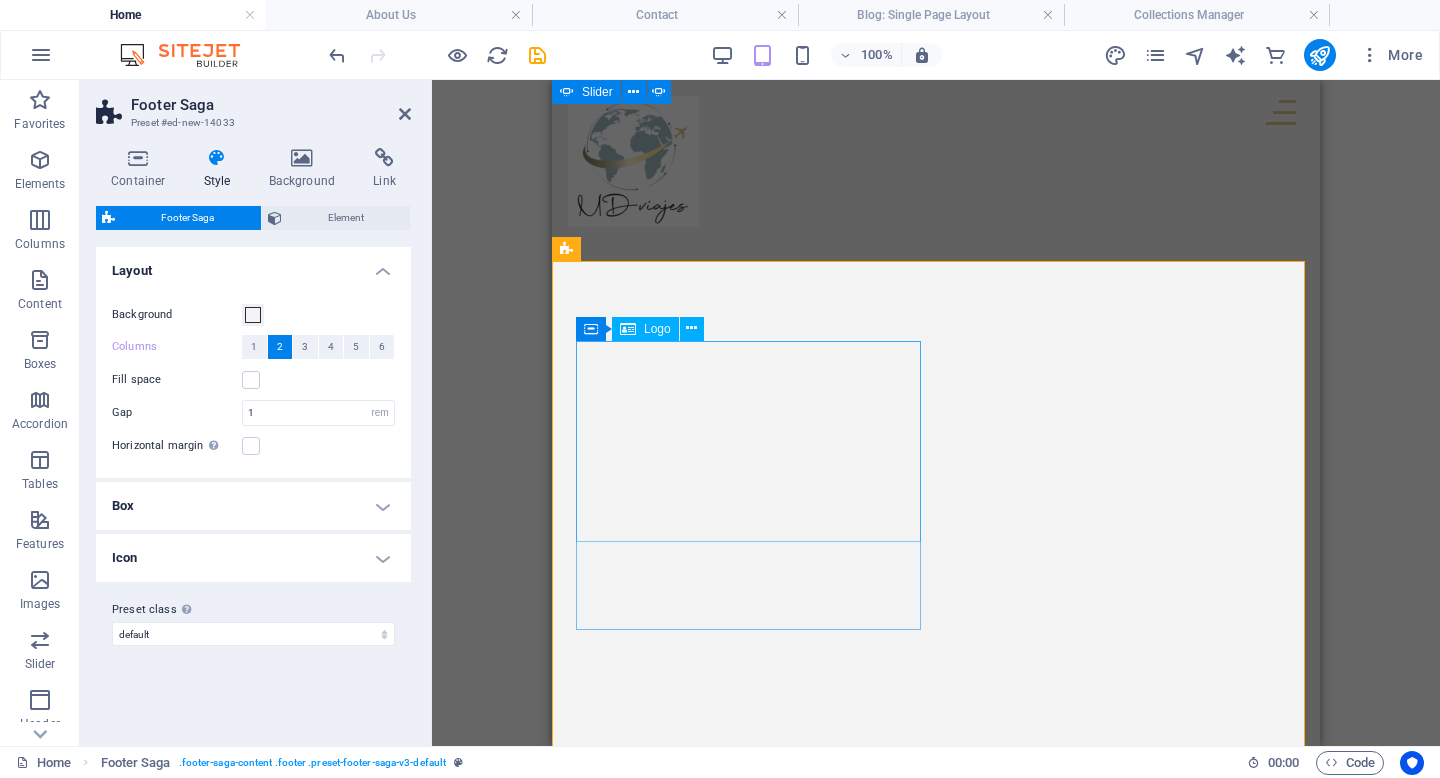 click at bounding box center [752, 23471] 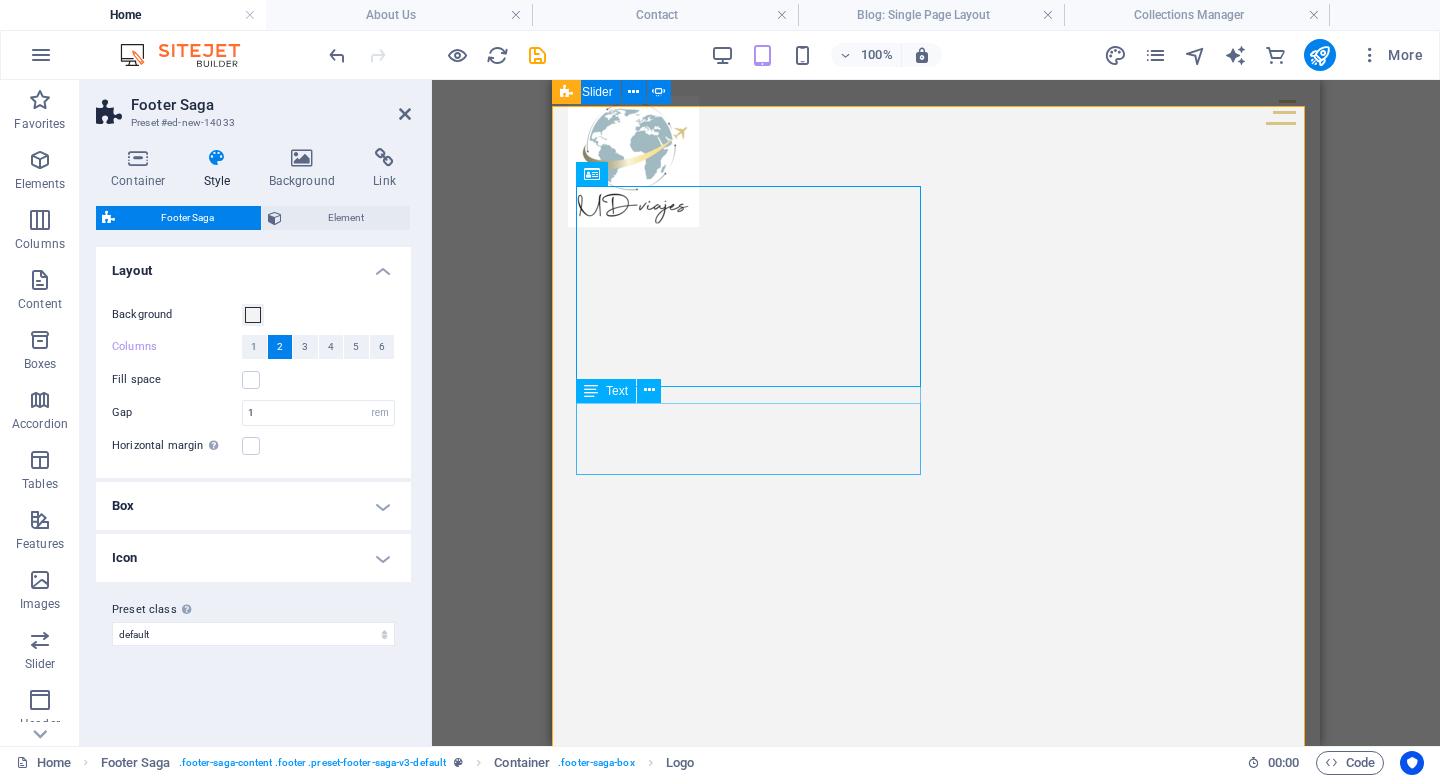 scroll, scrollTop: 3458, scrollLeft: 0, axis: vertical 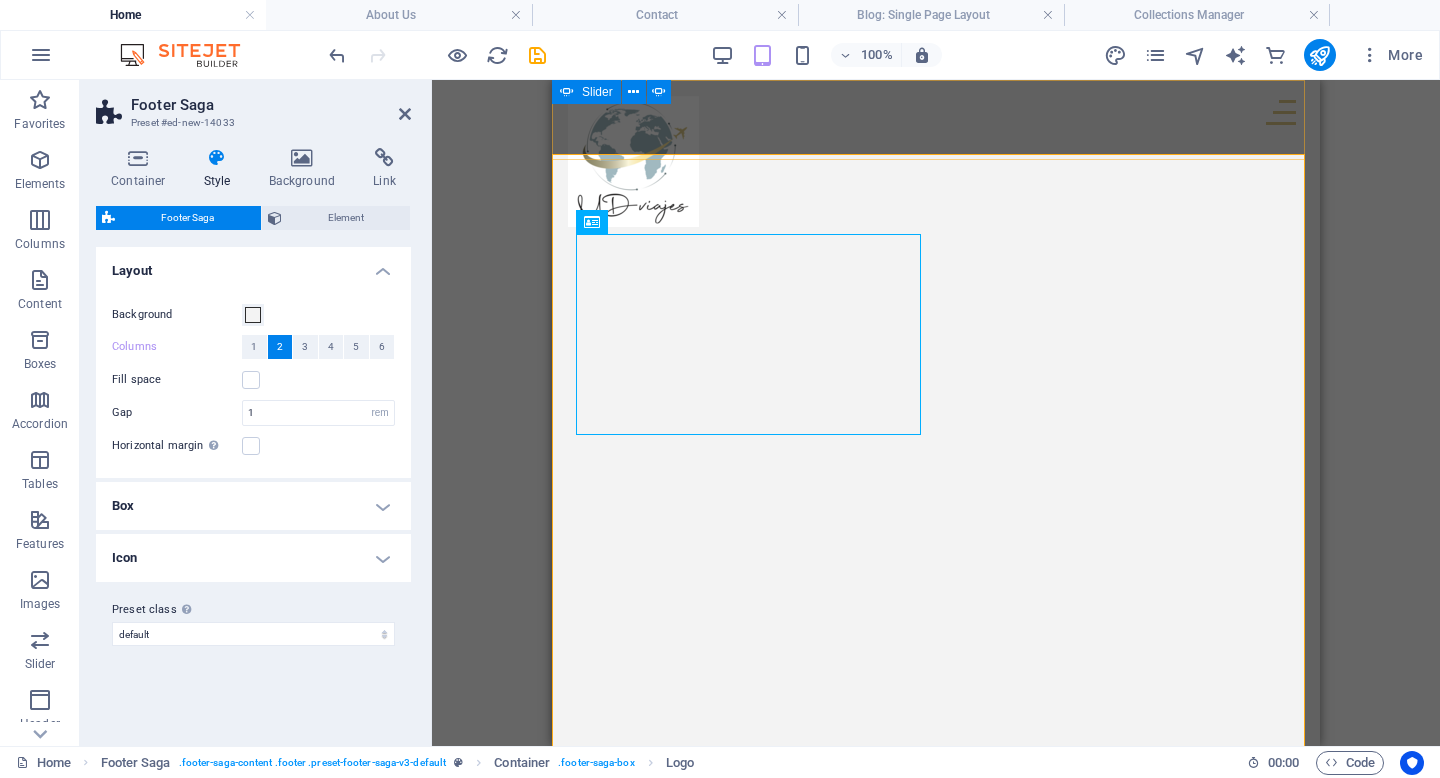 click on "PROGRAMAS TOURS NOSOTROS Contacto" at bounding box center (936, 120) 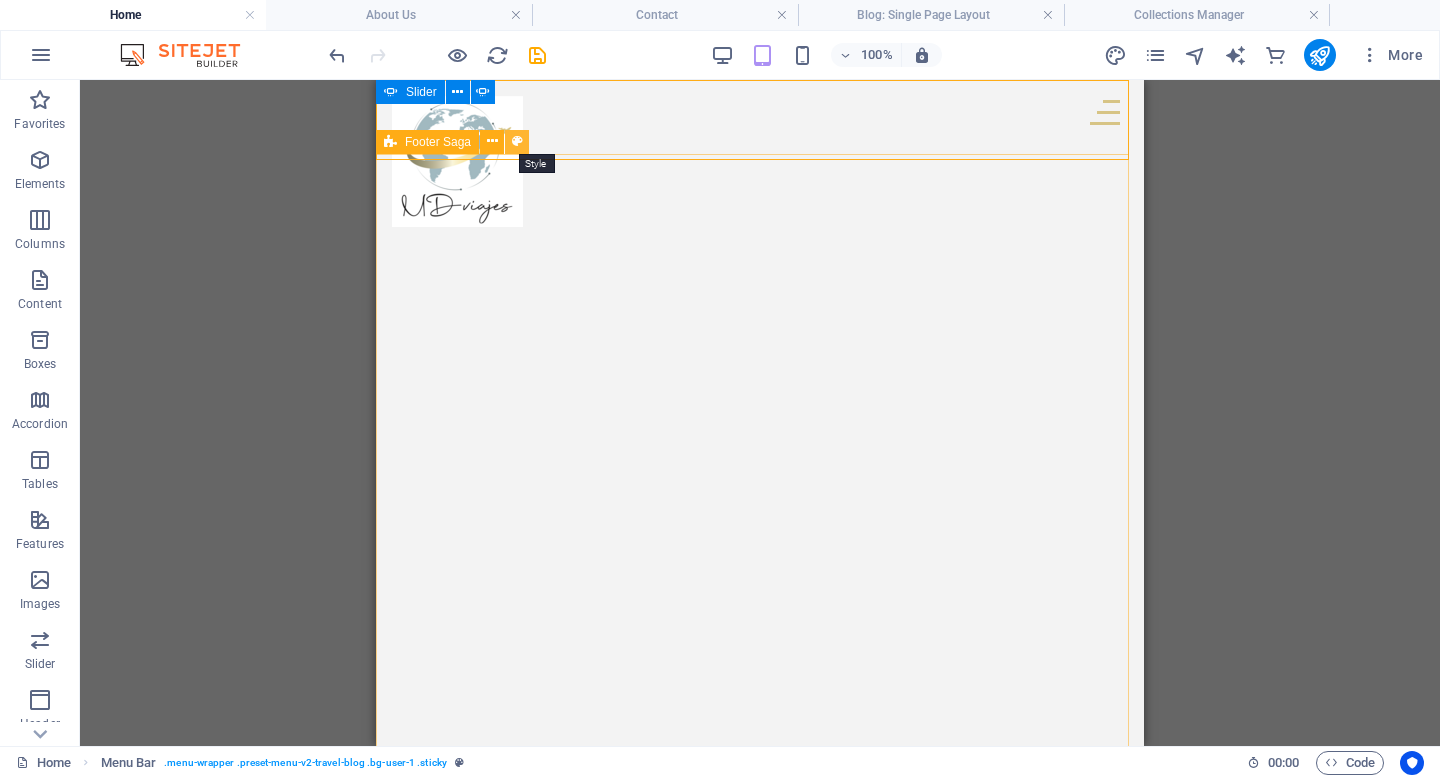 click at bounding box center [517, 141] 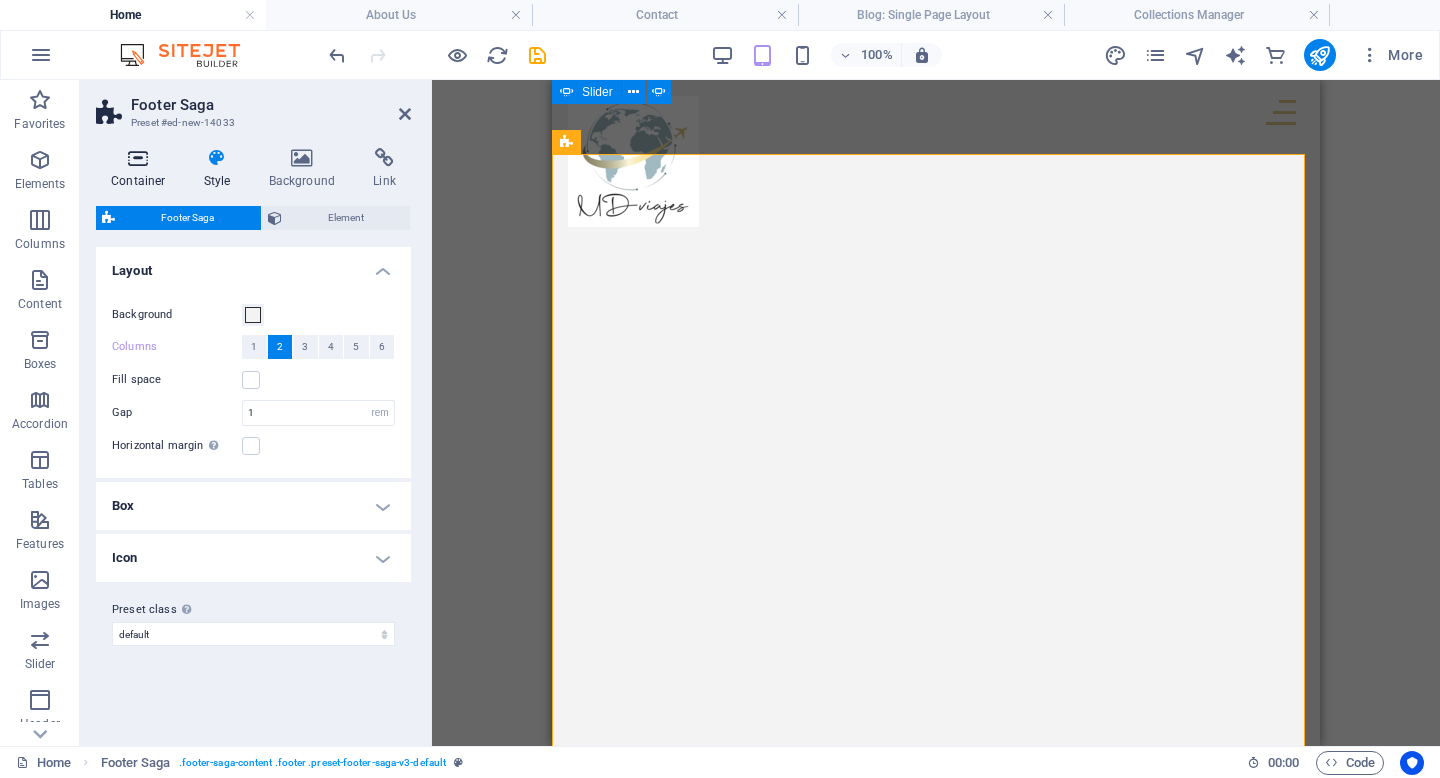 click on "Container" at bounding box center [142, 169] 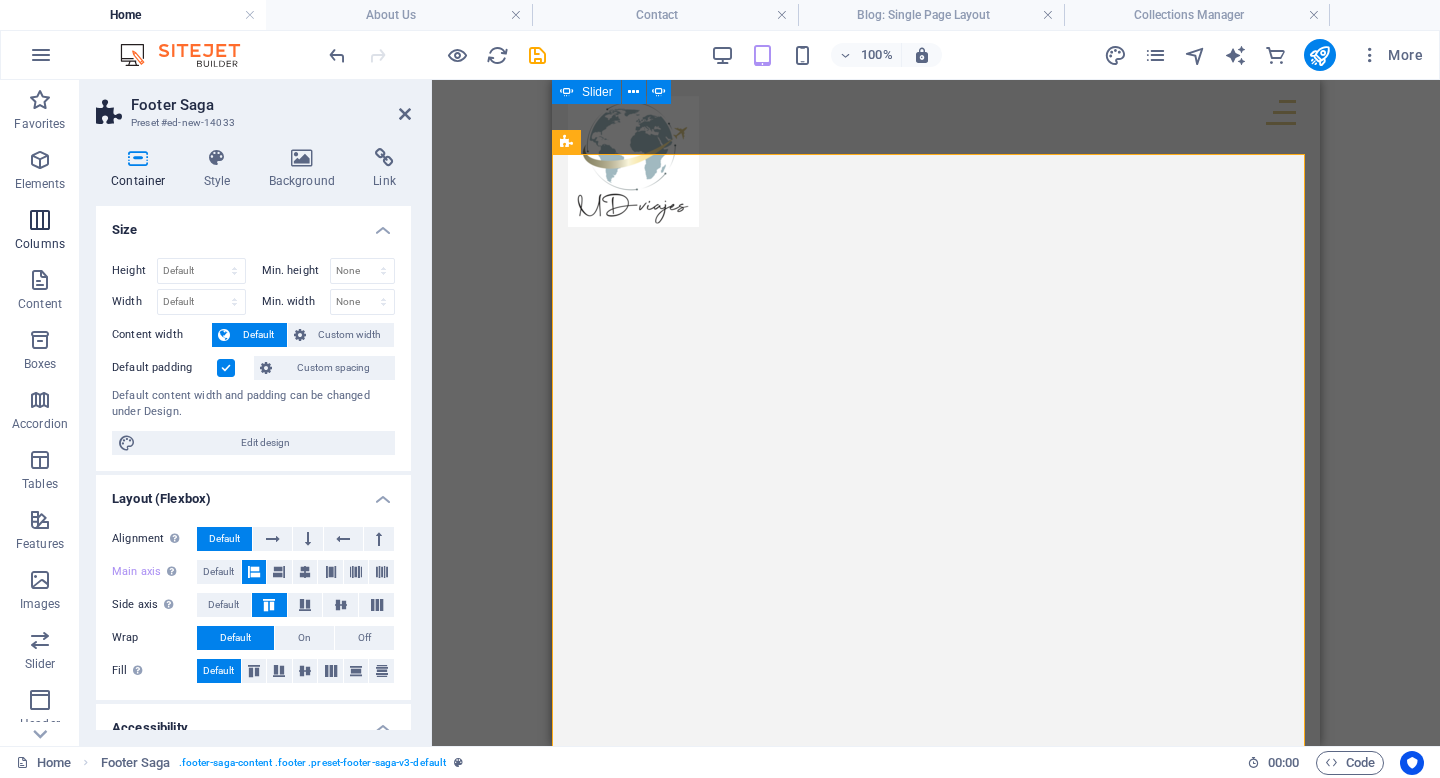 click at bounding box center [40, 220] 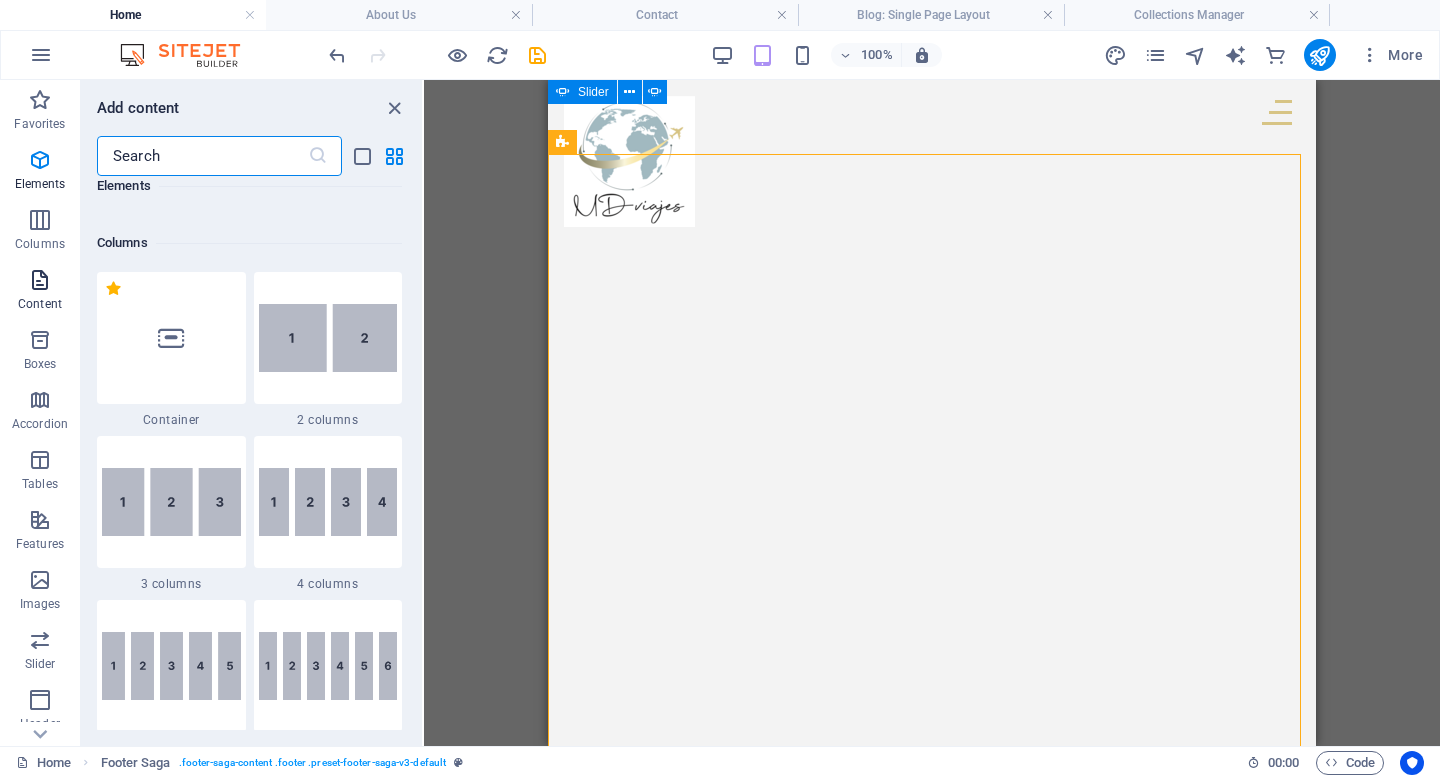 scroll, scrollTop: 990, scrollLeft: 0, axis: vertical 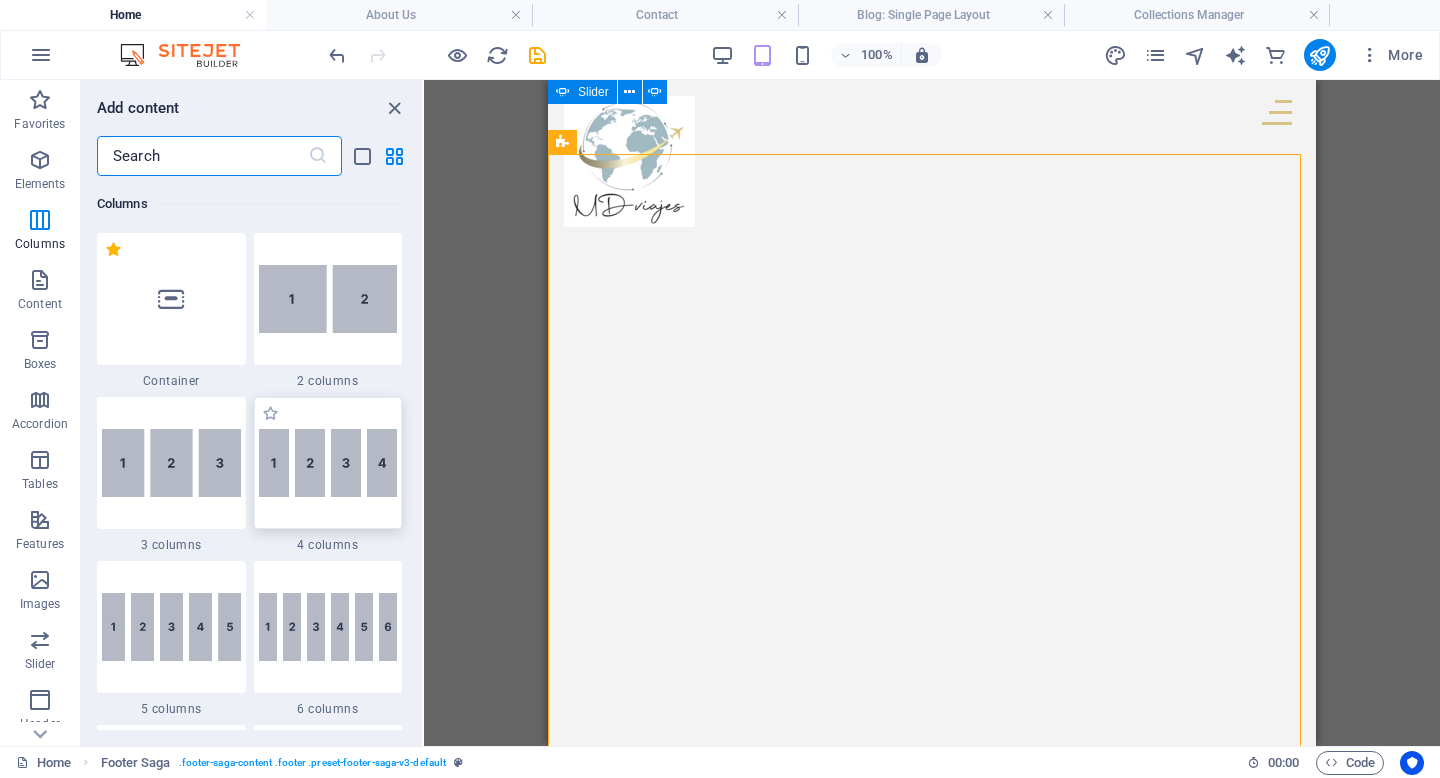 click at bounding box center (328, 463) 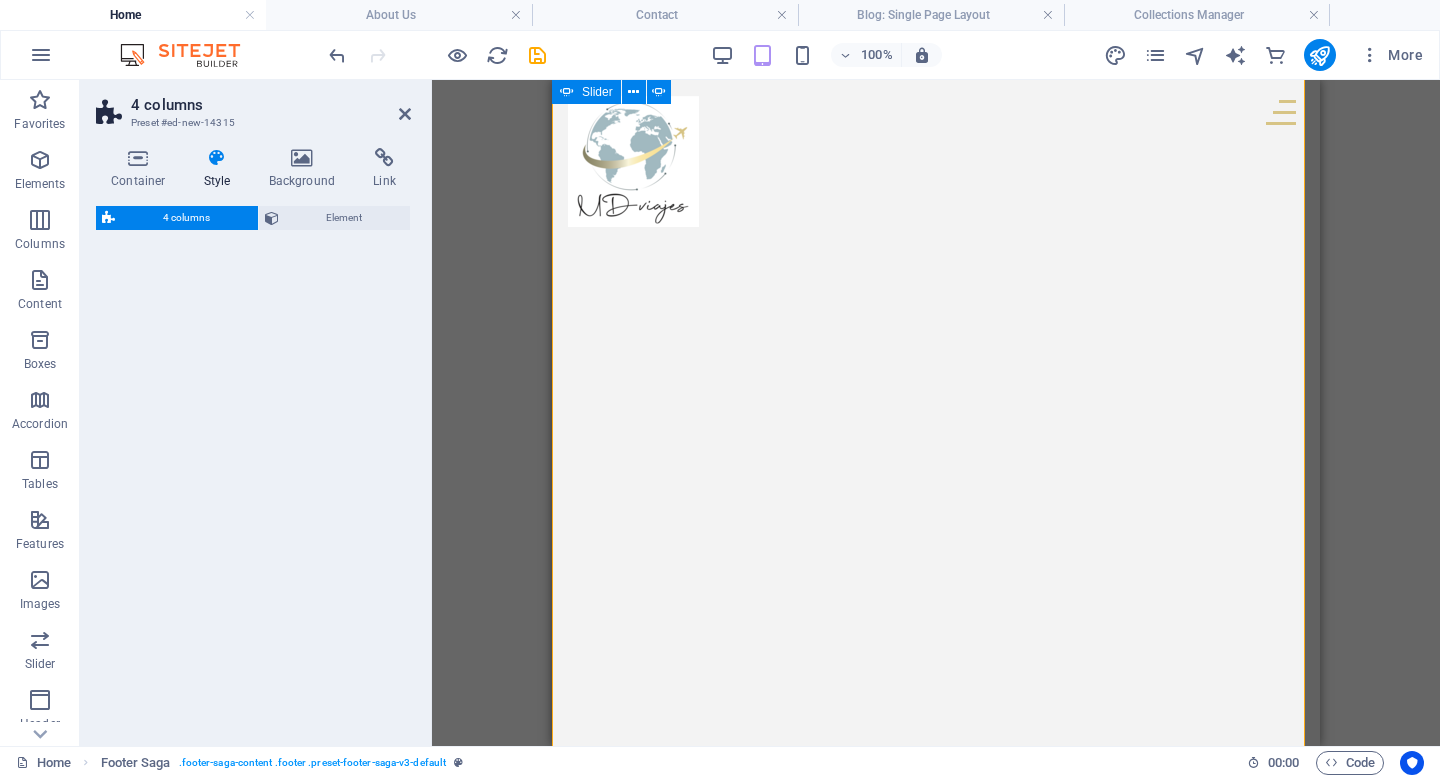 select on "rem" 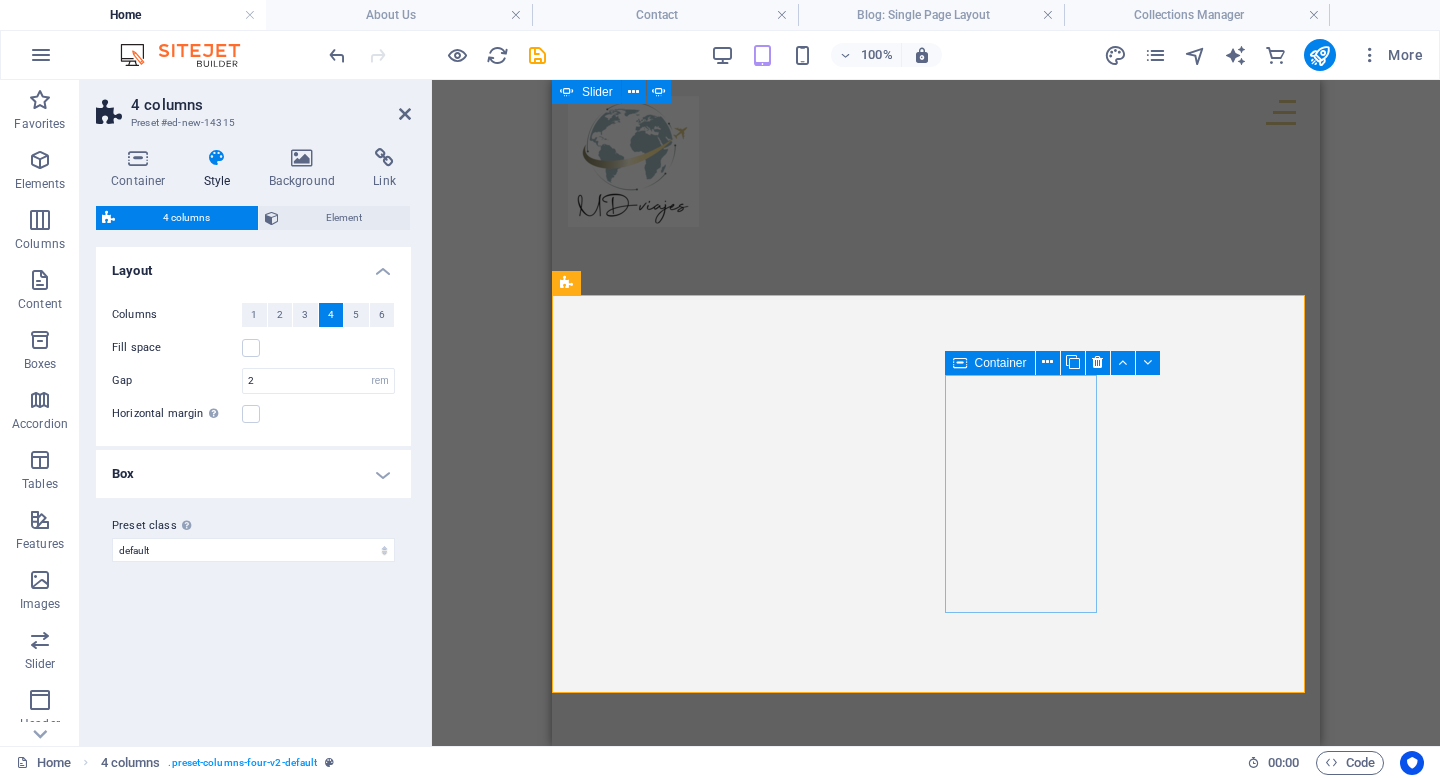 scroll, scrollTop: 3900, scrollLeft: 0, axis: vertical 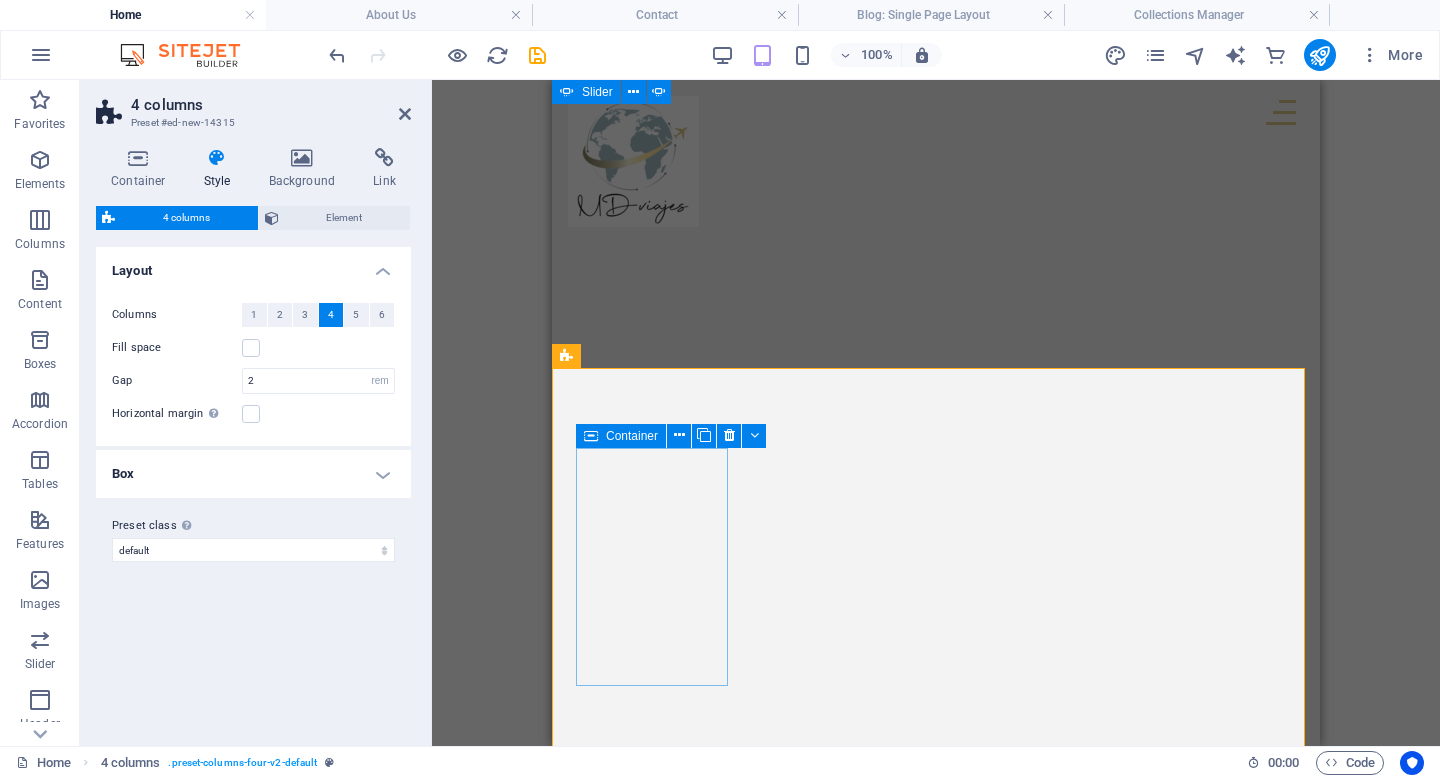 click on "Drop content here or  Add elements  Paste clipboard" at bounding box center (654, 23944) 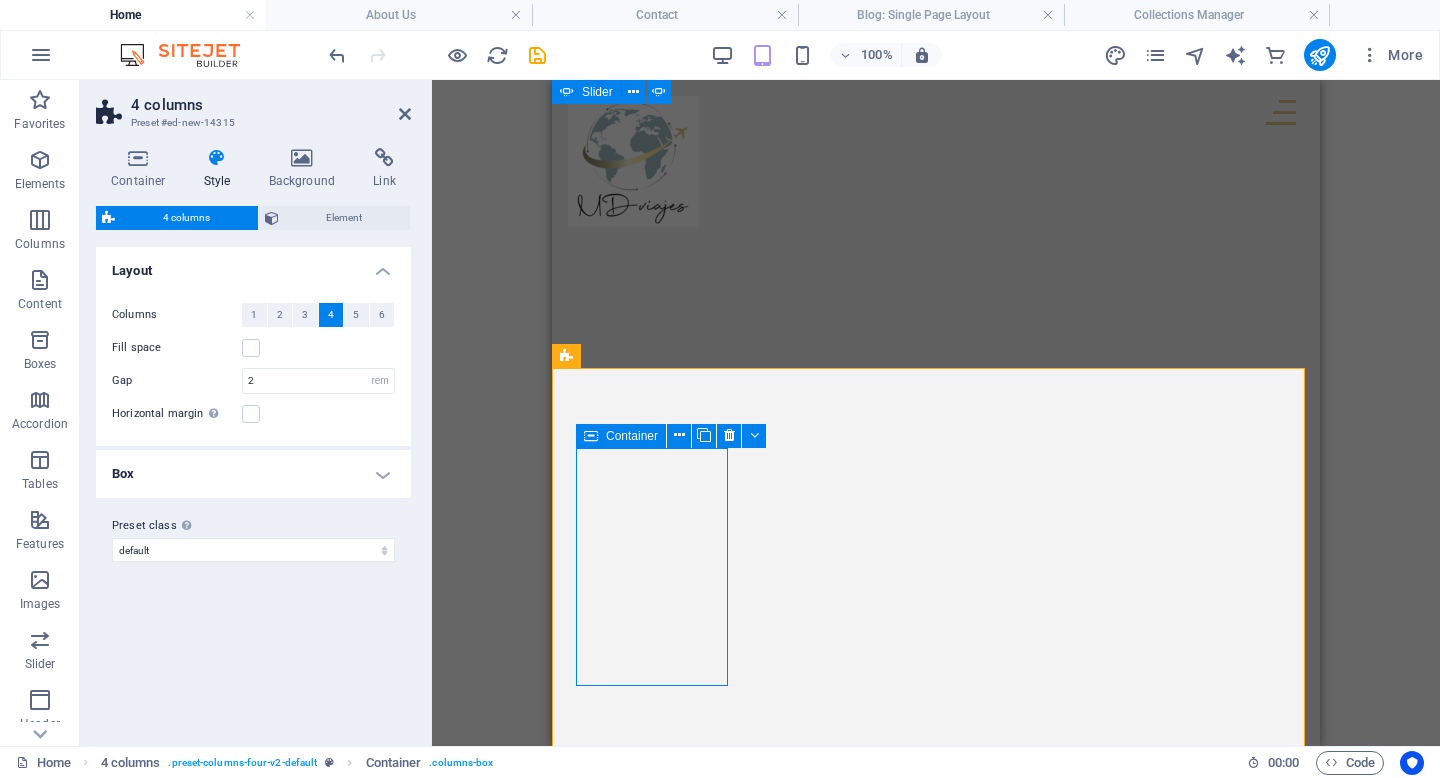 click on "Drop content here or  Add elements  Paste clipboard" at bounding box center [654, 23944] 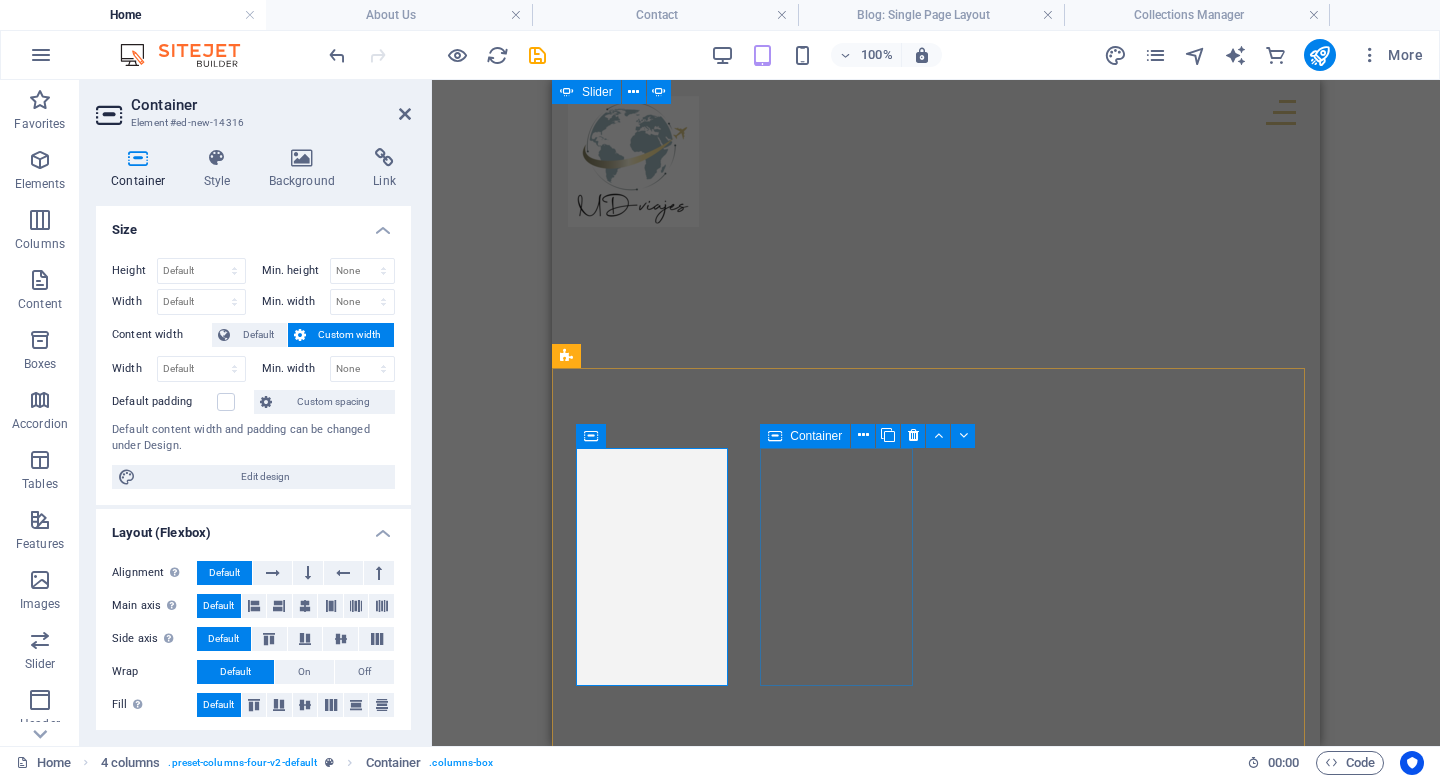 click on "Drop content here or  Add elements  Paste clipboard" at bounding box center (654, 24158) 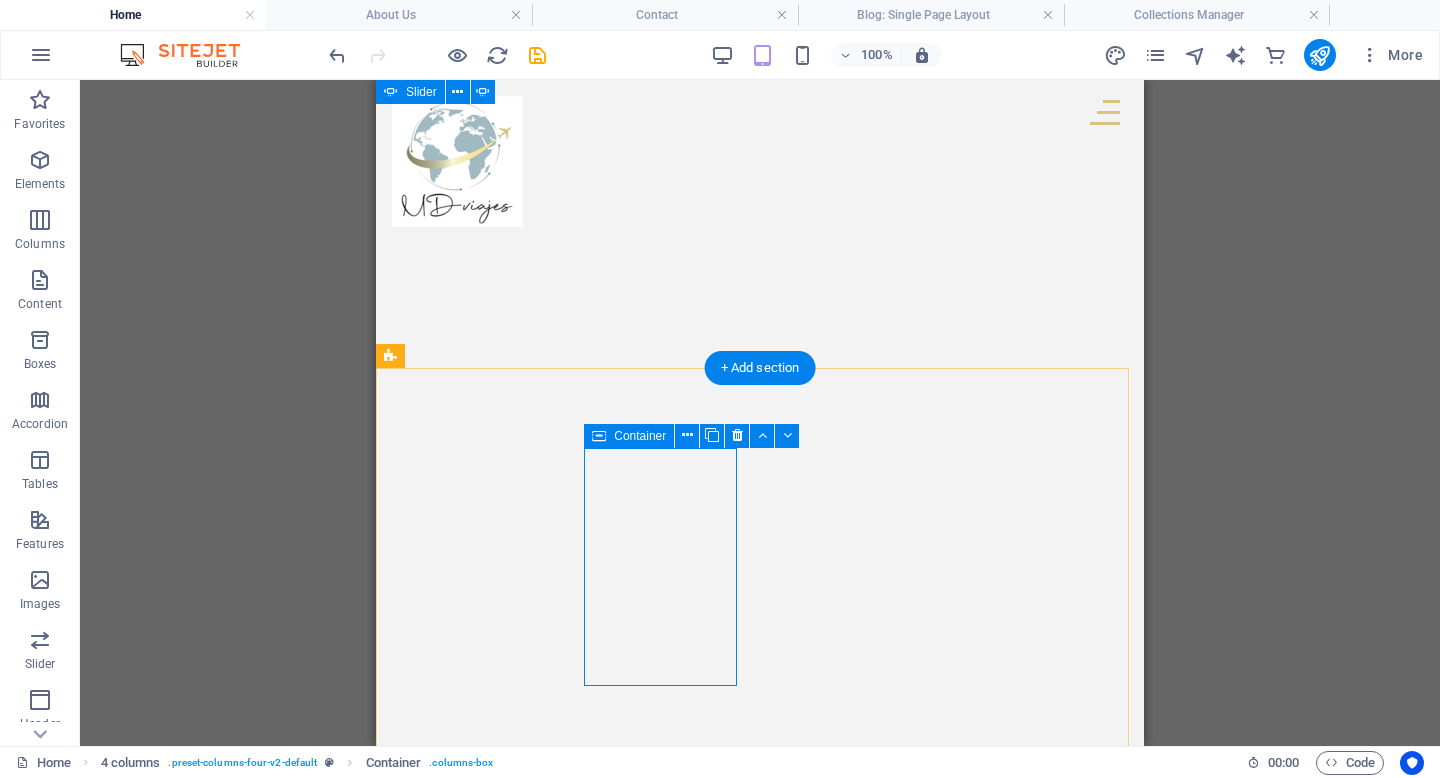 click at bounding box center [436, 24180] 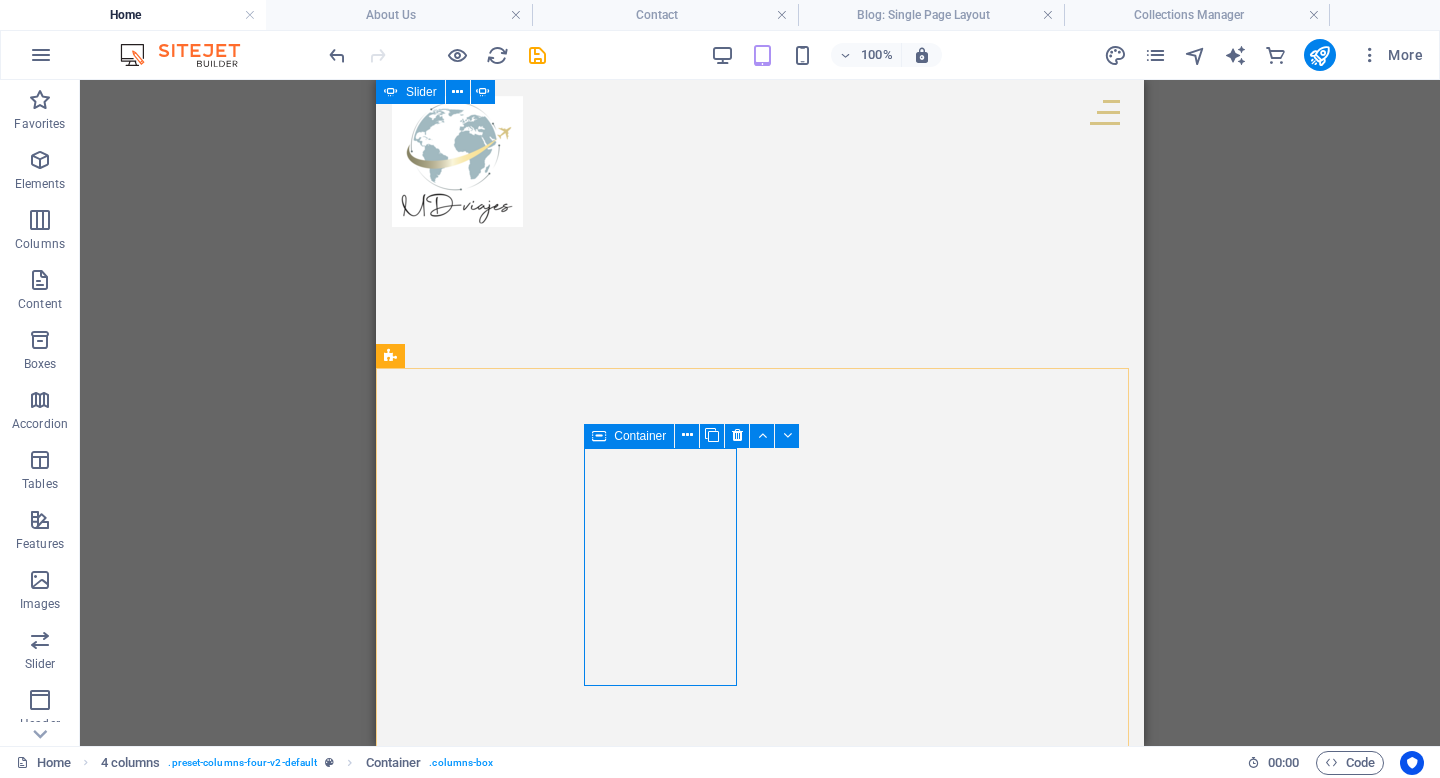 click on "Container" at bounding box center [629, 436] 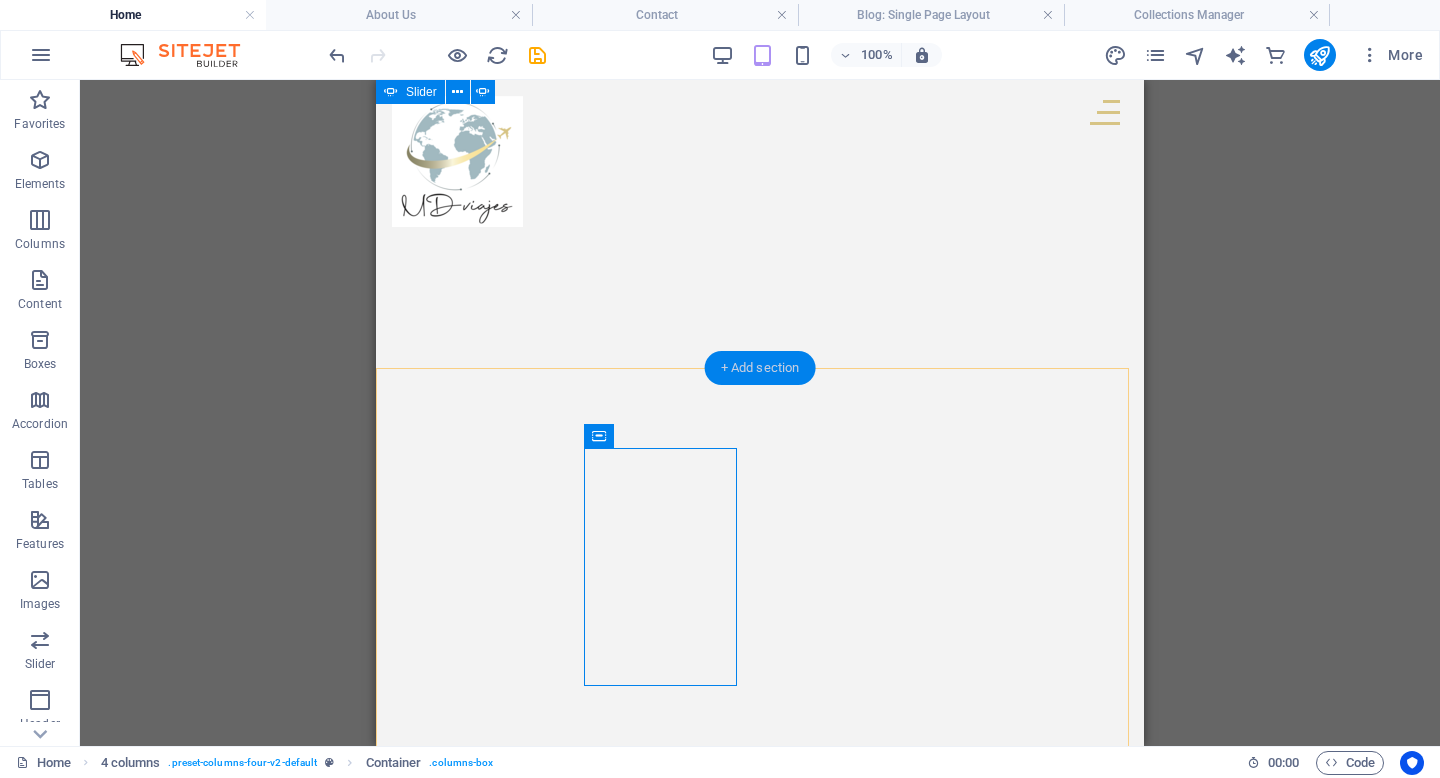click on "+ Add section" at bounding box center (760, 368) 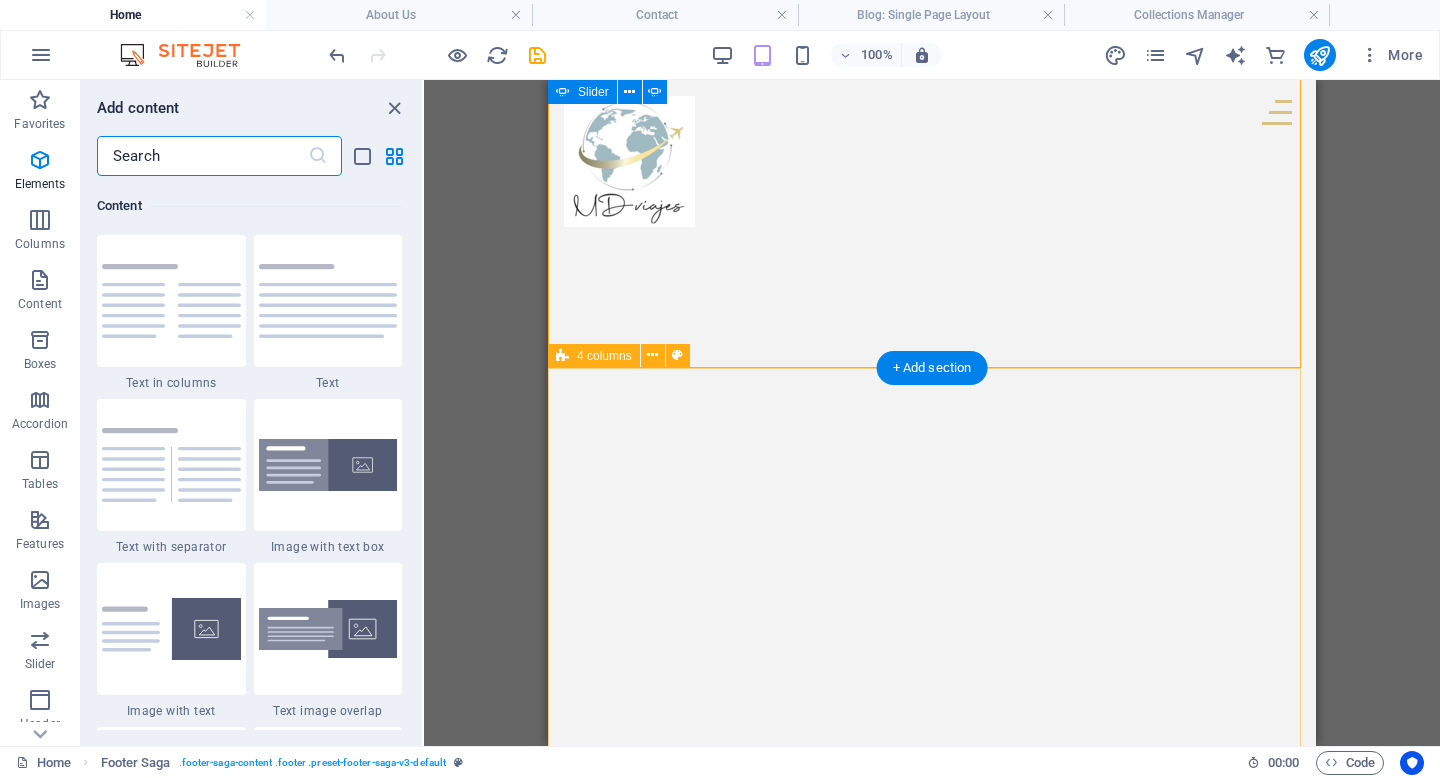 scroll, scrollTop: 3499, scrollLeft: 0, axis: vertical 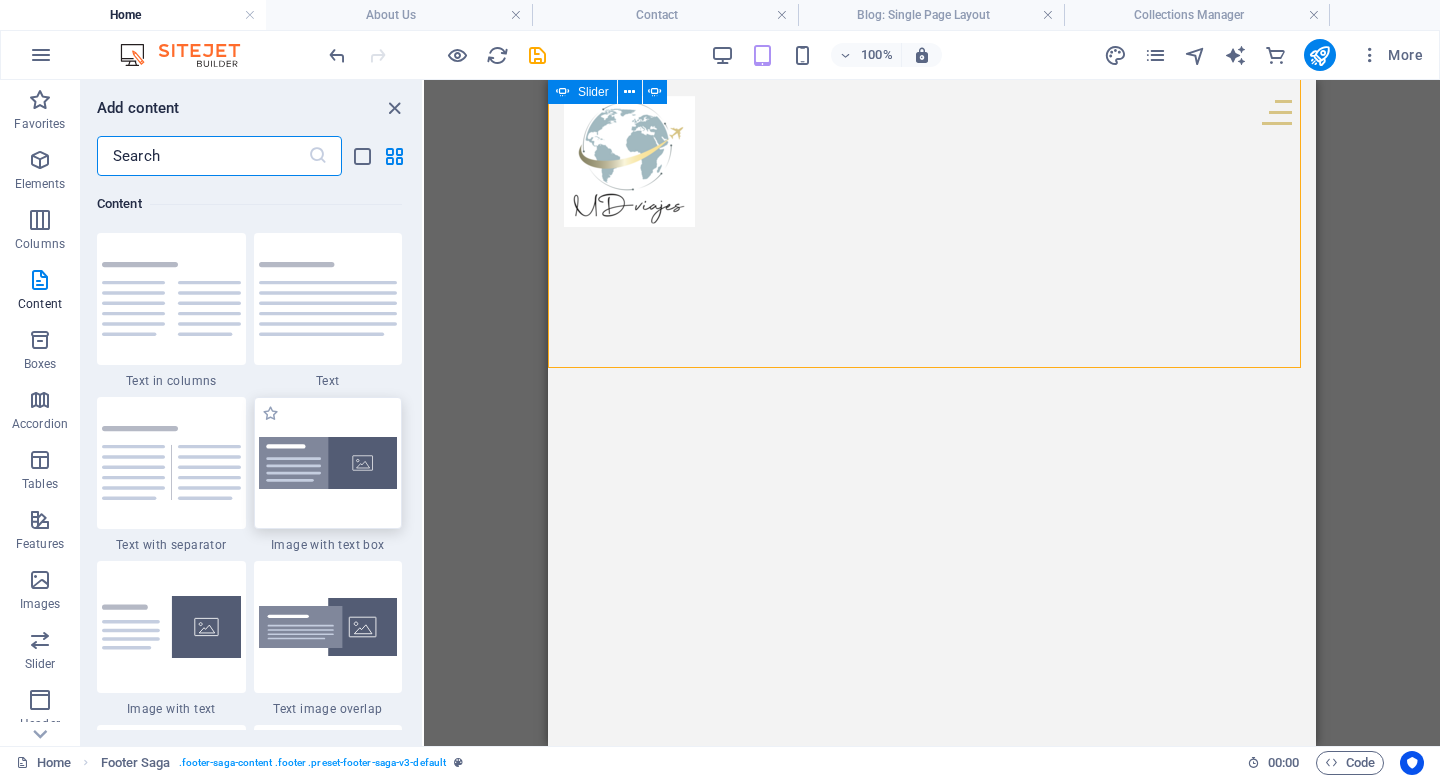 click at bounding box center (328, 463) 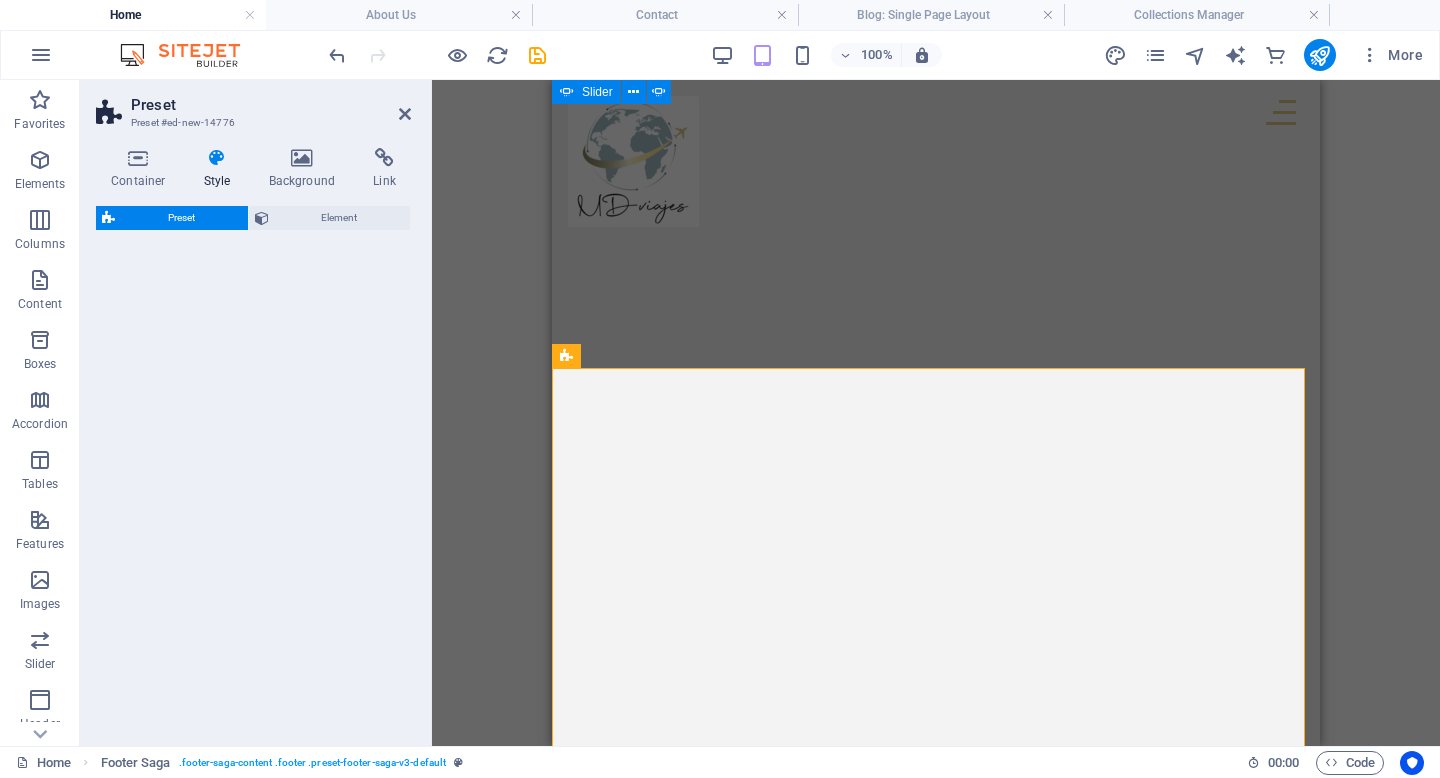 select on "rem" 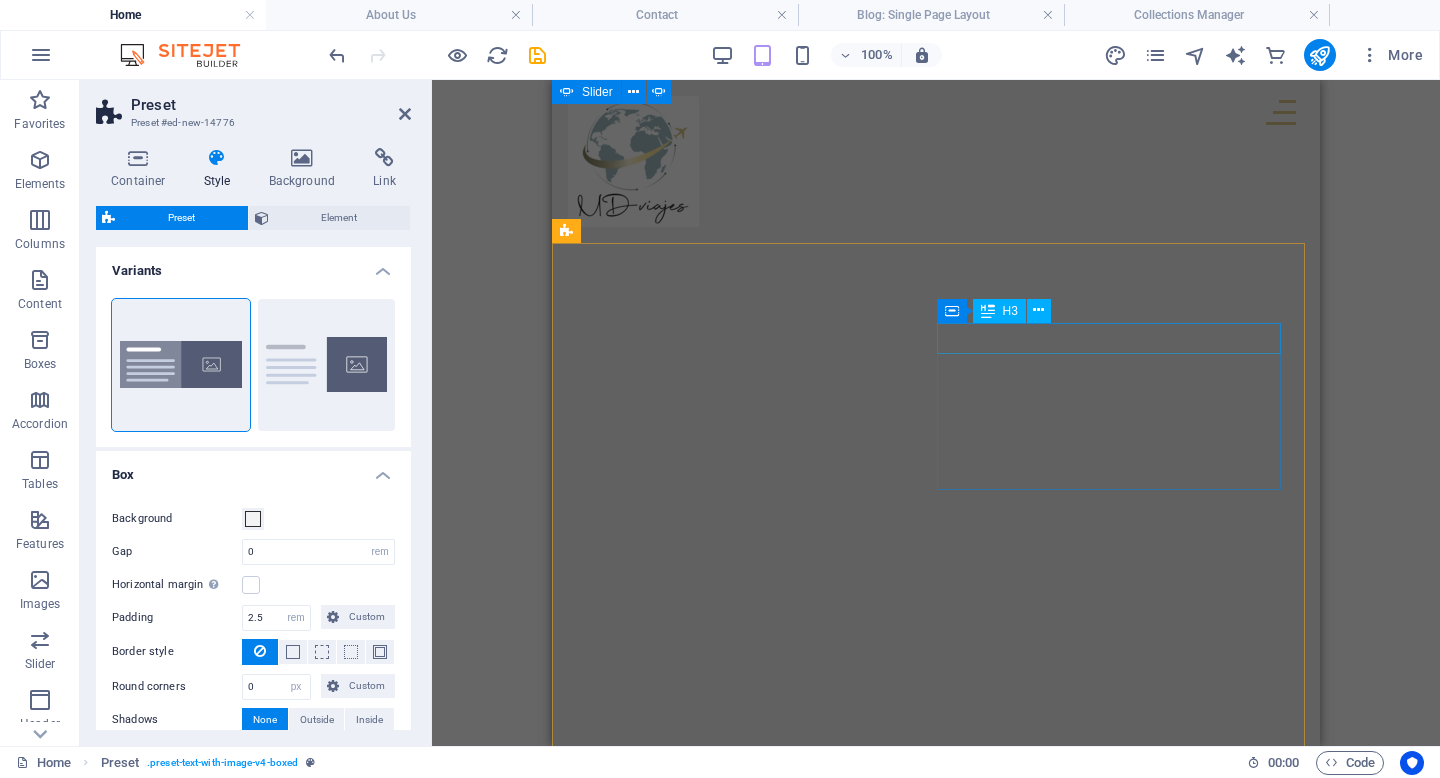 scroll, scrollTop: 3283, scrollLeft: 0, axis: vertical 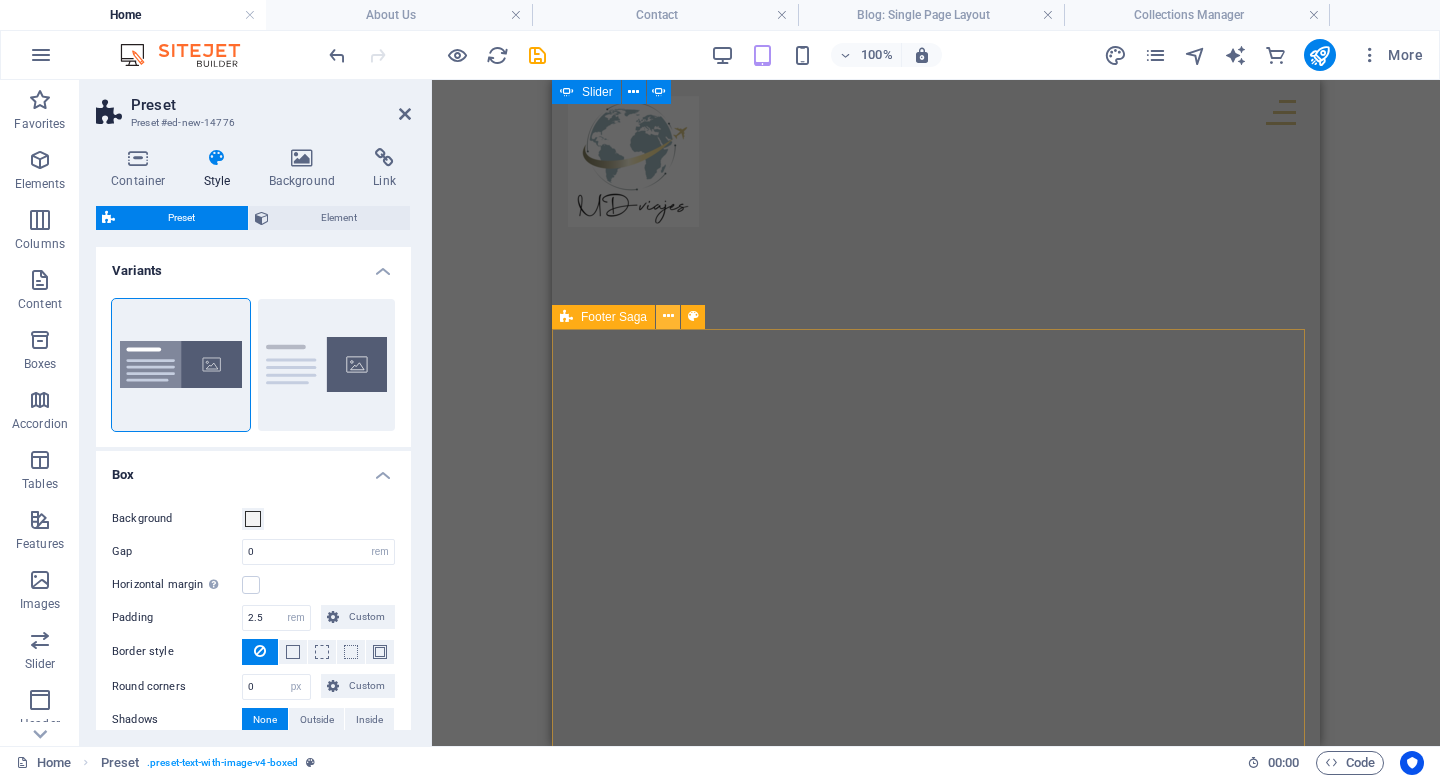 click at bounding box center (668, 316) 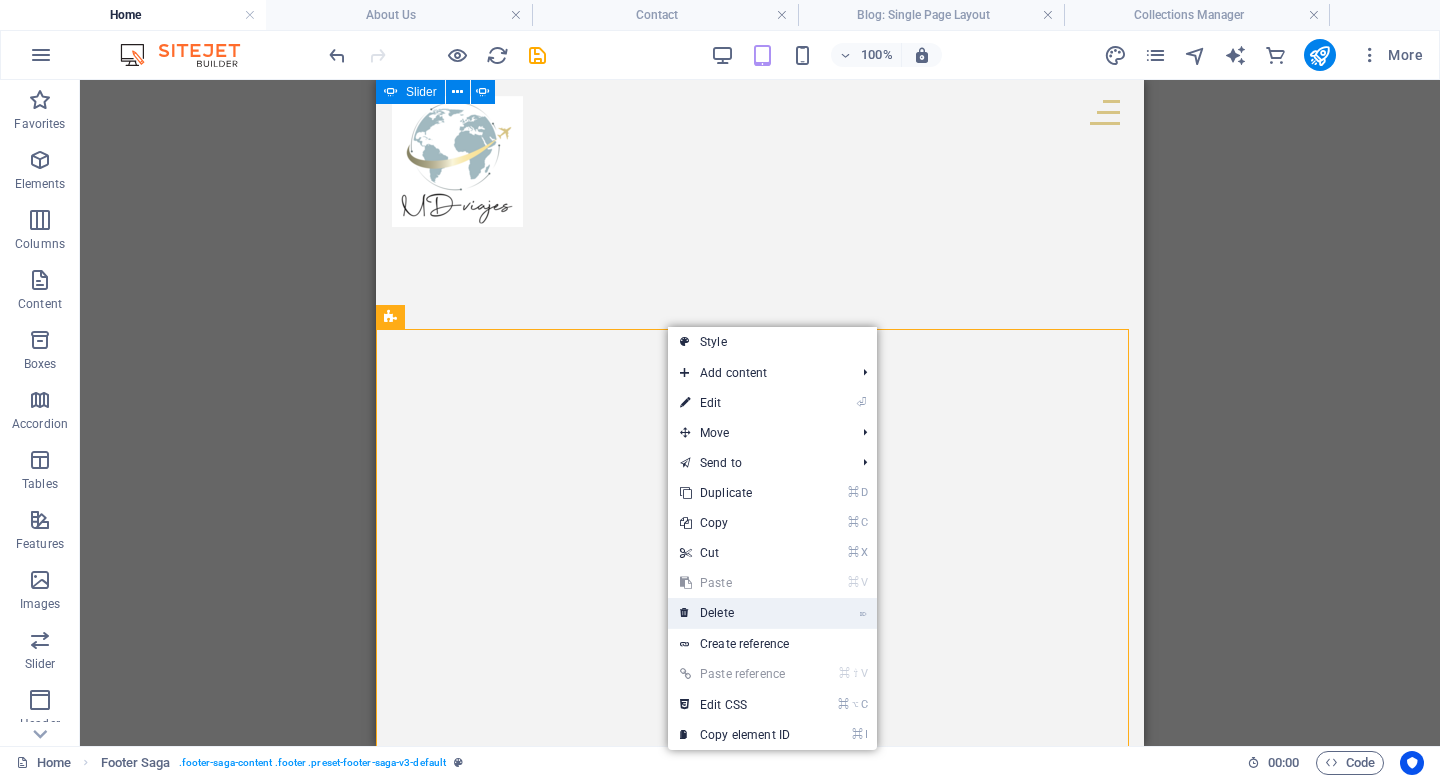 click on "⌦  Delete" at bounding box center (735, 613) 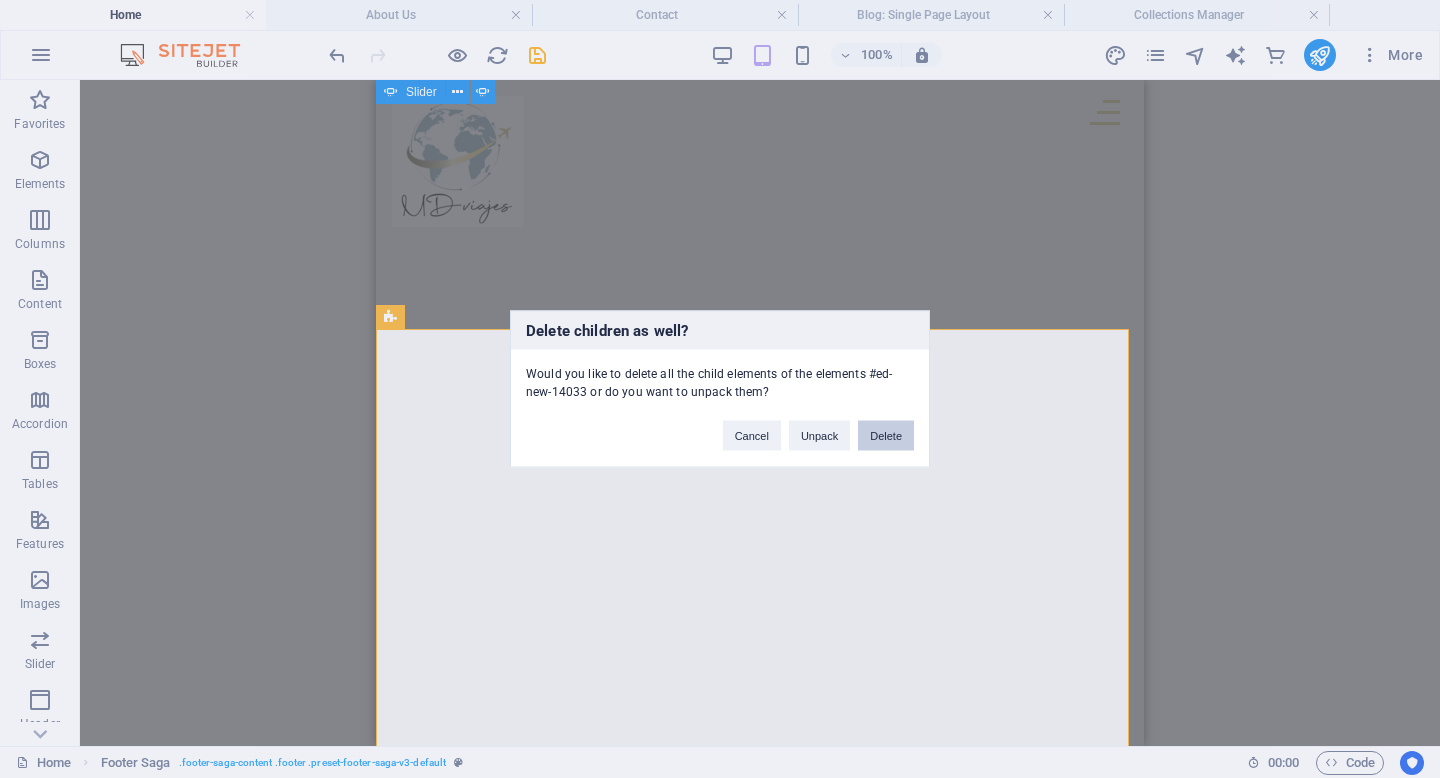 click on "Delete" at bounding box center (886, 436) 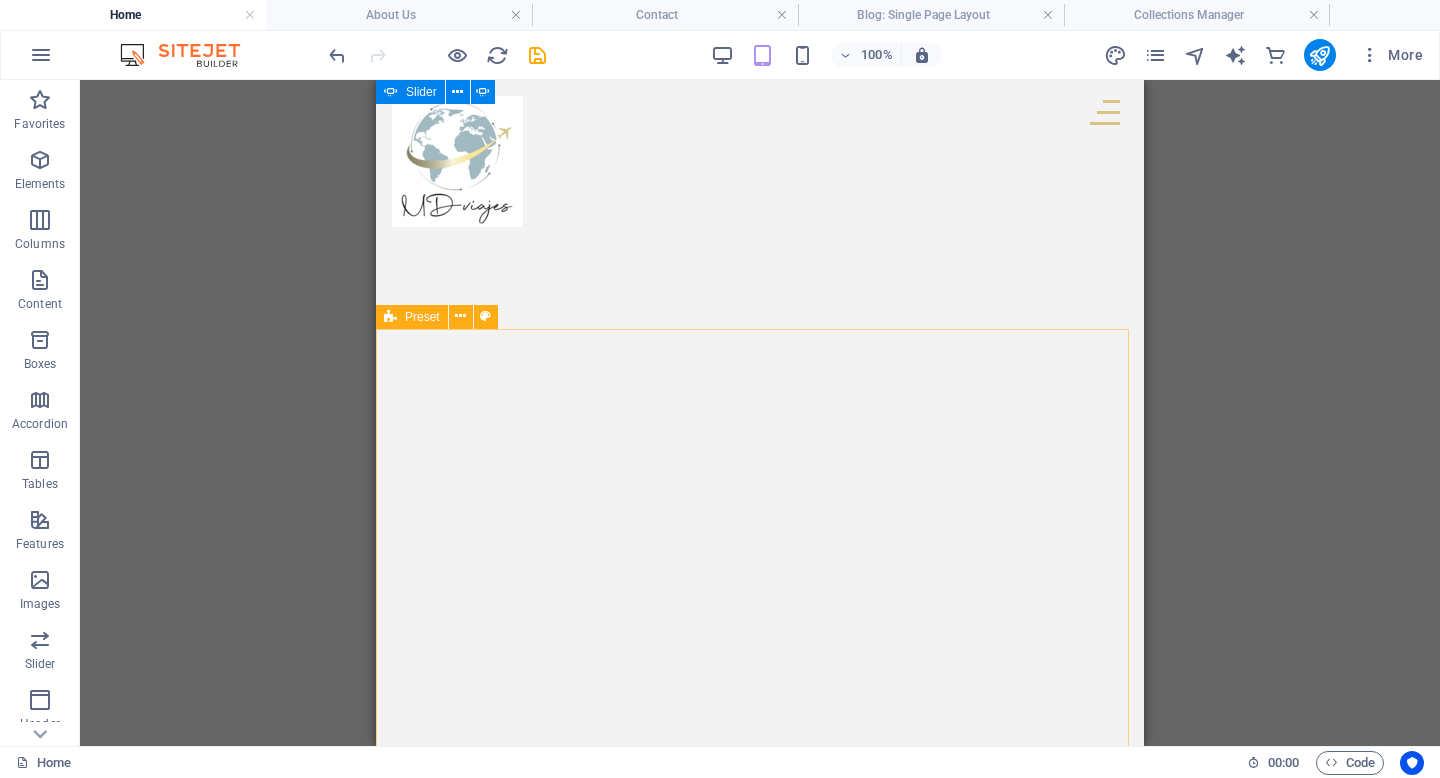 click at bounding box center (390, 317) 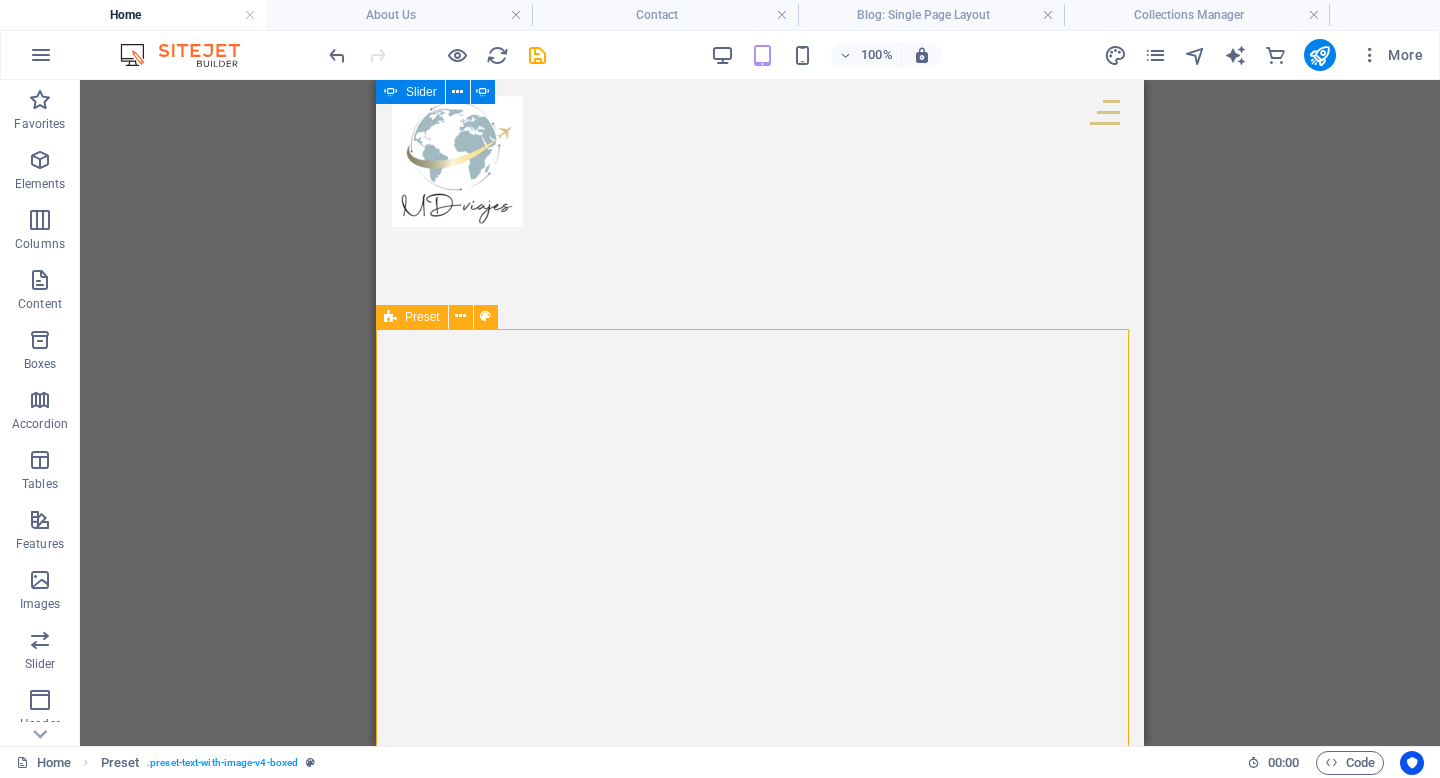 click at bounding box center [390, 317] 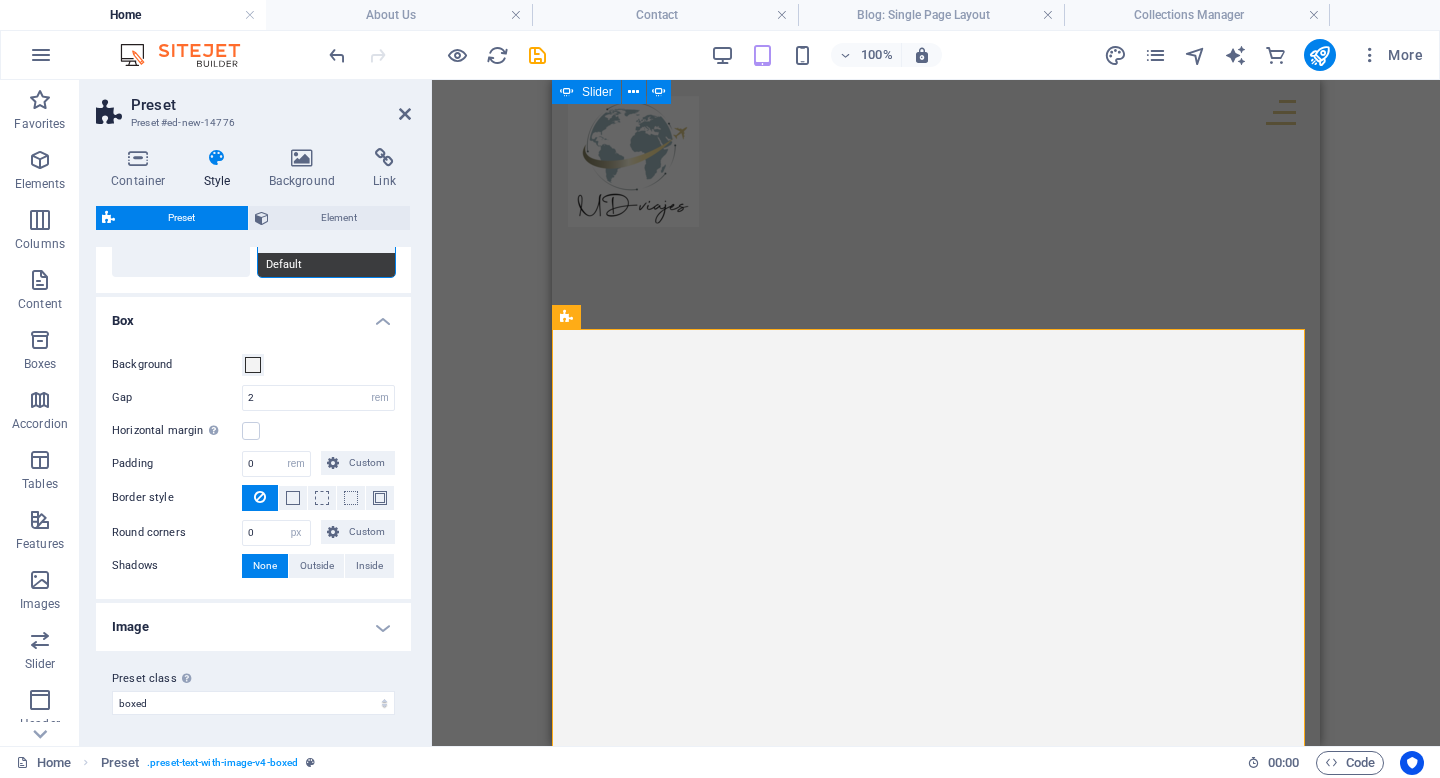 scroll, scrollTop: 0, scrollLeft: 0, axis: both 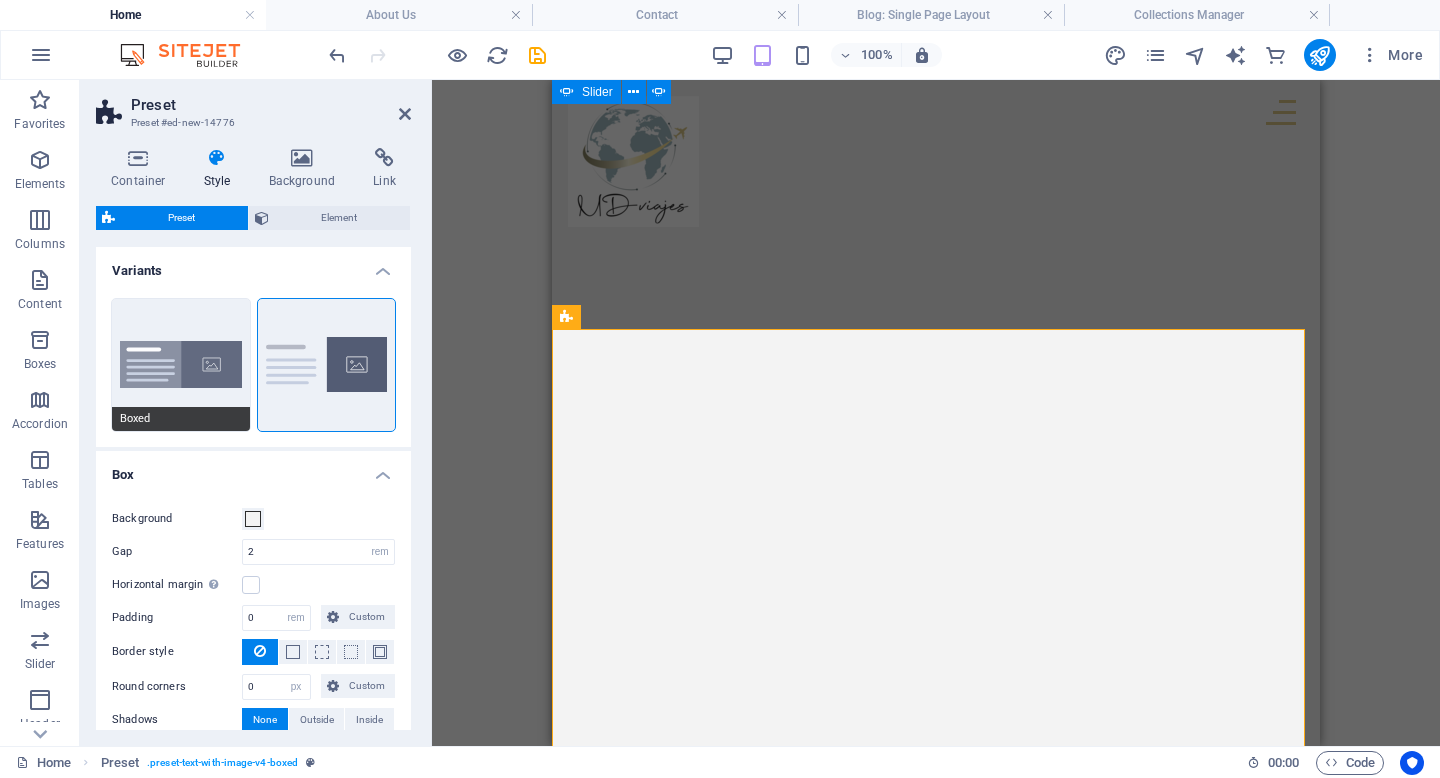click on "Boxed" at bounding box center [181, 365] 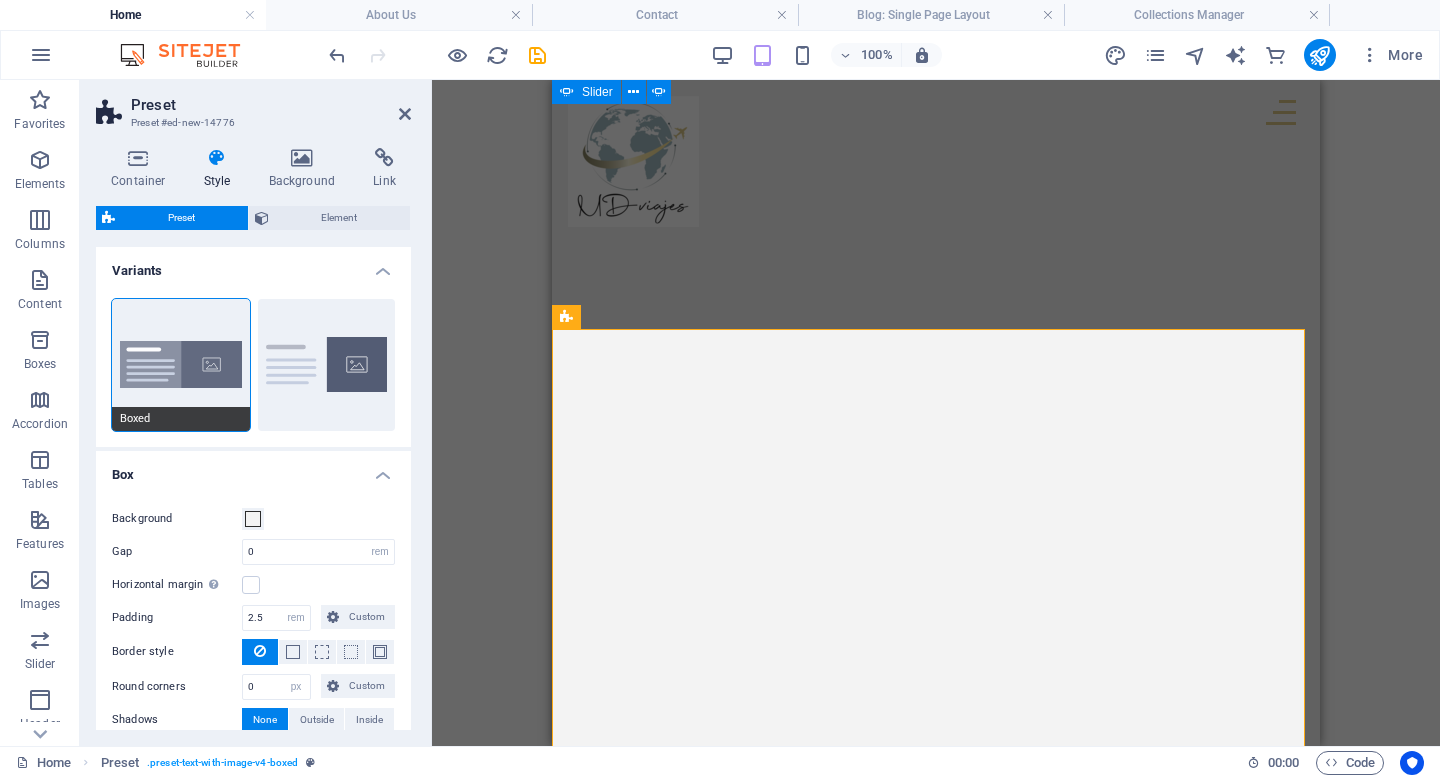 type on "0" 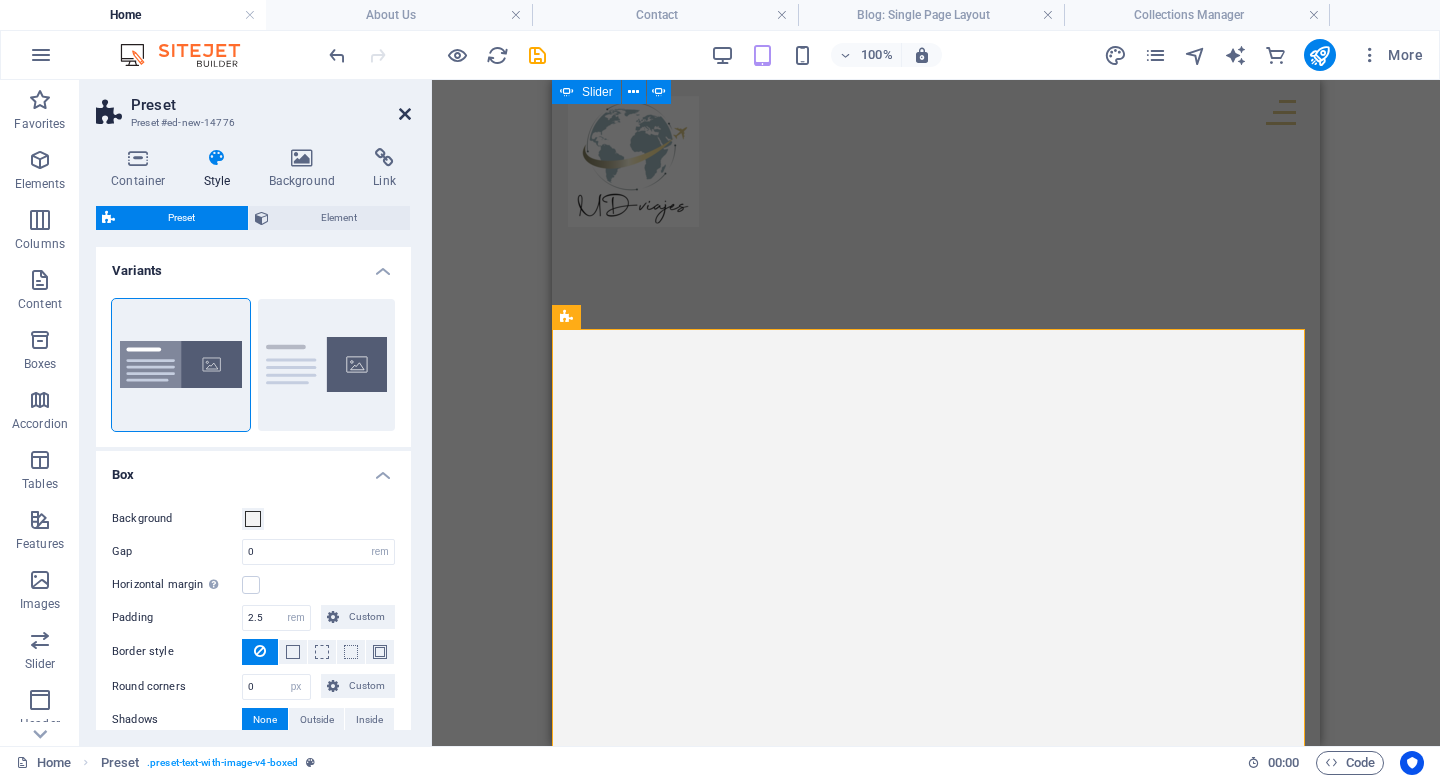 click at bounding box center (405, 114) 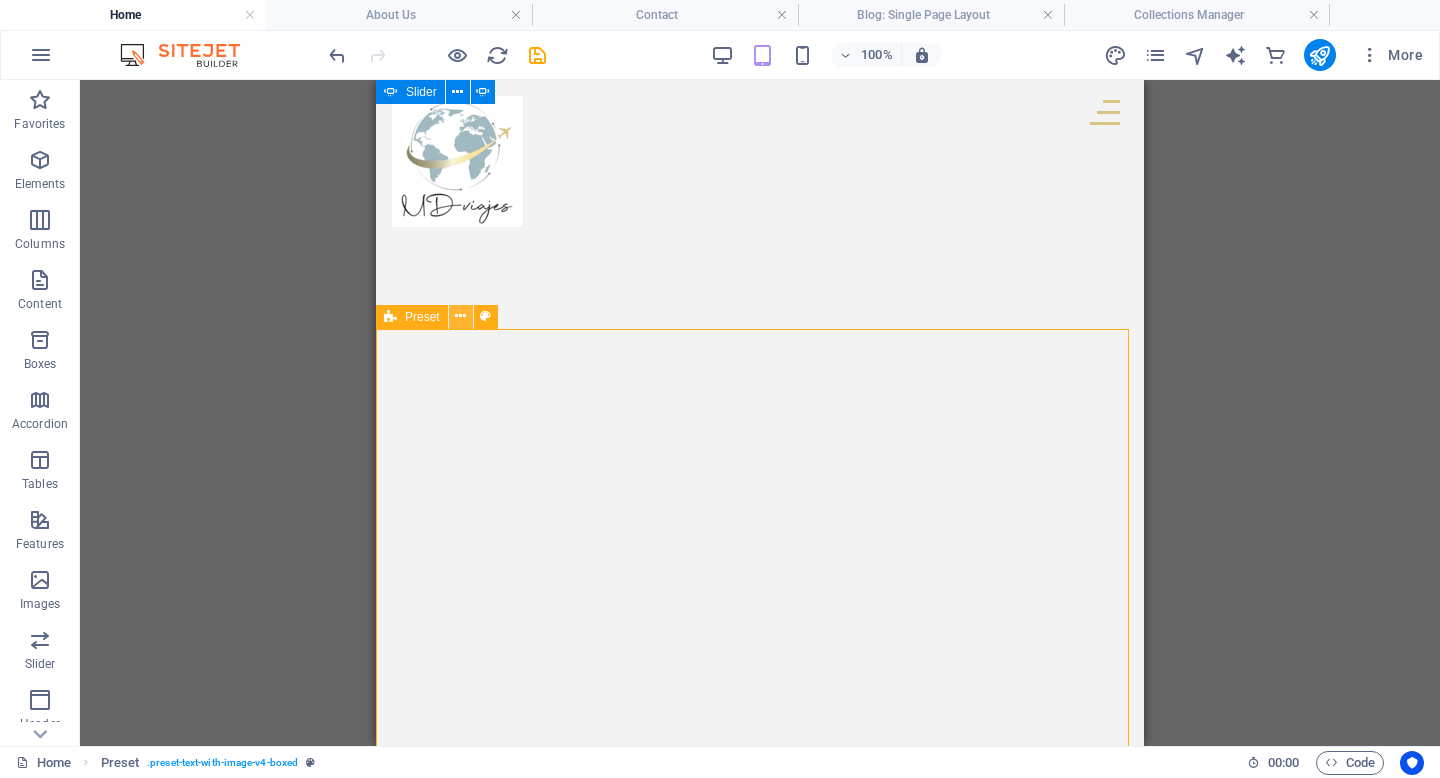 click at bounding box center [460, 316] 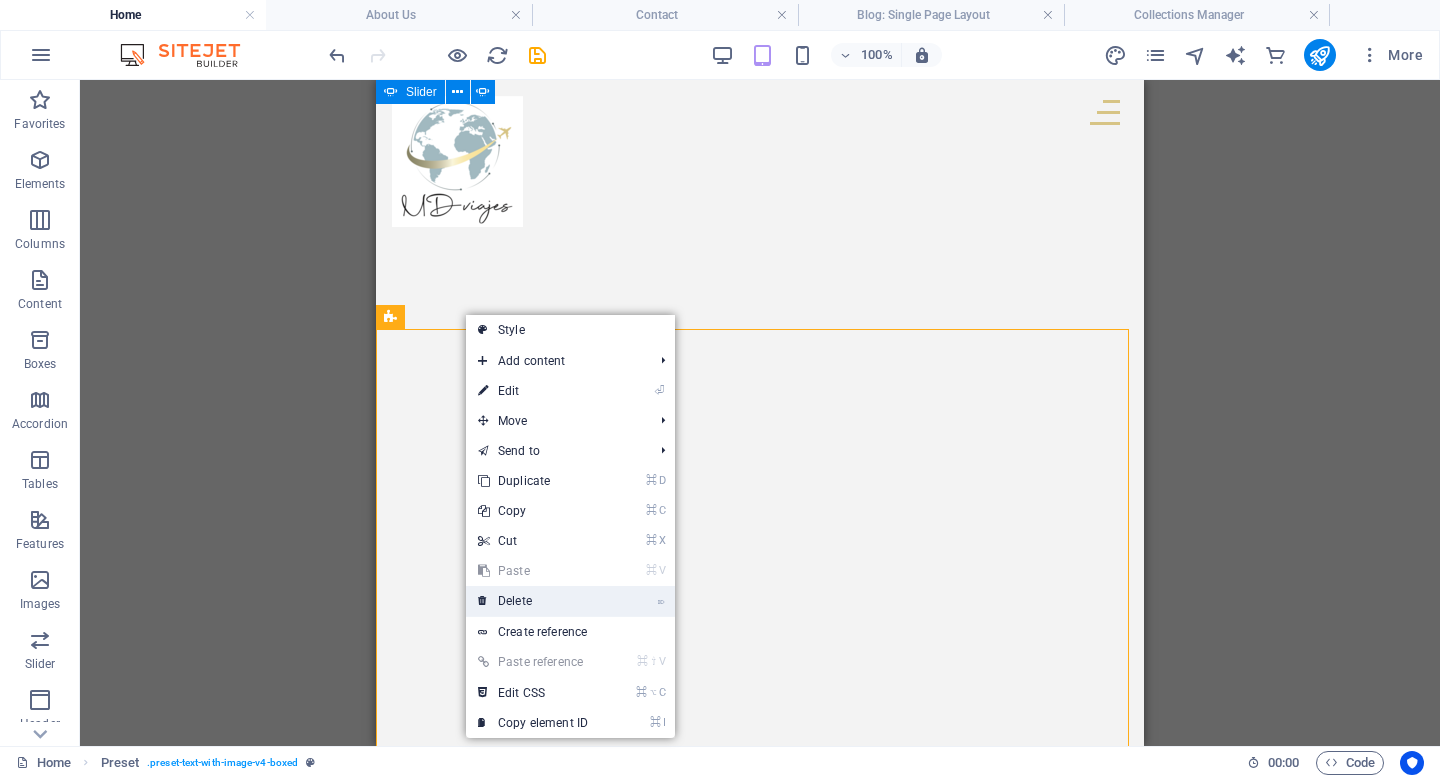 click on "⌦  Delete" at bounding box center [533, 601] 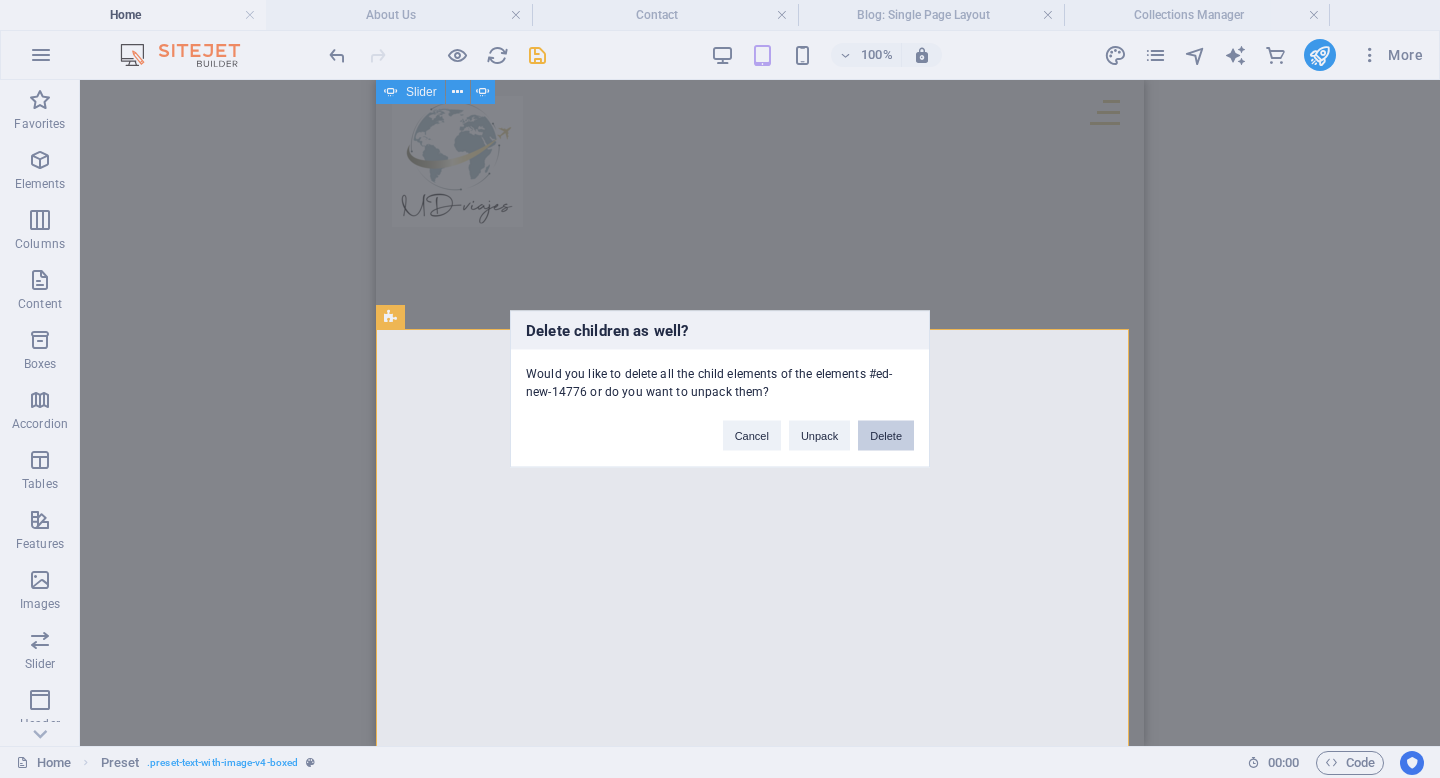 click on "Delete" at bounding box center (886, 436) 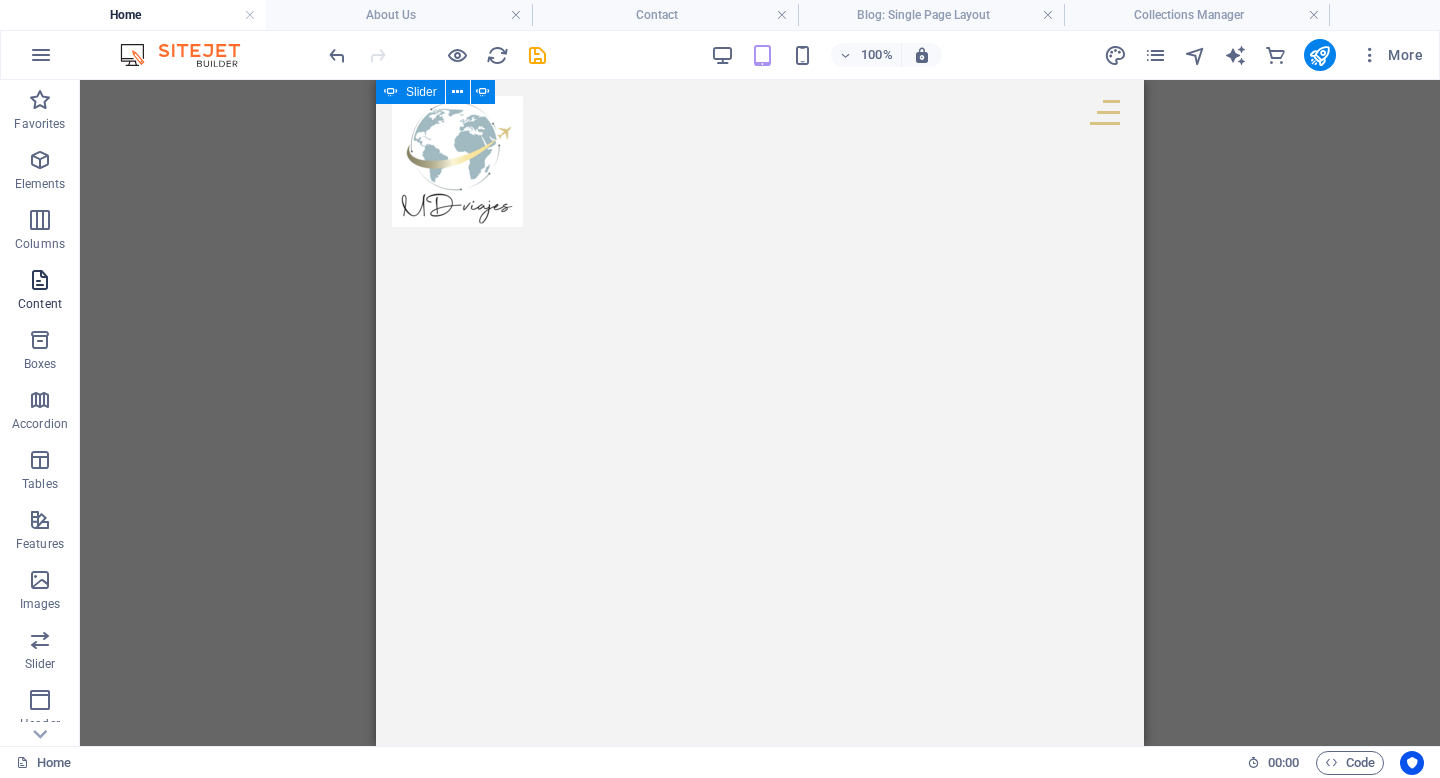 click at bounding box center [40, 280] 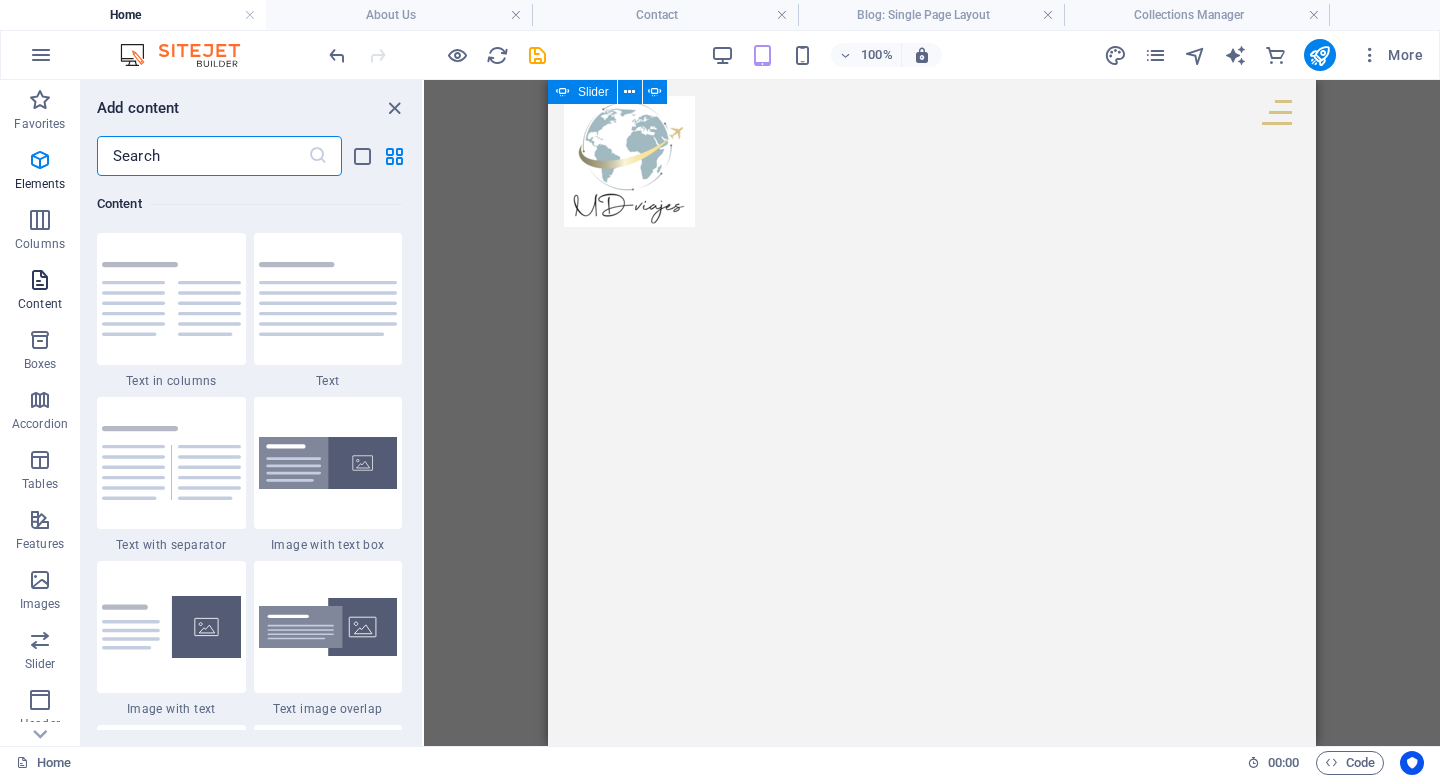 scroll, scrollTop: 3499, scrollLeft: 0, axis: vertical 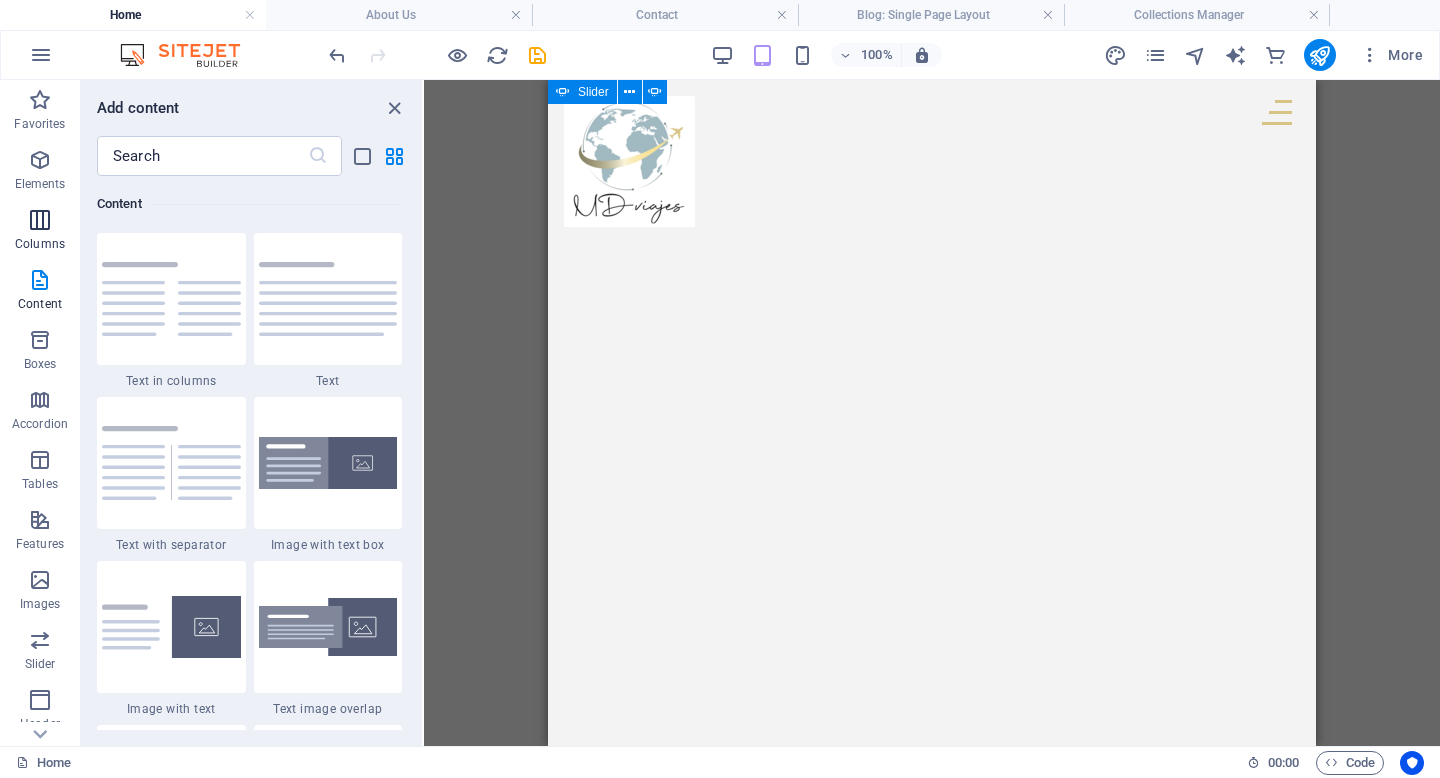 click at bounding box center [40, 220] 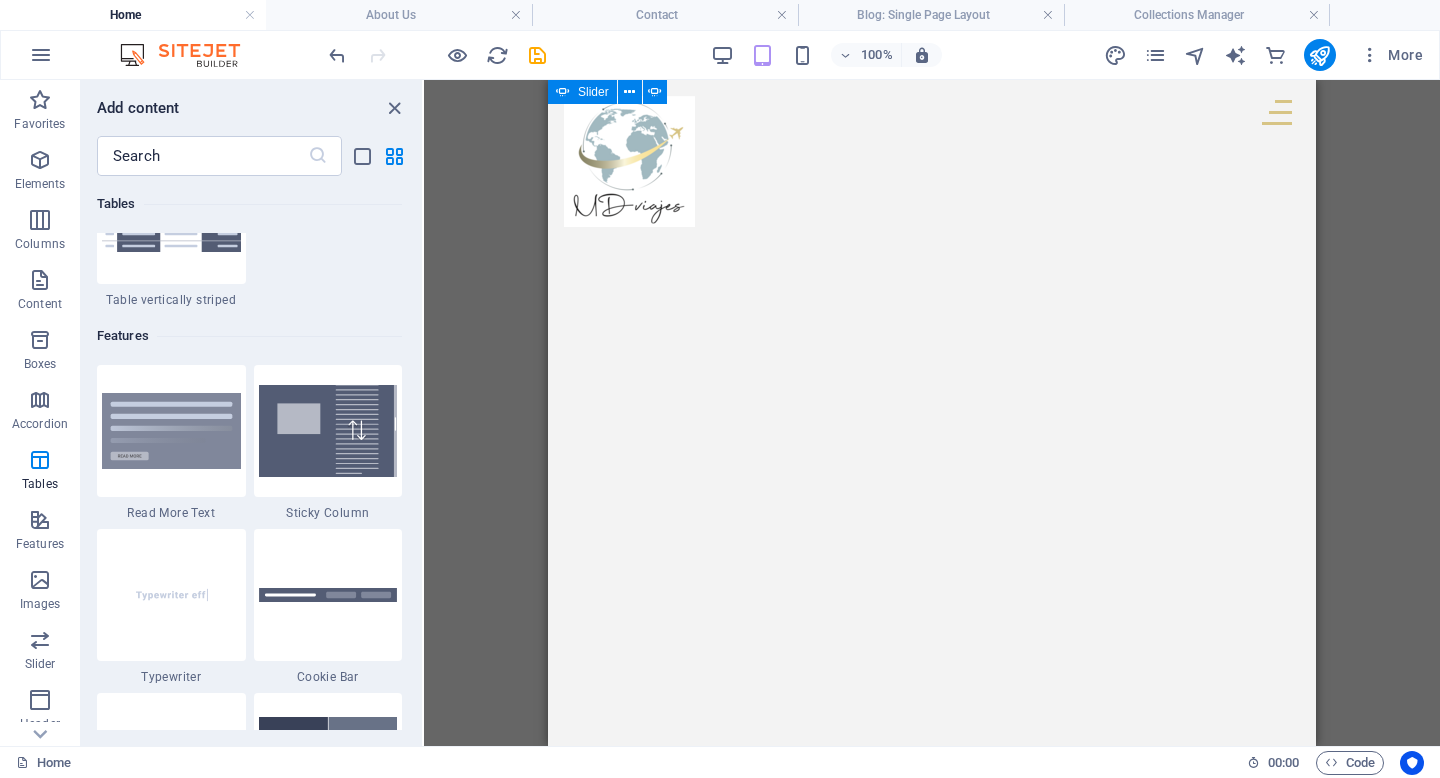 scroll, scrollTop: 7720, scrollLeft: 0, axis: vertical 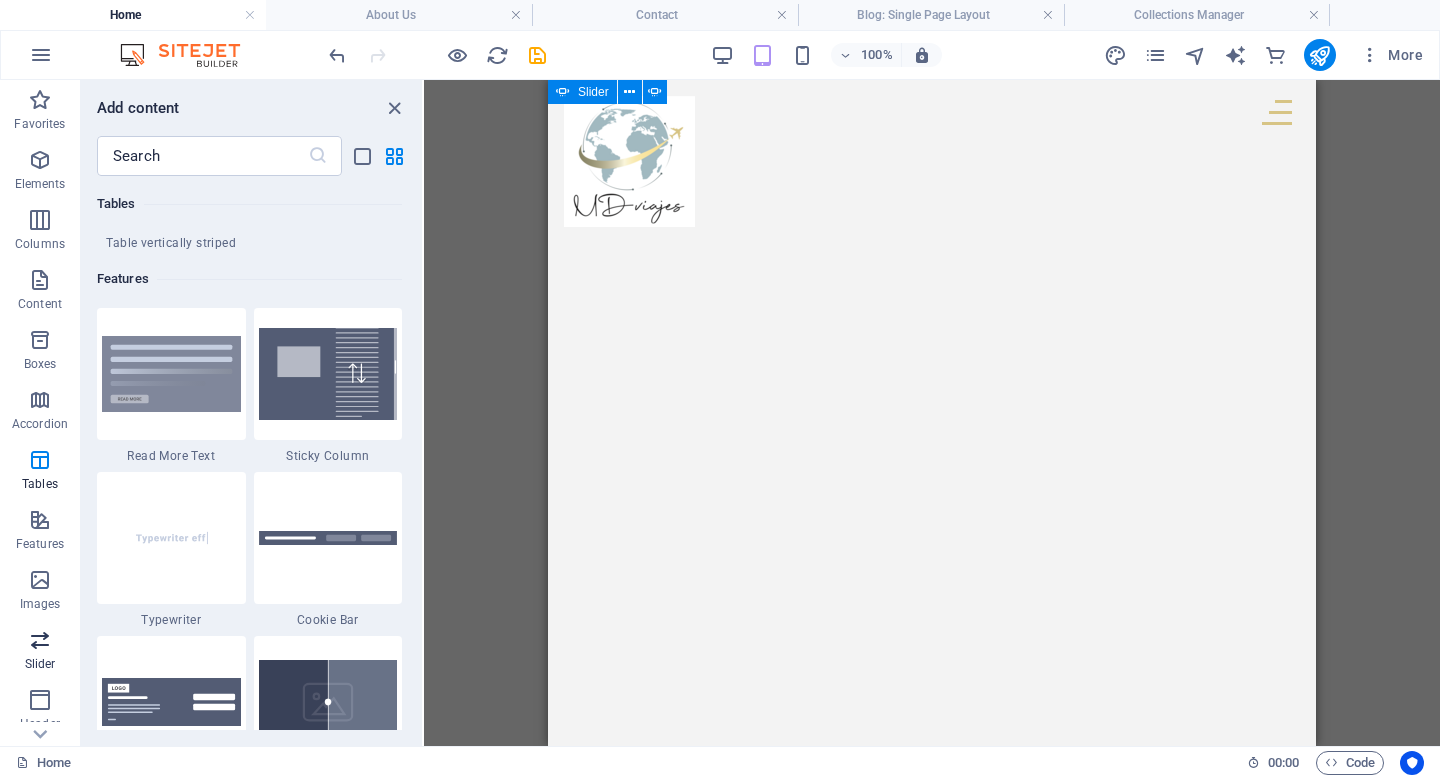 click at bounding box center (40, 640) 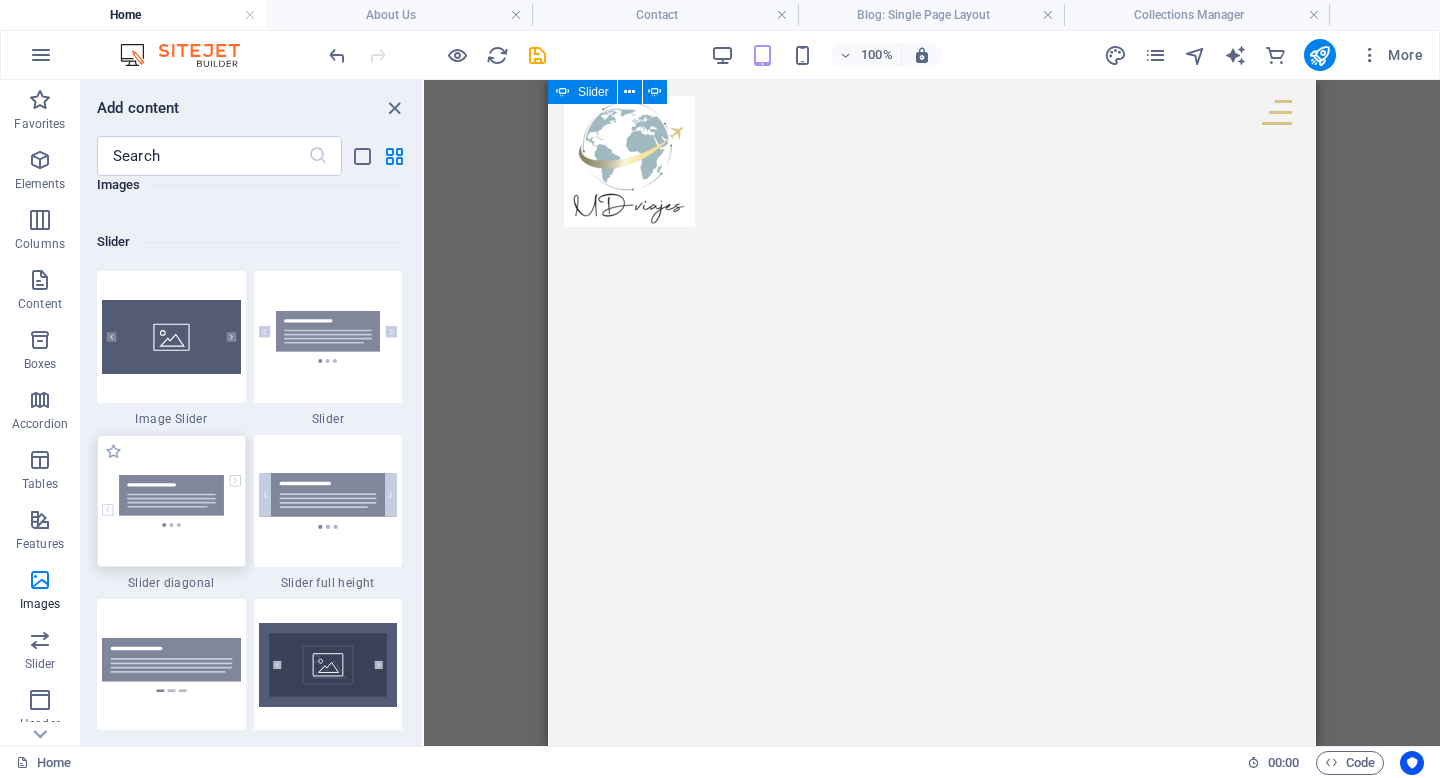 scroll, scrollTop: 11291, scrollLeft: 0, axis: vertical 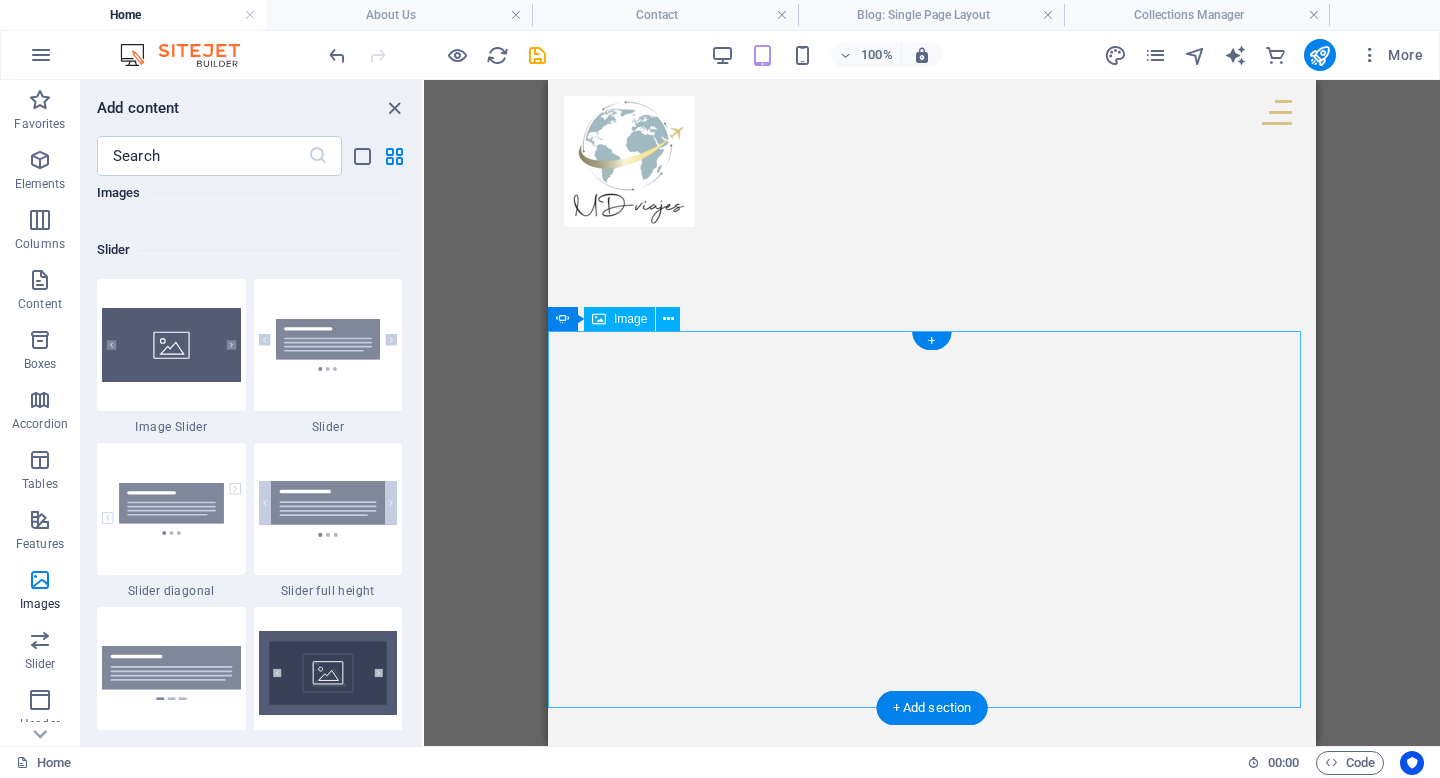 click at bounding box center [-1335, 12903] 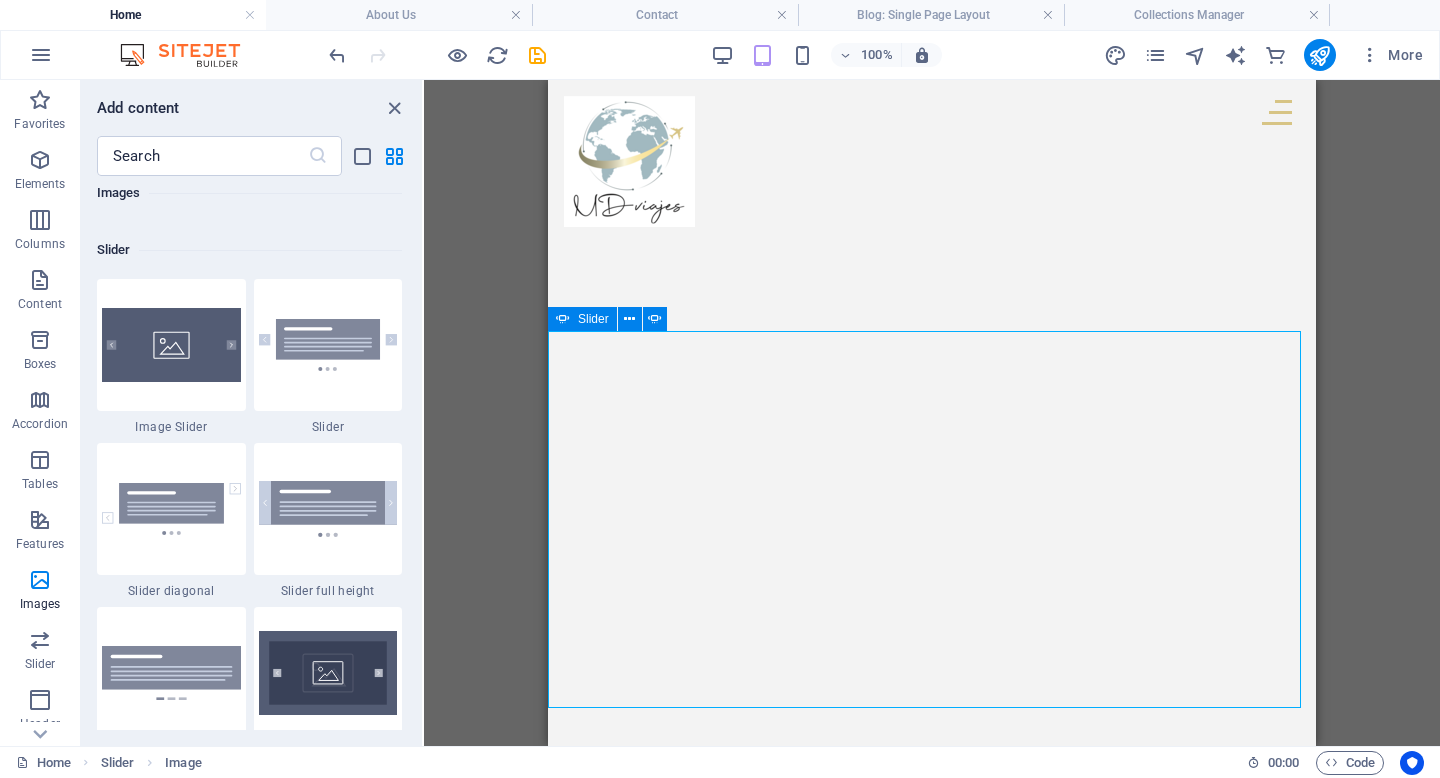 click on "Slider" at bounding box center (593, 319) 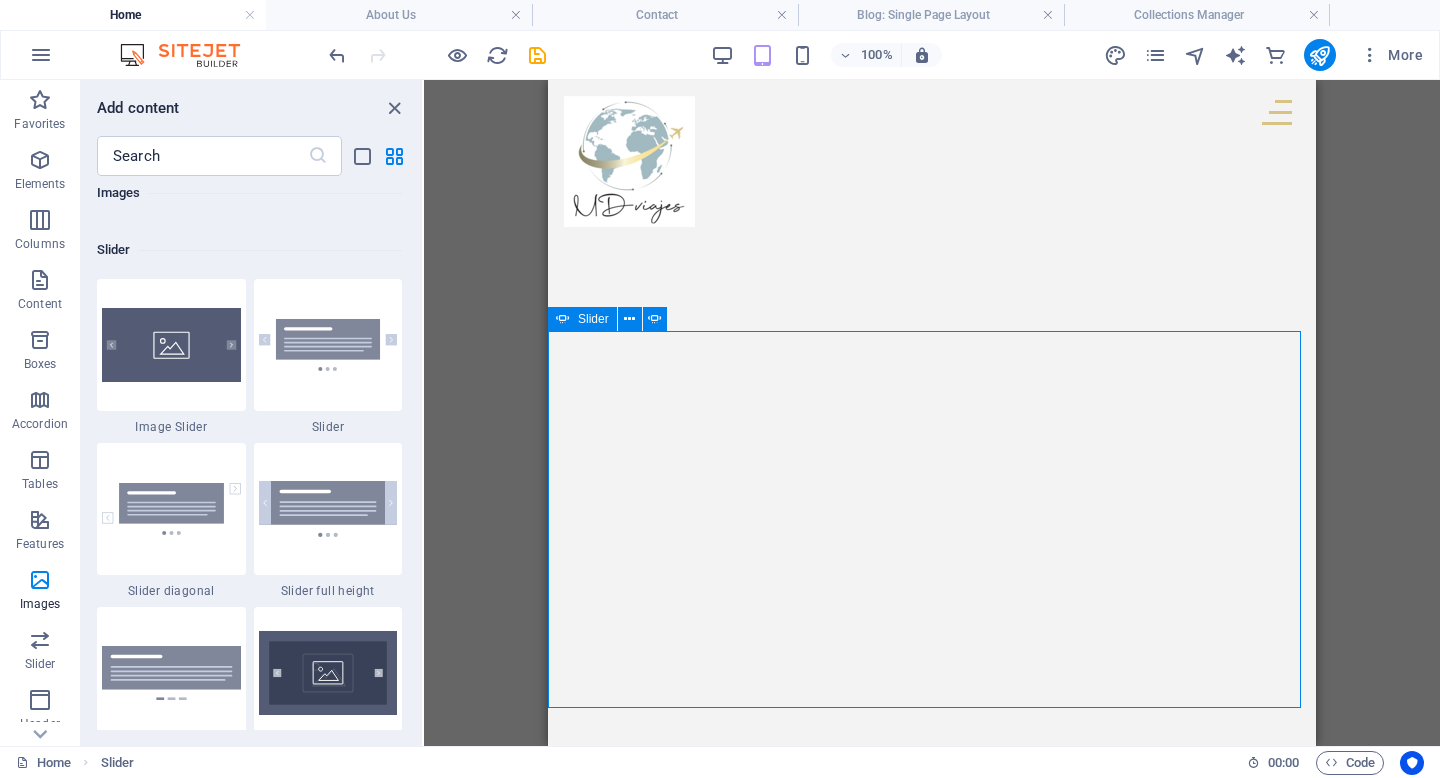 click on "Slider" at bounding box center (593, 319) 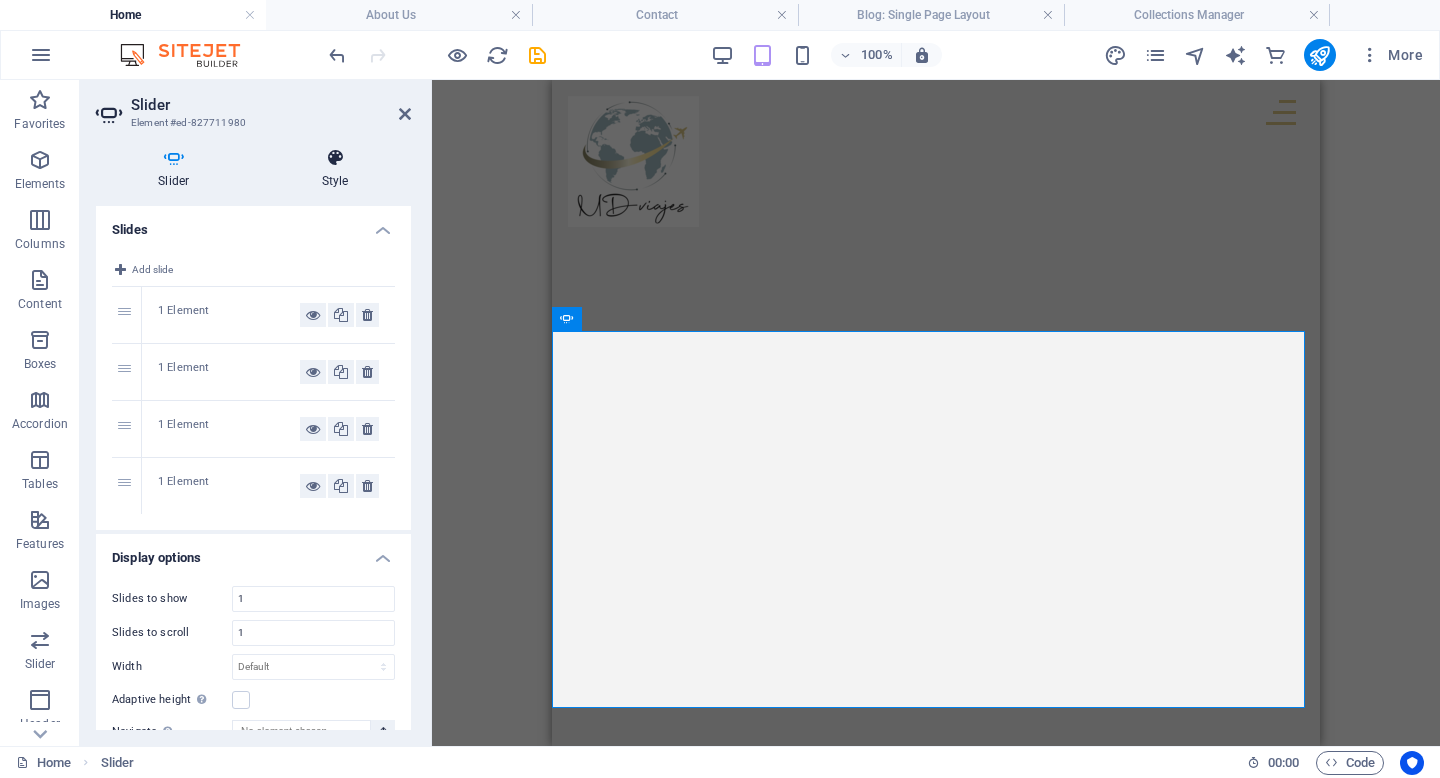 click at bounding box center [335, 158] 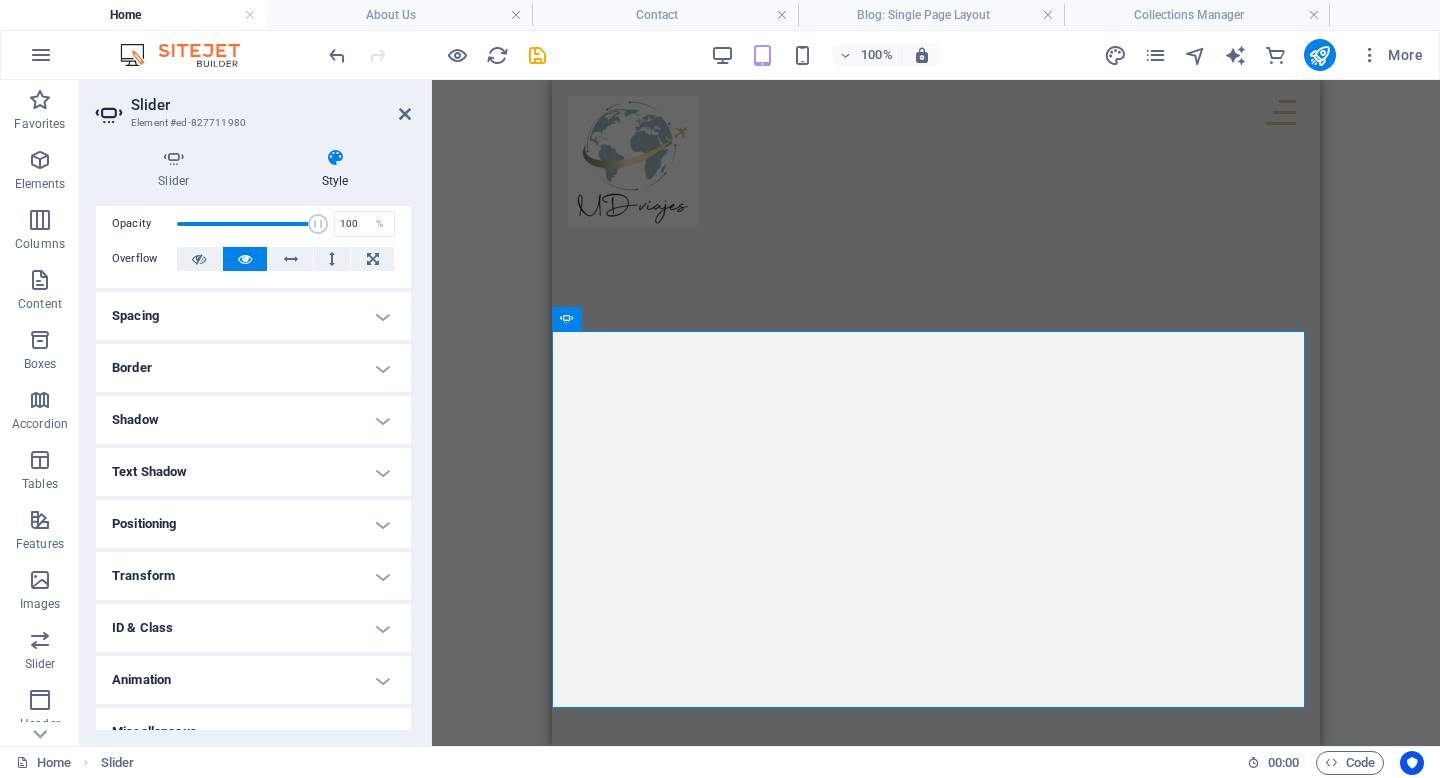 scroll, scrollTop: 92, scrollLeft: 0, axis: vertical 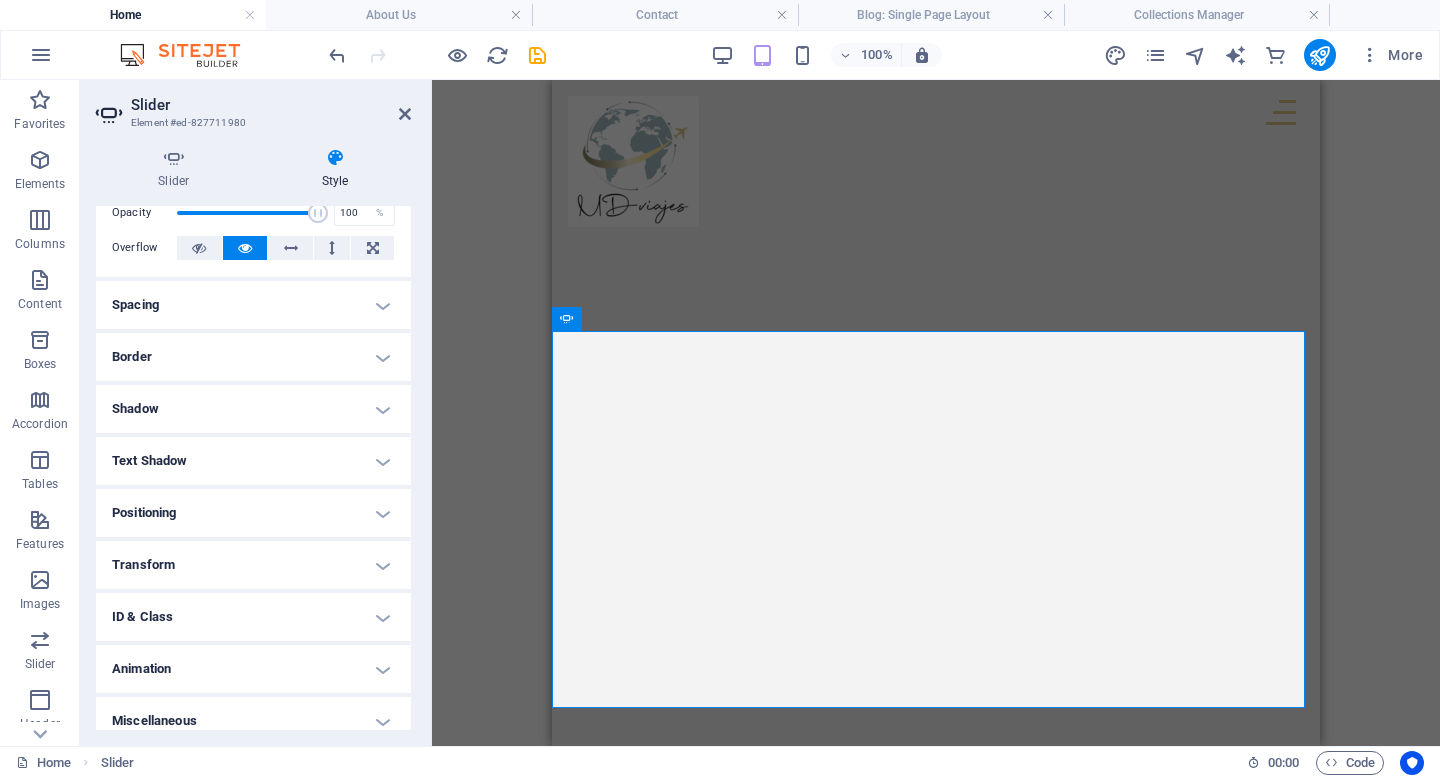 click on "Spacing" at bounding box center (253, 305) 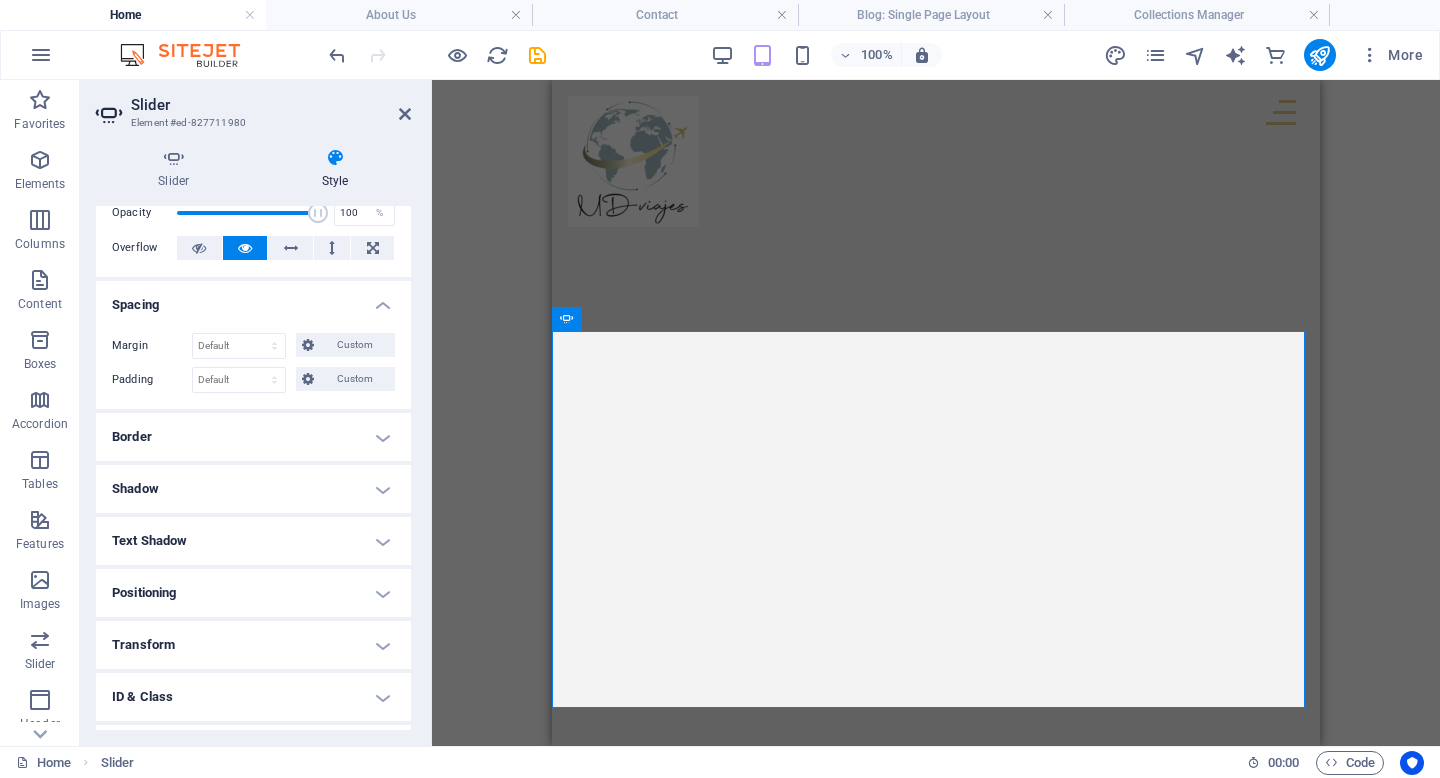 click on "Border" at bounding box center [253, 437] 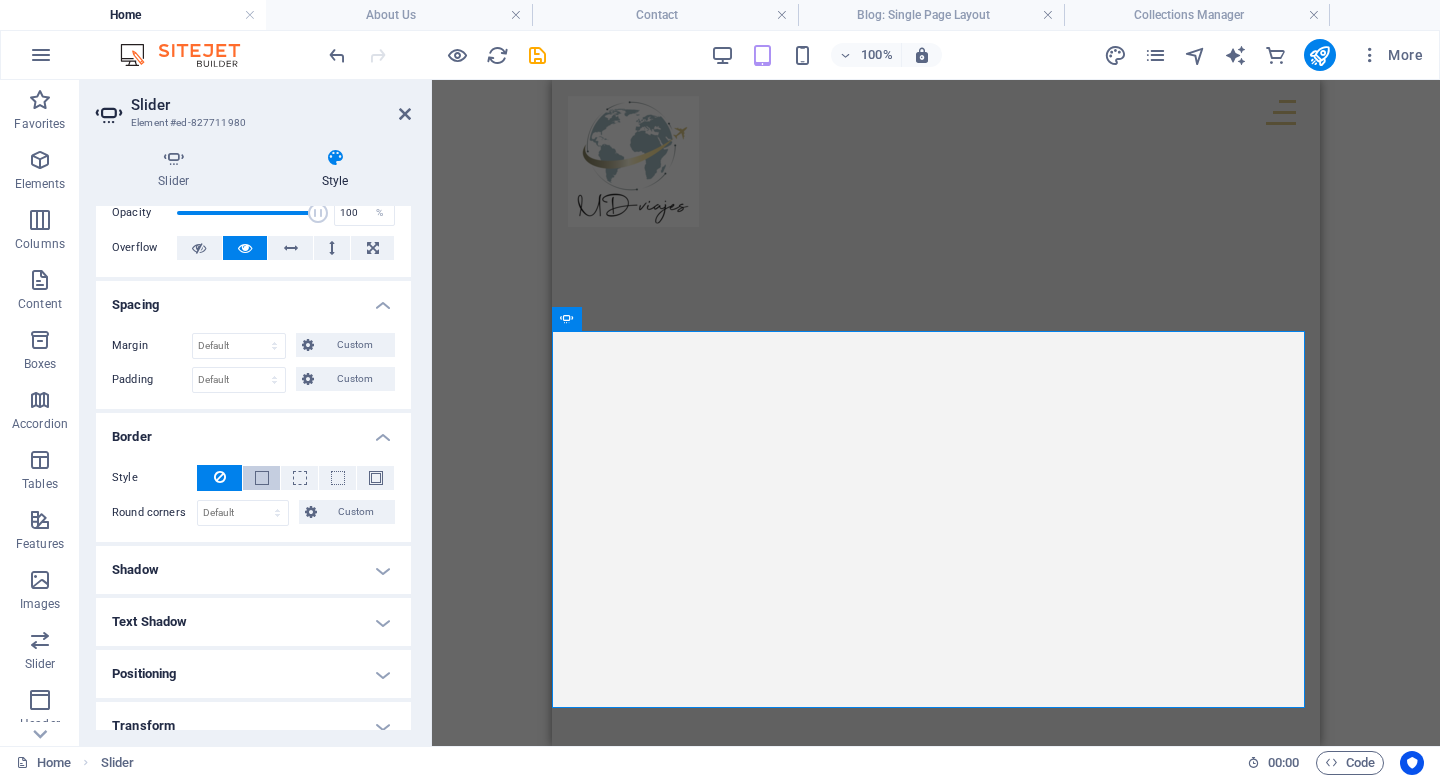 click at bounding box center [262, 478] 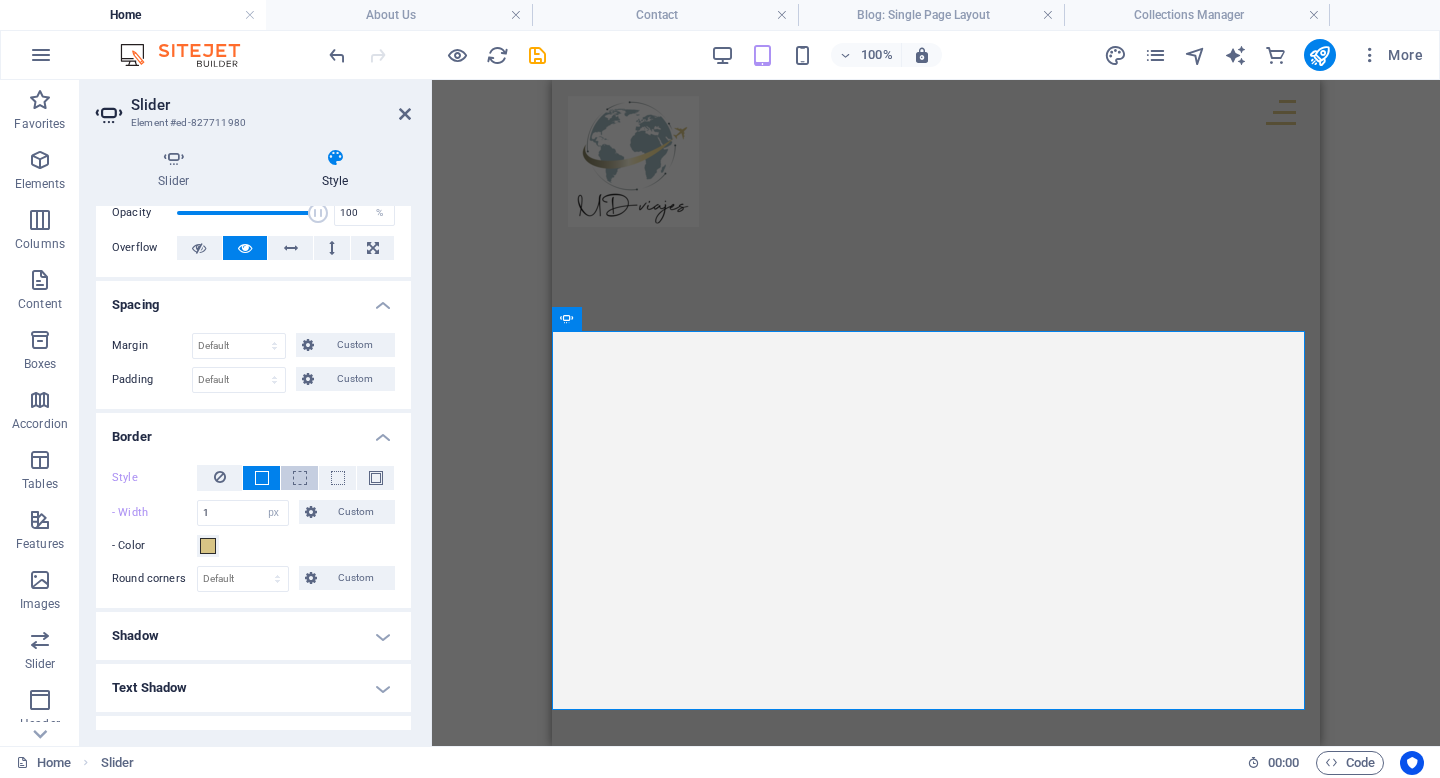 click at bounding box center [300, 478] 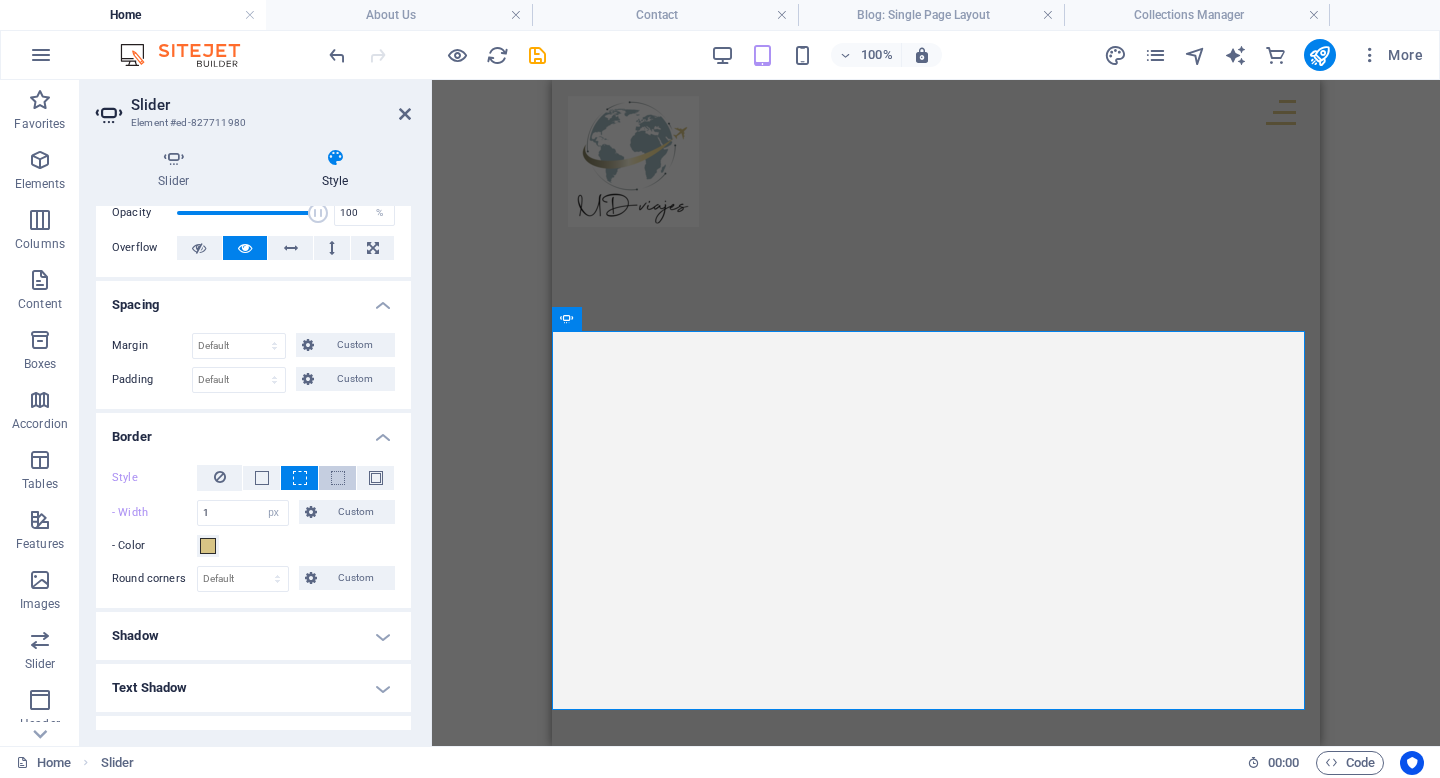 click at bounding box center (338, 478) 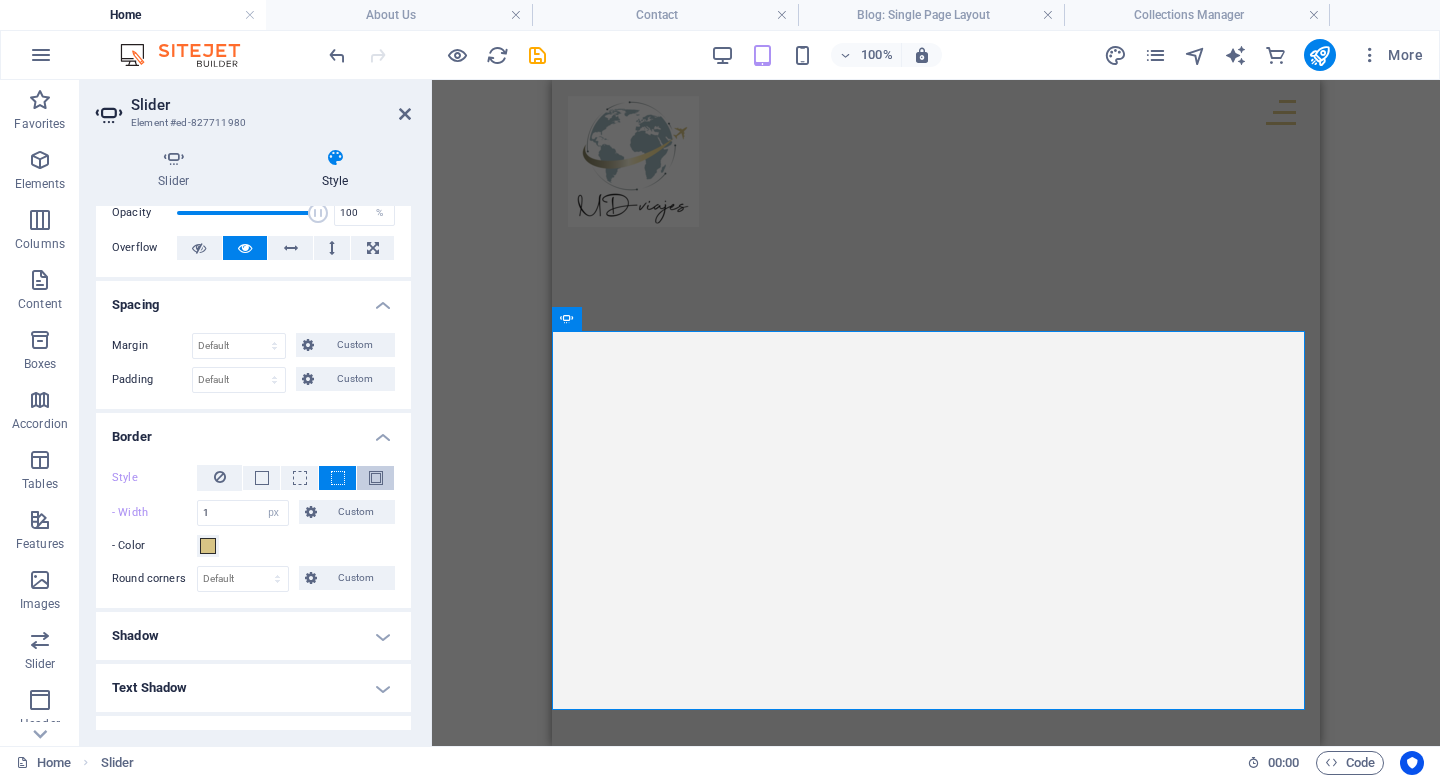 click at bounding box center (376, 478) 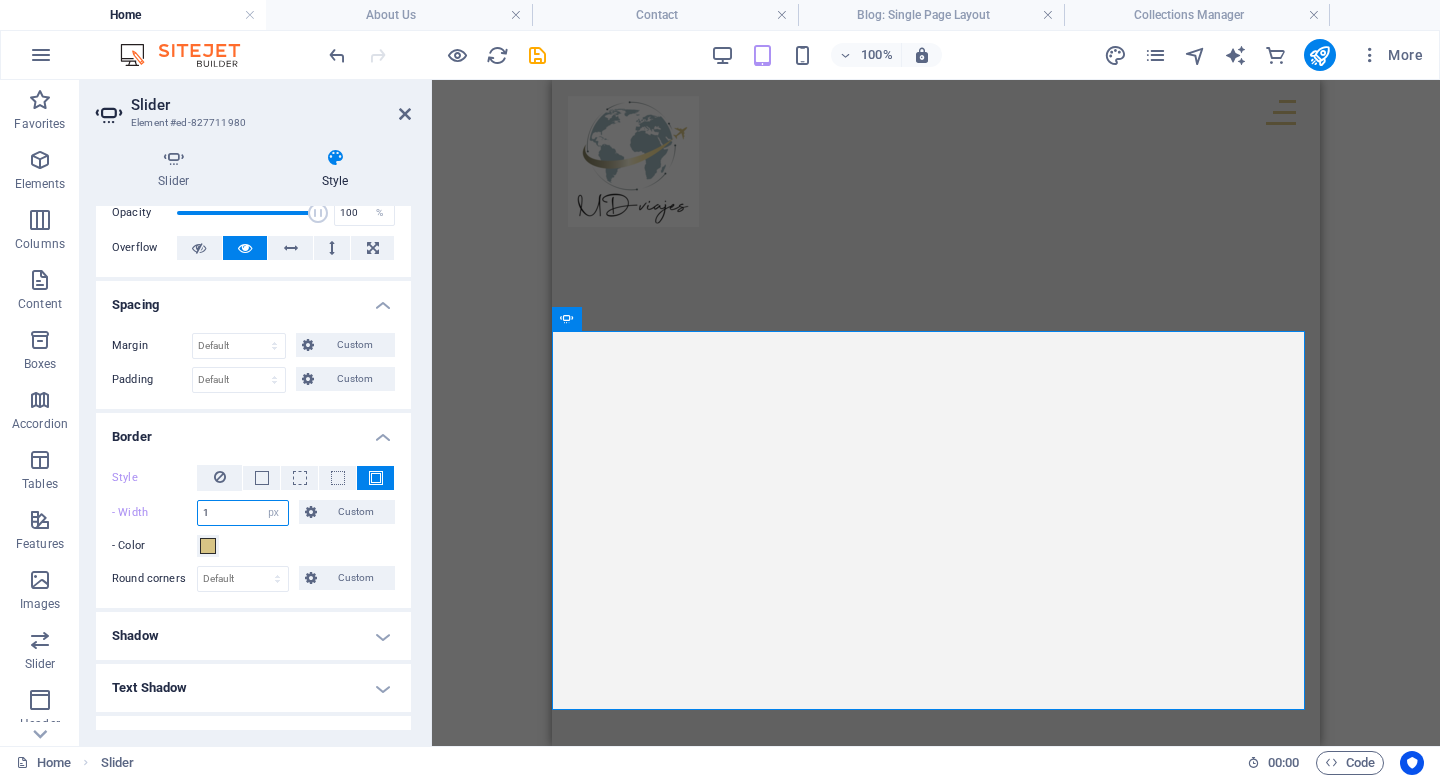 click on "1" at bounding box center [243, 513] 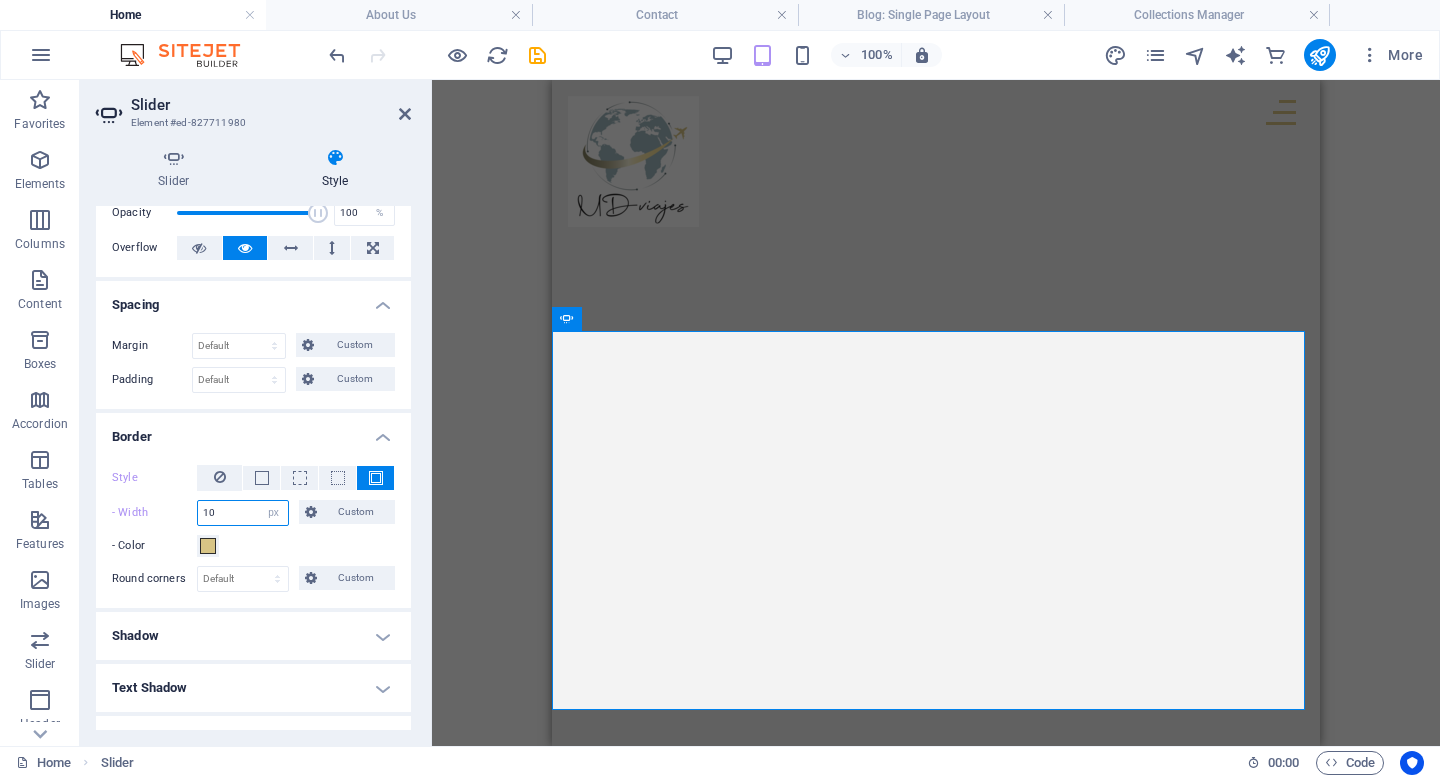 type on "10" 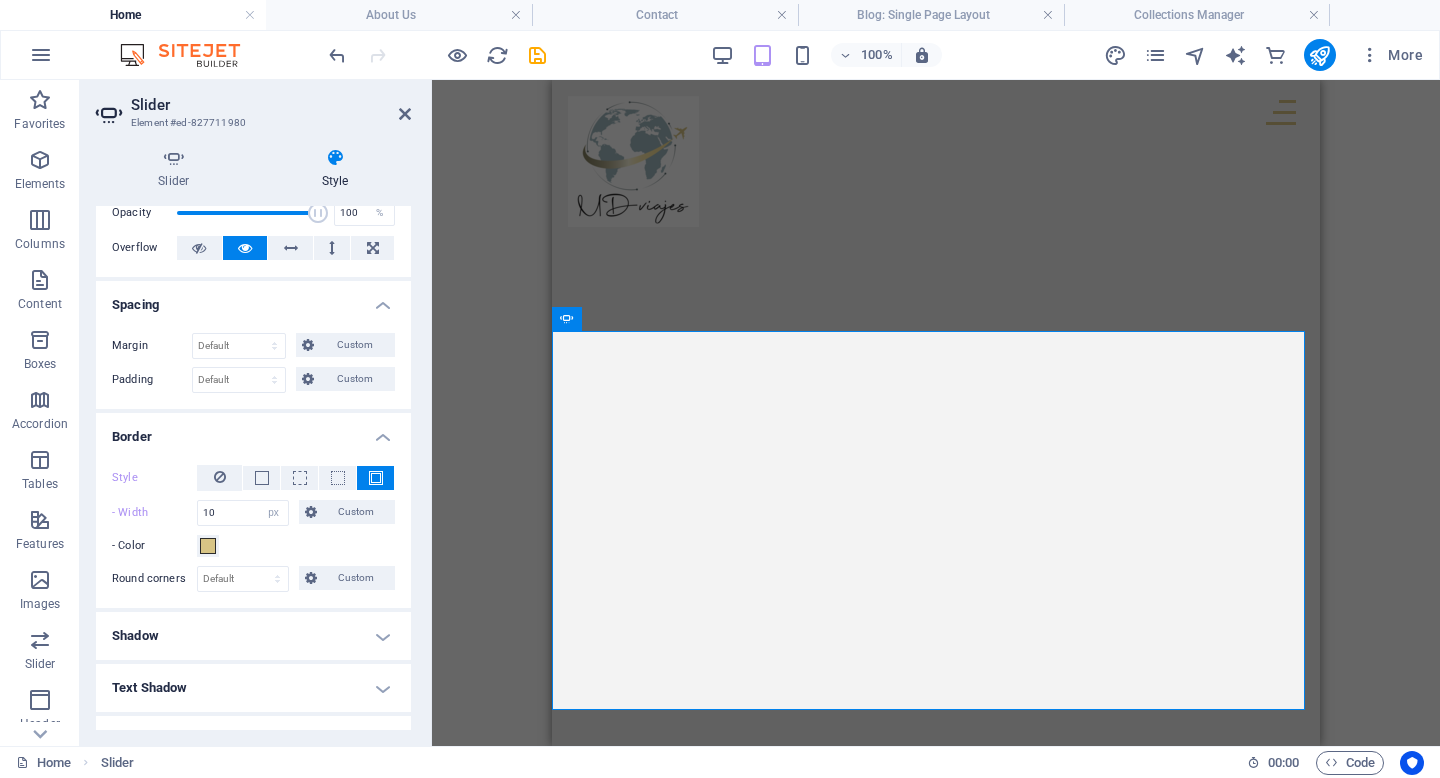 click on "- Color" at bounding box center [253, 546] 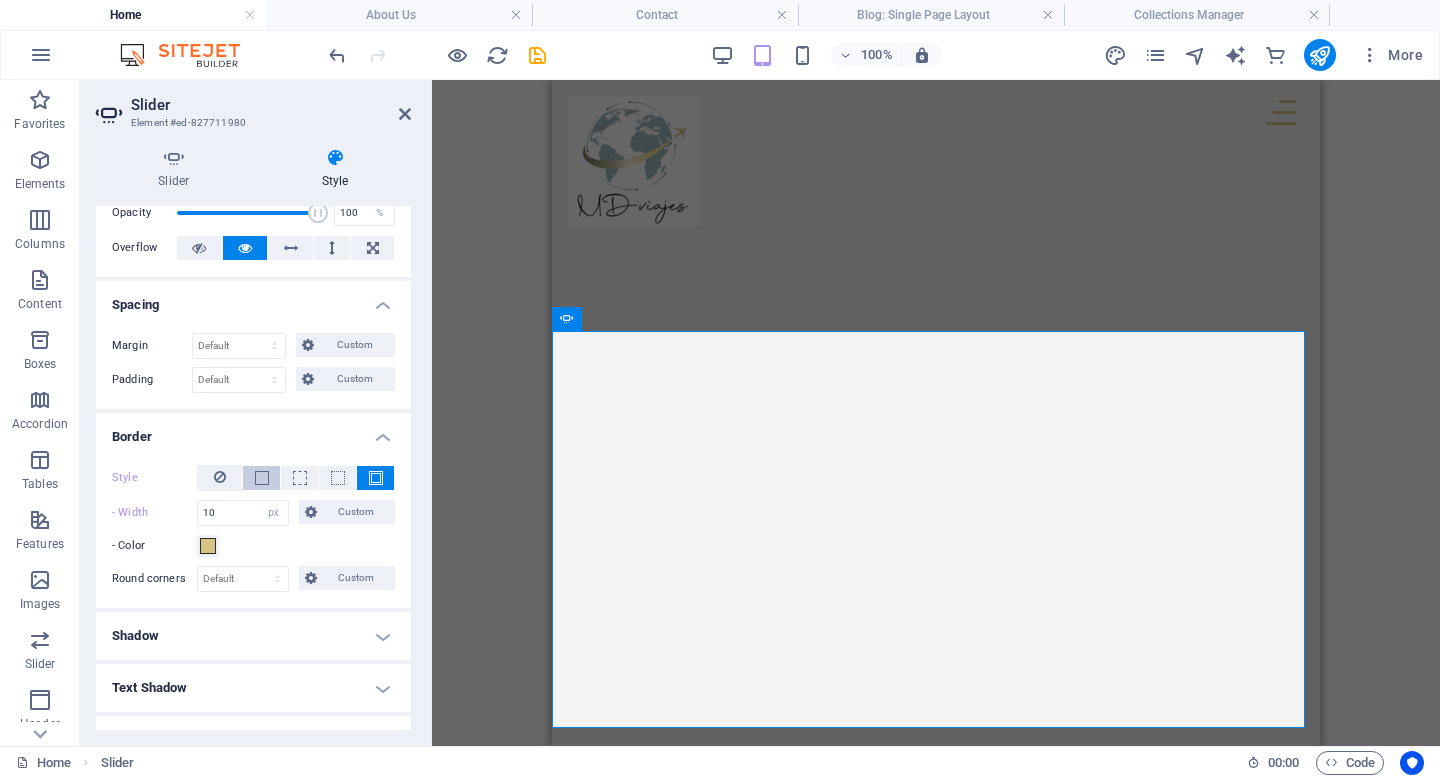 click at bounding box center [262, 478] 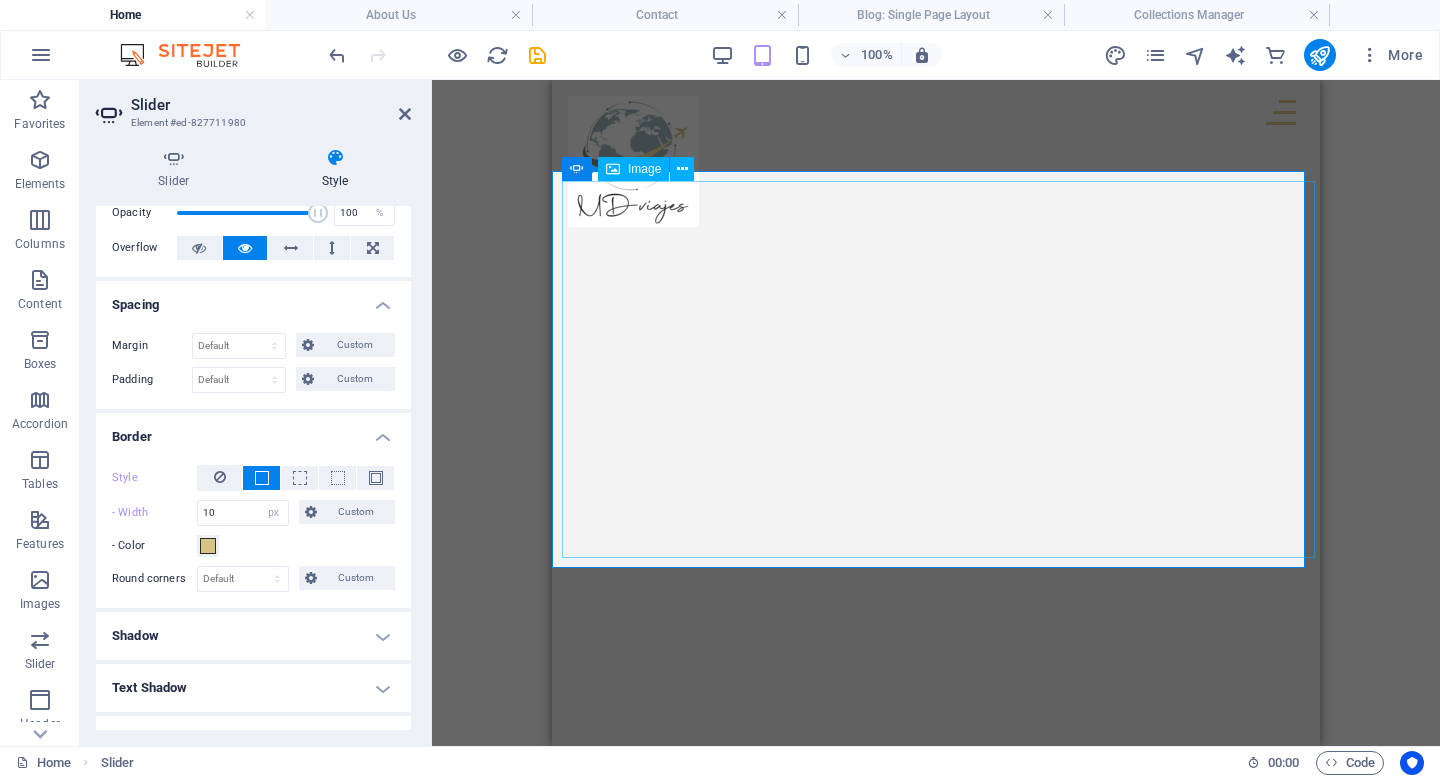 scroll, scrollTop: 160, scrollLeft: 0, axis: vertical 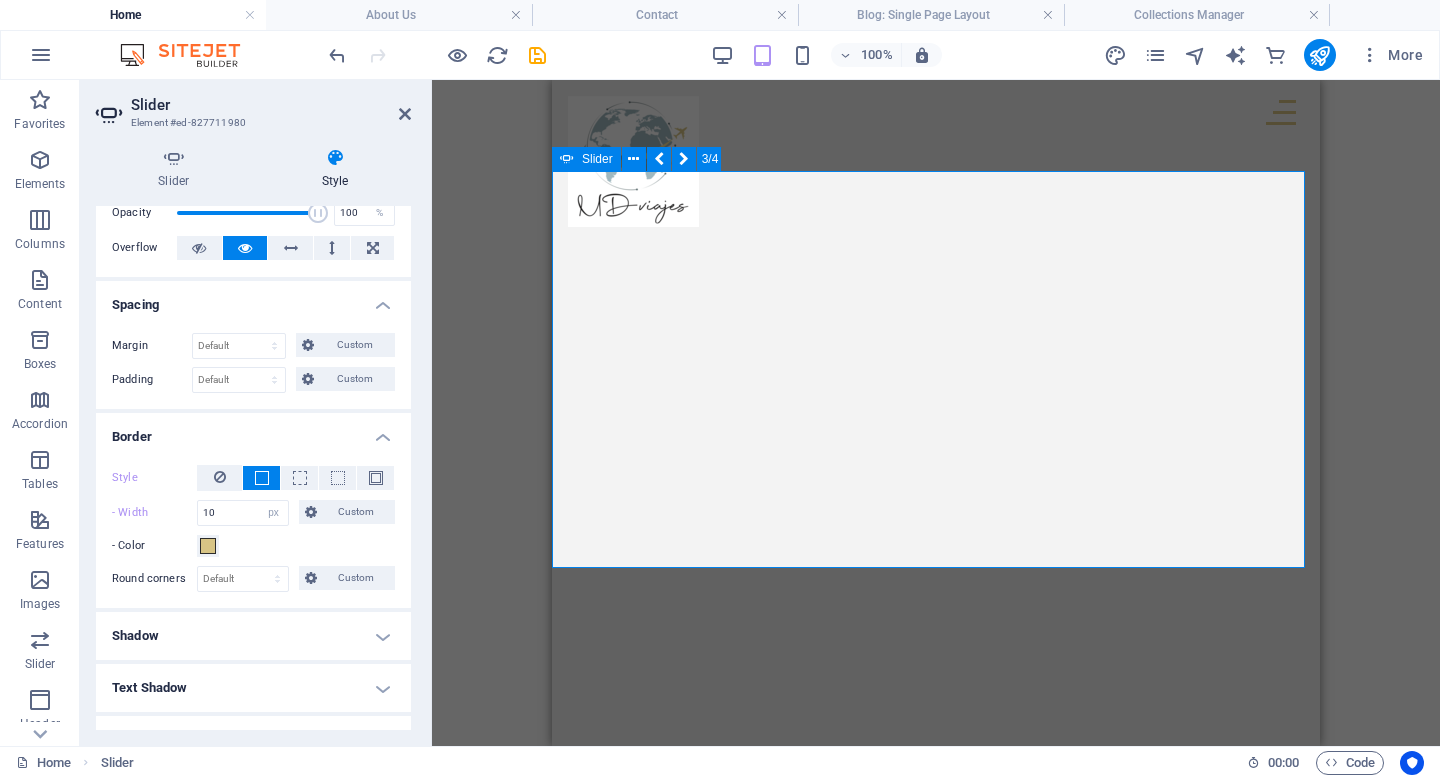click at bounding box center (562, 17495) 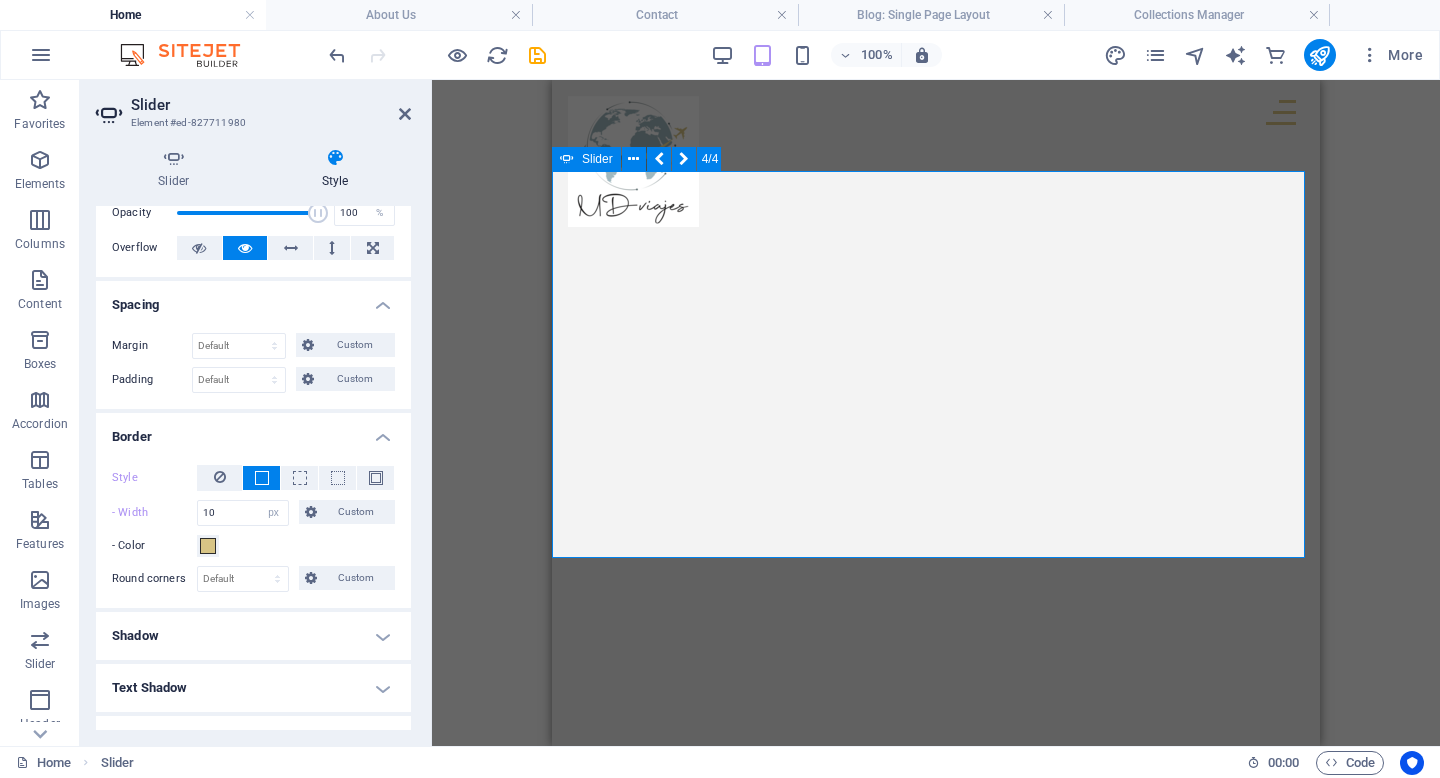 click at bounding box center (562, 17495) 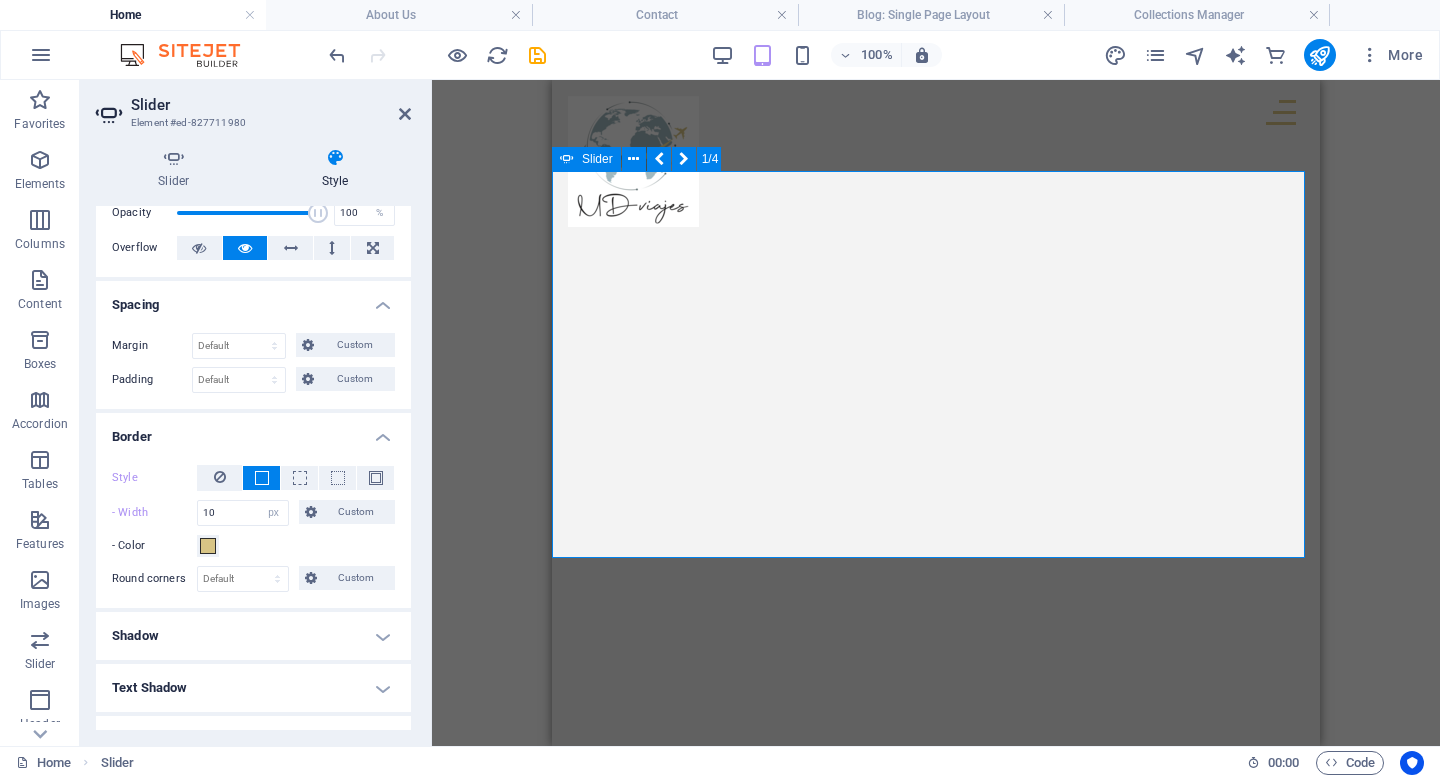 click at bounding box center (562, 17495) 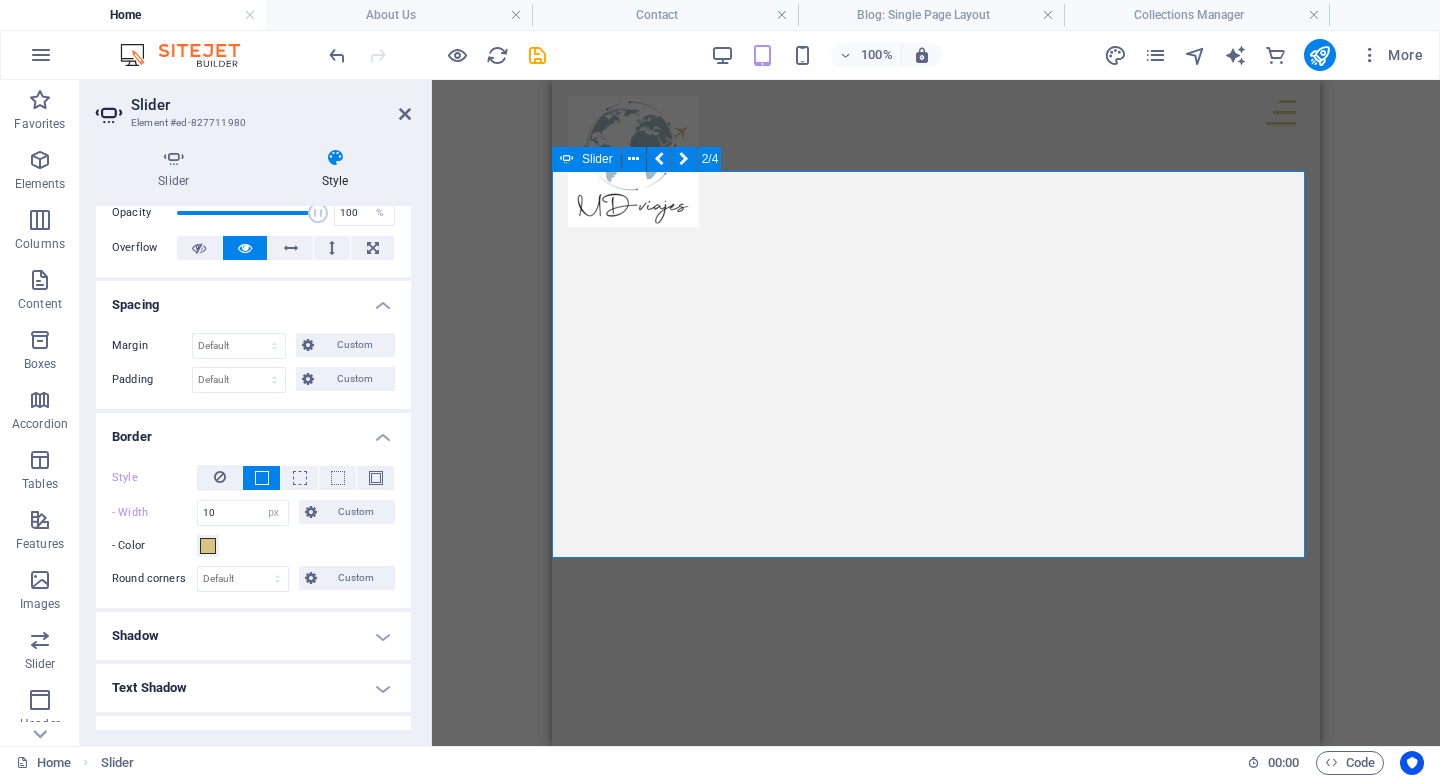 click at bounding box center [562, 17495] 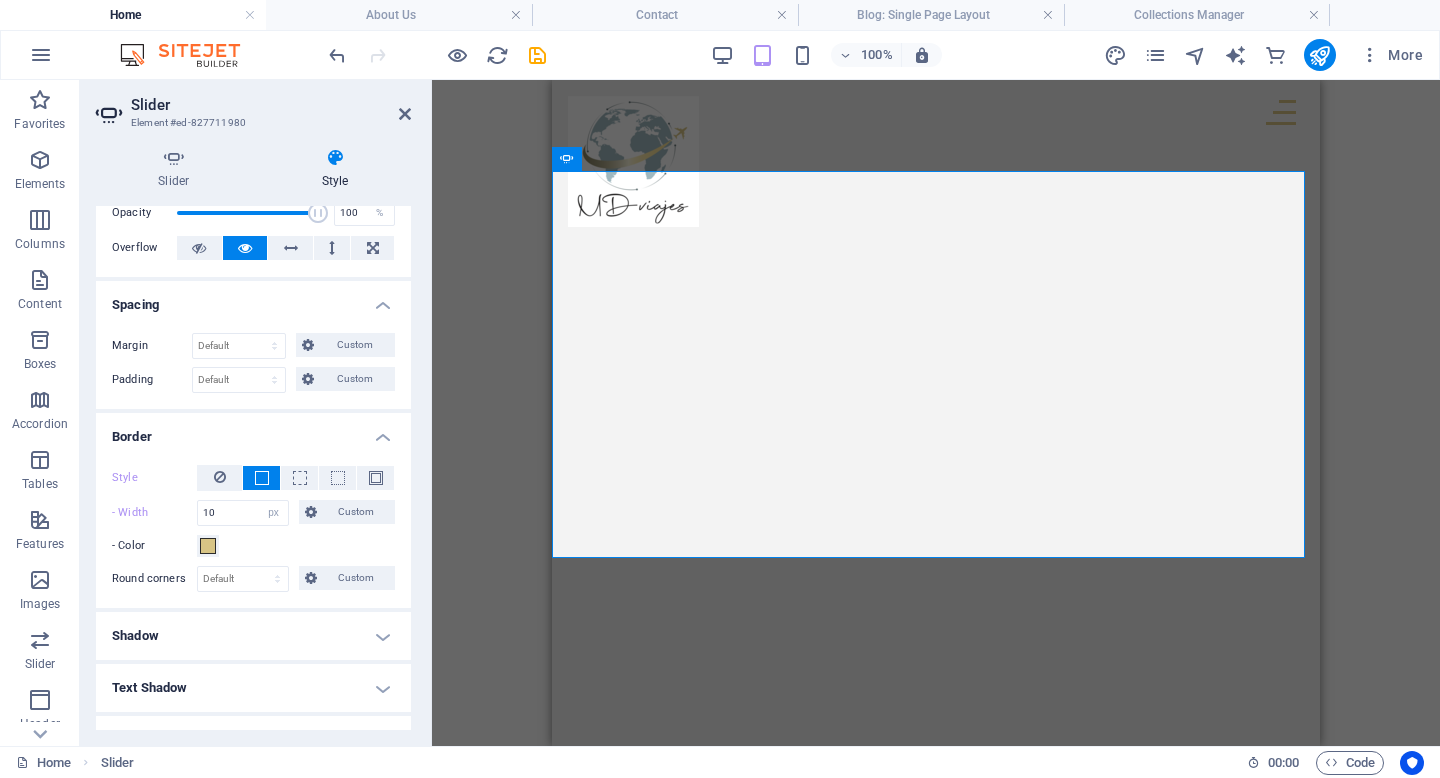 scroll, scrollTop: 180, scrollLeft: 0, axis: vertical 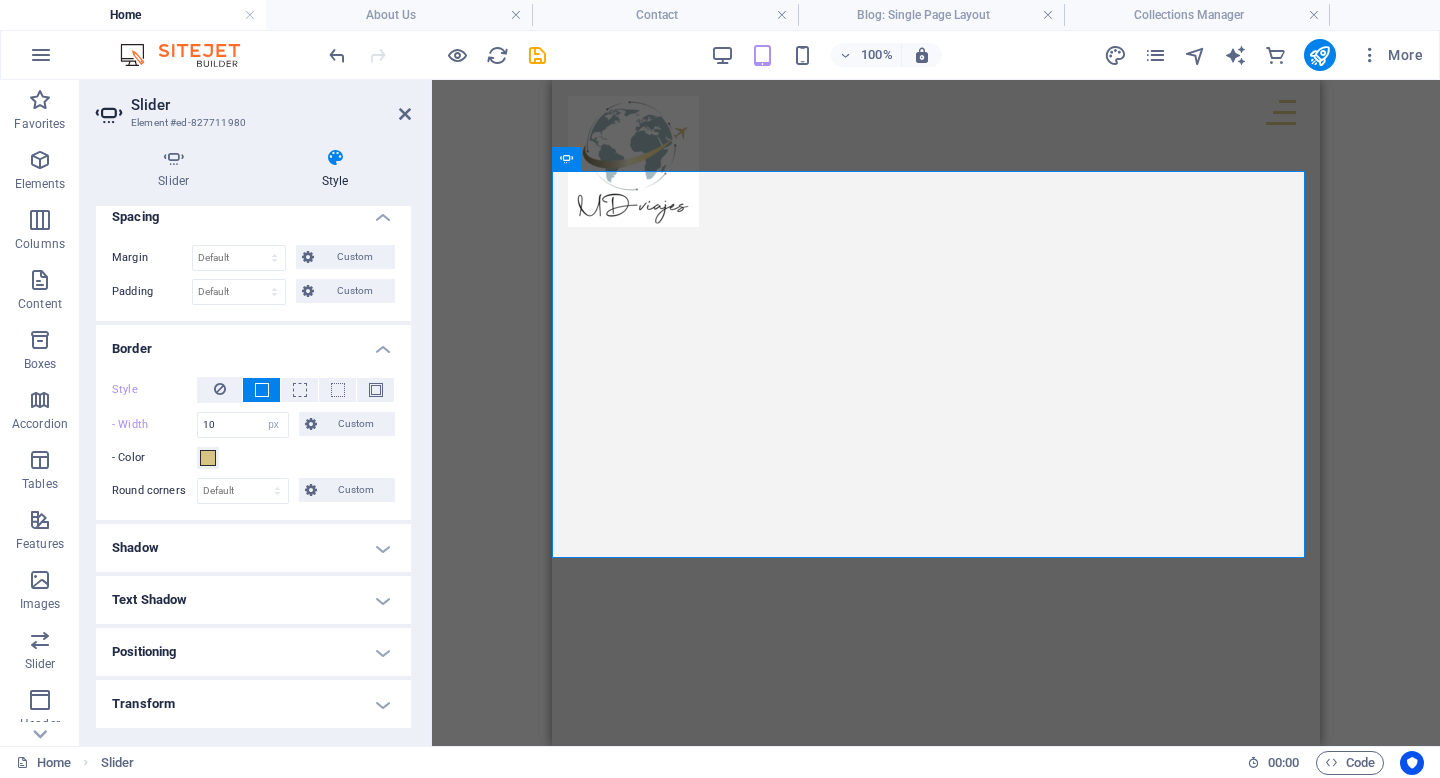 click on "Shadow" at bounding box center (253, 548) 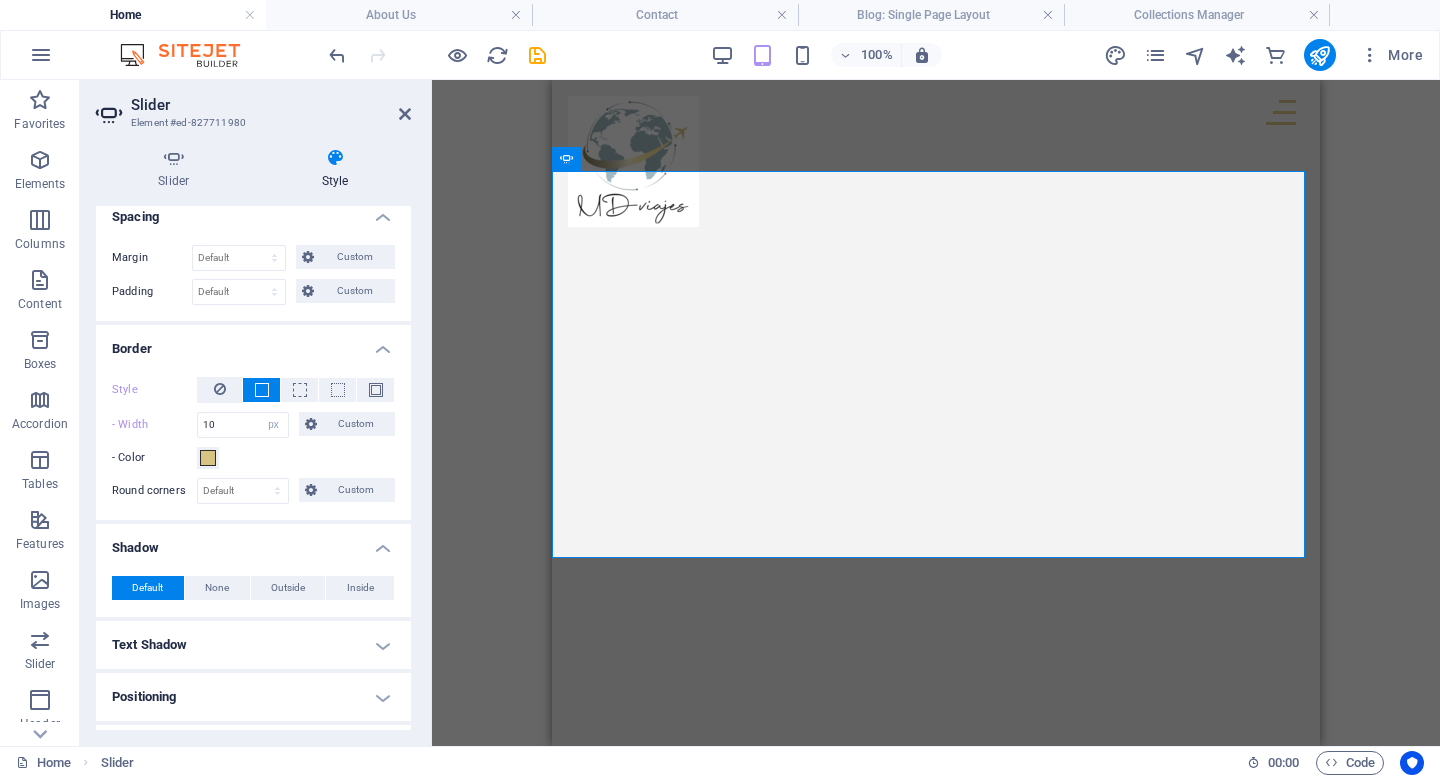 click on "Shadow" at bounding box center [253, 542] 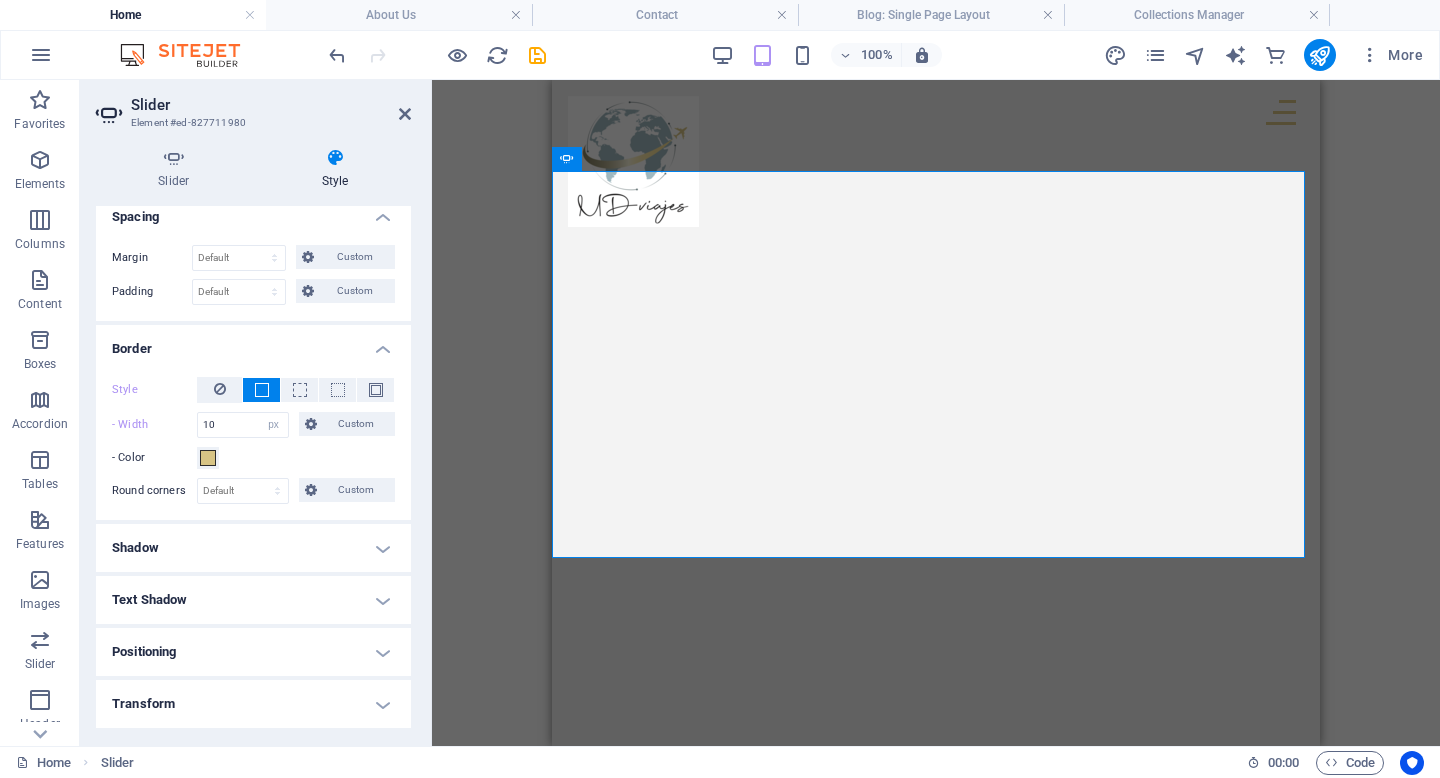 click on "Shadow" at bounding box center [253, 548] 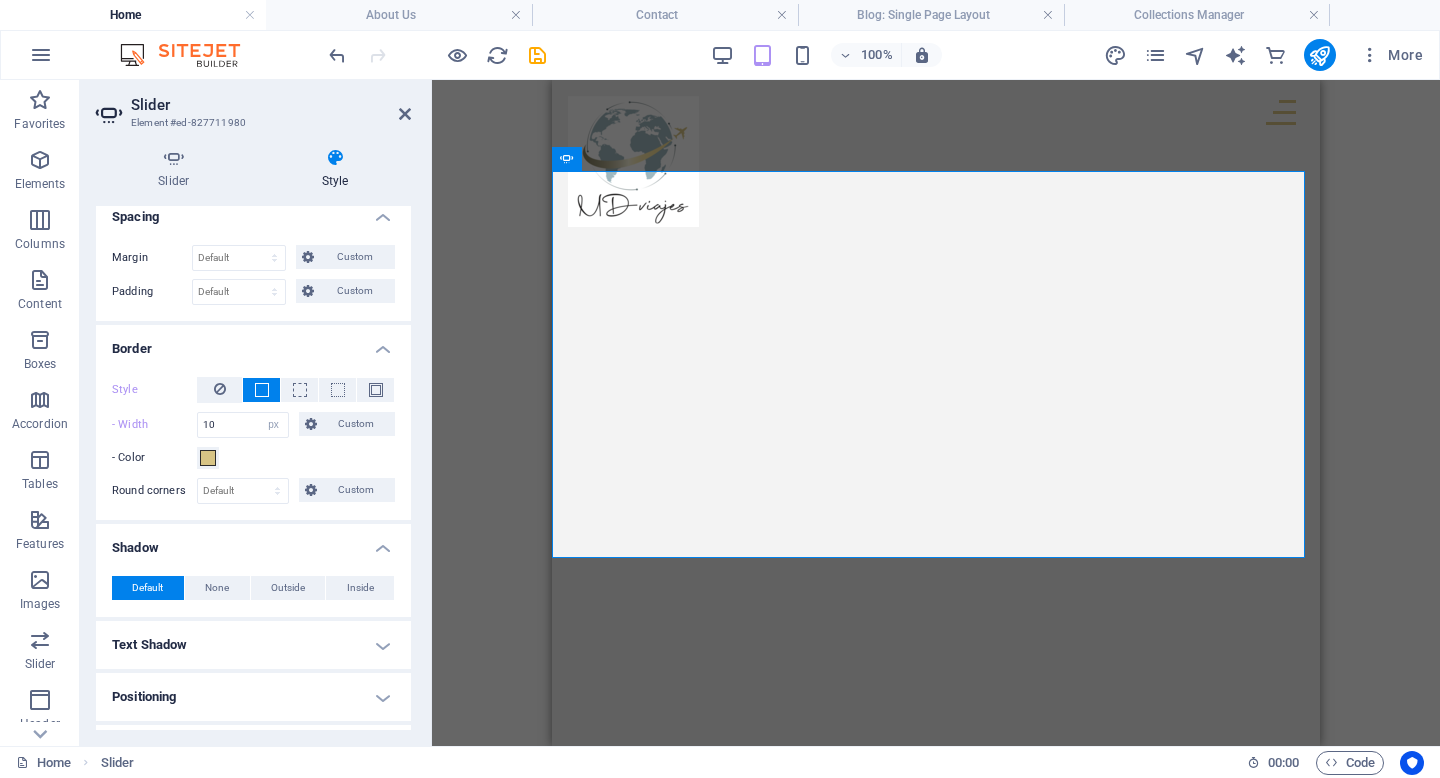 click on "Text Shadow" at bounding box center (253, 645) 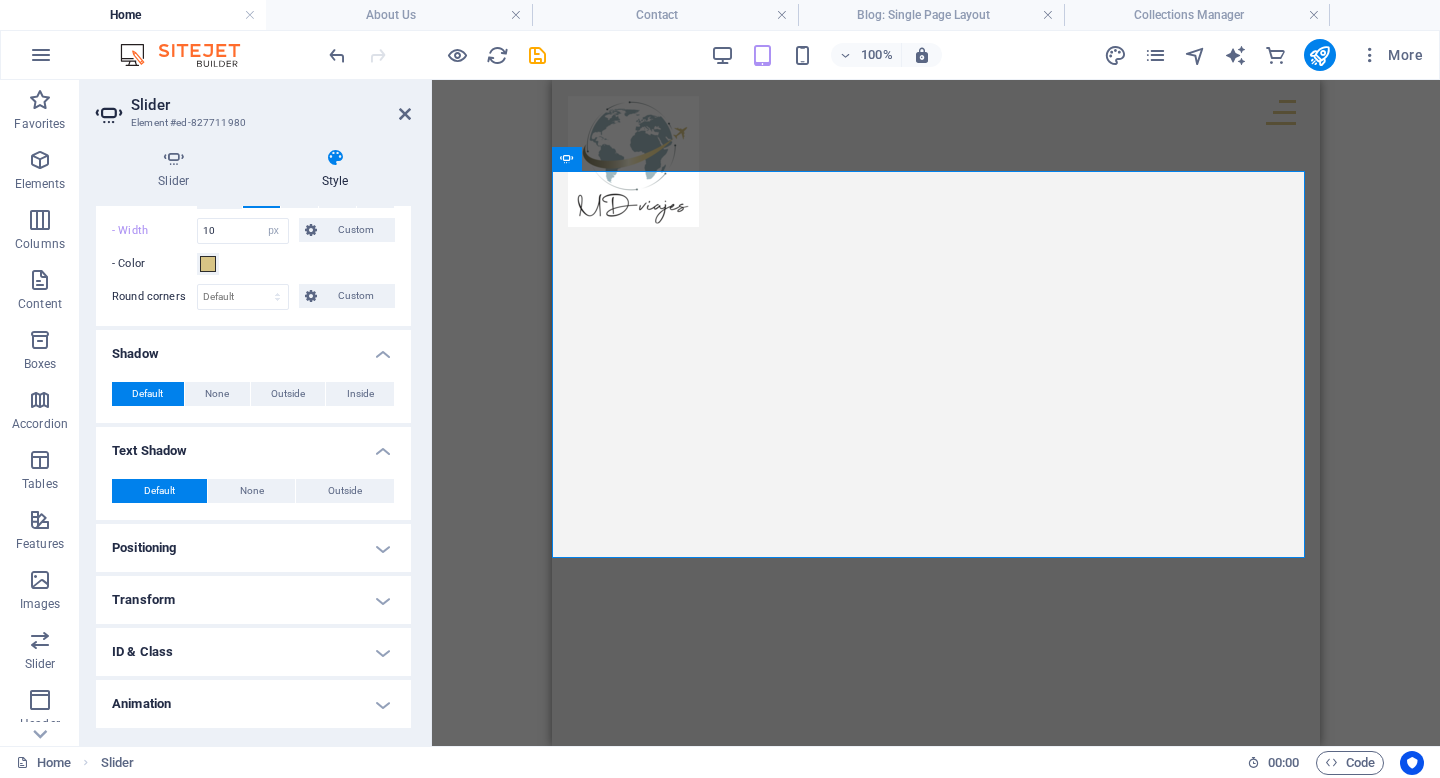 scroll, scrollTop: 383, scrollLeft: 0, axis: vertical 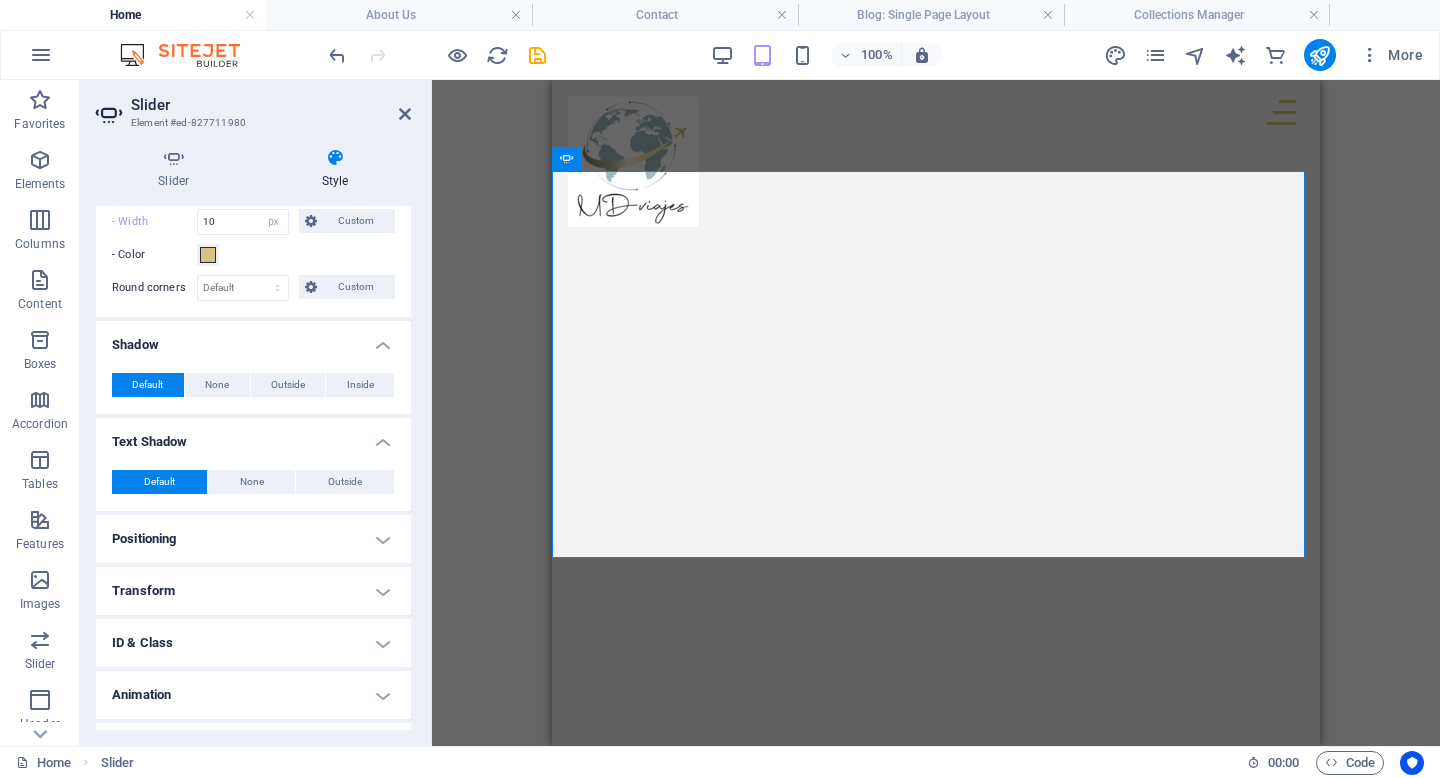 click on "Positioning" at bounding box center [253, 539] 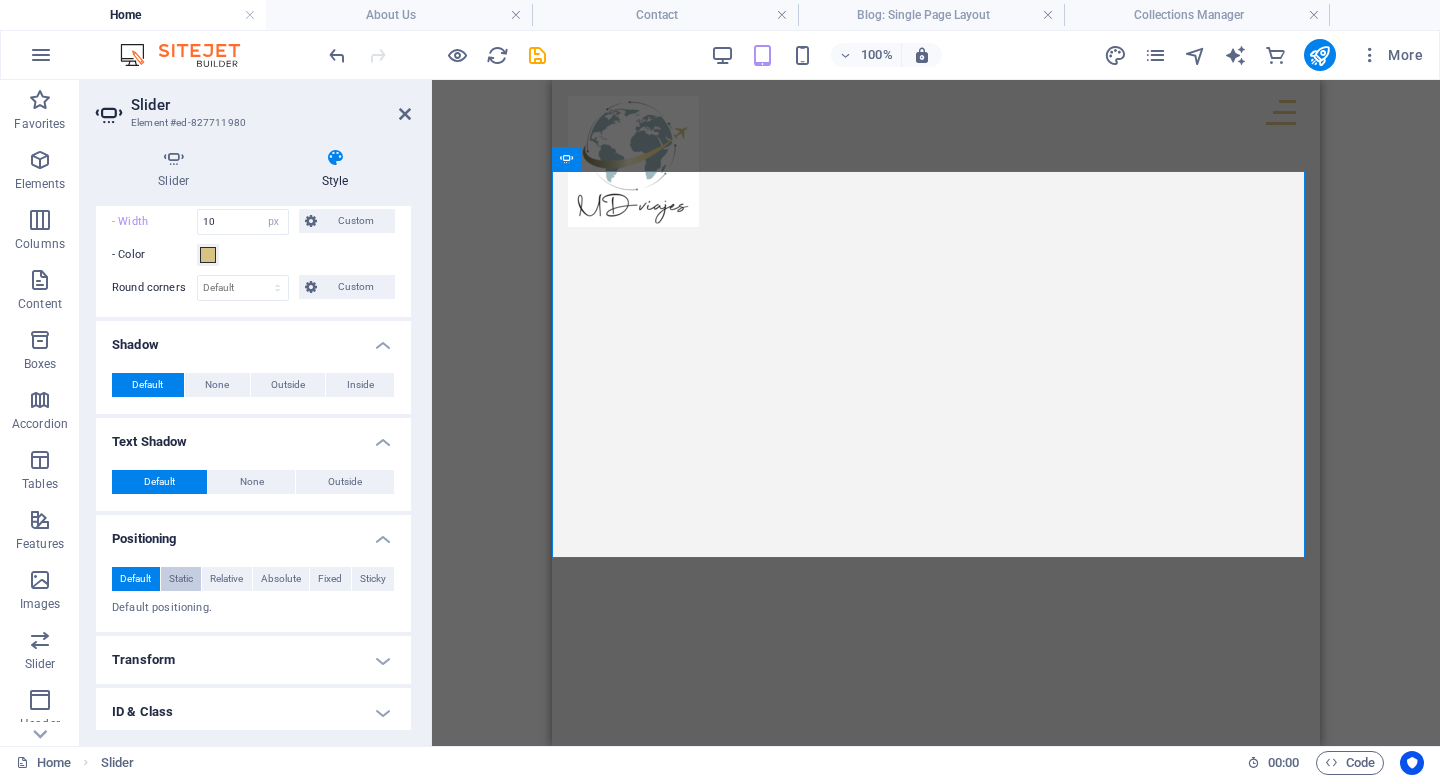 click on "Static" at bounding box center [181, 579] 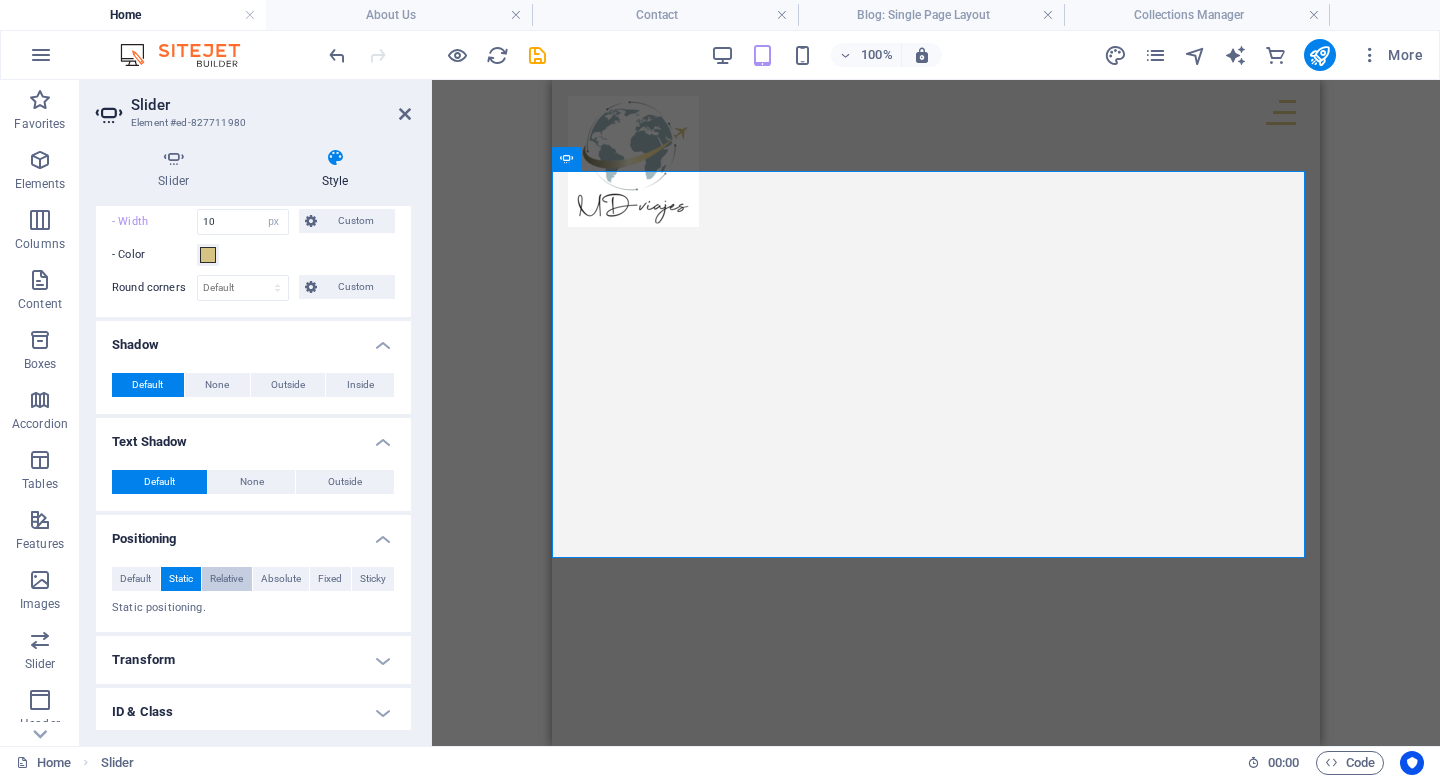 click on "Relative" at bounding box center (226, 579) 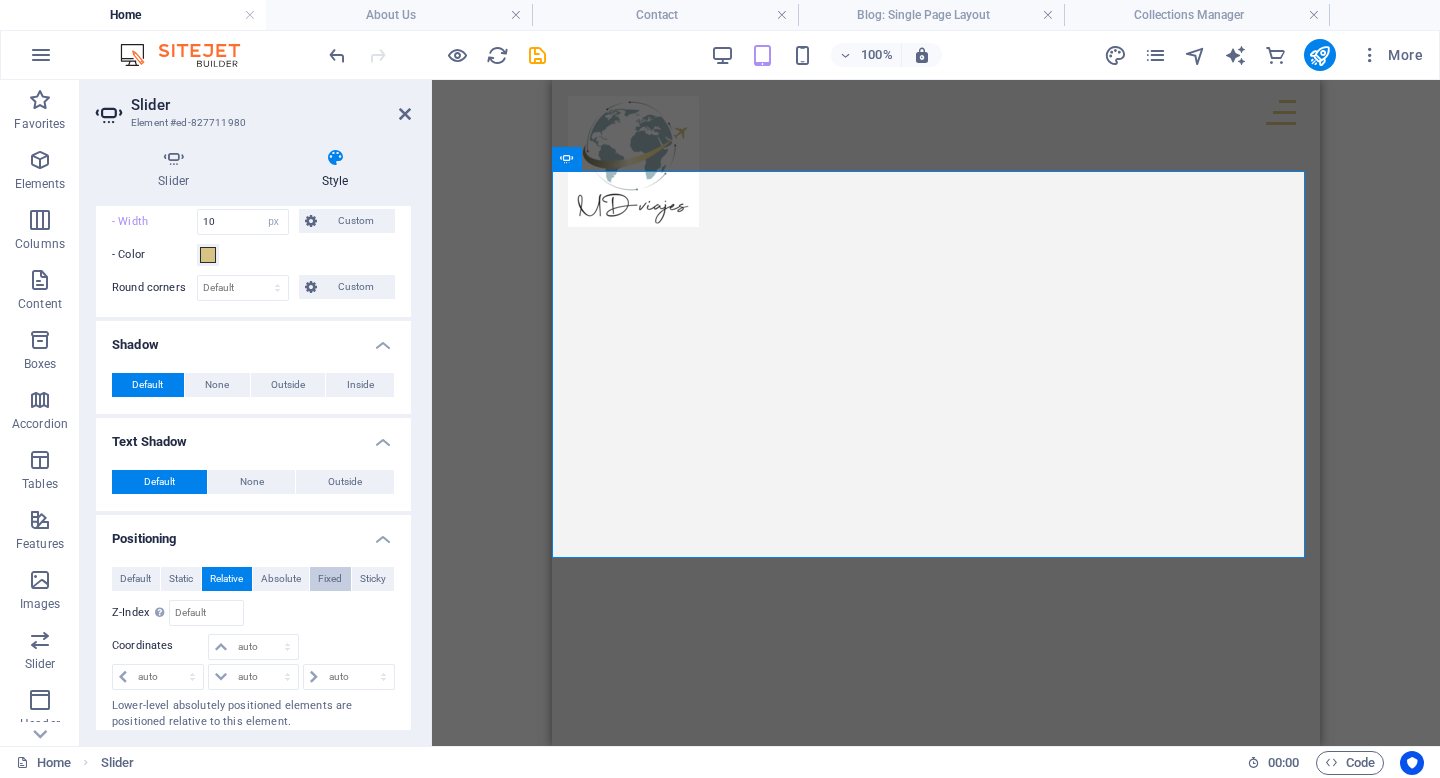 click on "Fixed" at bounding box center (330, 579) 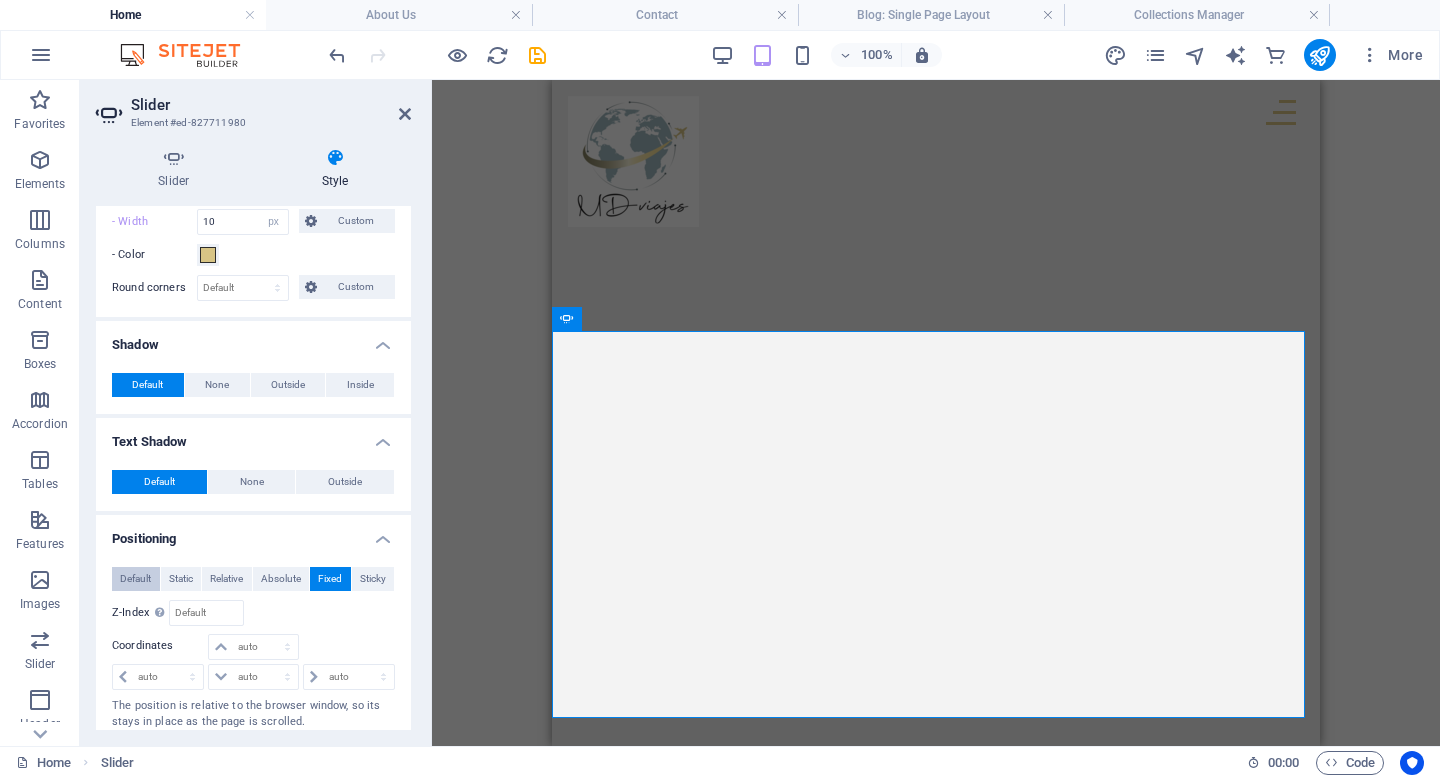 click on "Default" at bounding box center (135, 579) 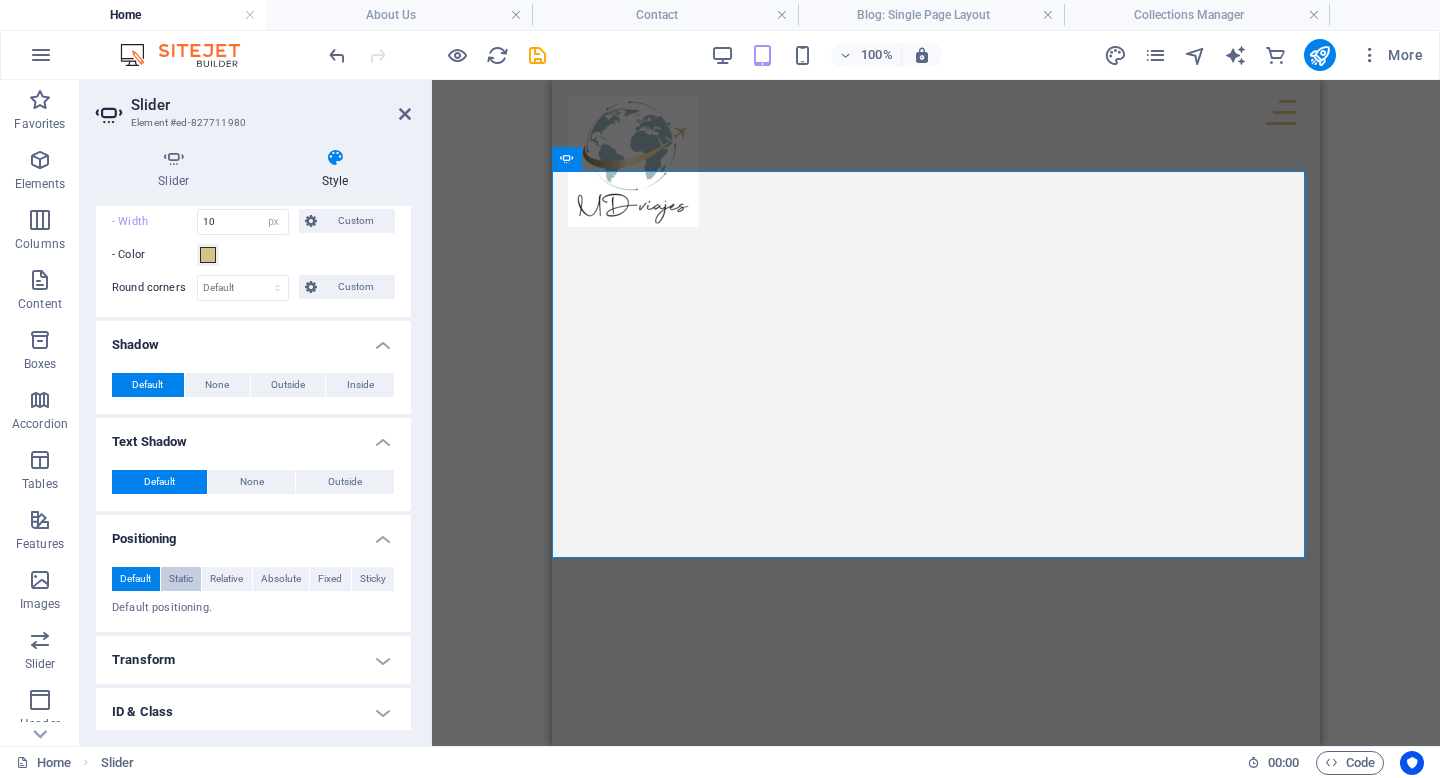 click on "Static" at bounding box center [181, 579] 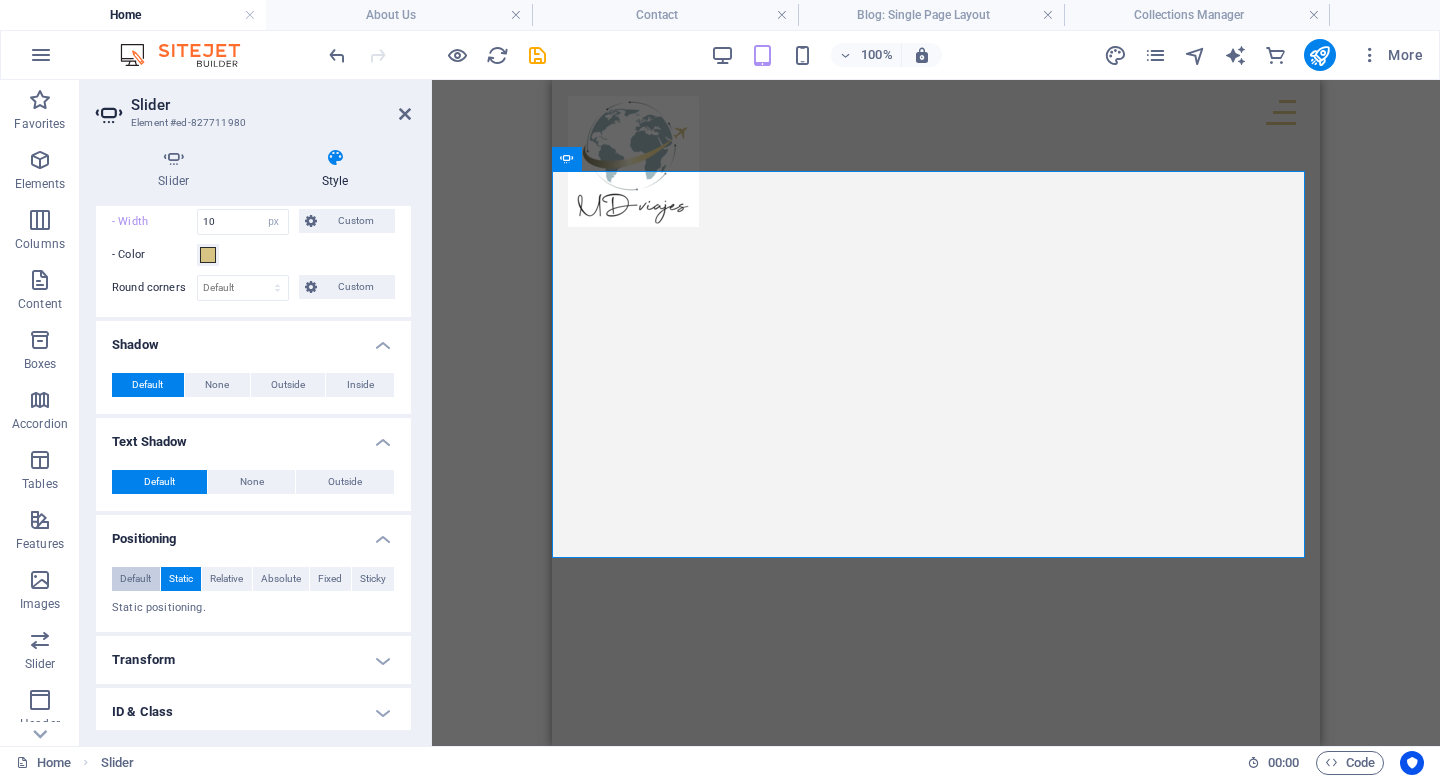 click on "Default" at bounding box center (135, 579) 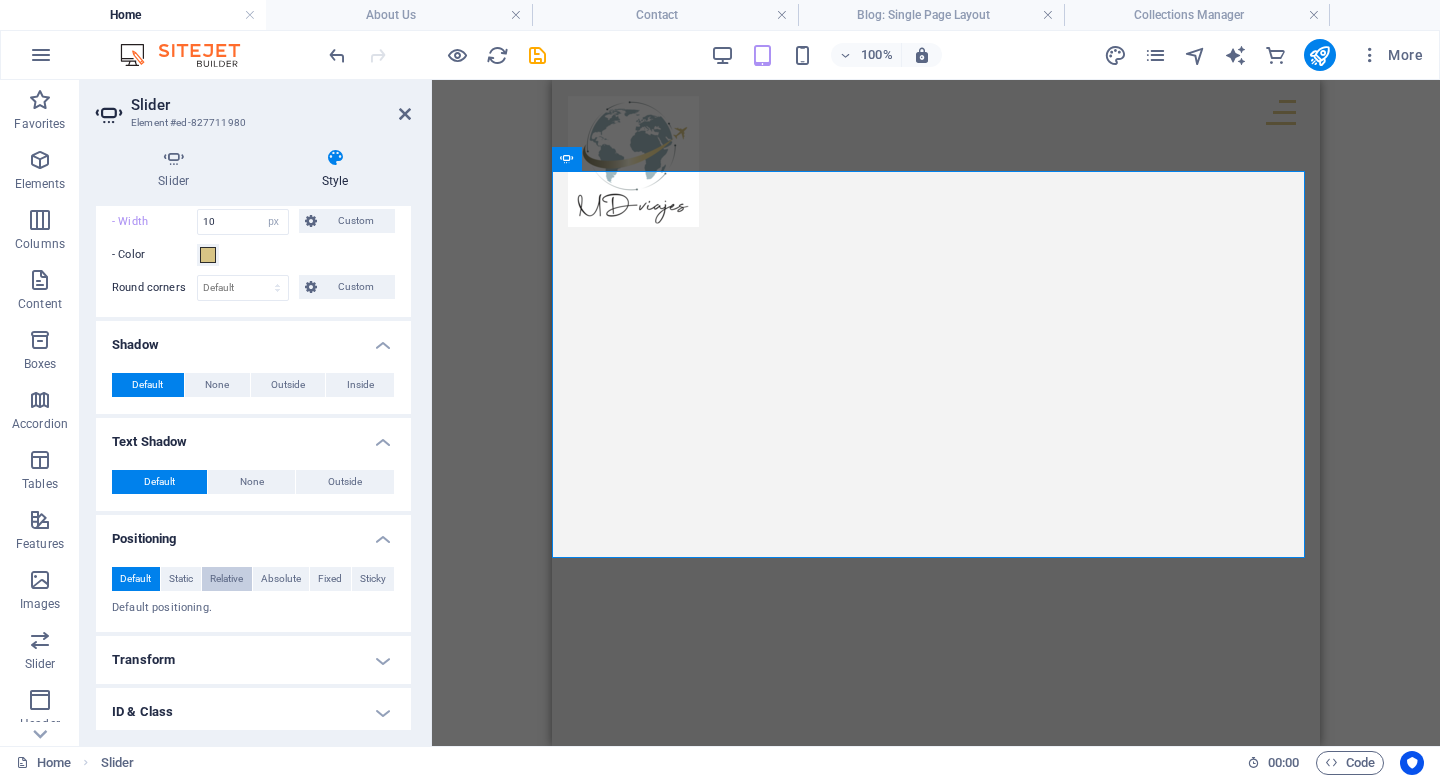 click on "Relative" at bounding box center (226, 579) 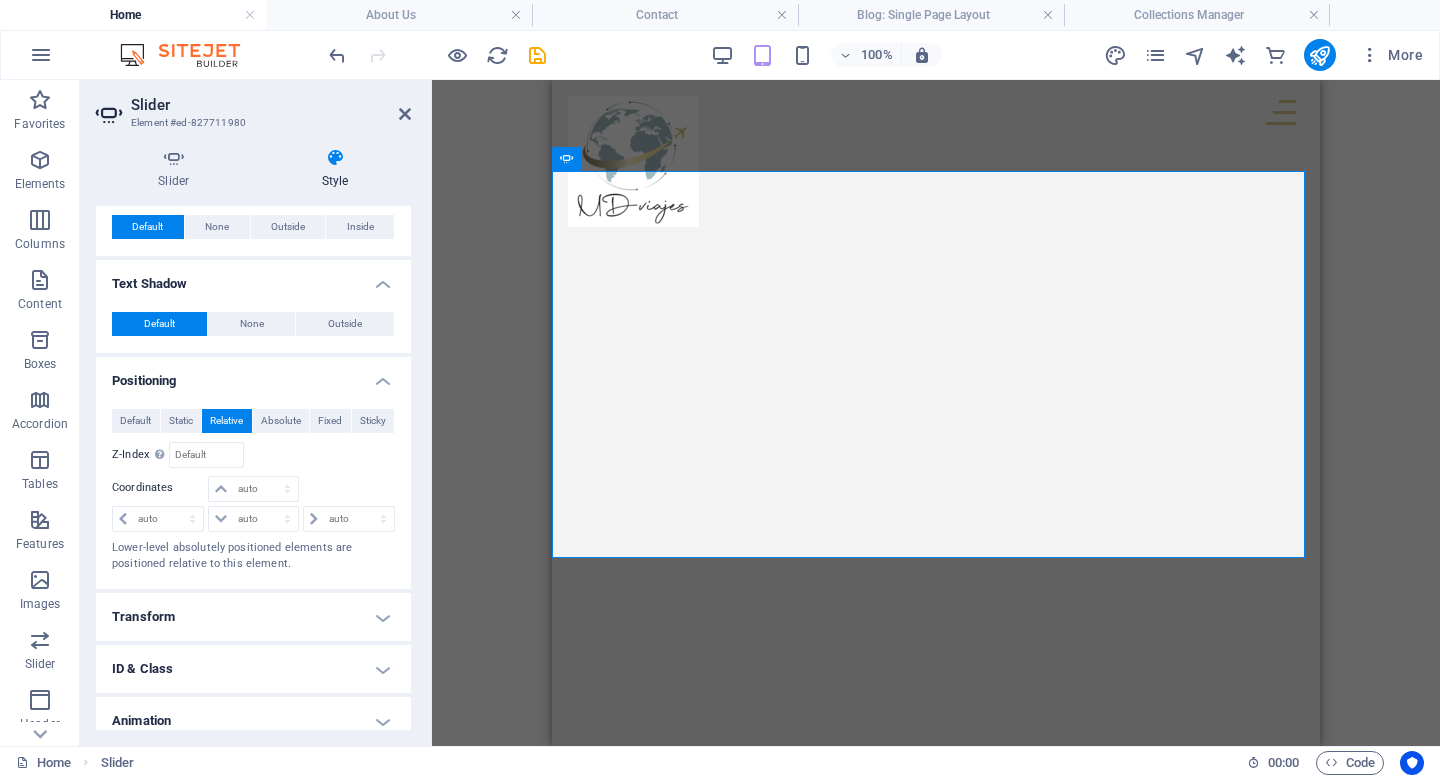 scroll, scrollTop: 549, scrollLeft: 0, axis: vertical 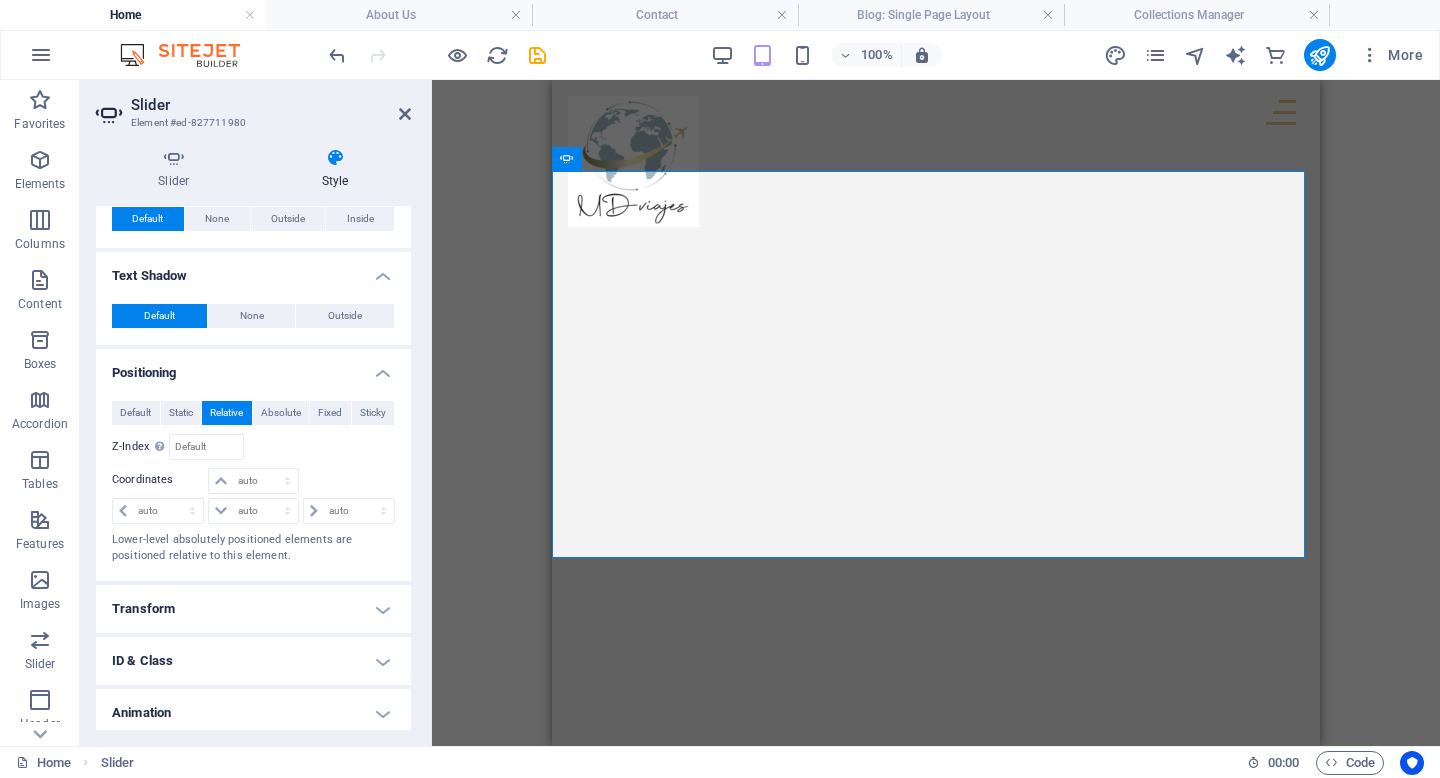 click on "Transform" at bounding box center (253, 609) 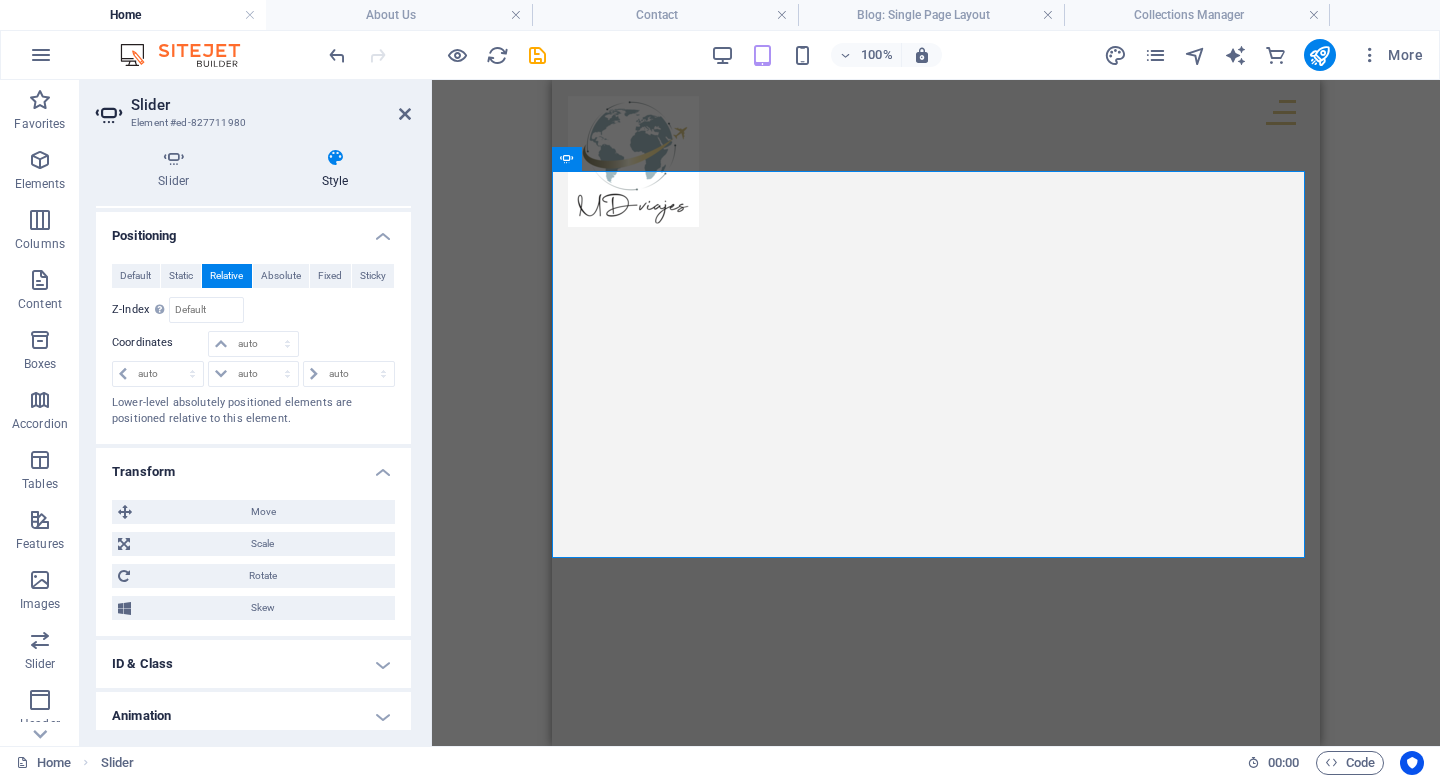 scroll, scrollTop: 747, scrollLeft: 0, axis: vertical 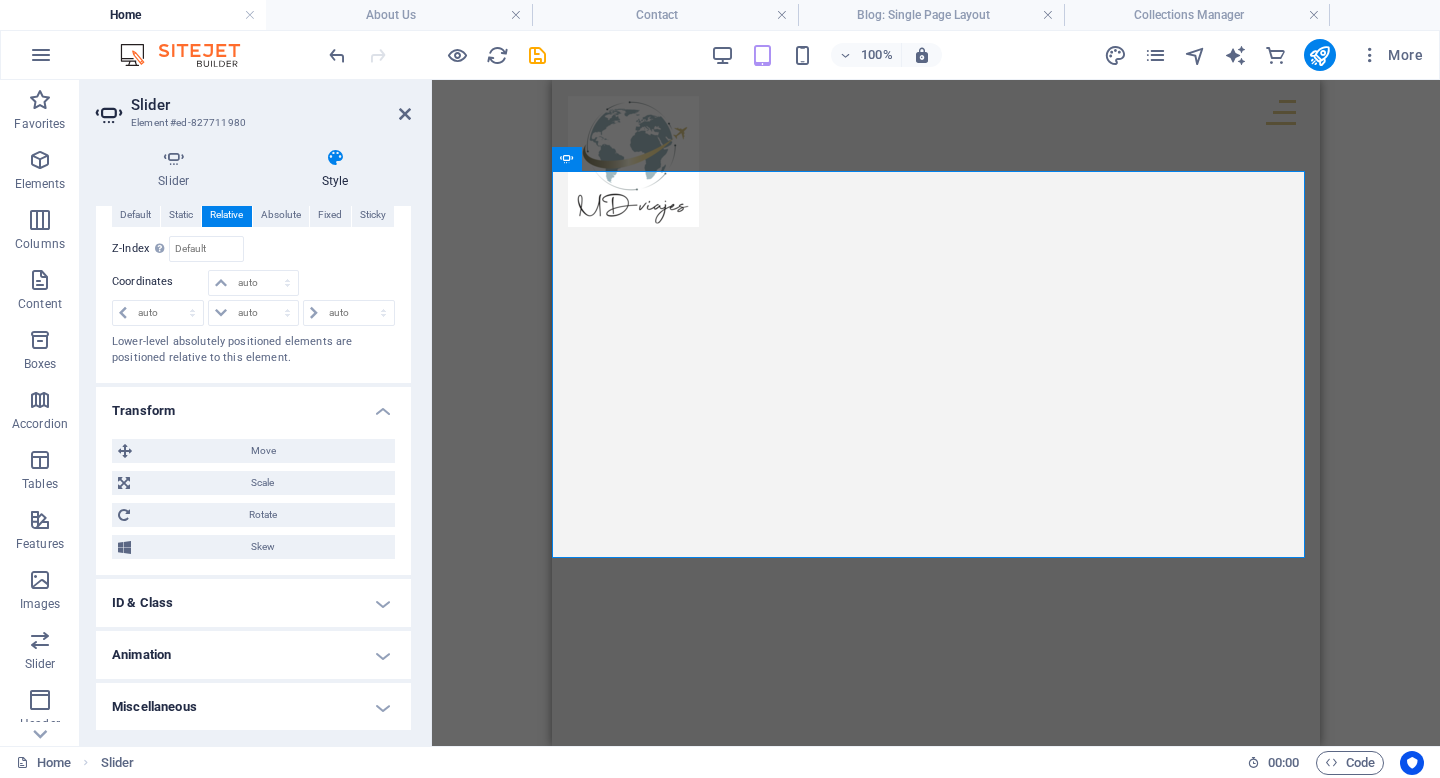 click on "Animation" at bounding box center [253, 655] 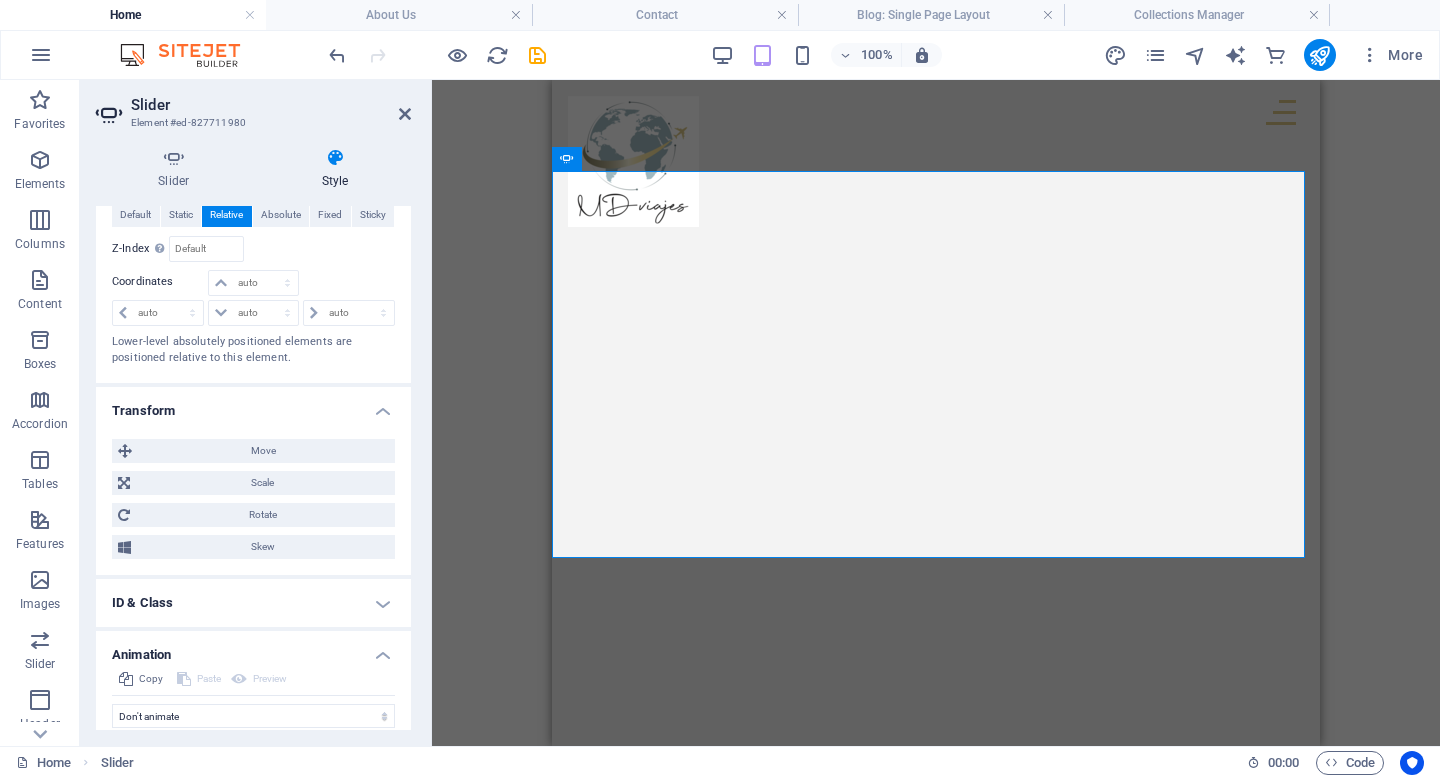 scroll, scrollTop: 812, scrollLeft: 0, axis: vertical 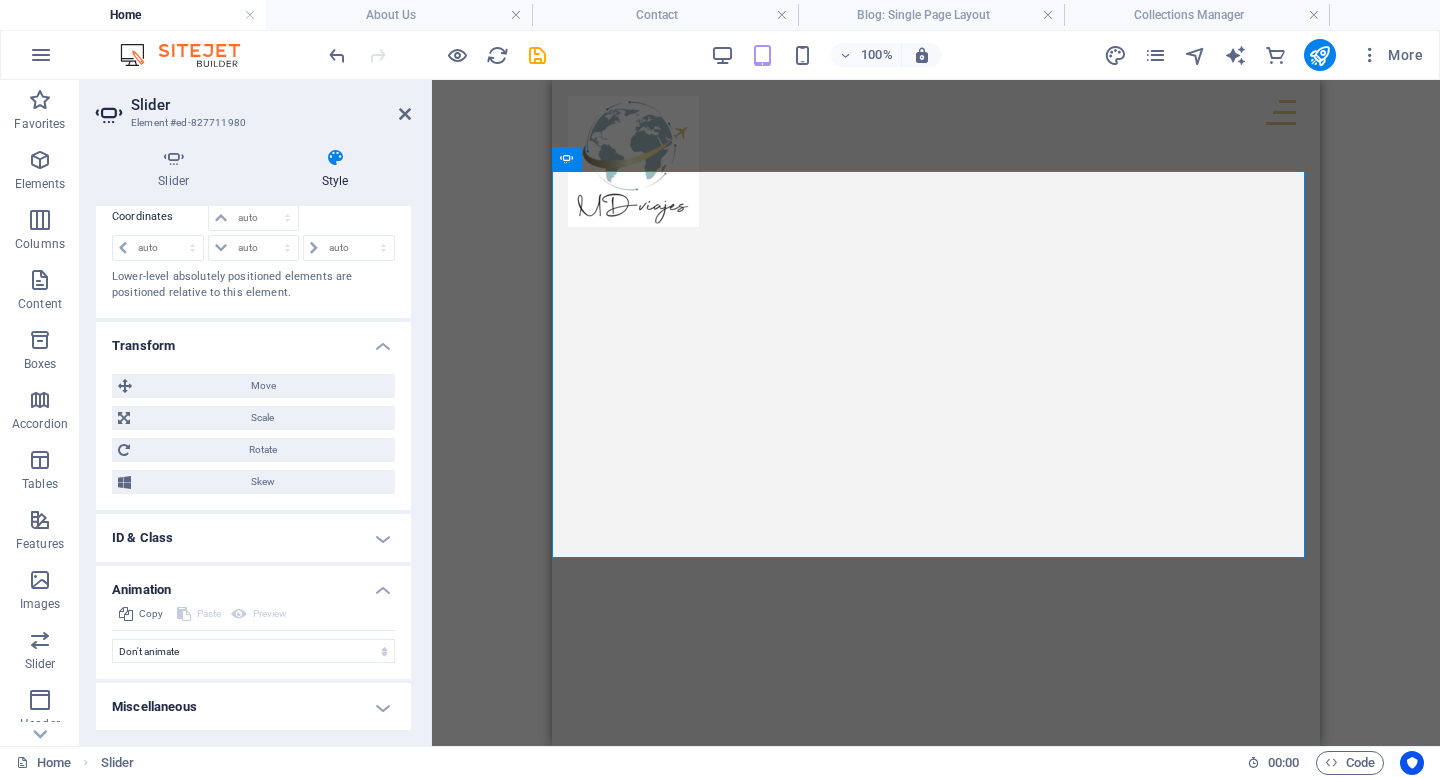 click on "Miscellaneous" at bounding box center [253, 707] 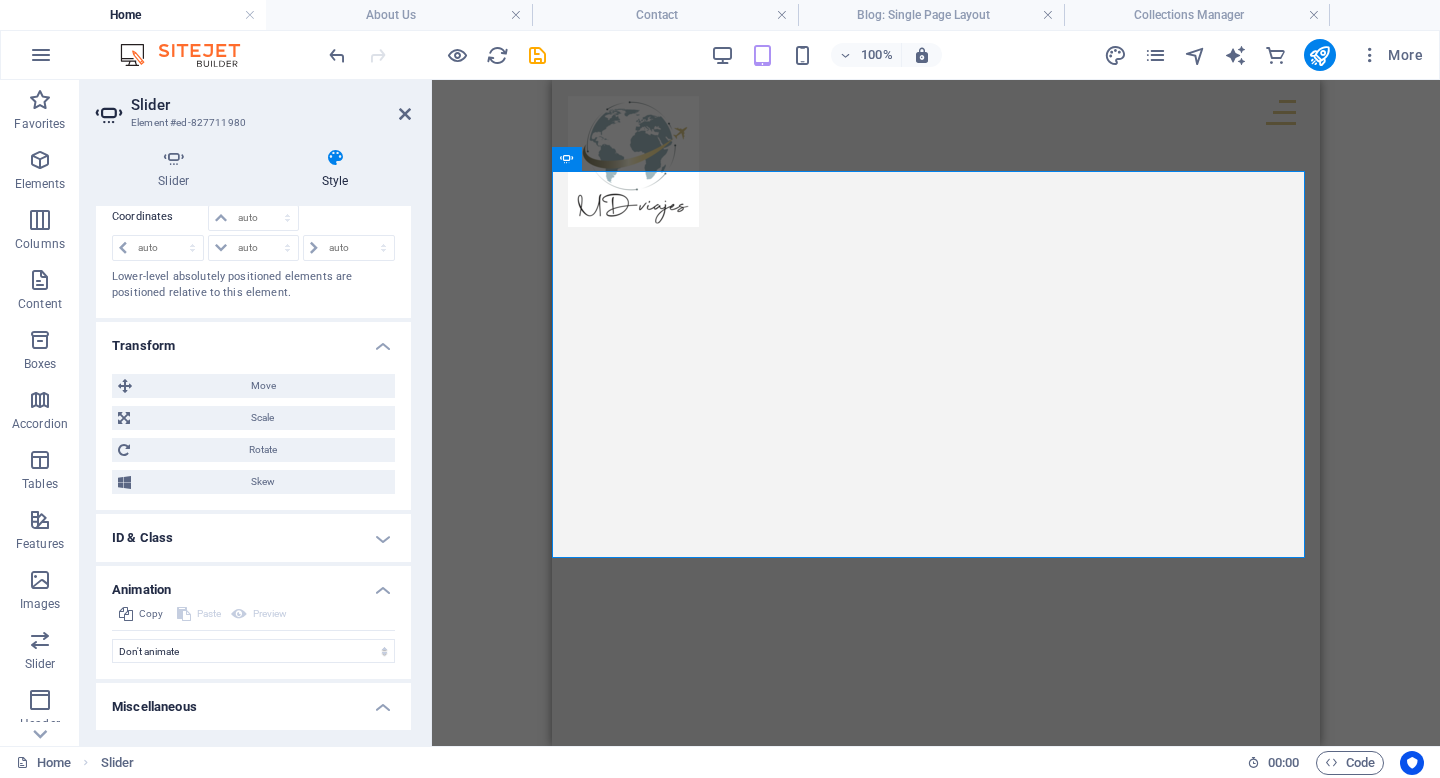 click on "Miscellaneous" at bounding box center [253, 701] 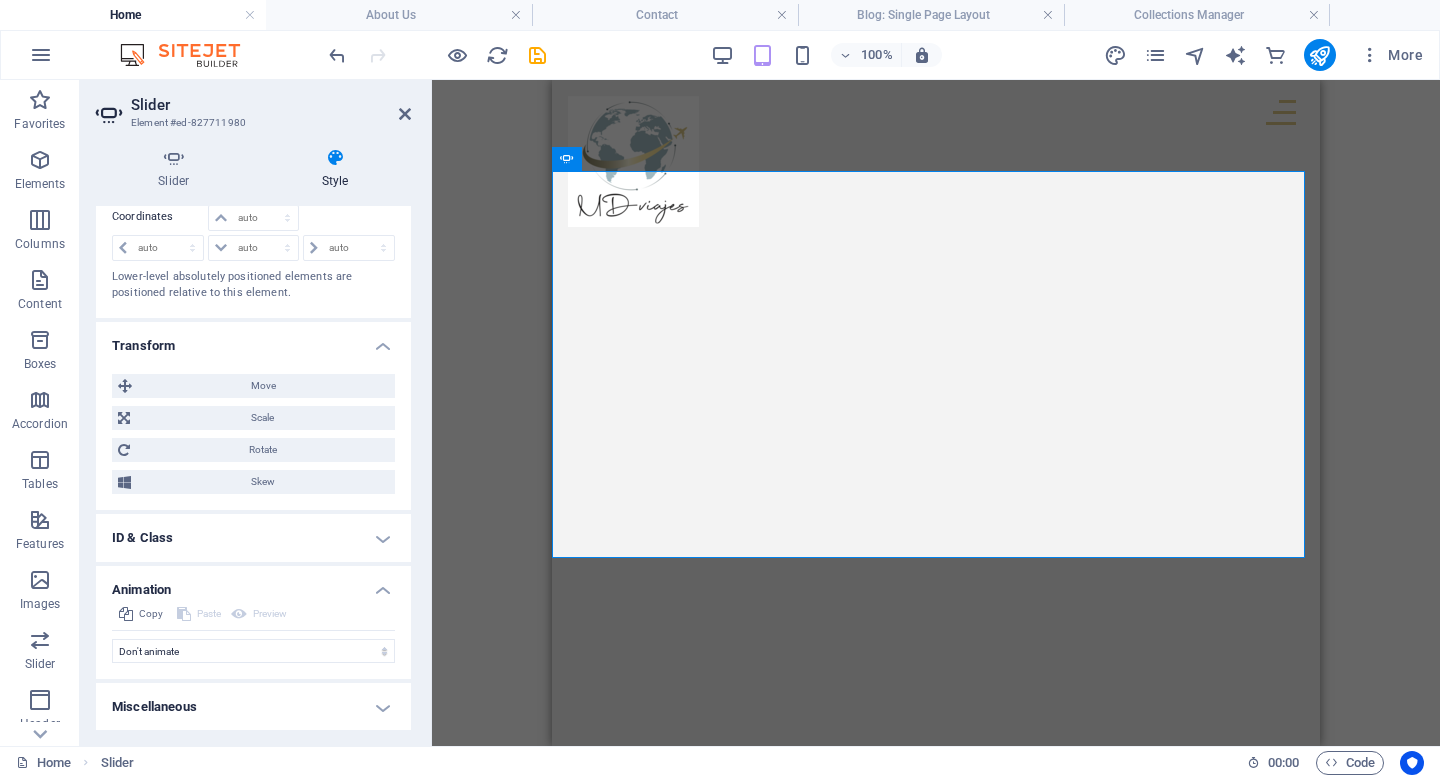 scroll, scrollTop: 0, scrollLeft: 0, axis: both 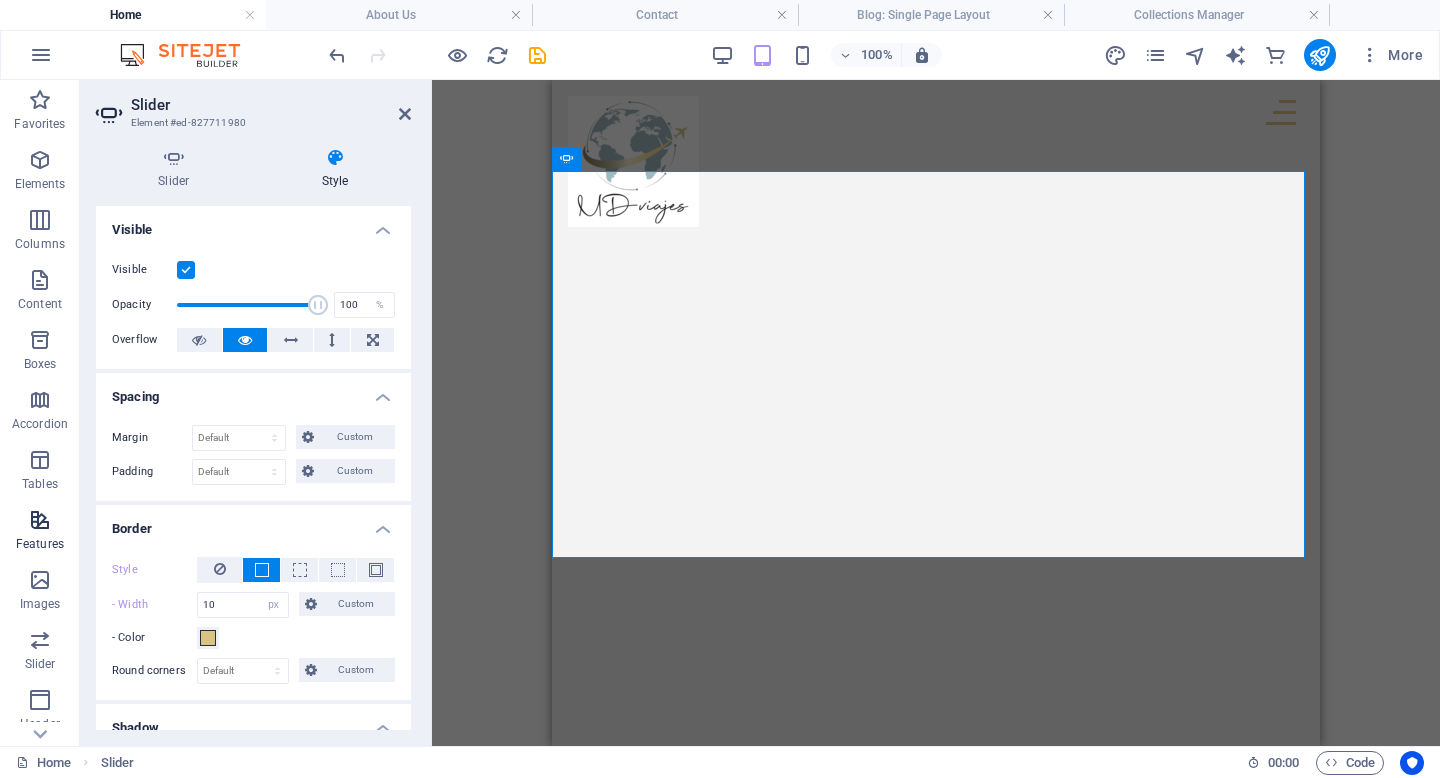 click at bounding box center [40, 520] 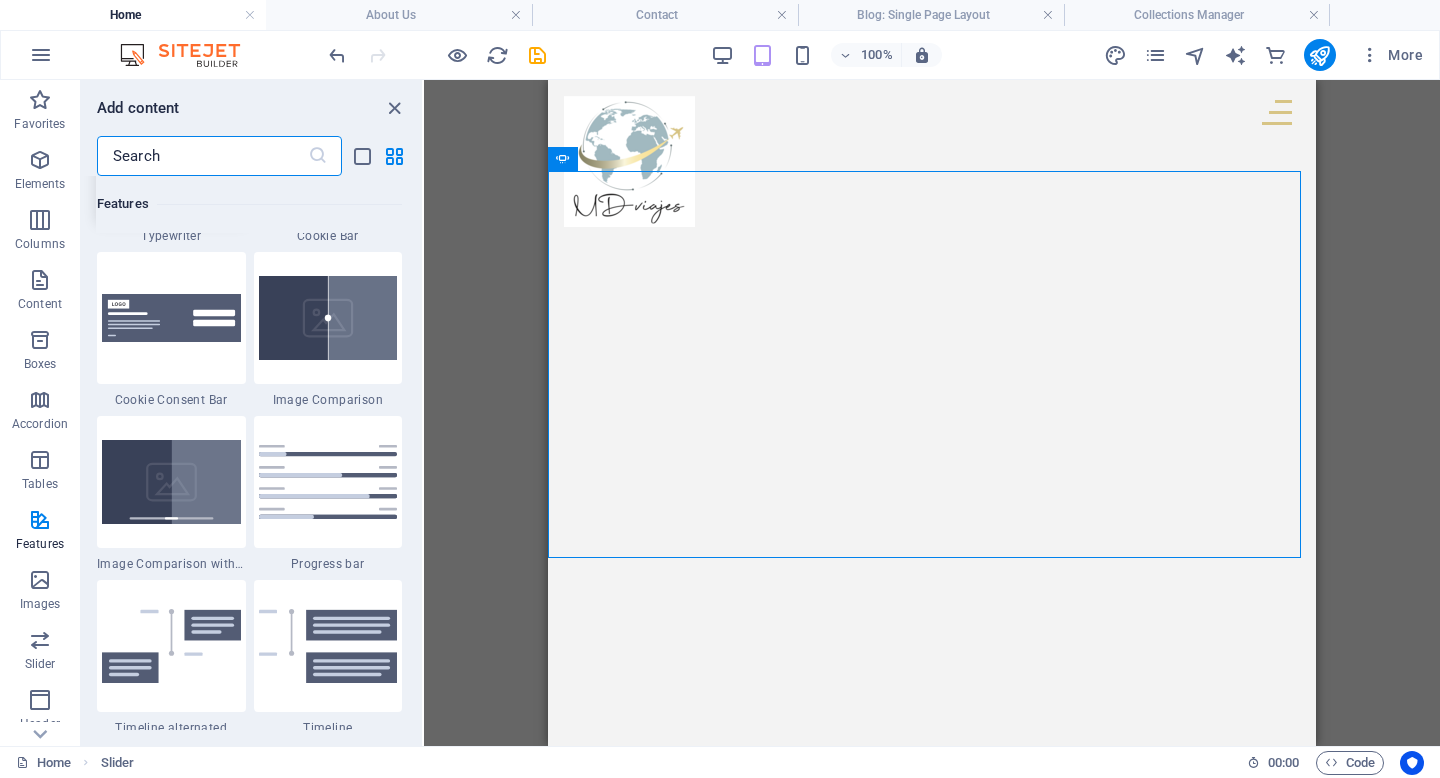 scroll, scrollTop: 8124, scrollLeft: 0, axis: vertical 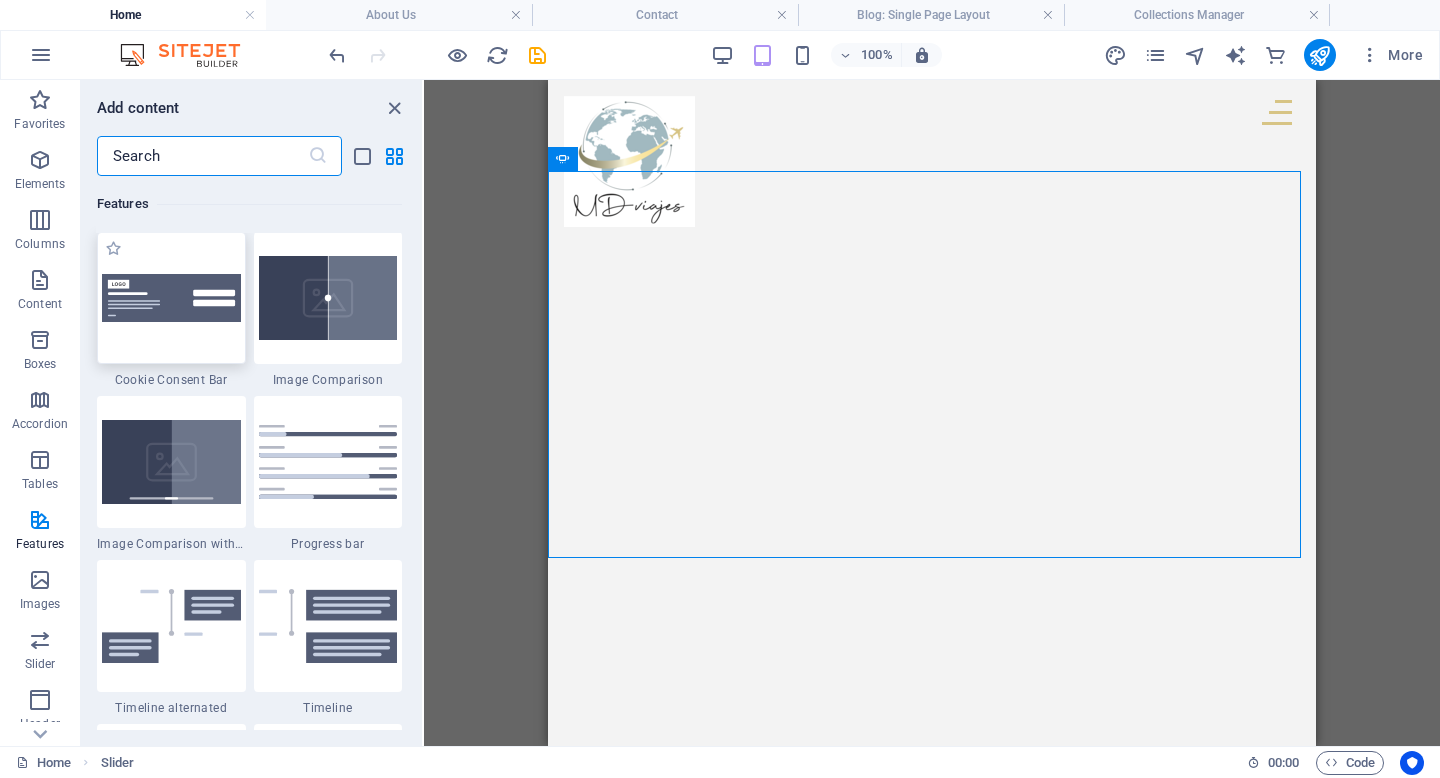 click at bounding box center [171, 298] 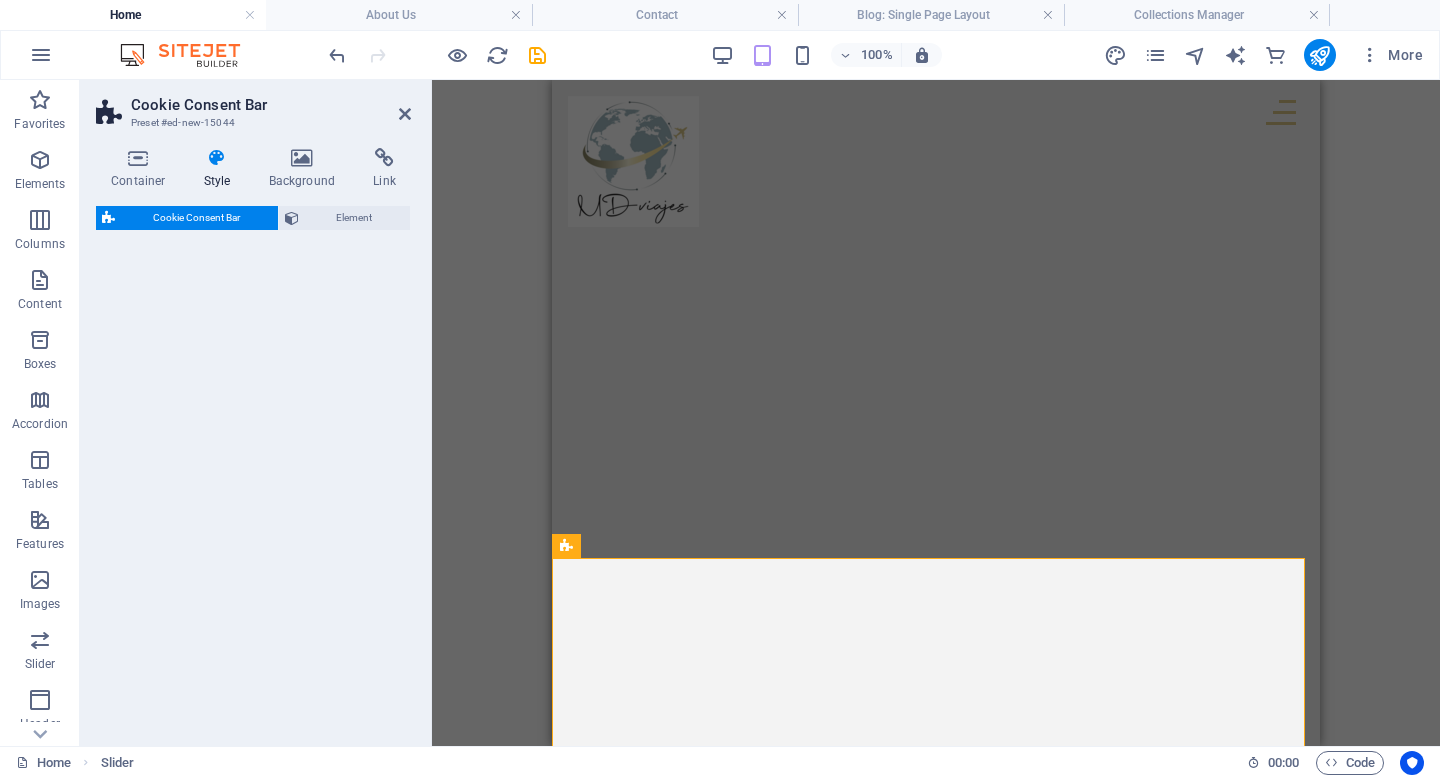 select on "rem" 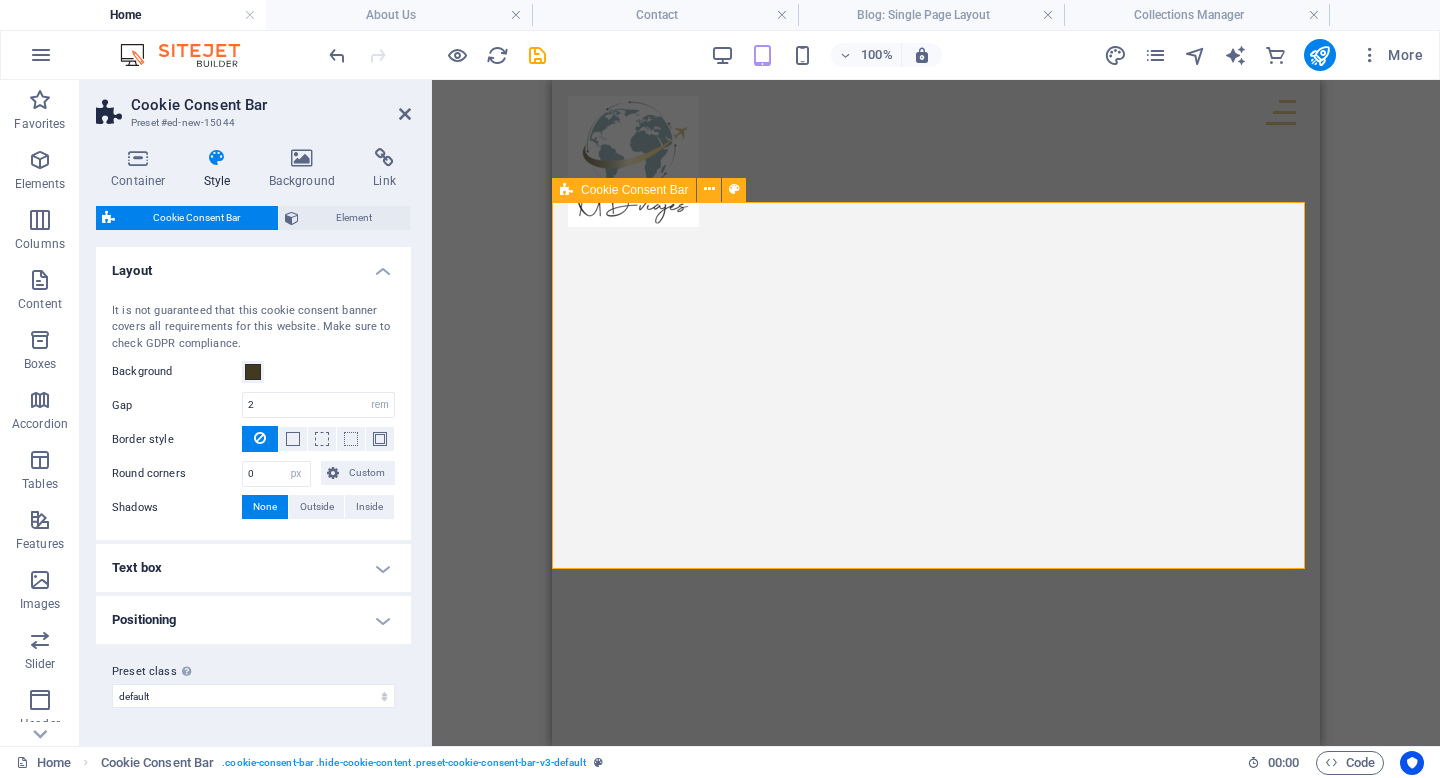 scroll, scrollTop: 516, scrollLeft: 0, axis: vertical 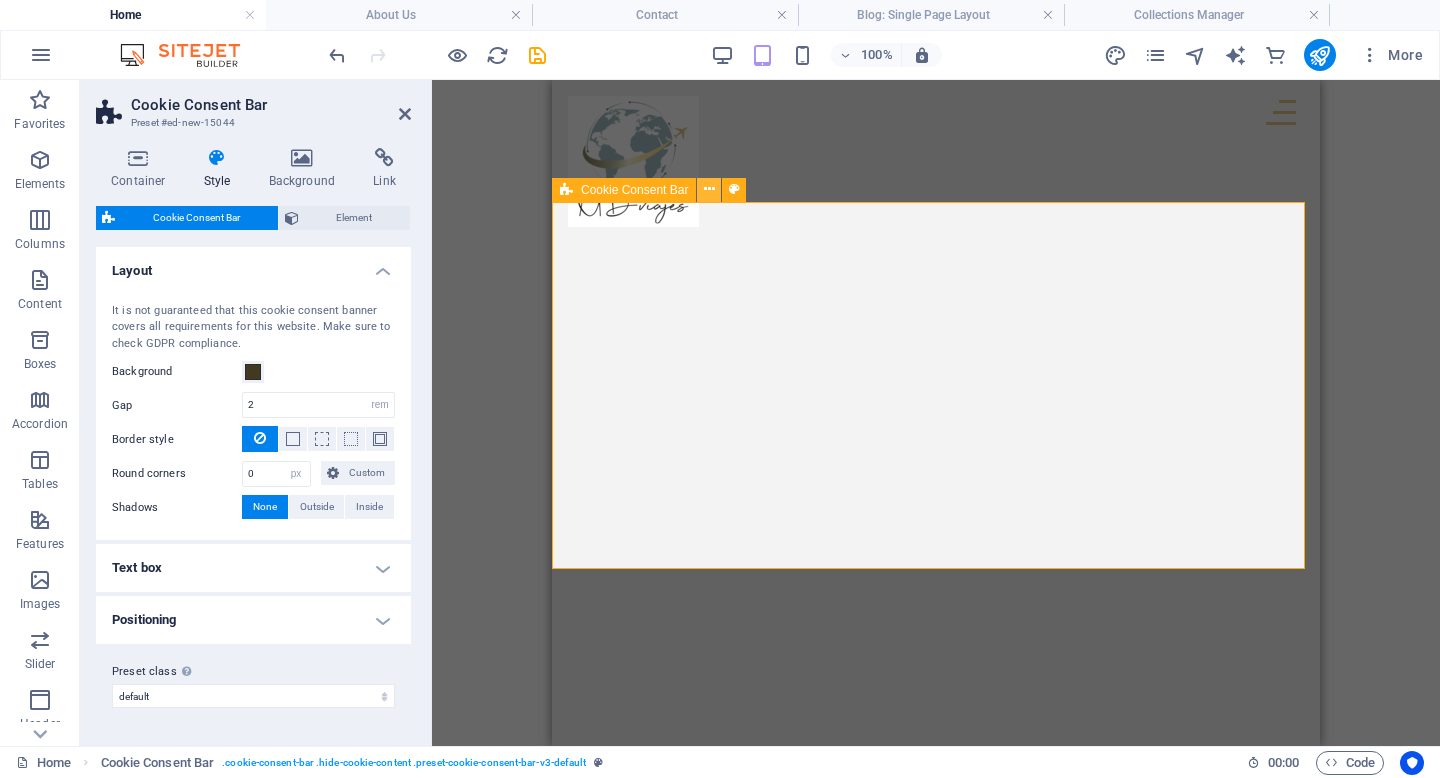 click at bounding box center [709, 189] 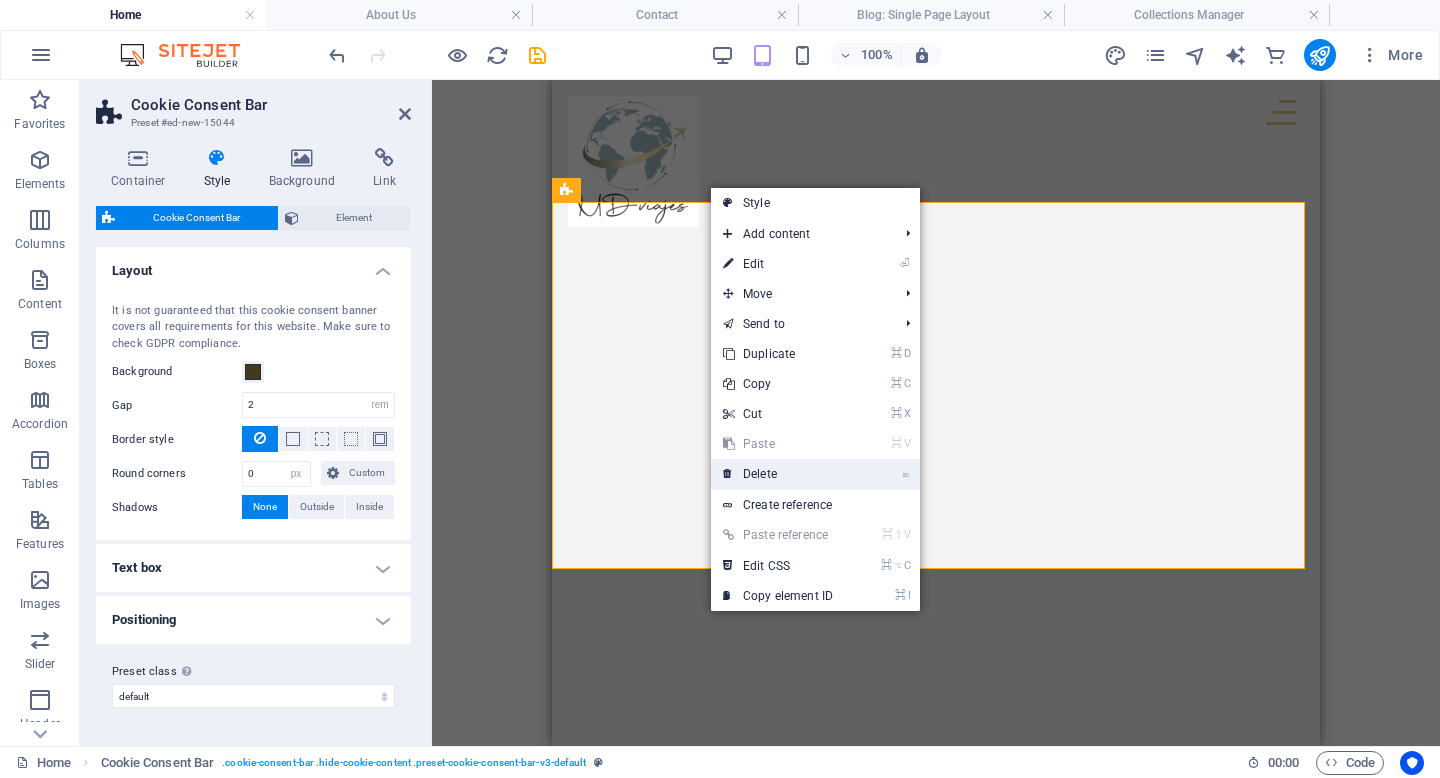 click on "⌦  Delete" at bounding box center [778, 474] 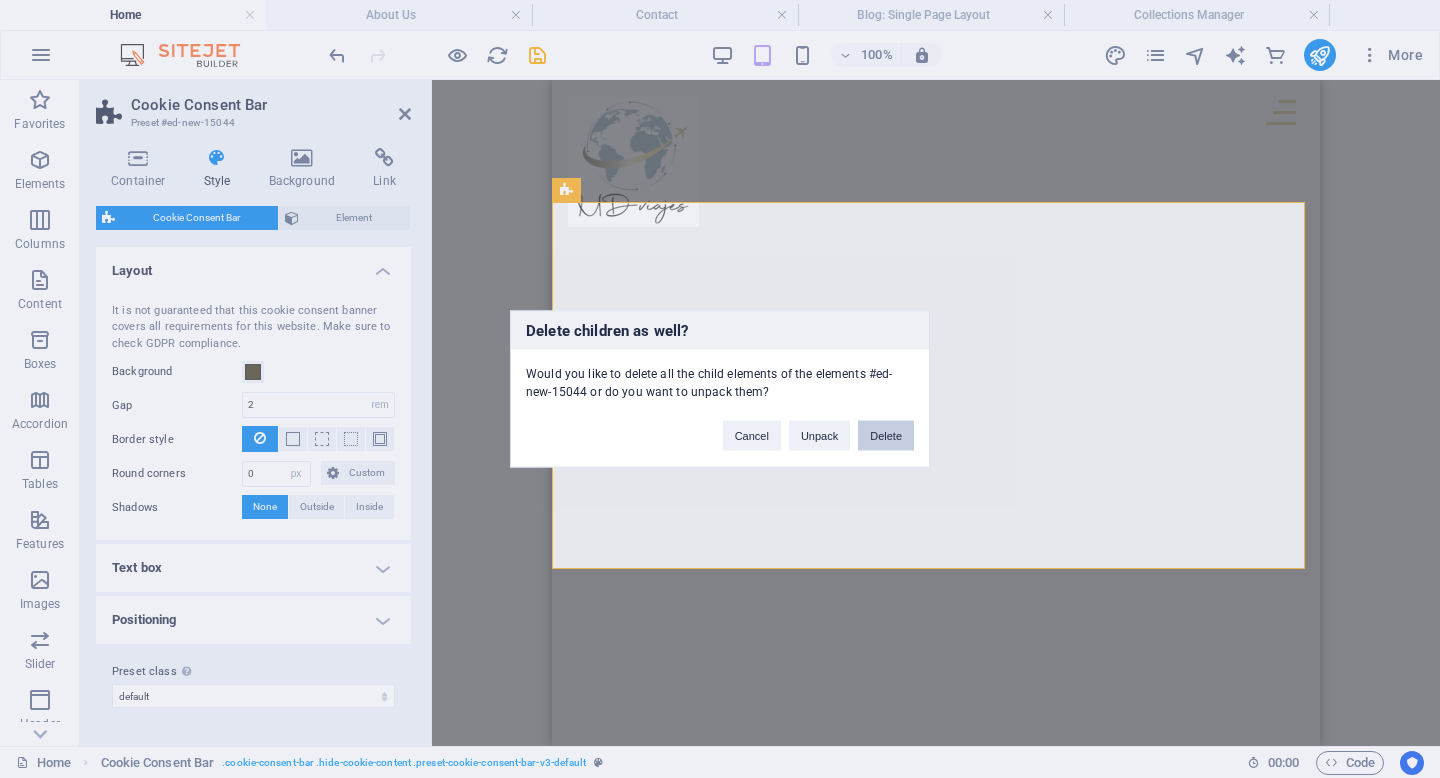 click on "Delete" at bounding box center [886, 436] 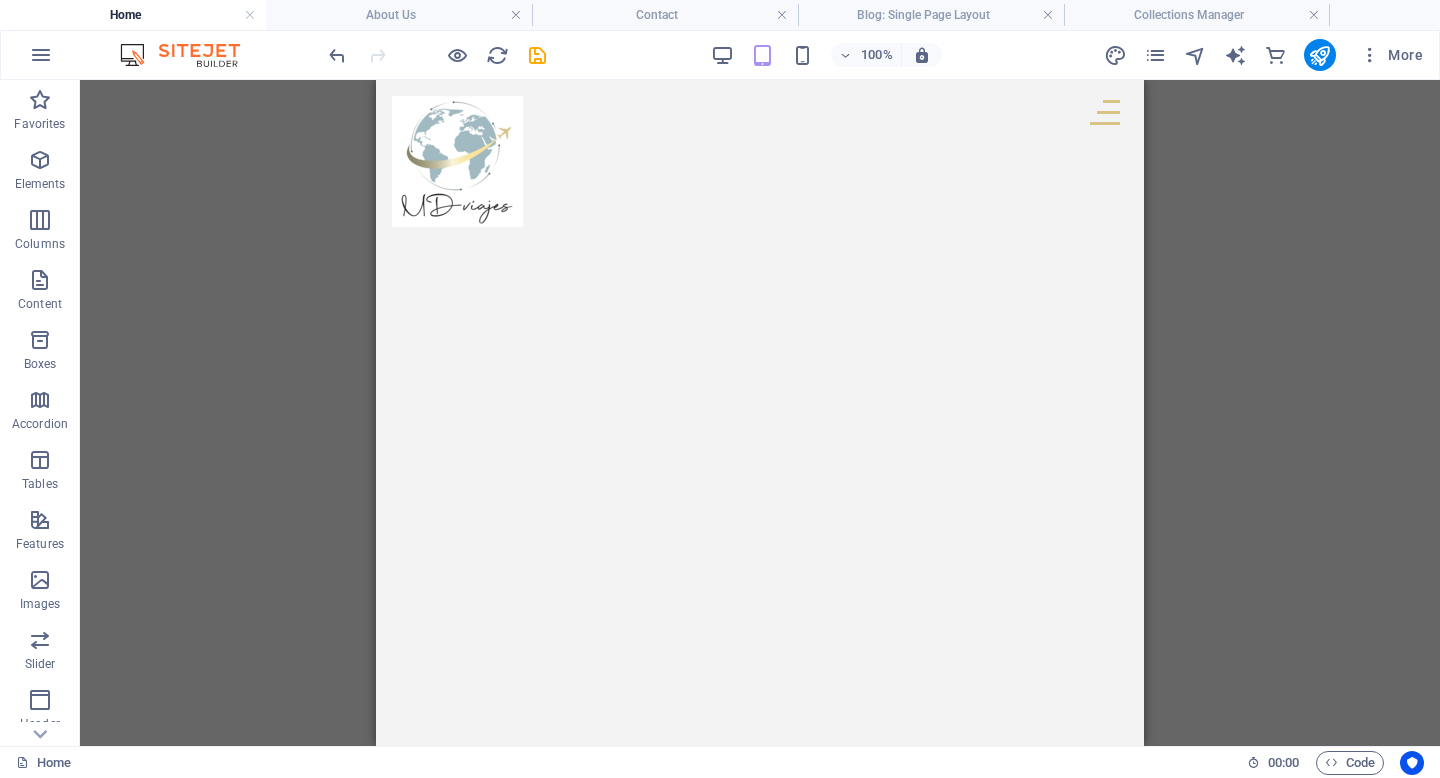 click on "Drag here to replace the existing content. Press “Ctrl” if you want to create a new element.
H2   Collection   Collection item   Menu Bar   Collection item   Image   Collection item   Spacer   H2   Image   Container   Collection filter-buttons   Container   Container   Button   Menu   Logo   Button   Button   Button   Spacer   Collection item   Image   Collection item   H2   Collection item   Image   Collection item   Spacer   H2   Spacer   Collection item   Image   Collection item   Spacer   H2   Container   Container   Text   Collection   Collection item   Spacer   Collection item   Container   Spacer   H2   Text   Spacer   Container   Spacer   Collection item   Container   Spacer   H2   Text   Spacer   Container   Container   Footer Thrud   Container   Spacer   Container   Container   Container   Container   Menu   Spacer   Container   Container   Spacer   Horizontal Form   Form   Email   Horizontal Form   Horizontal Form   Form   Checkbox   Container   Container   Logo   Container" at bounding box center (760, 413) 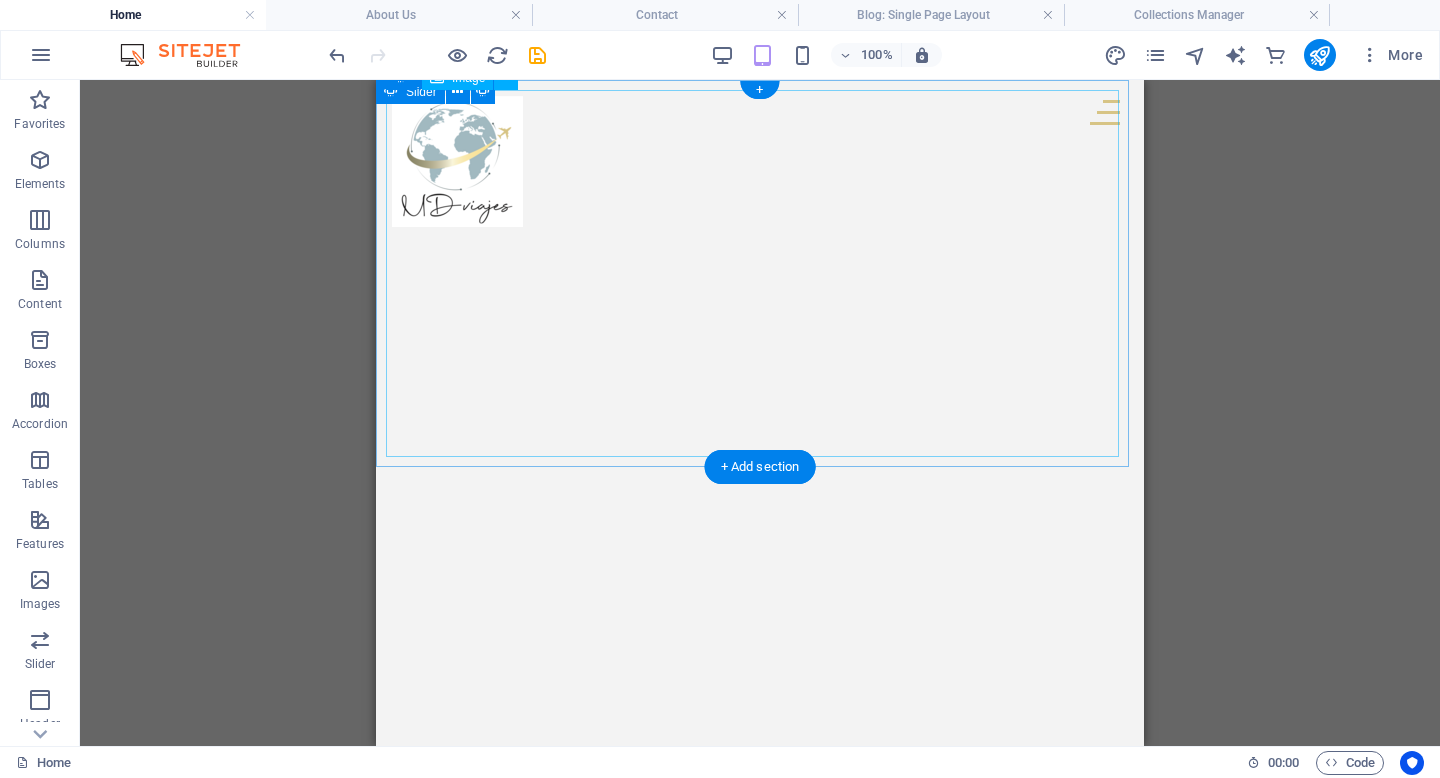 scroll, scrollTop: 209, scrollLeft: 0, axis: vertical 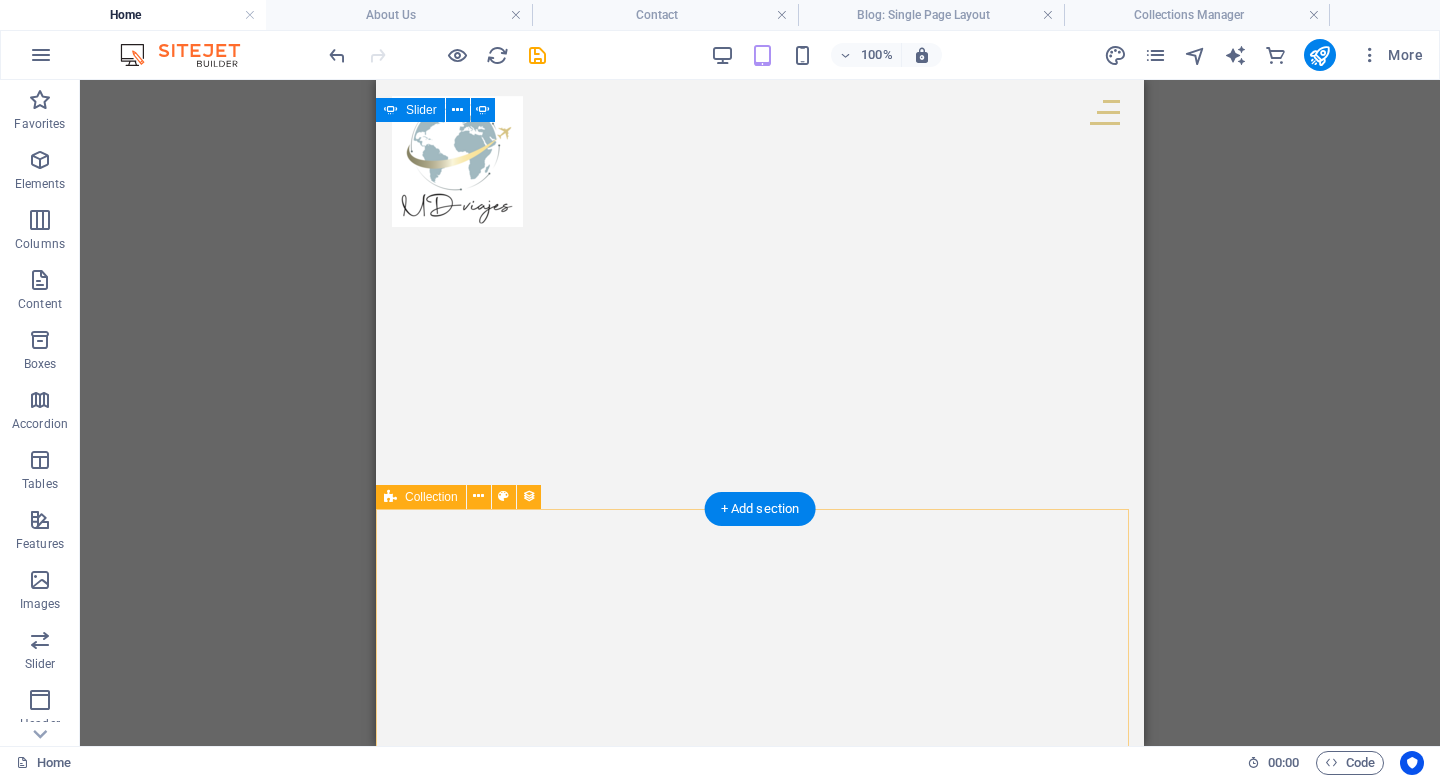 click on "Orange Views From the Top READ MORE → [DATE] Misty Waterfall READ MORE → [DATE] Deep Caves in New Zealand READ MORE → [DATE] City Sunsets READ MORE → [DATE] Riverside READ MORE → [DATE] Lake in the Woods READ MORE → [DATE] Colors of Autumn Trees READ MORE → [DATE] Concrete Jungle READ MORE → [DATE] Anterior Próximo" at bounding box center [760, 19258] 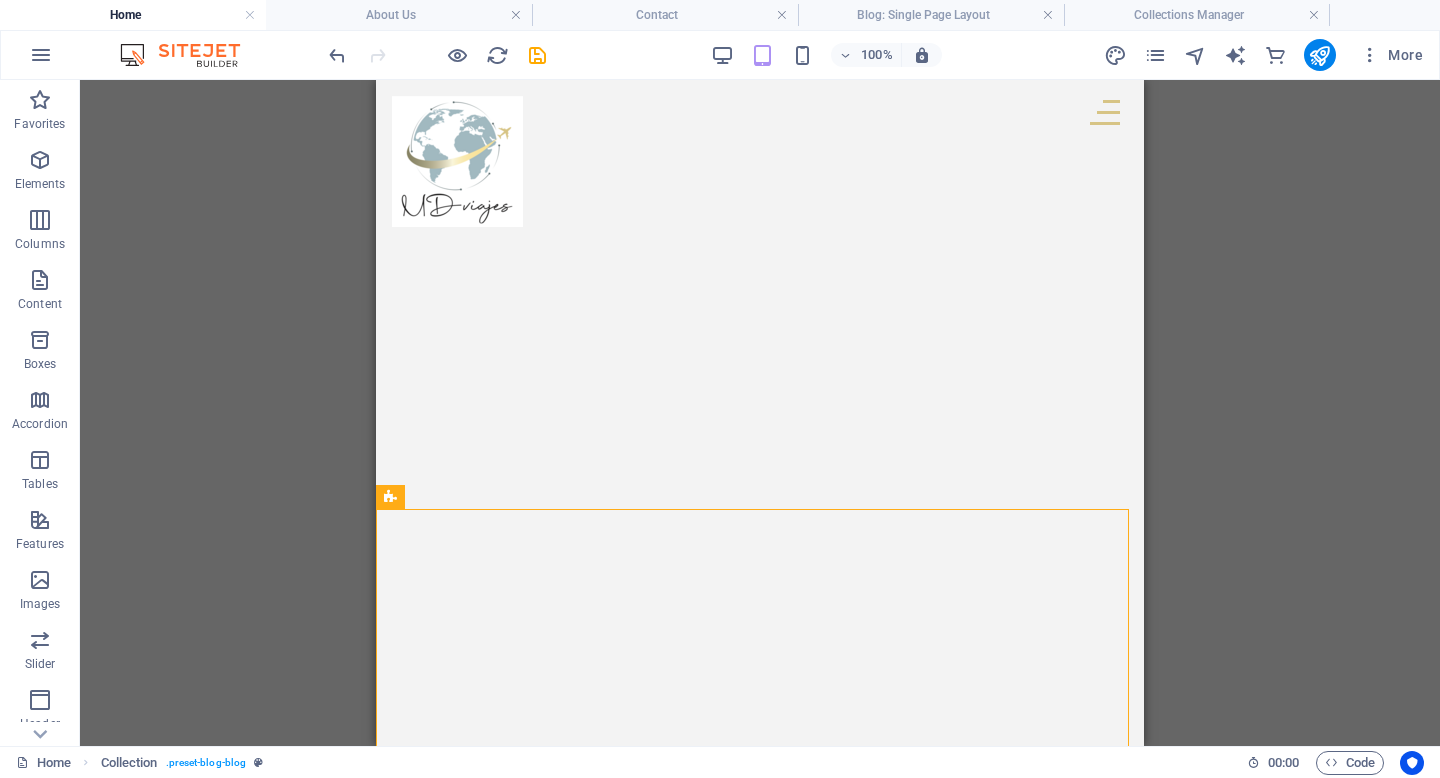 scroll, scrollTop: 0, scrollLeft: 0, axis: both 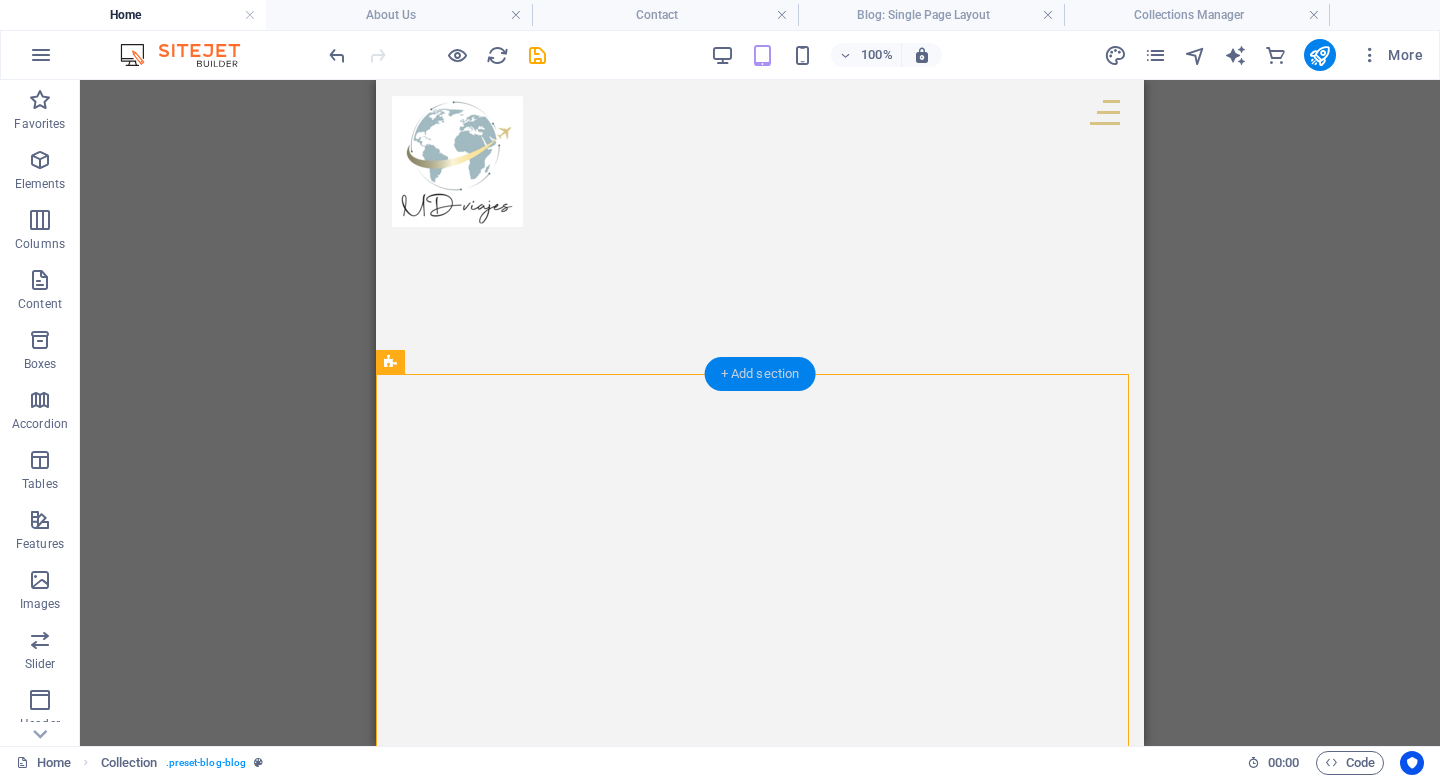 click on "+ Add section" at bounding box center [760, 374] 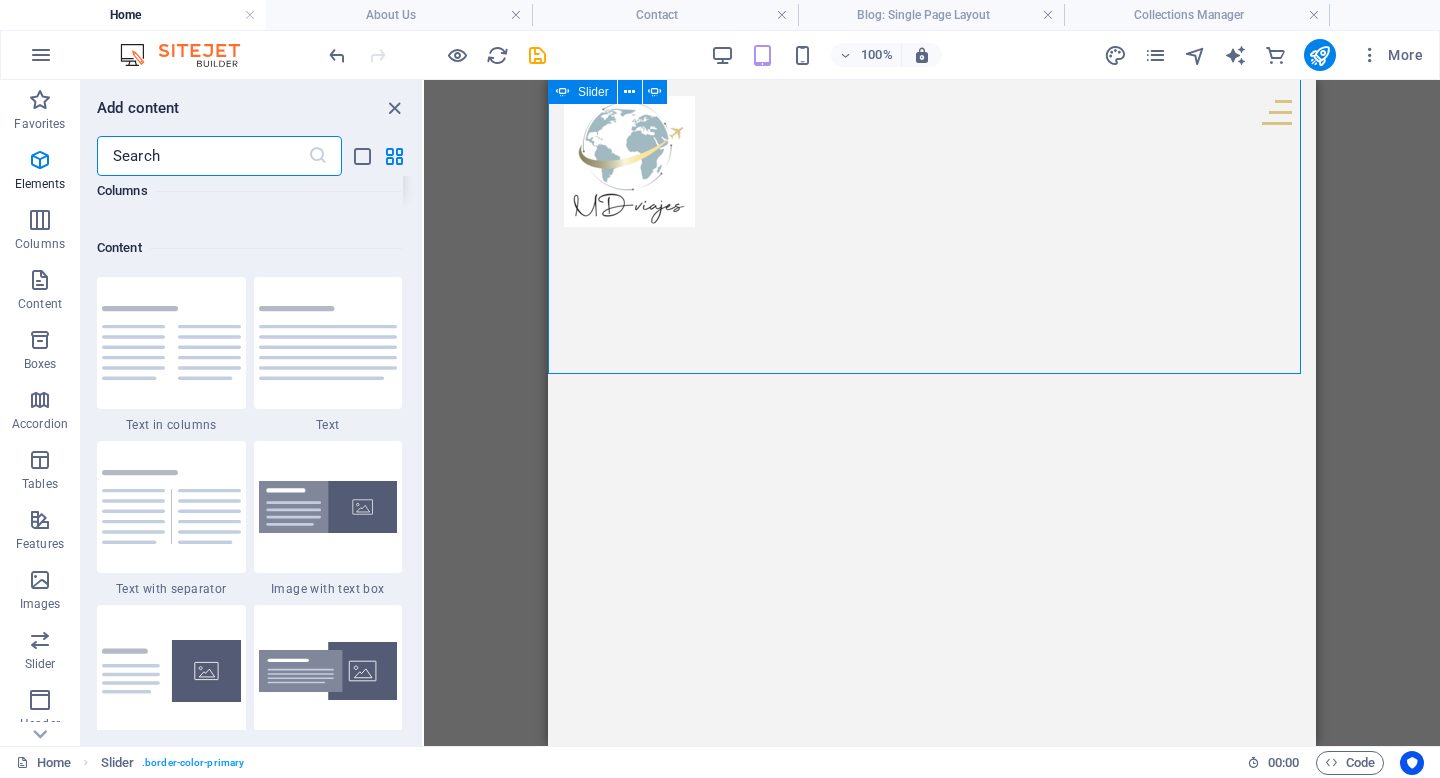 scroll, scrollTop: 3499, scrollLeft: 0, axis: vertical 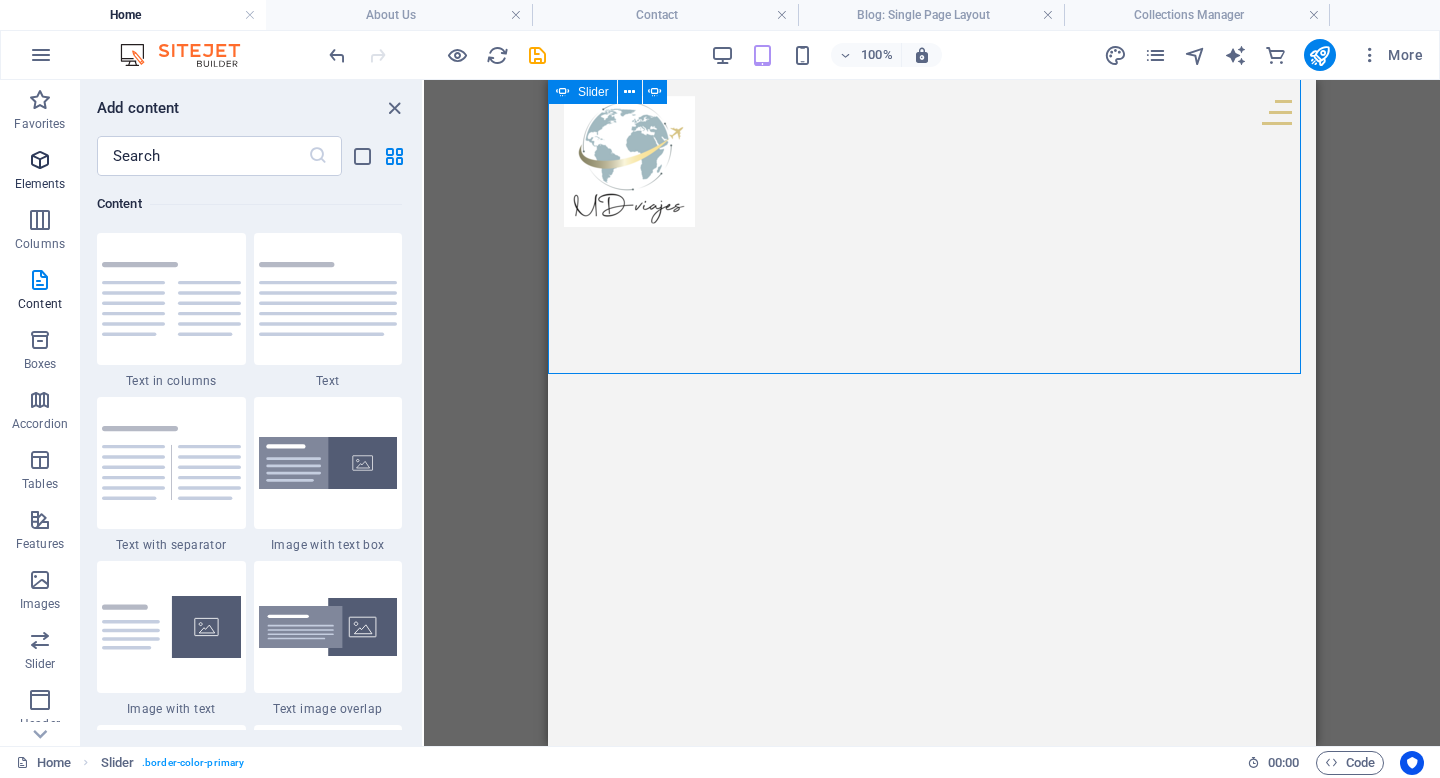 click at bounding box center (40, 160) 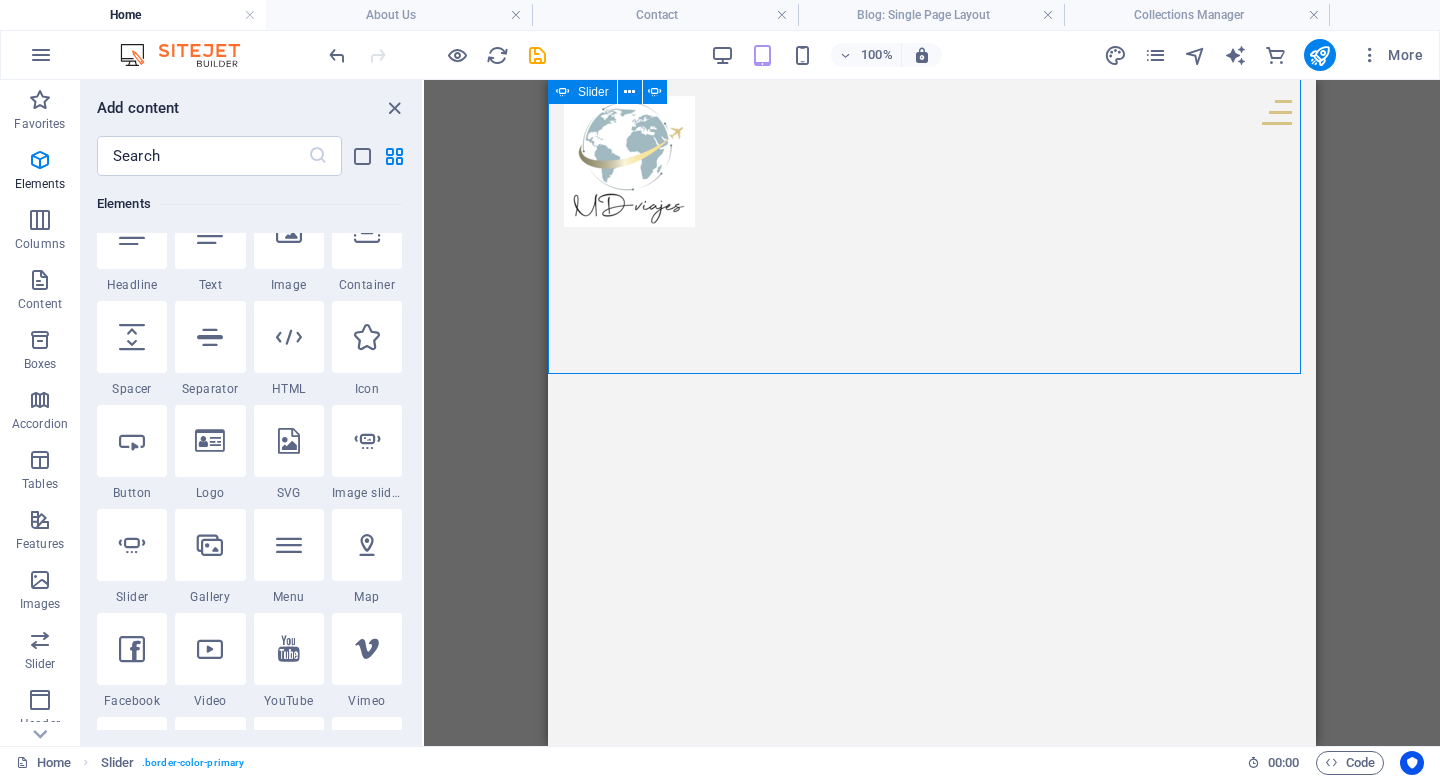 scroll, scrollTop: 289, scrollLeft: 0, axis: vertical 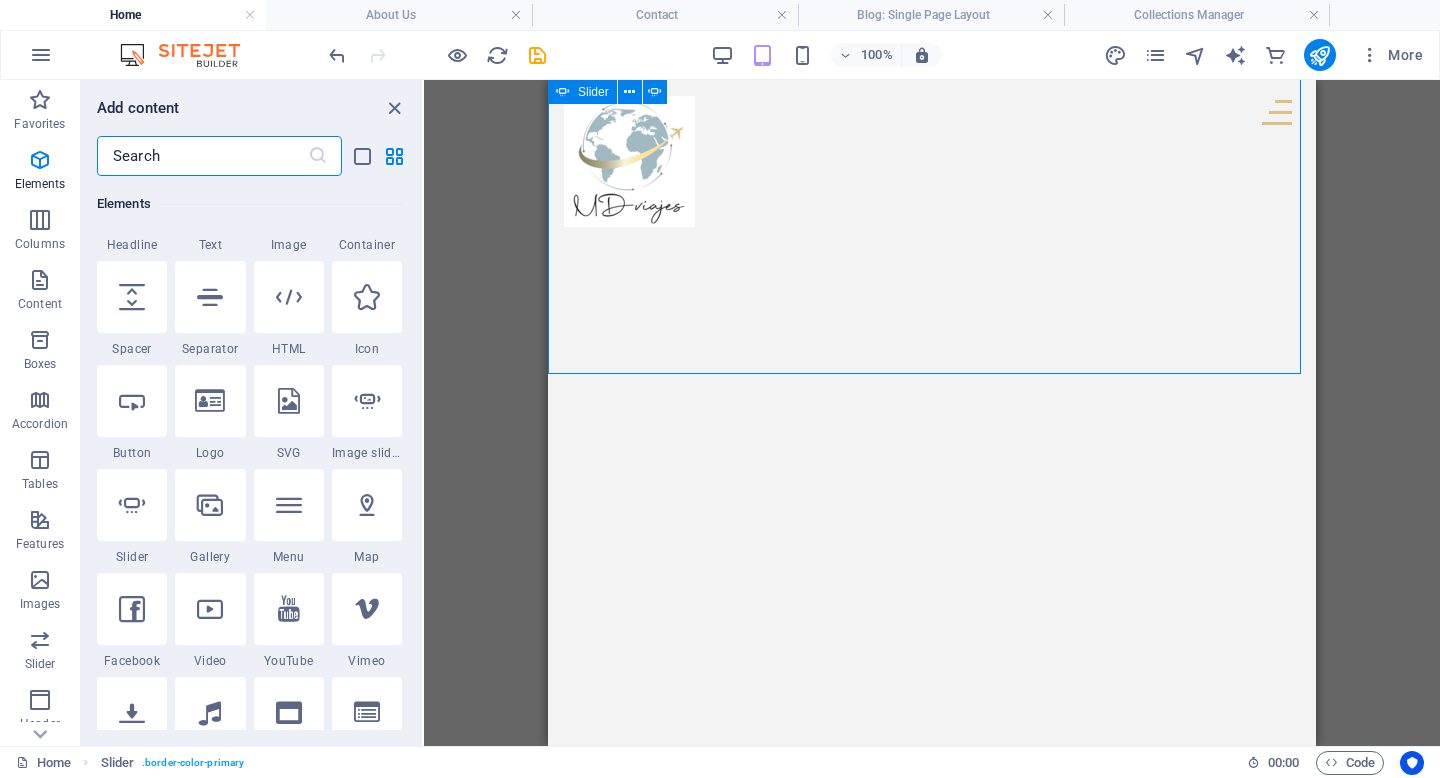 click at bounding box center (202, 156) 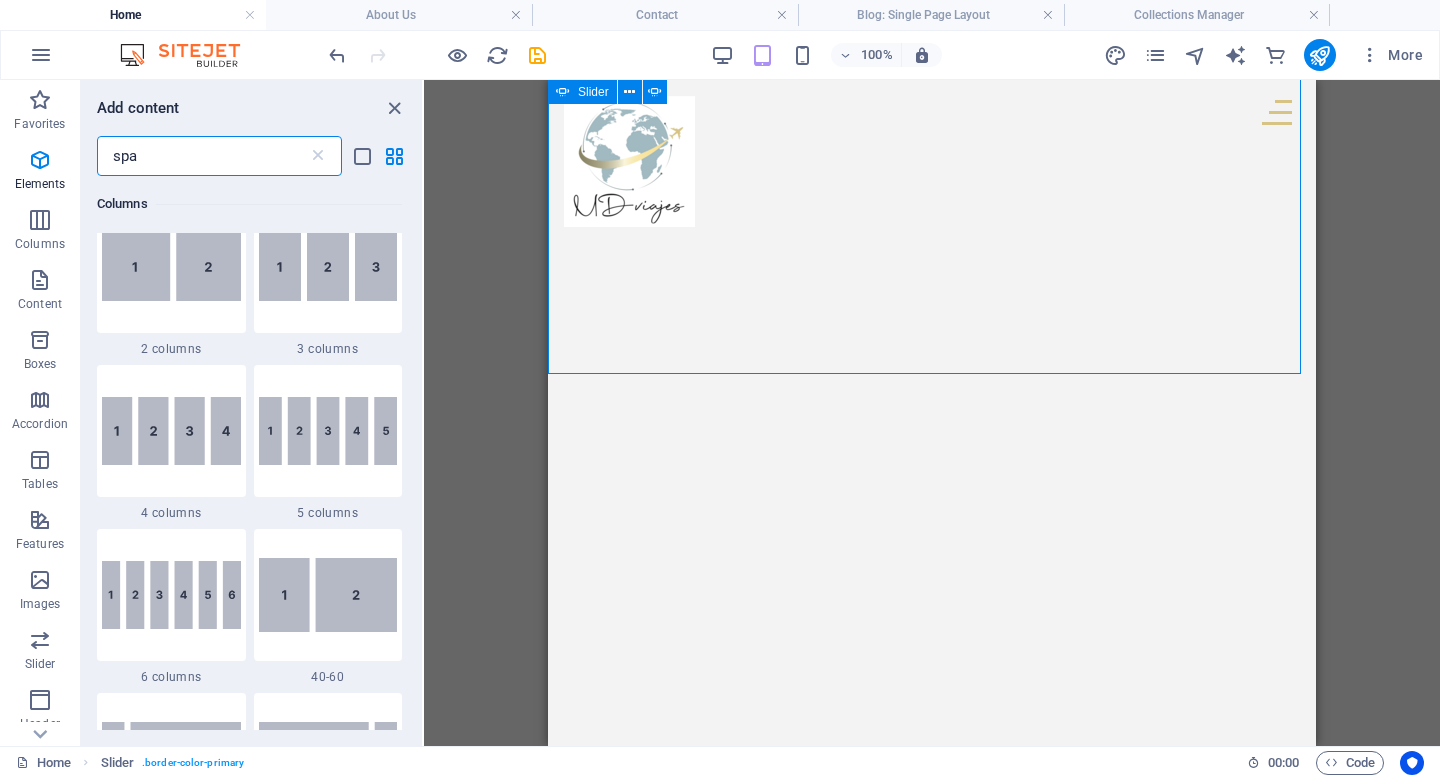 scroll, scrollTop: 0, scrollLeft: 0, axis: both 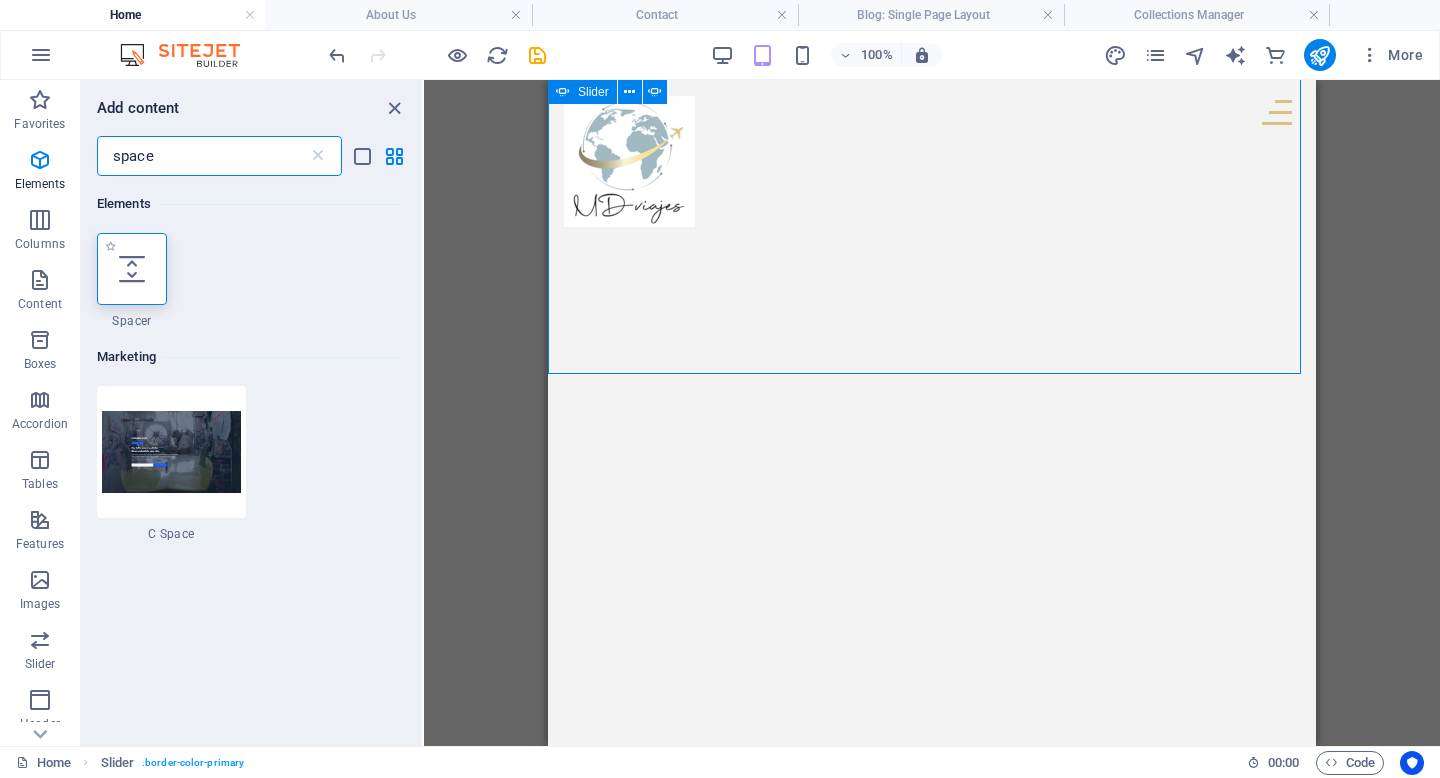 type on "space" 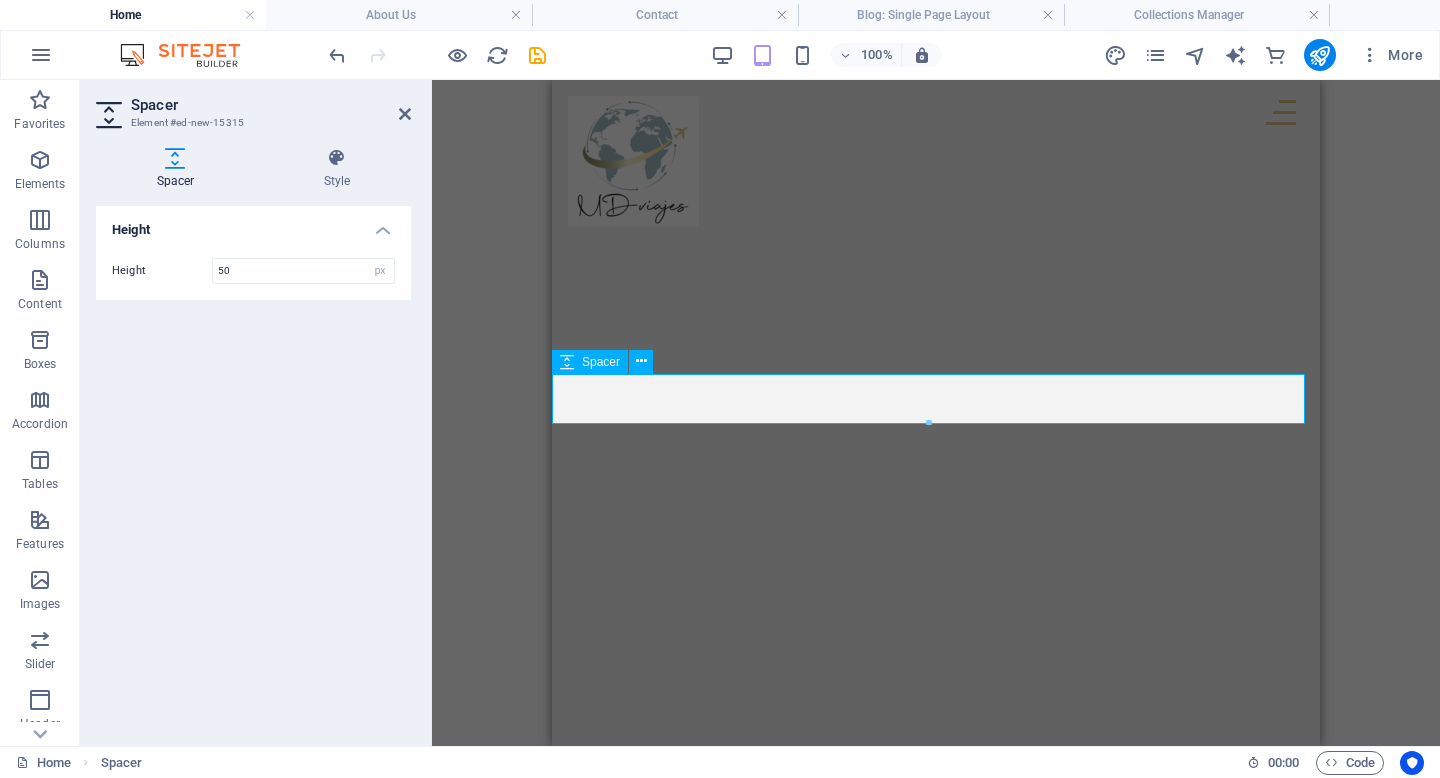 click on "H2   Collection   Collection item   Menu Bar   Collection item   Image   Collection item   Spacer   H2   Image   Container   Collection filter-buttons   Container   Container   Button   Menu   Logo   Button   Button   Button   Spacer   Collection item   Image   Collection item   H2   Collection item   Image   Collection item   Spacer   H2   Spacer   Collection item   Image   Collection item   Spacer   H2   Container   Container   Text   Collection   Collection item   Spacer   Collection item   Container   Spacer   H2   Text   Spacer   Container   Spacer   Collection item   Container   Spacer   H2   Text   Spacer   Container   Container   Footer Thrud   Container   Spacer   Container   Container   Container   Container   Menu   Spacer   Container   Container   Spacer   Horizontal Form   Form   Email   Horizontal Form   Horizontal Form   Form   Checkbox   Container   Container   Logo   Container   Container   Text   Collection item   Text   Collection item   Image   Collection item   Captcha" at bounding box center [936, 413] 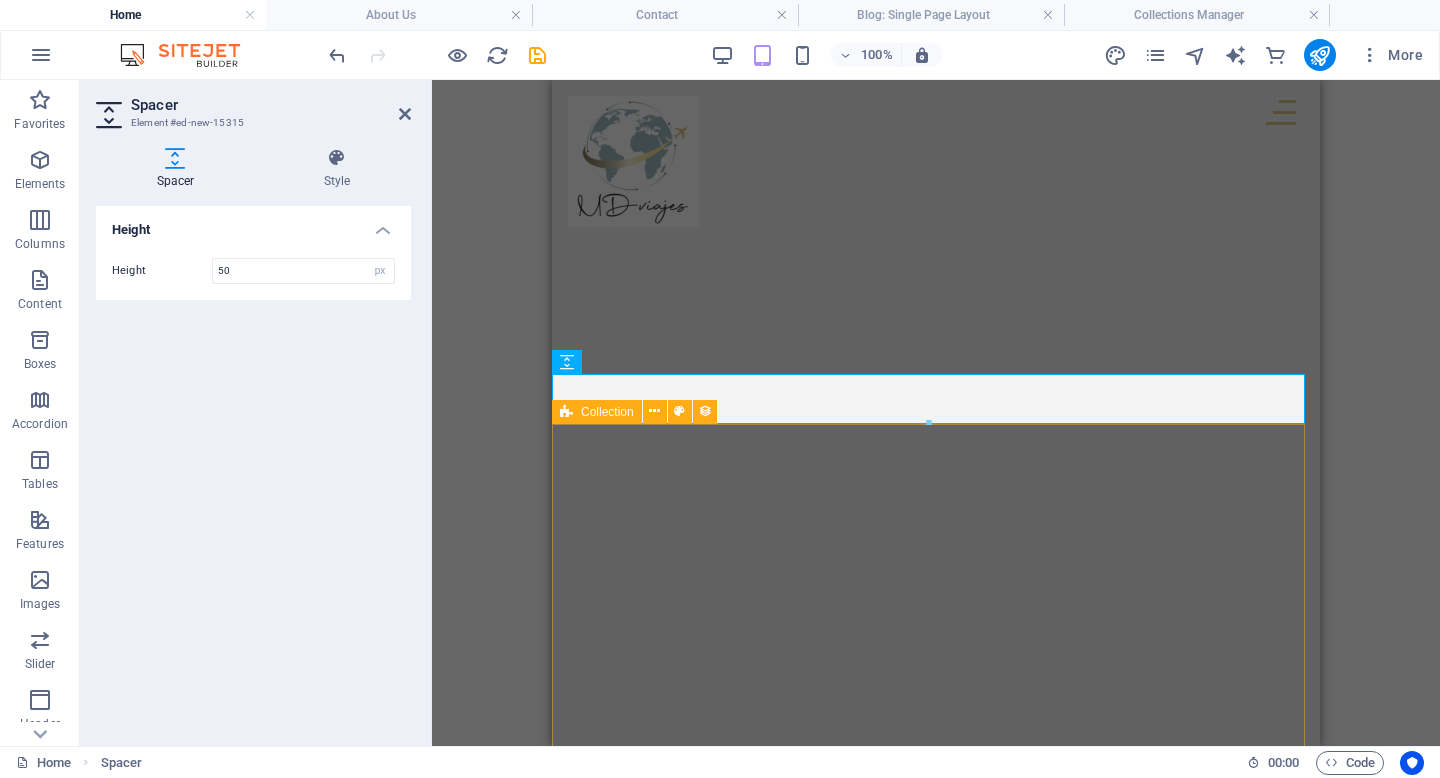 click on "Orange Views From the Top READ MORE → [DATE] Misty Waterfall READ MORE → [DATE] Deep Caves in New Zealand READ MORE → [DATE] City Sunsets READ MORE → [DATE] Riverside READ MORE → [DATE] Lake in the Woods READ MORE → [DATE] Colors of Autumn Trees READ MORE → [DATE] Concrete Jungle READ MORE → [DATE] Anterior Próximo" at bounding box center [936, 19173] 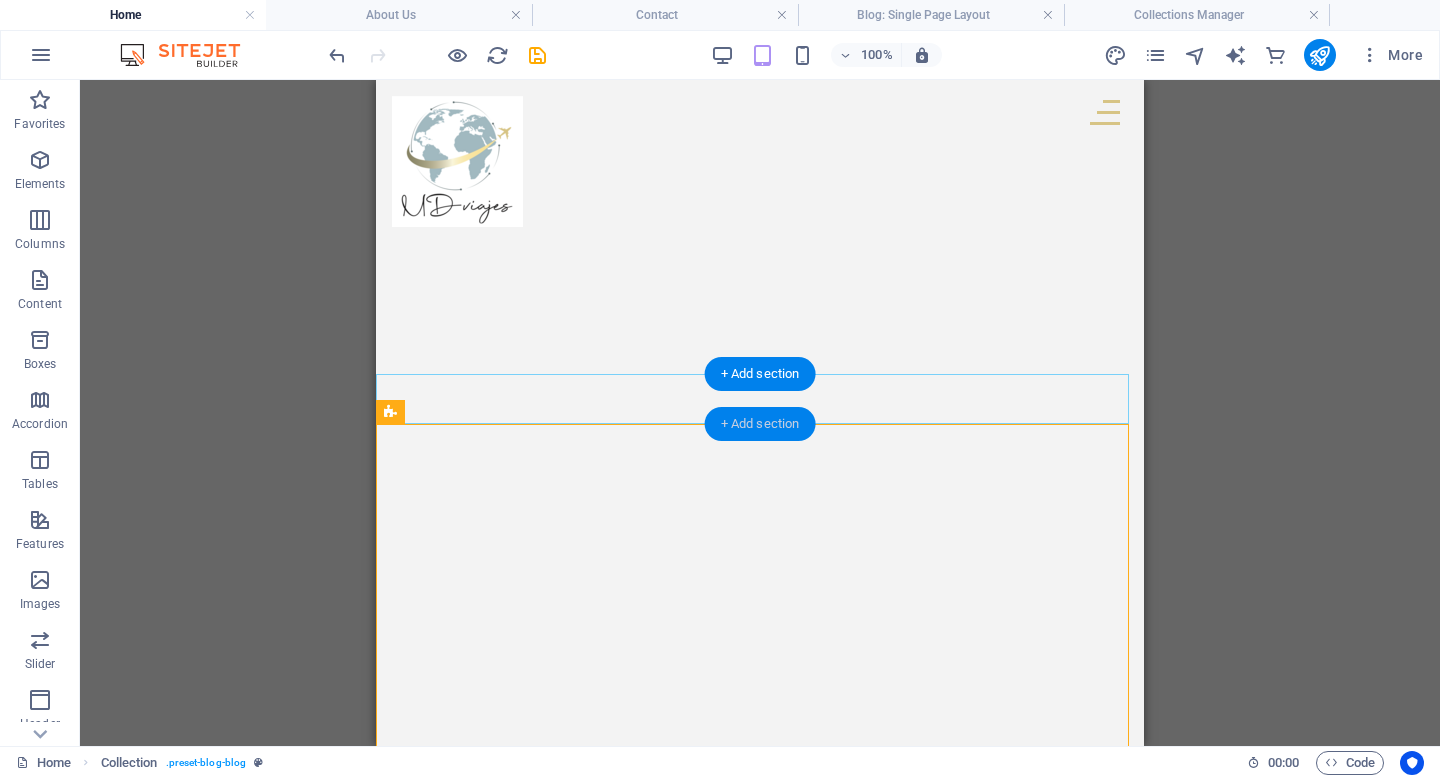 click on "+ Add section" at bounding box center (760, 424) 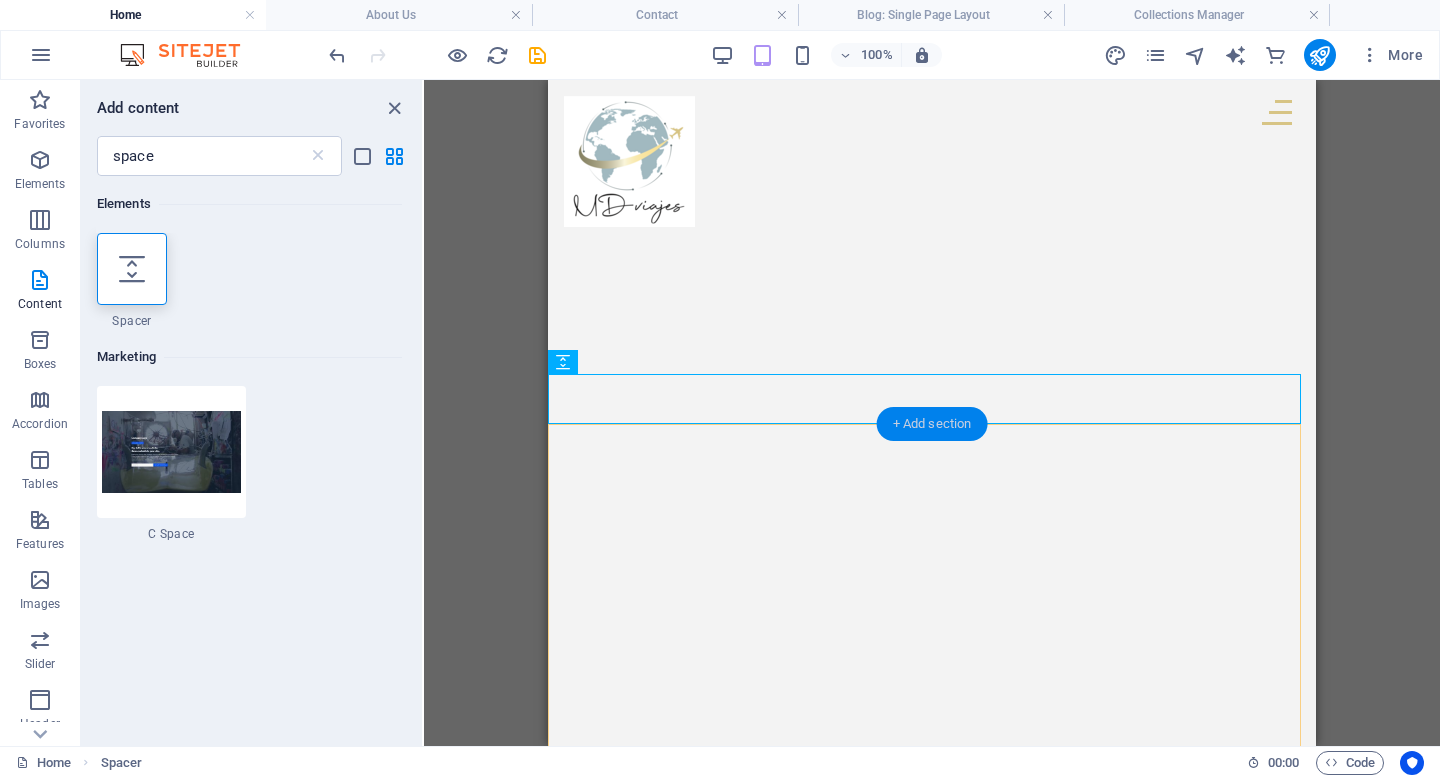 click on "+ Add section" at bounding box center [932, 424] 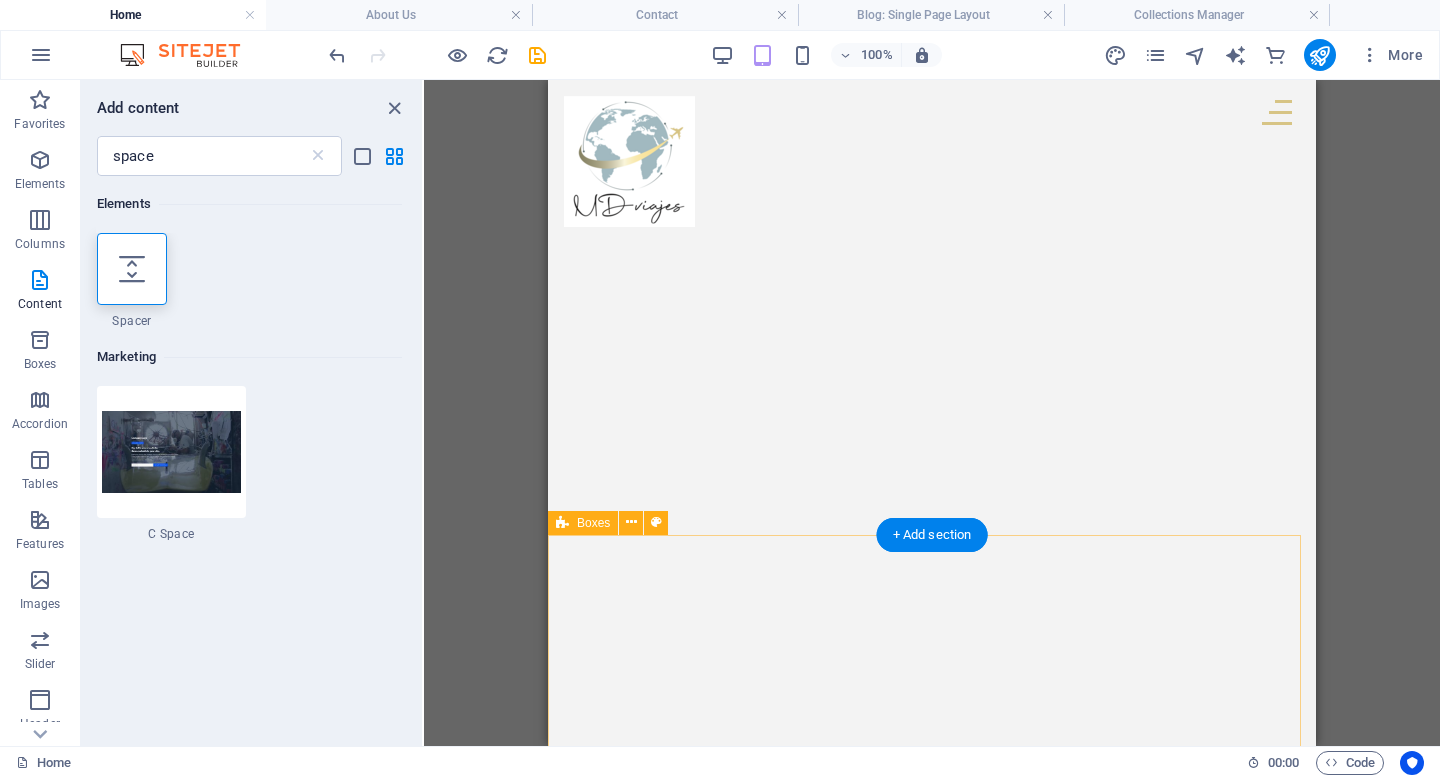 scroll, scrollTop: 2228, scrollLeft: 0, axis: vertical 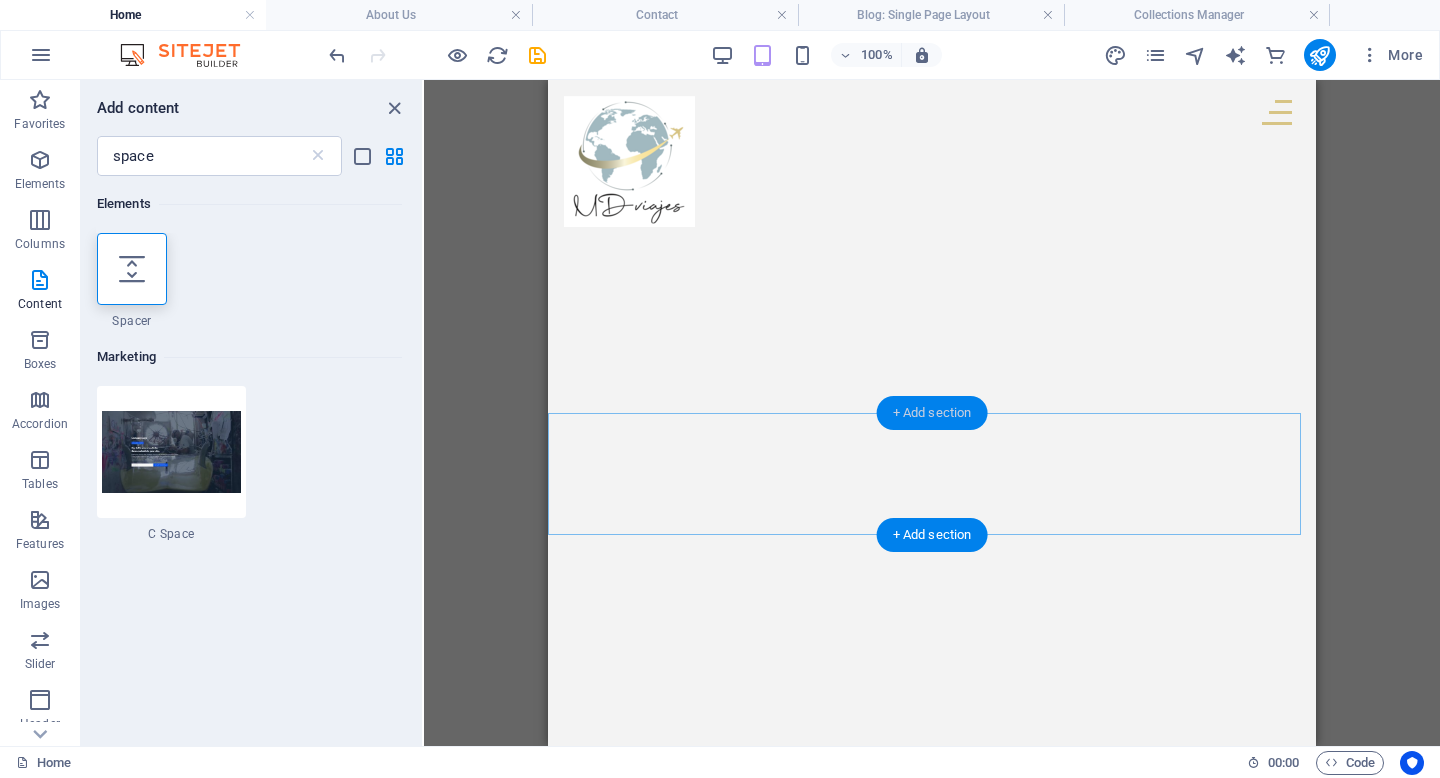 click on "+ Add section" at bounding box center [932, 413] 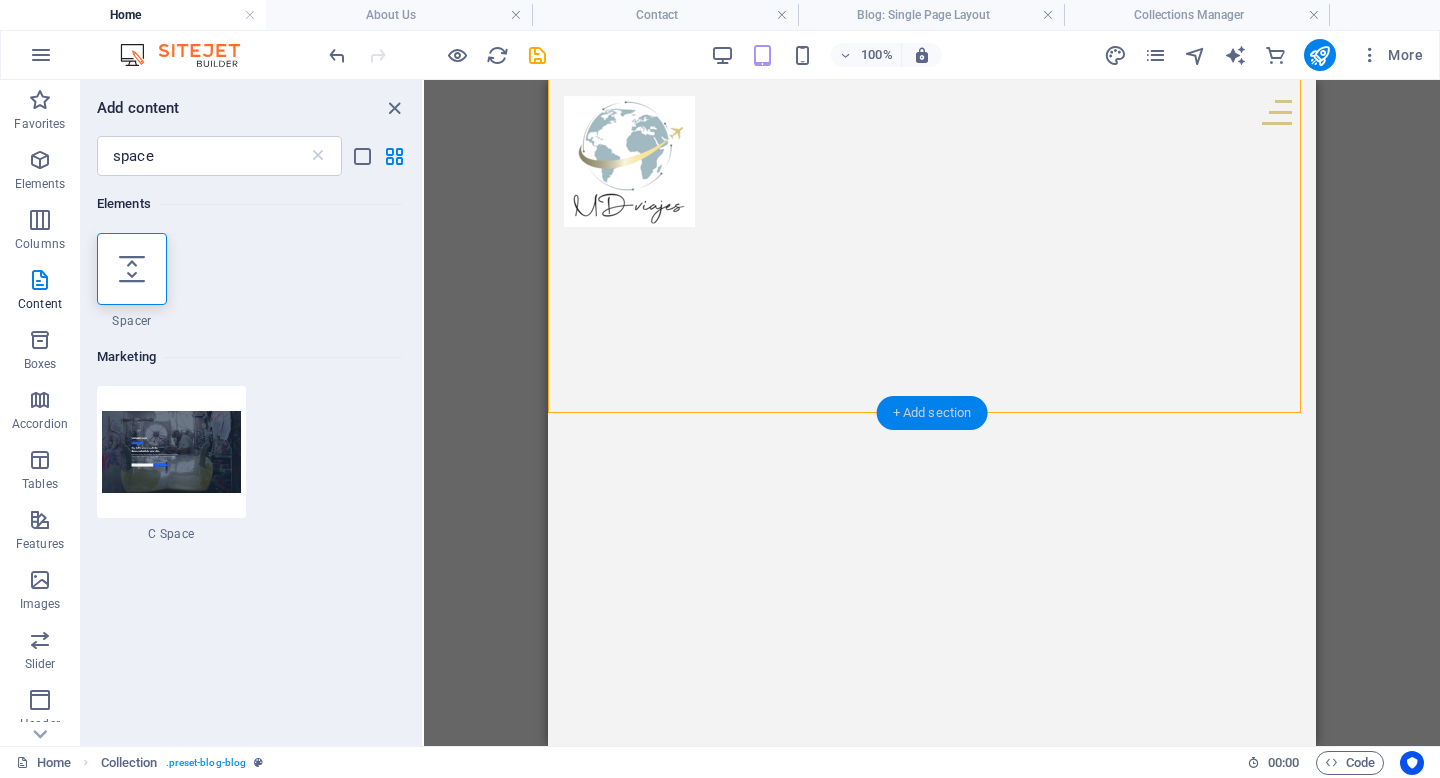 click on "+ Add section" at bounding box center [932, 413] 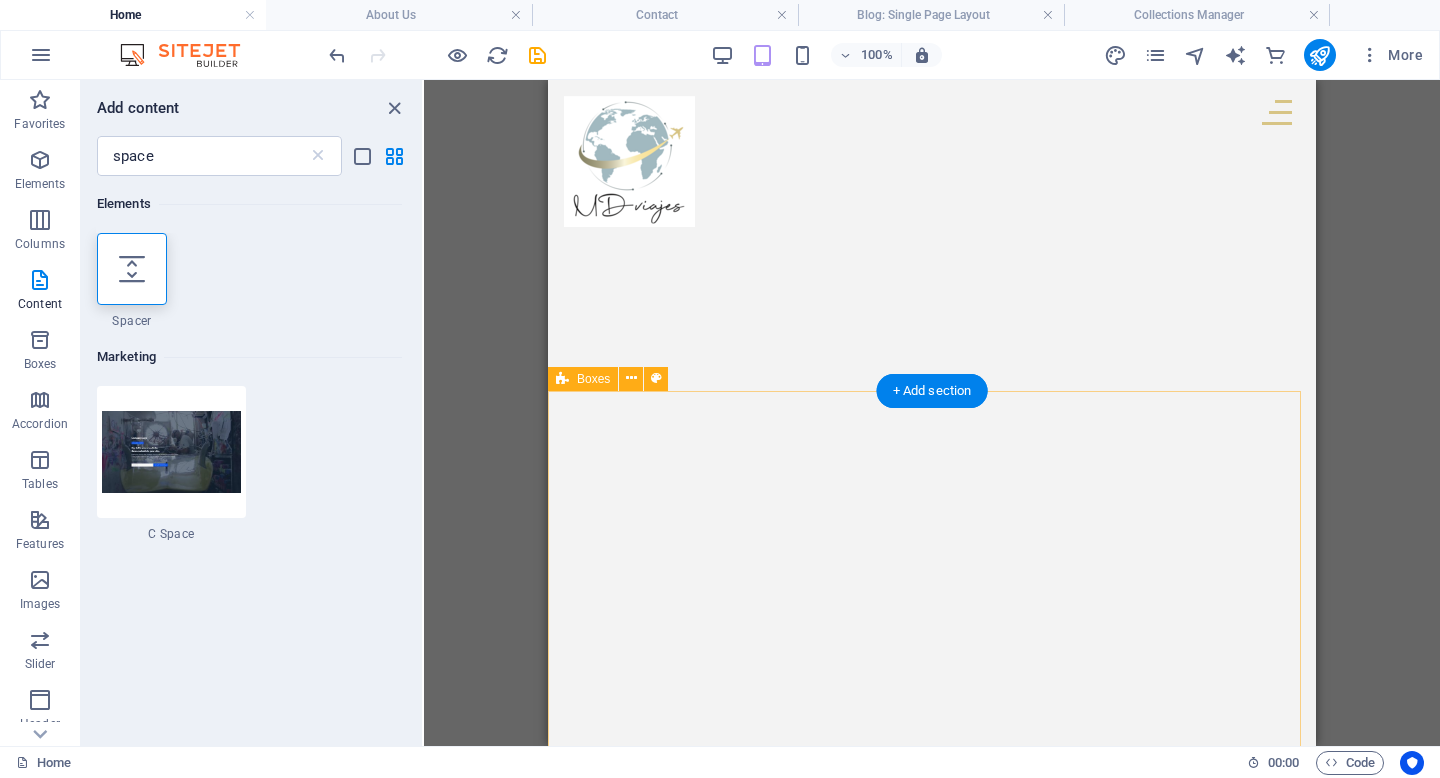 scroll, scrollTop: 2361, scrollLeft: 0, axis: vertical 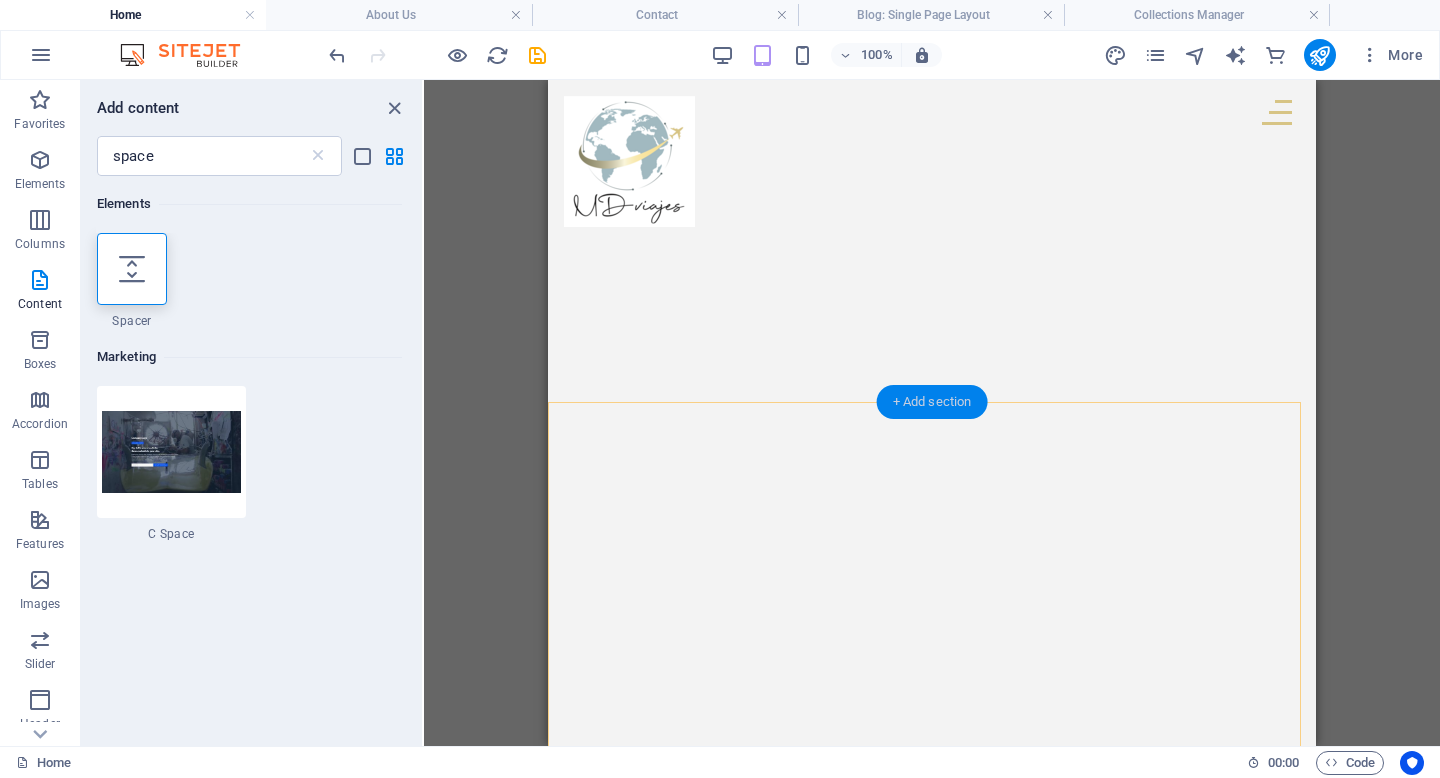 click on "+ Add section" at bounding box center (932, 402) 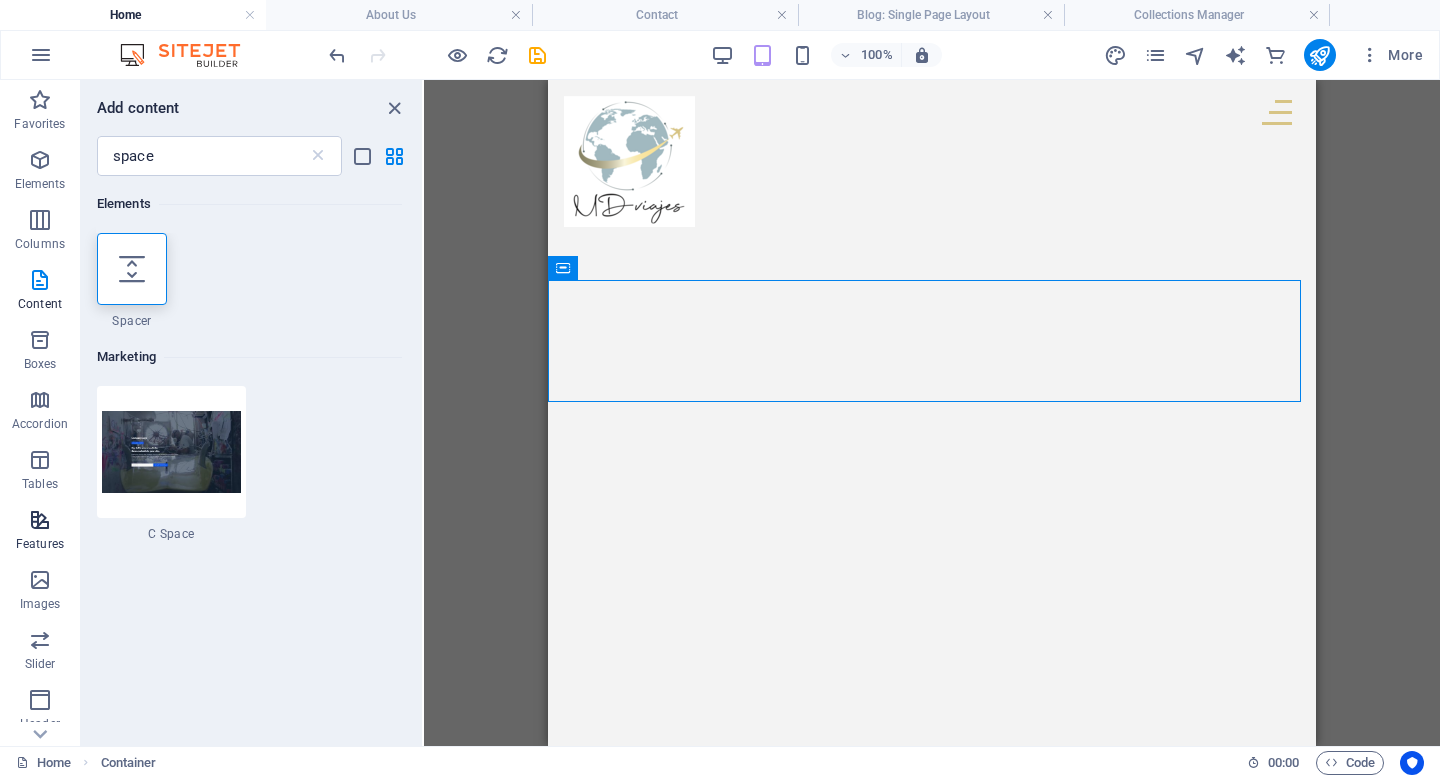 click at bounding box center [40, 520] 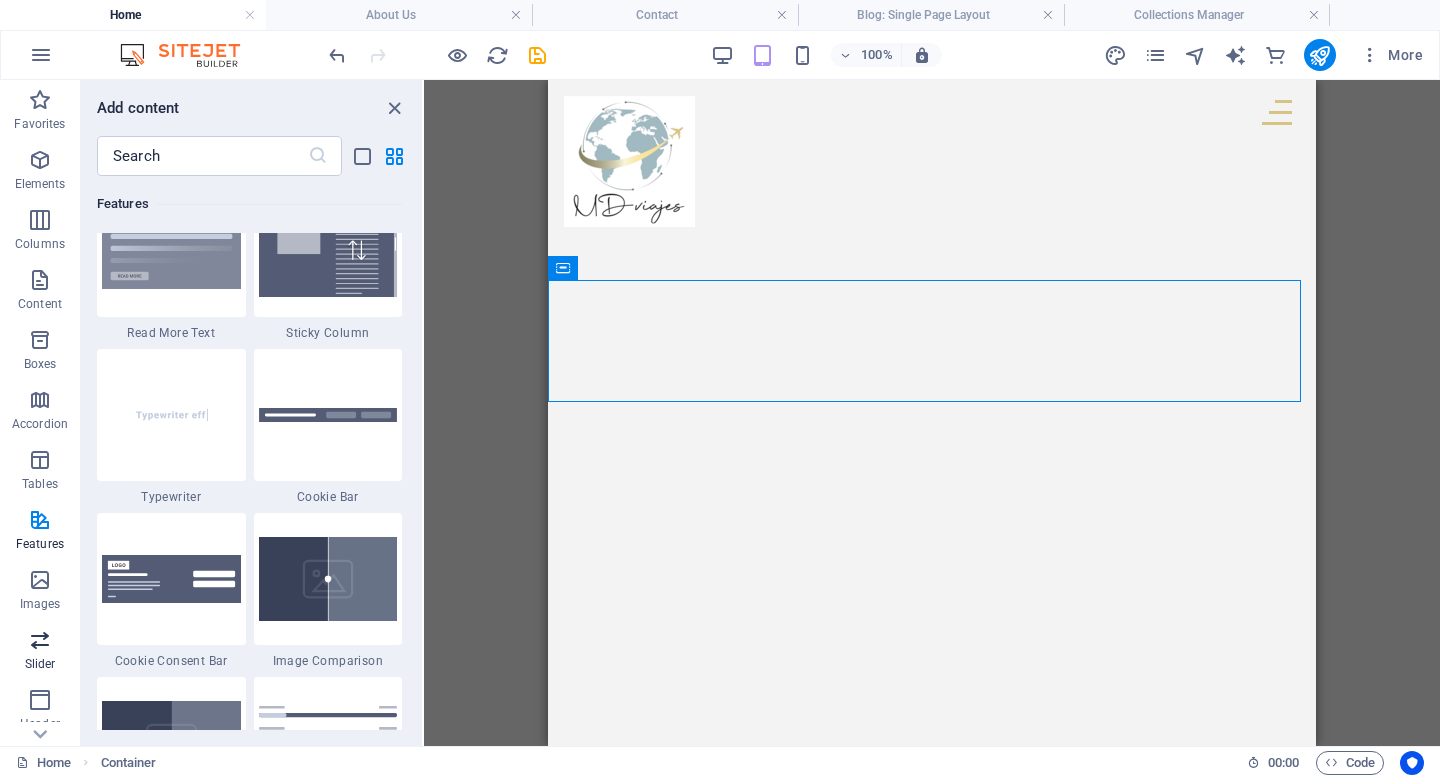 click at bounding box center [40, 640] 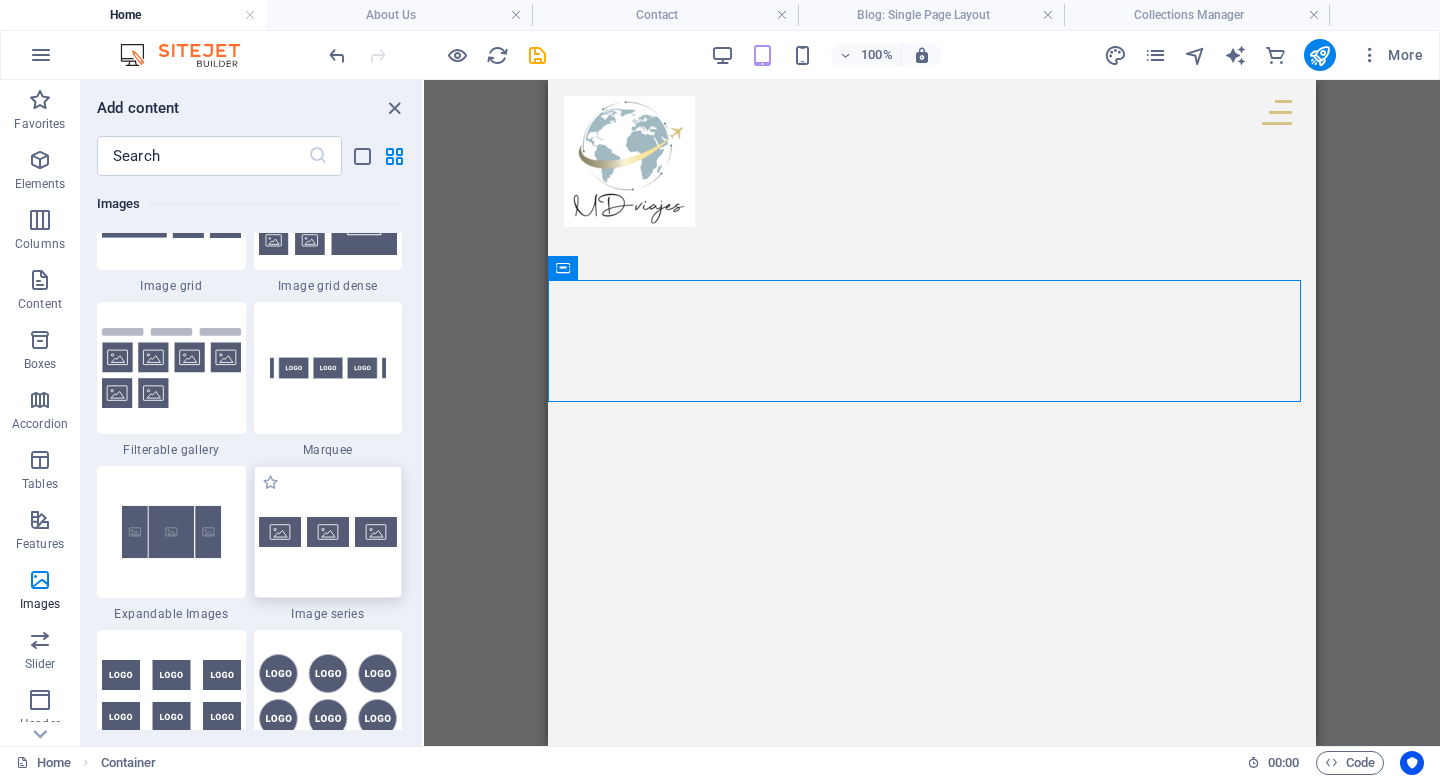 scroll, scrollTop: 10561, scrollLeft: 0, axis: vertical 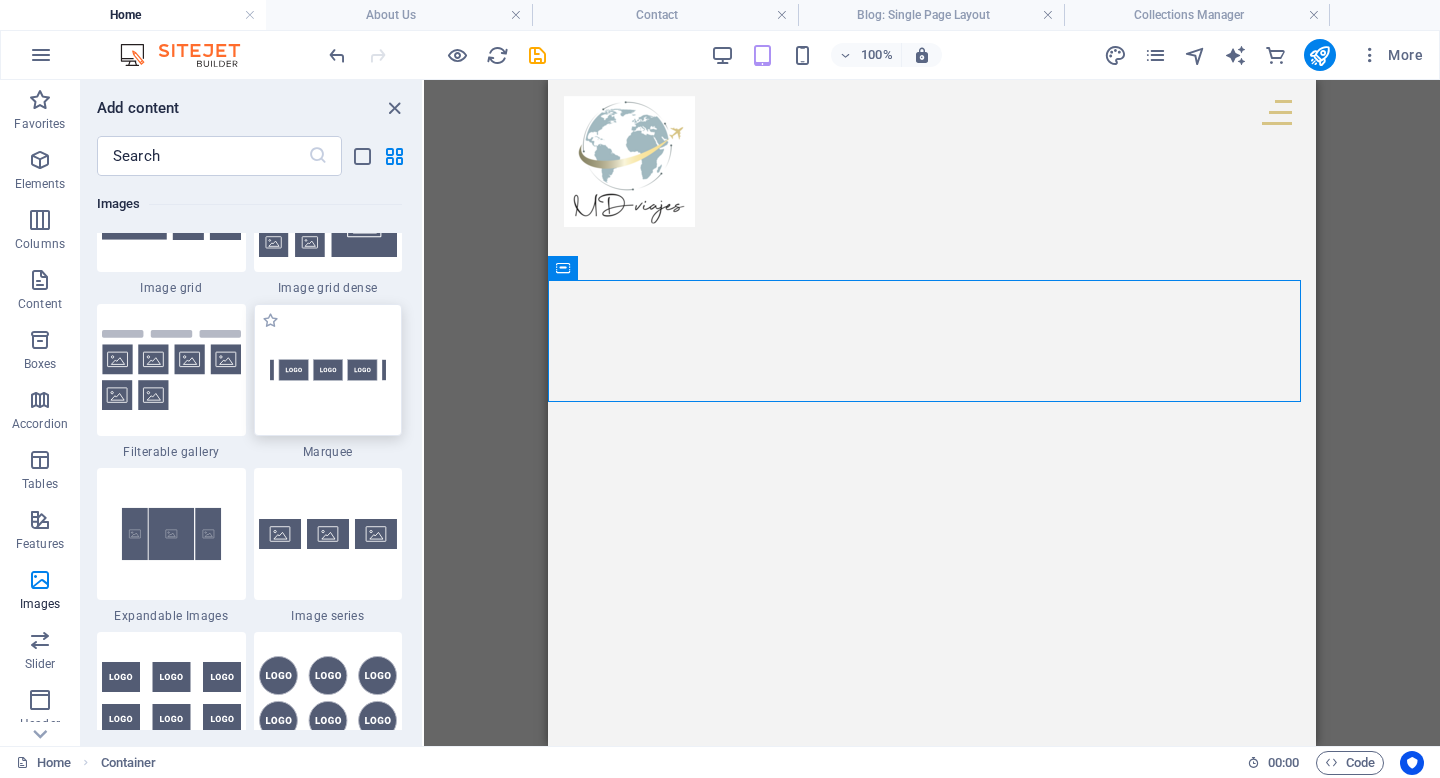 click at bounding box center (328, 370) 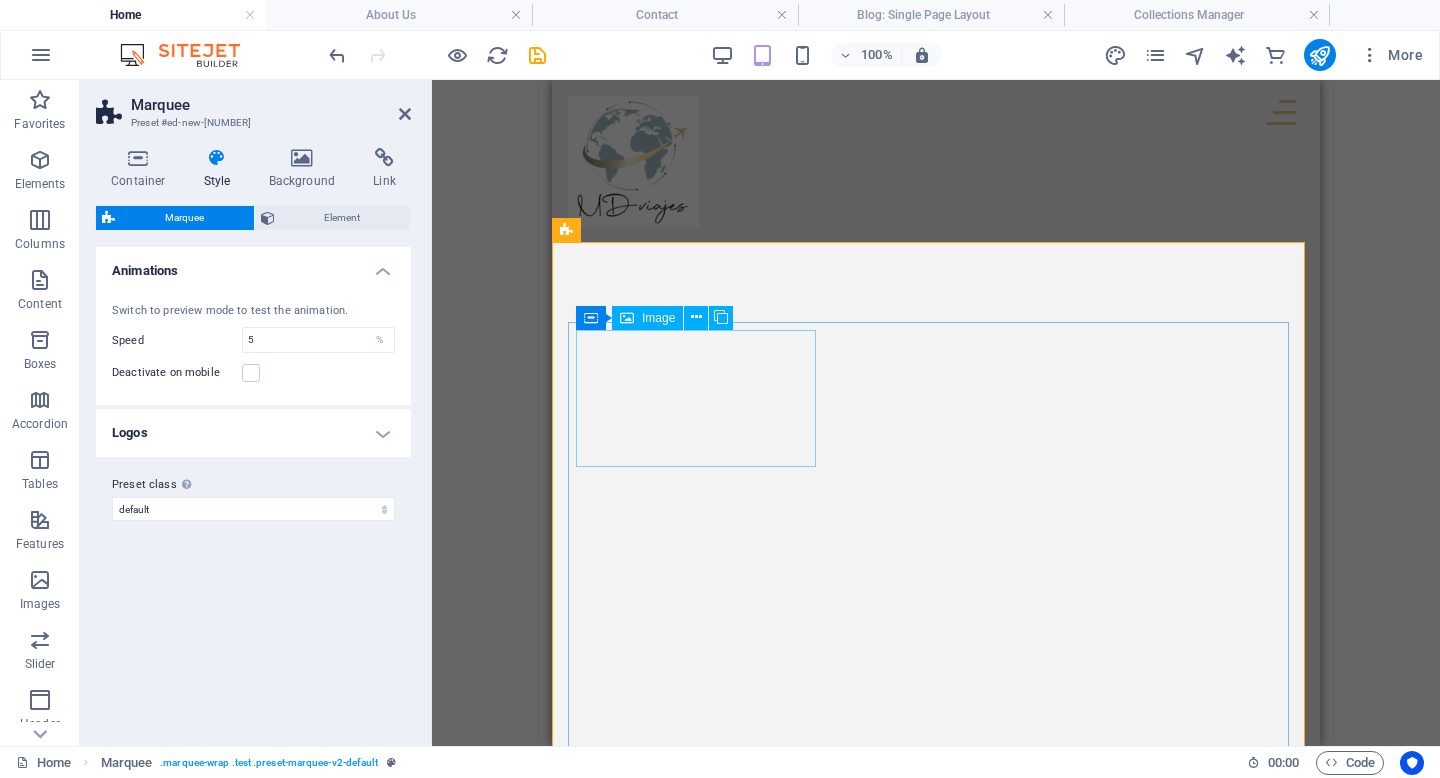 scroll, scrollTop: 2521, scrollLeft: 0, axis: vertical 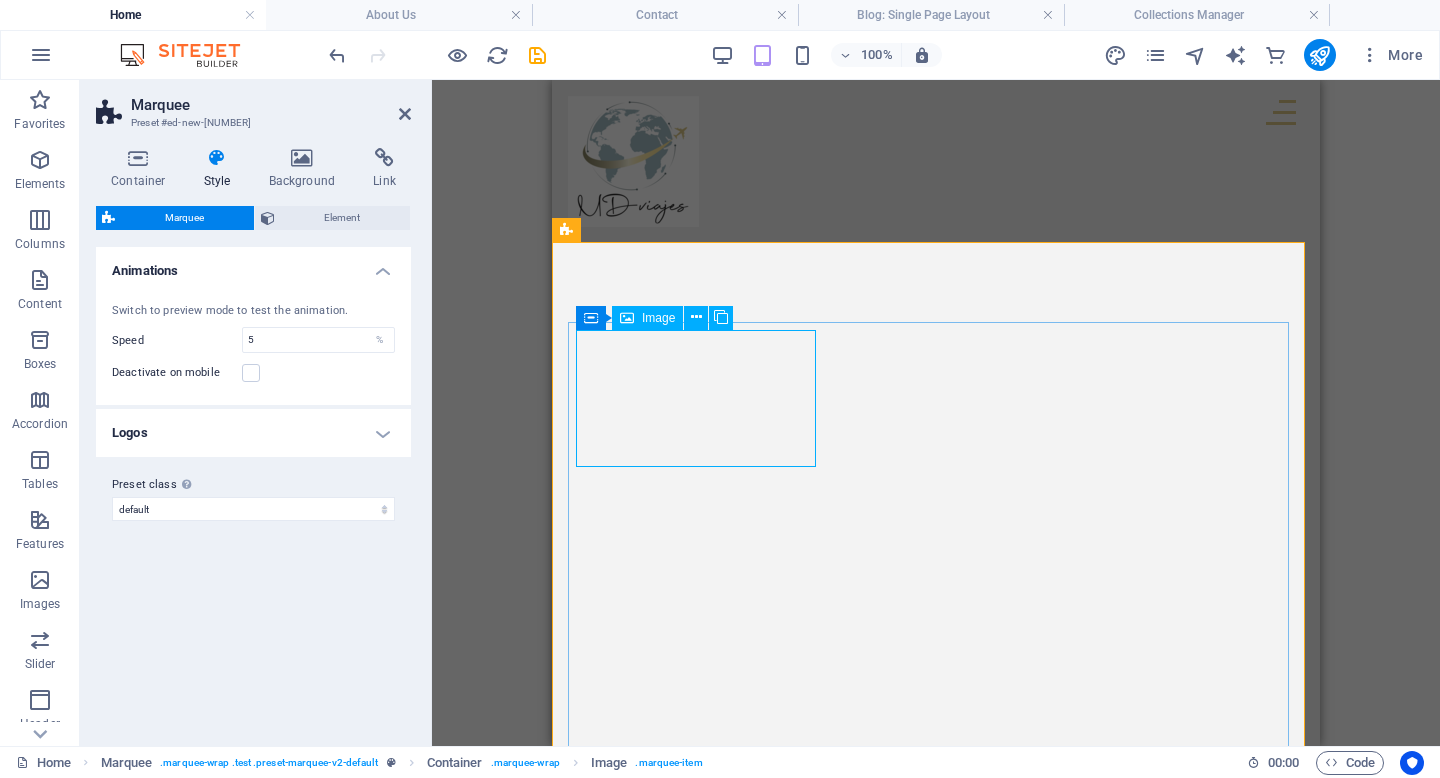 click on "Image" at bounding box center [647, 318] 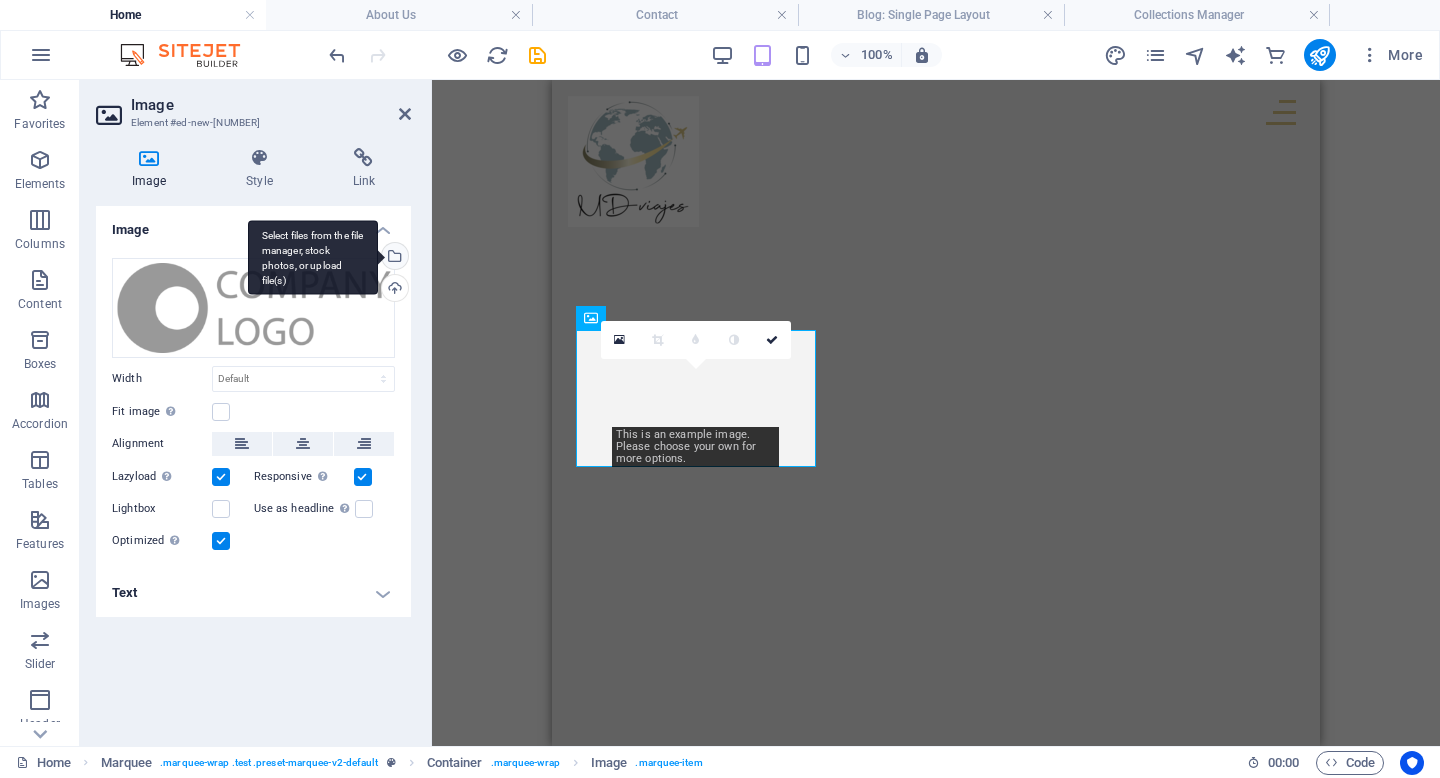 click on "Select files from the file manager, stock photos, or upload file(s)" at bounding box center [313, 257] 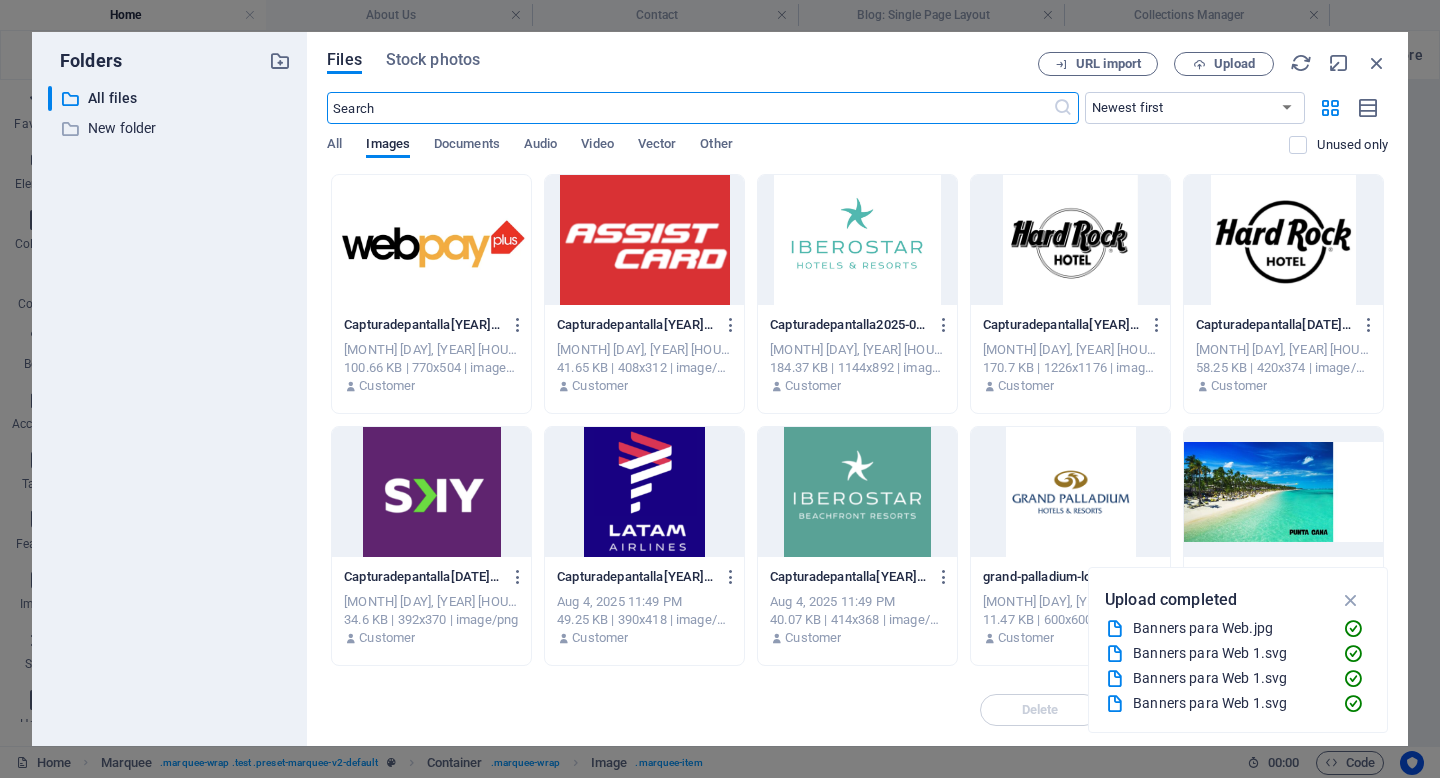 scroll, scrollTop: 4573, scrollLeft: 0, axis: vertical 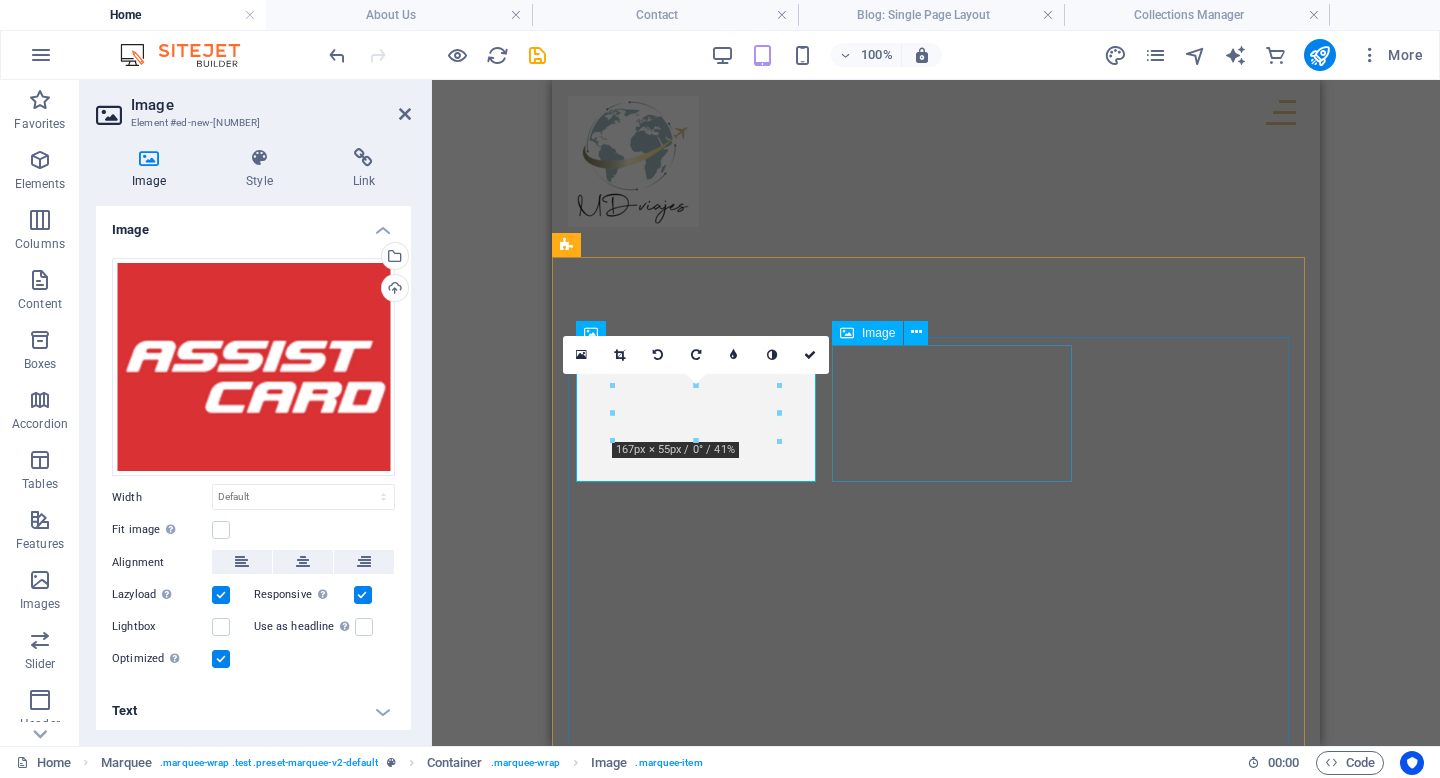 click at bounding box center (696, 23110) 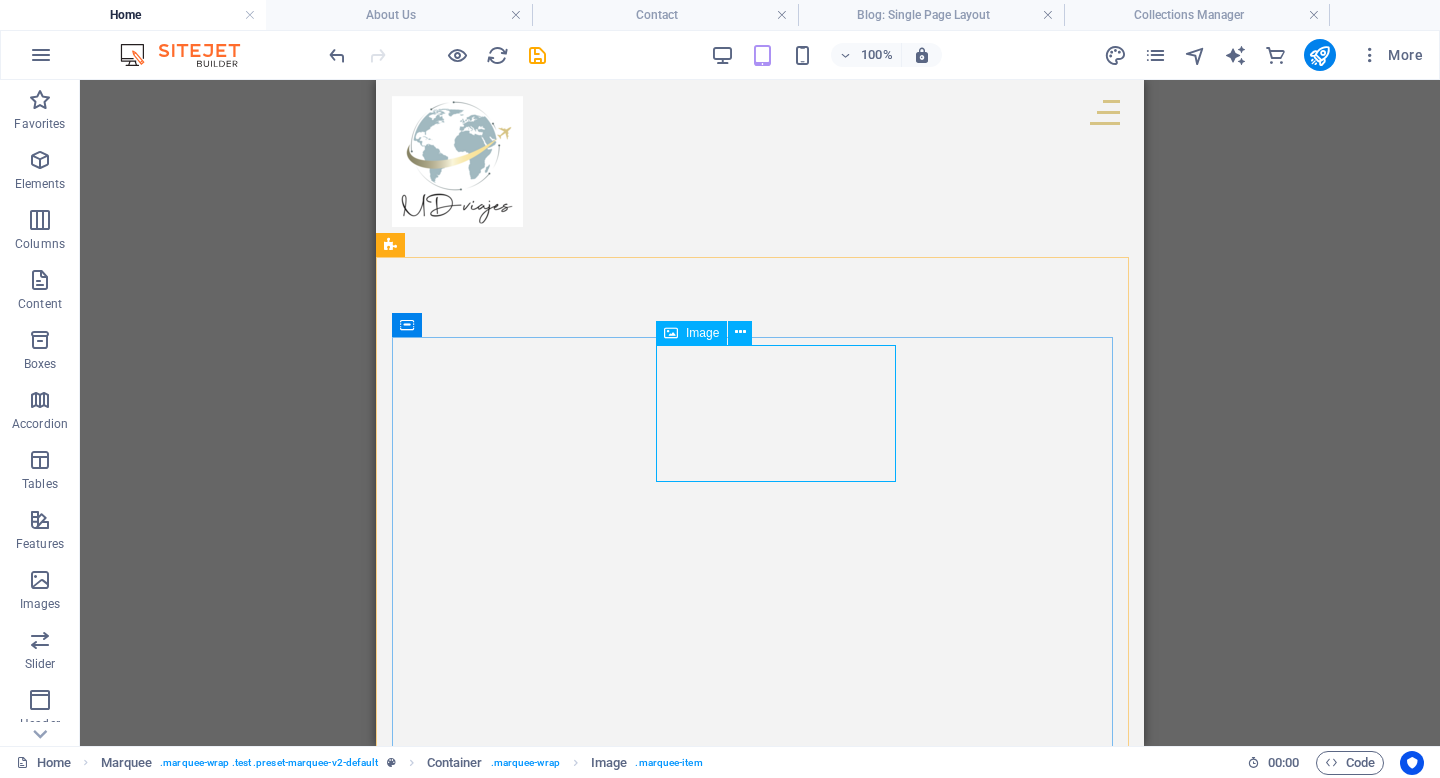 click on "Image" at bounding box center (702, 333) 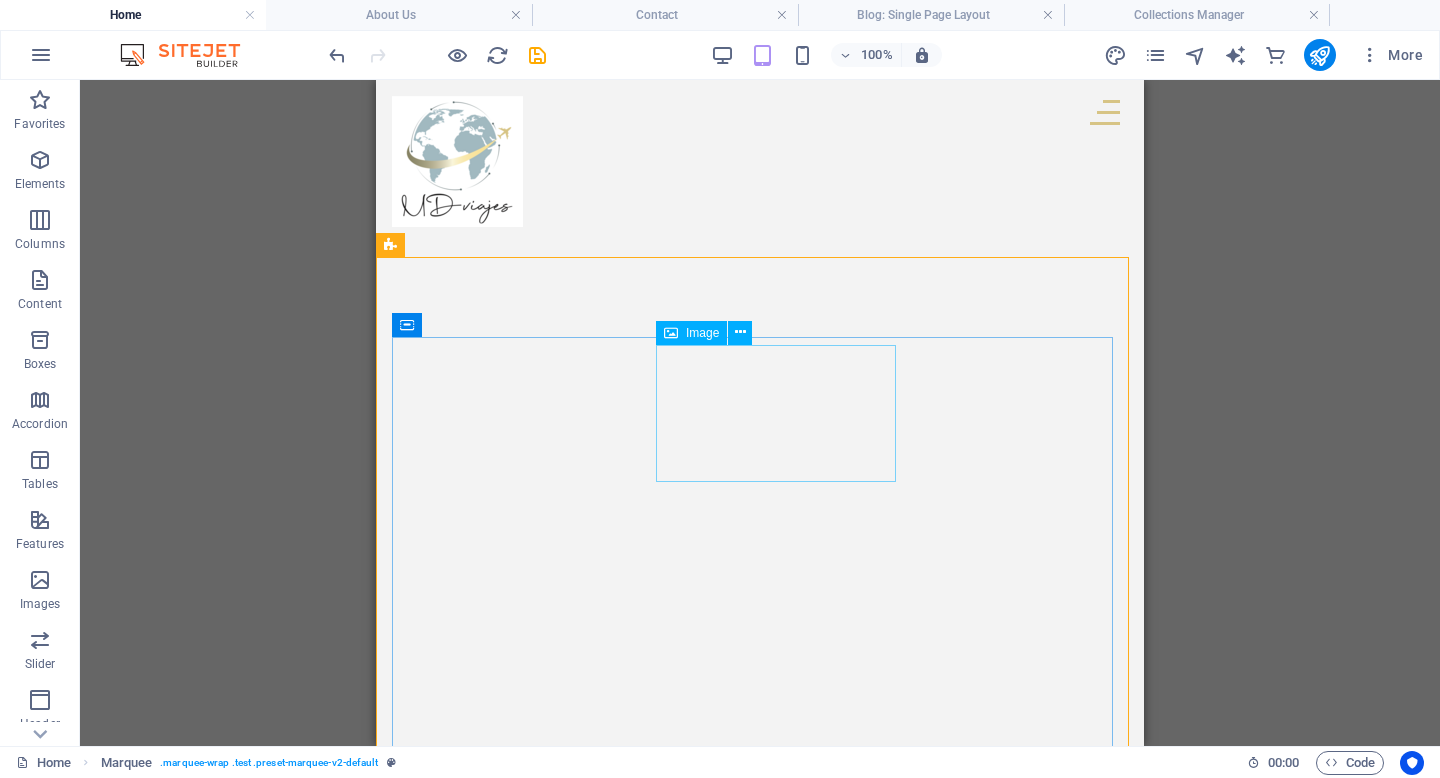 click on "Image" at bounding box center (691, 333) 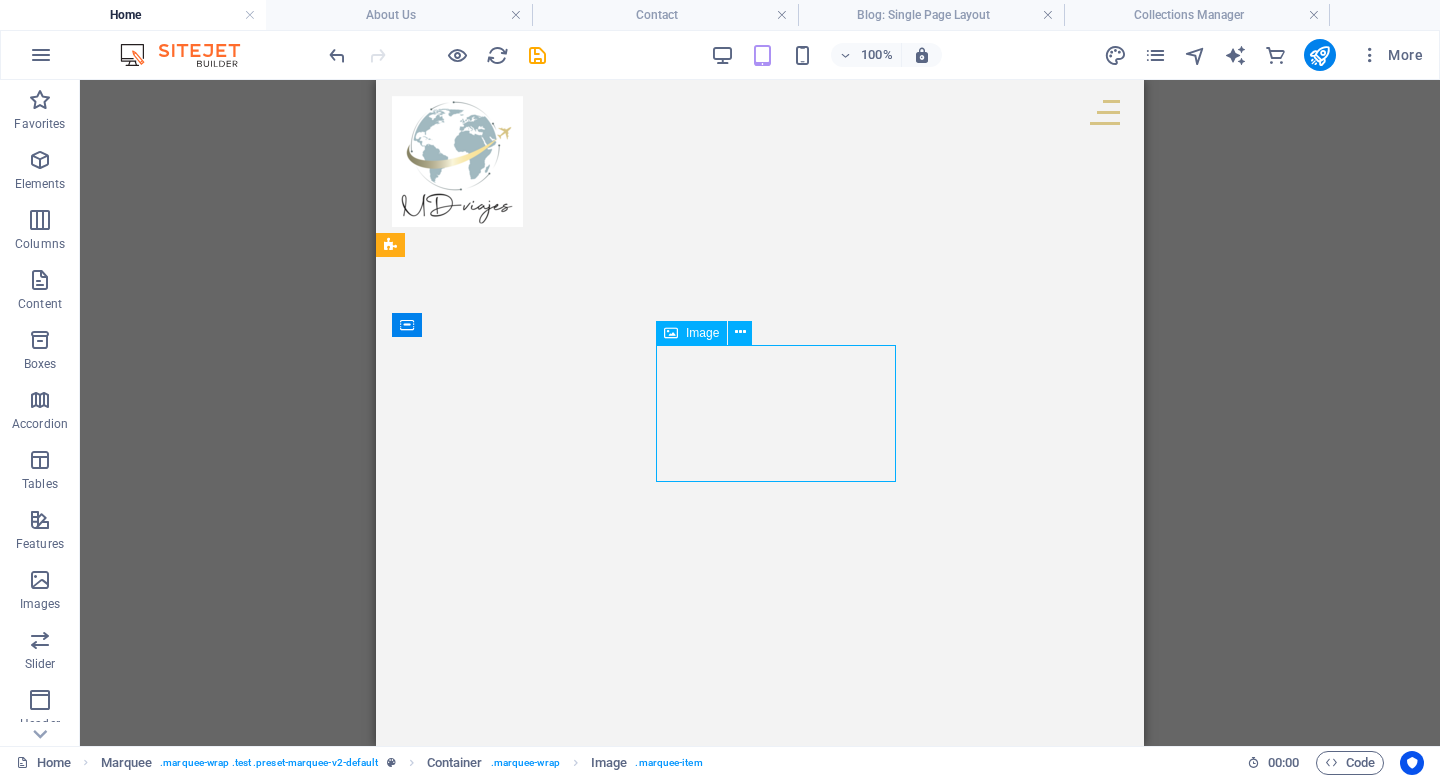 click on "Image" at bounding box center (702, 333) 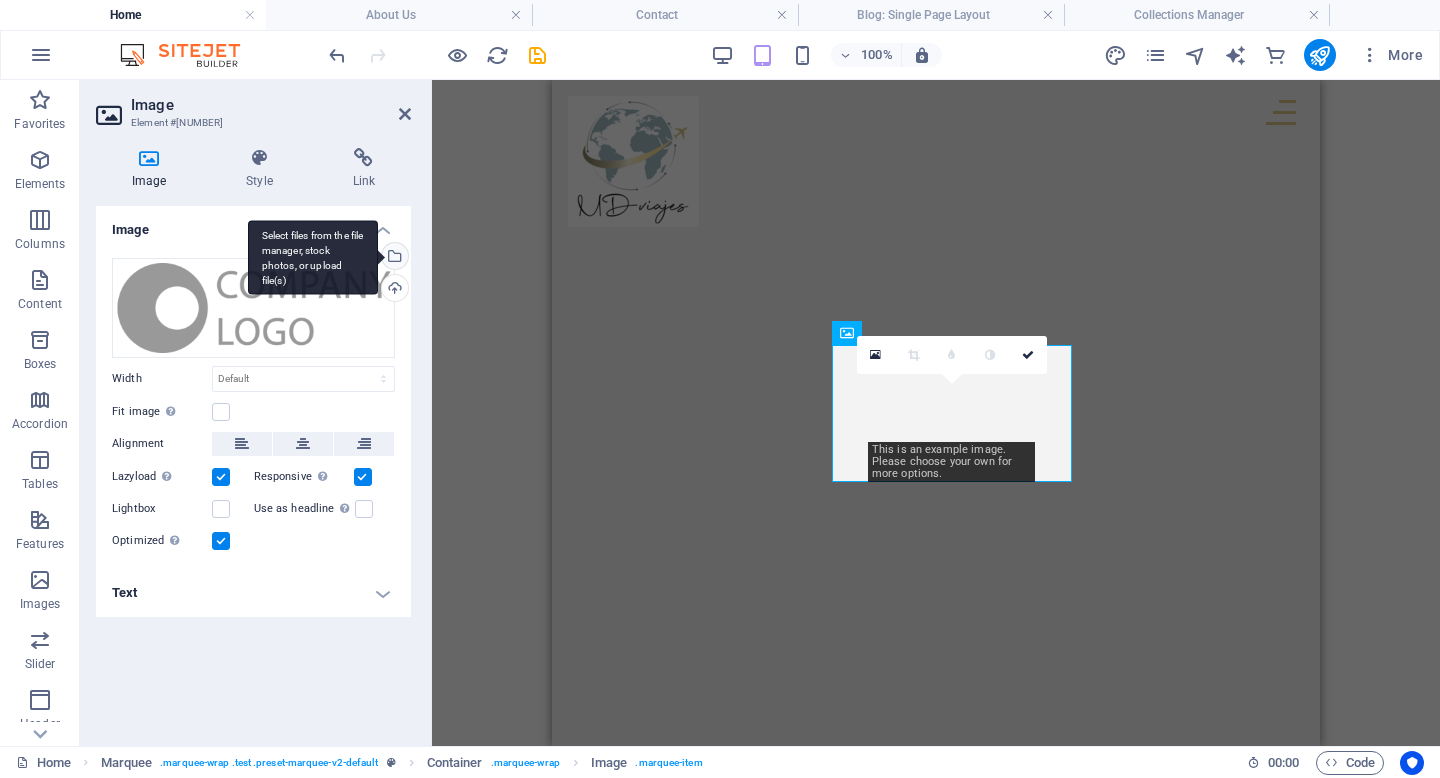 click on "Select files from the file manager, stock photos, or upload file(s)" at bounding box center [313, 257] 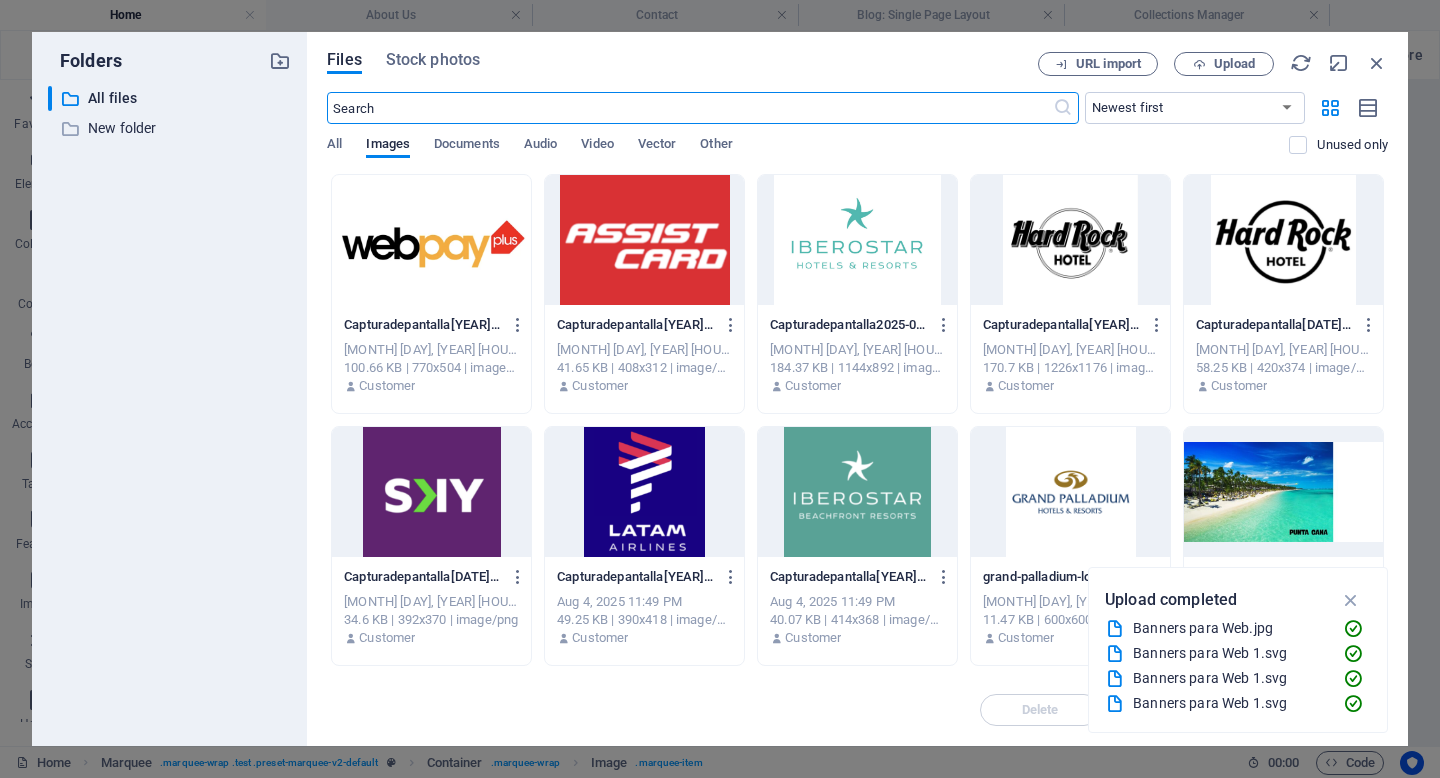 scroll, scrollTop: 4726, scrollLeft: 0, axis: vertical 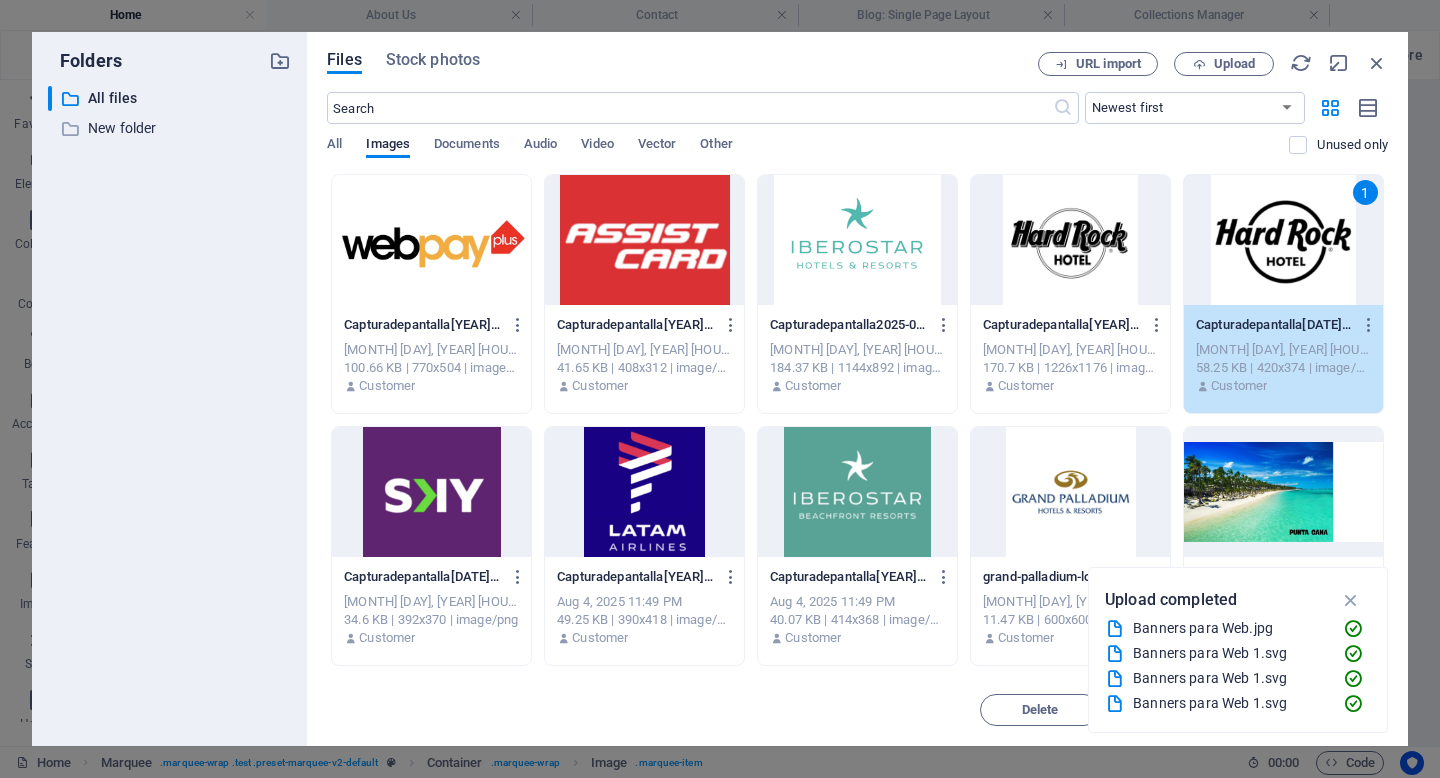click on "1" at bounding box center (1283, 240) 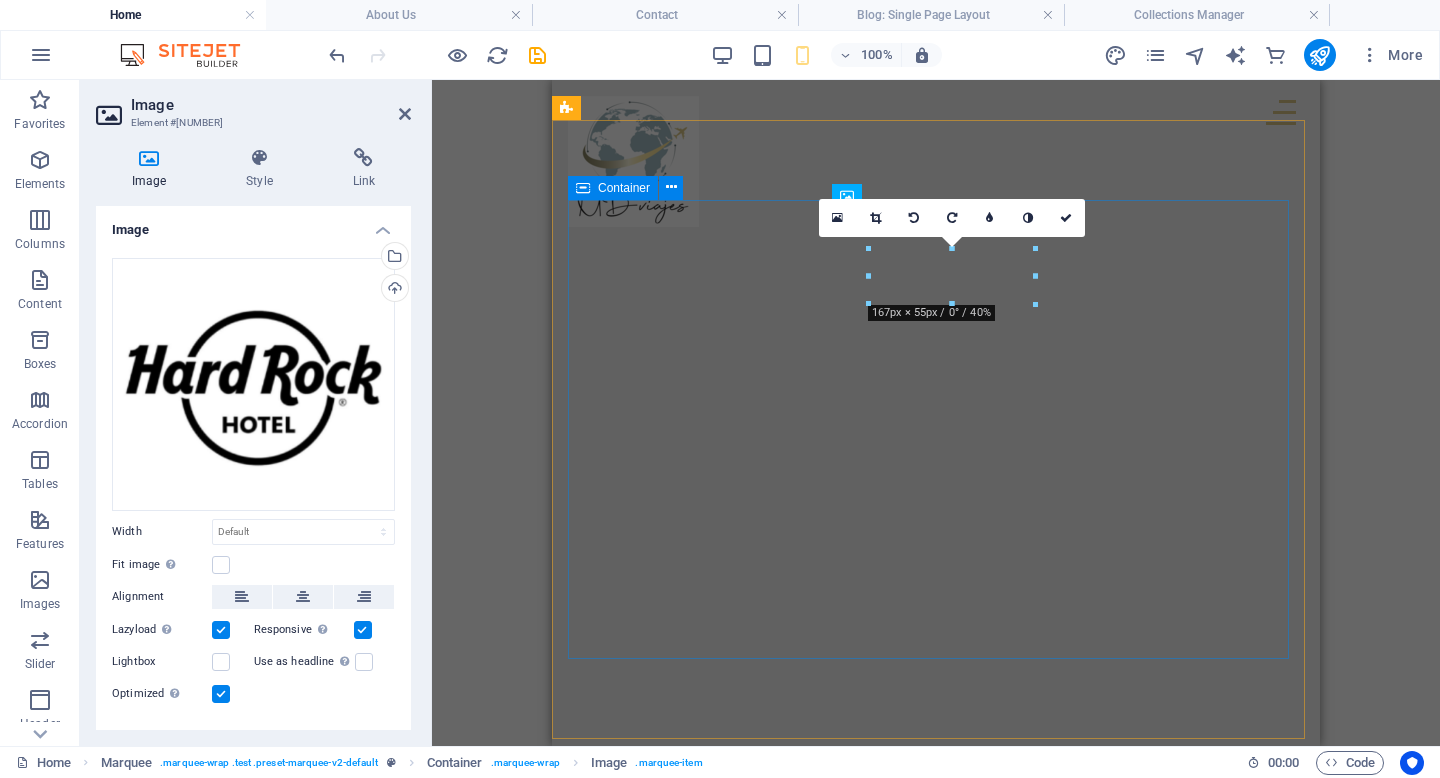 scroll, scrollTop: 2643, scrollLeft: 0, axis: vertical 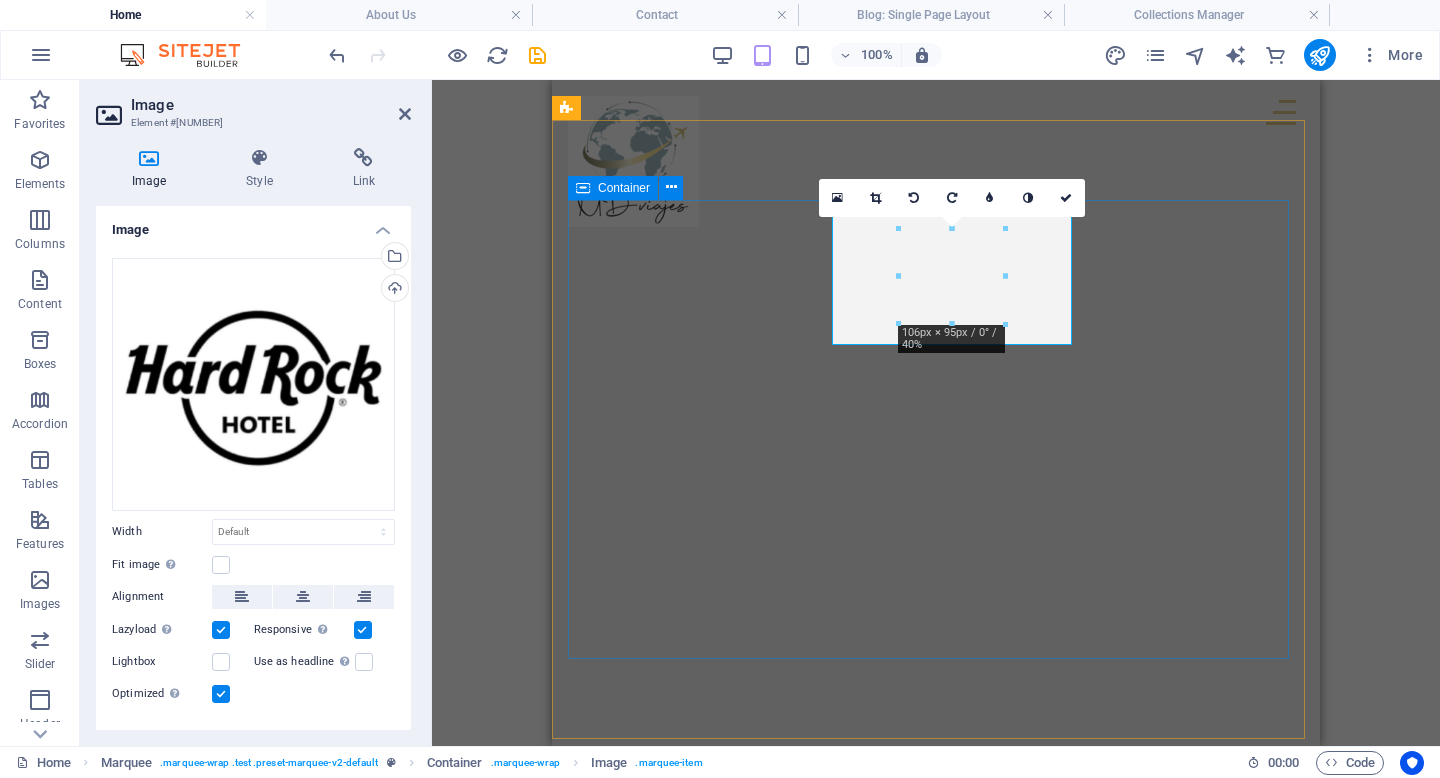 click at bounding box center (936, 23262) 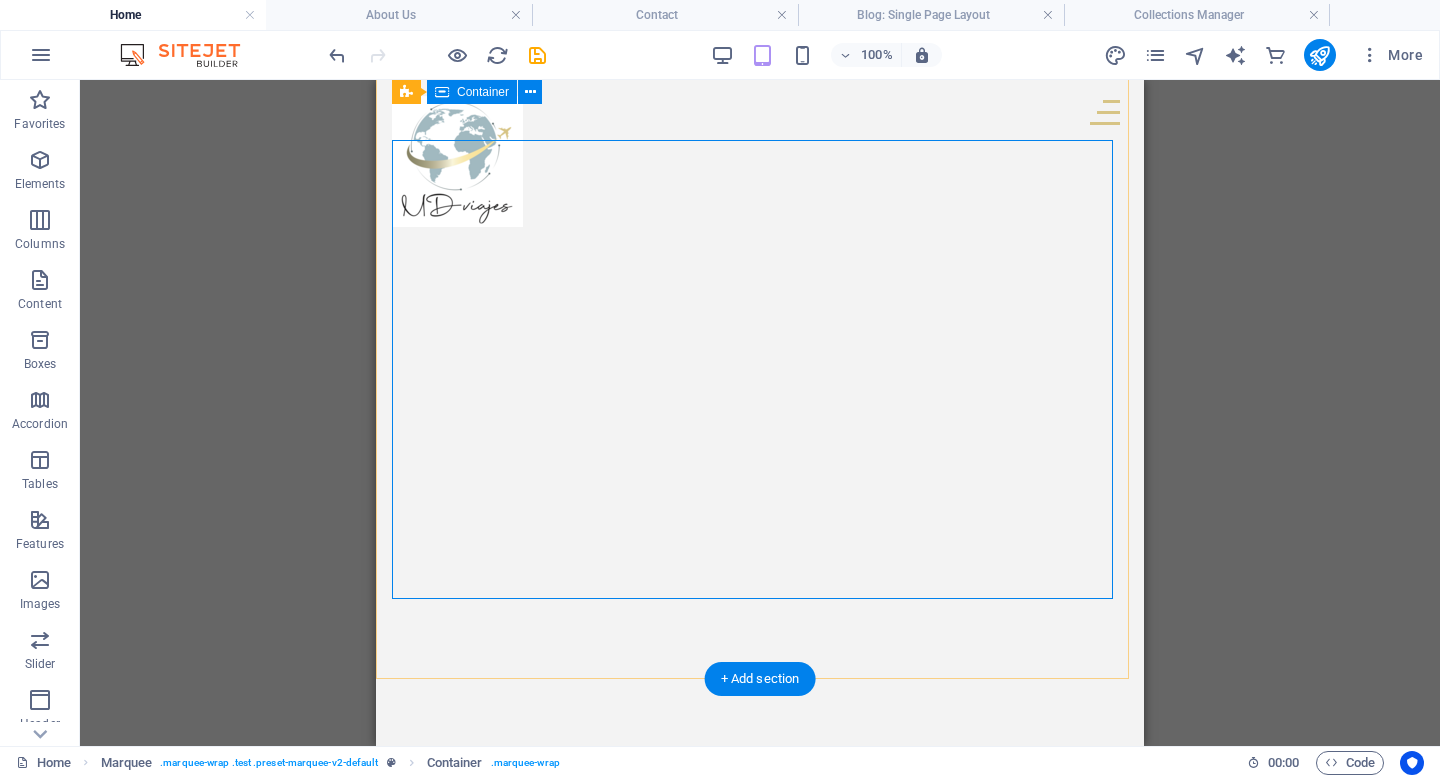 scroll, scrollTop: 2377, scrollLeft: 0, axis: vertical 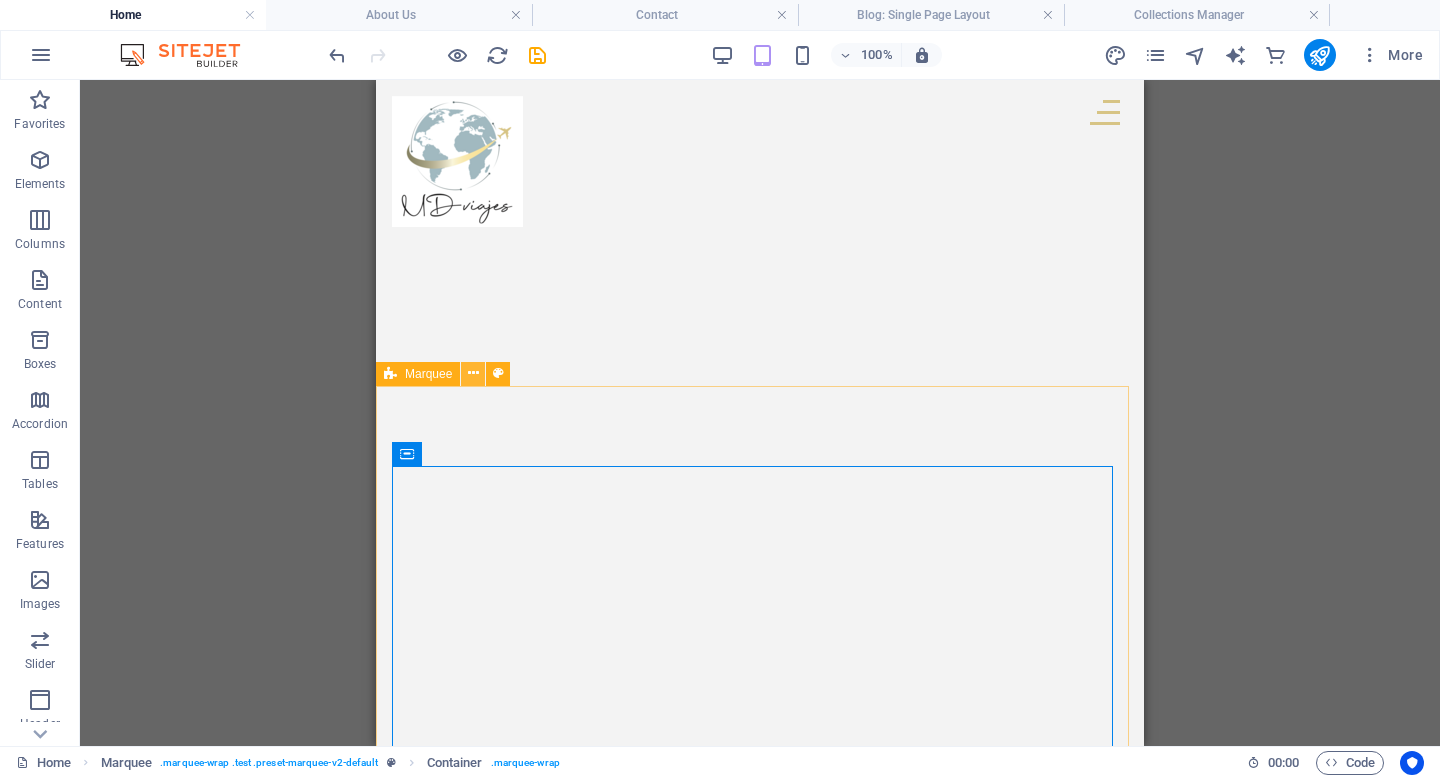 click at bounding box center (473, 373) 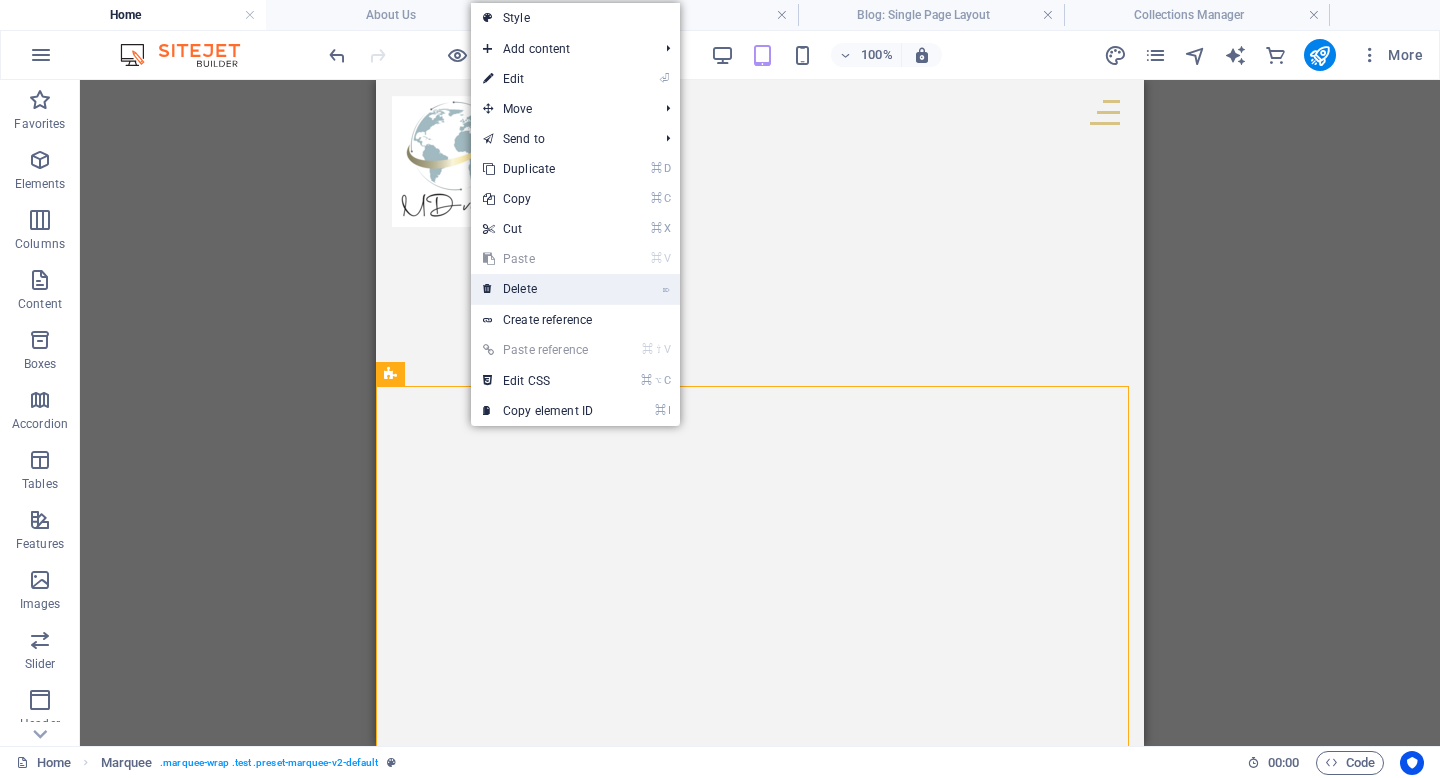 click on "⌦  Delete" at bounding box center [538, 289] 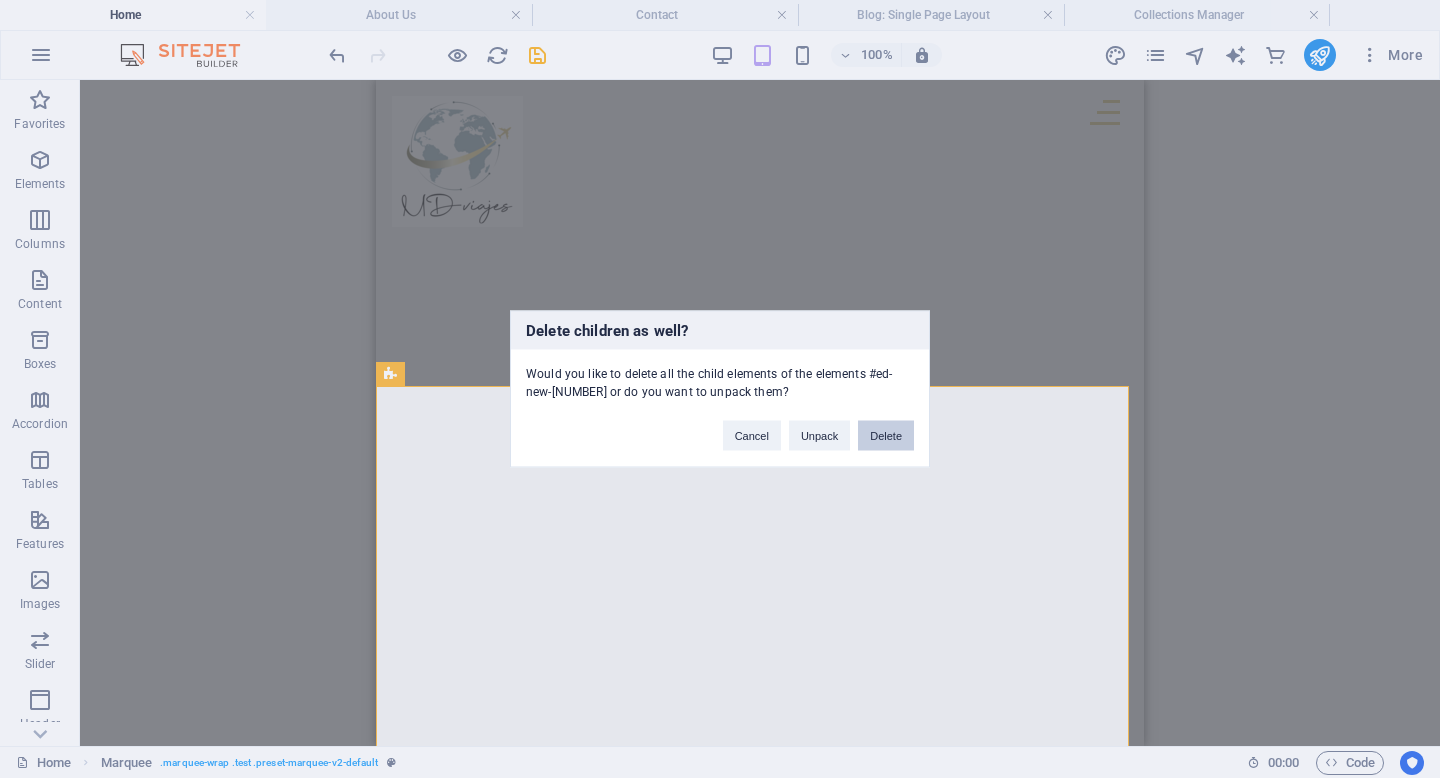click on "Delete" at bounding box center (886, 436) 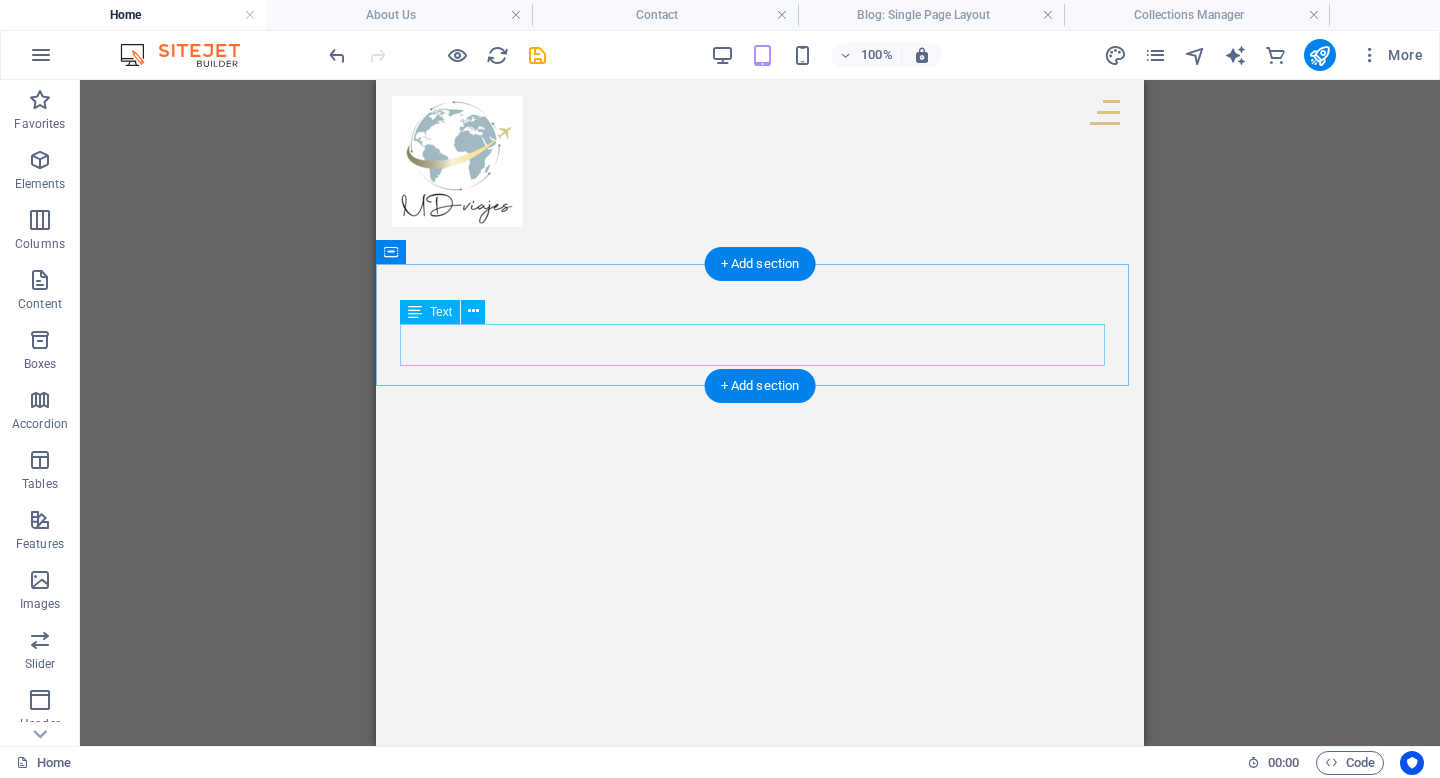 click on "OPINIONES" at bounding box center (760, 21172) 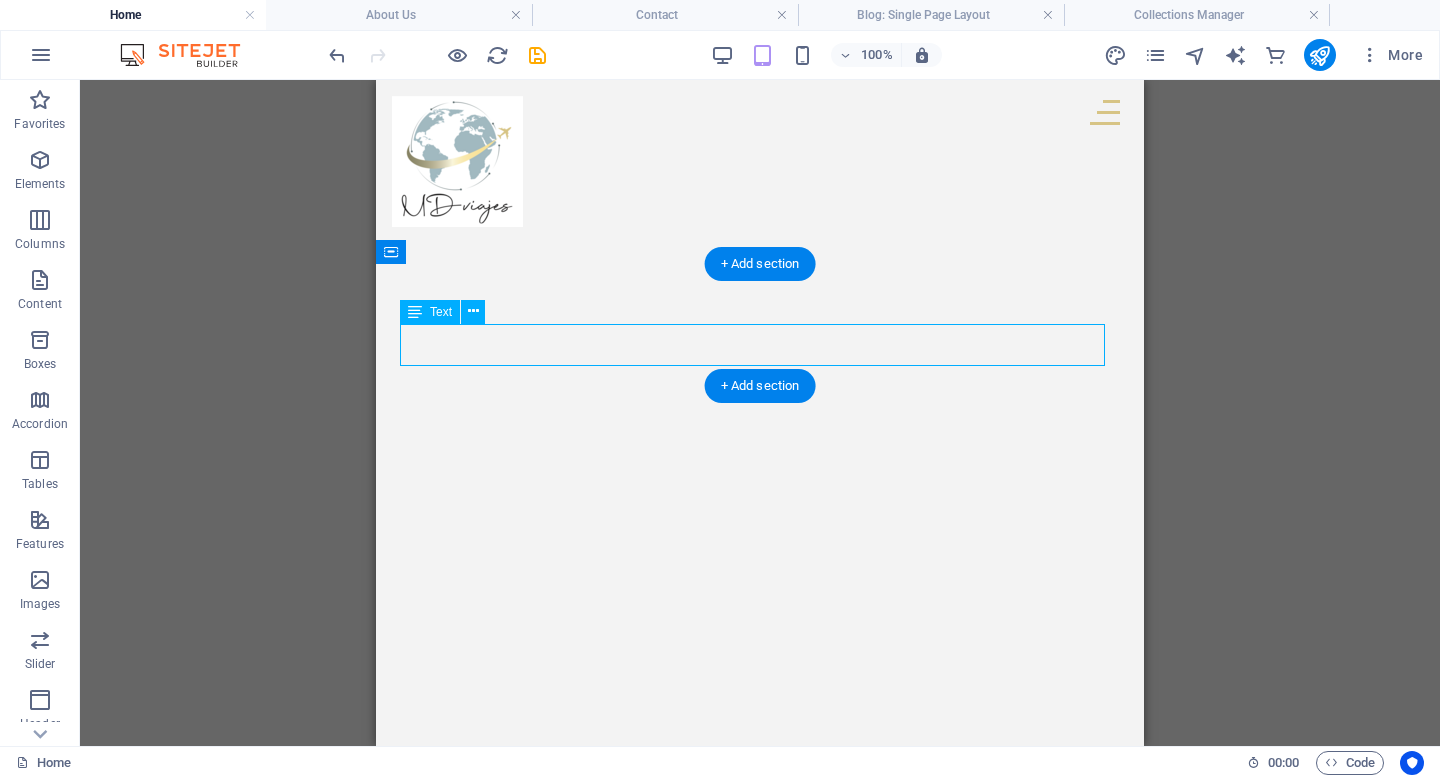 click on "OPINIONES" at bounding box center [760, 21172] 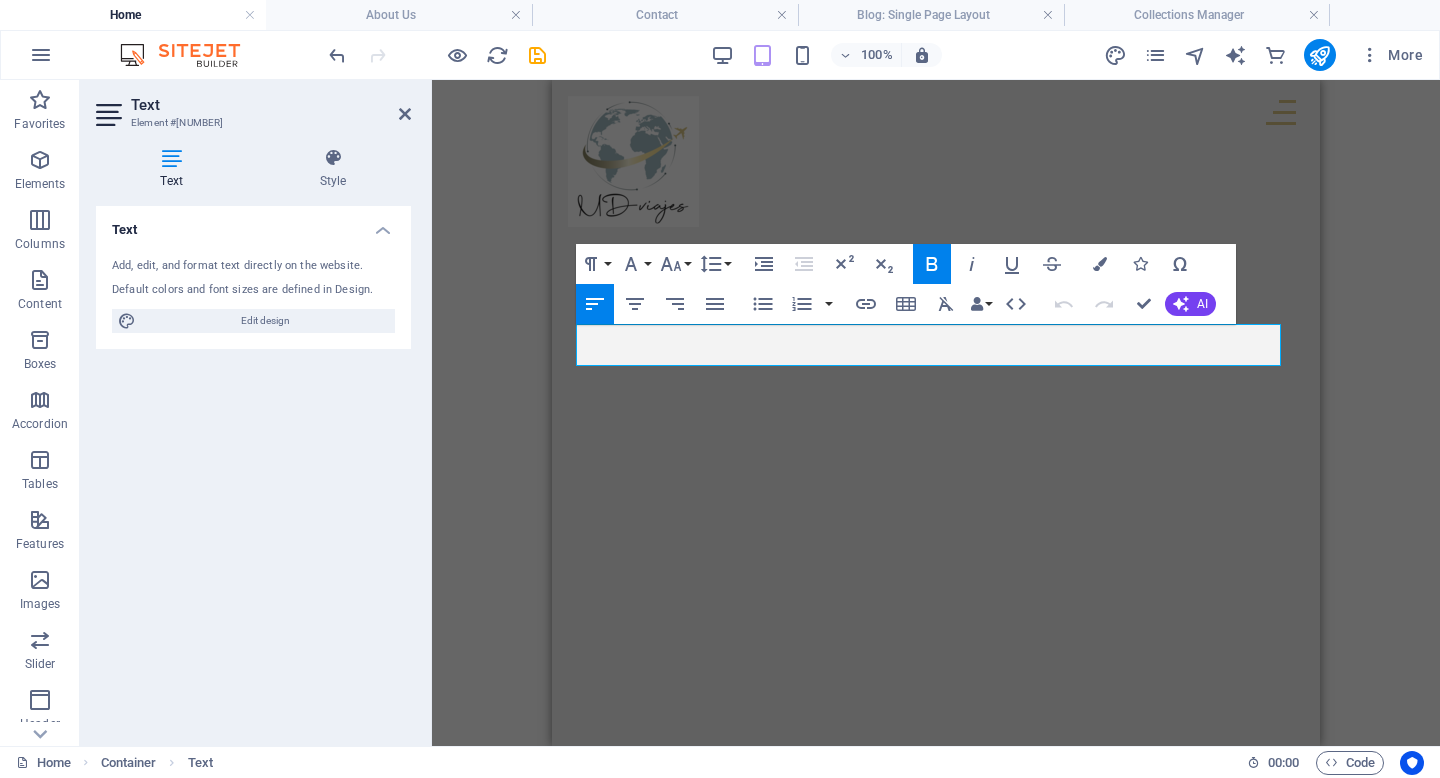 click on "H2   Collection   Collection item   Menu Bar   Collection item   Image   Collection item   Spacer   H2   Image   Container   Collection filter-buttons   Container   Container   Button   Menu   Logo   Button   Button   Button   Spacer   Collection item   Image   Collection item   H2   Collection item   Image   Collection item   Spacer   H2   Spacer   Collection item   Image   Collection item   Spacer   H2   Container   Container   Text   Collection   Collection item   Spacer   Collection item   Container   Spacer   H2   Text   Spacer   Container   Spacer   Collection item   Container   Spacer   H2   Text   Spacer   Container   Container   Footer Thrud   Container   Spacer   Container   Container   Container   Container   Menu   Spacer   Container   Container   Spacer   Horizontal Form   Form   Email   Horizontal Form   Horizontal Form   Form   Checkbox   Container   Container   Logo   Container   Container   Text   Collection item   Text   Collection item   Image   Collection item   Captcha" at bounding box center [936, 413] 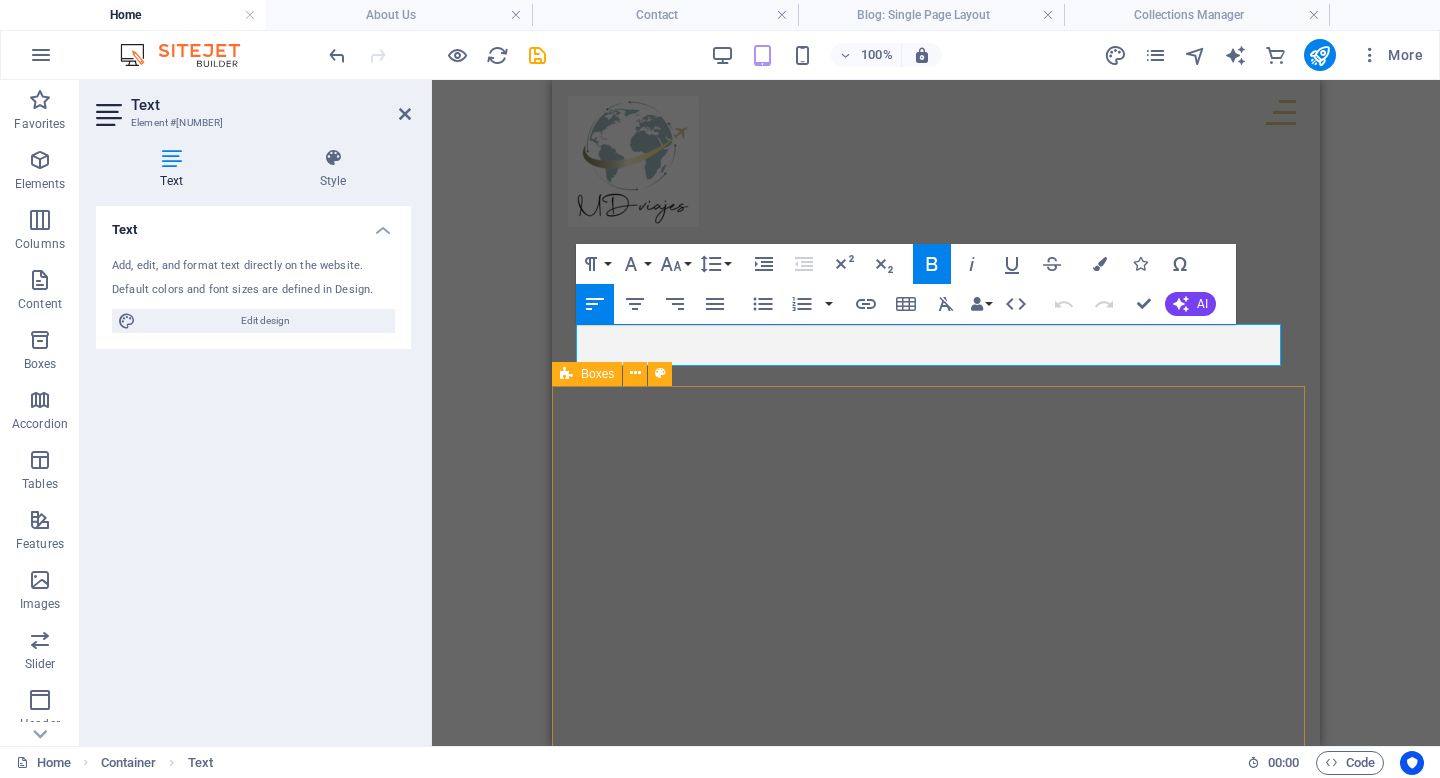 click on "[FIRST] [LAST] Excelente la atención, rápida, ágil y precisa. La ejecutiva [FIRST] [LAST] un [NUMBER] de [NUMBER], muy atenta y te da diferentes opciones para elección. En nuestro viaje a Punta Cana, también muy buenos los datos. Maravilla todo. Recomendable [NUMBER]% [FIRST] [LAST] Nuestro primer viaje con MDviajes, con [FIRST] de ejecutiva , excelente.!!! Viaje familiar, excelente coordinación, traslados, tour, hoteles, ubicación, etc. Seguro seguiremos con ustedes para futuros viajes. [FIRST] [LAST] Me encanta viajar con Mdviajes. Tienen una atención súper personalizada, siempre atentos a cualquier cosa que uno necesite. Excelente experiencia viajar con ellos. Felicitaciones a [FIRST] que hace que los viajes sean un agrado" at bounding box center (936, 23699) 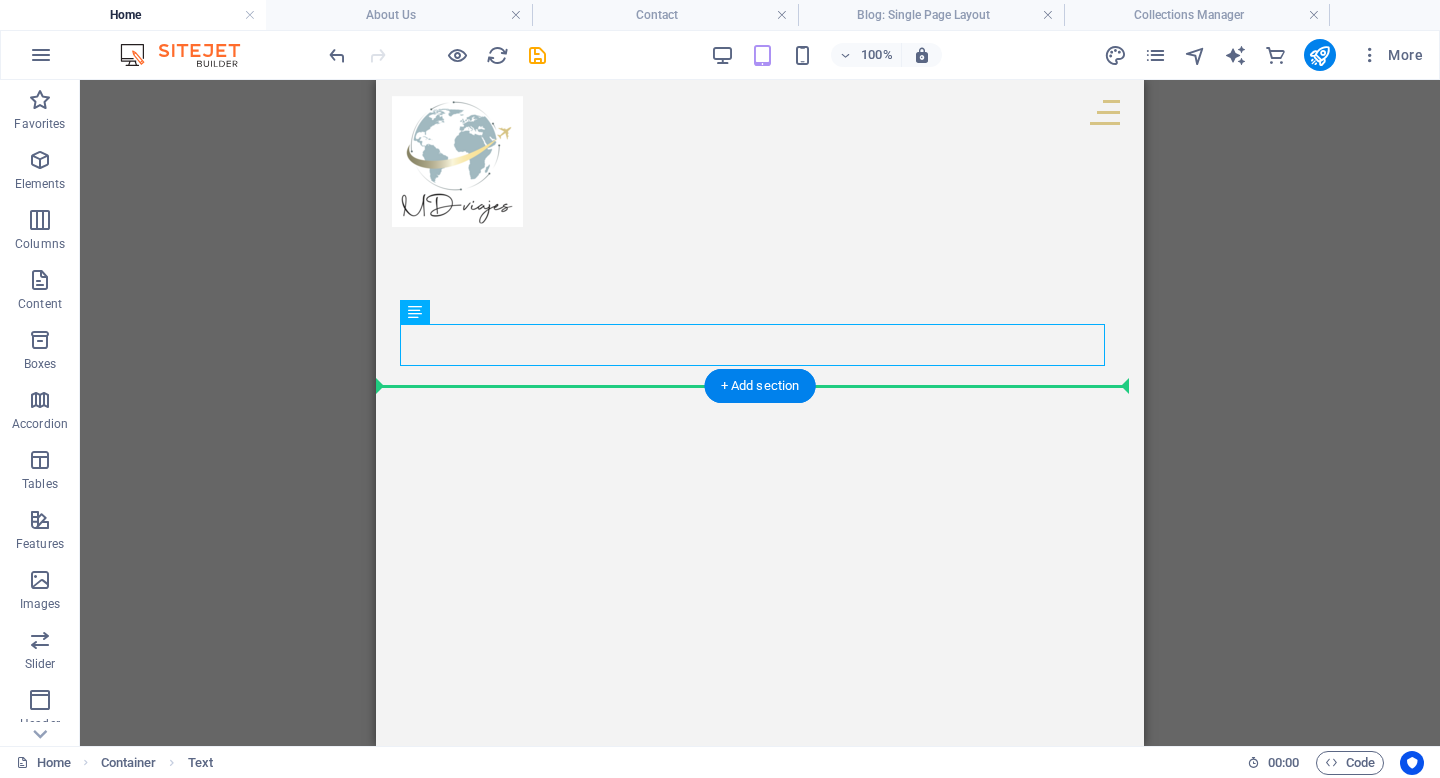drag, startPoint x: 655, startPoint y: 338, endPoint x: 655, endPoint y: 447, distance: 109 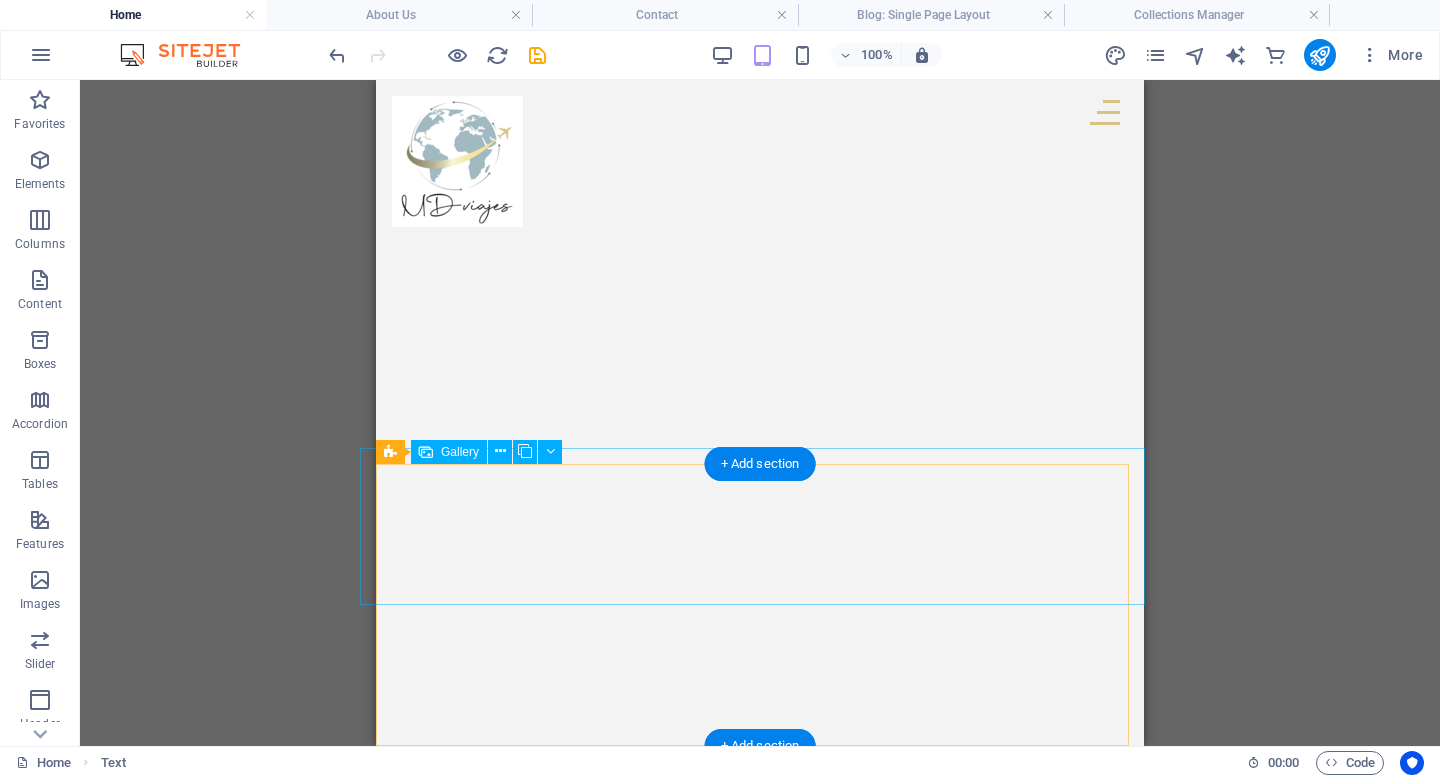 scroll, scrollTop: 2964, scrollLeft: 0, axis: vertical 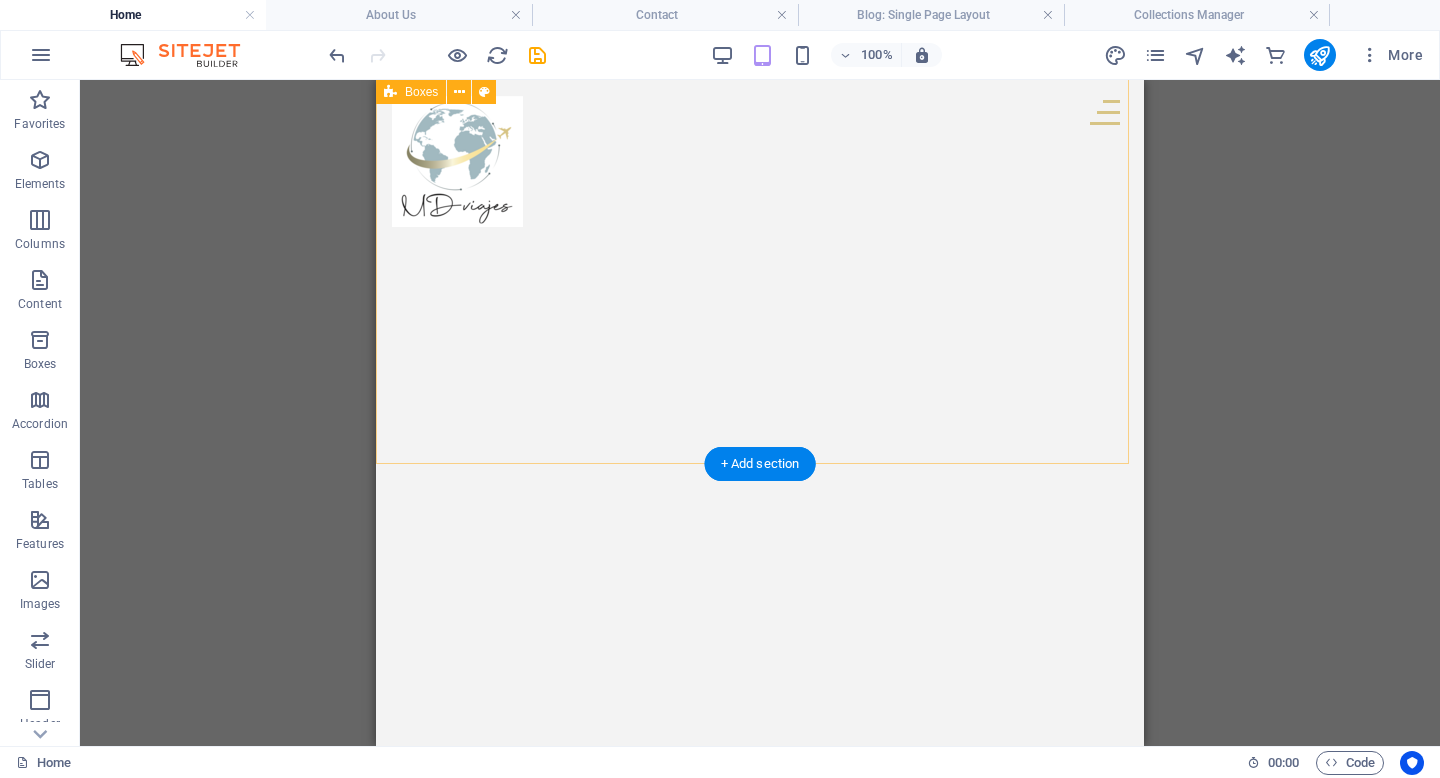 click on "[FIRST] [LAST] Excelente la atención, rápida, ágil y precisa. La ejecutiva [FIRST] [LAST] un [NUMBER] de [NUMBER], muy atenta y te da diferentes opciones para elección. En nuestro viaje a Punta Cana, también muy buenos los datos. Maravilla todo. Recomendable [NUMBER]% [FIRST] [LAST] Nuestro primer viaje con MDviajes, con [FIRST] de ejecutiva , excelente.!!! Viaje familiar, excelente coordinación, traslados, tour, hoteles, ubicación, etc. Seguro seguiremos con ustedes para futuros viajes. [FIRST] [LAST] Me encanta viajar con Mdviajes. Tienen una atención súper personalizada, siempre atentos a cualquier cosa que uno necesite. Excelente experiencia viajar con ellos. Felicitaciones a [FIRST] que hace que los viajes sean un agrado" at bounding box center [760, 23485] 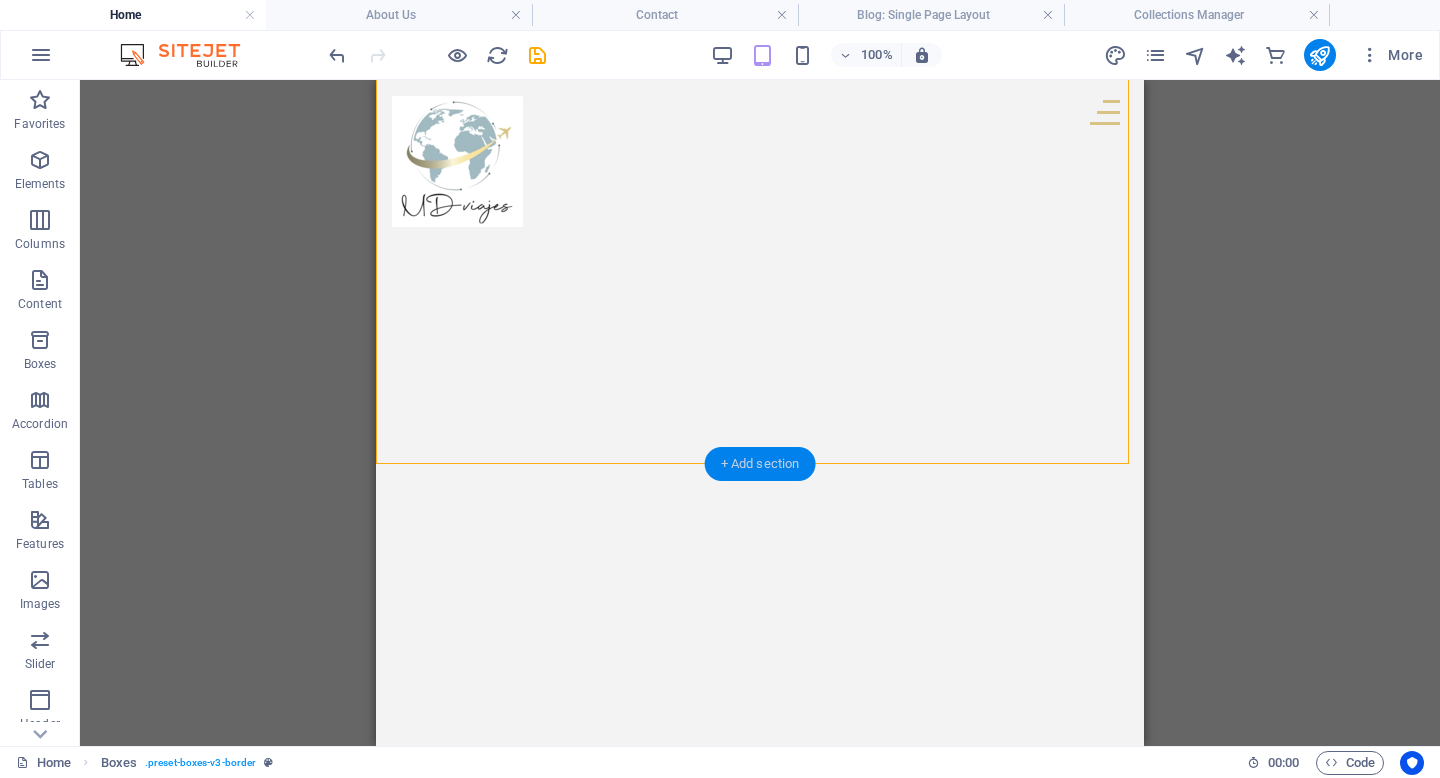 click on "+ Add section" at bounding box center (760, 464) 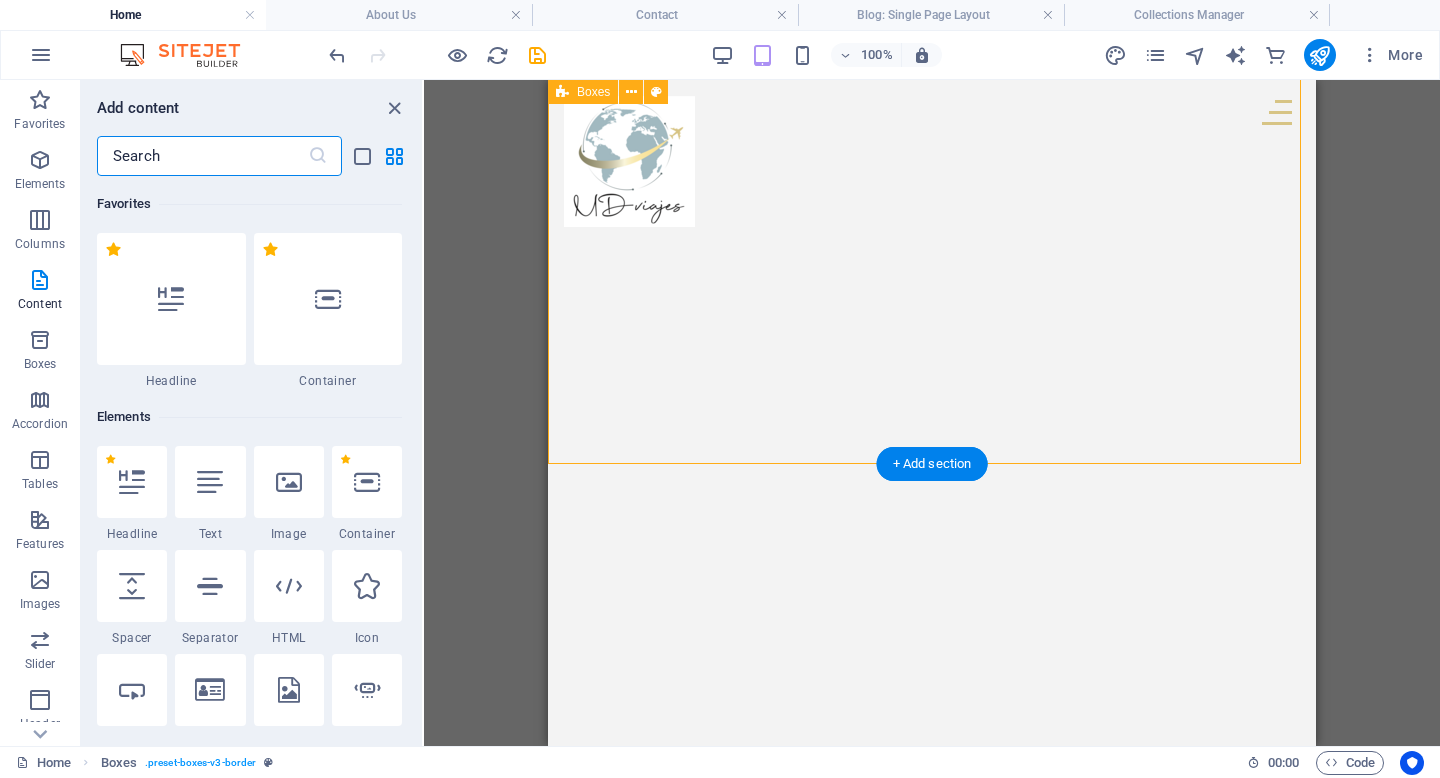 scroll, scrollTop: 3499, scrollLeft: 0, axis: vertical 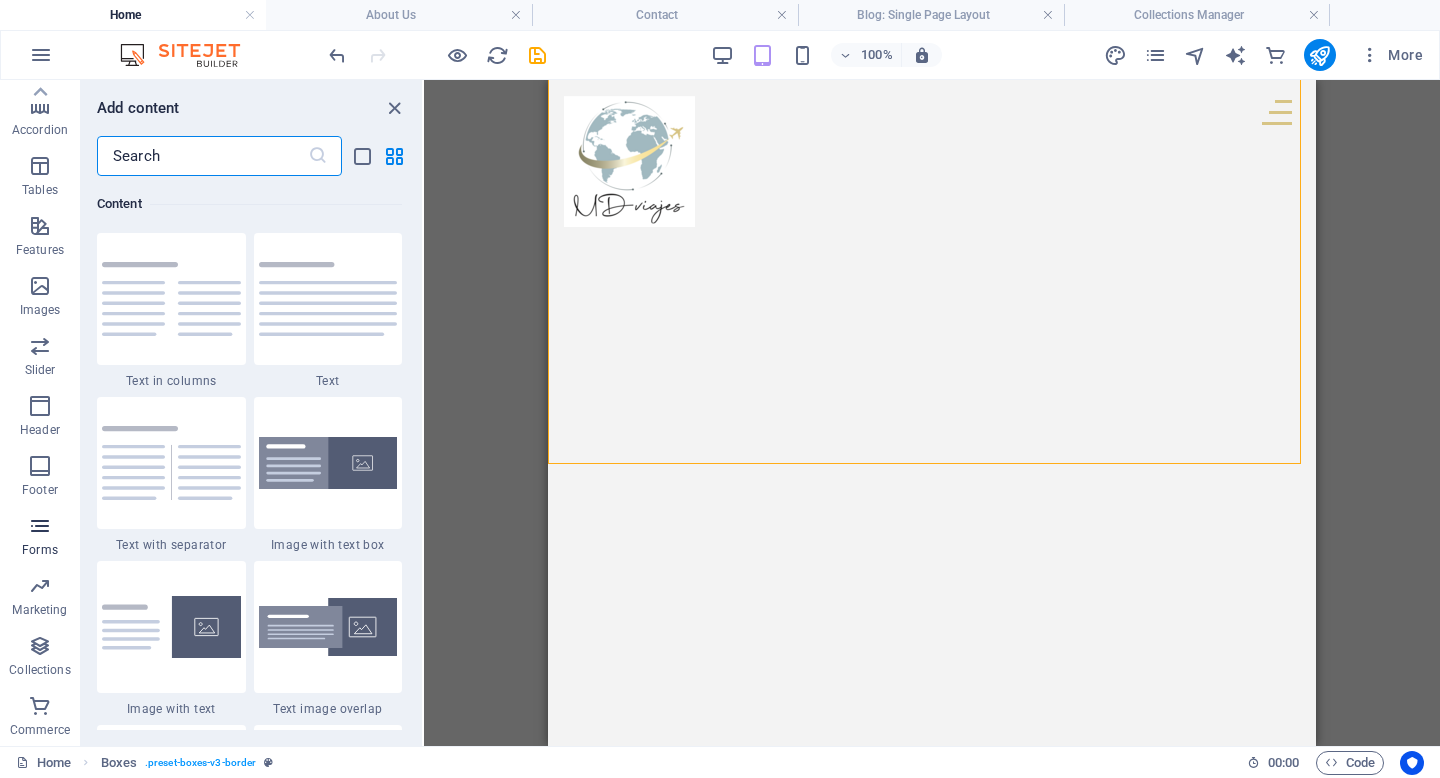 click at bounding box center [40, 526] 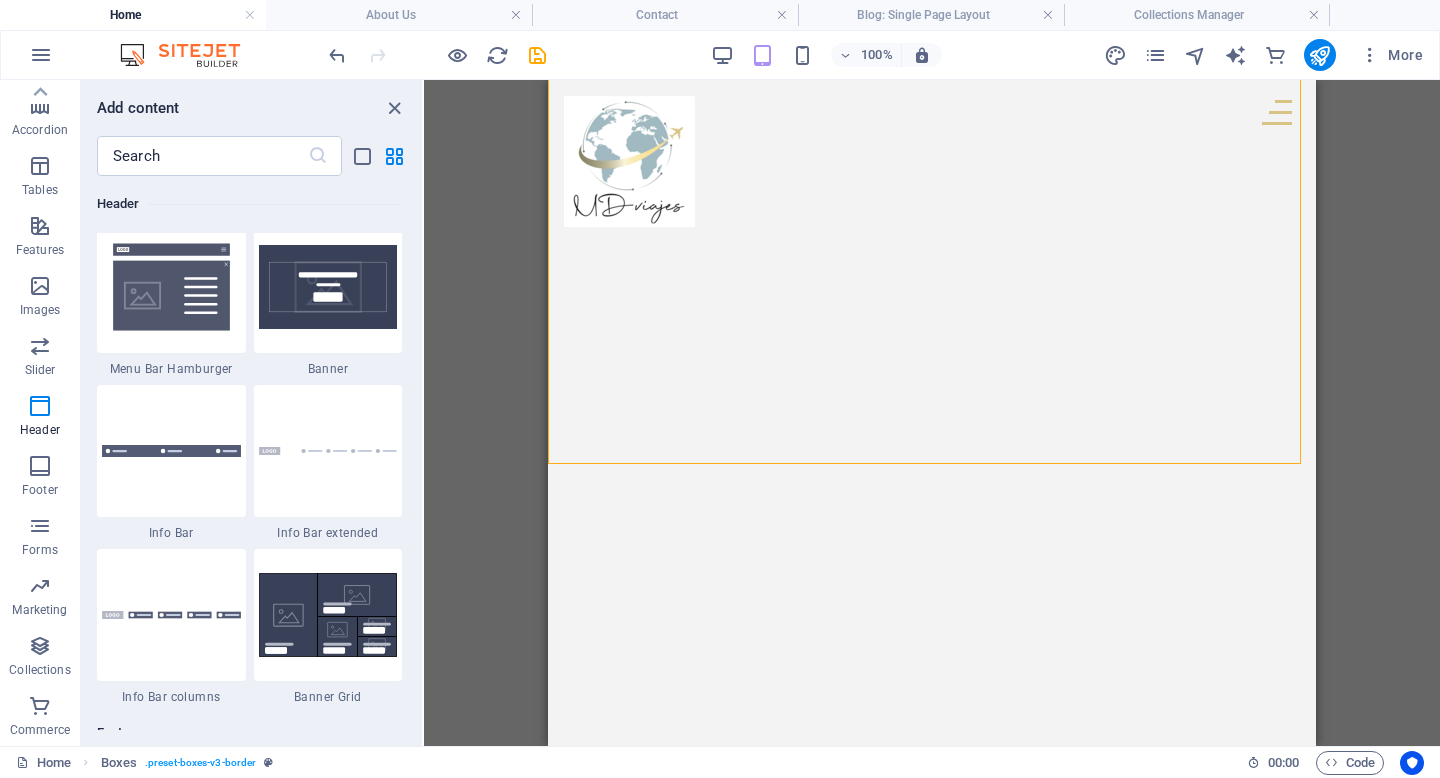 scroll, scrollTop: 12709, scrollLeft: 0, axis: vertical 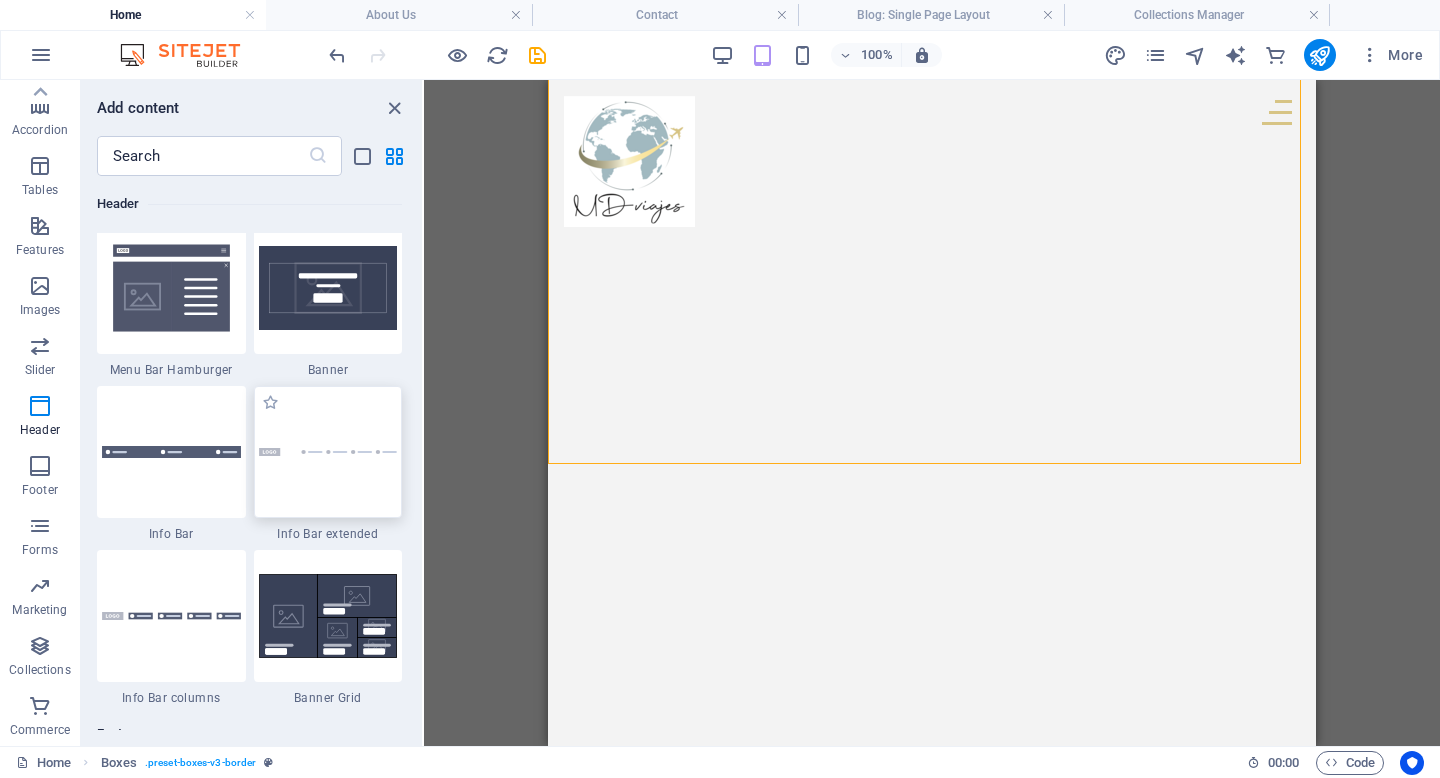 click at bounding box center [328, 452] 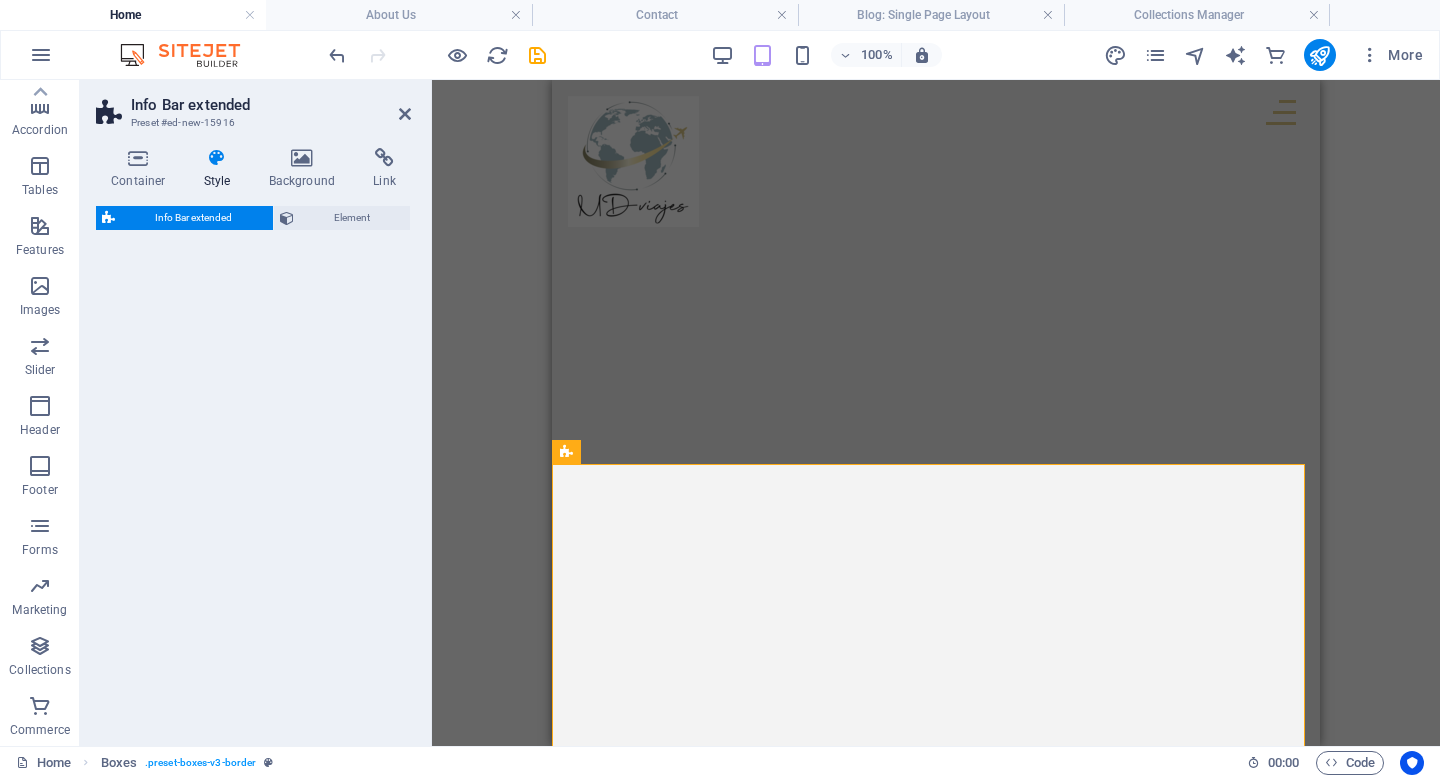 select on "rem" 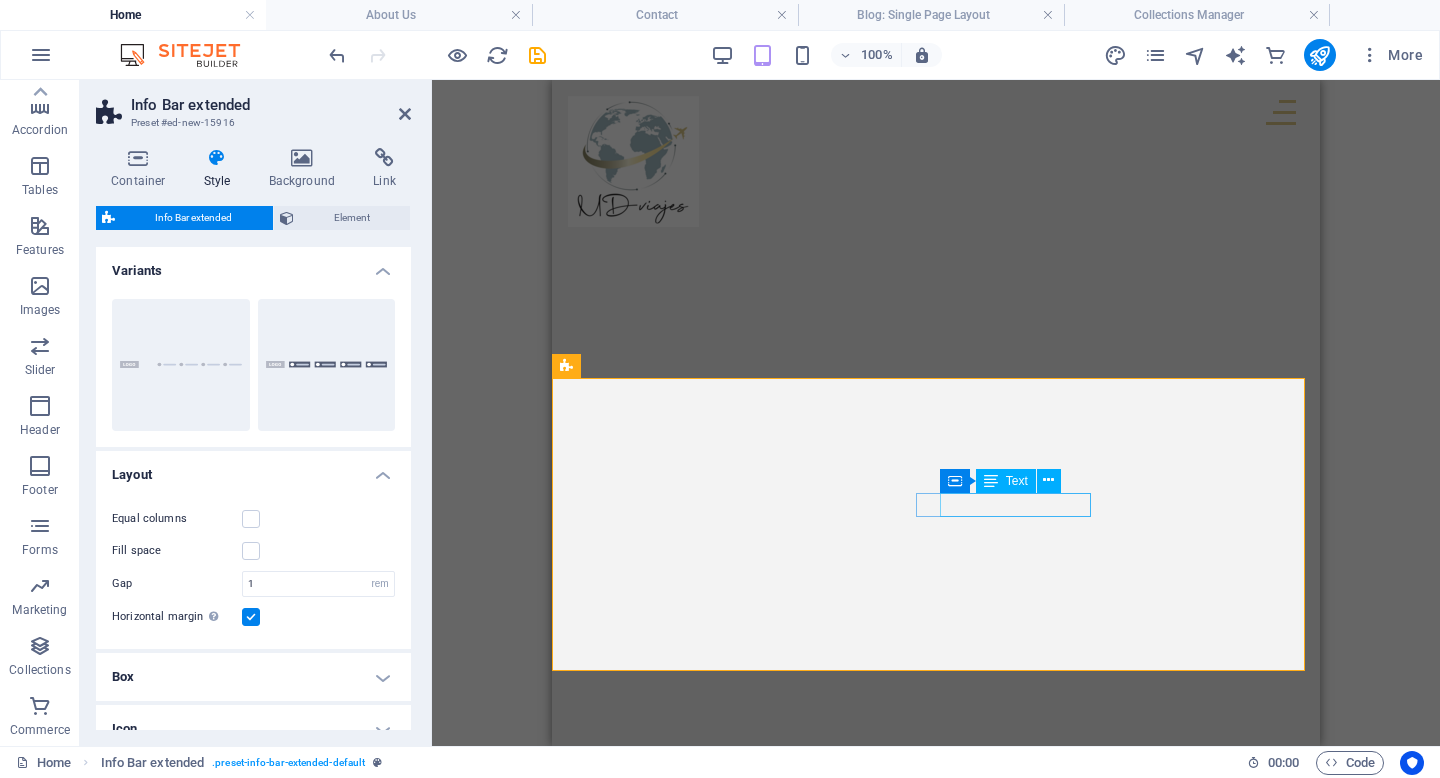 scroll, scrollTop: 3035, scrollLeft: 0, axis: vertical 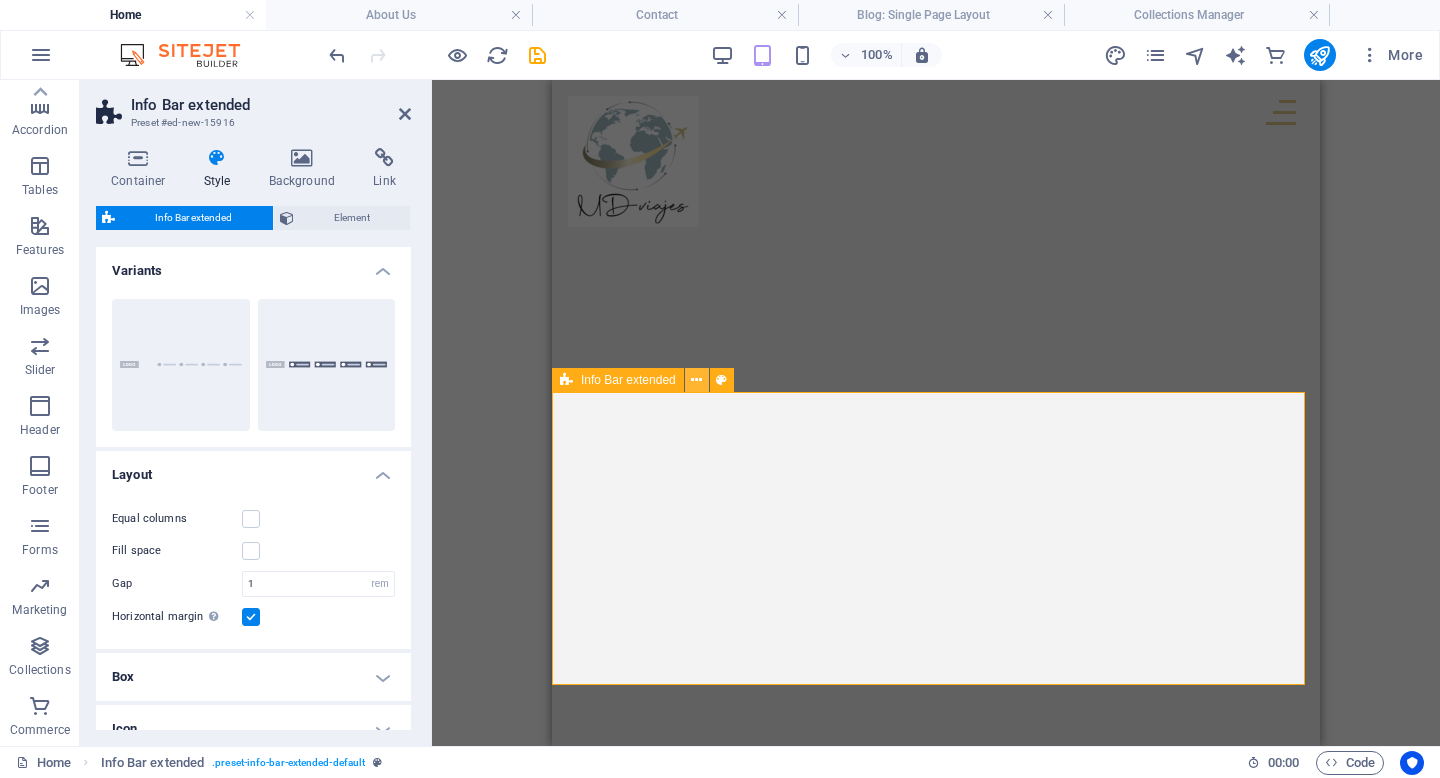 click at bounding box center [696, 380] 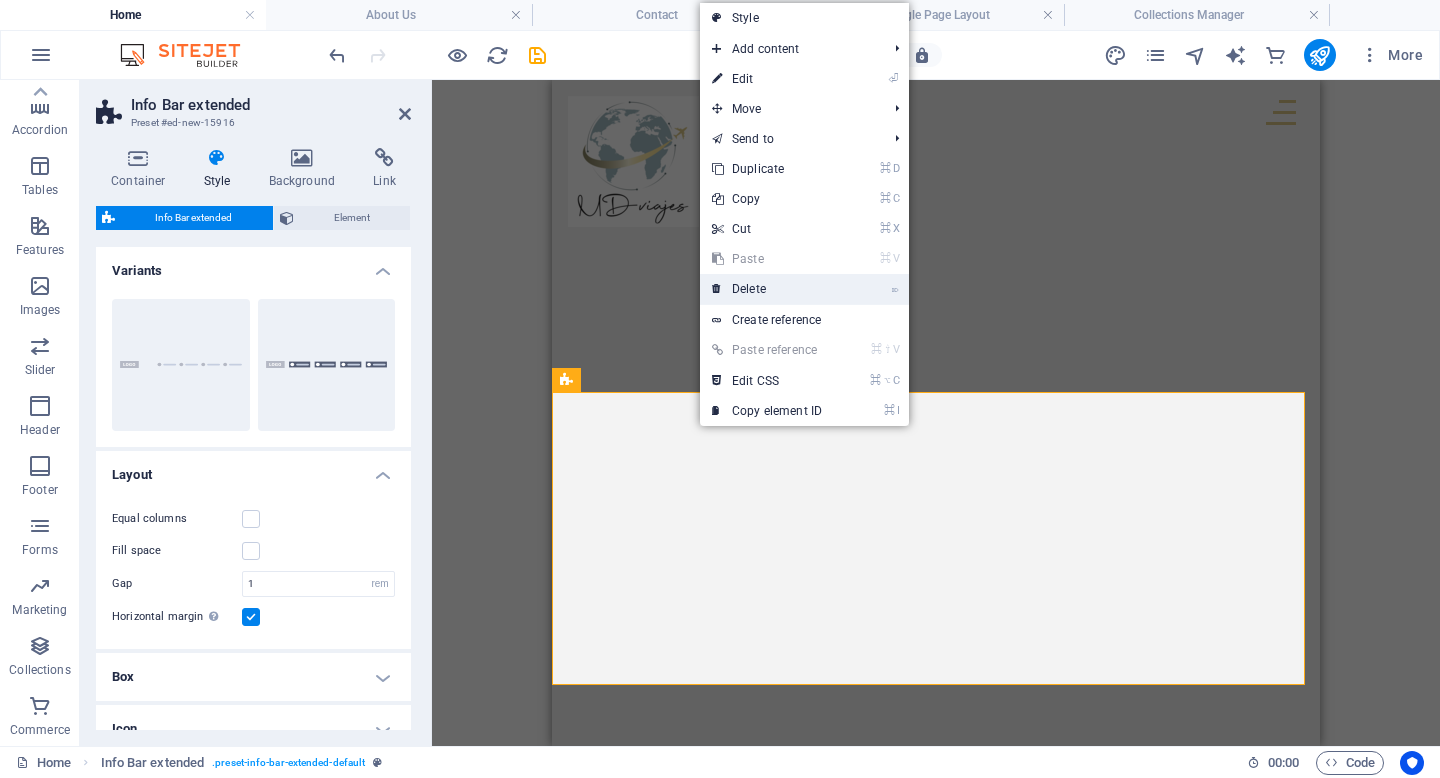click on "⌦  Delete" at bounding box center [767, 289] 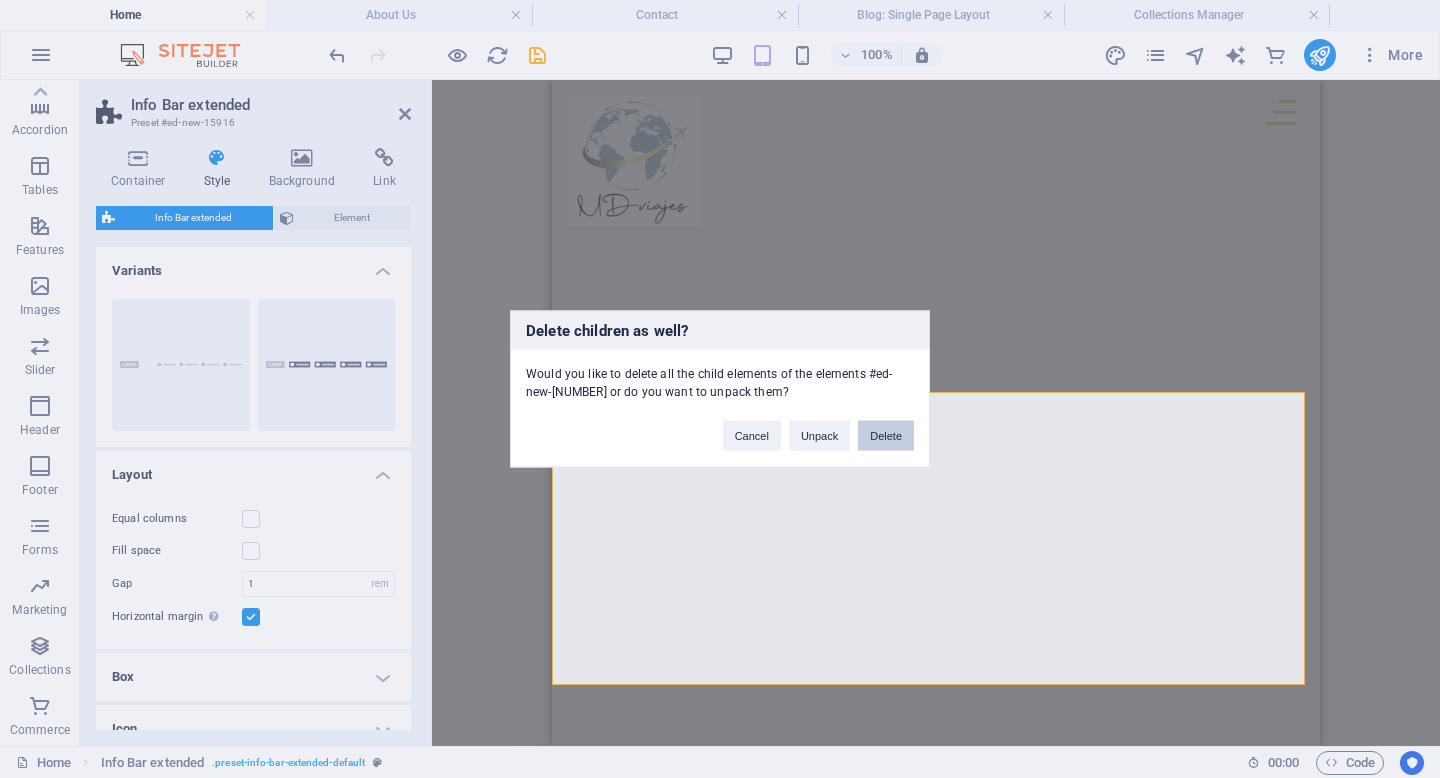 click on "Delete" at bounding box center (886, 436) 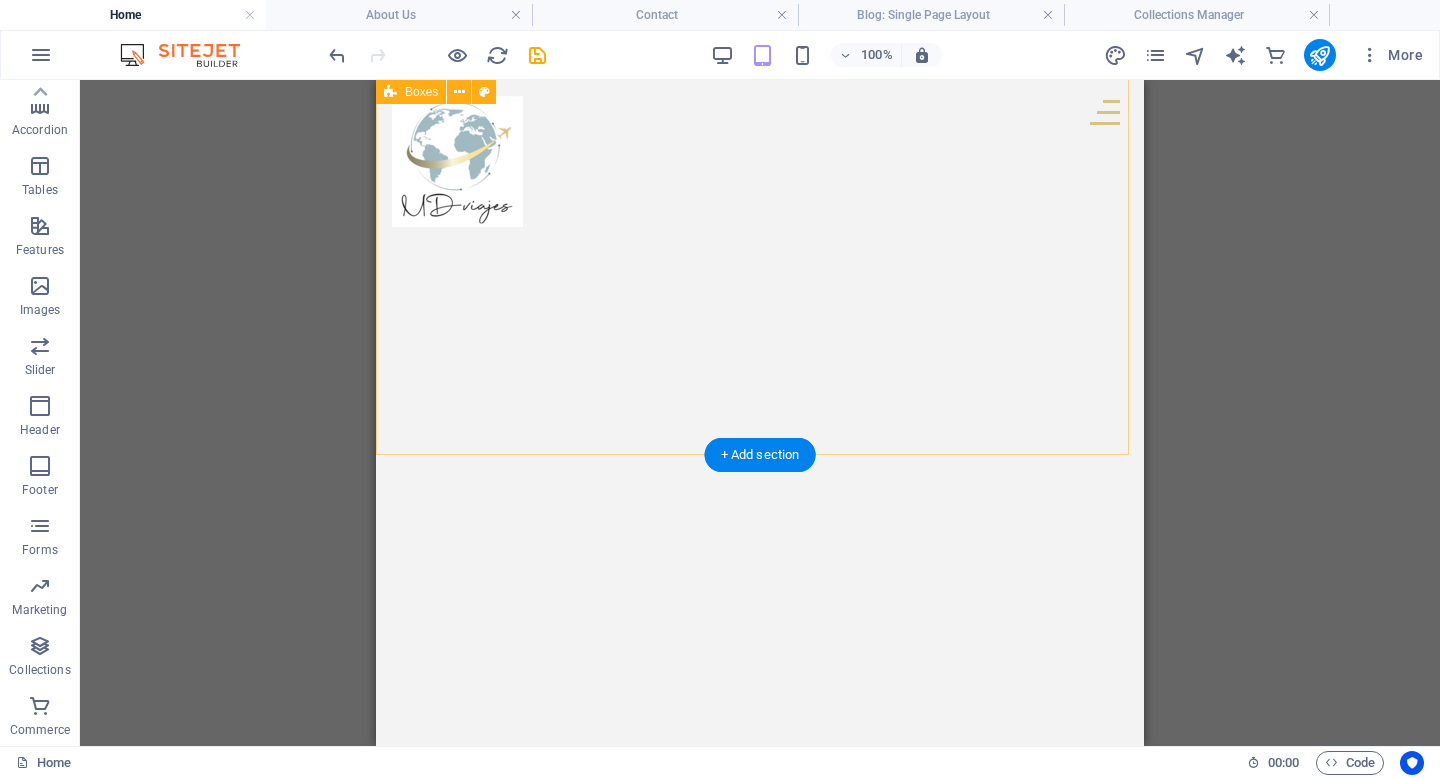 scroll, scrollTop: 2972, scrollLeft: 0, axis: vertical 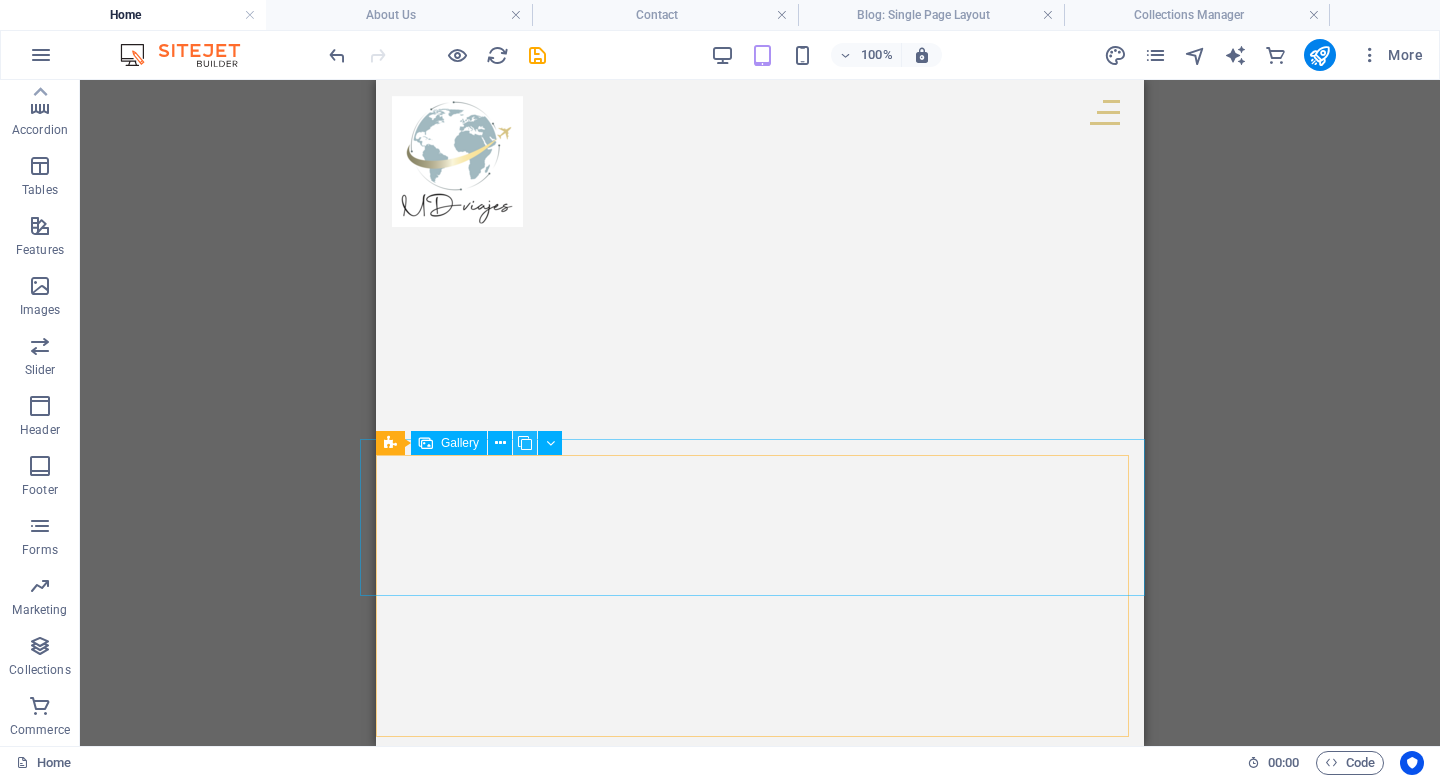 click at bounding box center [525, 443] 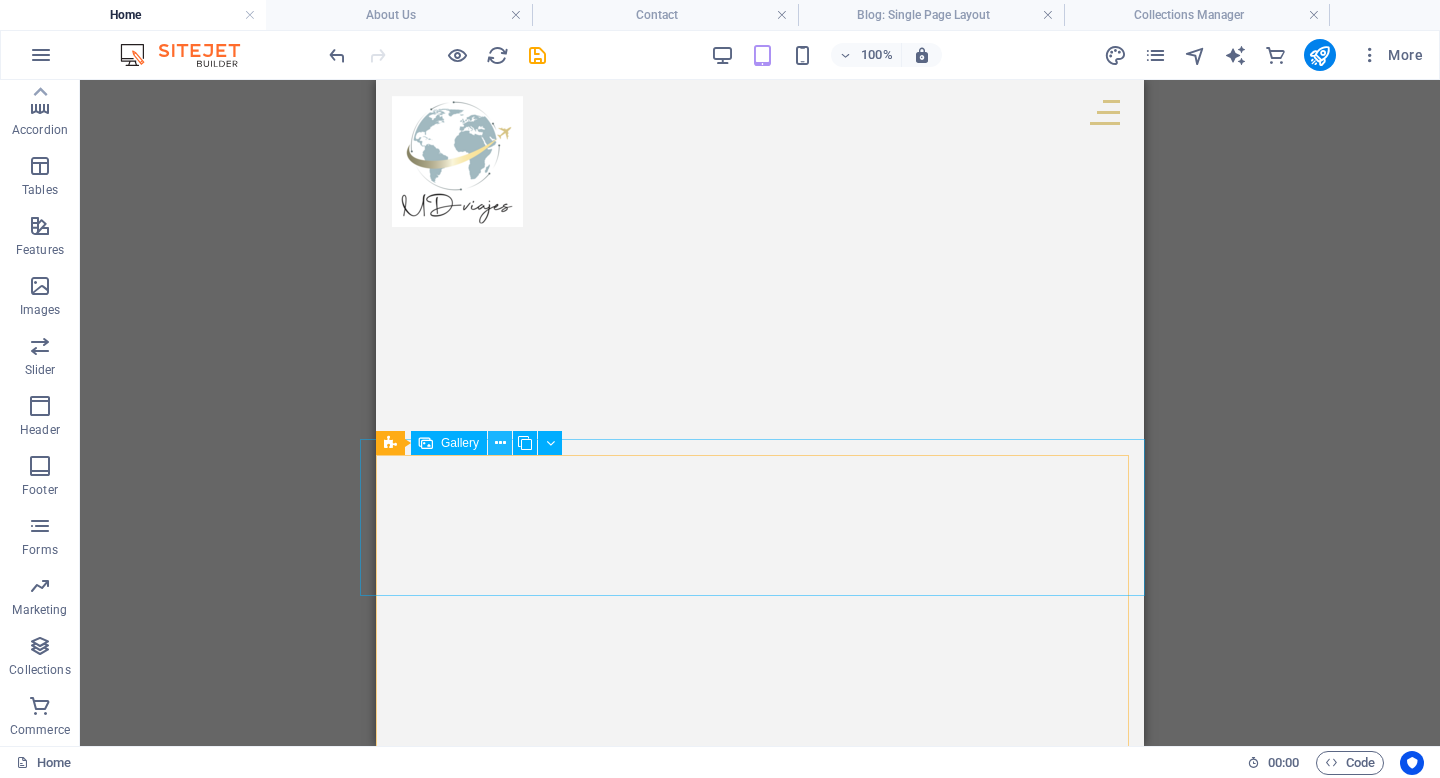 click at bounding box center [500, 443] 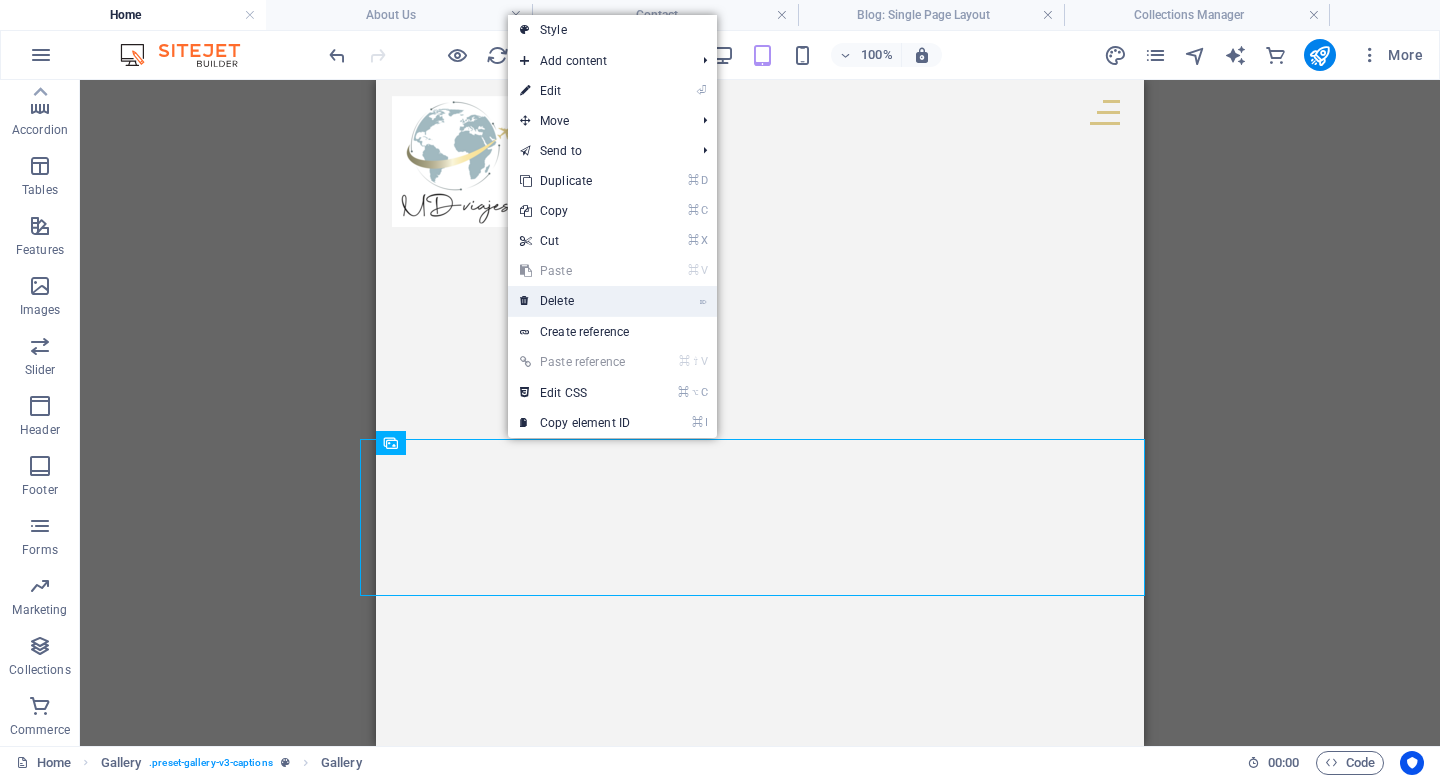 click on "⌦  Delete" at bounding box center (575, 301) 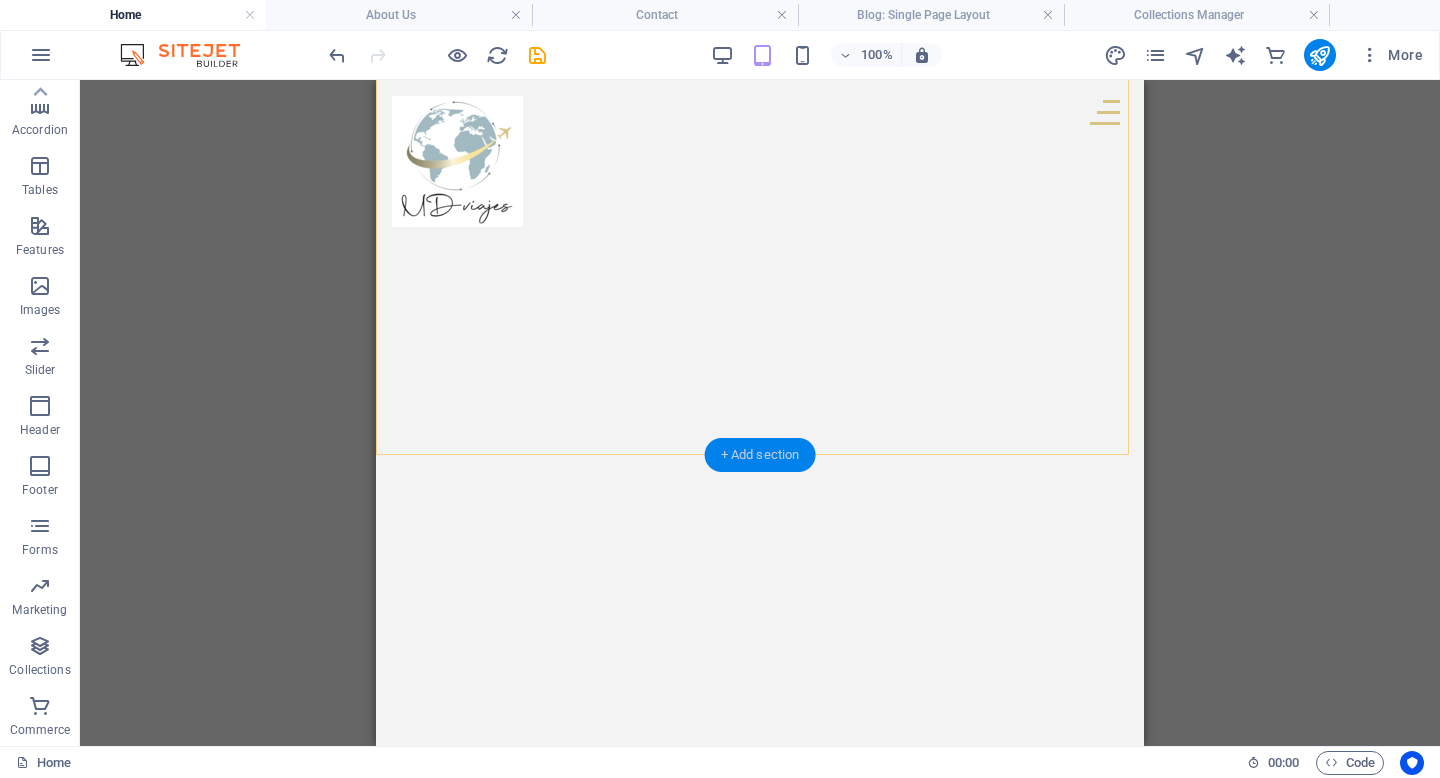 click on "+ Add section" at bounding box center [760, 455] 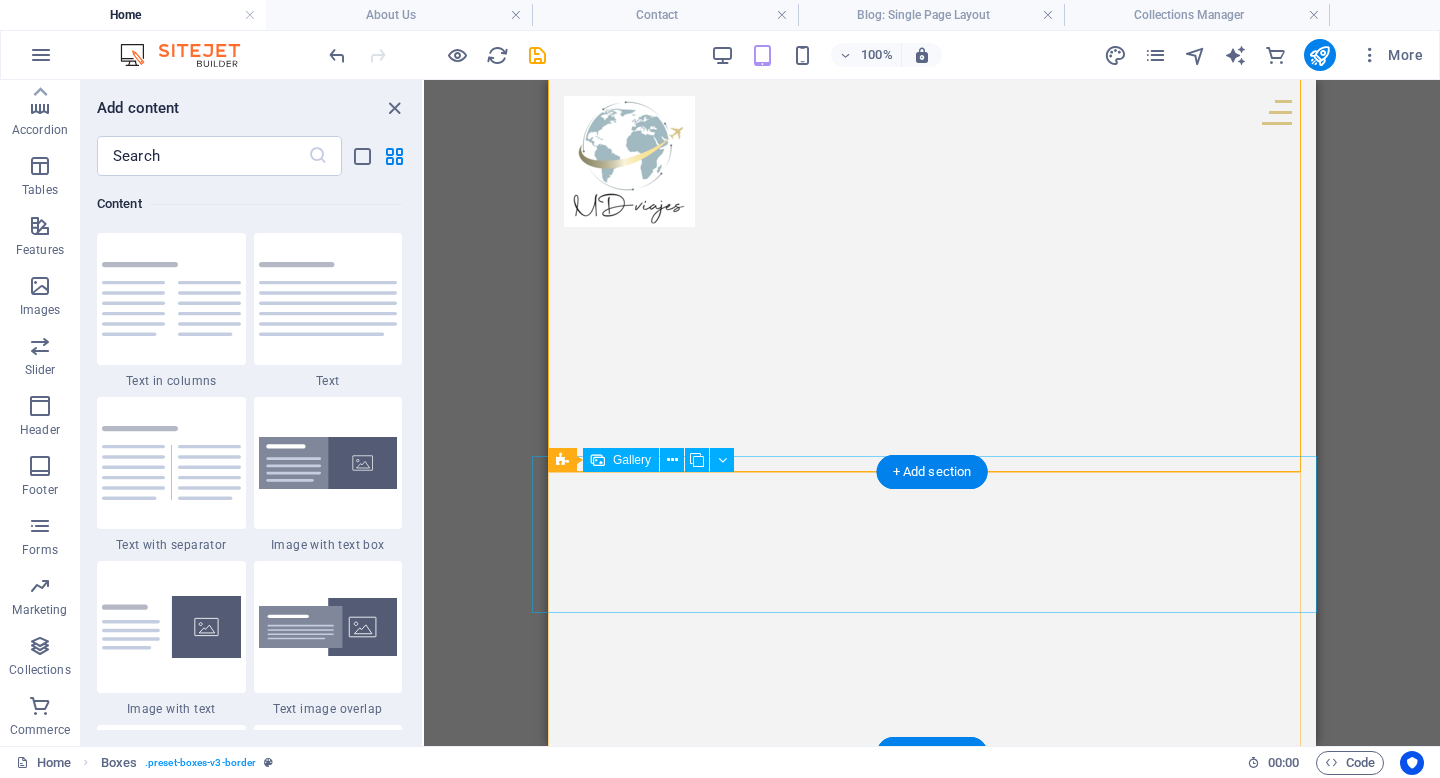 scroll, scrollTop: 3499, scrollLeft: 0, axis: vertical 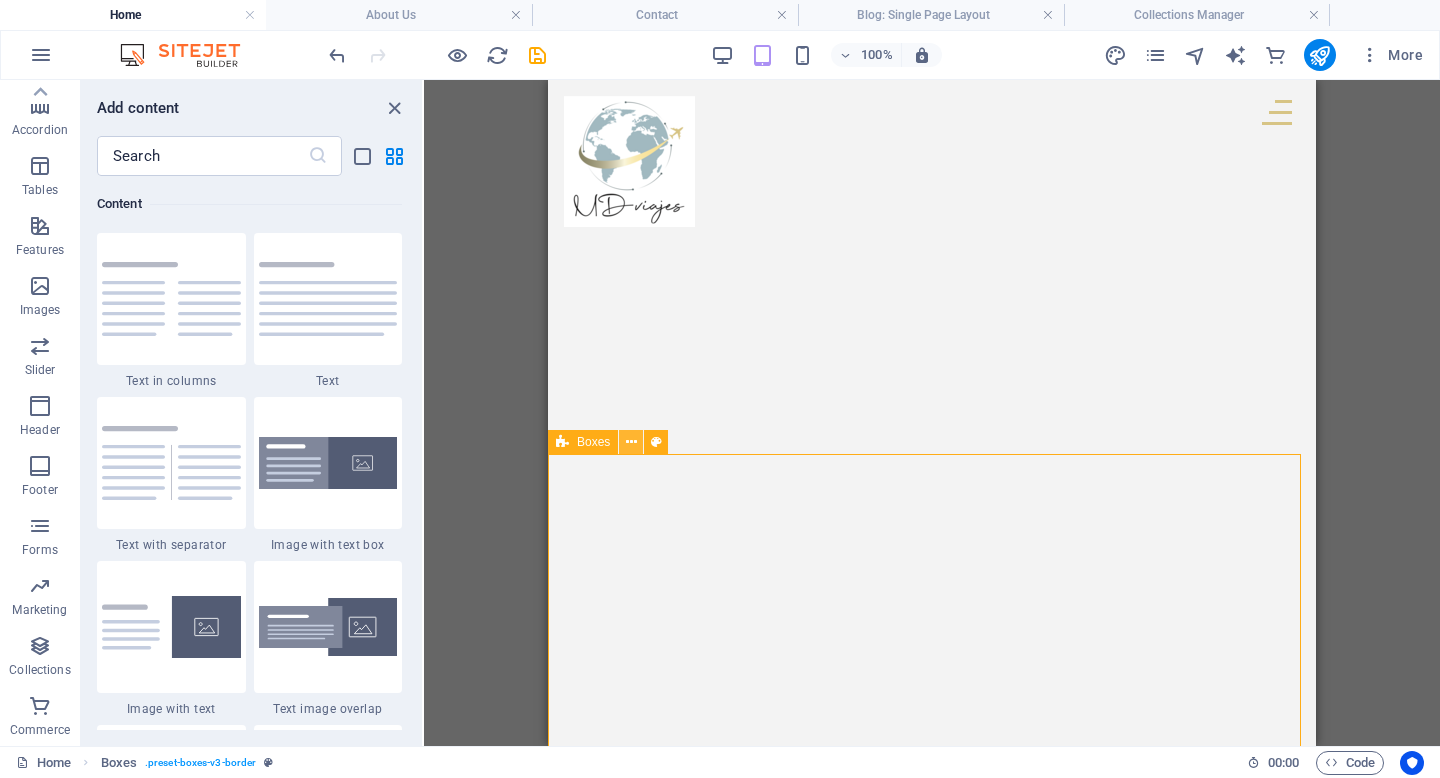 click at bounding box center [631, 442] 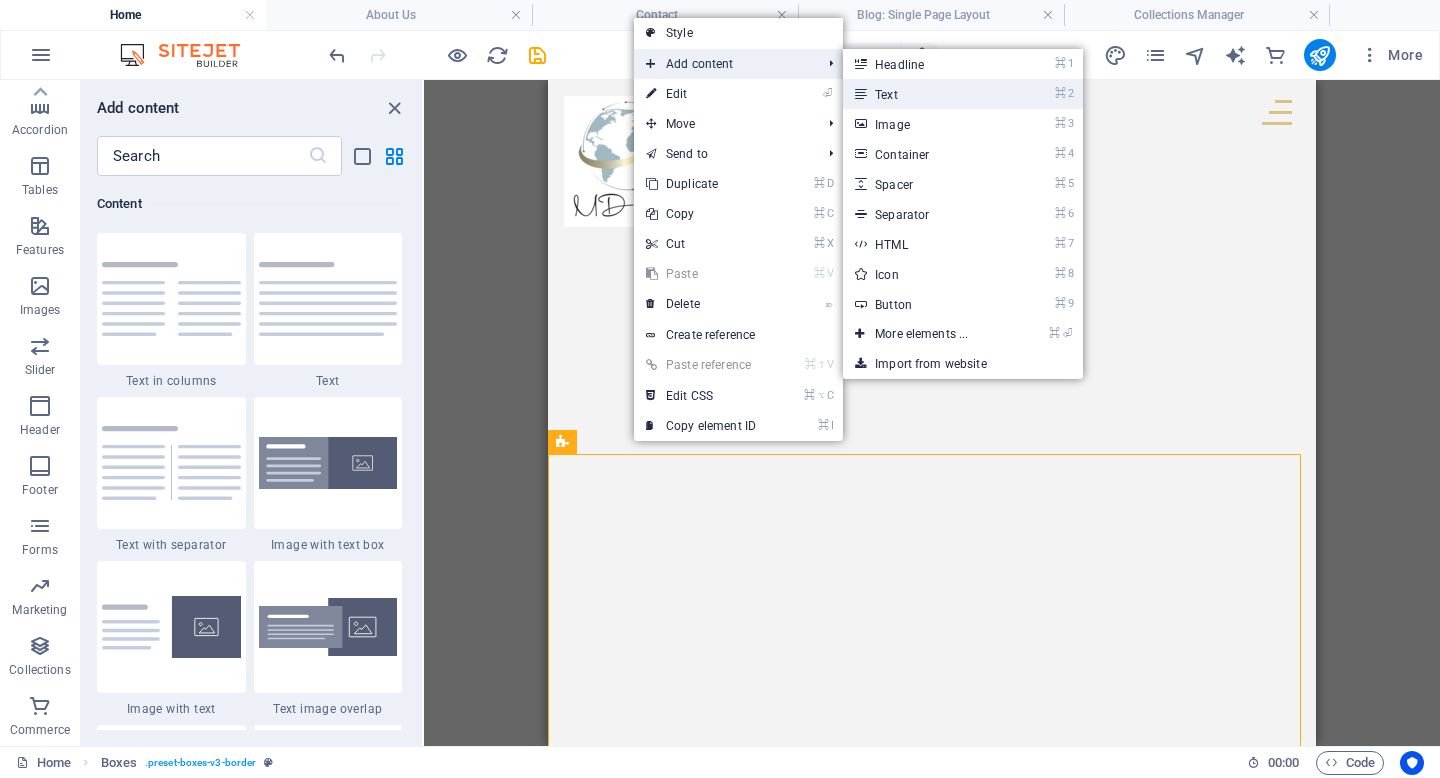 click on "⌘ 2  Text" at bounding box center [925, 94] 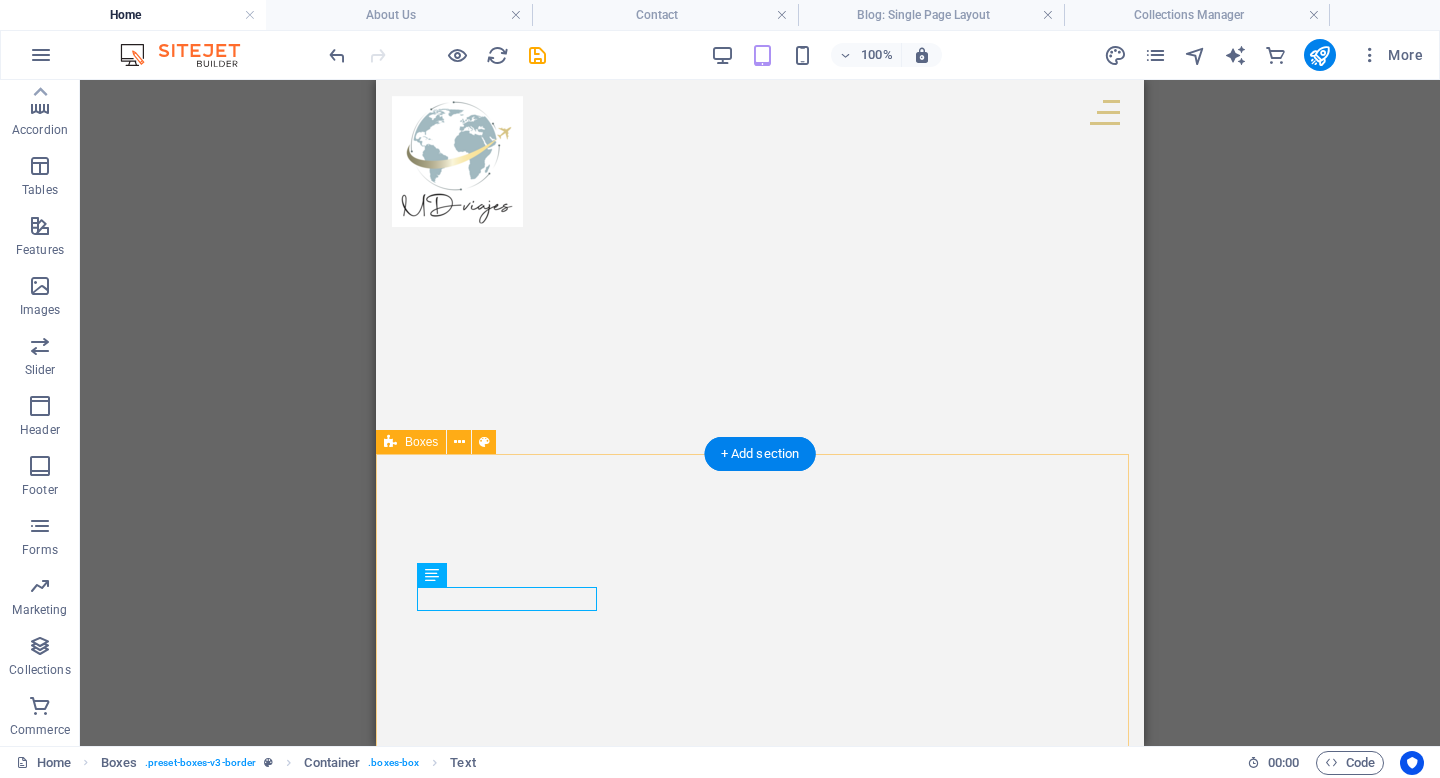 click on "New text element [FIRST] [LAST] Excelente la atención, rápida, ágil y precisa. La ejecutiva [FIRST] [LAST] un 10 de 10, muy atenta y te da diferentes opciones para elección. En nuestro viaje a Punta Cana, también muy buenos los datos. Maravilla todo. Recomendable 100% [FIRST] [LAST] Nuestro primer viaje con MDviajes, con [FIRST] de ejecutiva , excelente.!!! Viaje familiar, excelente coordinación, traslados, tour, hoteles, ubicación, etc. Seguro seguiremos con ustedes para futuros viajes. [FIRST] [LAST] Me encanta viajar con Mdviajes. Tienen una atención súper personalizada, siempre atentos a cualquier cosa que uno necesite. Excelente experiencia viajar con ellos. Felicitaciones a [FIRST] que hace que los viajes sean un agrado" at bounding box center [760, 24011] 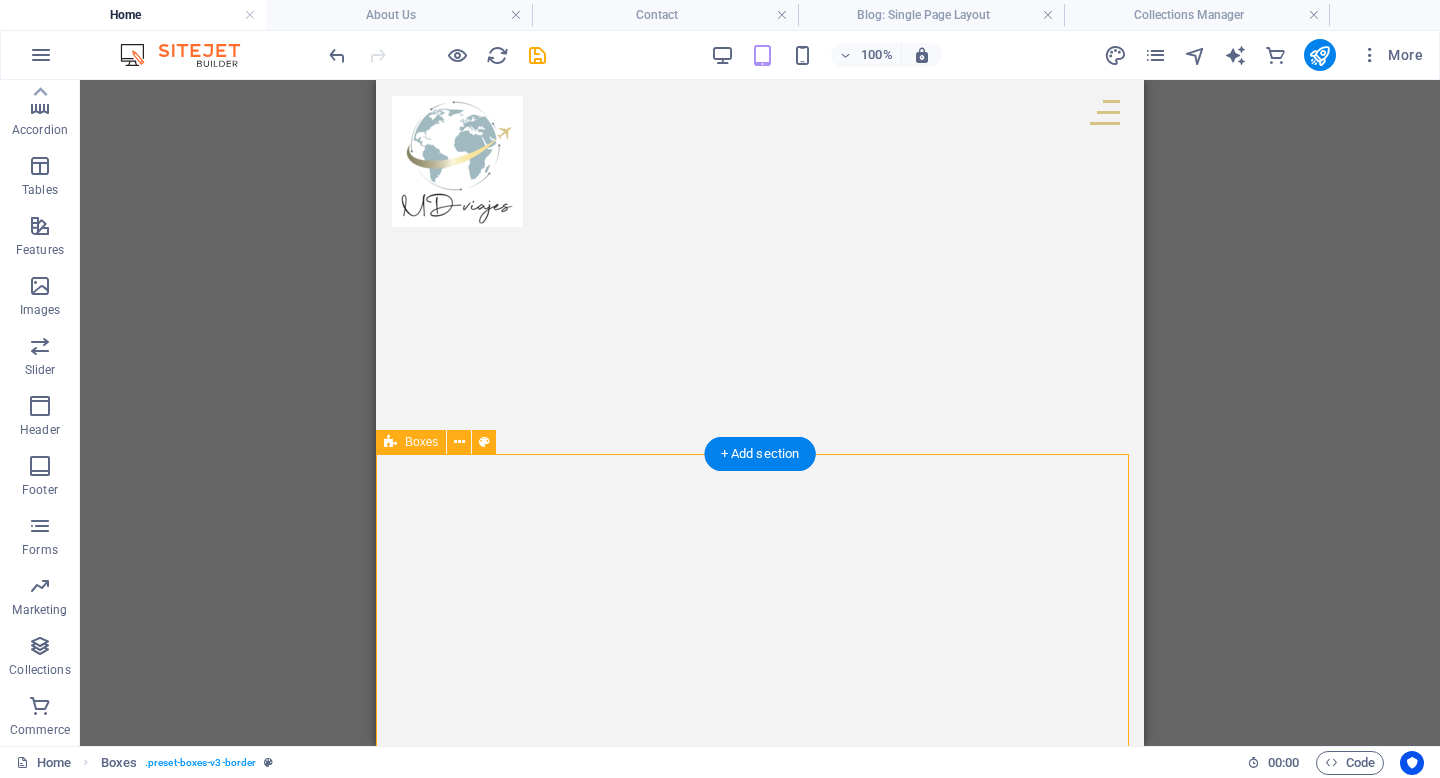 click on "New text element [FIRST] [LAST] Excelente la atención, rápida, ágil y precisa. La ejecutiva [FIRST] [LAST] un 10 de 10, muy atenta y te da diferentes opciones para elección. En nuestro viaje a Punta Cana, también muy buenos los datos. Maravilla todo. Recomendable 100% [FIRST] [LAST] Nuestro primer viaje con MDviajes, con [FIRST] de ejecutiva , excelente.!!! Viaje familiar, excelente coordinación, traslados, tour, hoteles, ubicación, etc. Seguro seguiremos con ustedes para futuros viajes. [FIRST] [LAST] Me encanta viajar con Mdviajes. Tienen una atención súper personalizada, siempre atentos a cualquier cosa que uno necesite. Excelente experiencia viajar con ellos. Felicitaciones a [FIRST] que hace que los viajes sean un agrado" at bounding box center [760, 24011] 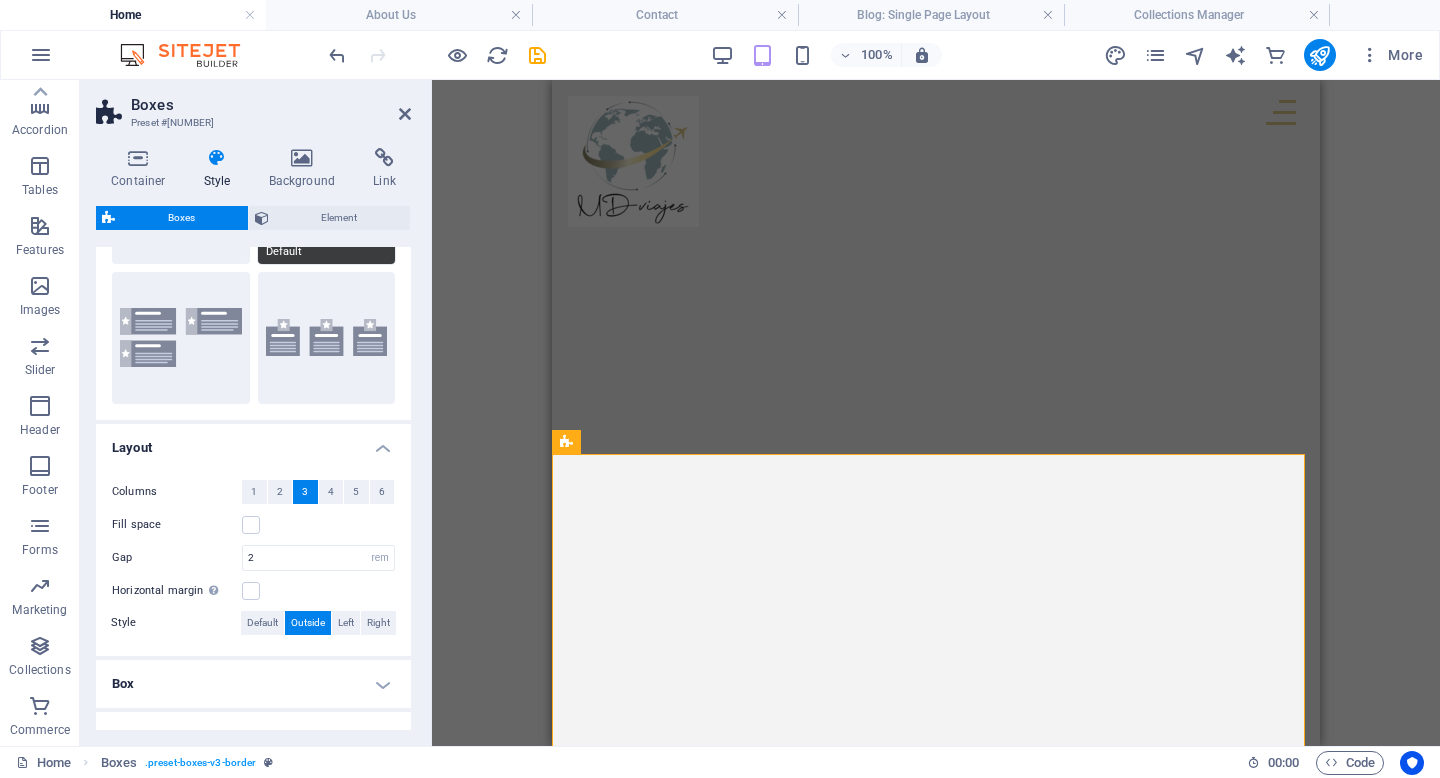 scroll, scrollTop: 0, scrollLeft: 0, axis: both 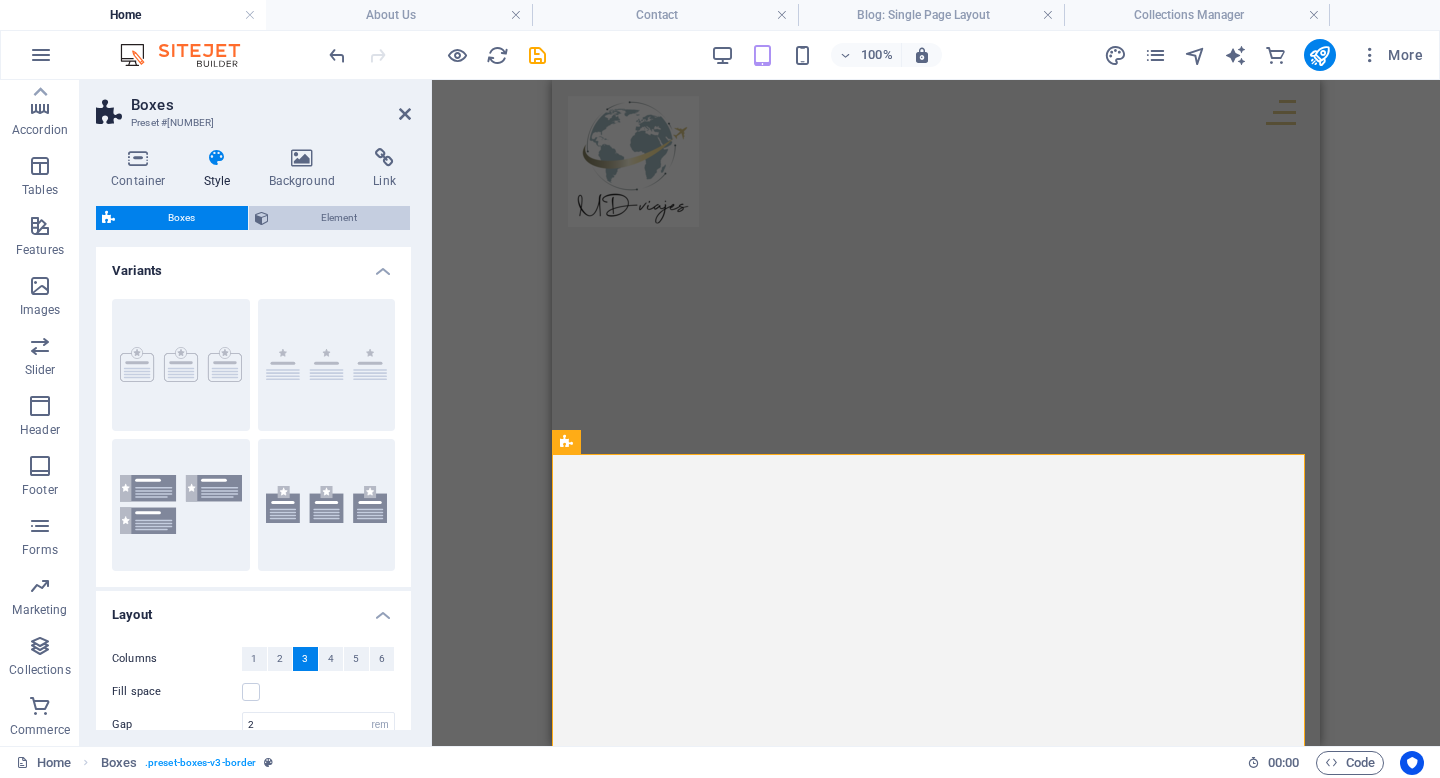 click on "Element" at bounding box center [340, 218] 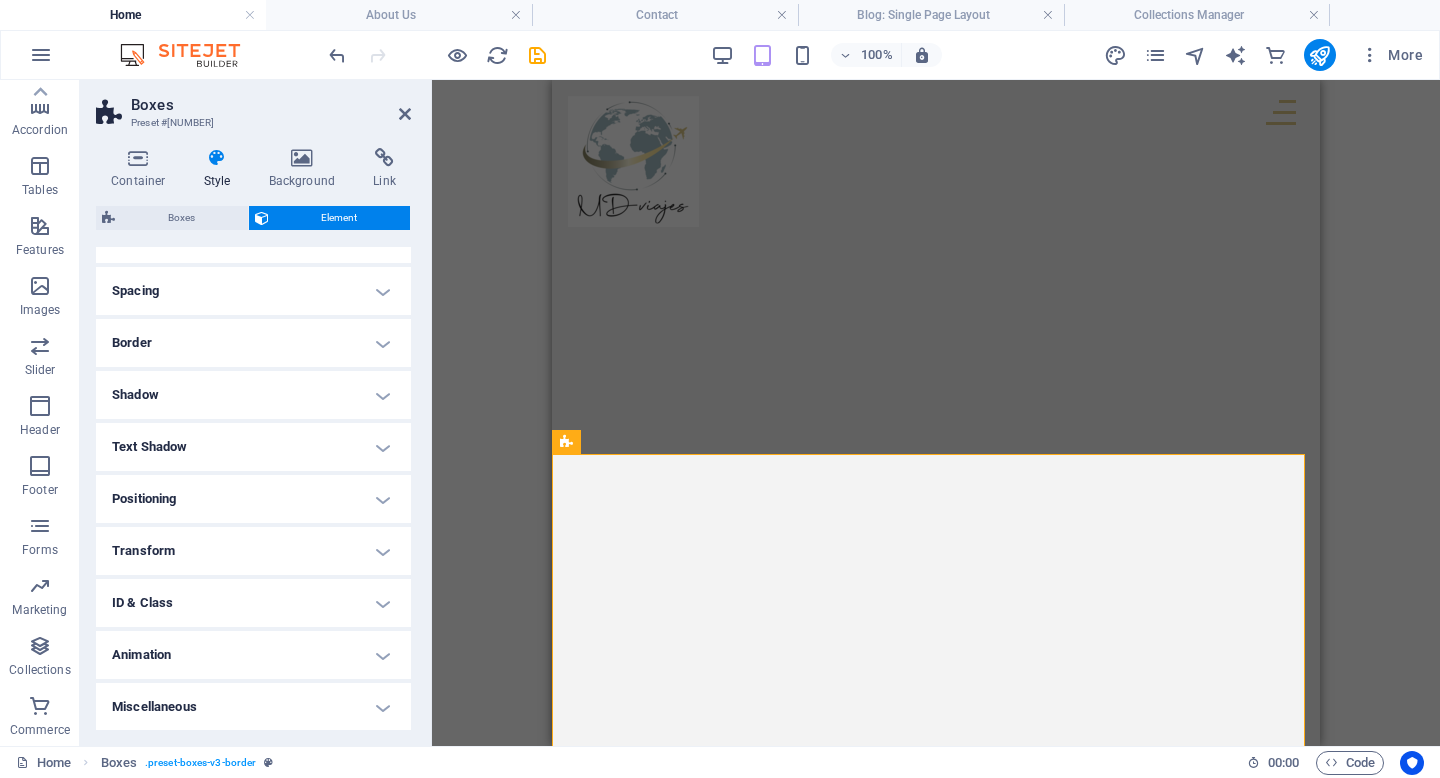 scroll, scrollTop: 142, scrollLeft: 0, axis: vertical 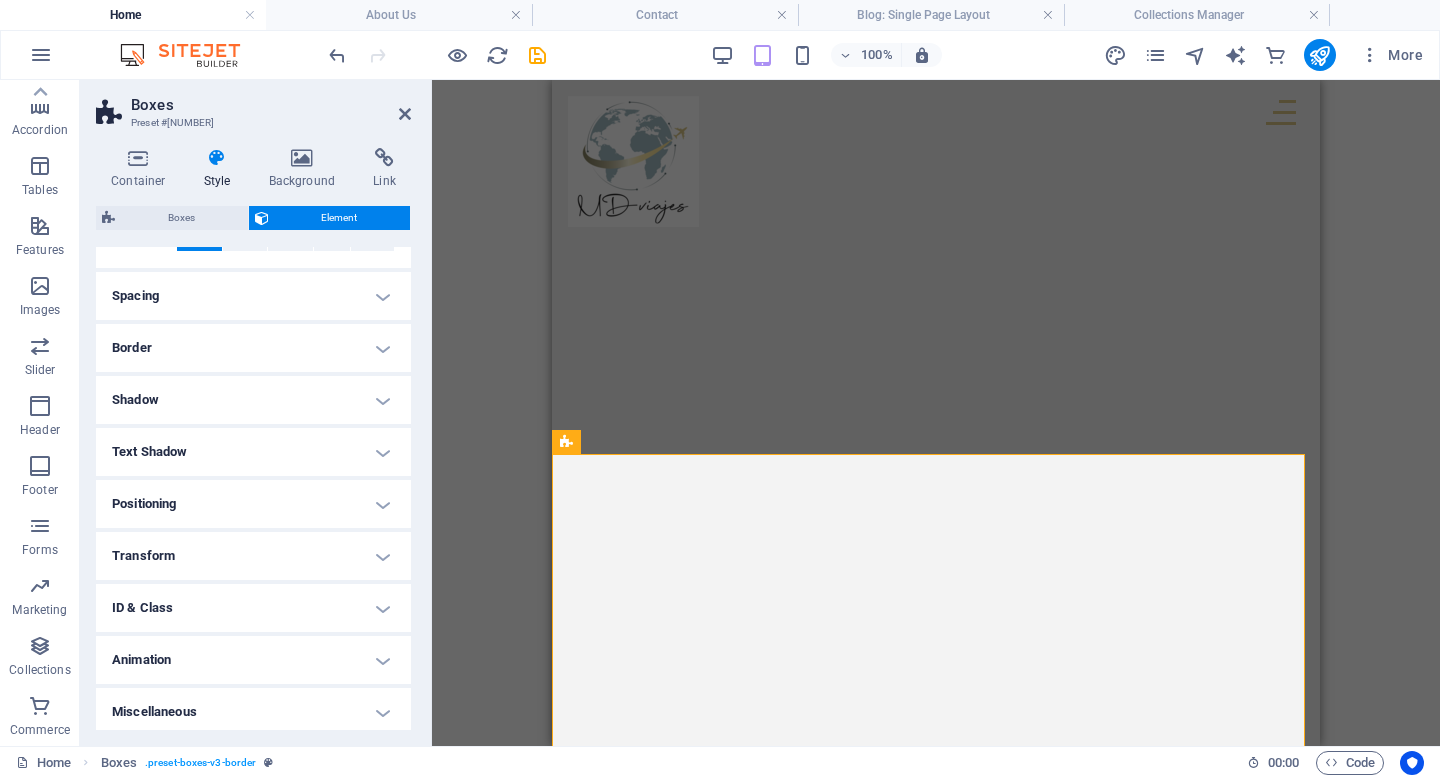 click on "Drag here to replace the existing content. Press “Ctrl” if you want to create a new element.
H2   Collection   Collection item   Menu Bar   Collection item   Image   Collection item   Spacer   H2   Image   Container   Collection filter-buttons   Container   Container   Button   Menu   Logo   Button   Button   Button   Spacer   Collection item   Image   Collection item   H2   Collection item   Image   Collection item   Spacer   H2   Spacer   Collection item   Image   Collection item   Spacer   H2   Container   Container   Text   Collection   Collection item   Spacer   Collection item   Container   Spacer   H2   Text   Spacer   Container   Spacer   Collection item   Container   Spacer   H2   Text   Spacer   Container   Container   Footer Thrud   Container   Spacer   Container   Container   Container   Container   Menu   Spacer   Container   Container   Spacer   Horizontal Form   Form   Email   Horizontal Form   Horizontal Form   Form   Checkbox   Container   Container   Logo   Container" at bounding box center [936, 413] 